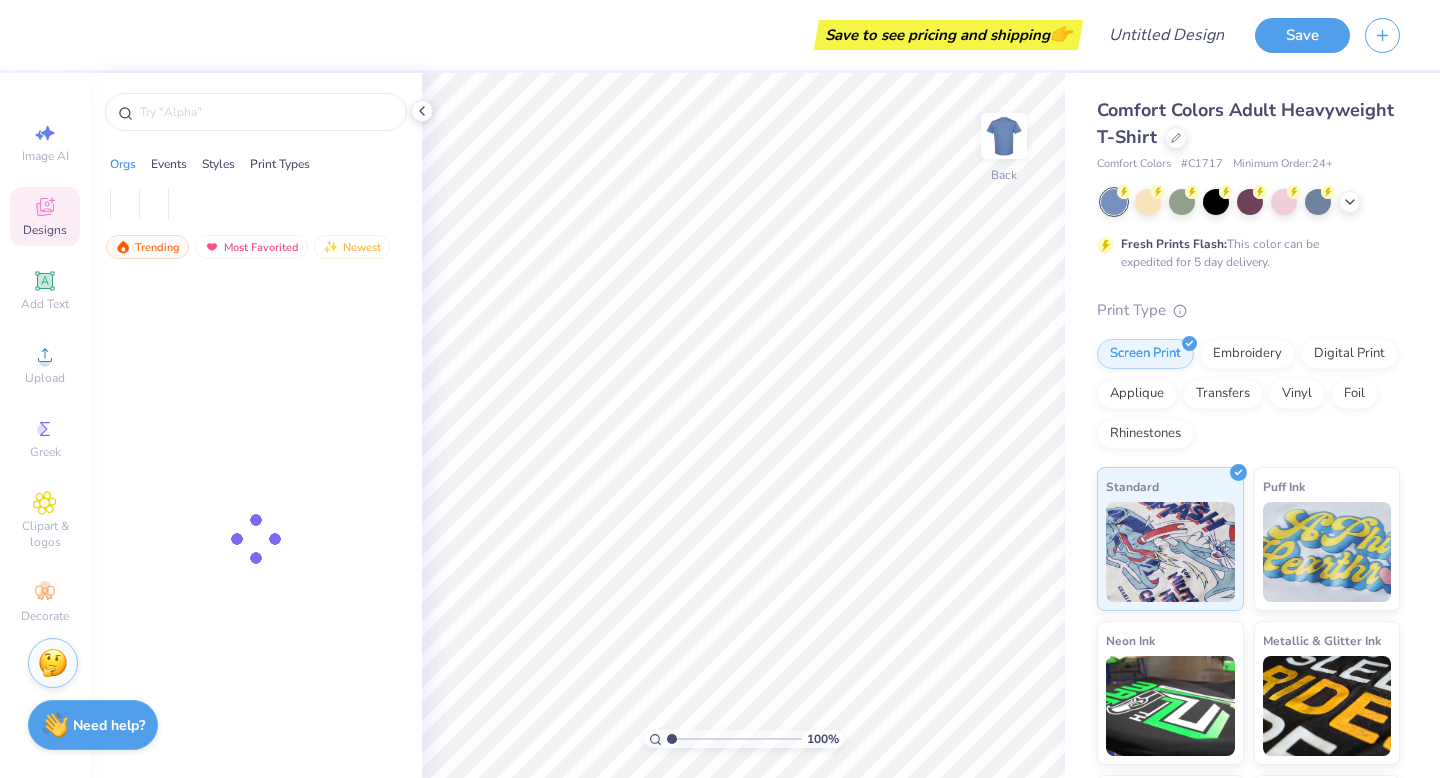 scroll, scrollTop: 0, scrollLeft: 0, axis: both 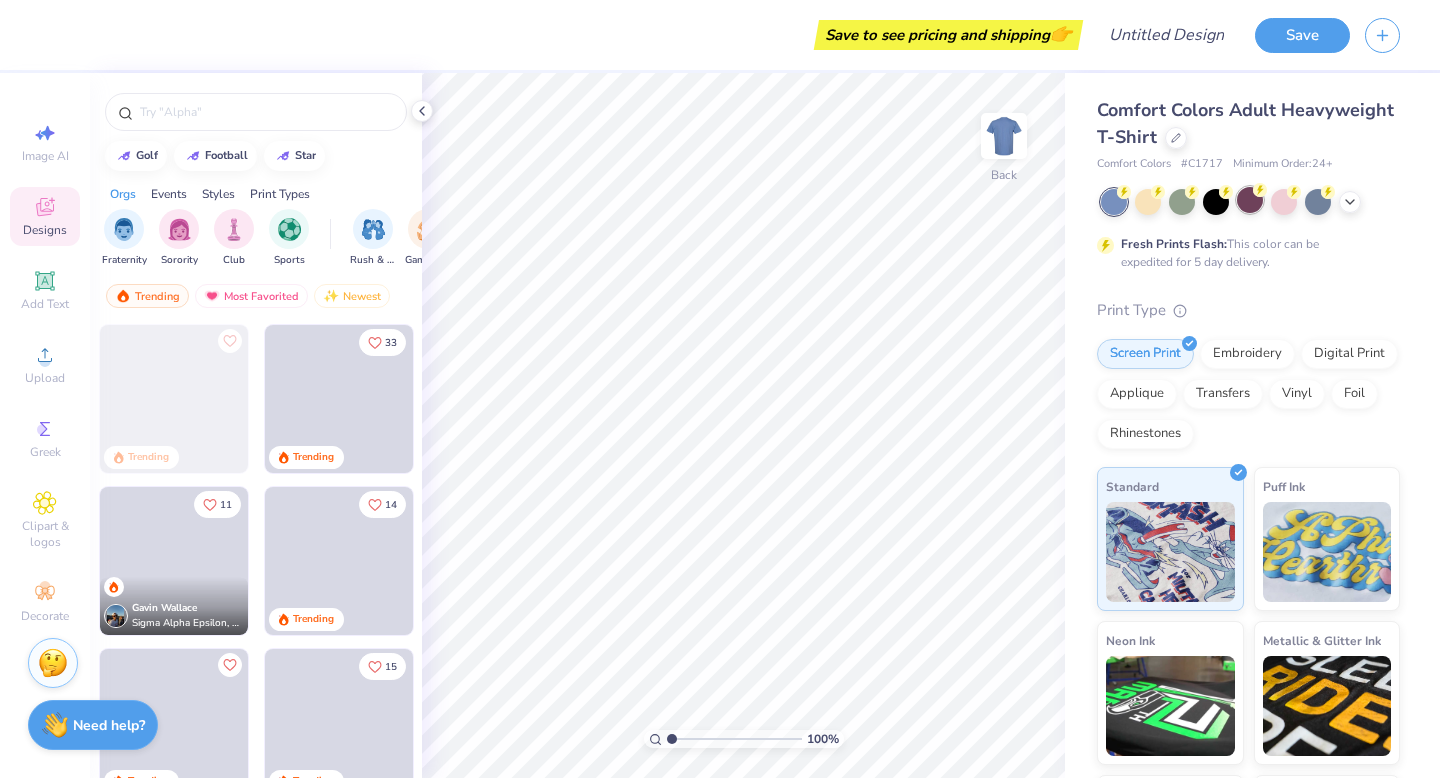click at bounding box center [1250, 200] 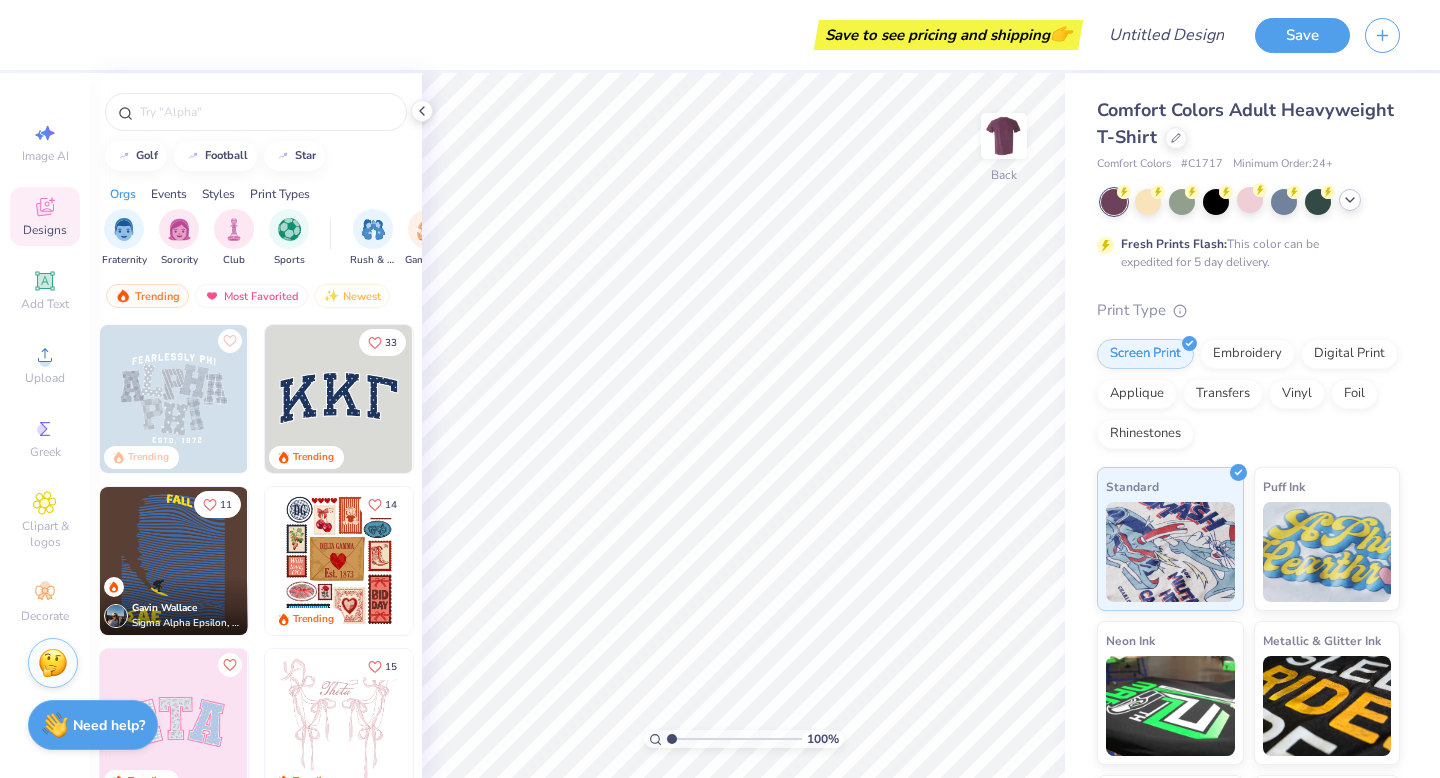 click 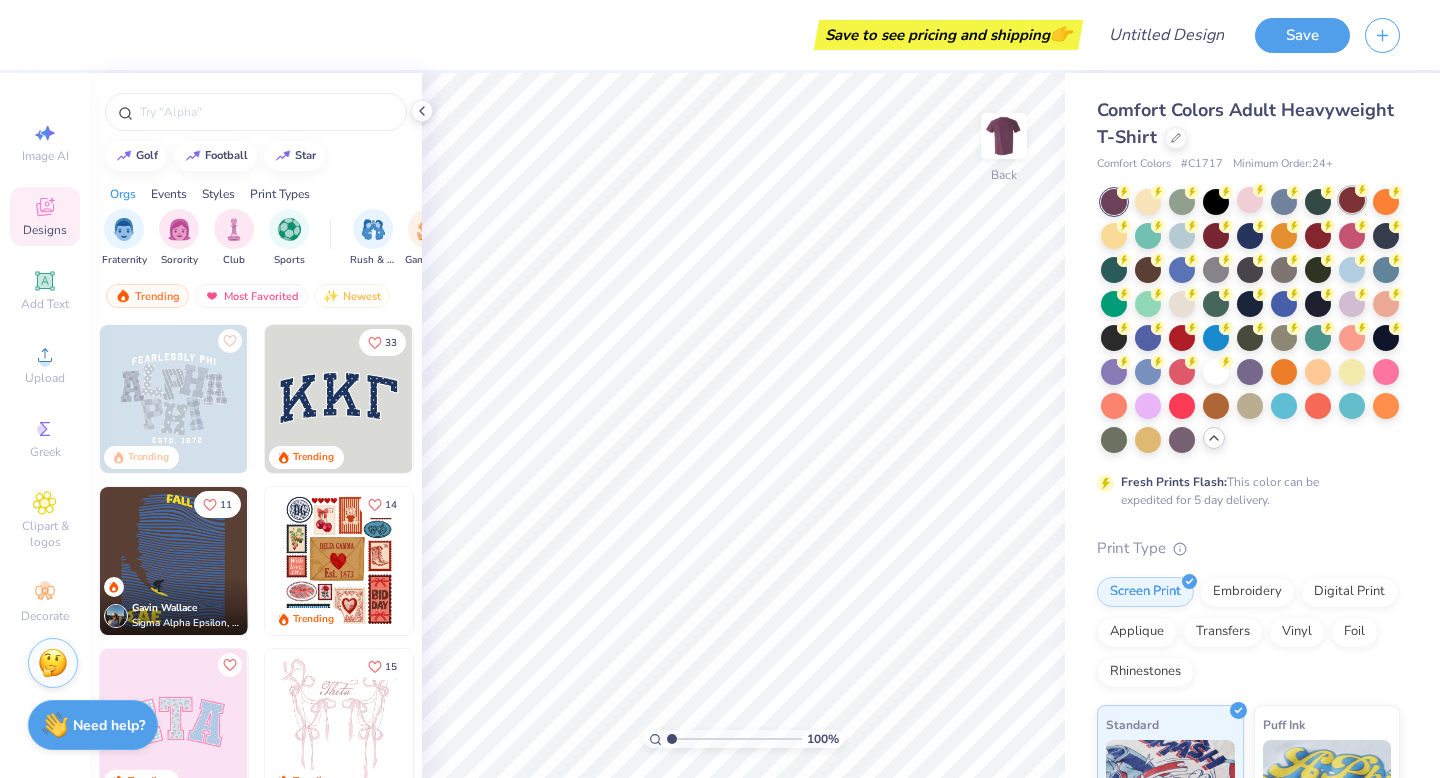 click at bounding box center (1352, 200) 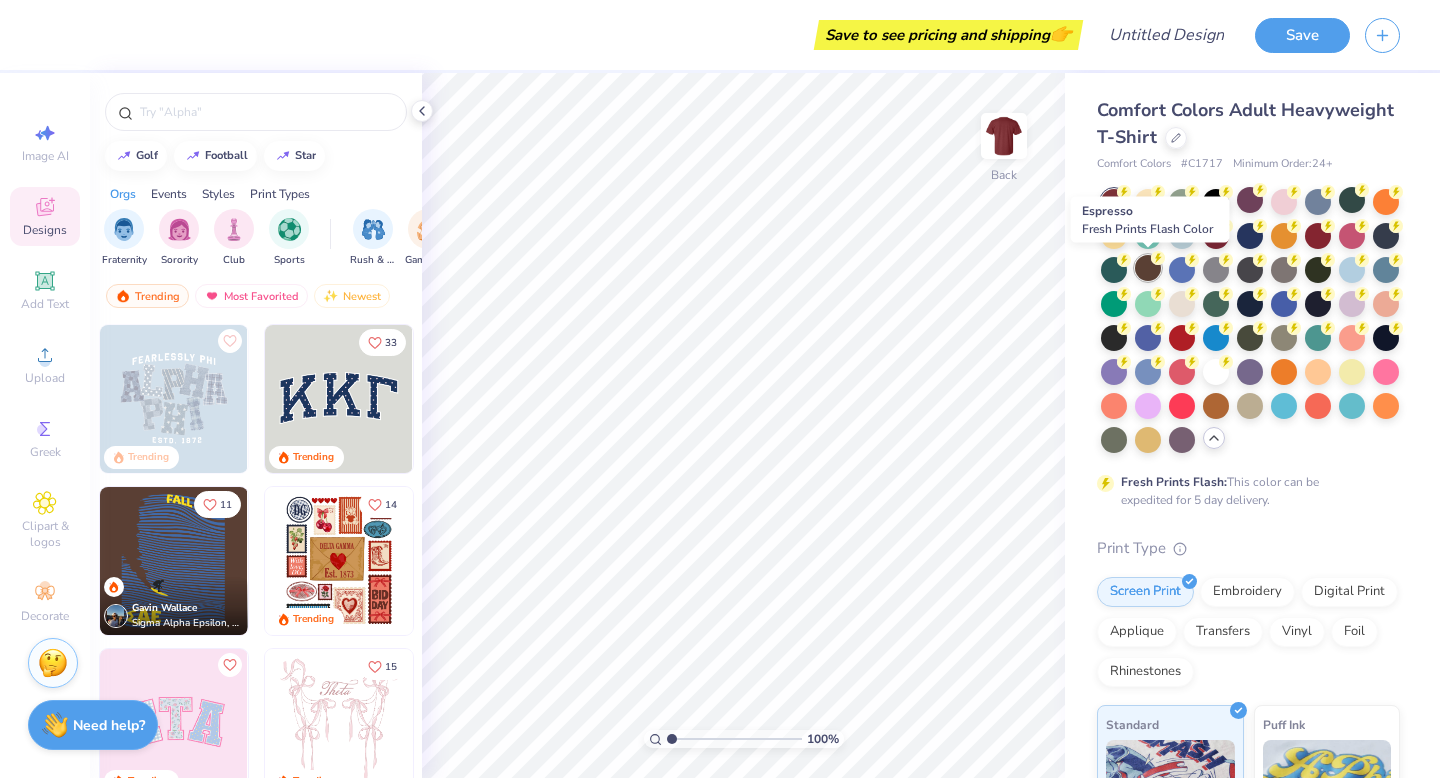 click at bounding box center (1148, 268) 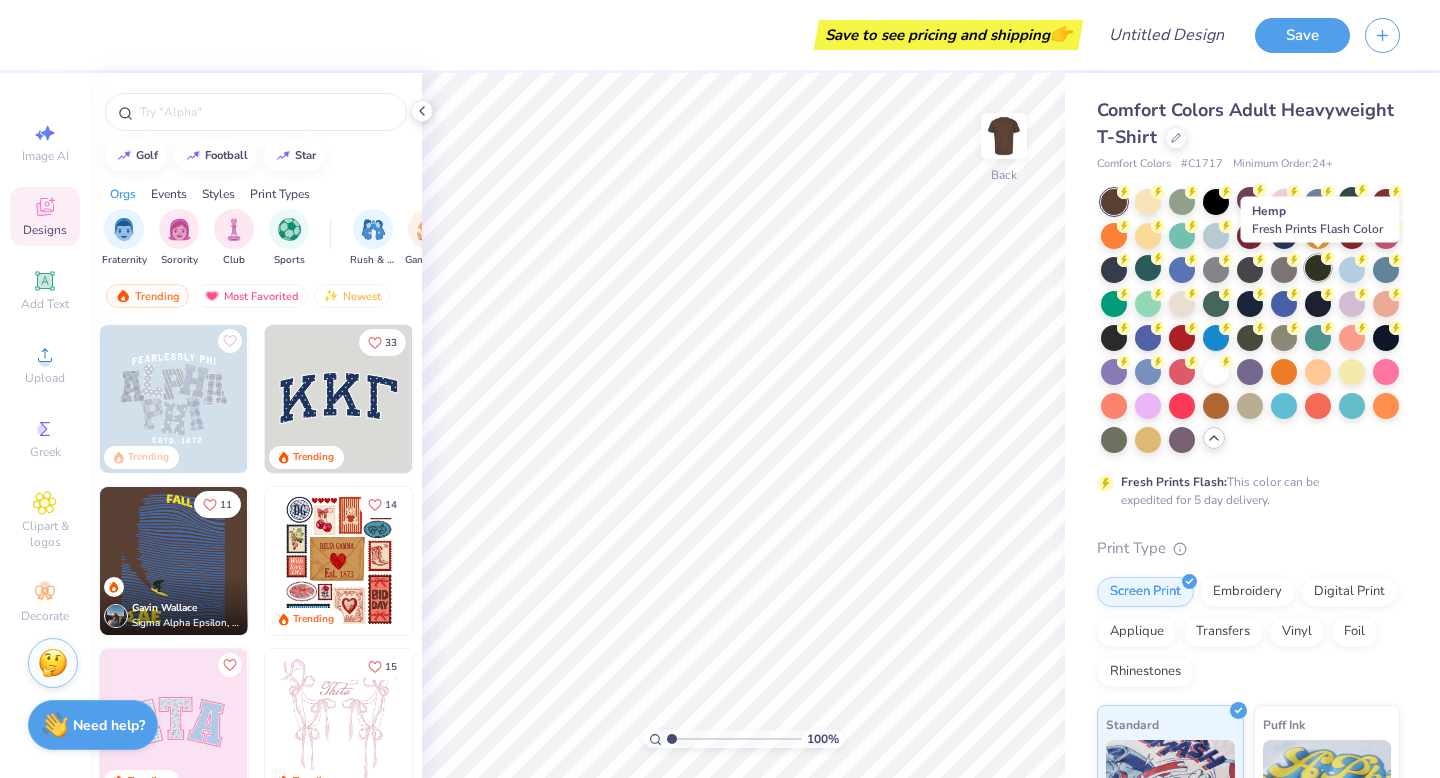 click at bounding box center (1318, 268) 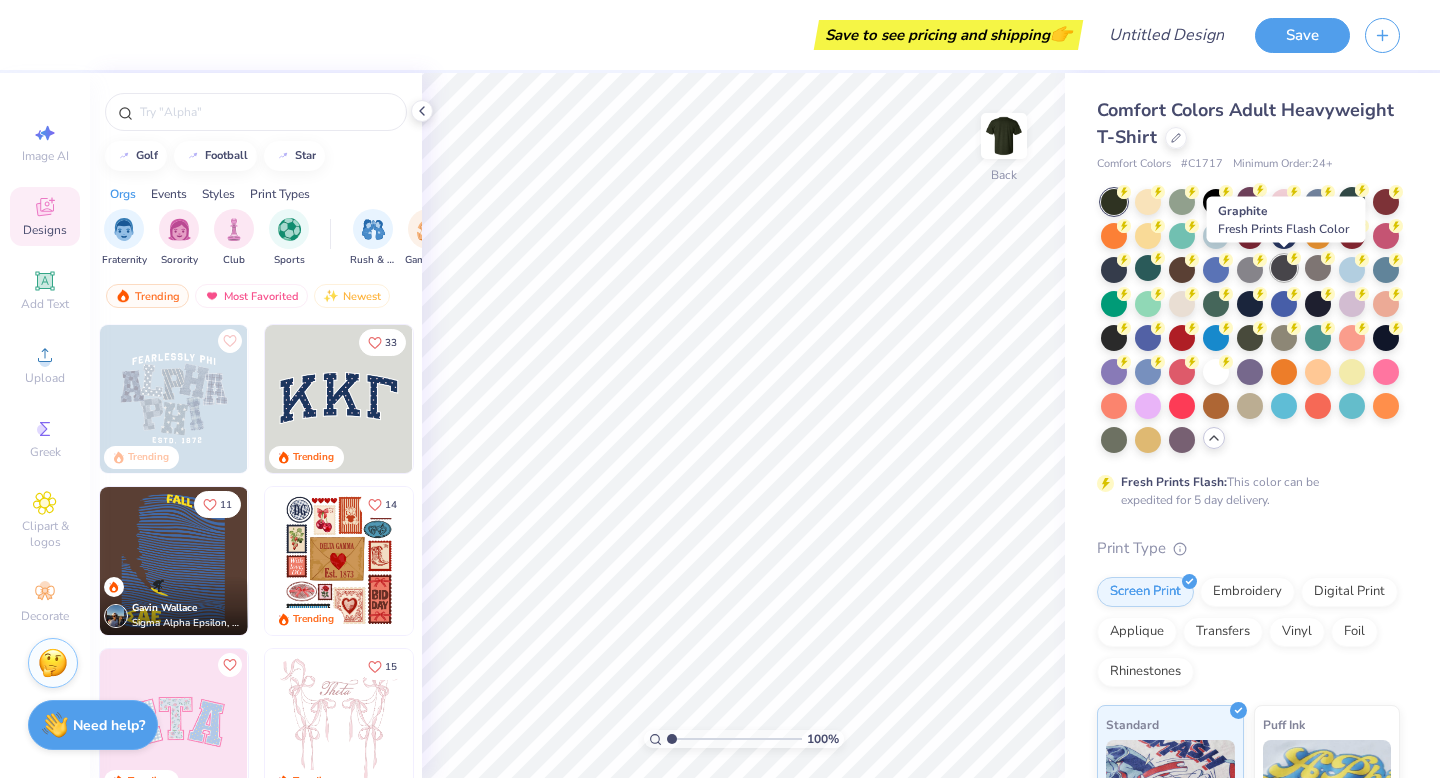 click at bounding box center (1284, 268) 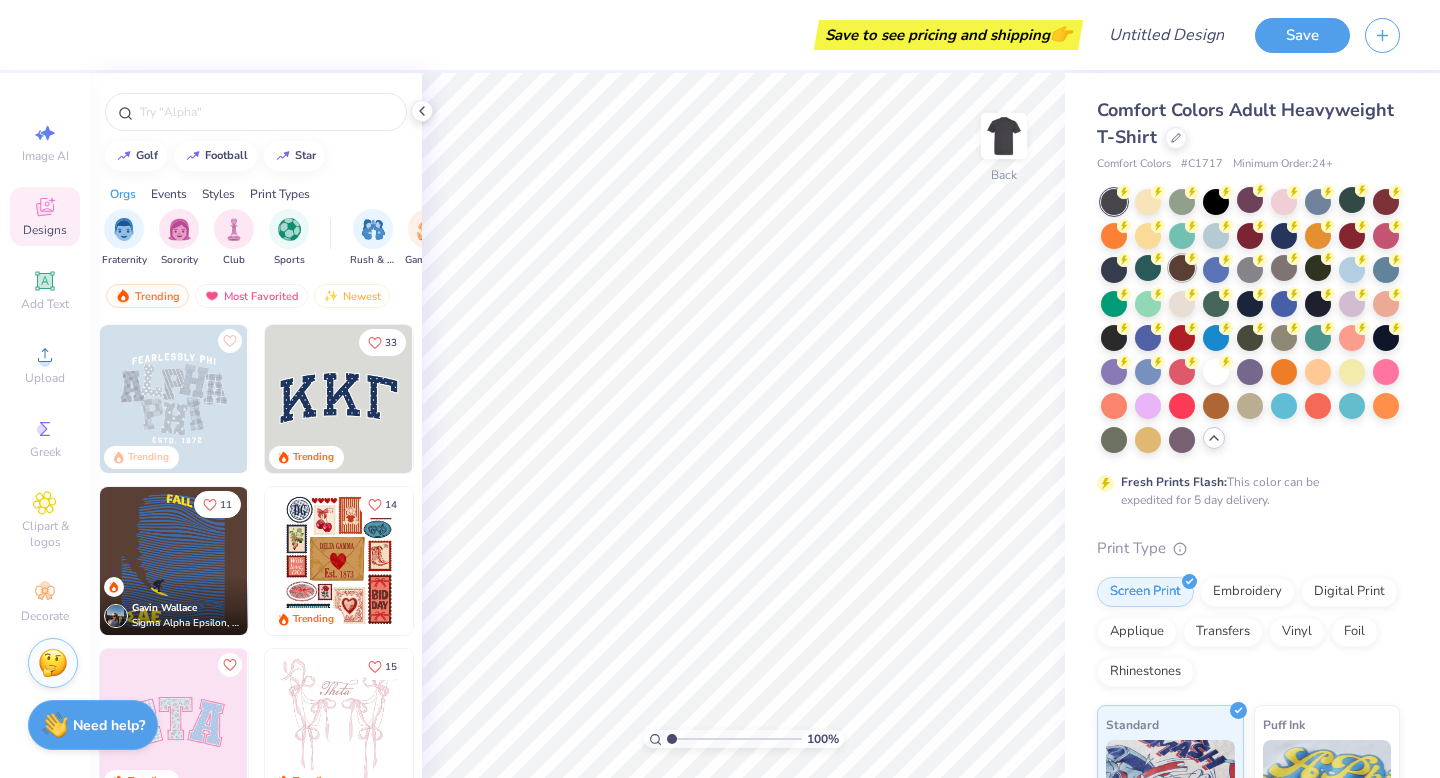 click at bounding box center [1182, 268] 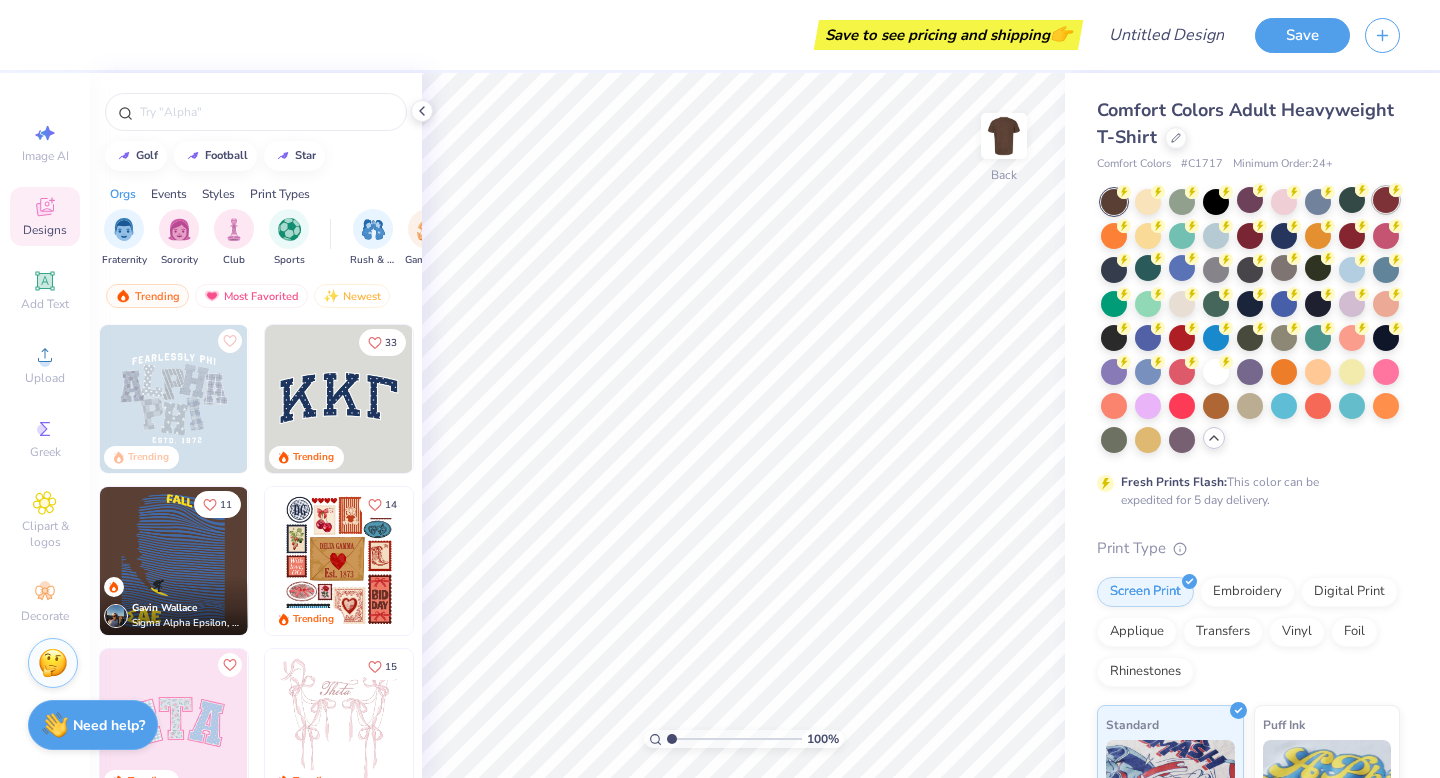 click at bounding box center (1386, 200) 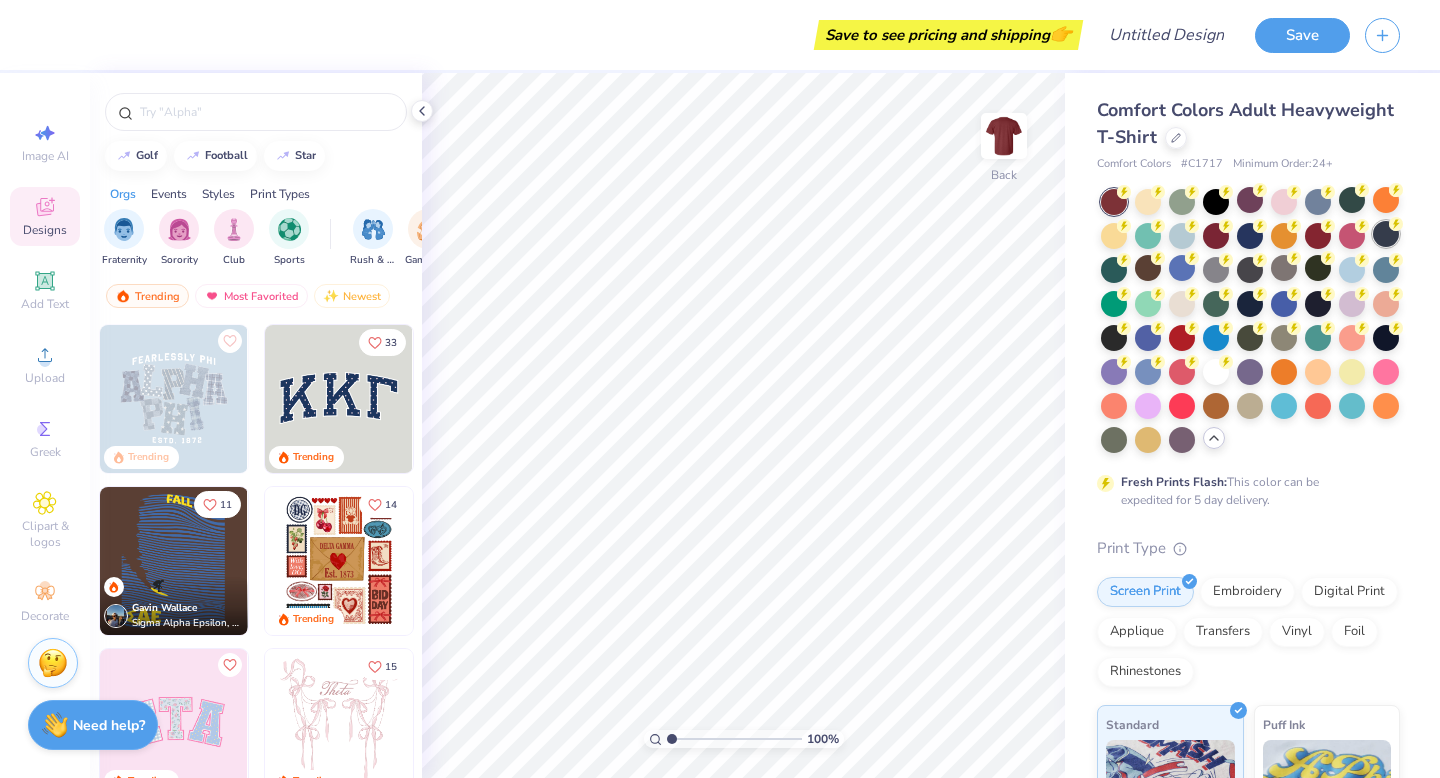 click at bounding box center (1386, 234) 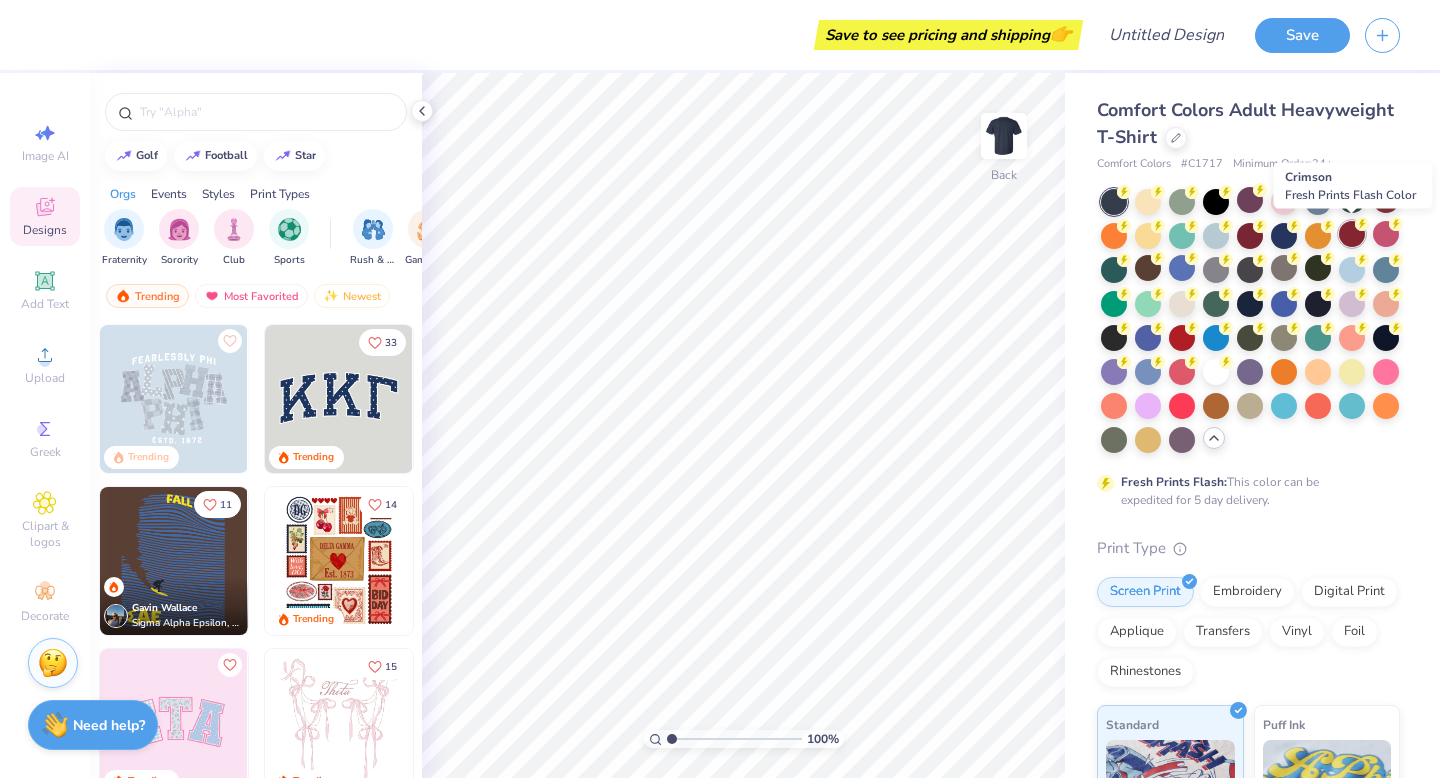 click at bounding box center [1352, 234] 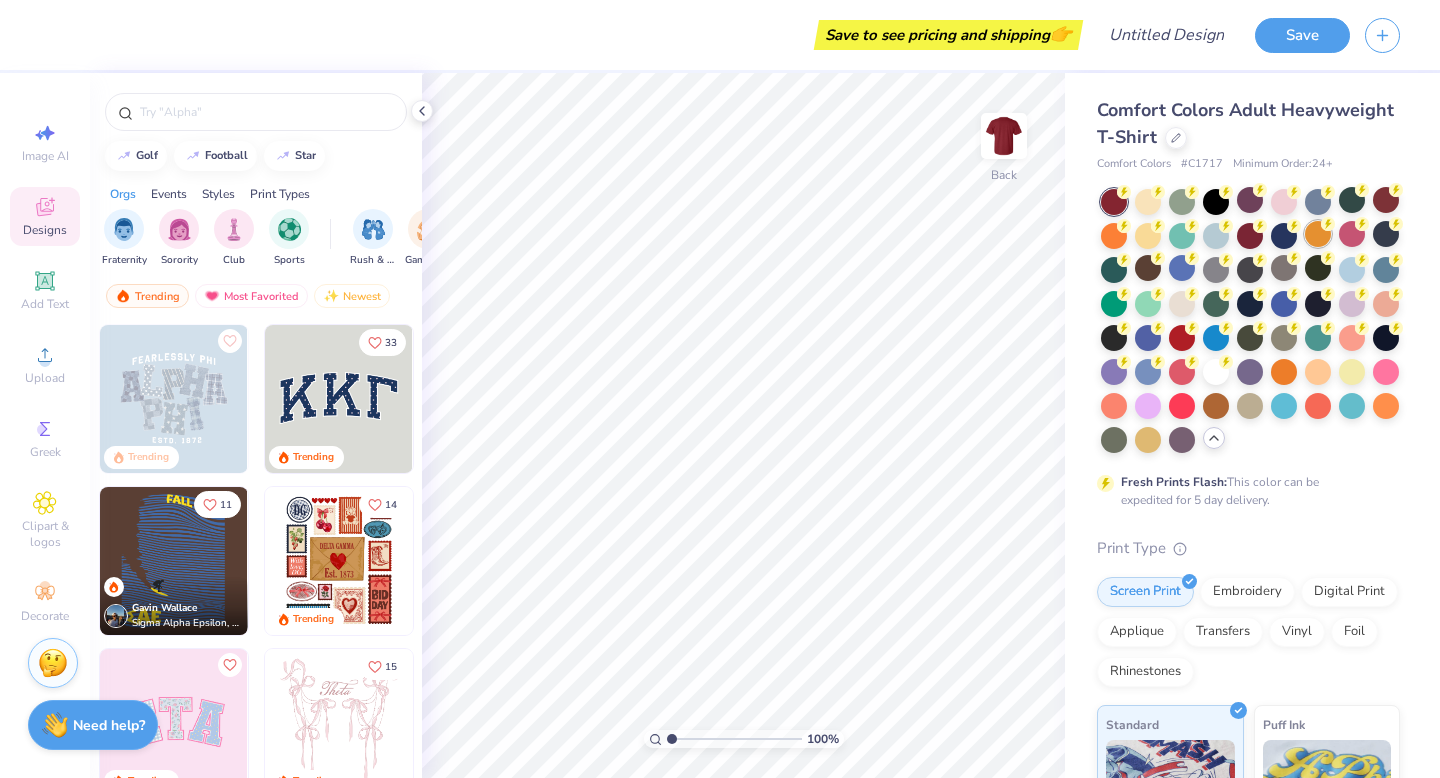 click at bounding box center [1318, 234] 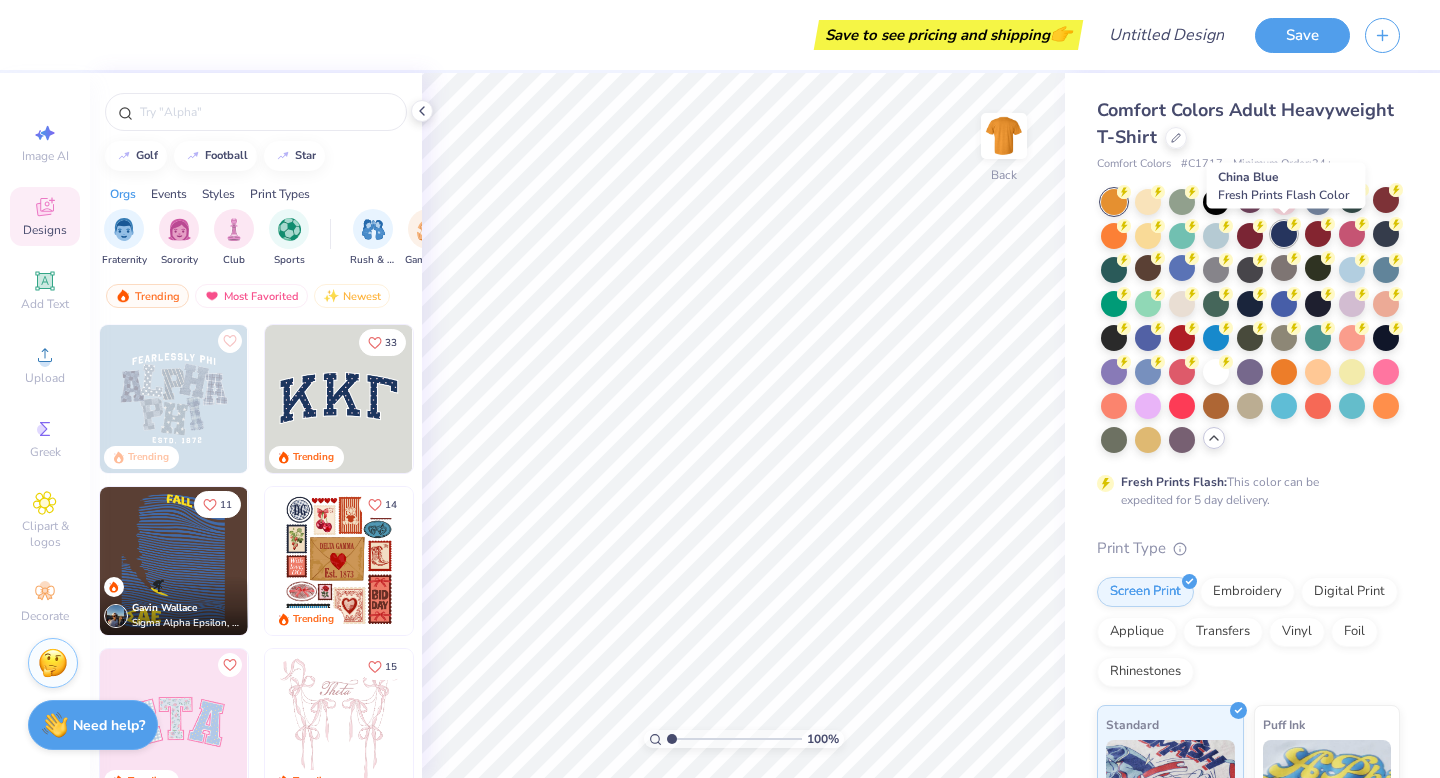 click at bounding box center (1284, 234) 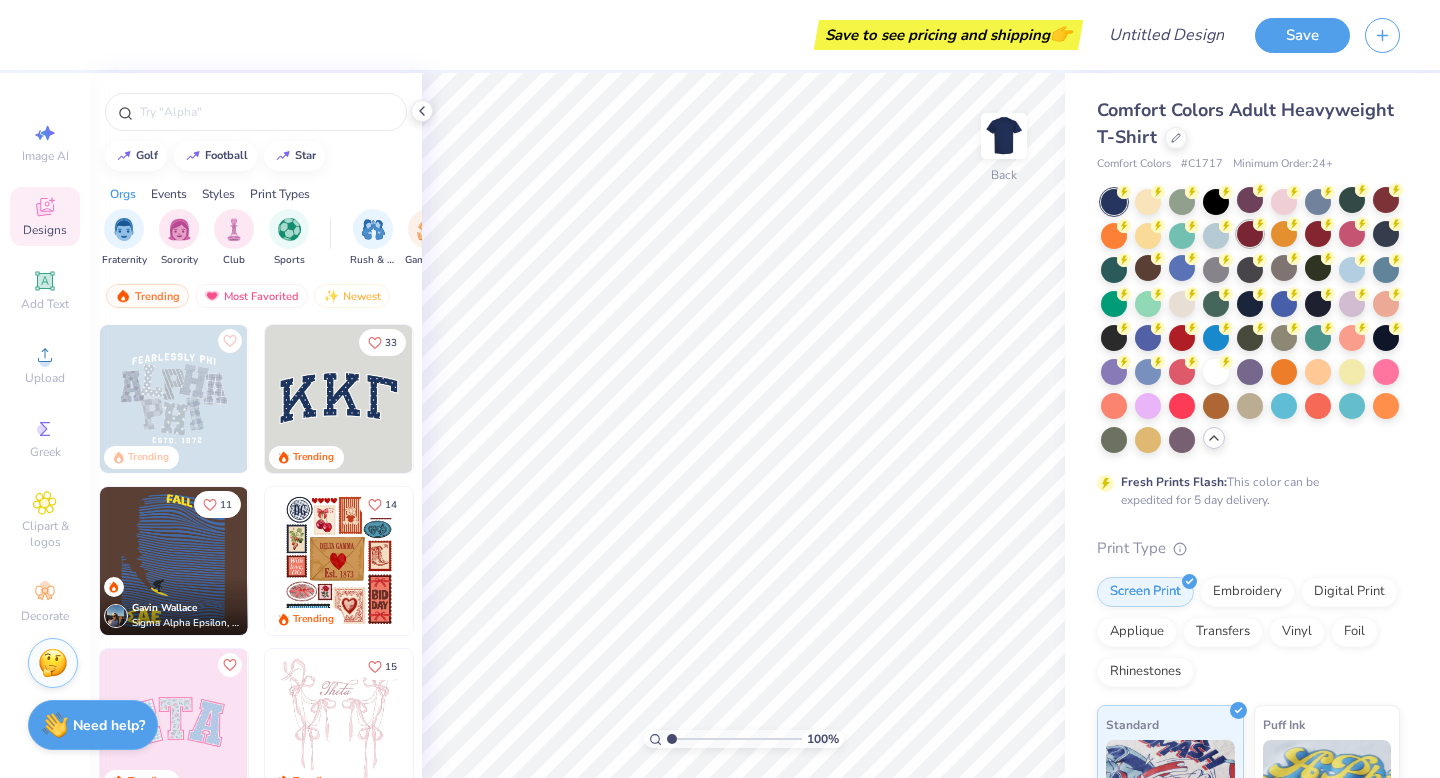click at bounding box center [1250, 234] 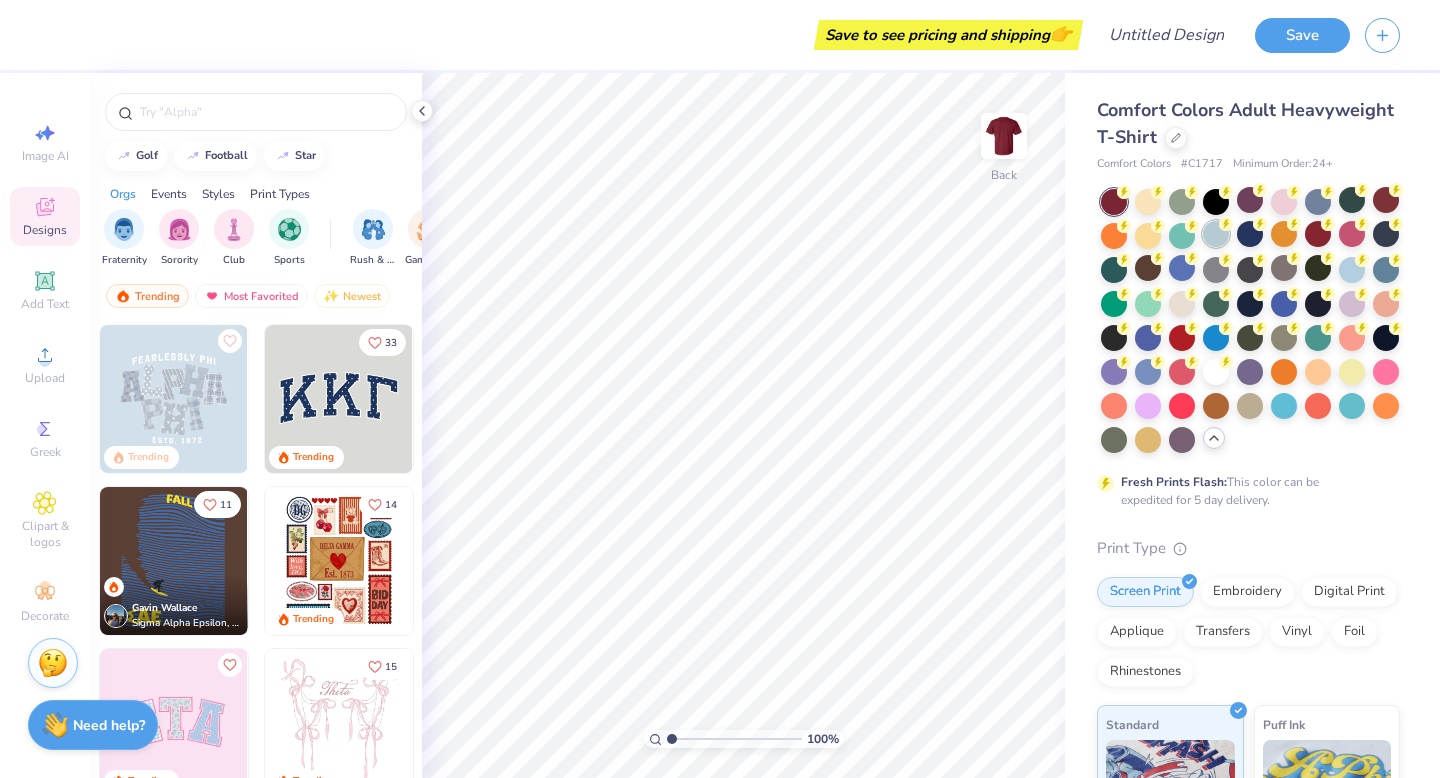 click at bounding box center (1216, 234) 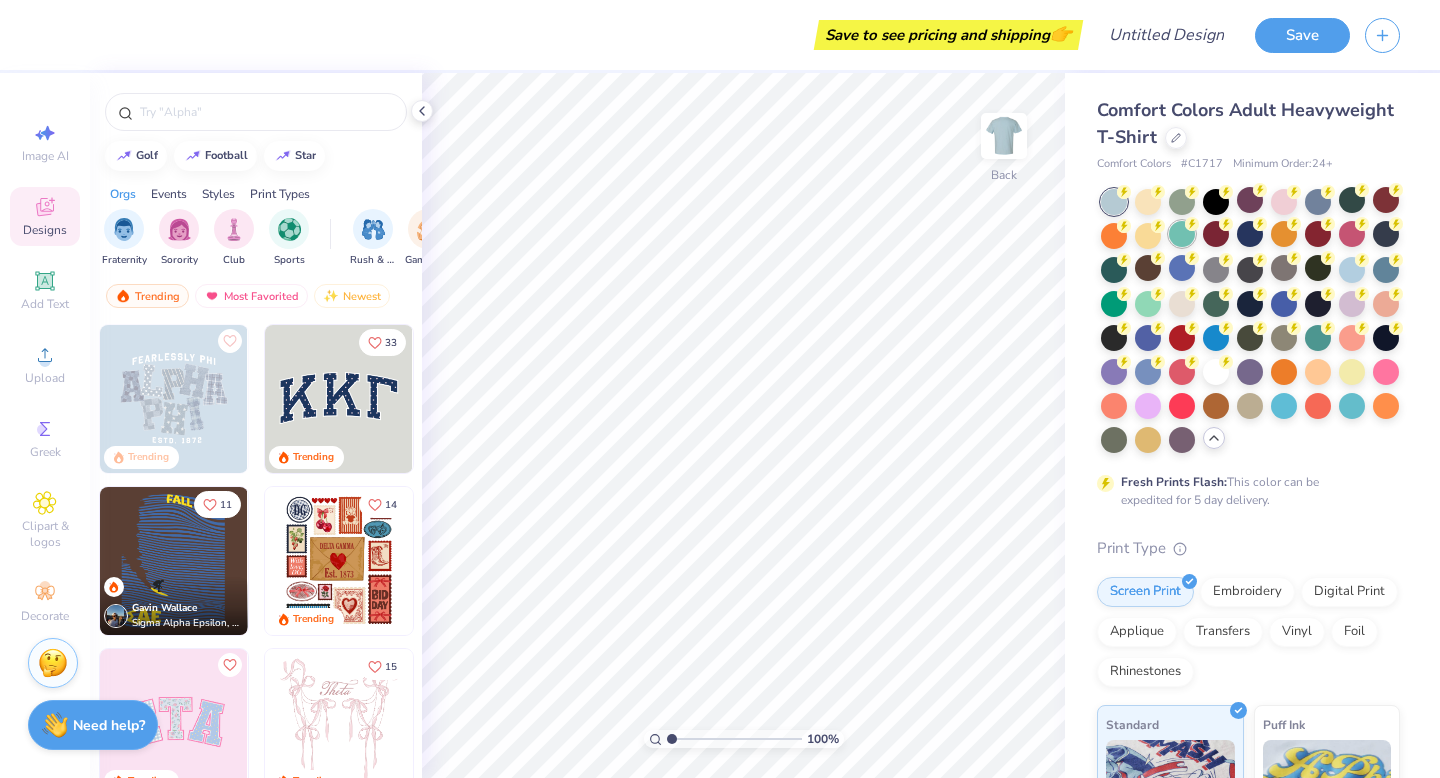 click at bounding box center [1250, 321] 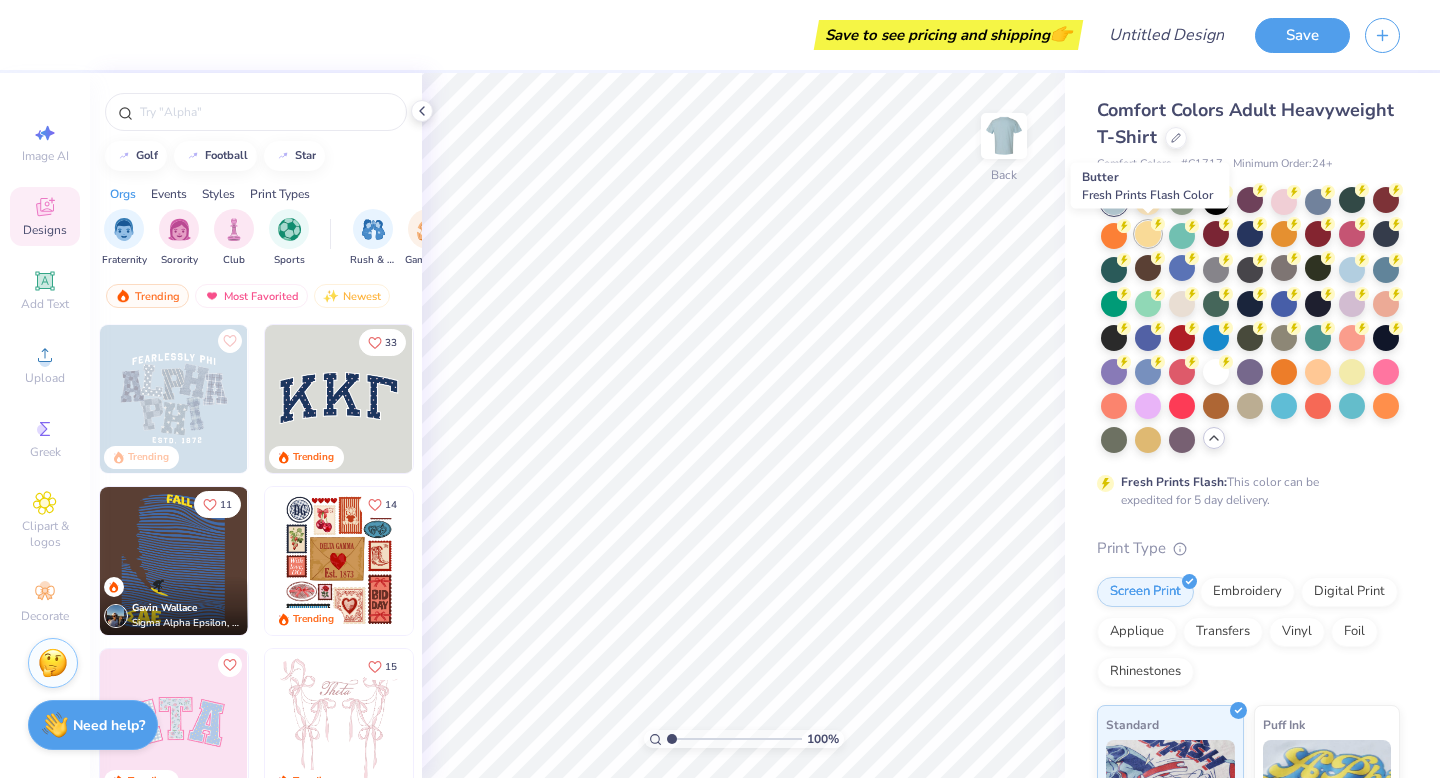 click at bounding box center [1148, 234] 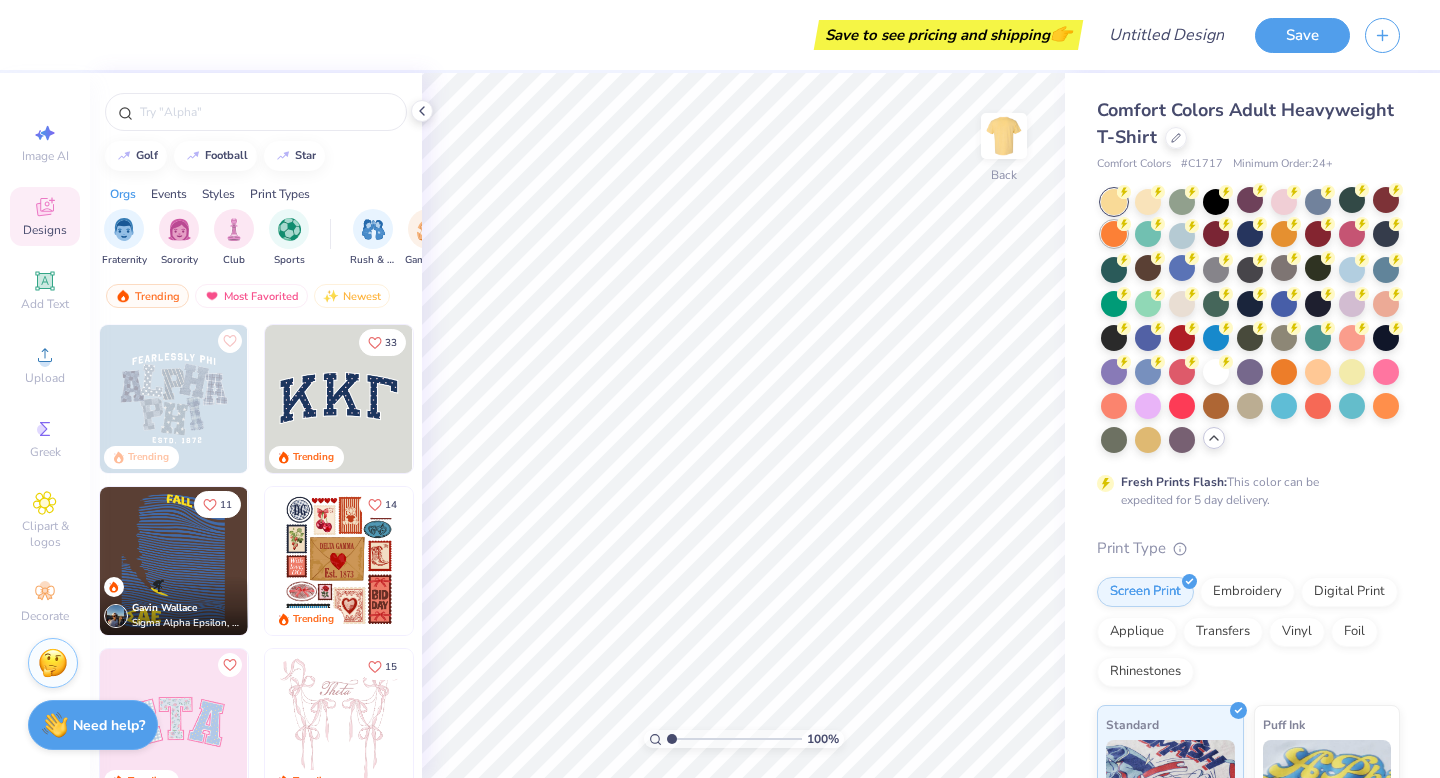 click at bounding box center (1114, 234) 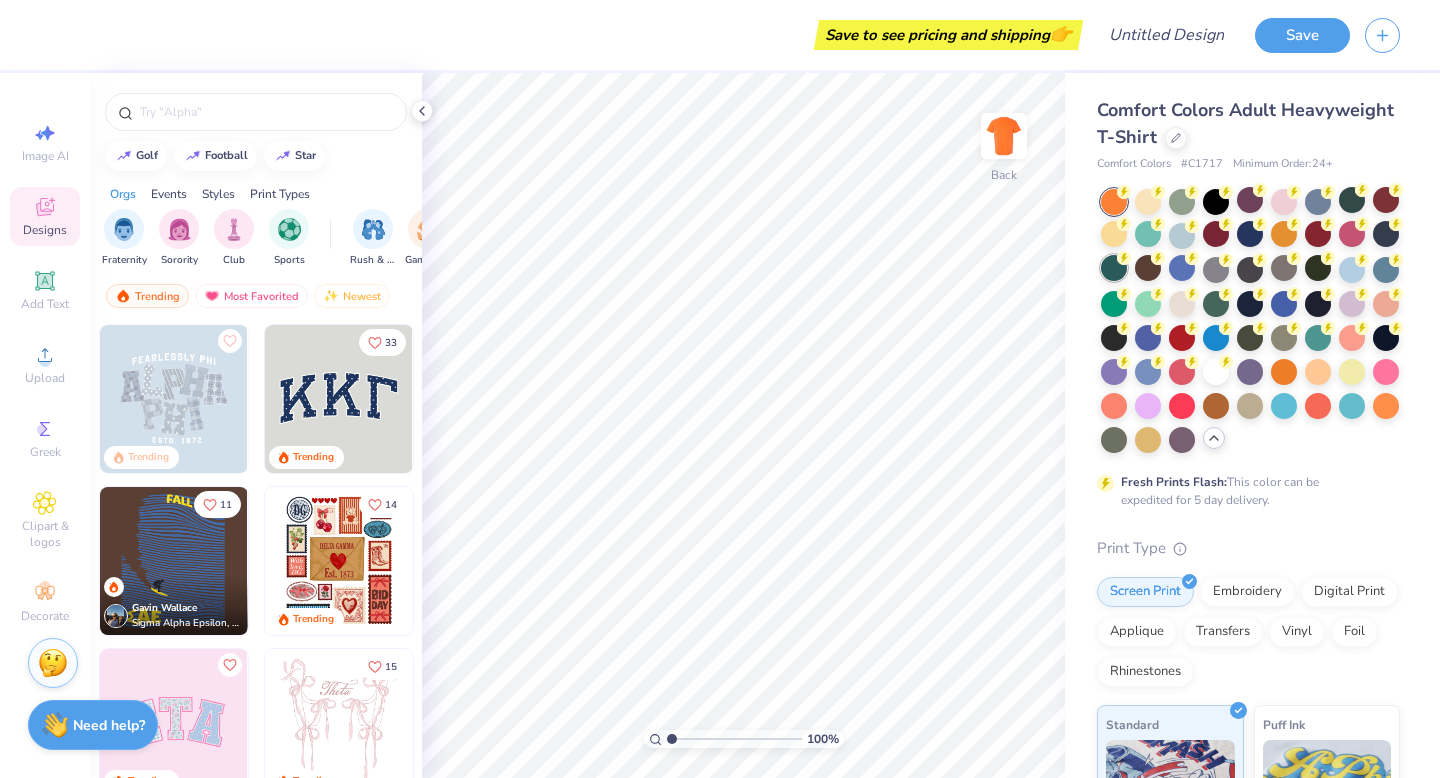 click at bounding box center (1114, 268) 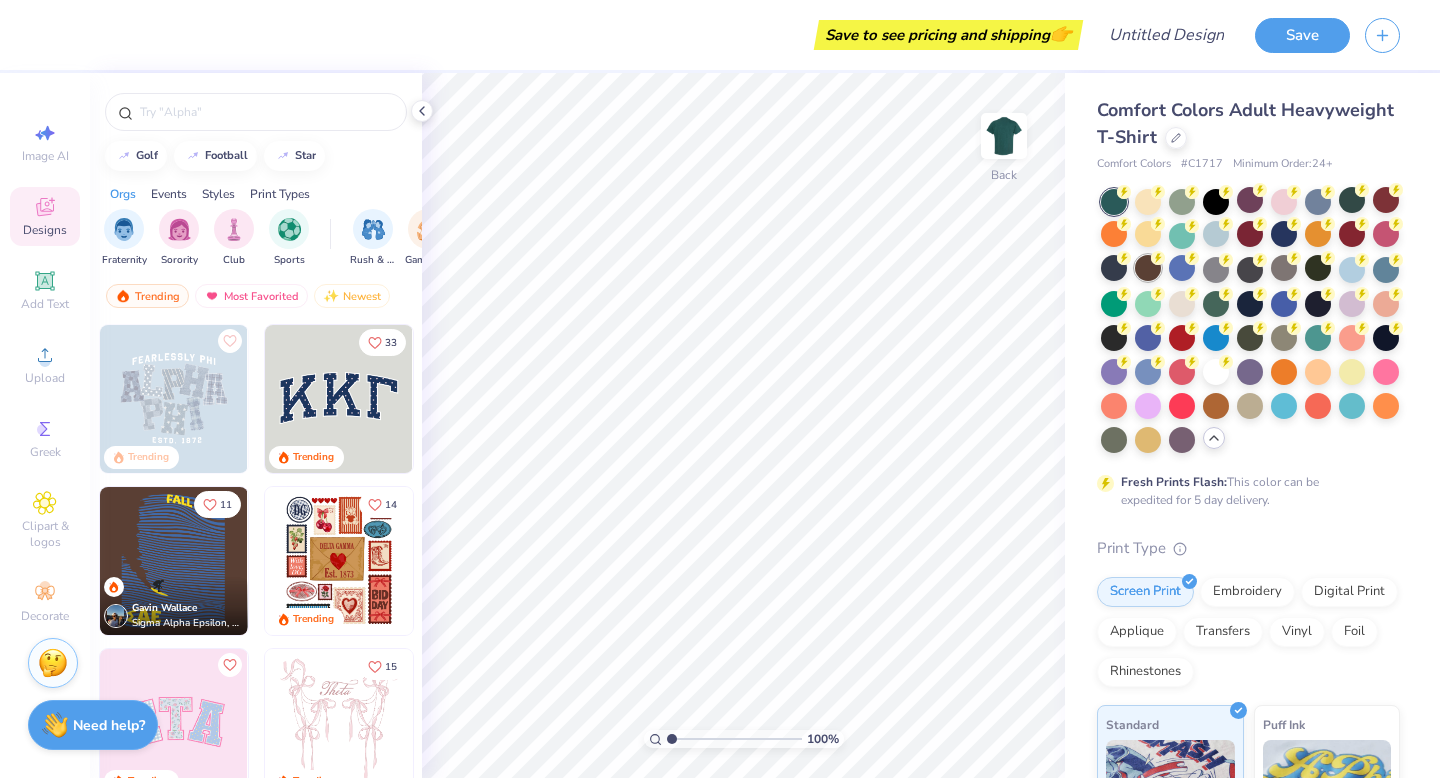 click at bounding box center [1148, 268] 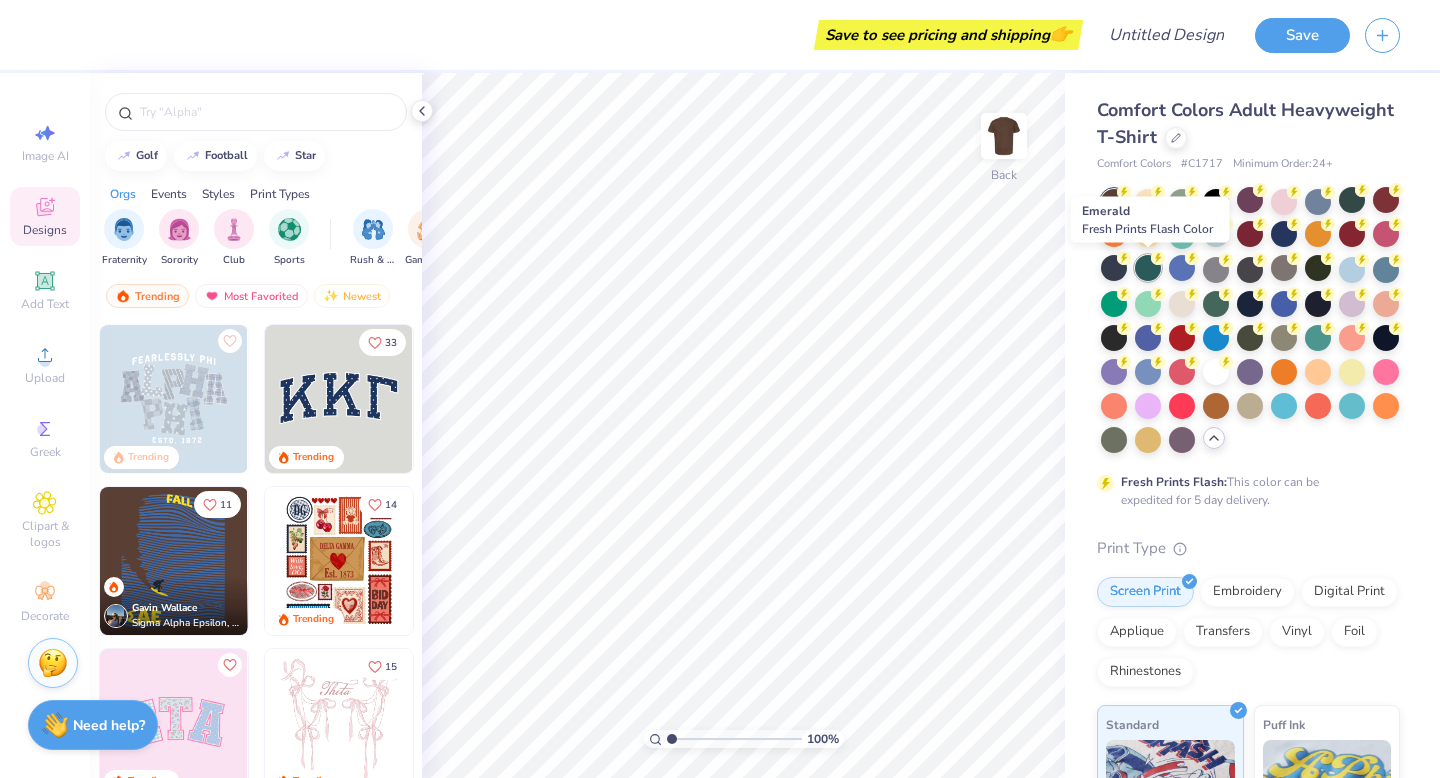 click at bounding box center [1148, 268] 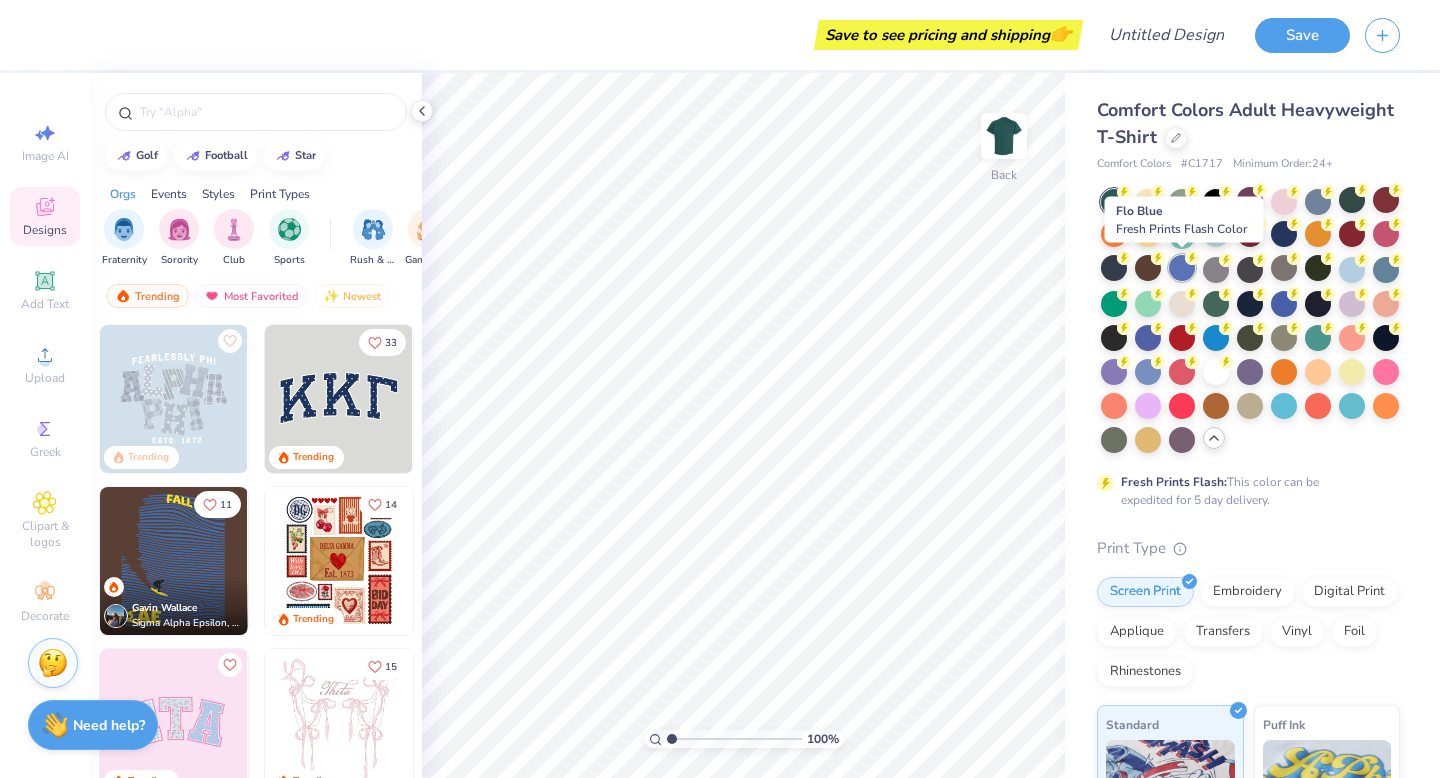 click at bounding box center [1182, 268] 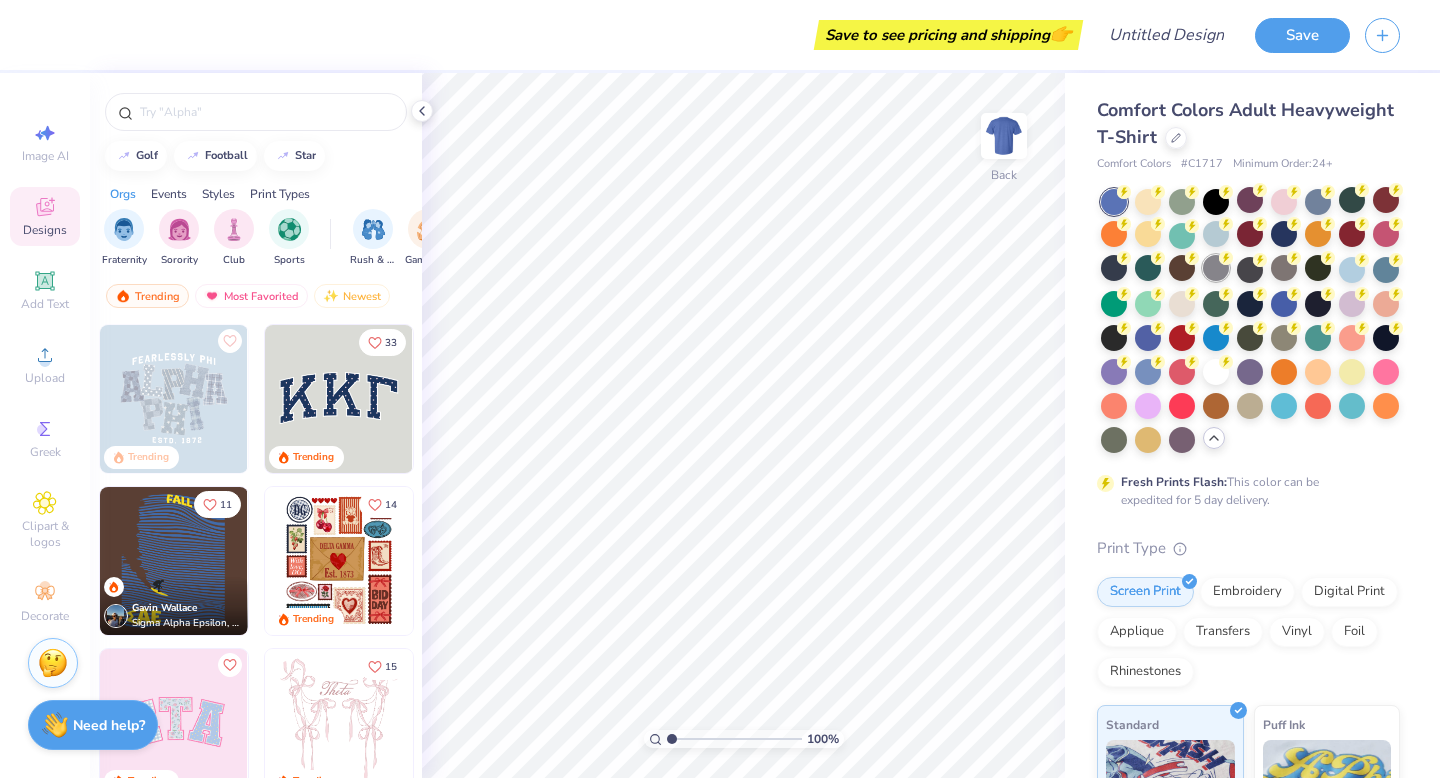 click at bounding box center (1216, 268) 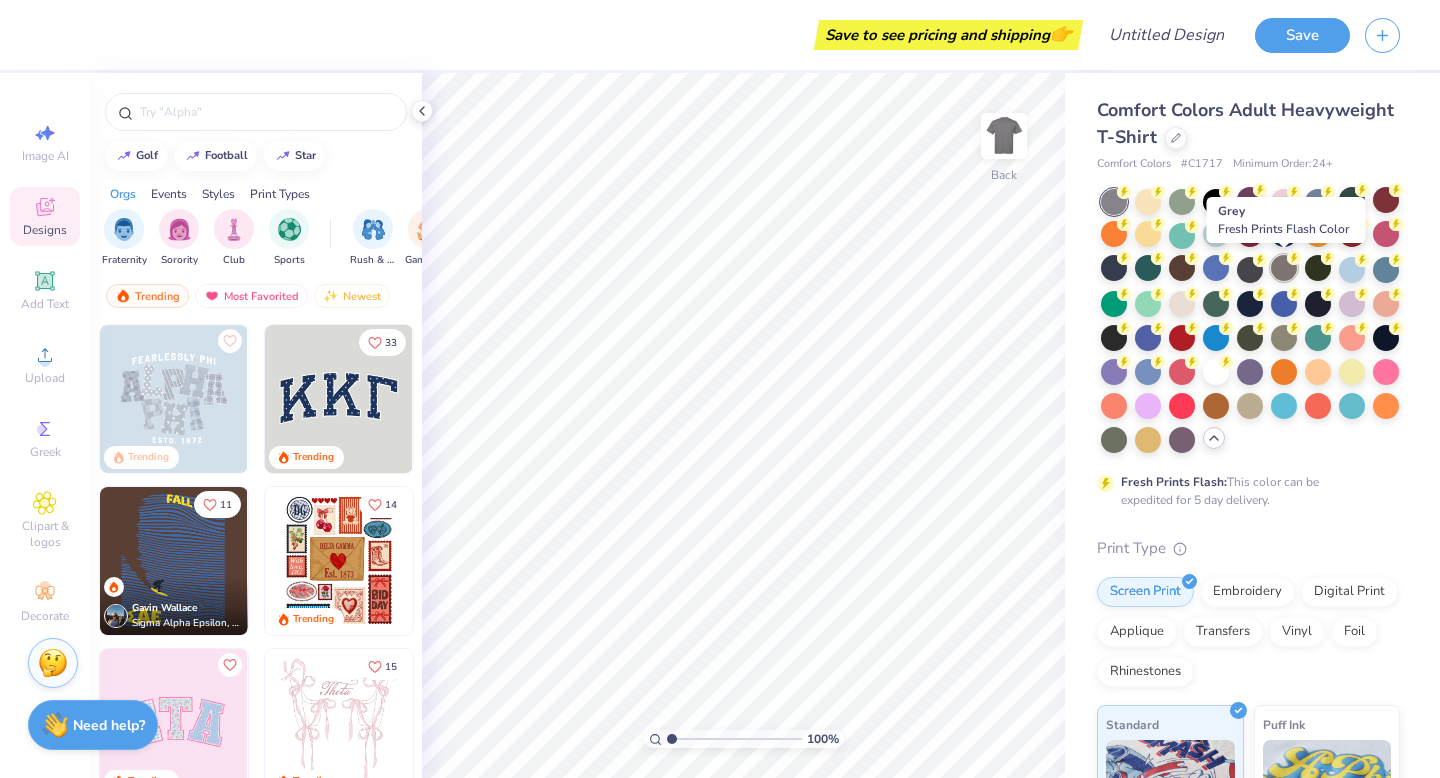 click at bounding box center (1284, 268) 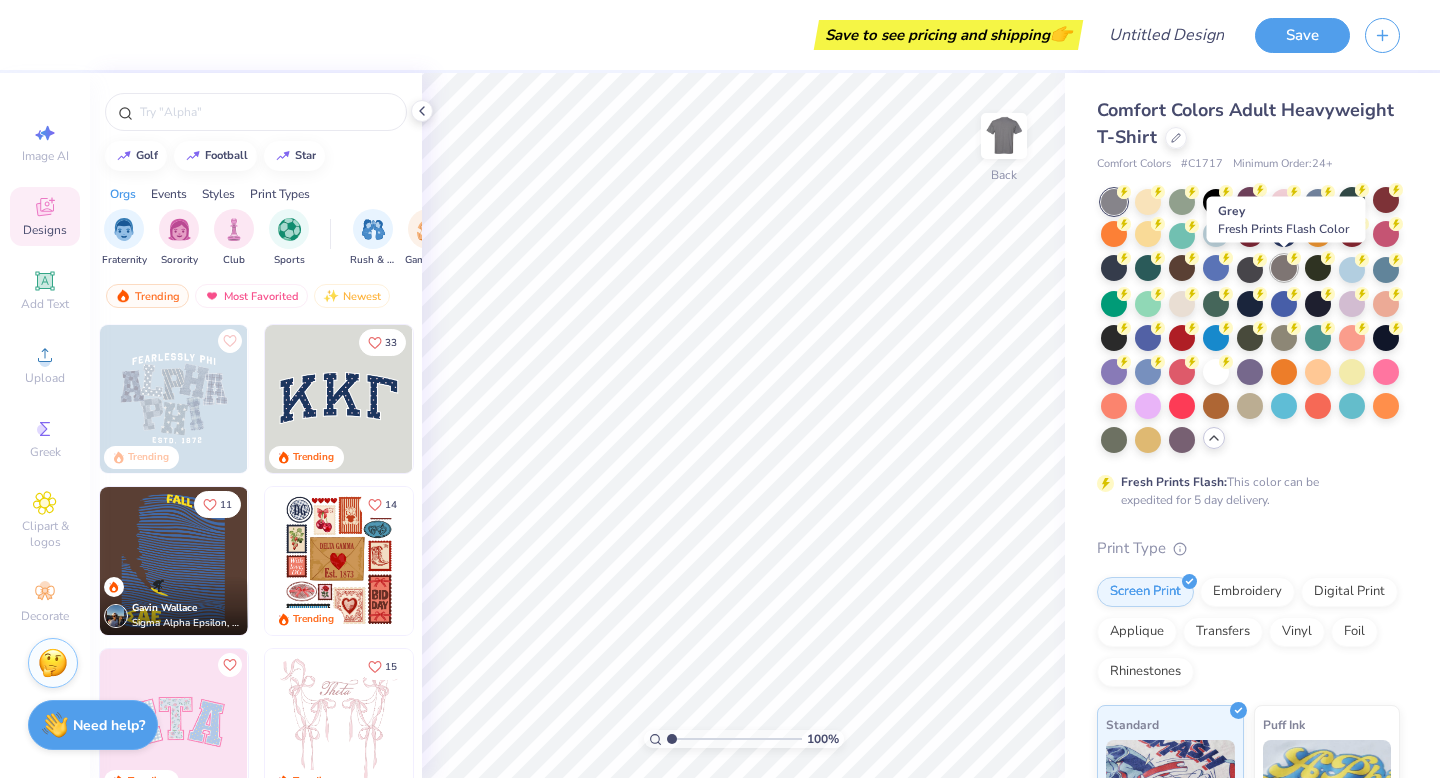 click at bounding box center [1284, 268] 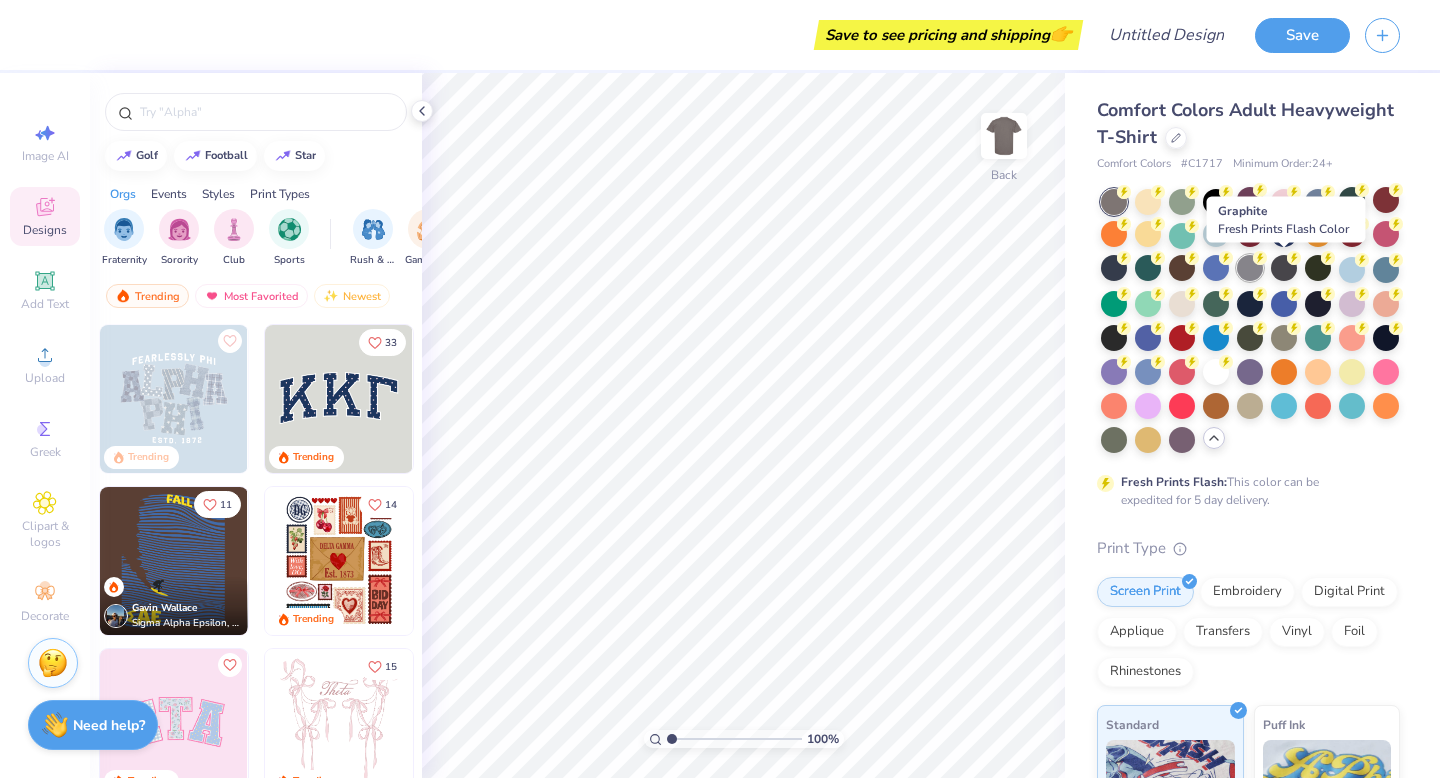 click at bounding box center (1284, 268) 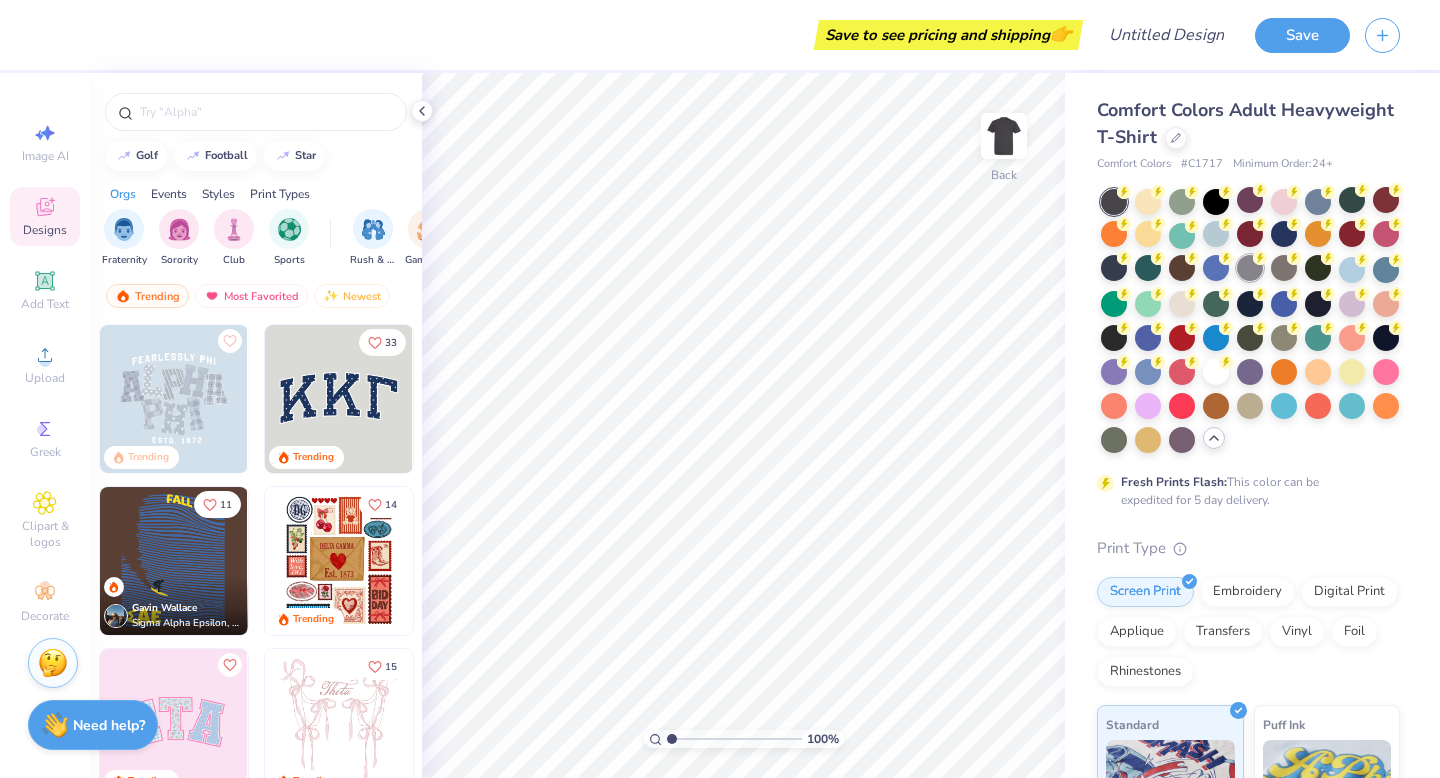 click at bounding box center [1250, 268] 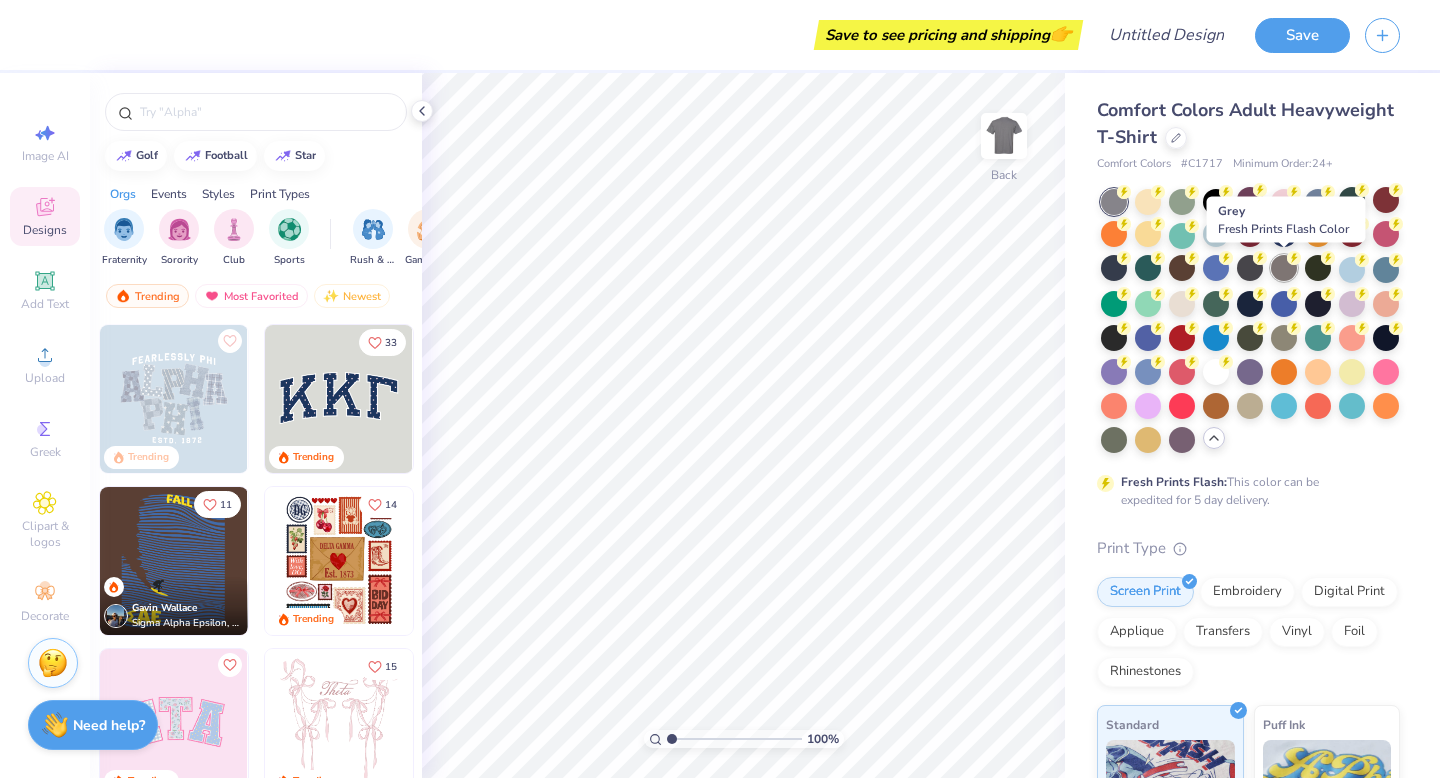 click at bounding box center (1284, 268) 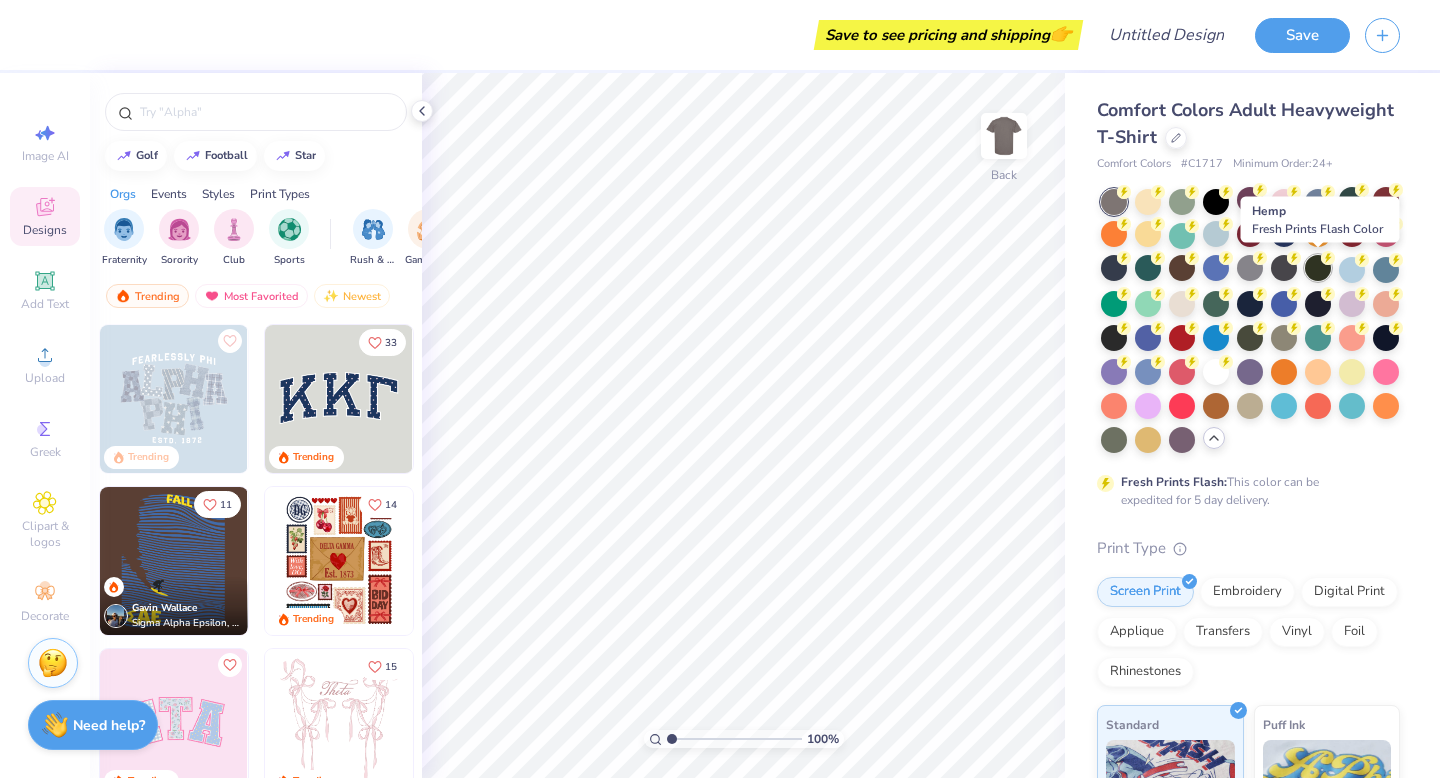 click at bounding box center (1318, 268) 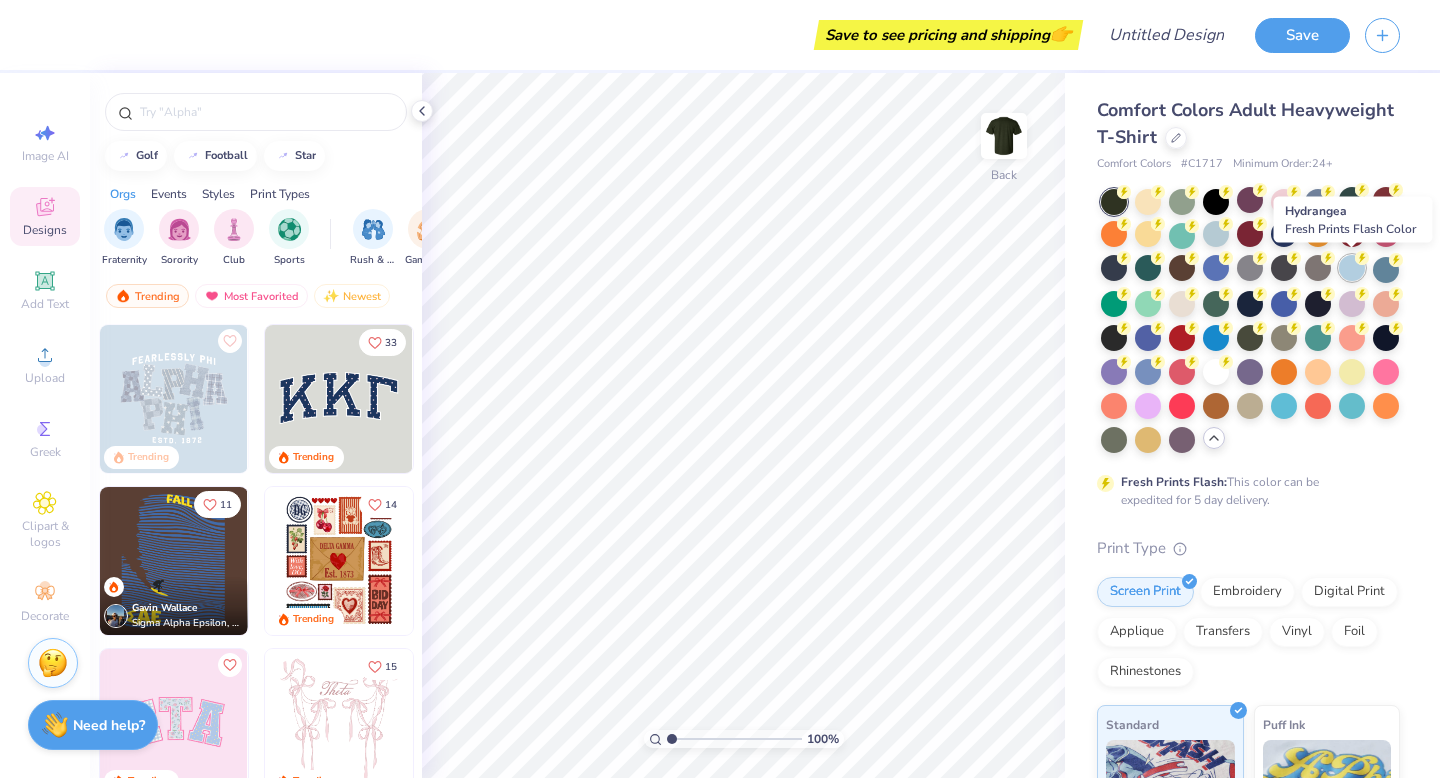 click at bounding box center [1352, 268] 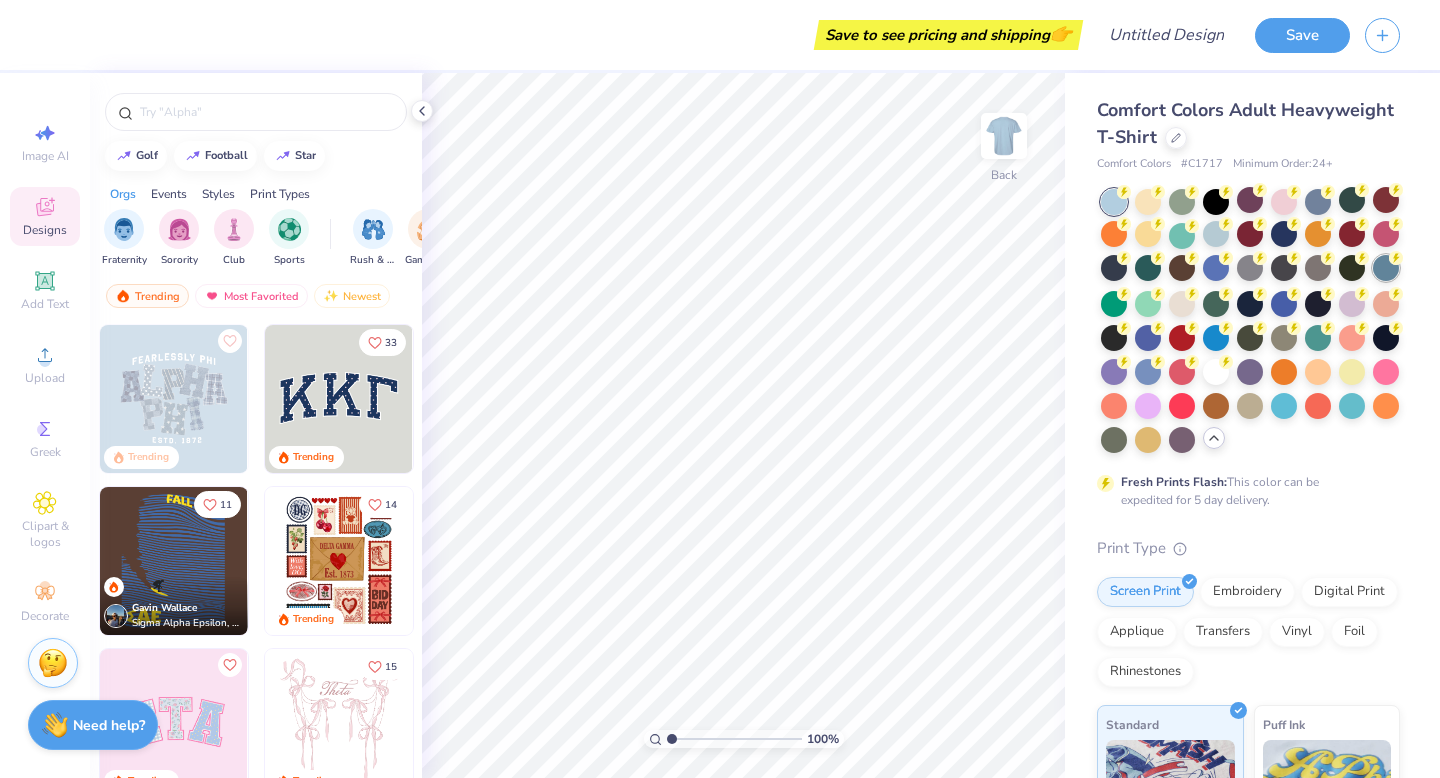 click at bounding box center (1386, 268) 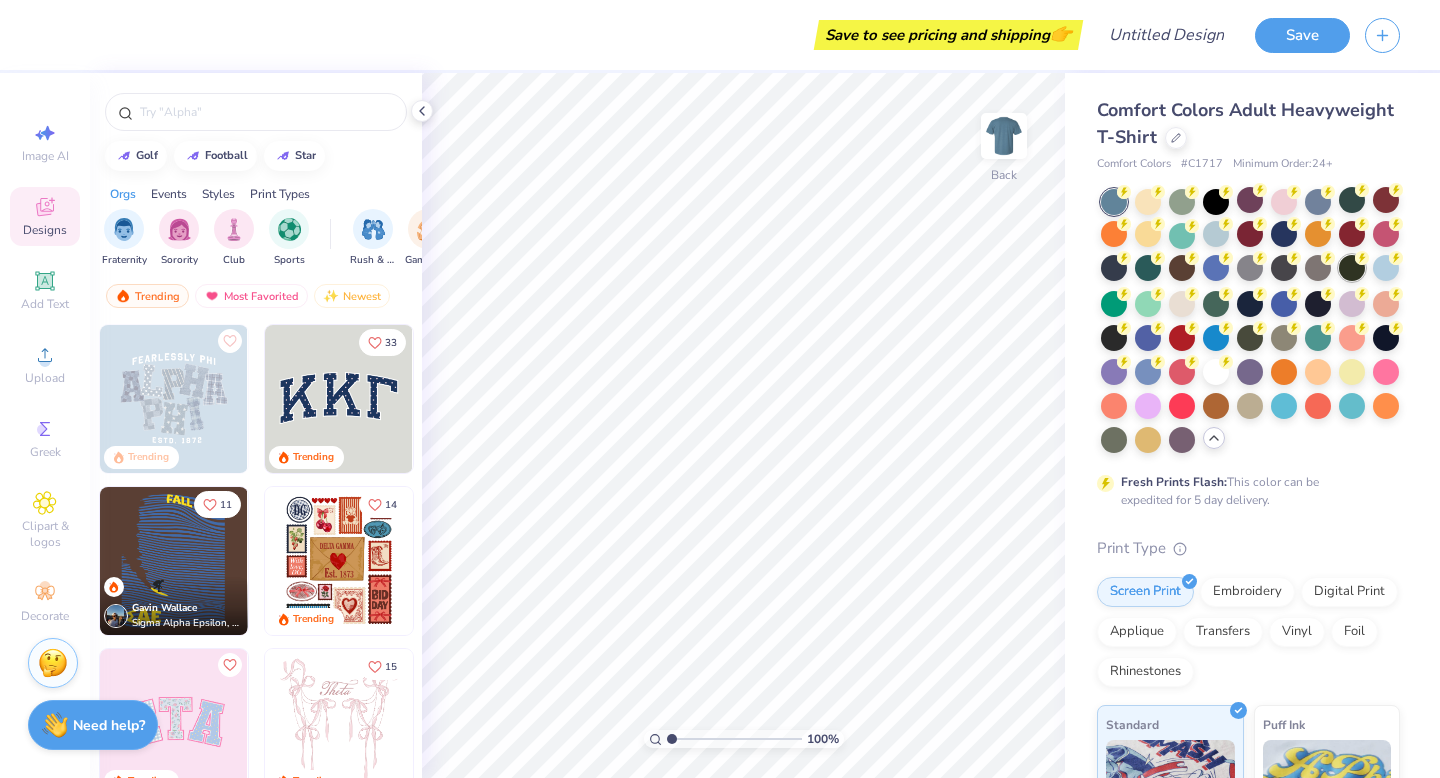 click at bounding box center [1352, 268] 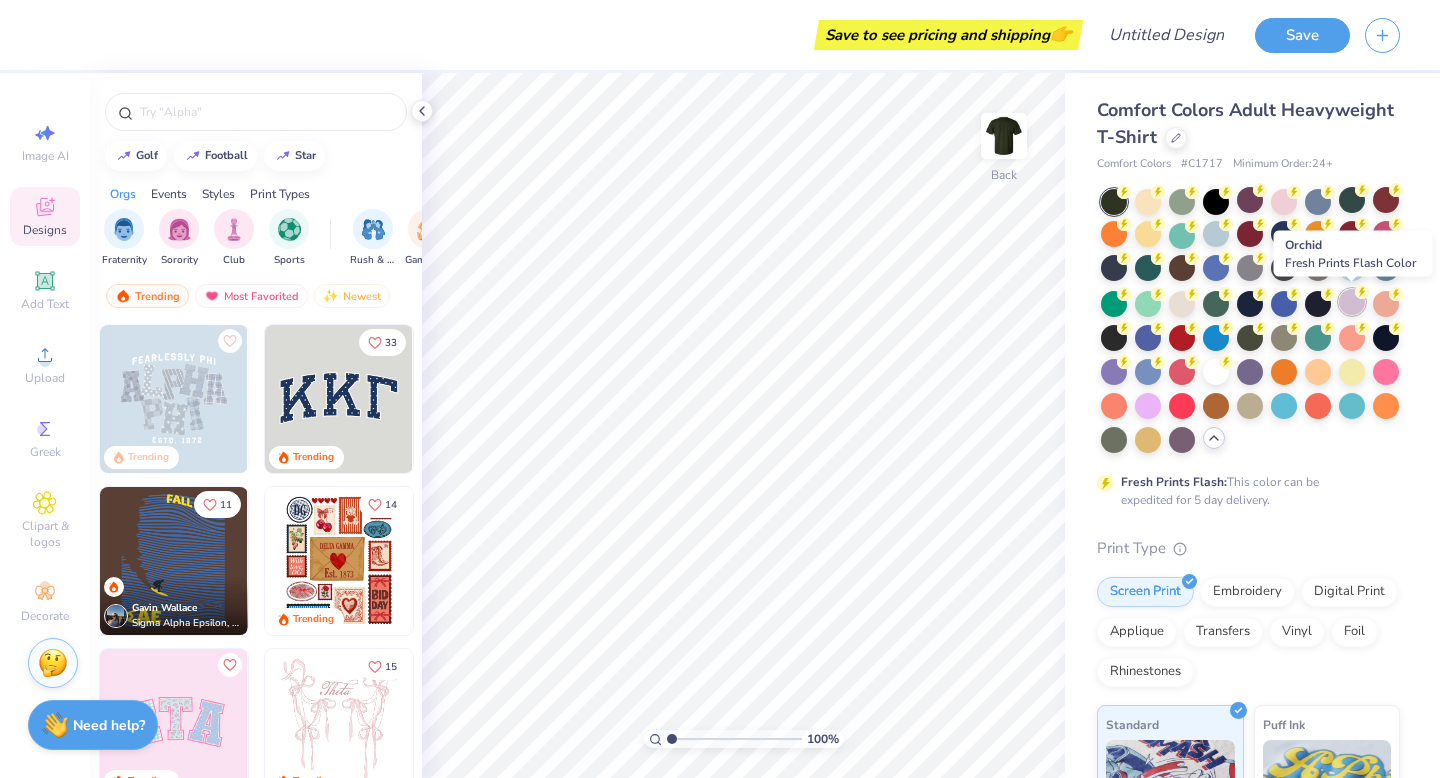 click at bounding box center [1352, 302] 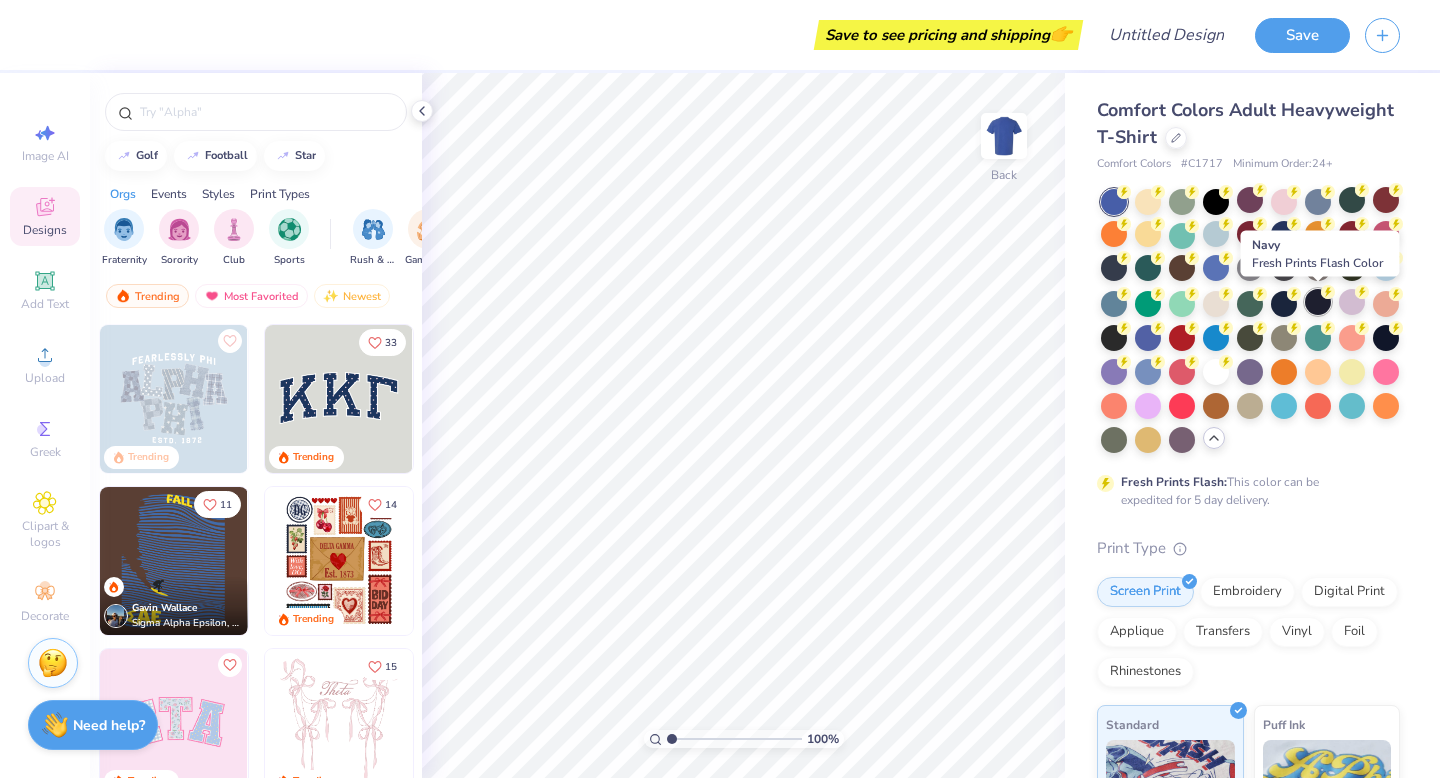 click at bounding box center [1318, 302] 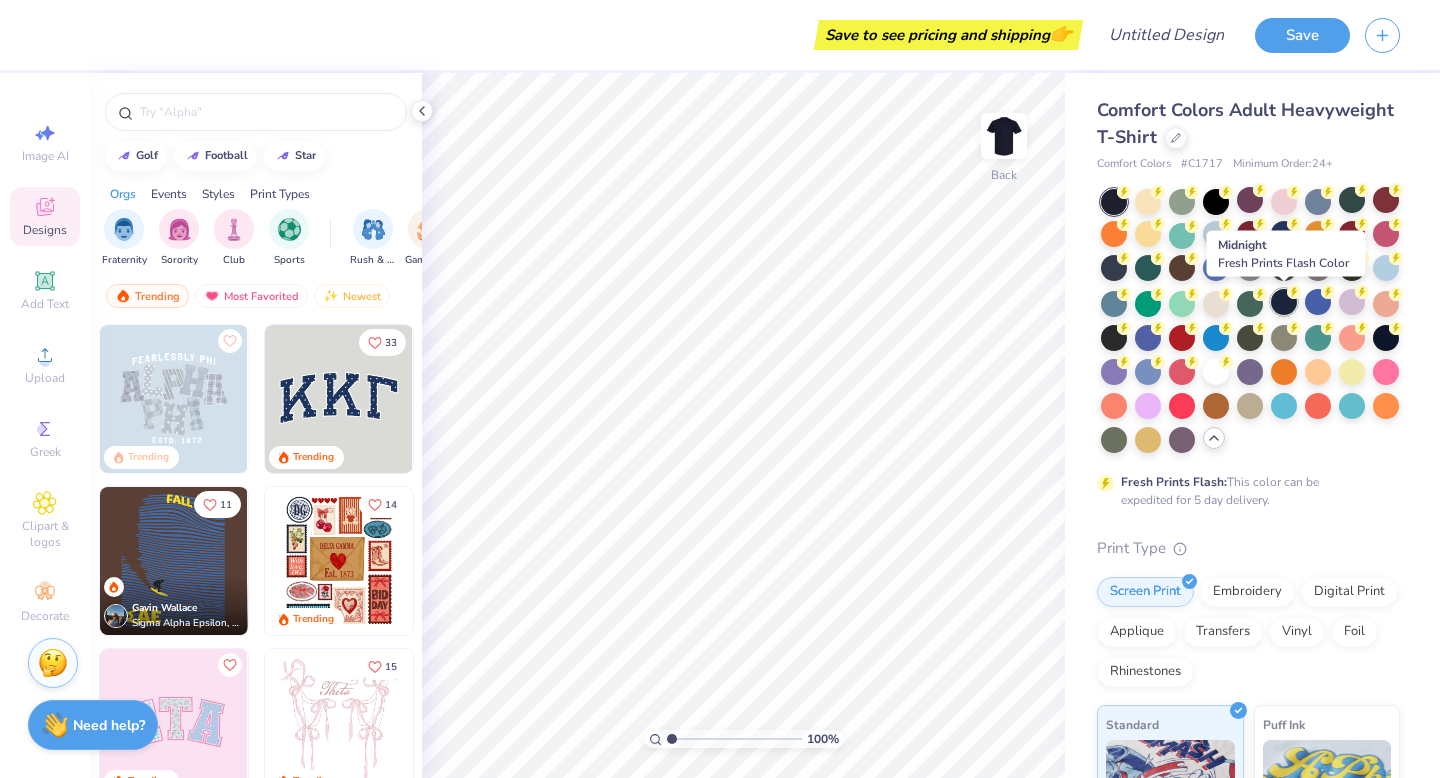 click at bounding box center [1284, 302] 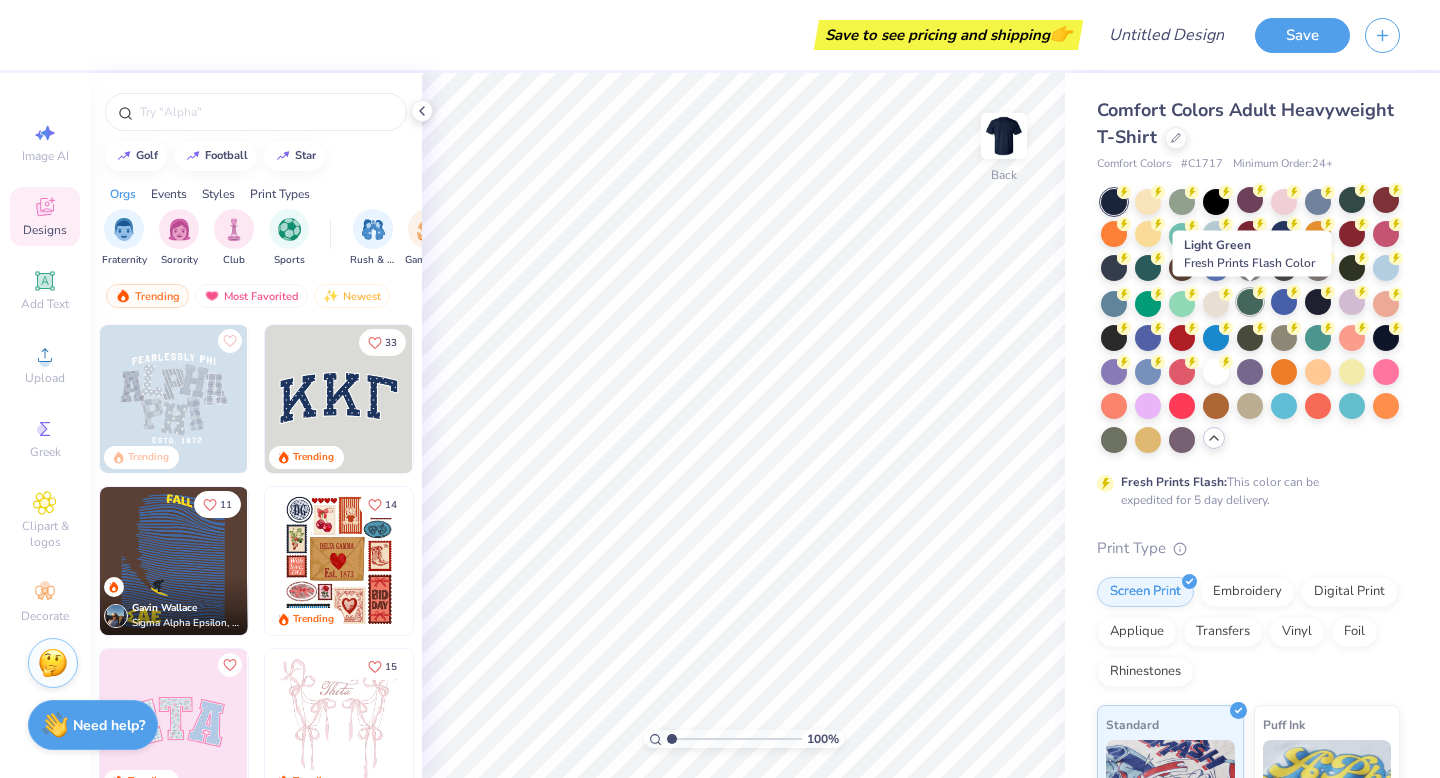 click at bounding box center (1250, 302) 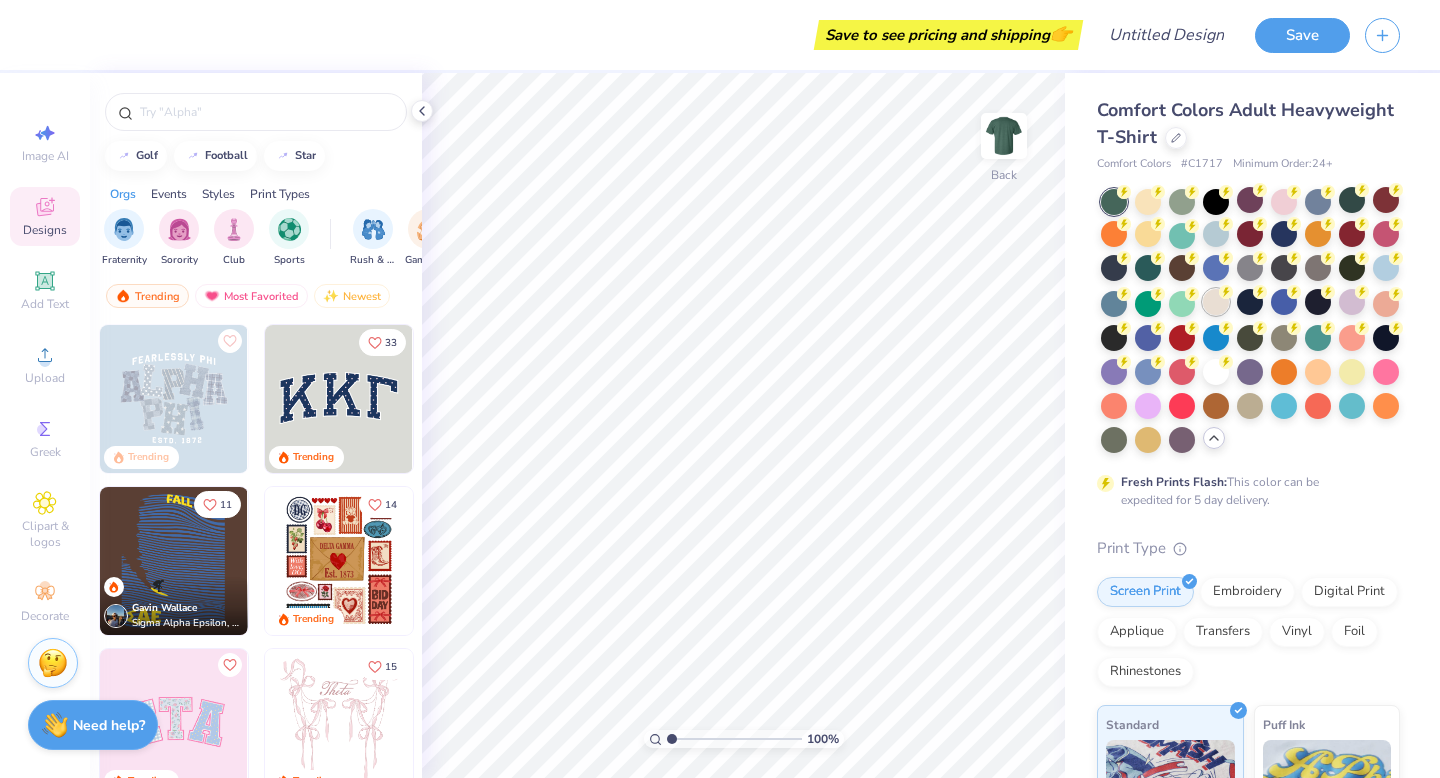click at bounding box center [1216, 302] 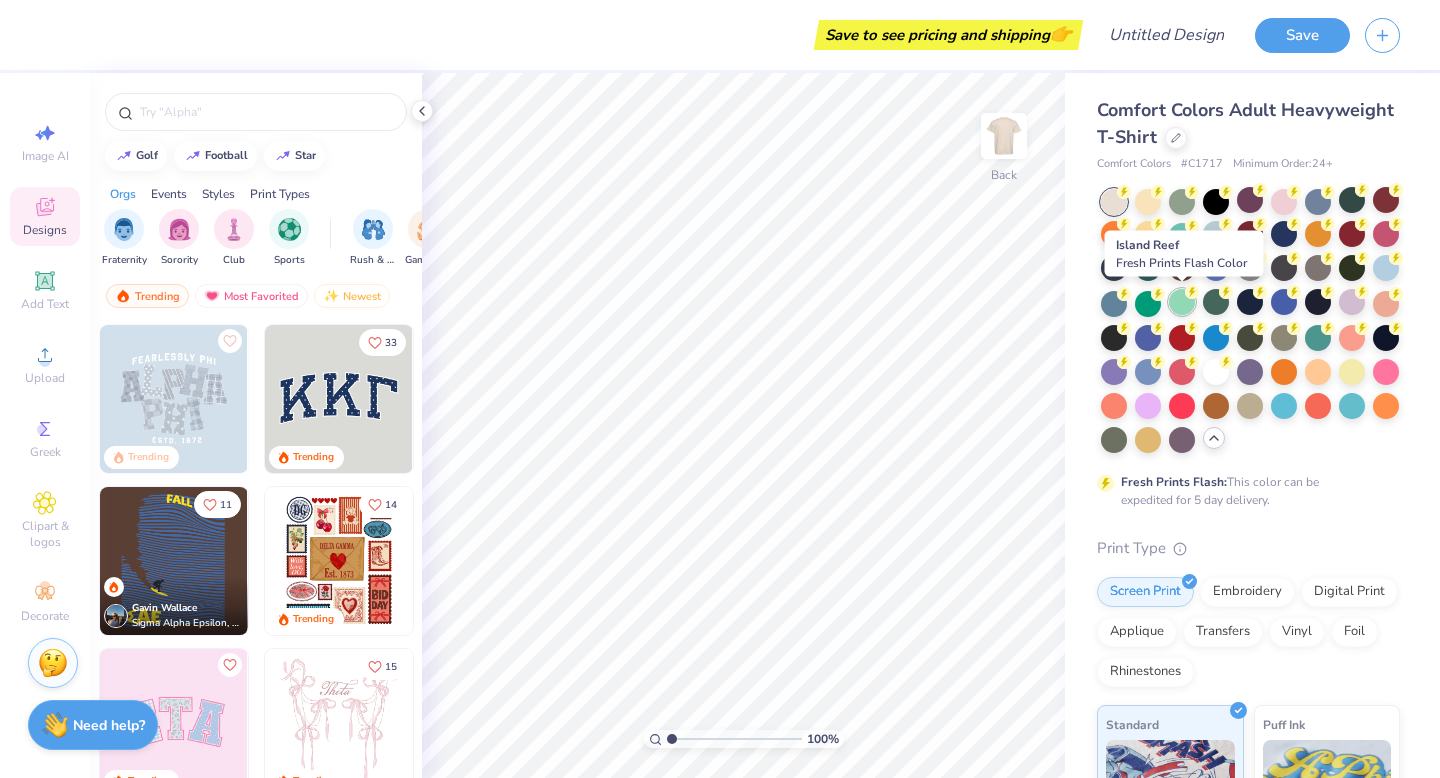 click at bounding box center [1182, 302] 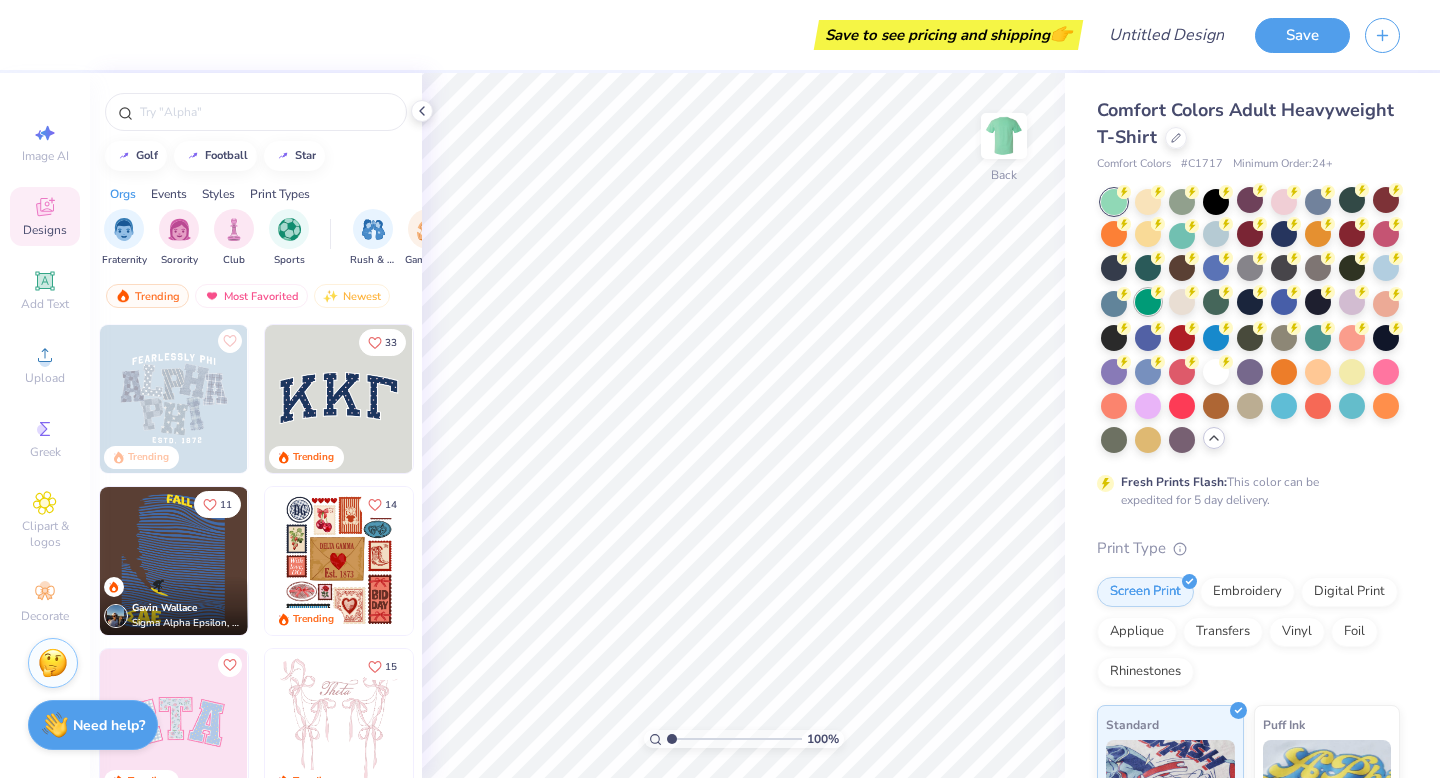 click at bounding box center (1148, 302) 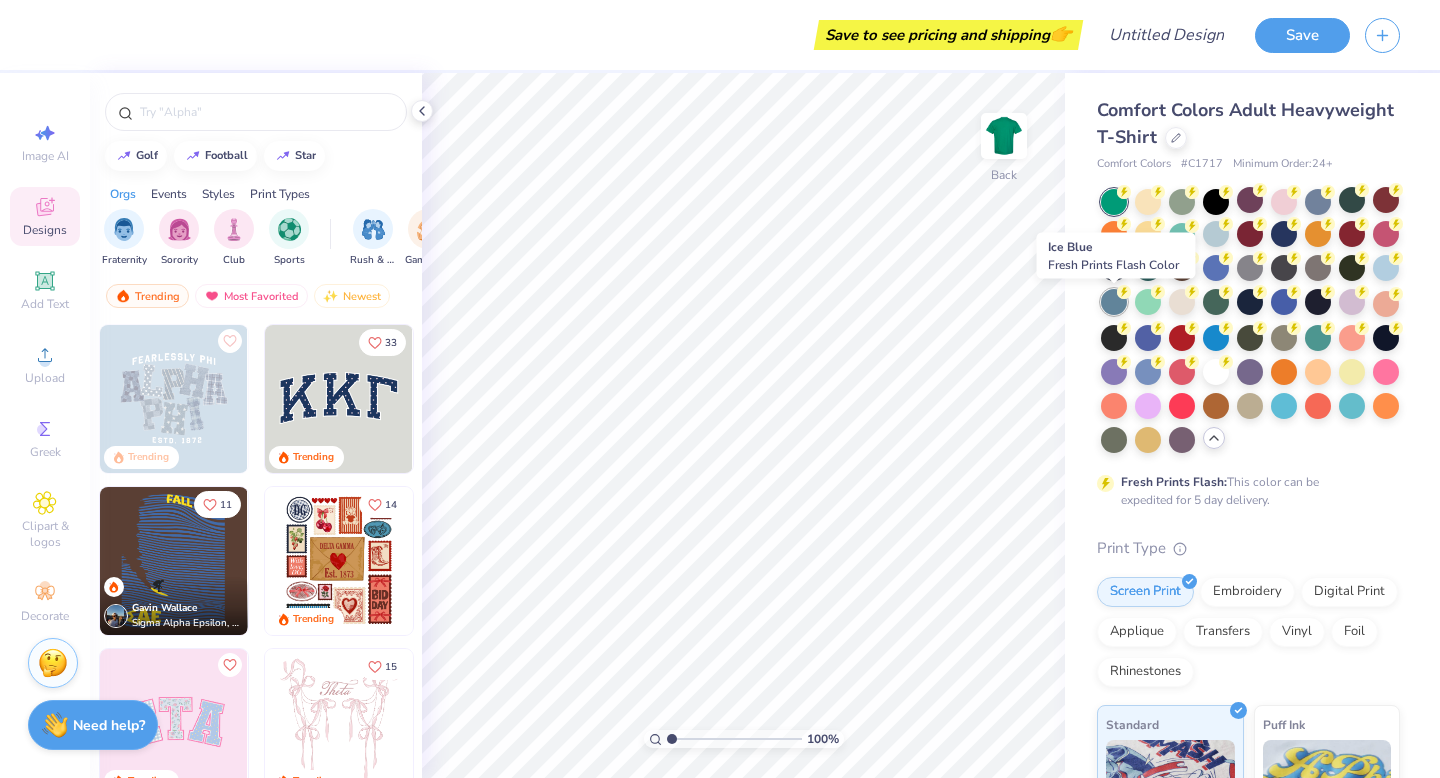 click at bounding box center (1114, 302) 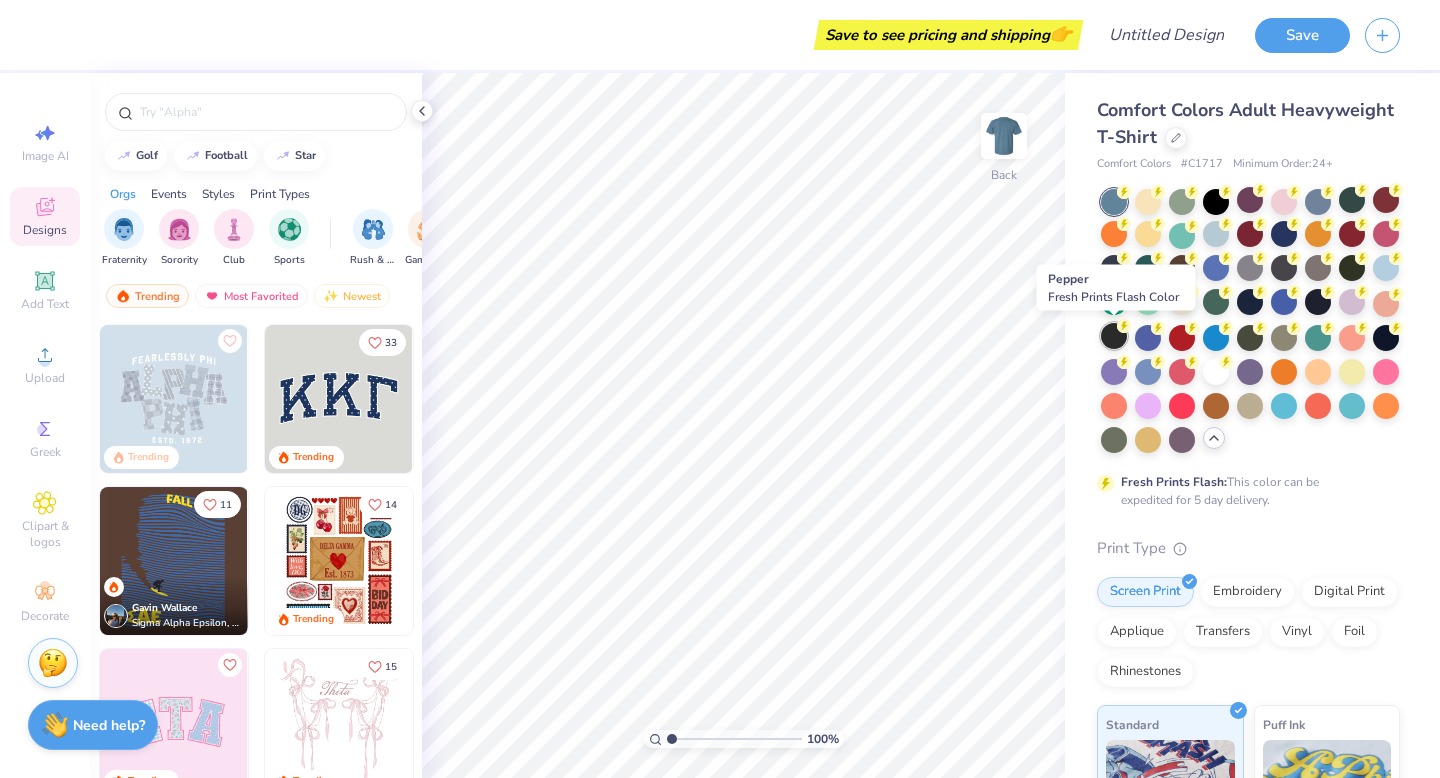 click at bounding box center (1114, 336) 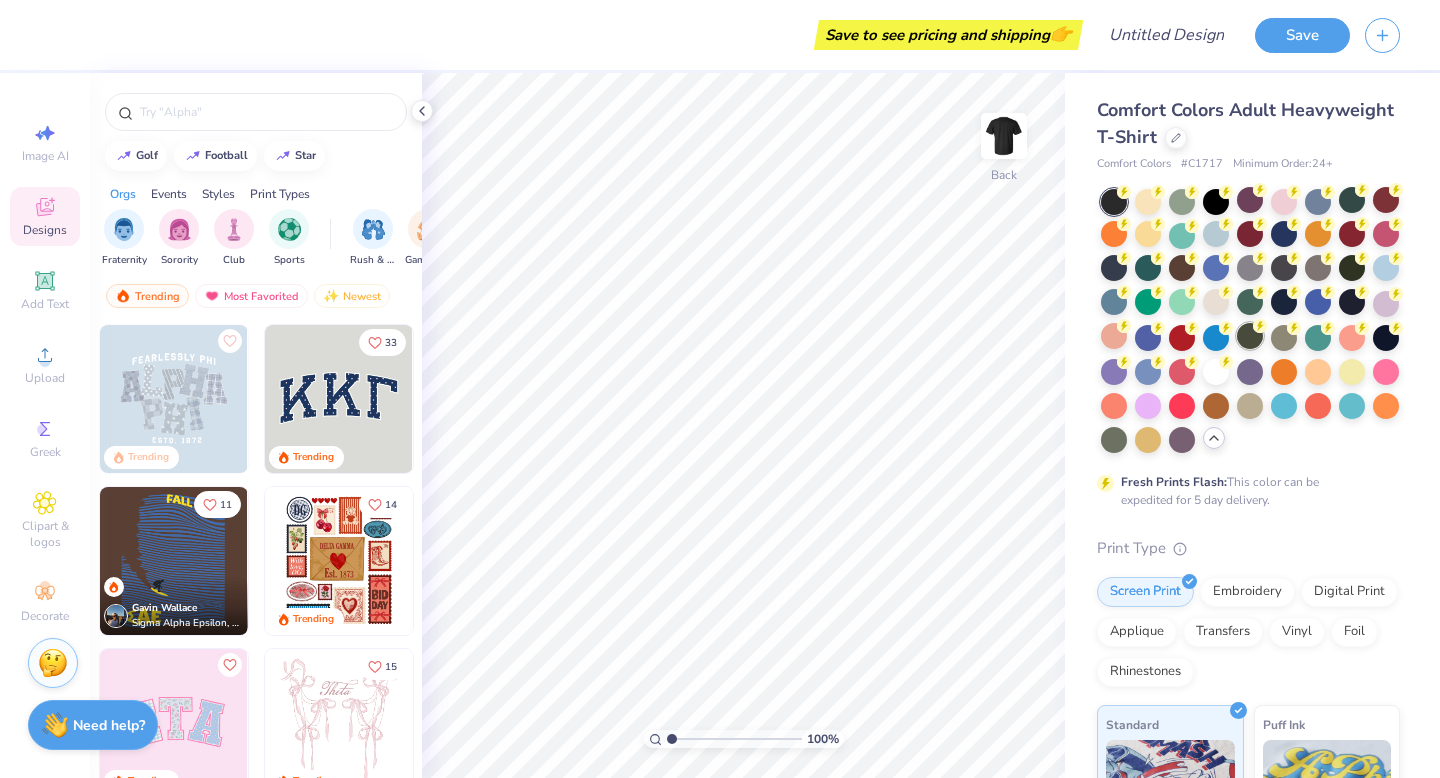 click at bounding box center [1250, 336] 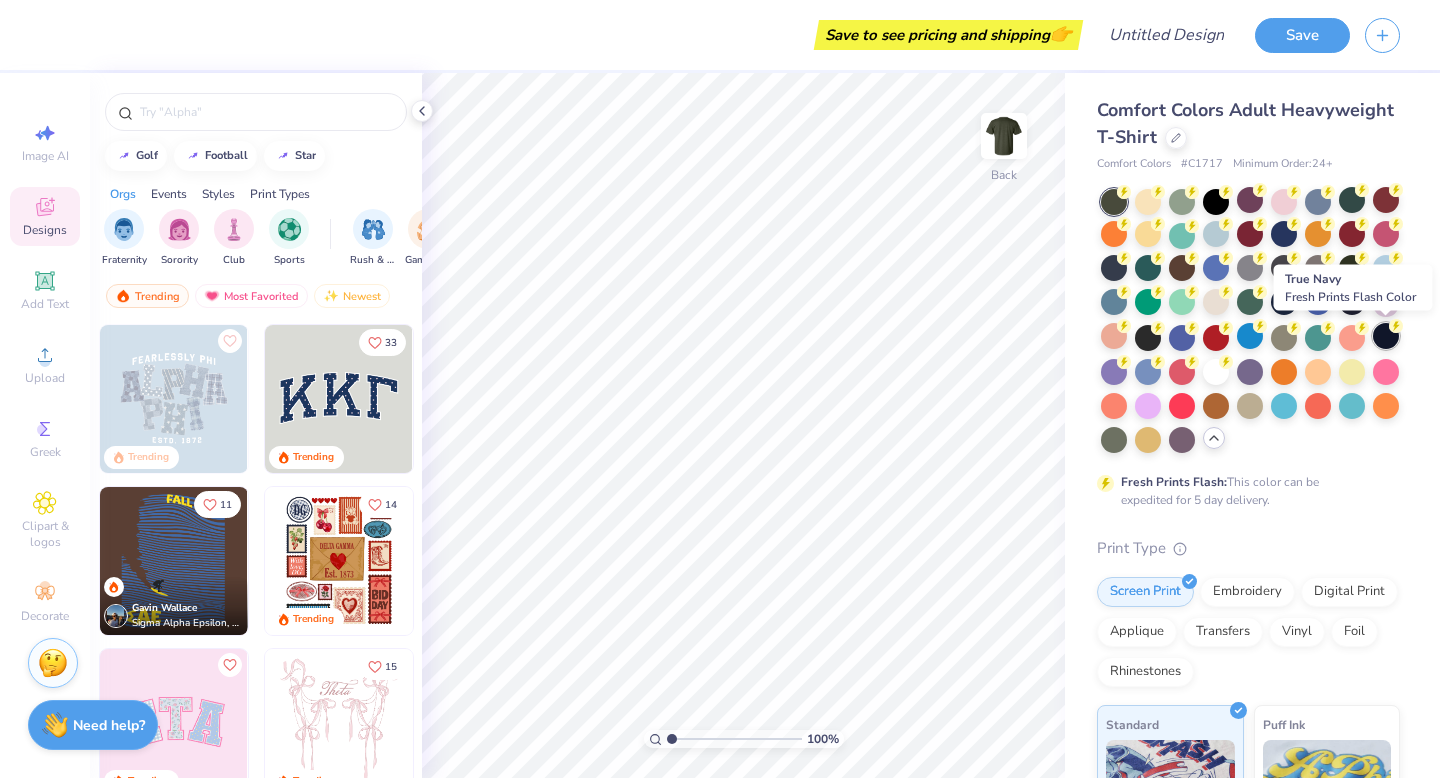 click at bounding box center (1386, 336) 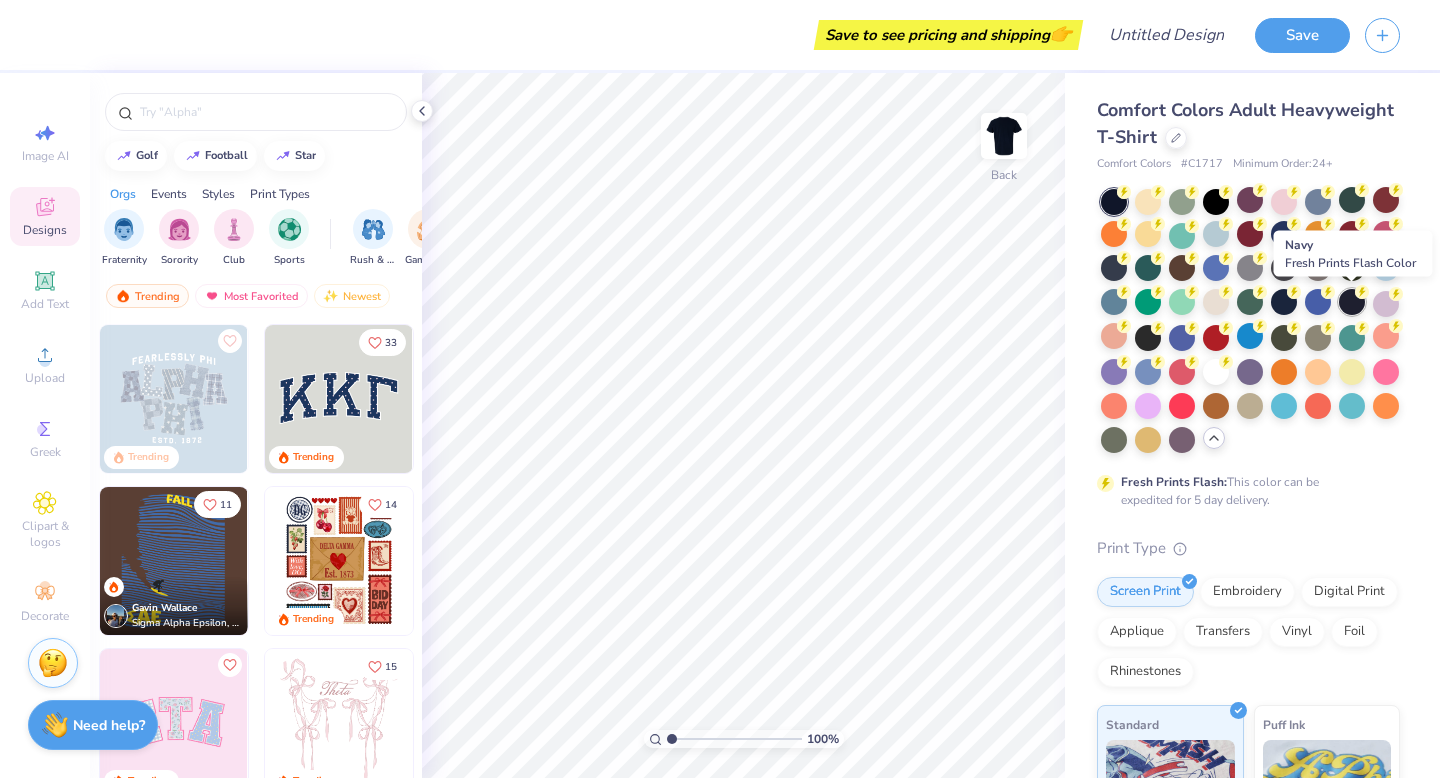 click at bounding box center [1352, 302] 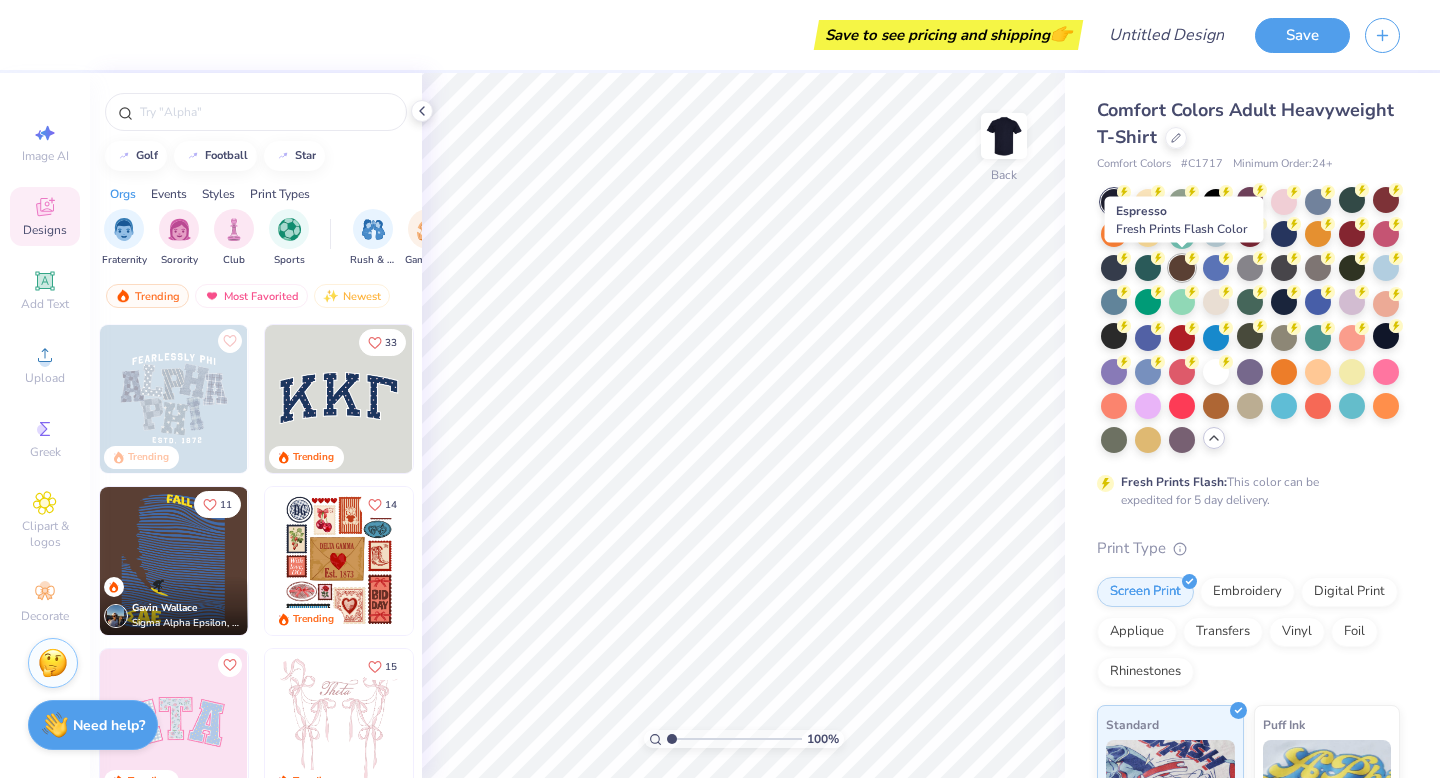 click at bounding box center (1182, 268) 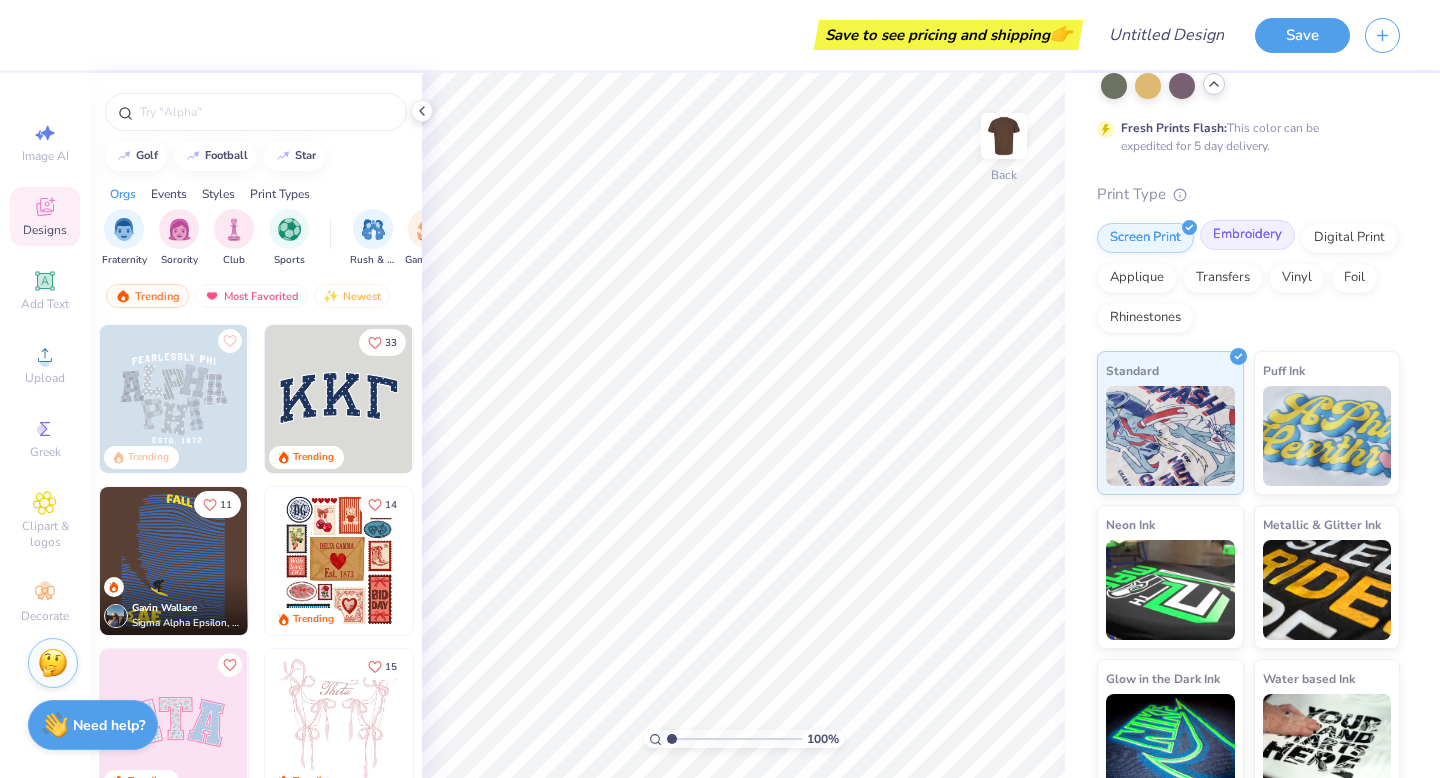 scroll, scrollTop: 379, scrollLeft: 0, axis: vertical 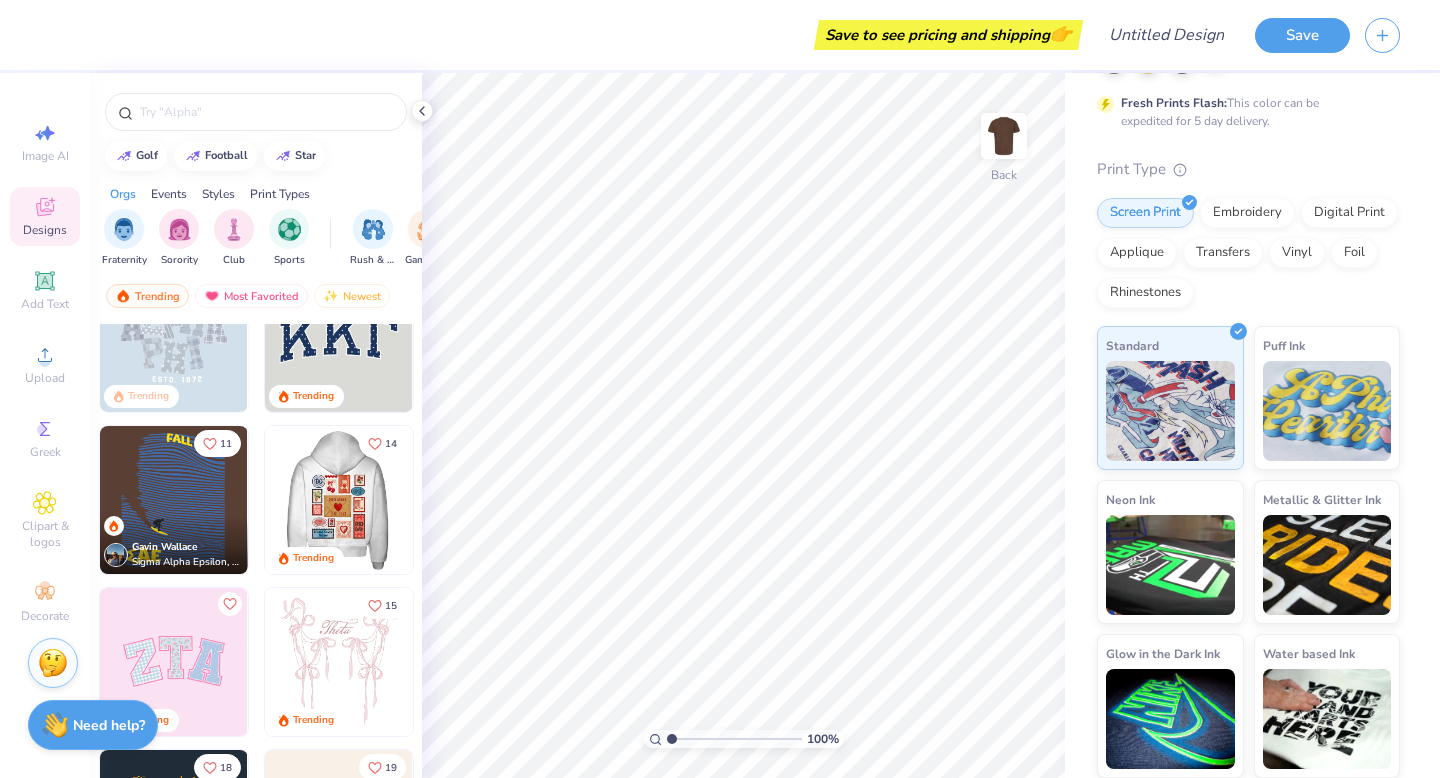 click at bounding box center [338, 500] 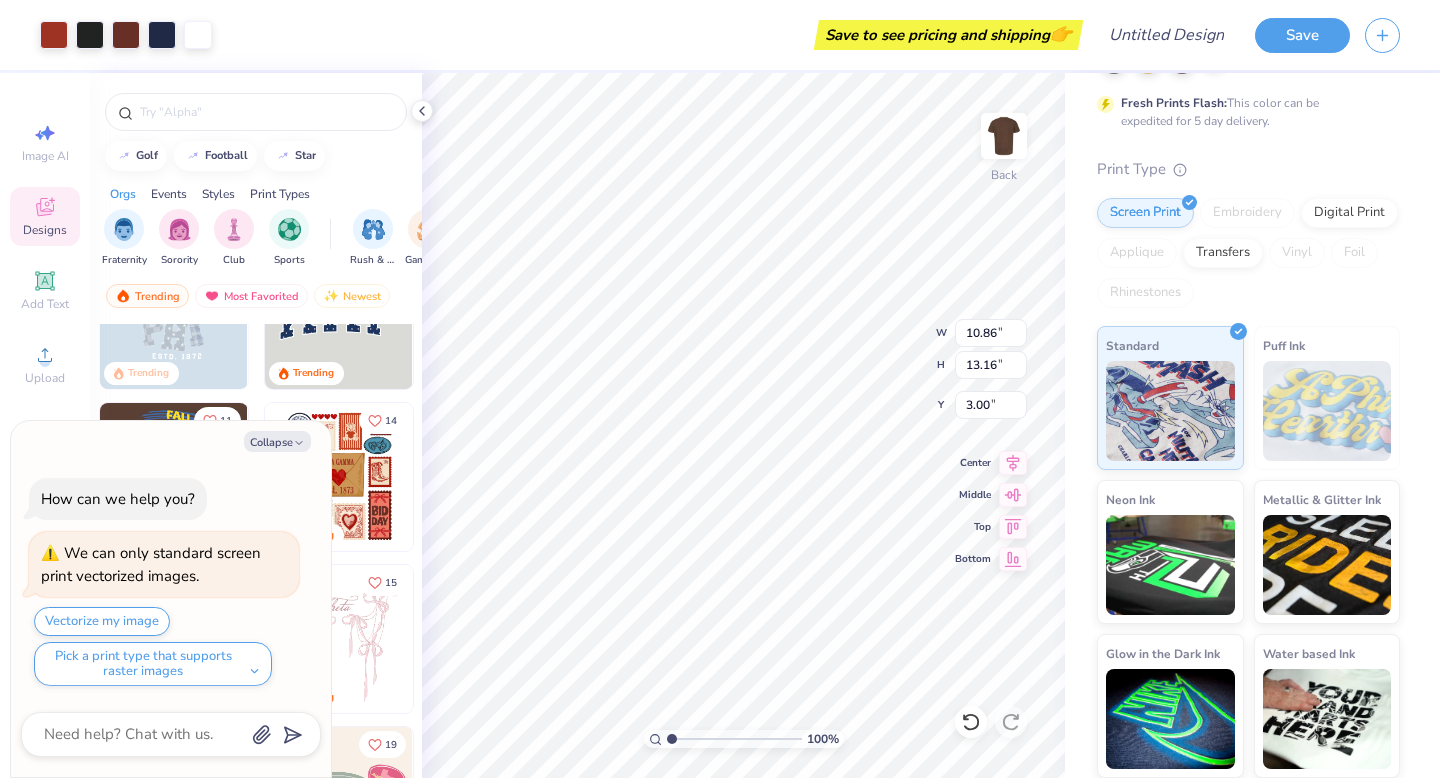 scroll, scrollTop: 93, scrollLeft: 0, axis: vertical 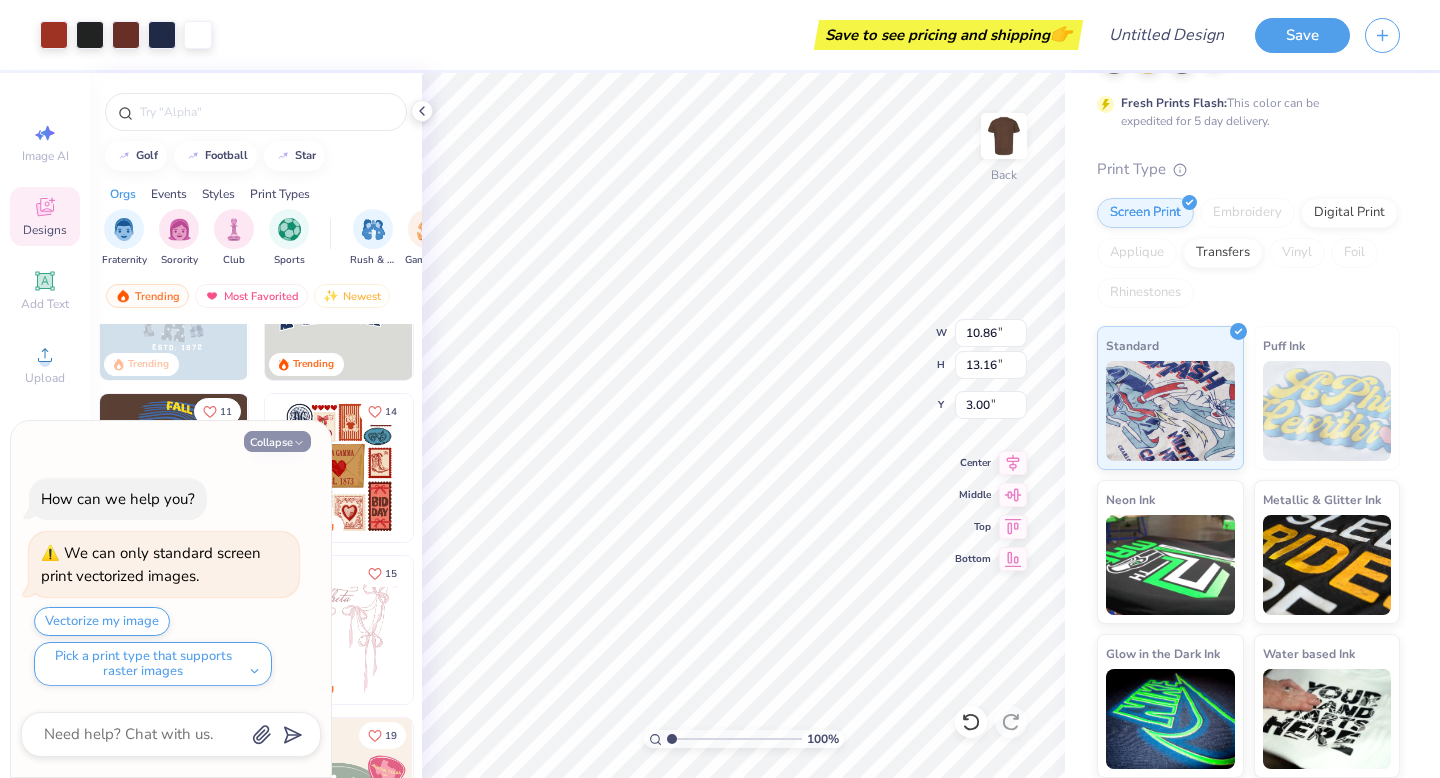 click 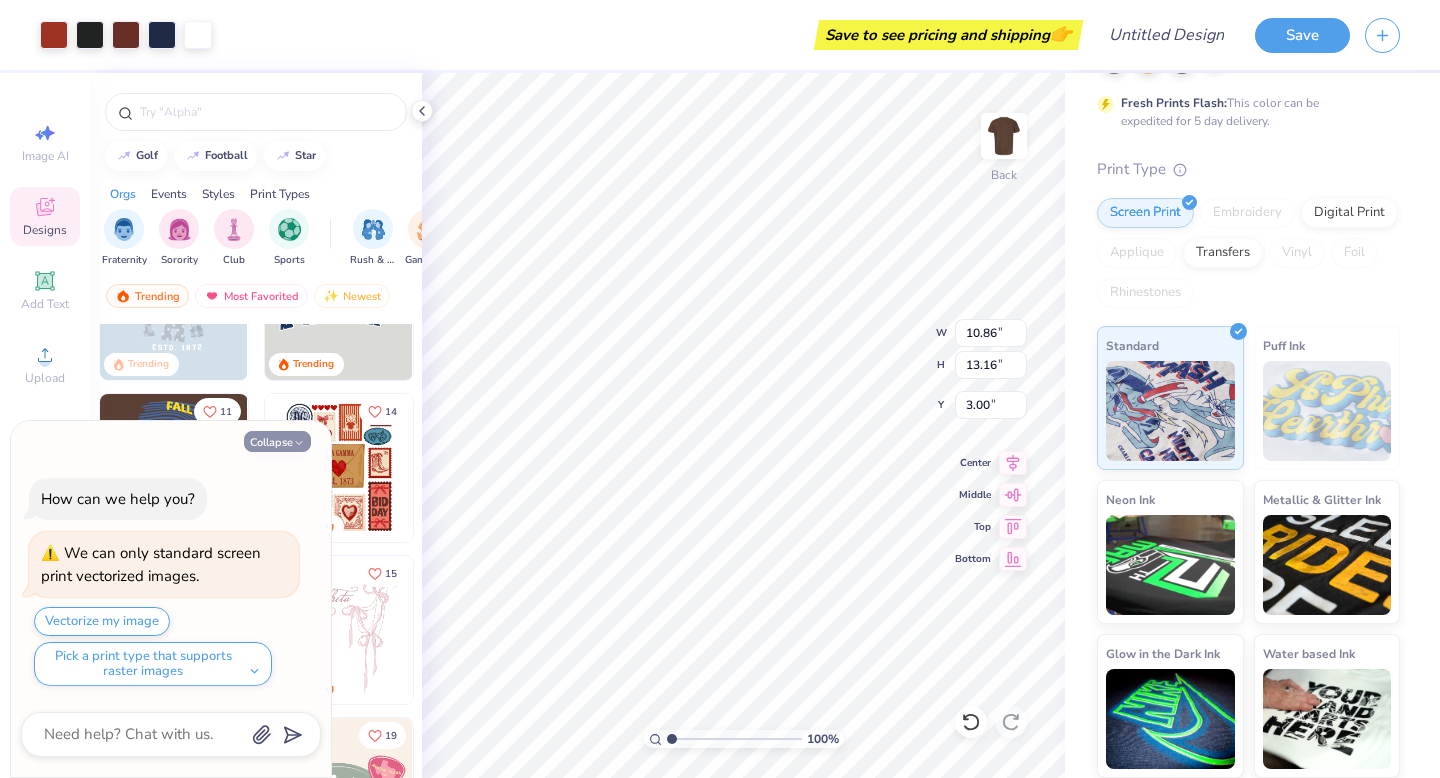 type on "x" 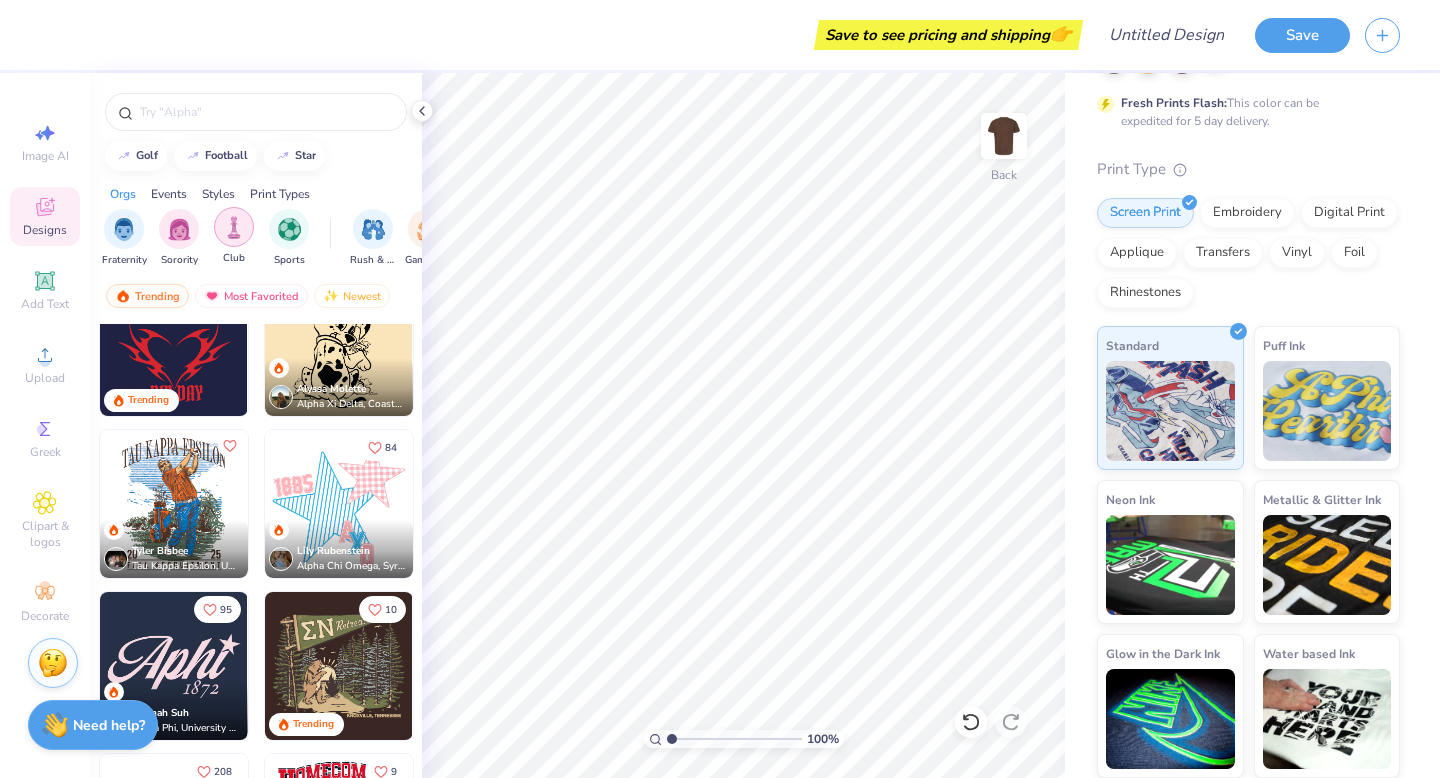scroll, scrollTop: 2492, scrollLeft: 0, axis: vertical 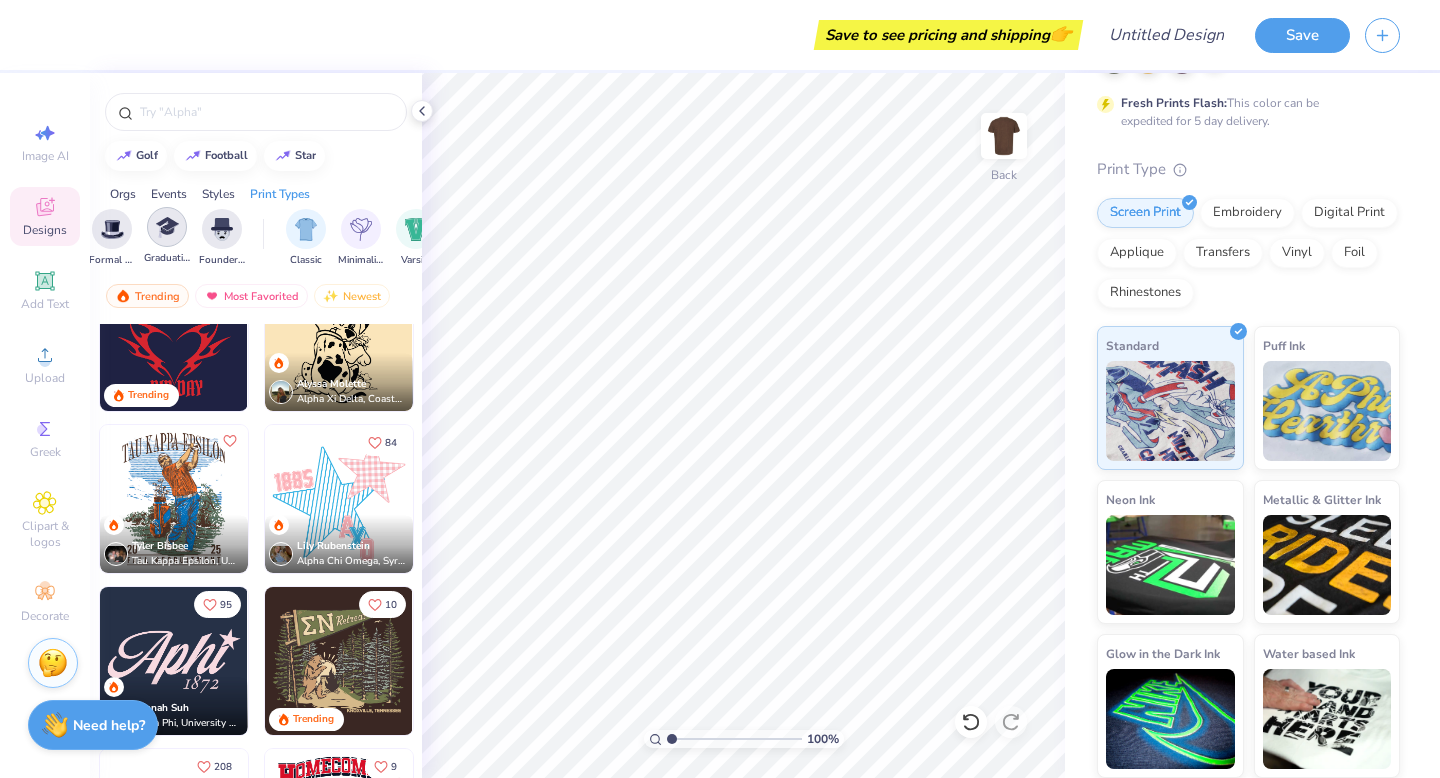 click at bounding box center [167, 227] 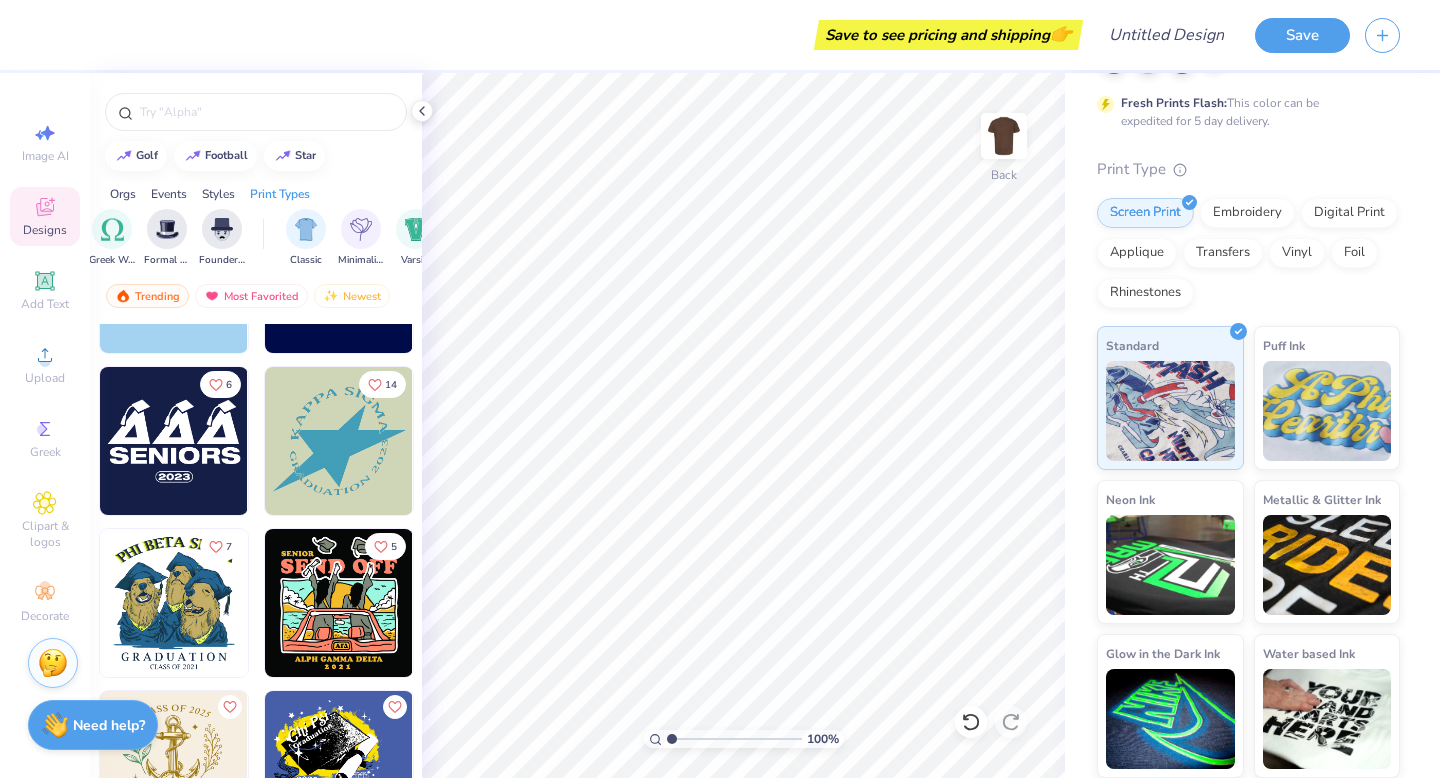 scroll, scrollTop: 447, scrollLeft: 0, axis: vertical 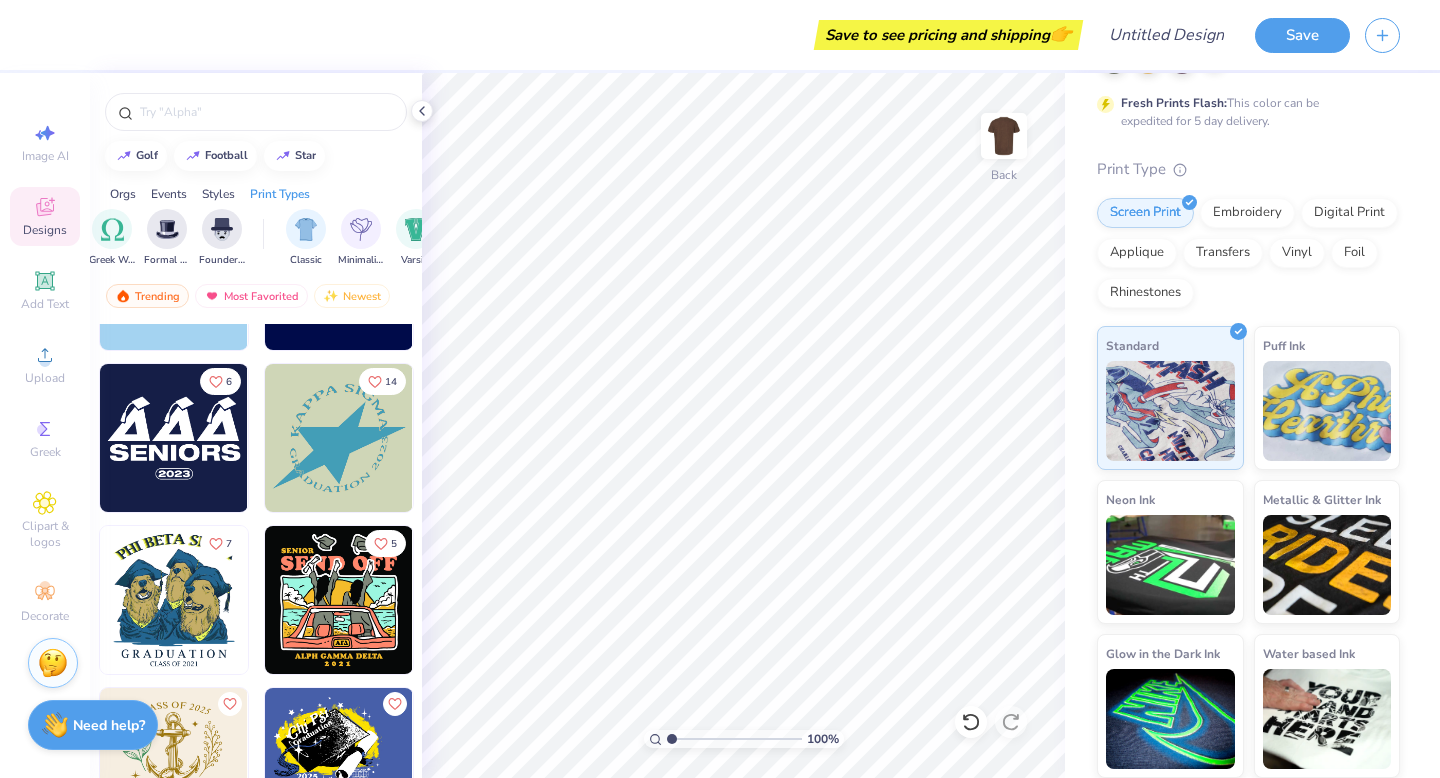 click at bounding box center (339, 438) 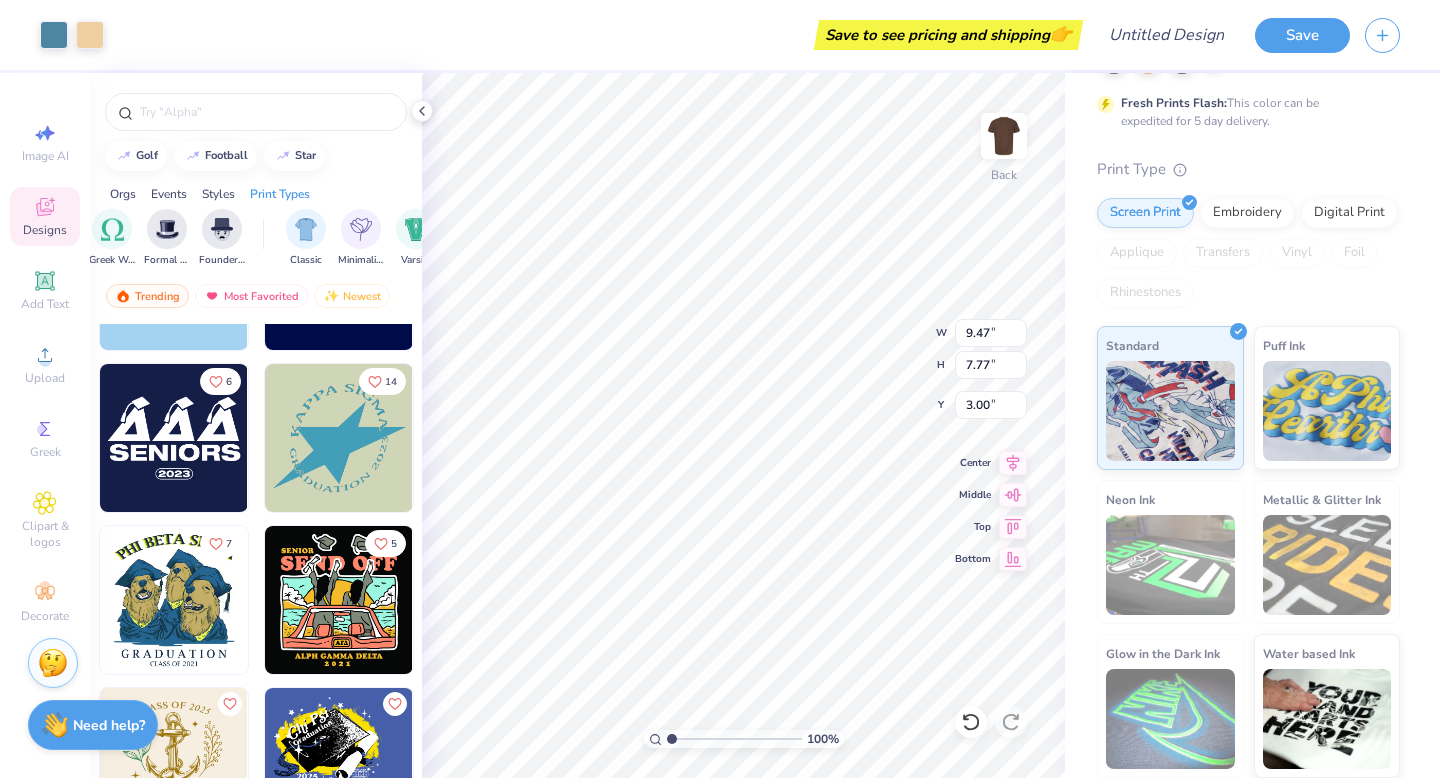 click at bounding box center [339, 438] 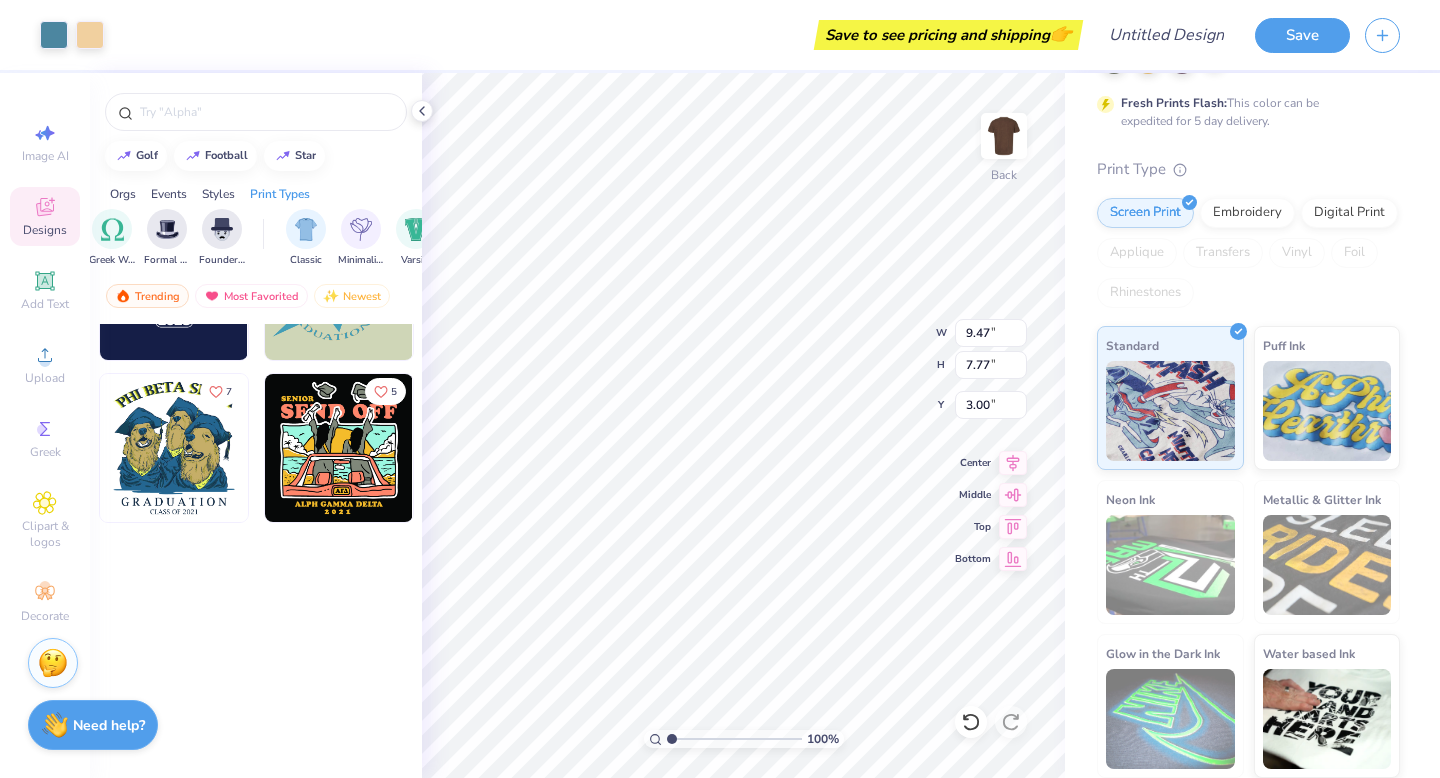 scroll, scrollTop: 0, scrollLeft: 0, axis: both 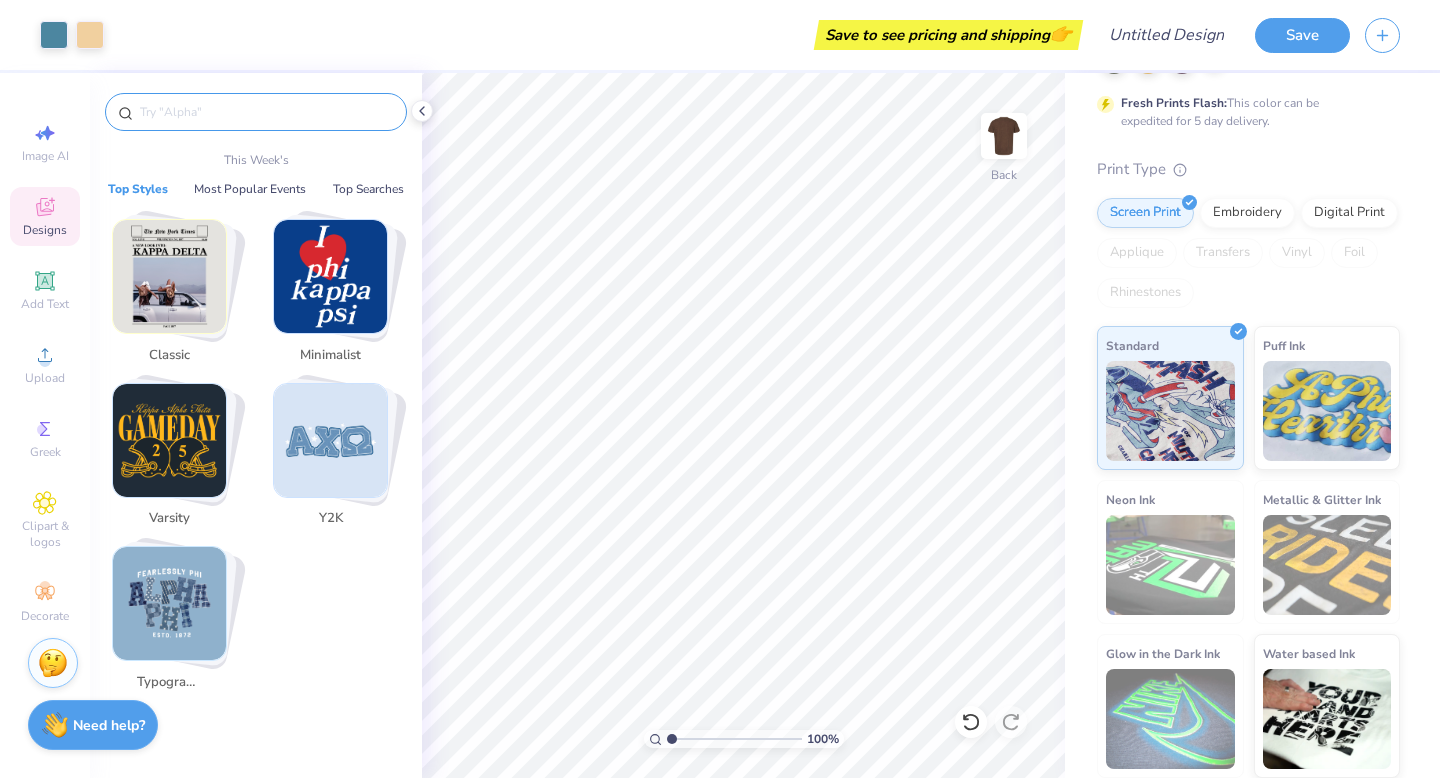 click at bounding box center (266, 112) 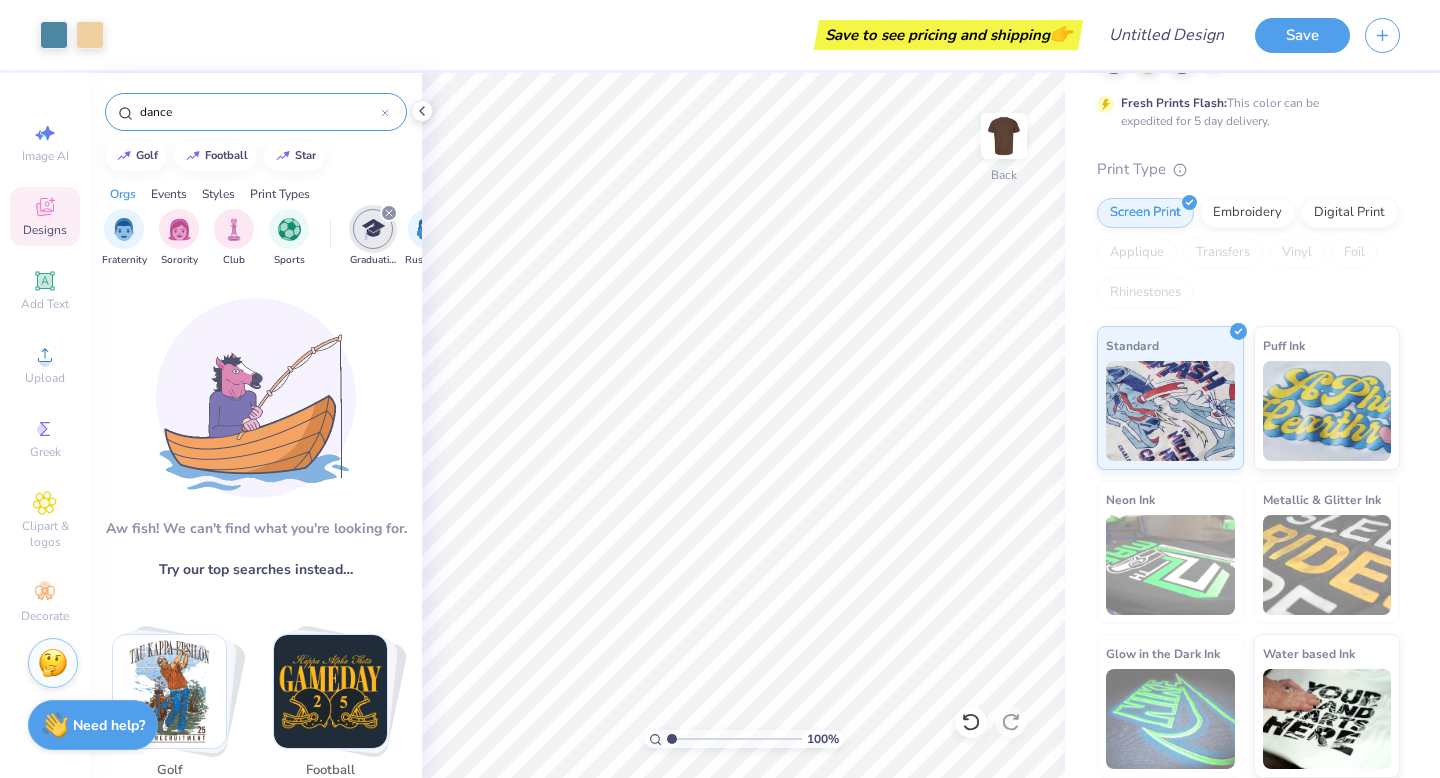 click on "dance" at bounding box center (259, 112) 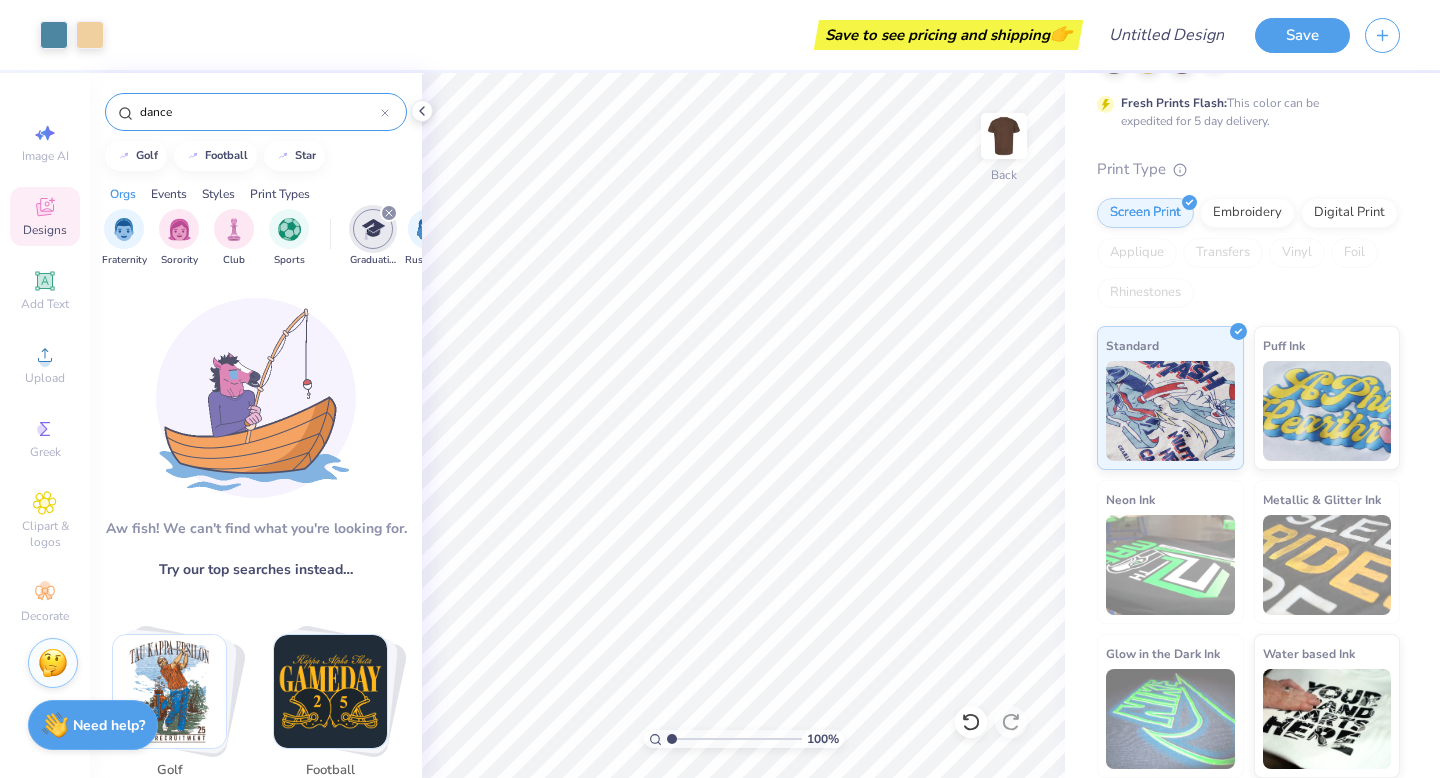 click on "dance" at bounding box center (259, 112) 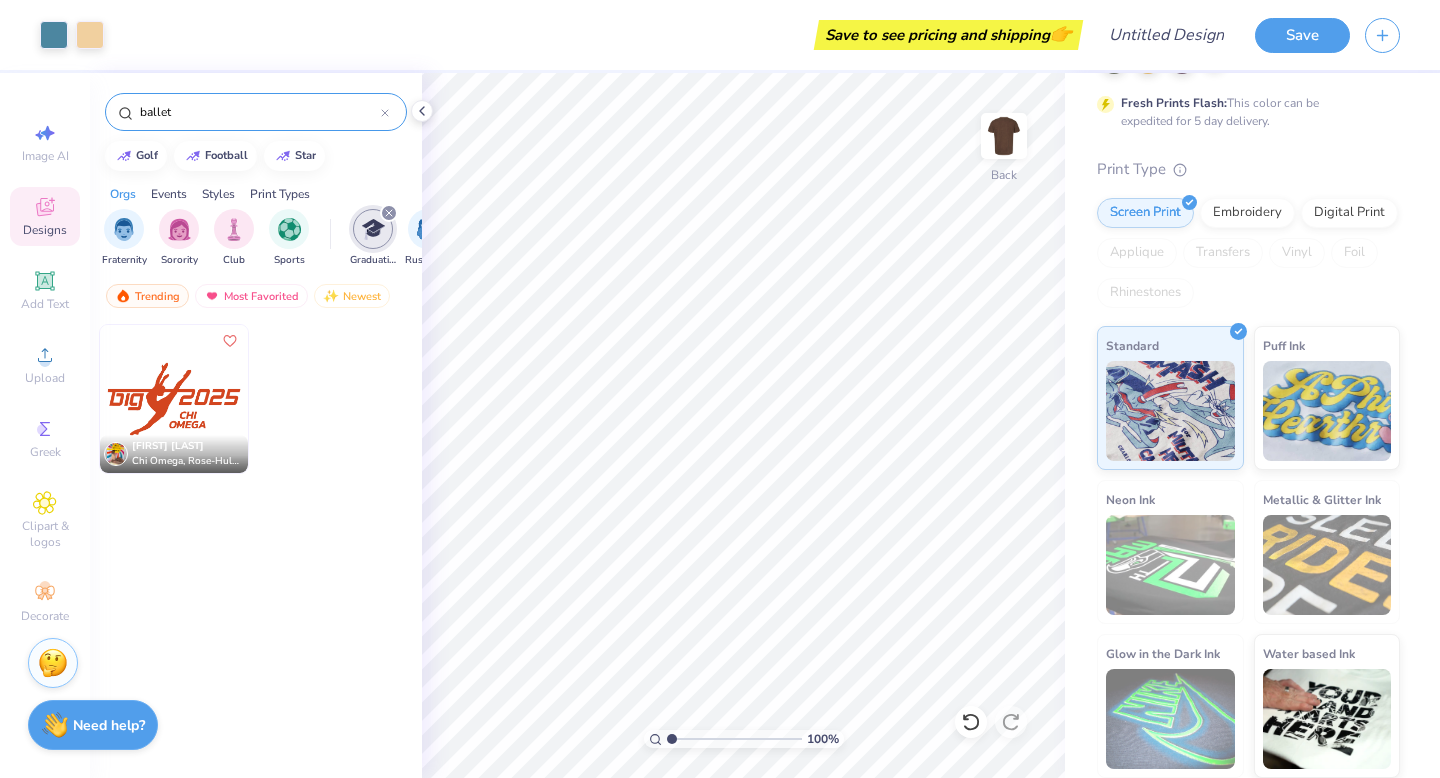 type on "ballet" 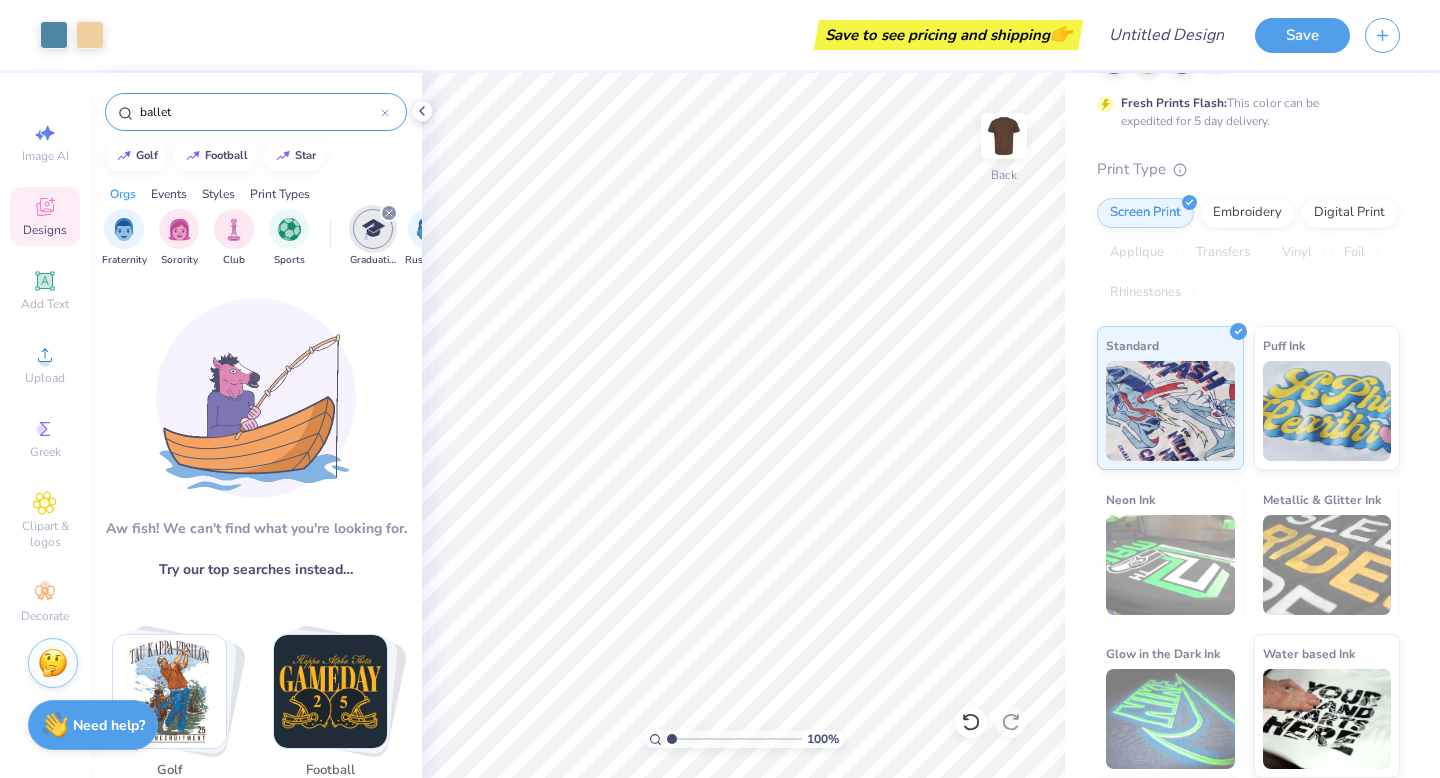 click on "ballet" at bounding box center (259, 112) 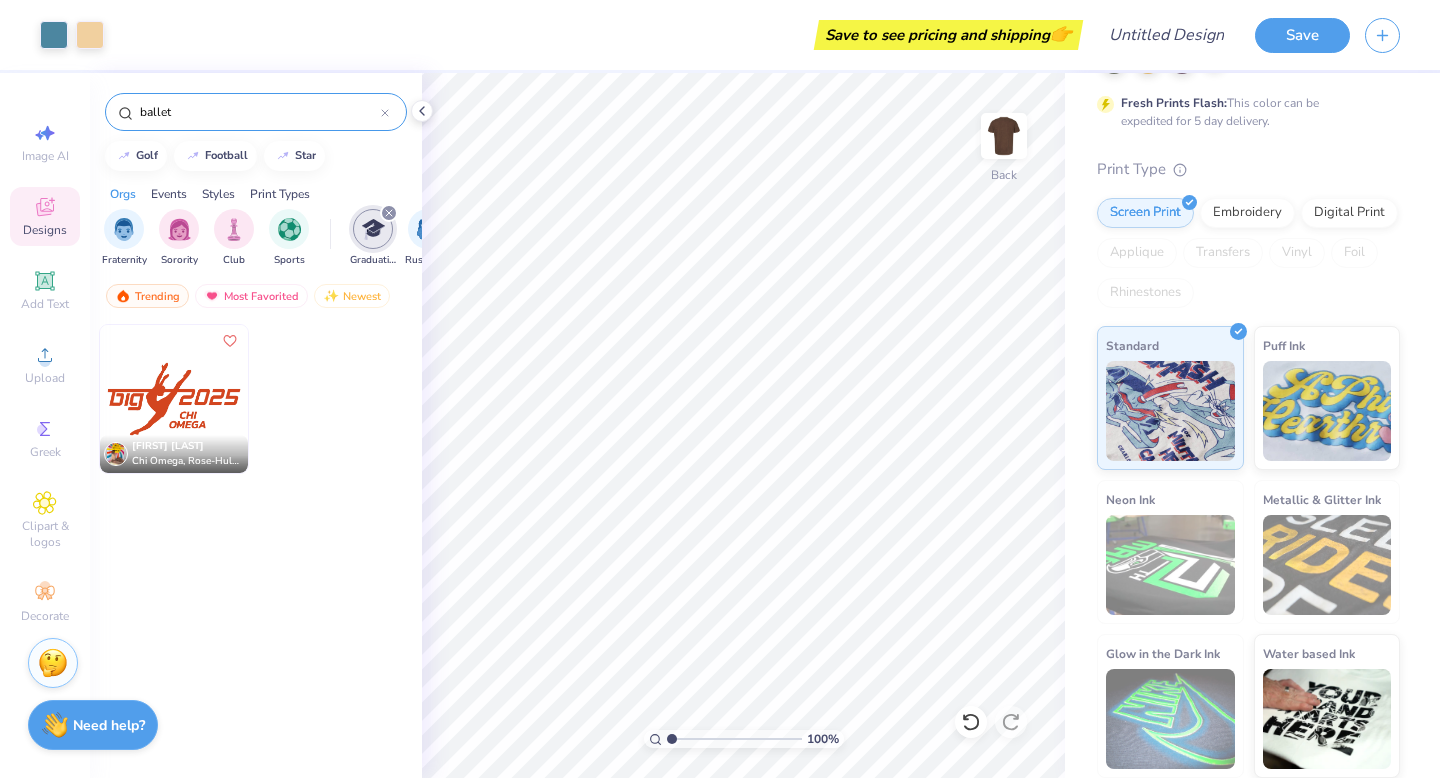click on "ballet" at bounding box center (259, 112) 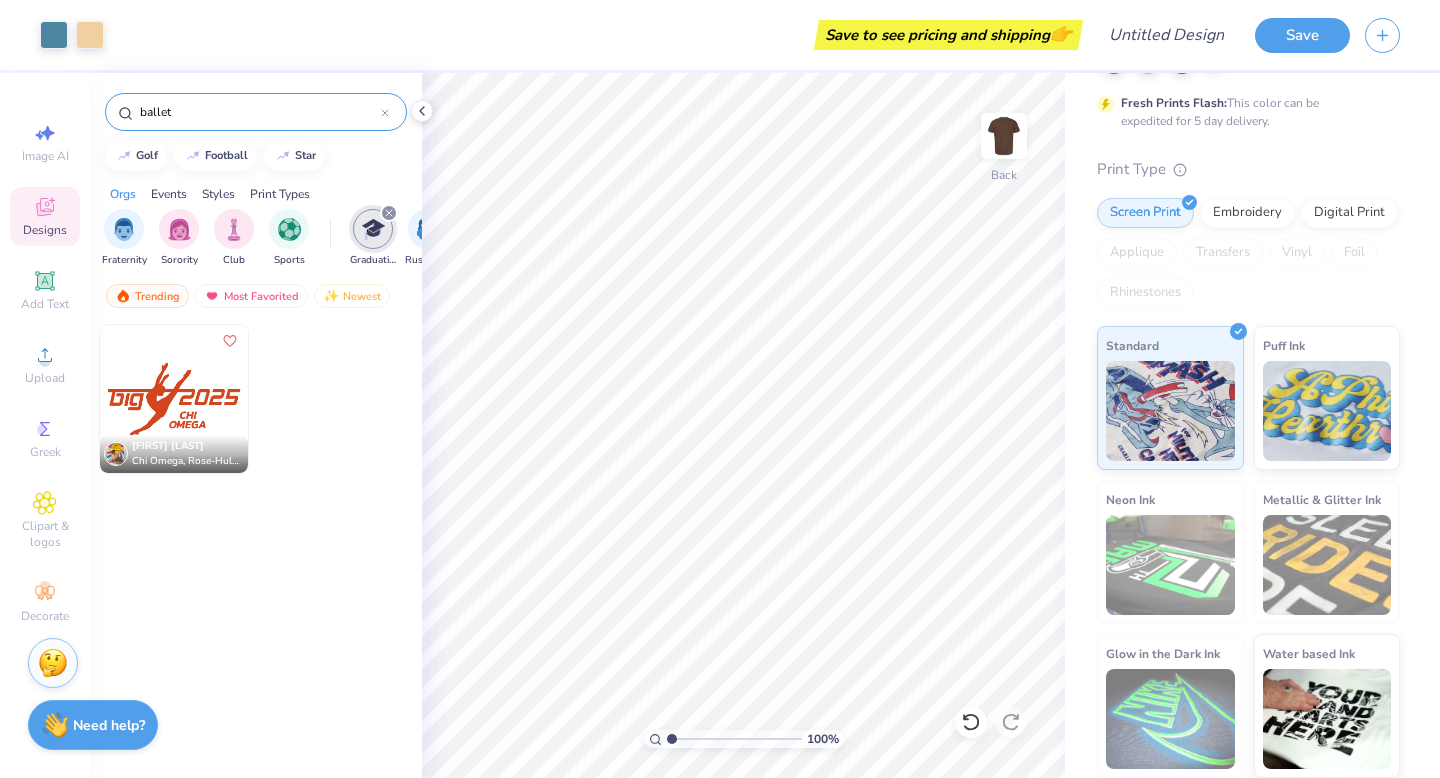 click at bounding box center (174, 399) 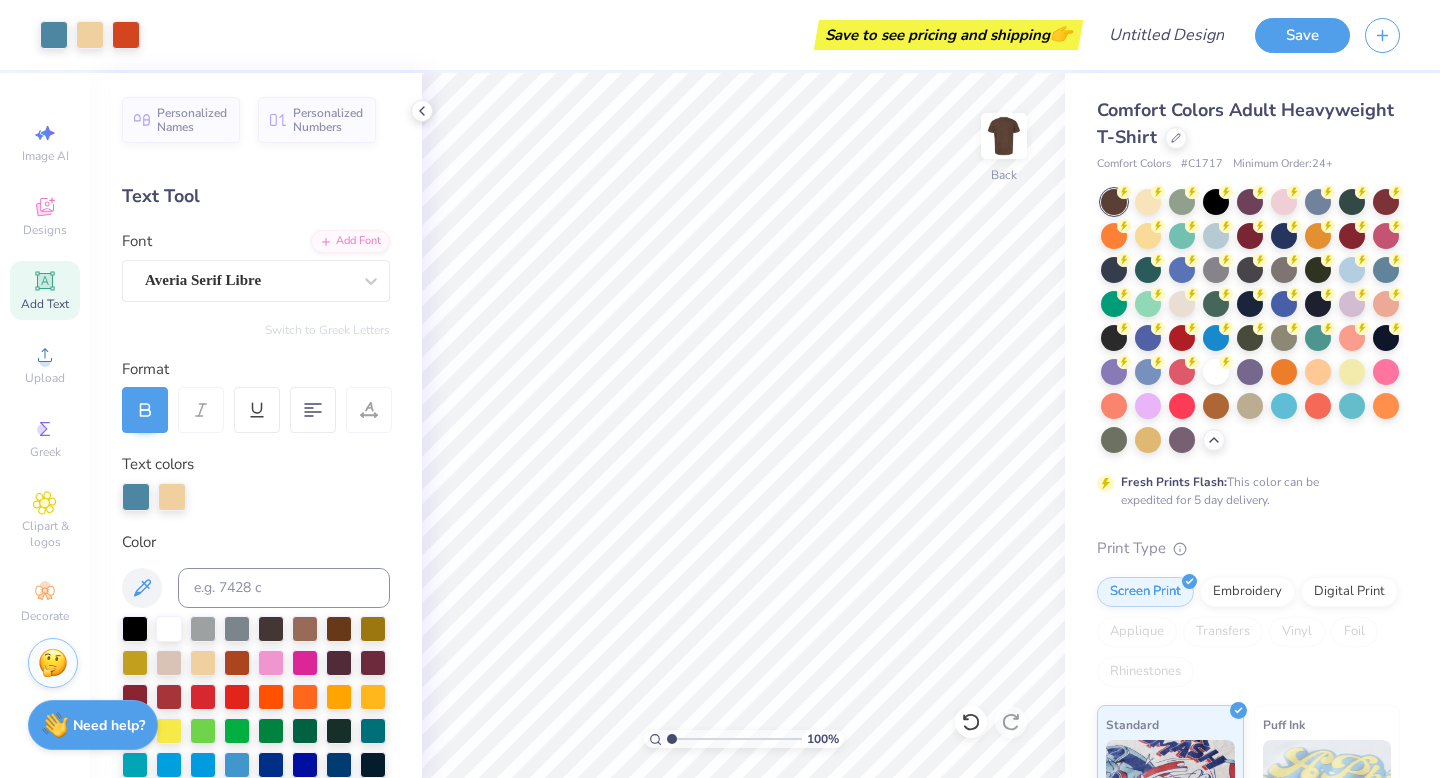 scroll, scrollTop: 0, scrollLeft: 0, axis: both 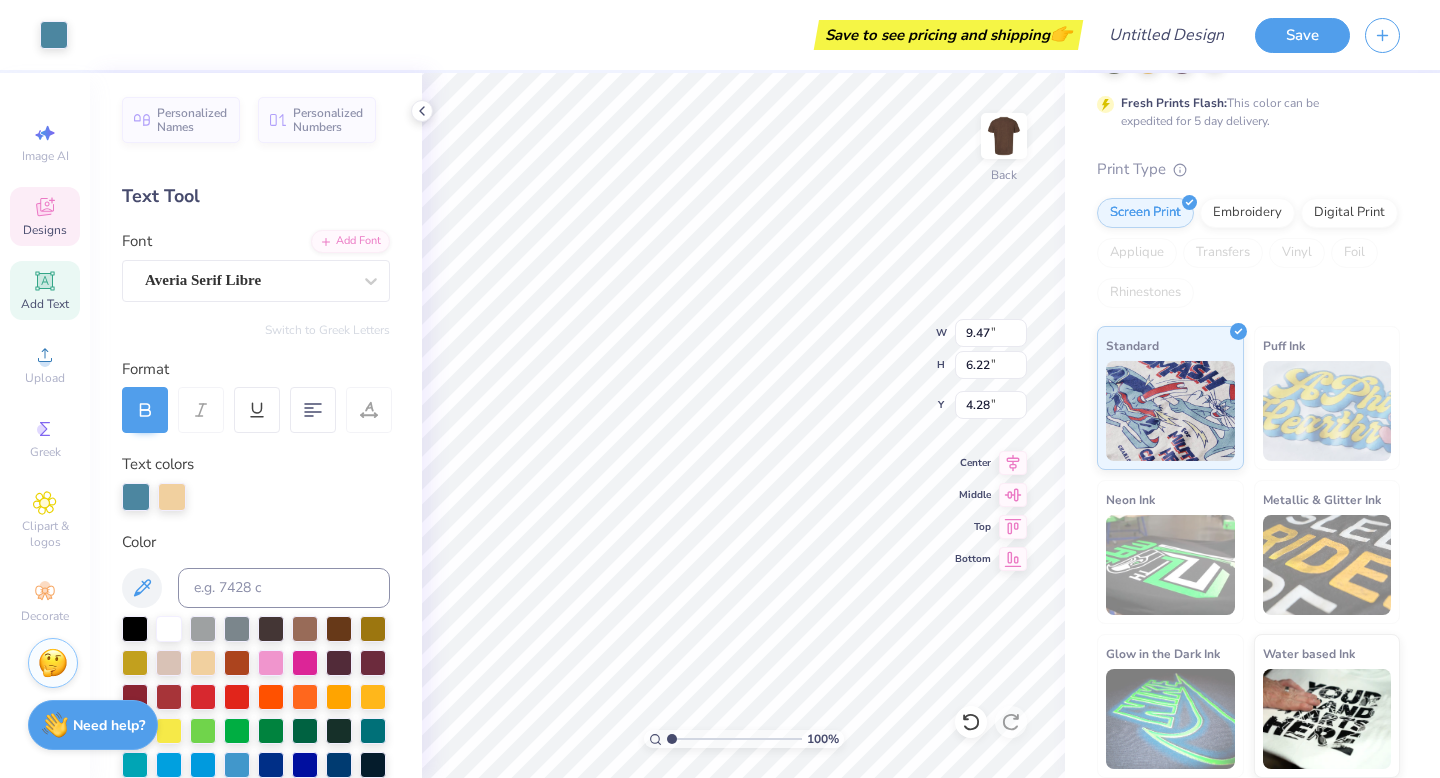 type on "6.22" 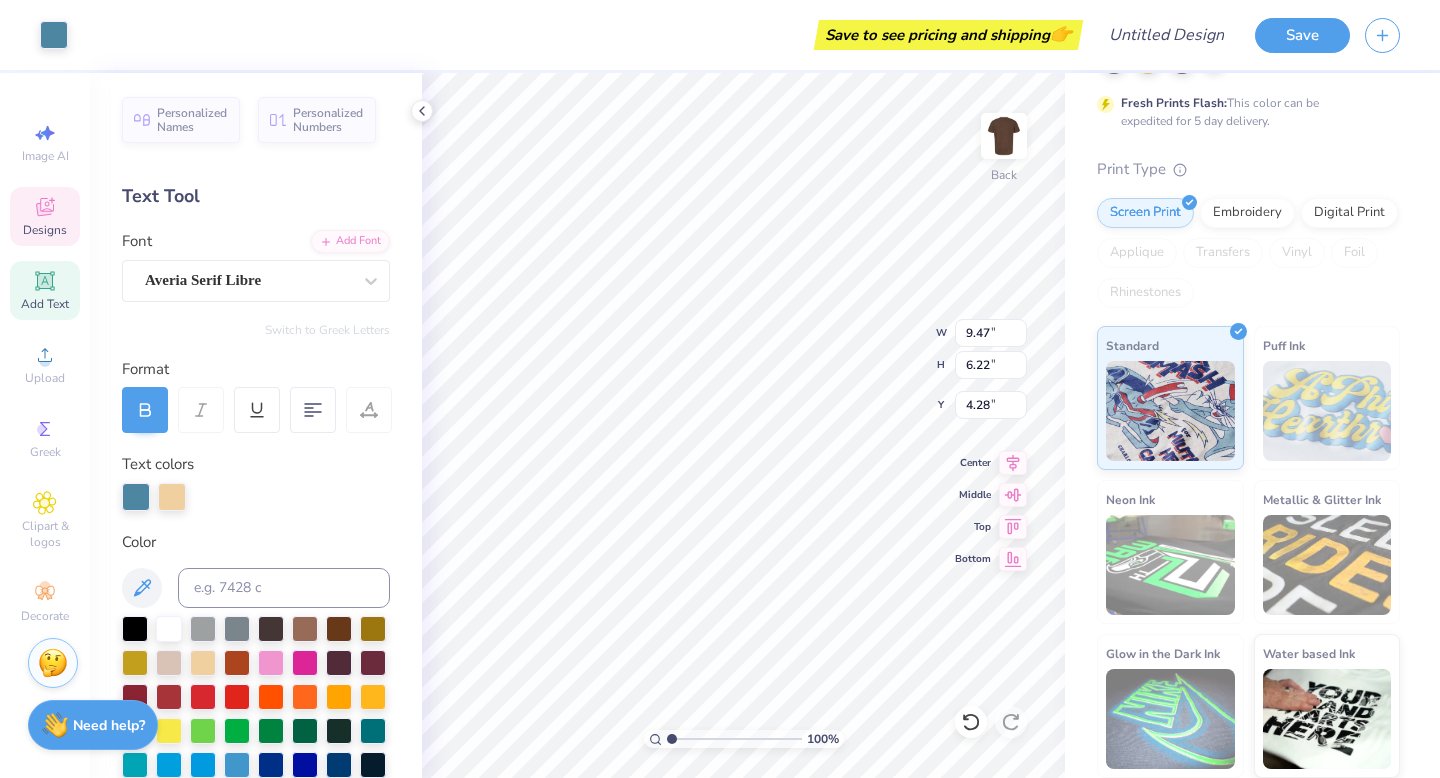 type on "8.21" 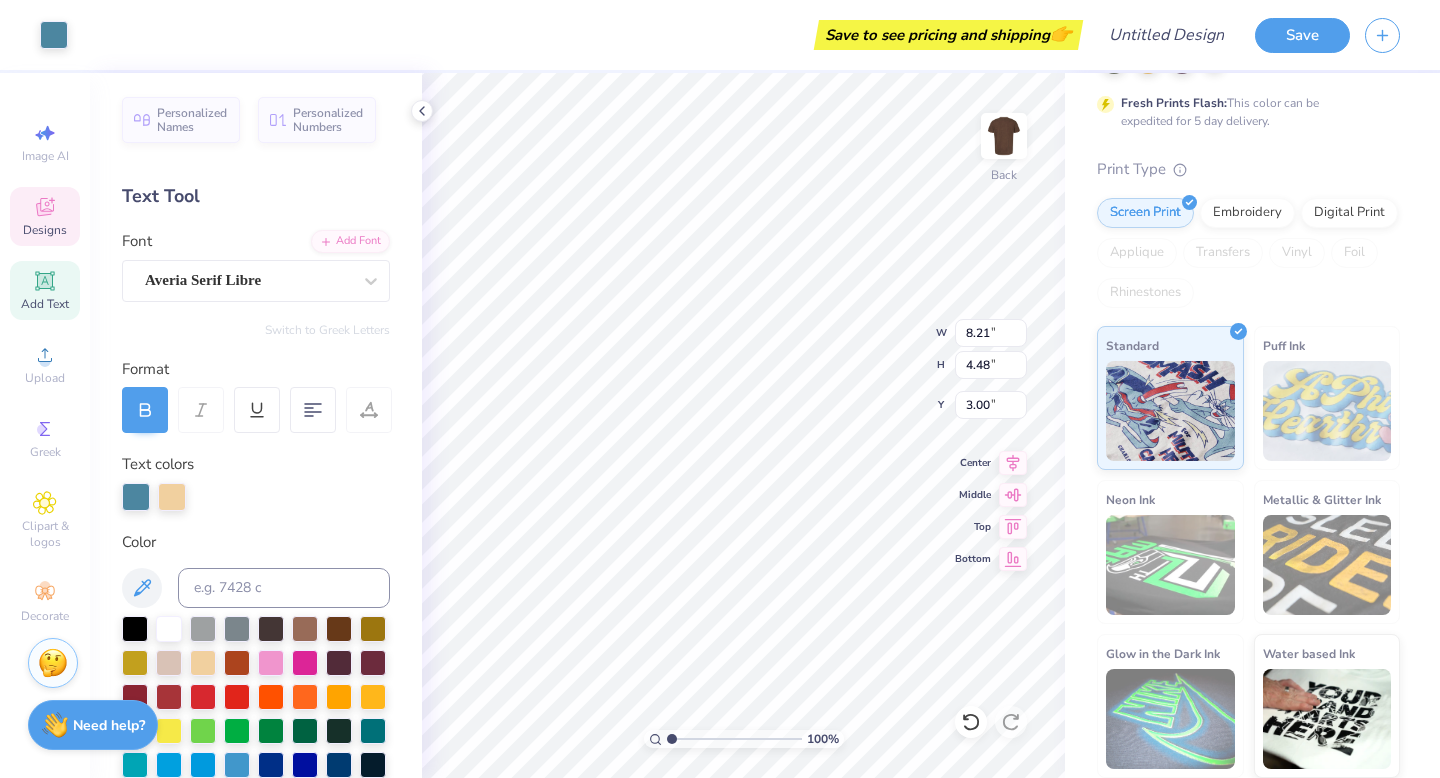 type on "9.47" 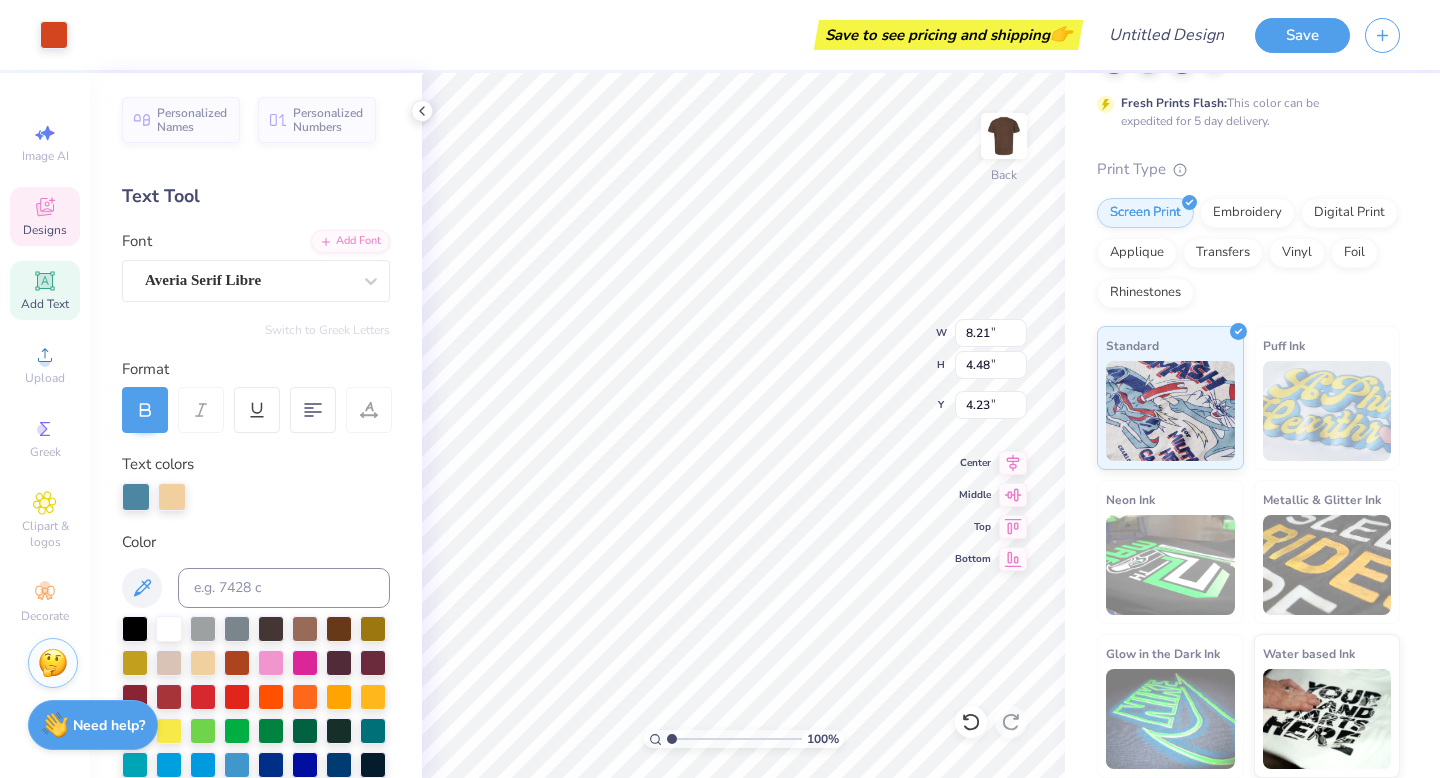 type on "4.65" 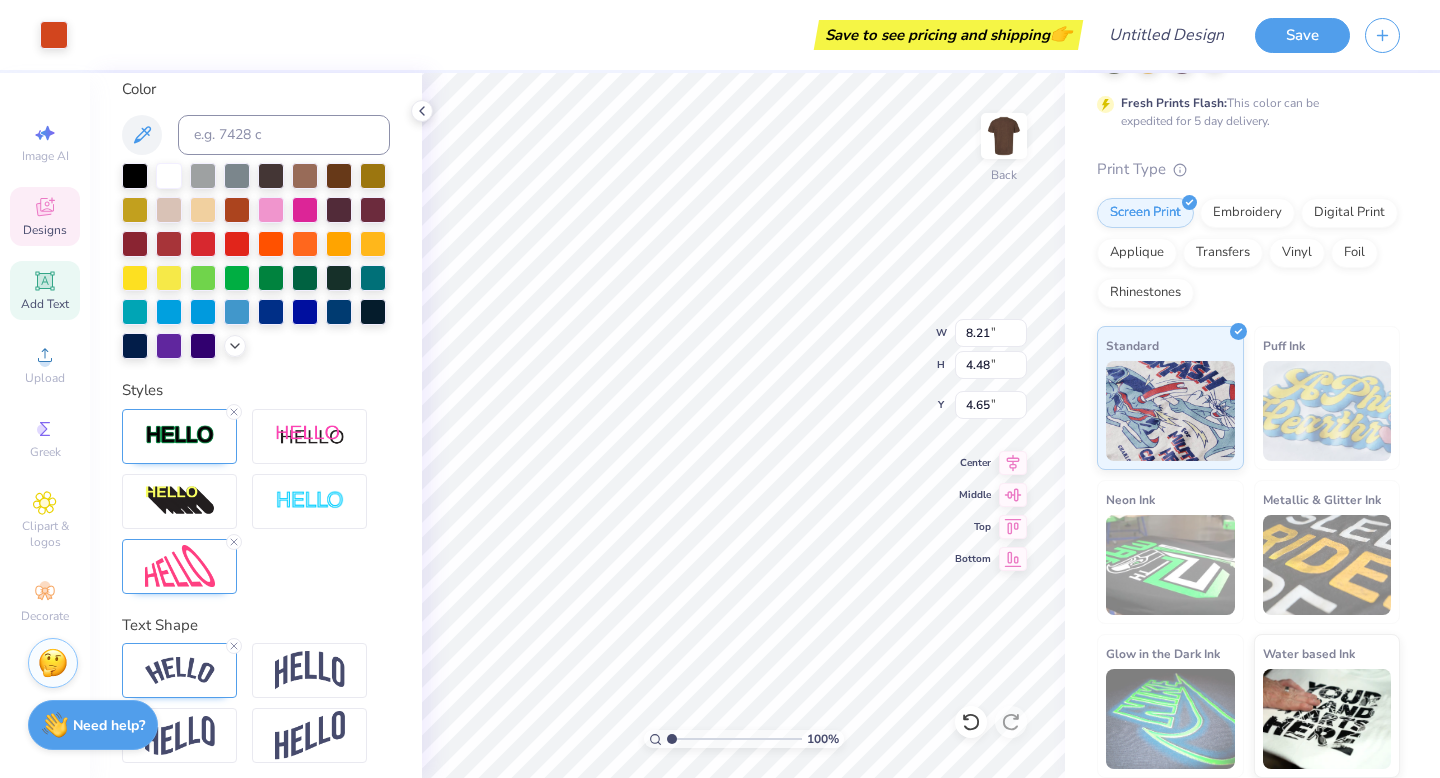 scroll, scrollTop: 443, scrollLeft: 0, axis: vertical 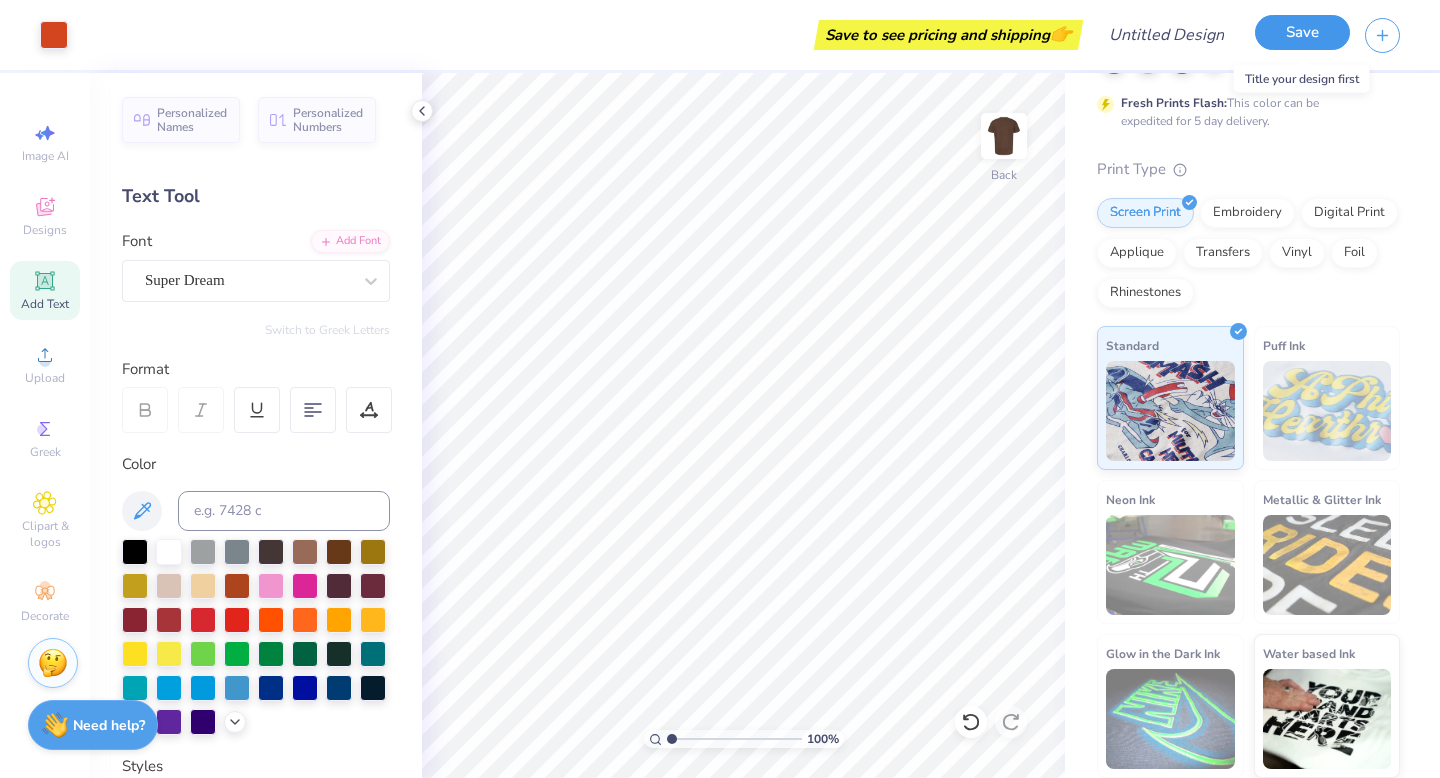 click on "Save" at bounding box center [1302, 32] 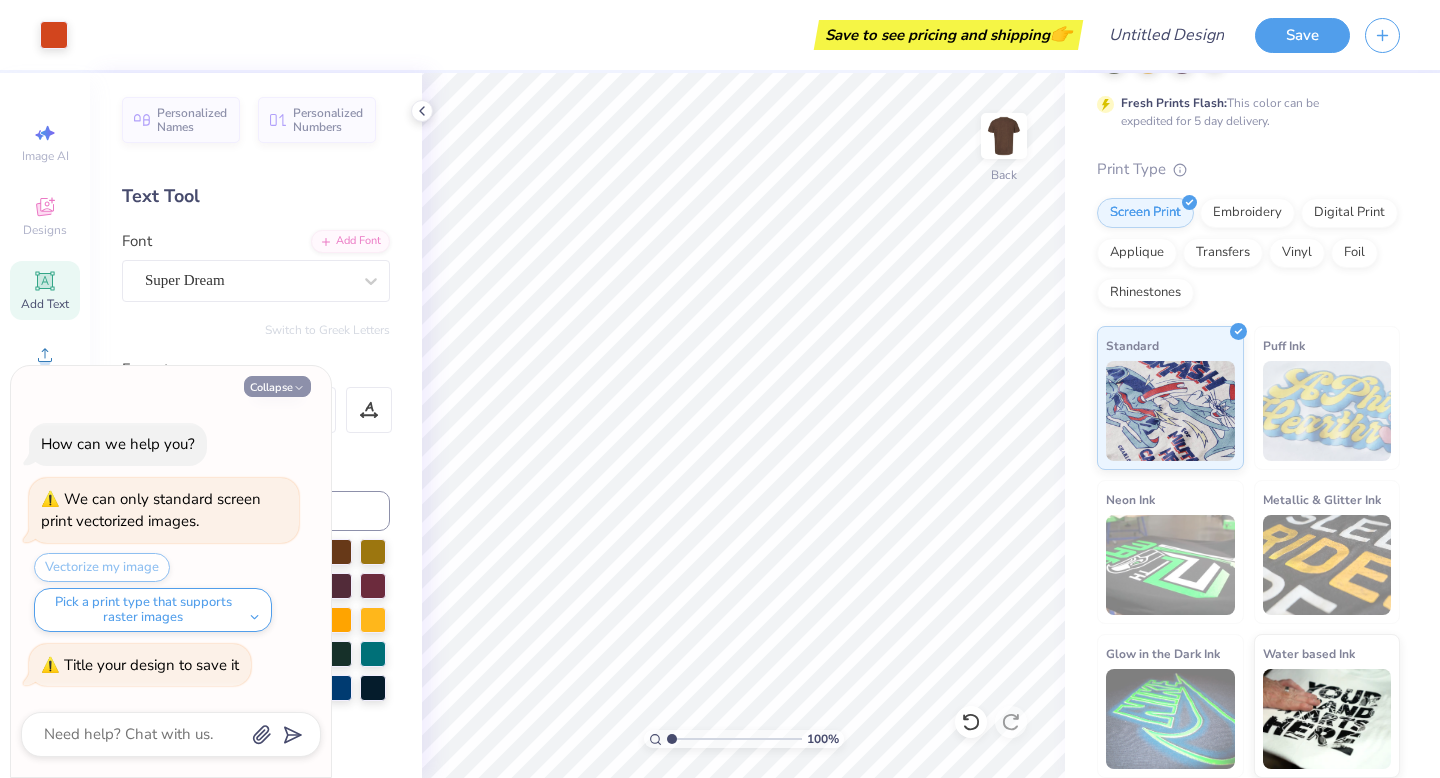 click 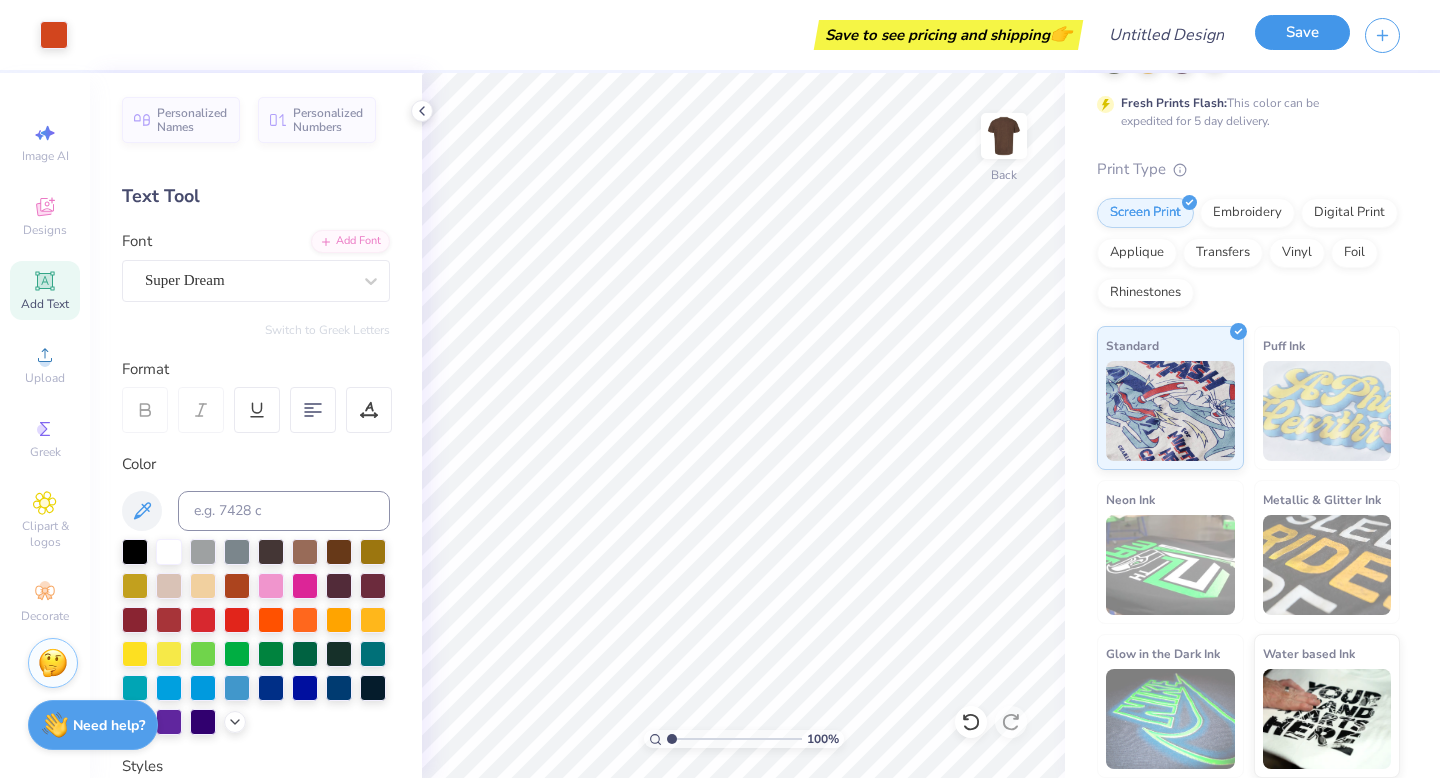click on "Save" at bounding box center (1302, 32) 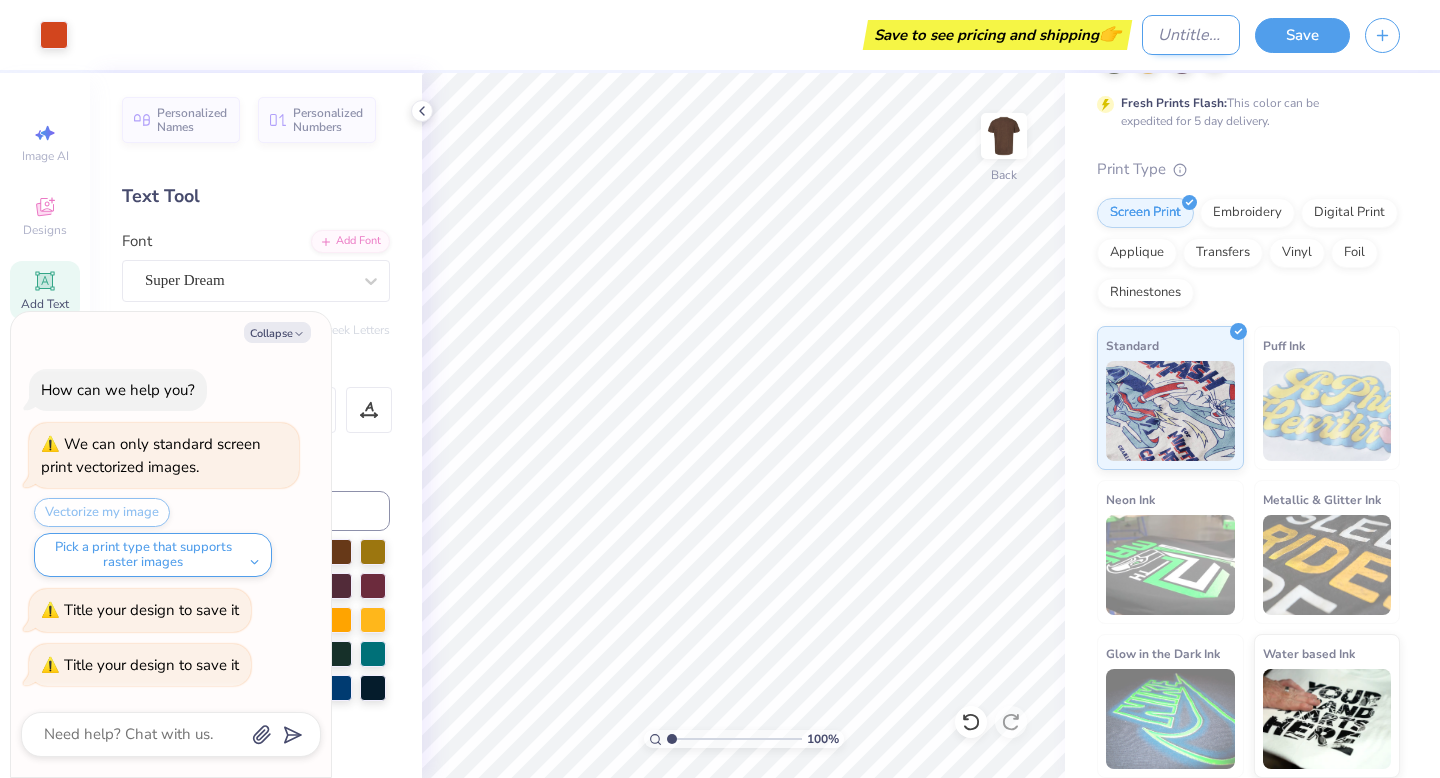 type on "x" 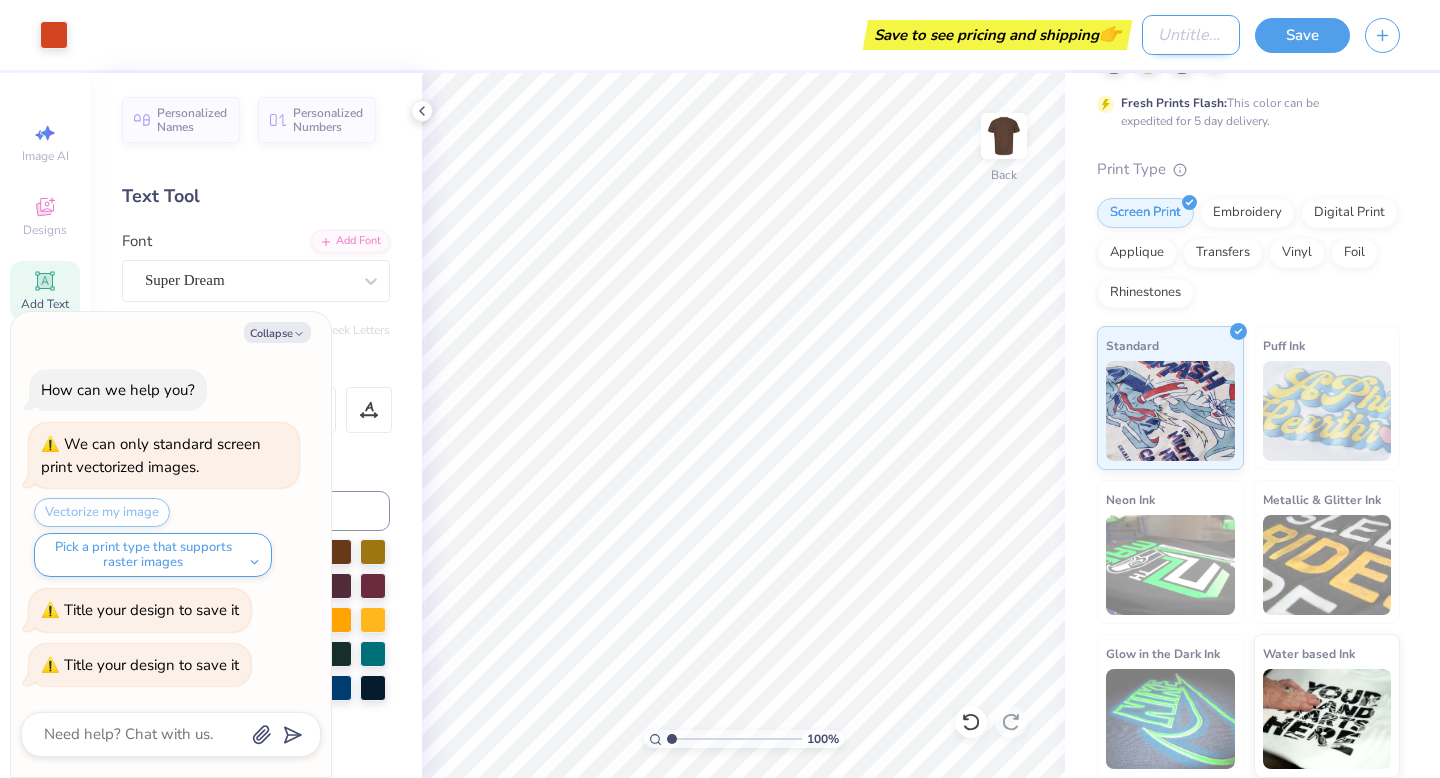 click on "Design Title" at bounding box center (1191, 35) 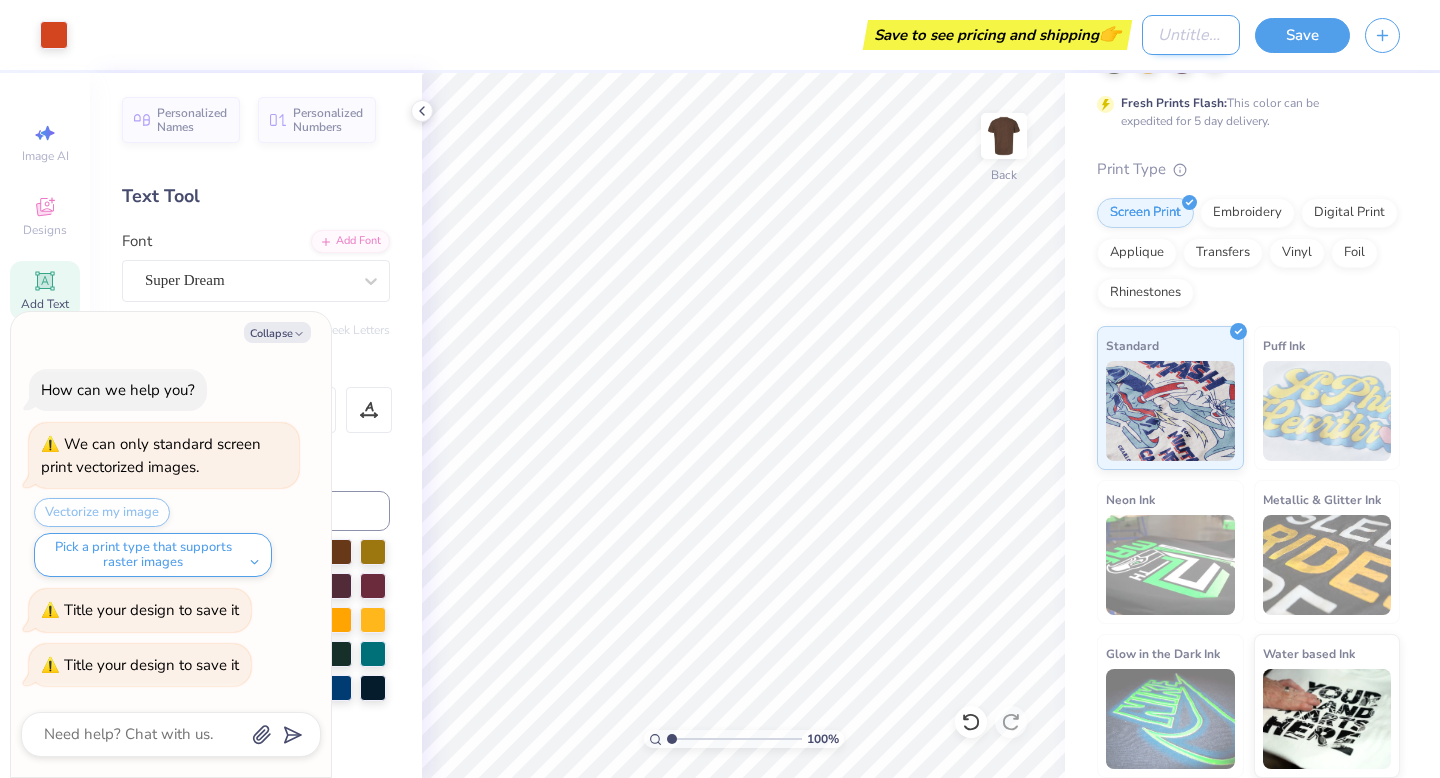 type on "S" 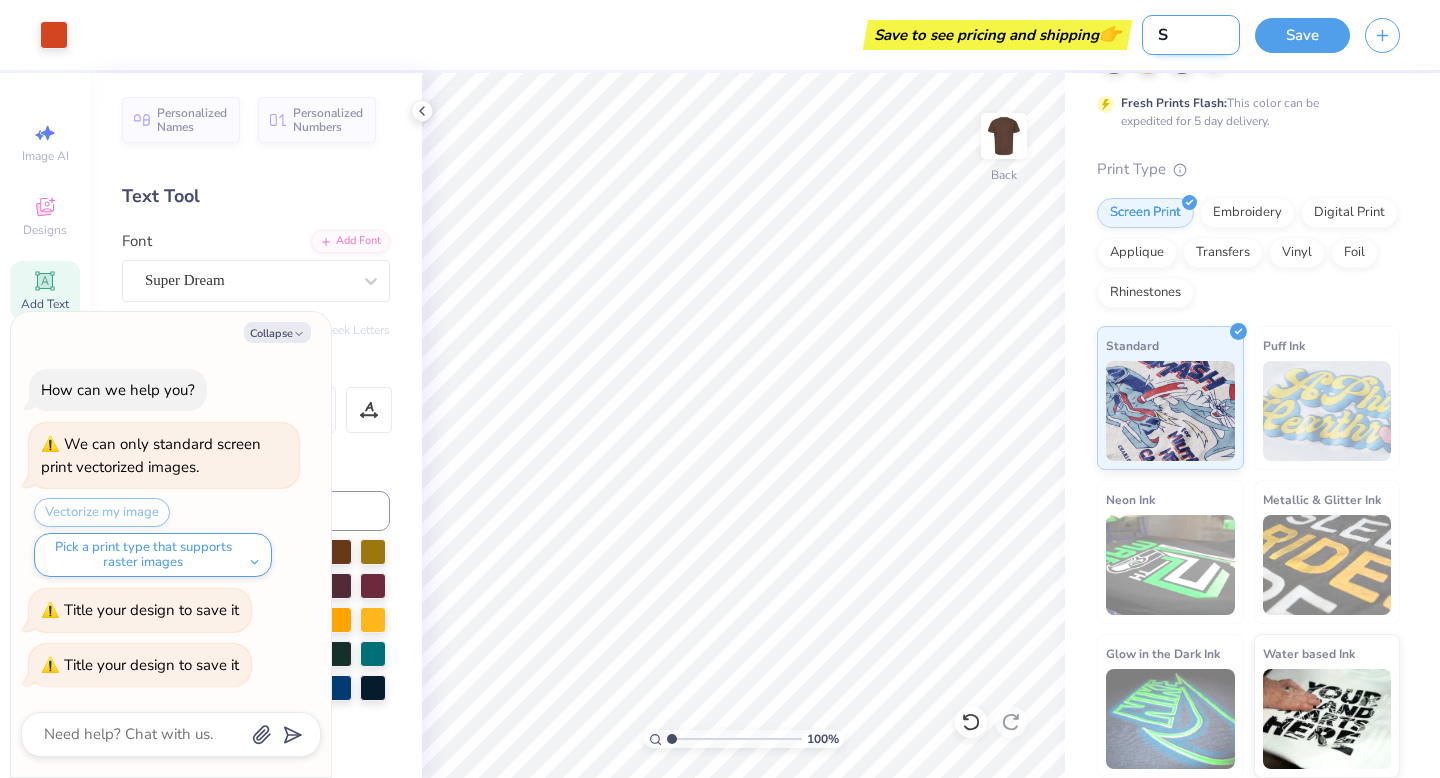 type on "Se" 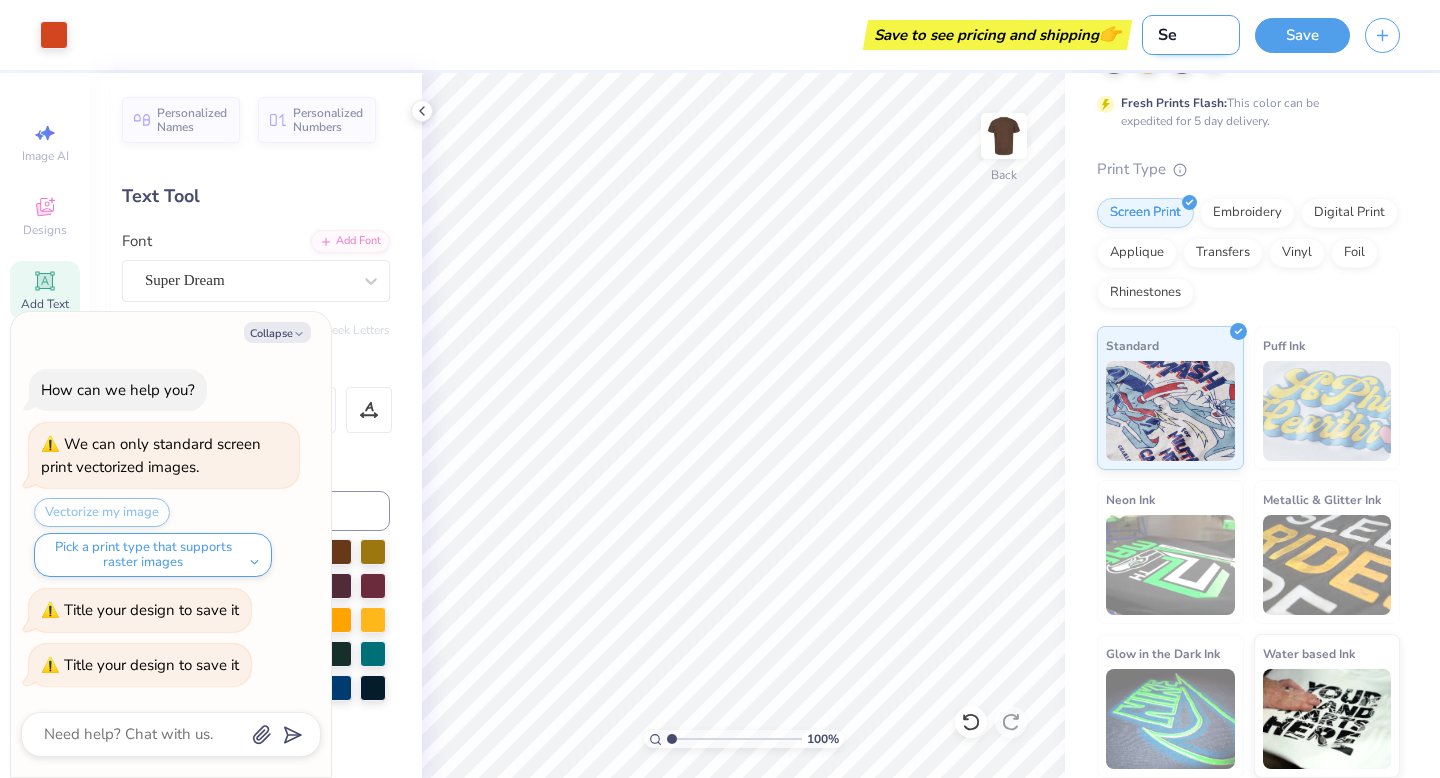 type on "Sen" 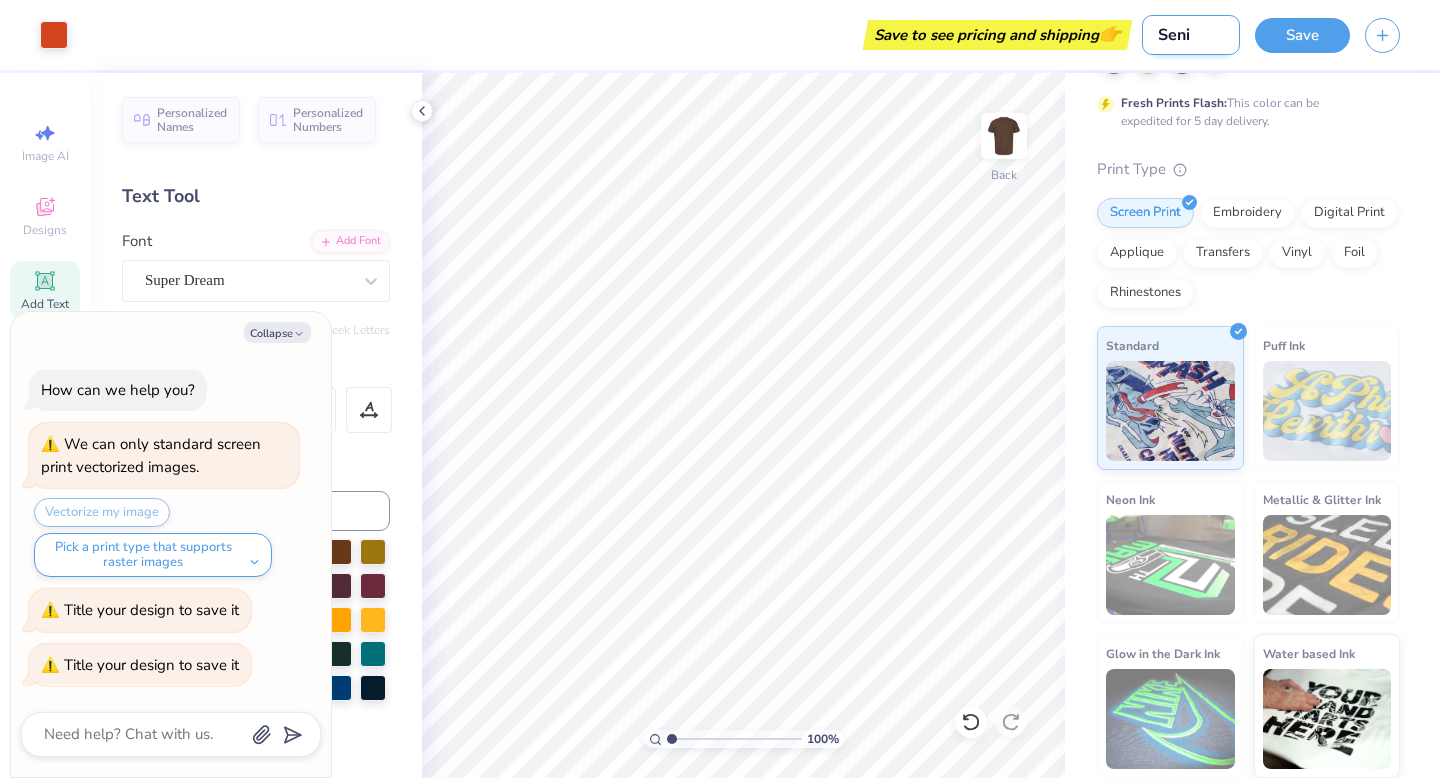 type on "Senio" 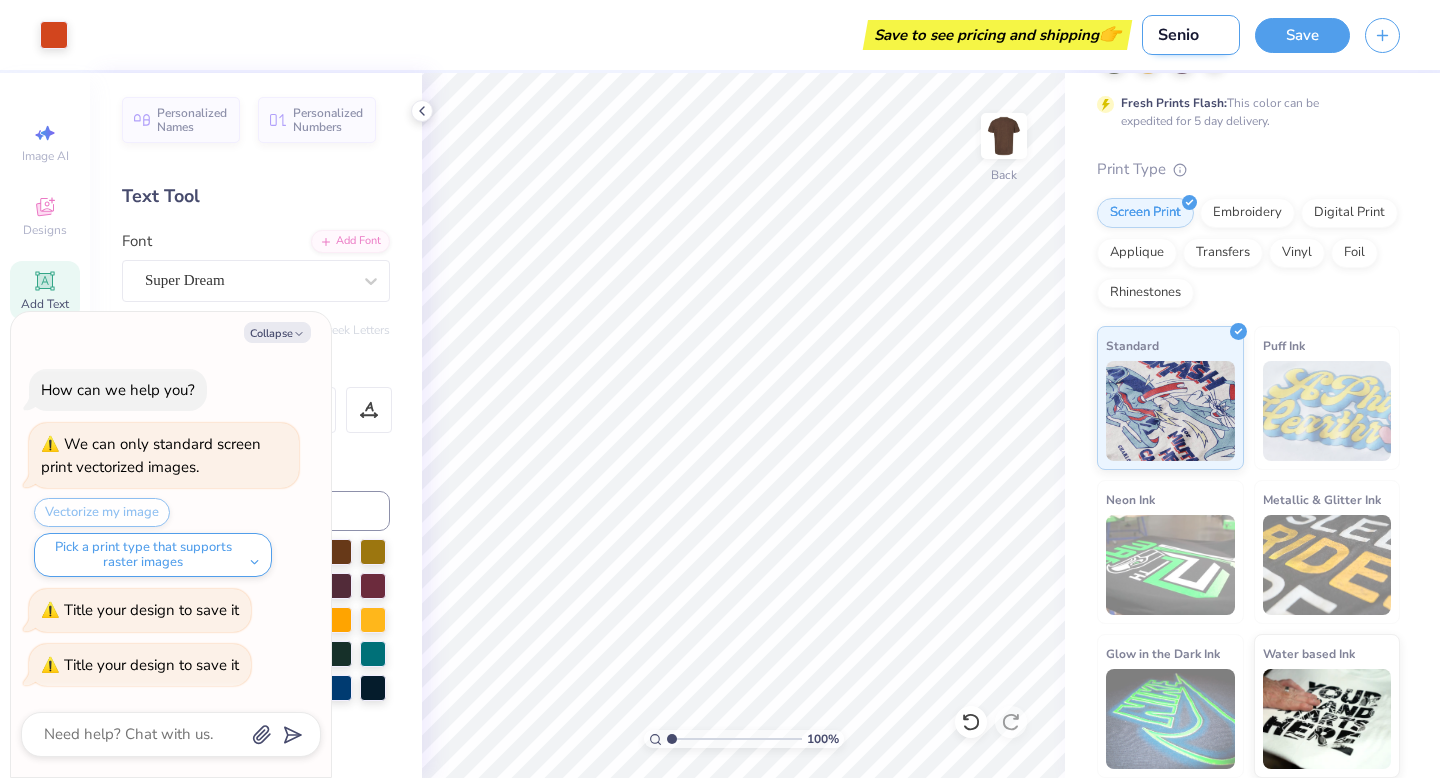type on "x" 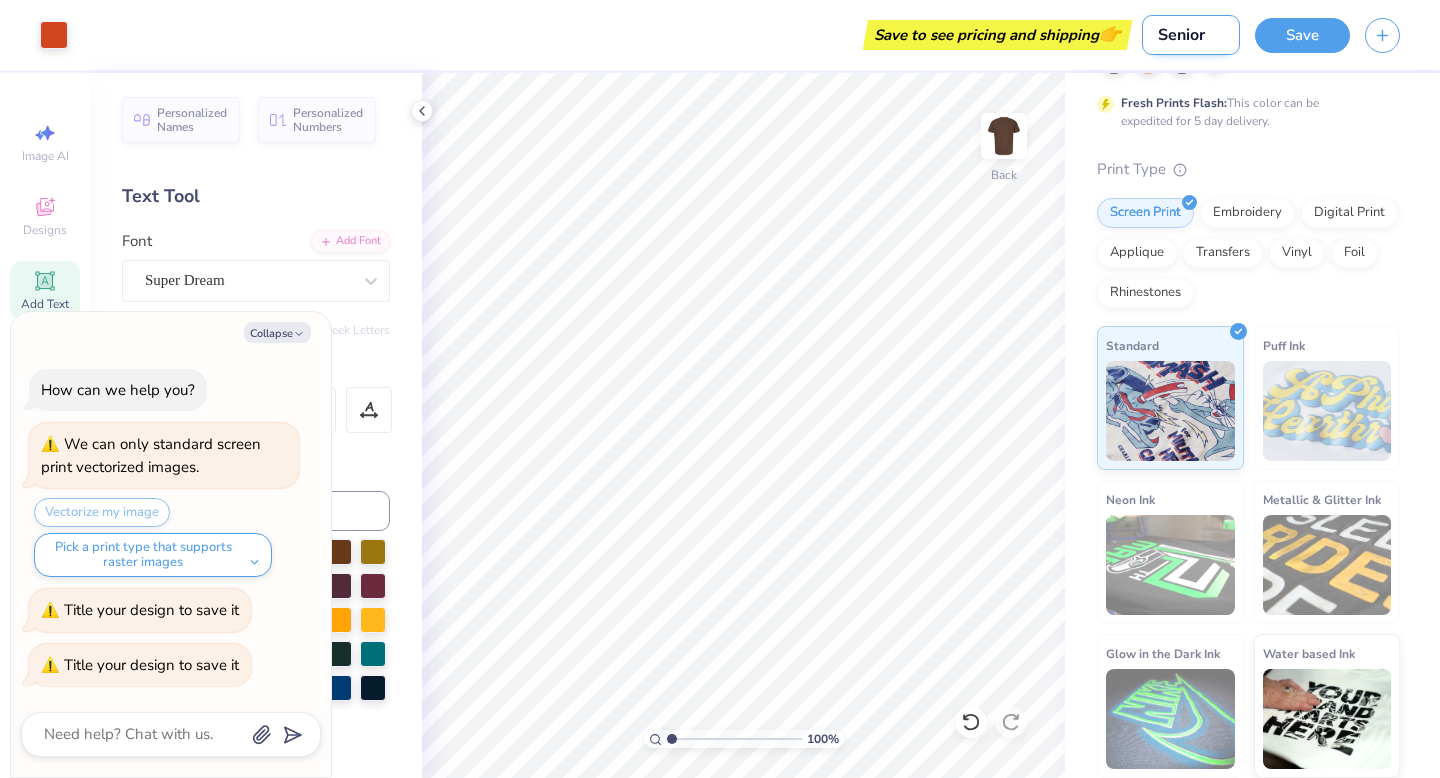 type on "Senior" 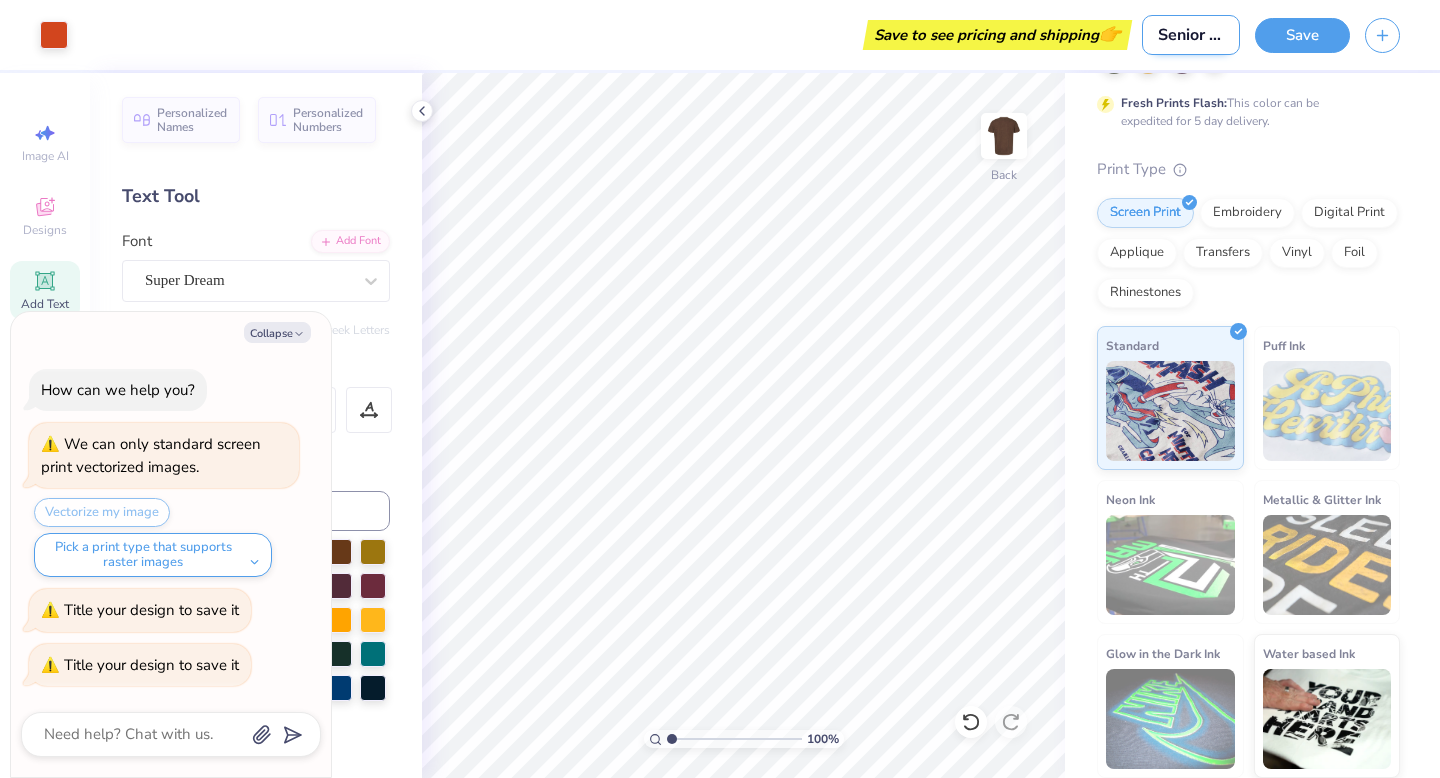 type on "Senior Shi" 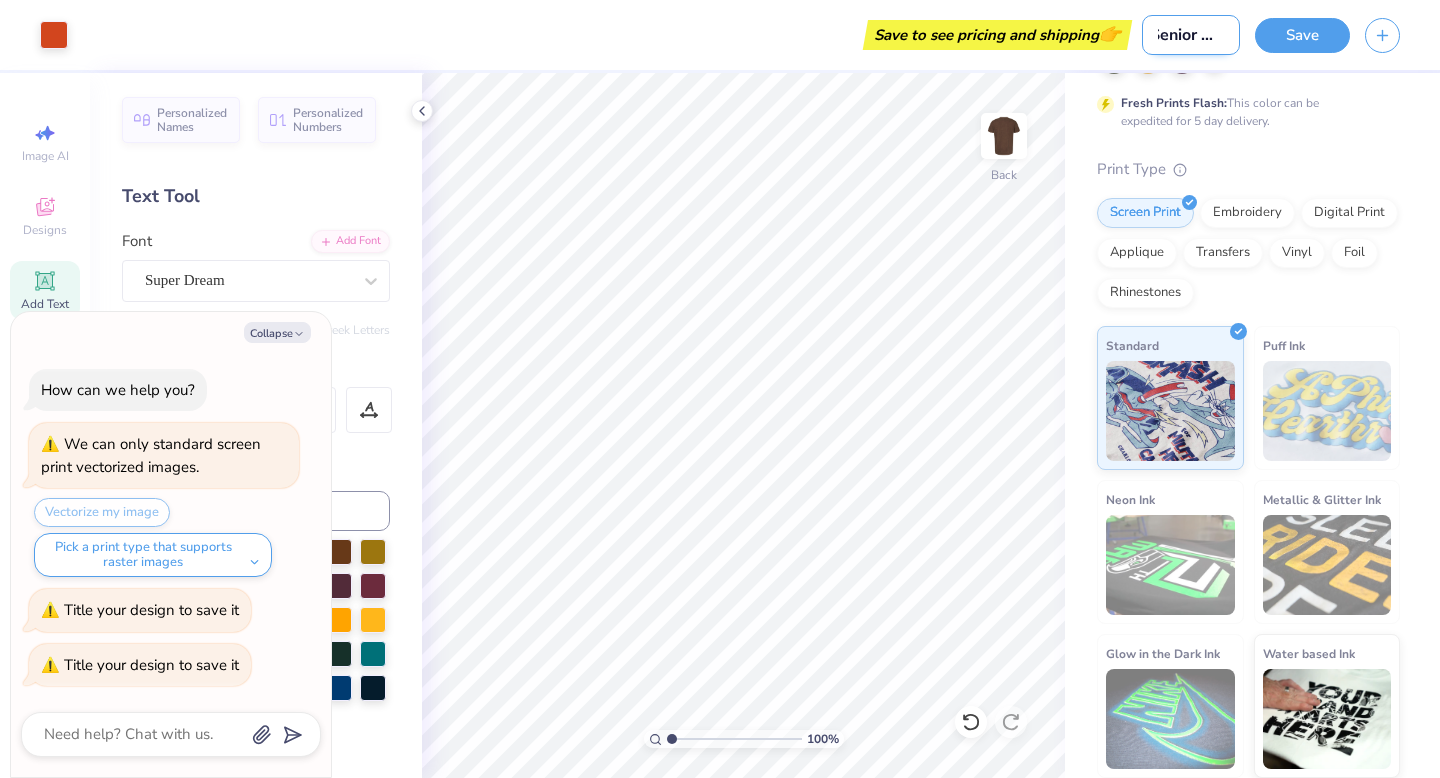 type on "Senior Shir" 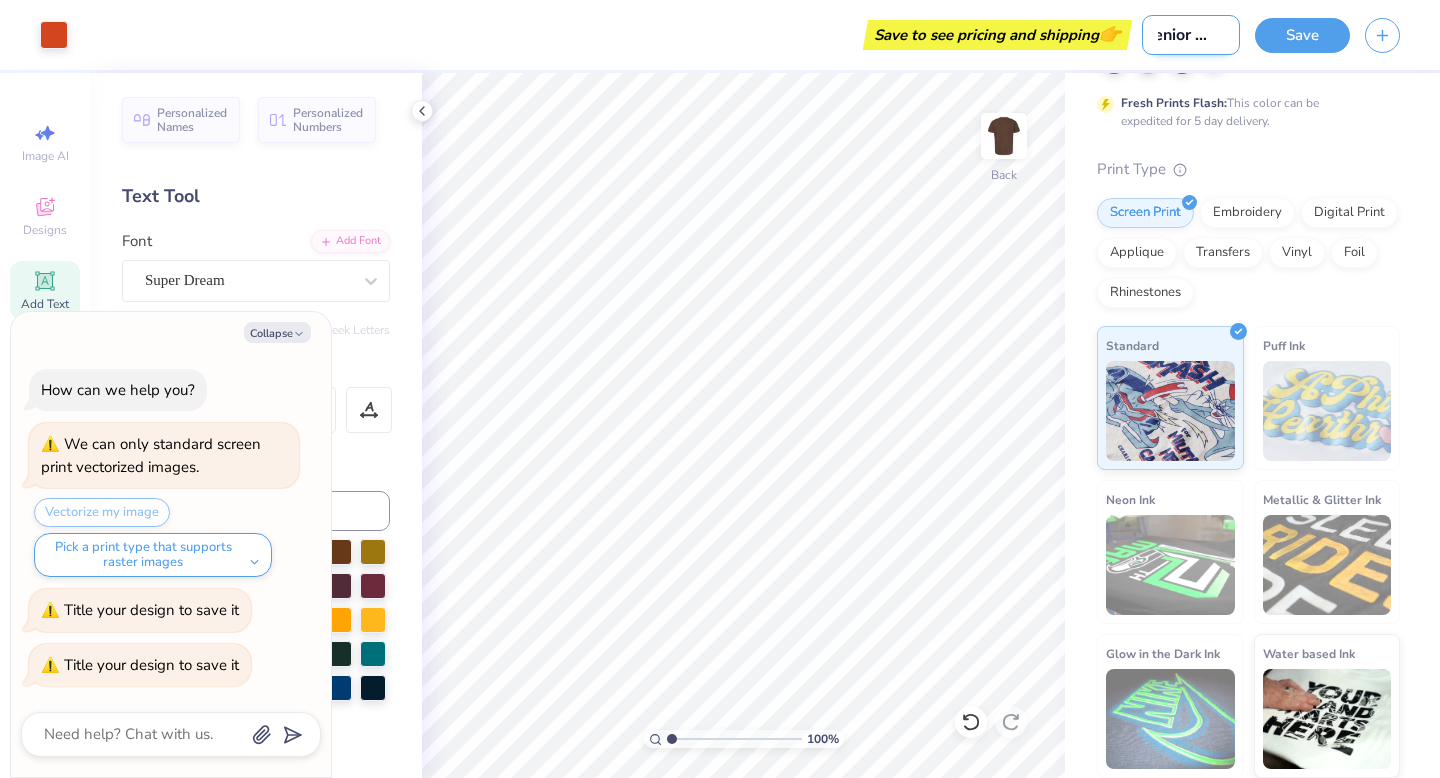 type on "Senior Shirt" 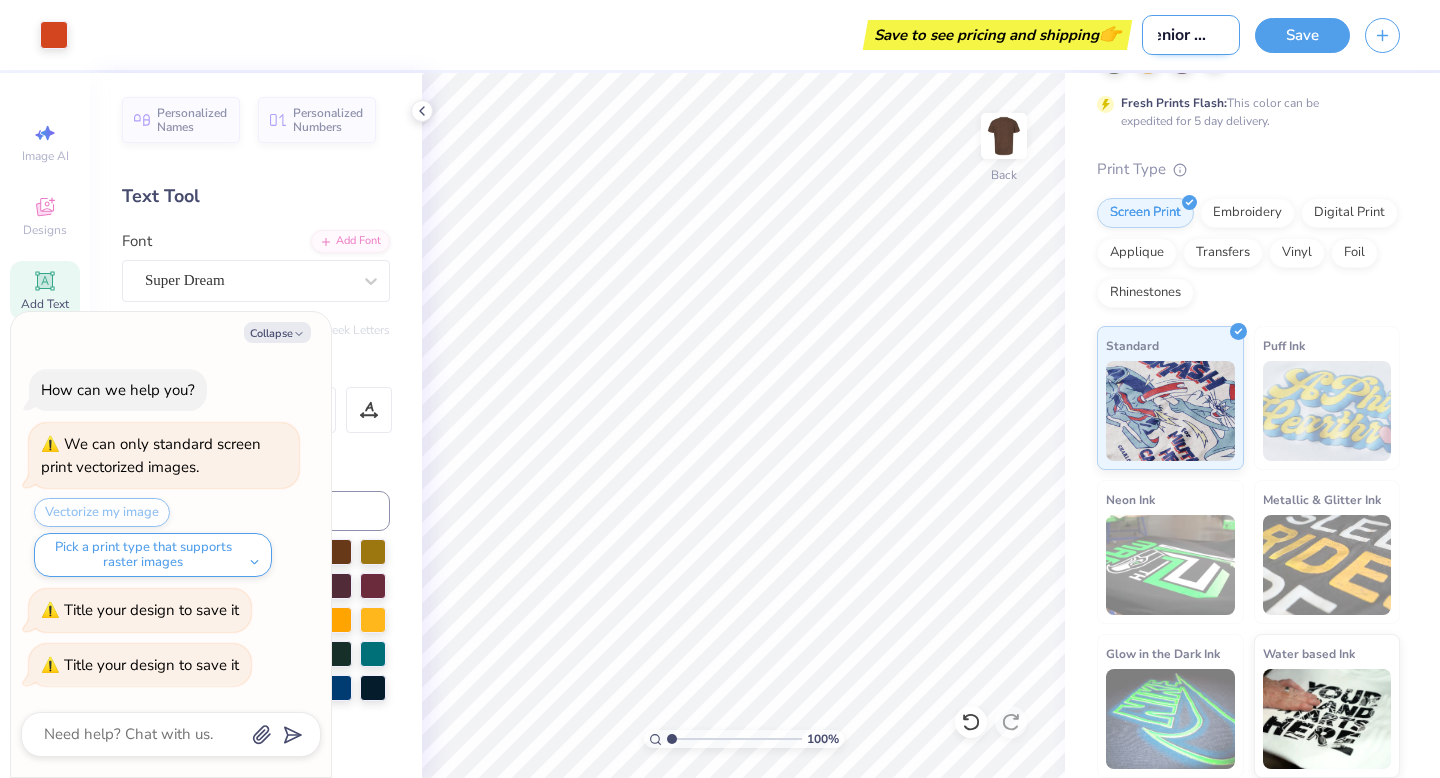 scroll, scrollTop: 0, scrollLeft: 22, axis: horizontal 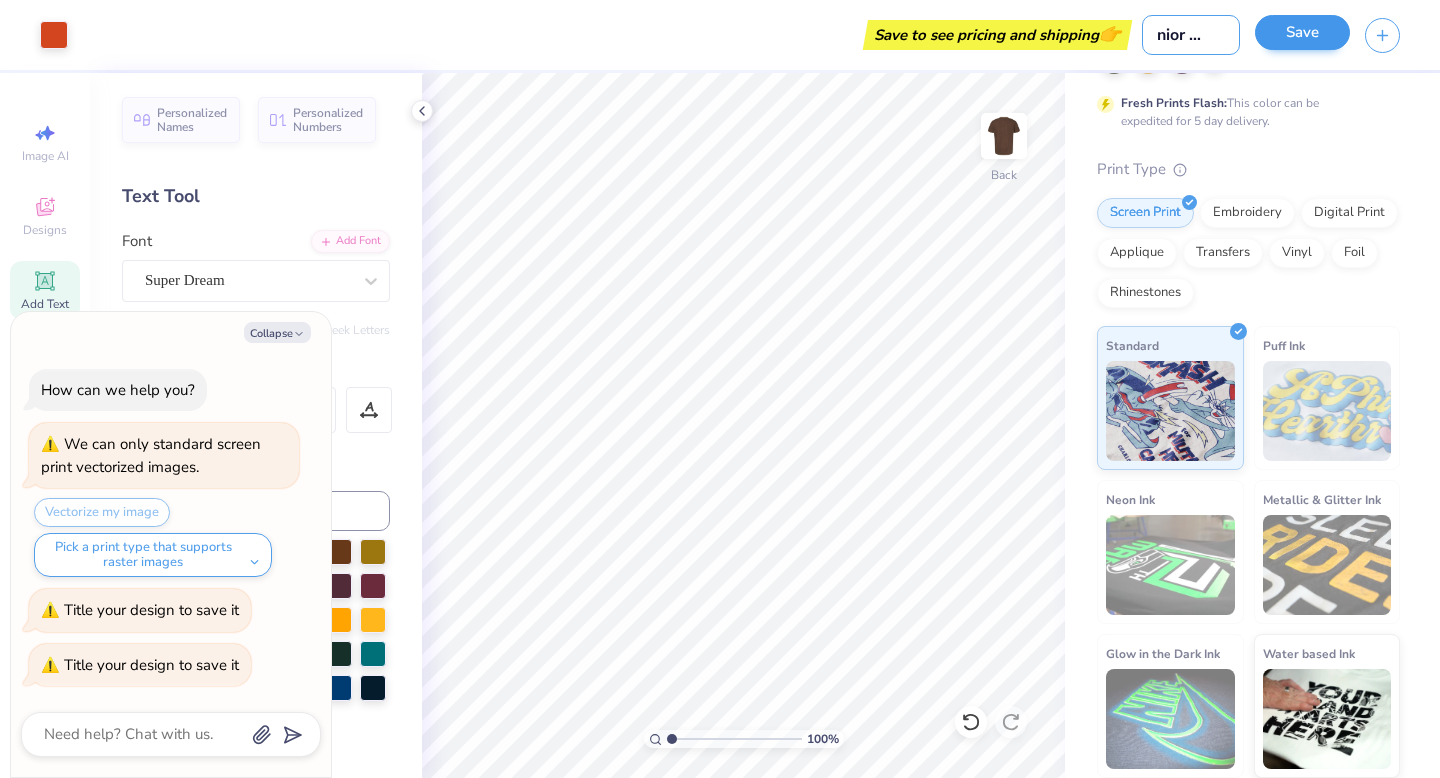 type on "Senior Shirt" 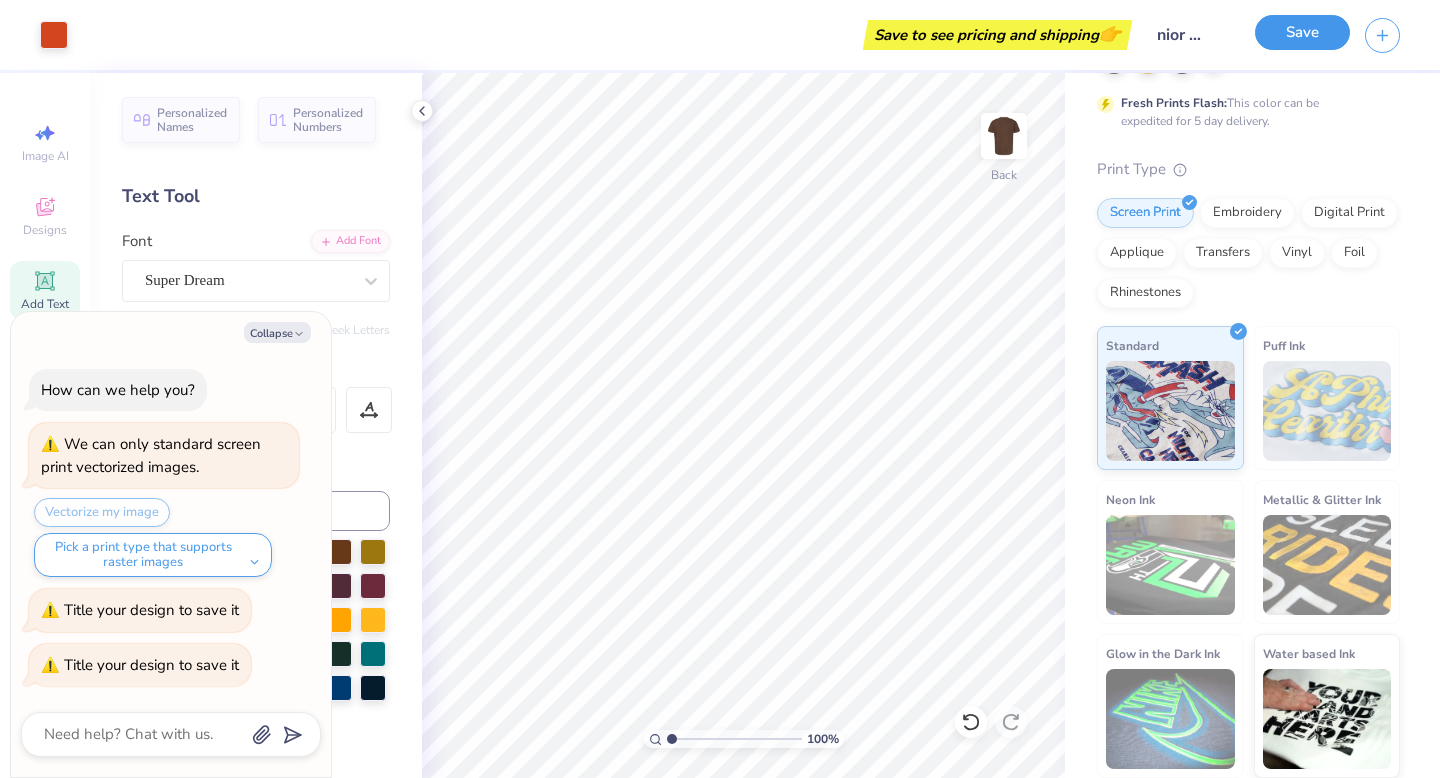 scroll, scrollTop: 0, scrollLeft: 0, axis: both 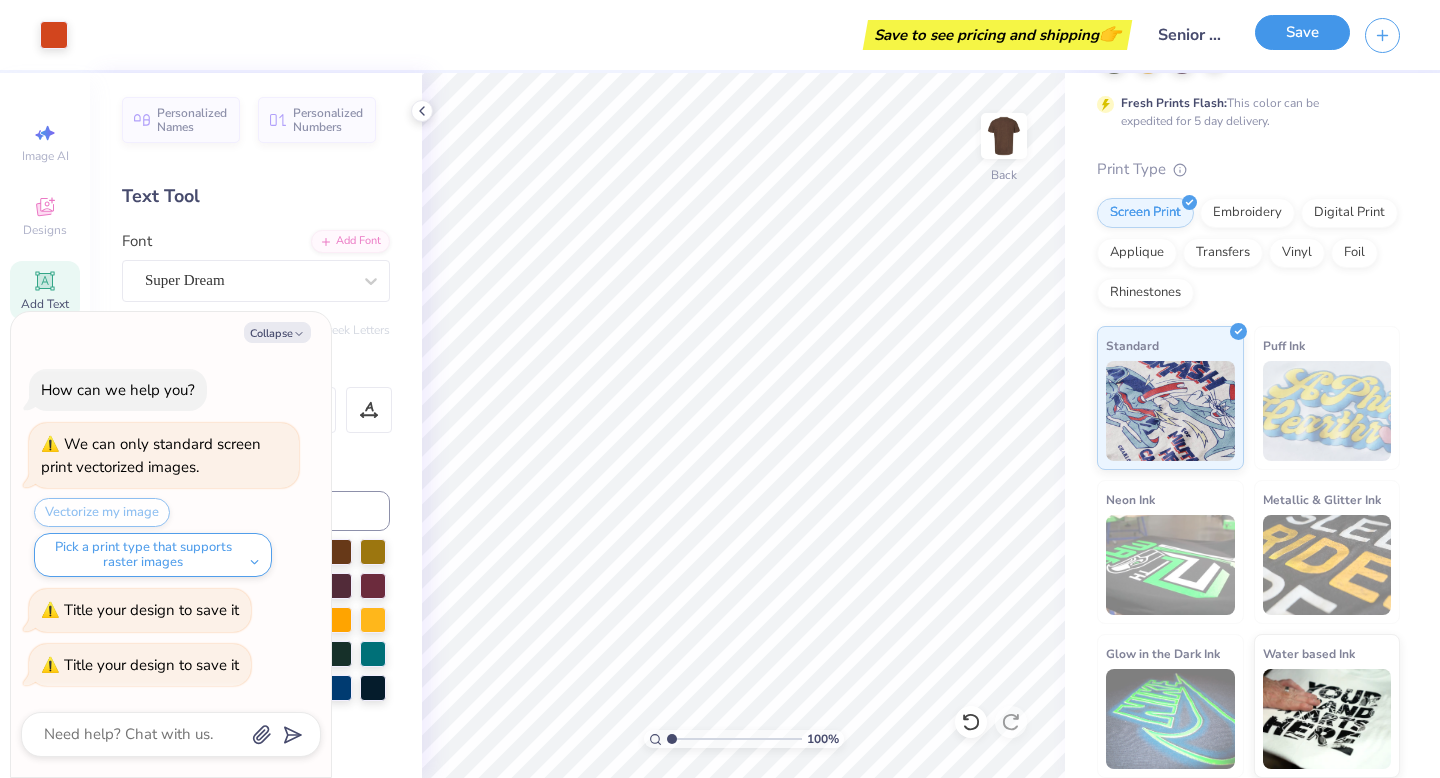 click on "Save" at bounding box center [1302, 32] 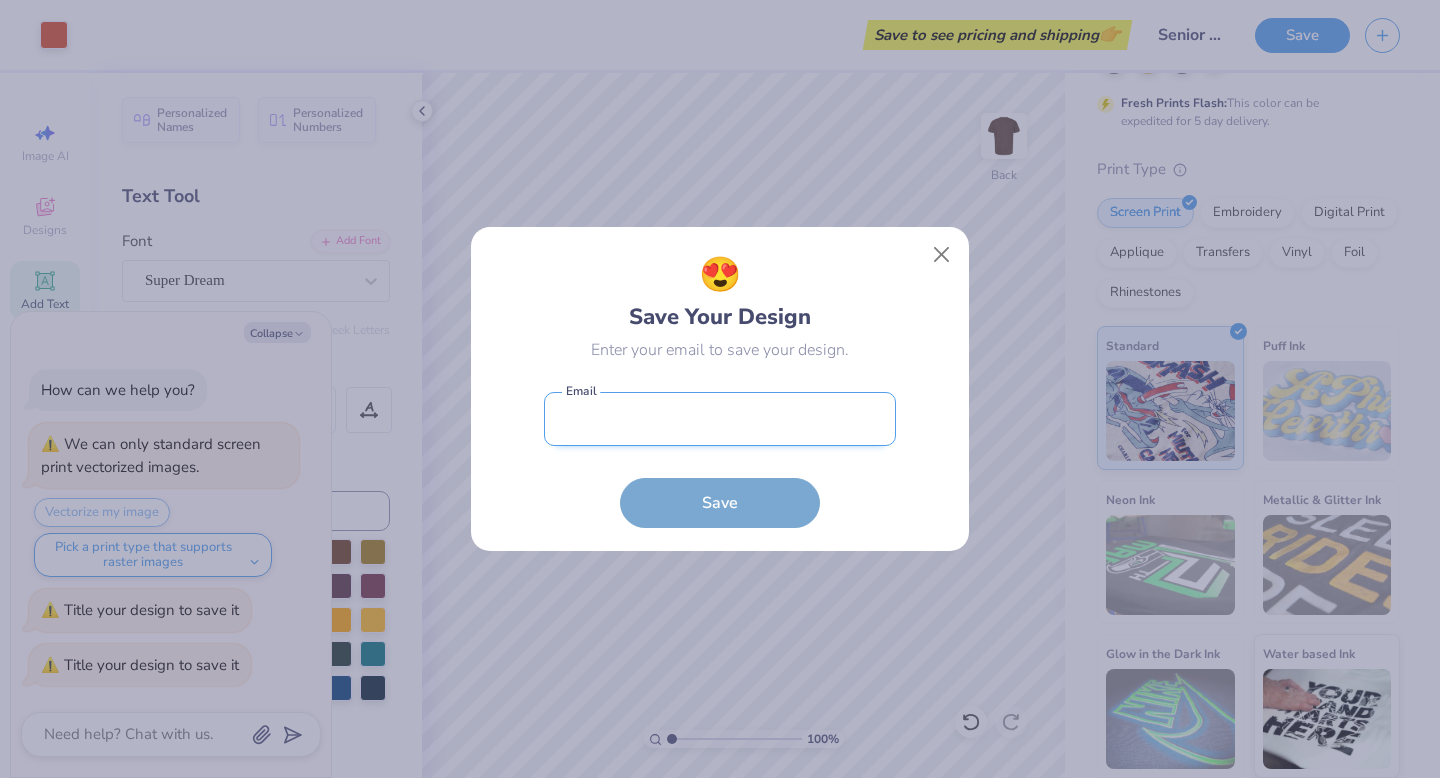 click at bounding box center (720, 419) 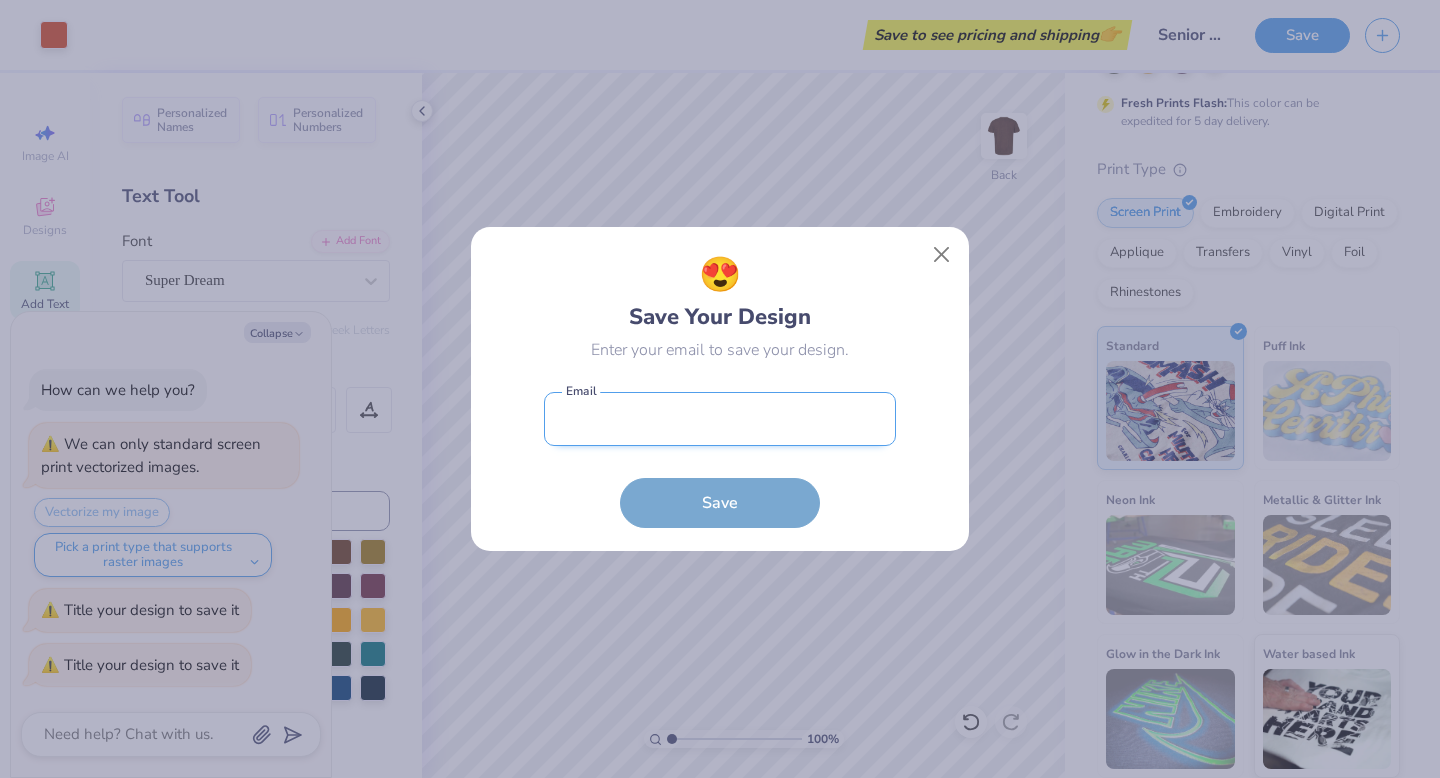 type on "sophieroseobrien@gmail.com" 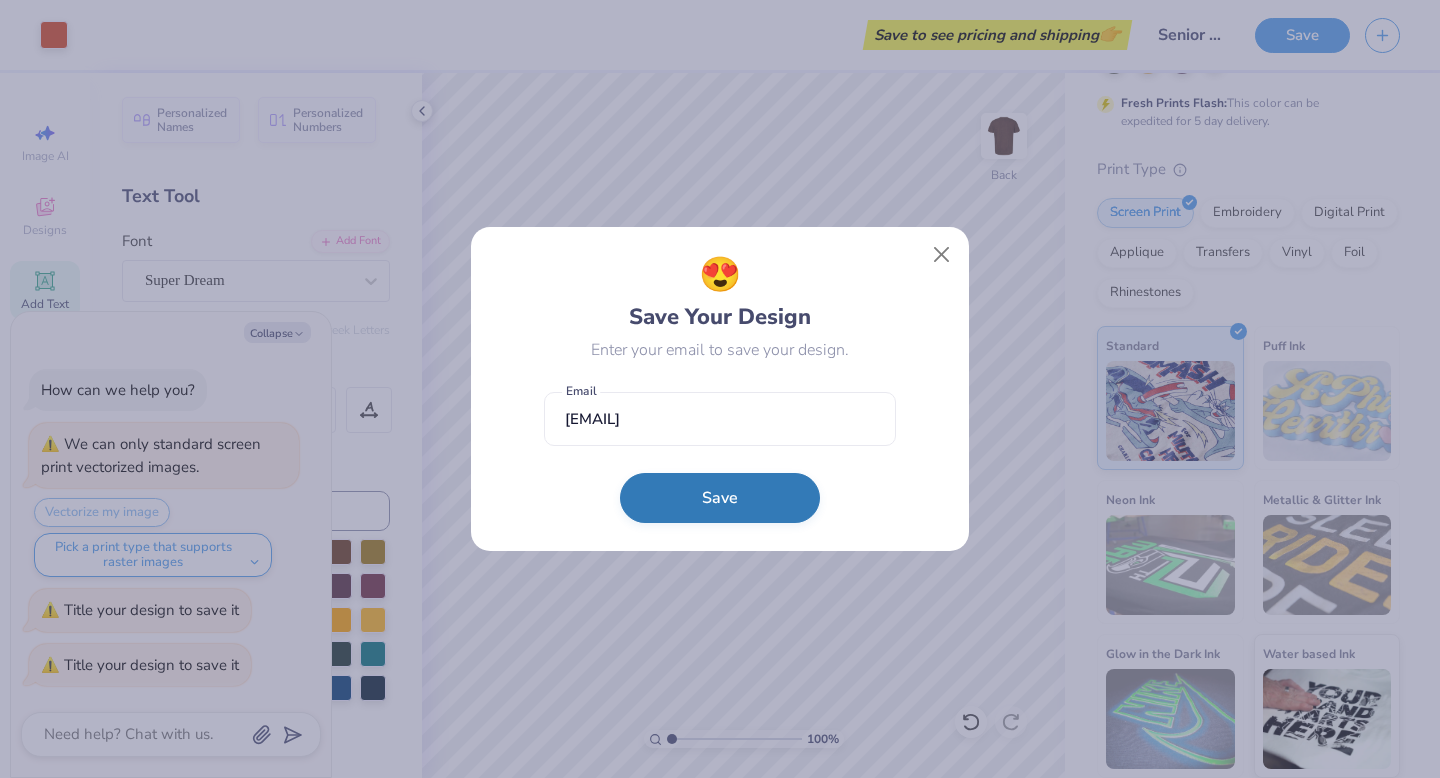 click on "Save" at bounding box center [720, 498] 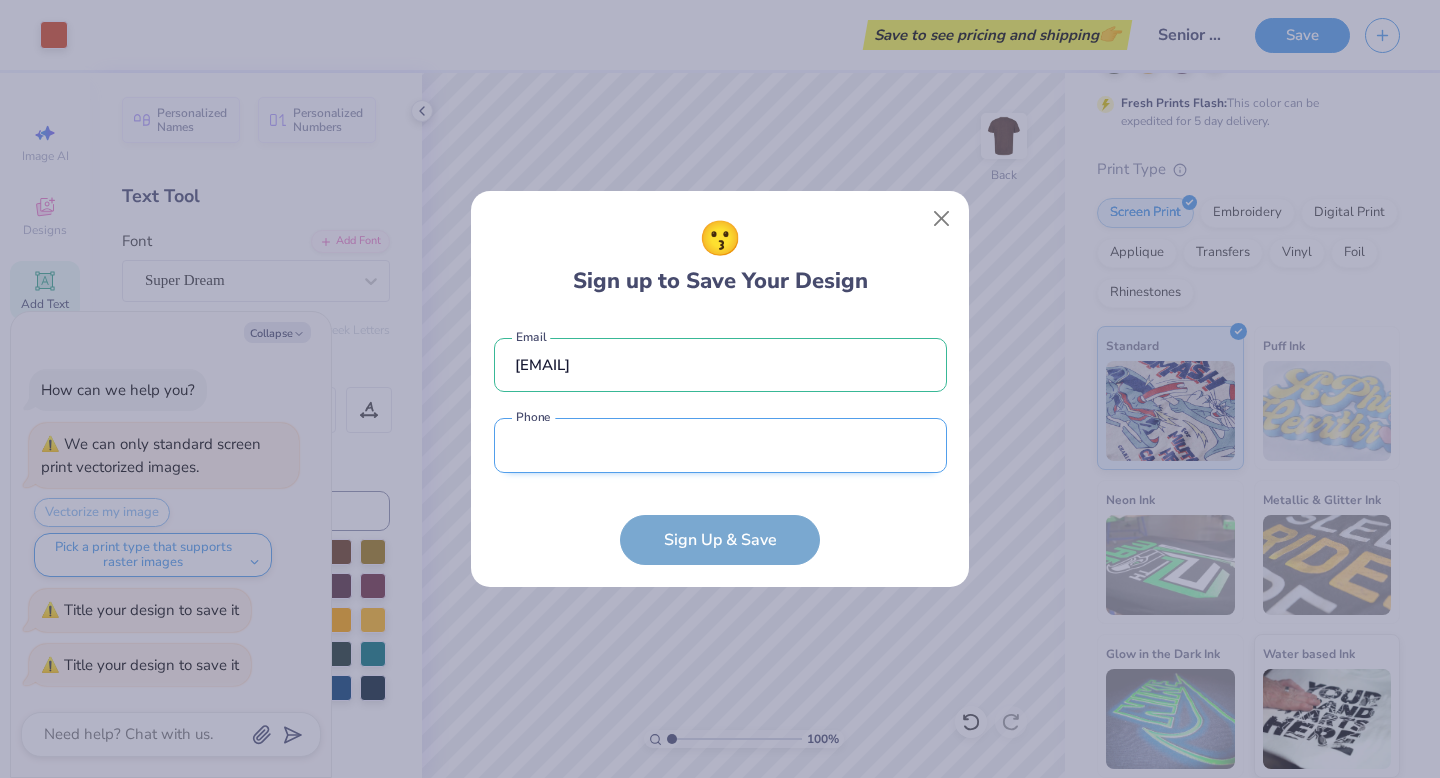 click at bounding box center (720, 445) 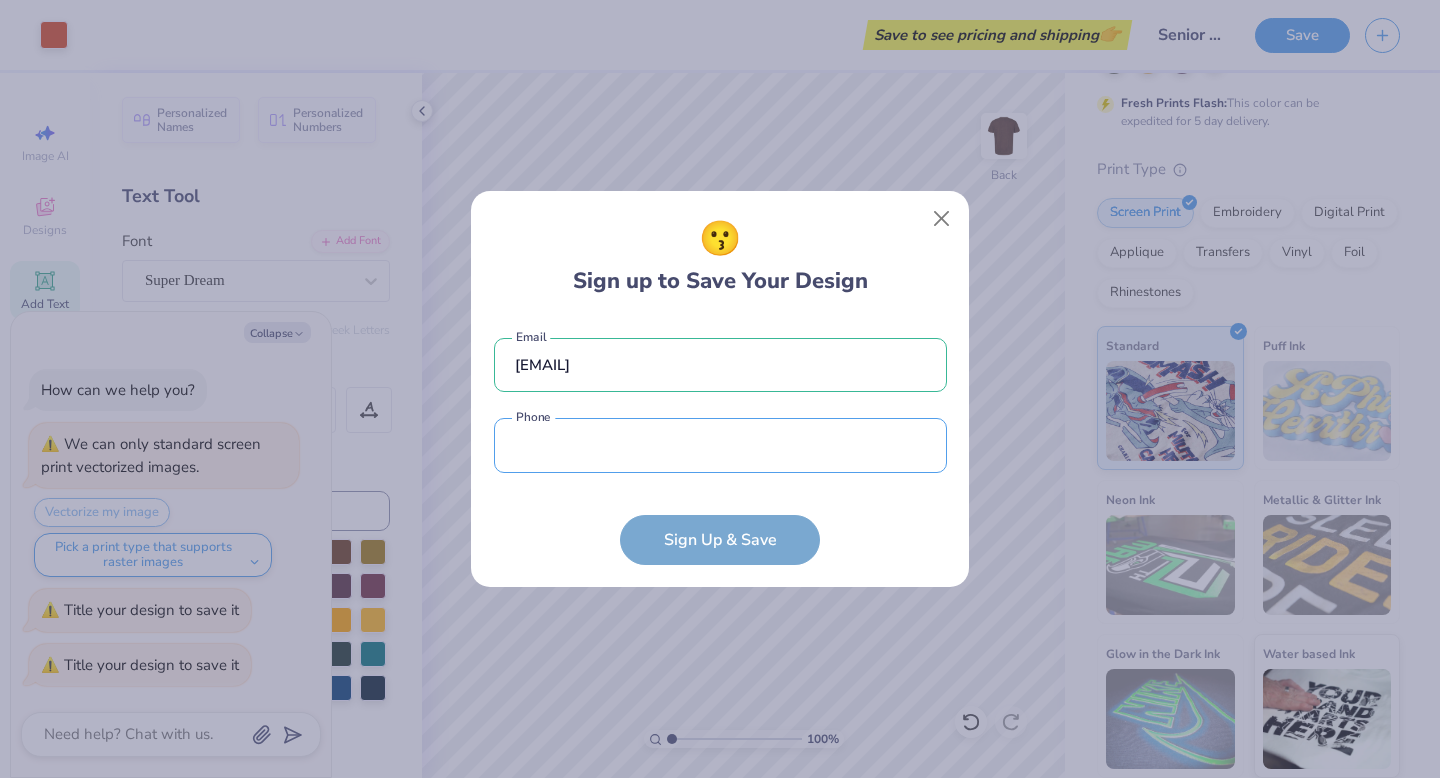 type on "(574) 387-0524" 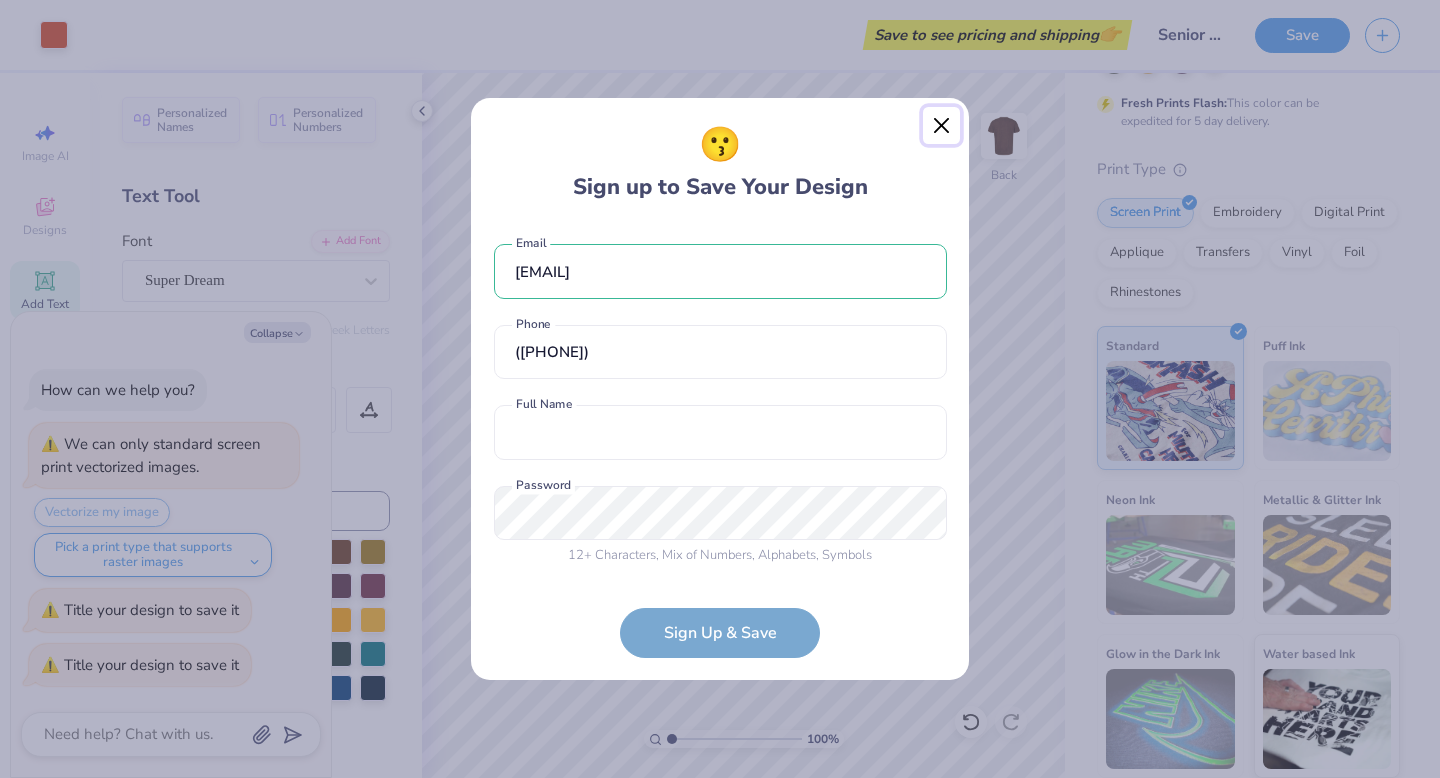 click at bounding box center (942, 126) 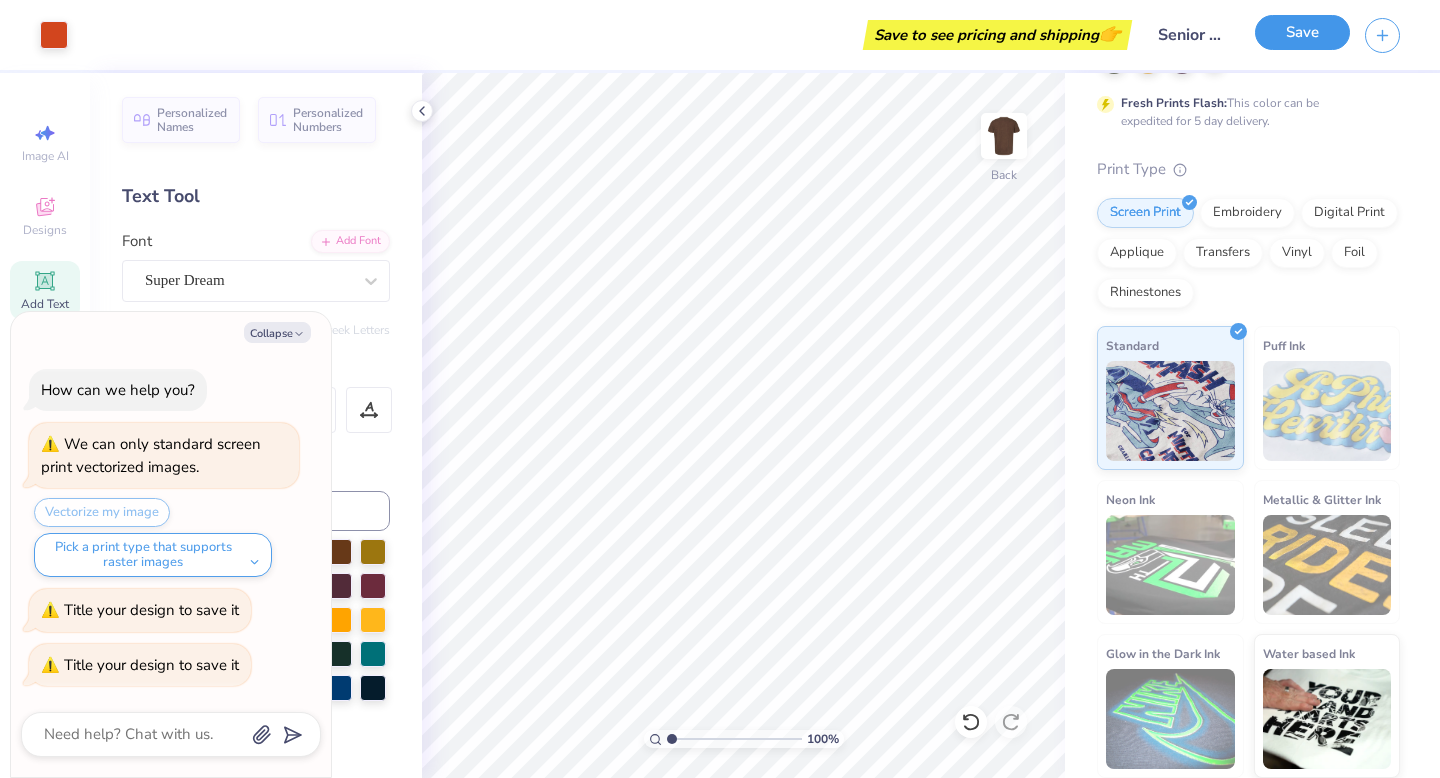 click on "Save" at bounding box center [1302, 32] 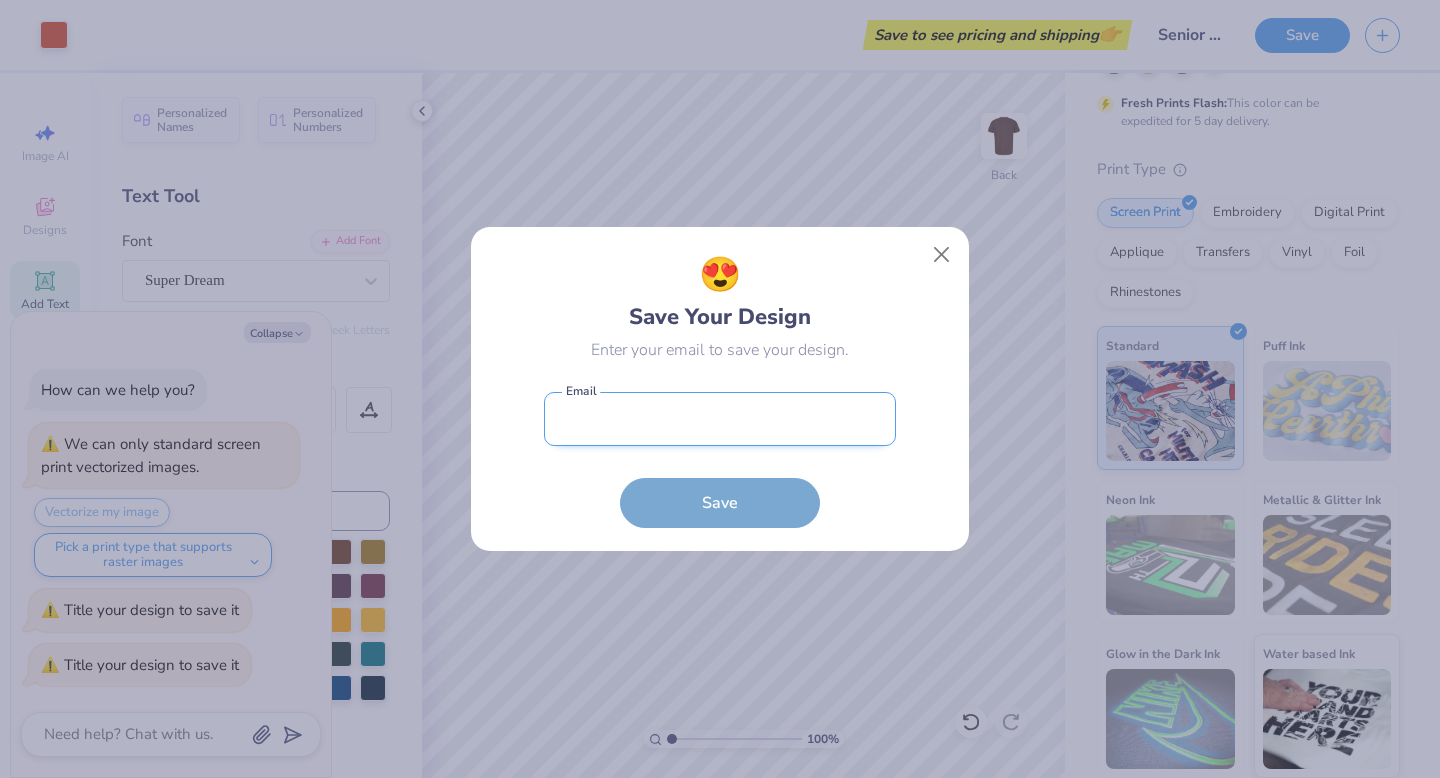 click at bounding box center (720, 419) 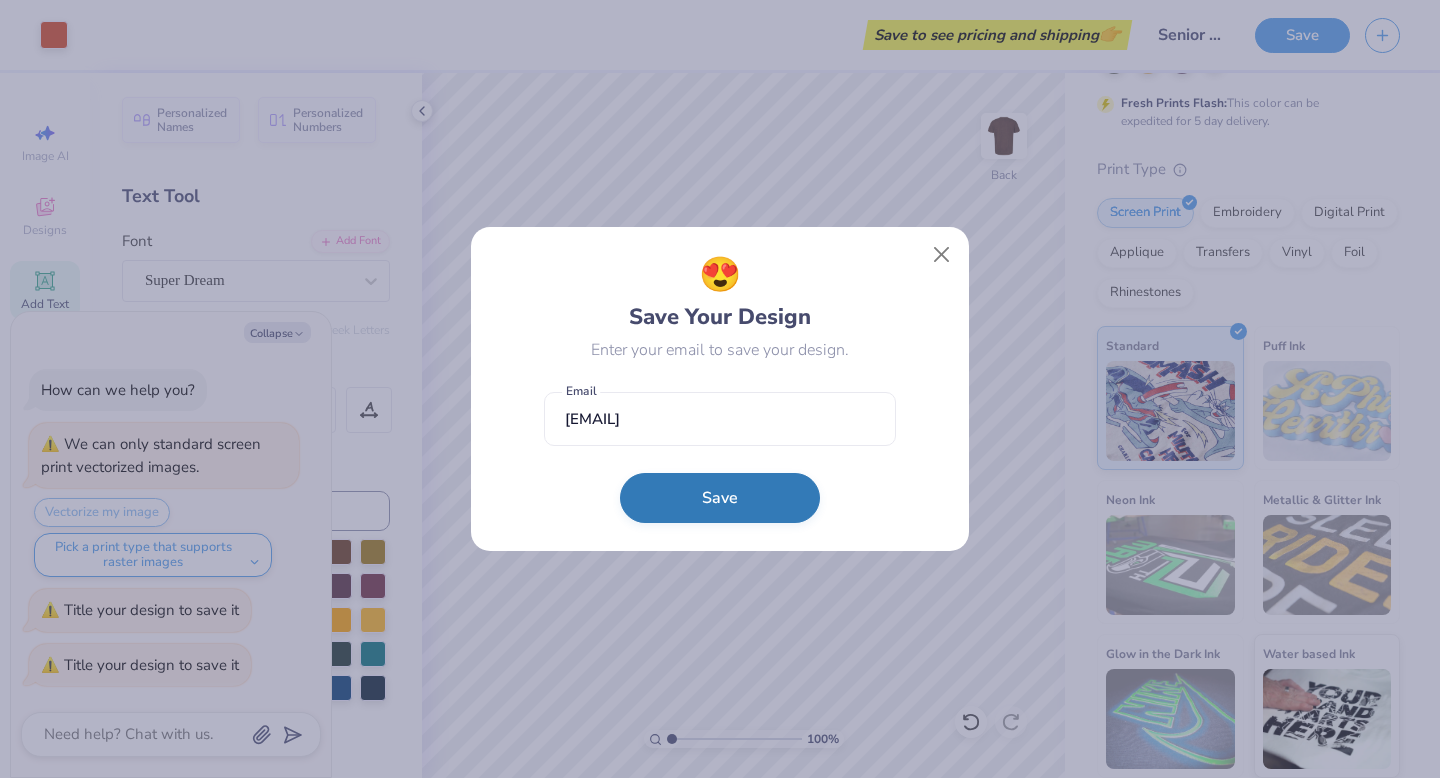 click on "Save" at bounding box center (720, 498) 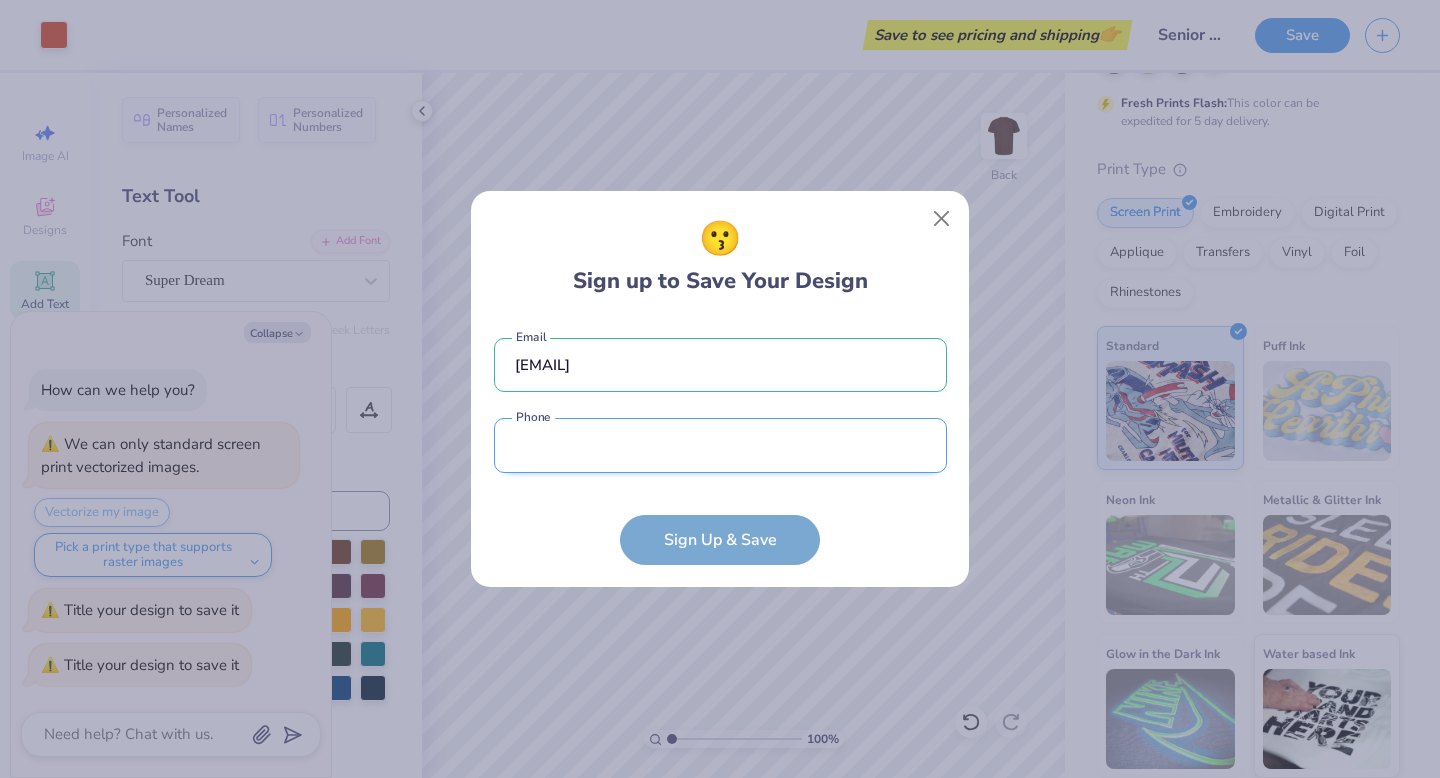click at bounding box center (720, 445) 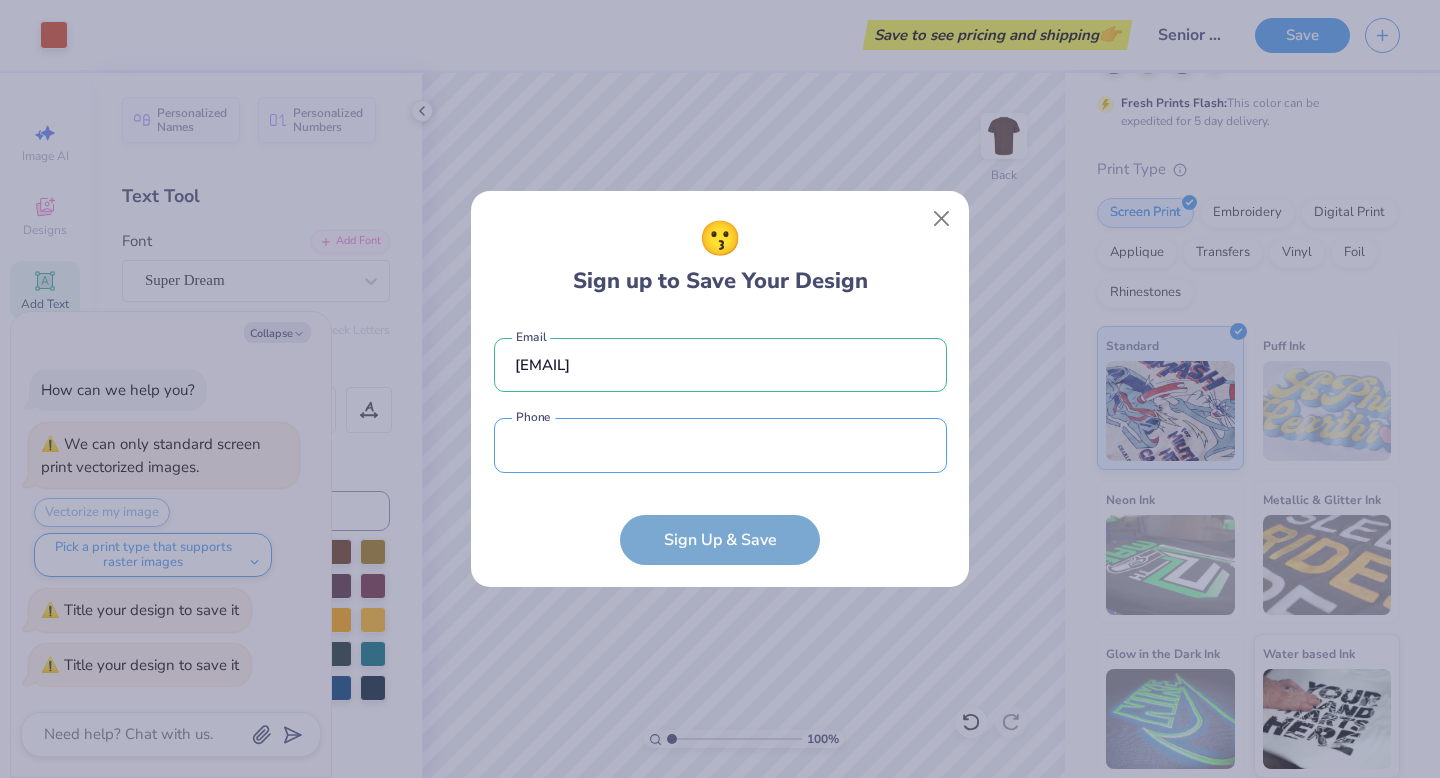 type on "(574) 387-0524" 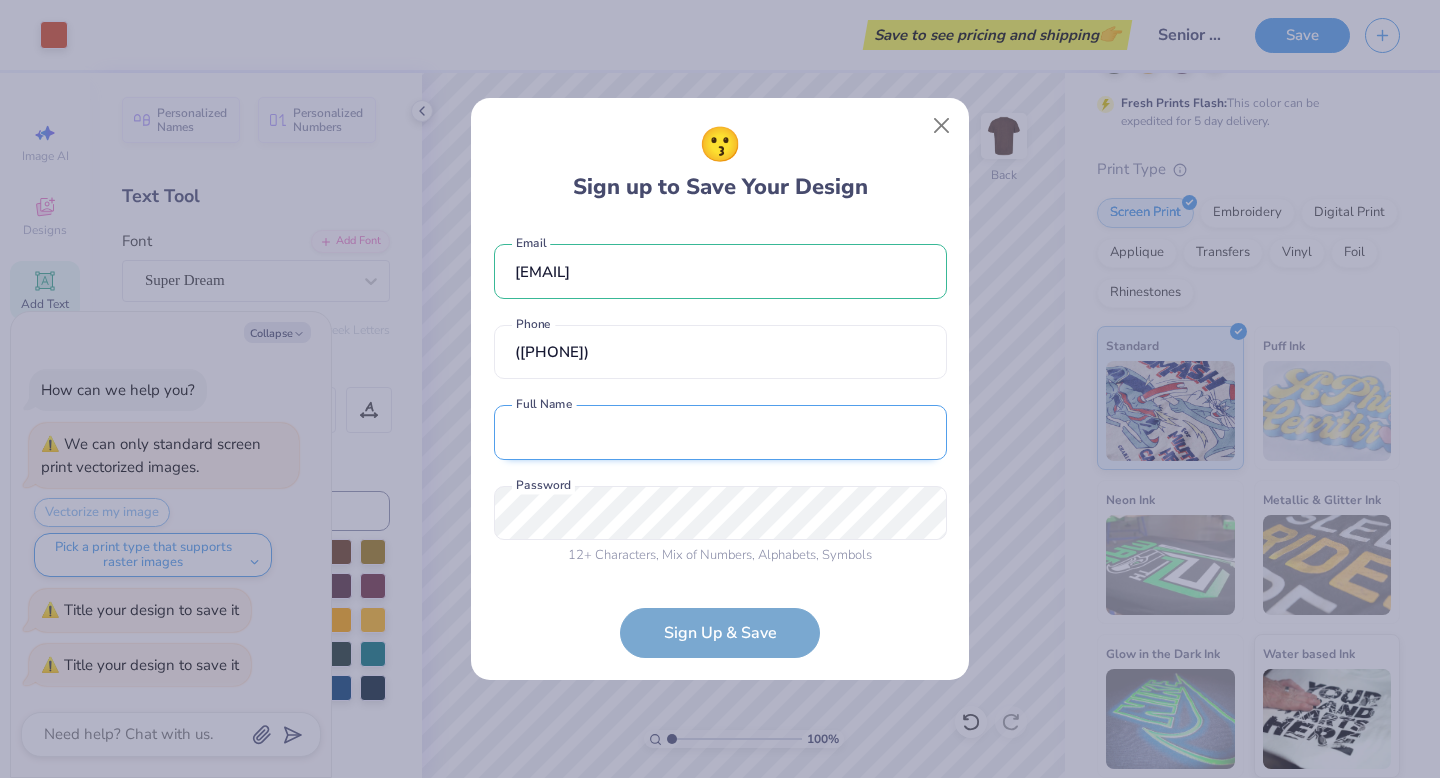 click at bounding box center (720, 432) 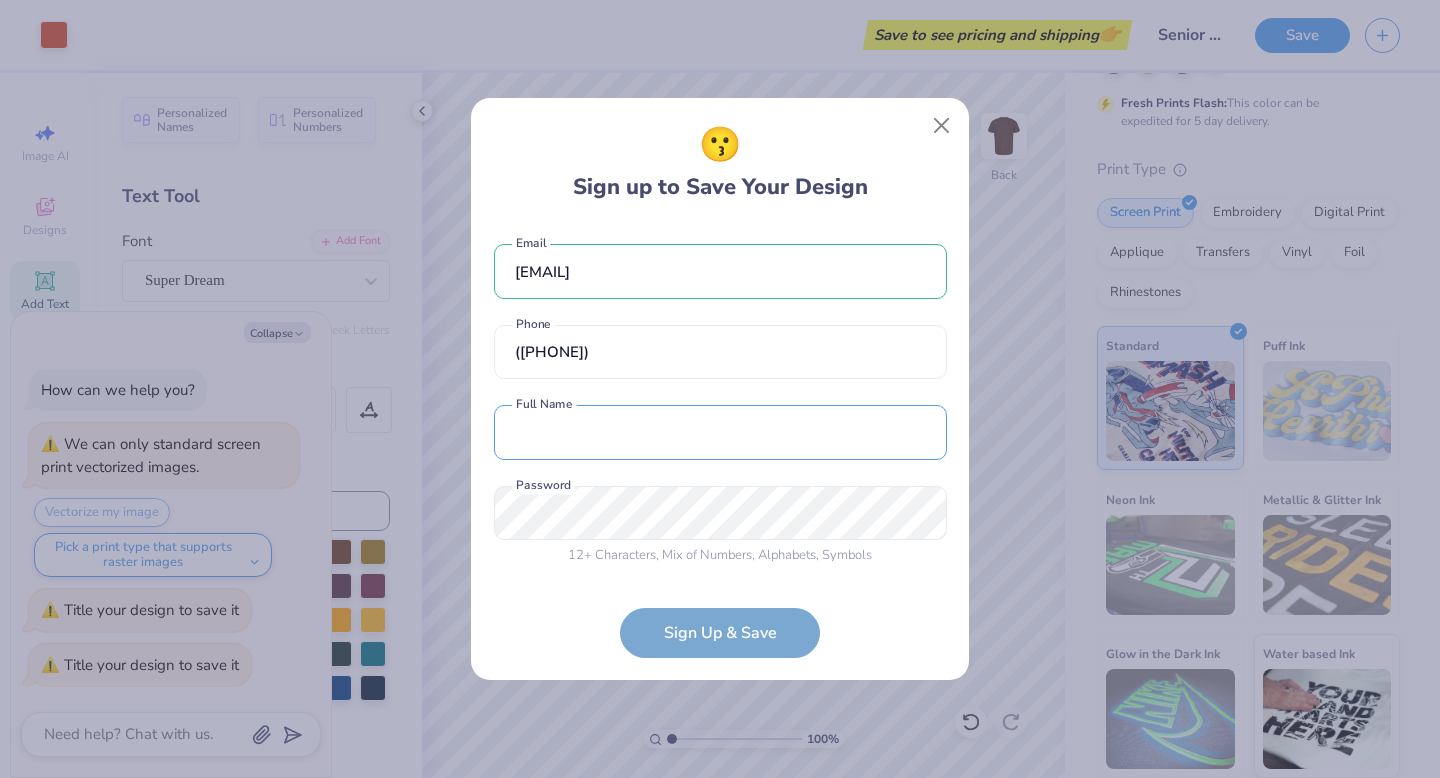 type on "Sophie O’Brien" 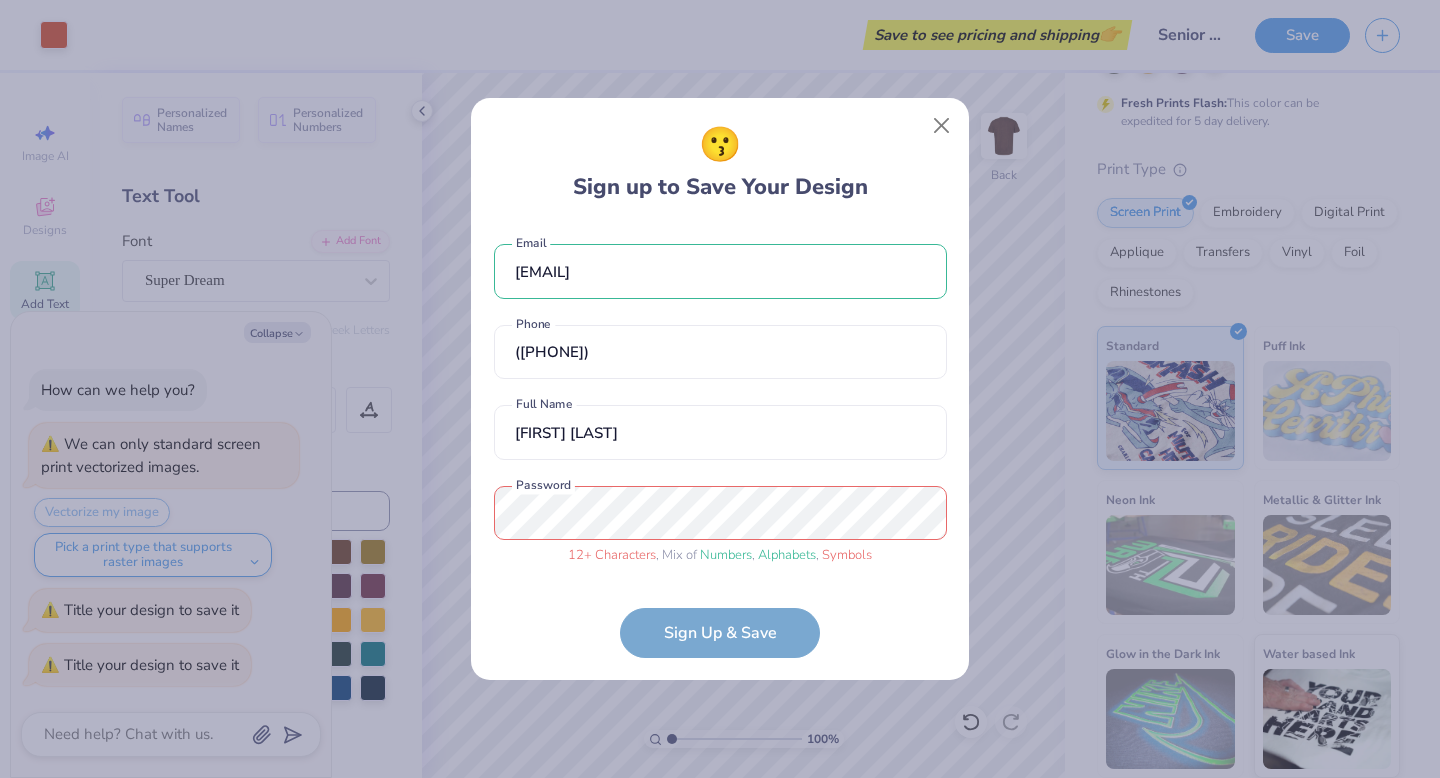 click on "sophieroseobrien@gmail.com Email (574) 387-0524 Phone Sophie O’Brien Full Name 12 + Characters , Mix of   Numbers ,   Alphabets ,   Symbols Password Sign Up & Save" at bounding box center (720, 441) 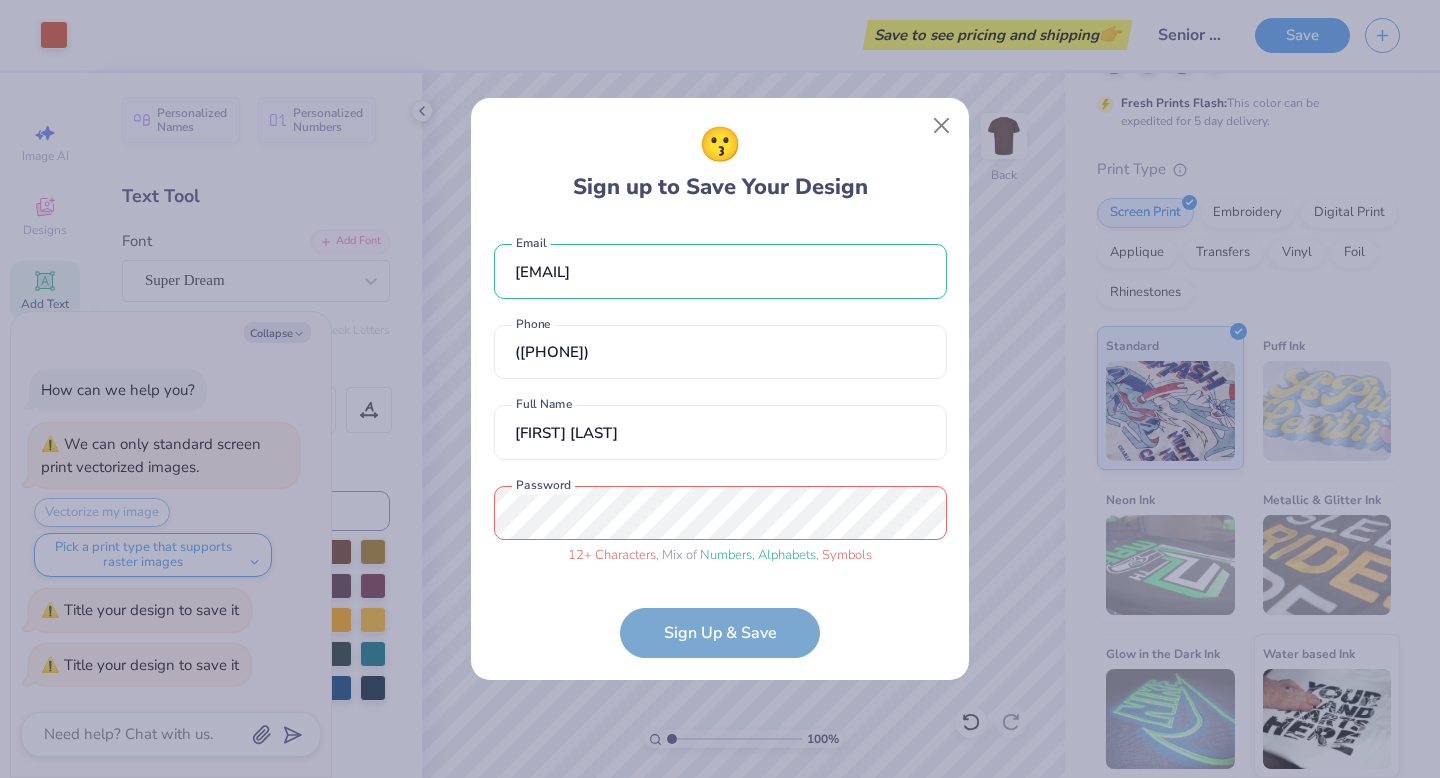 scroll, scrollTop: 38, scrollLeft: 0, axis: vertical 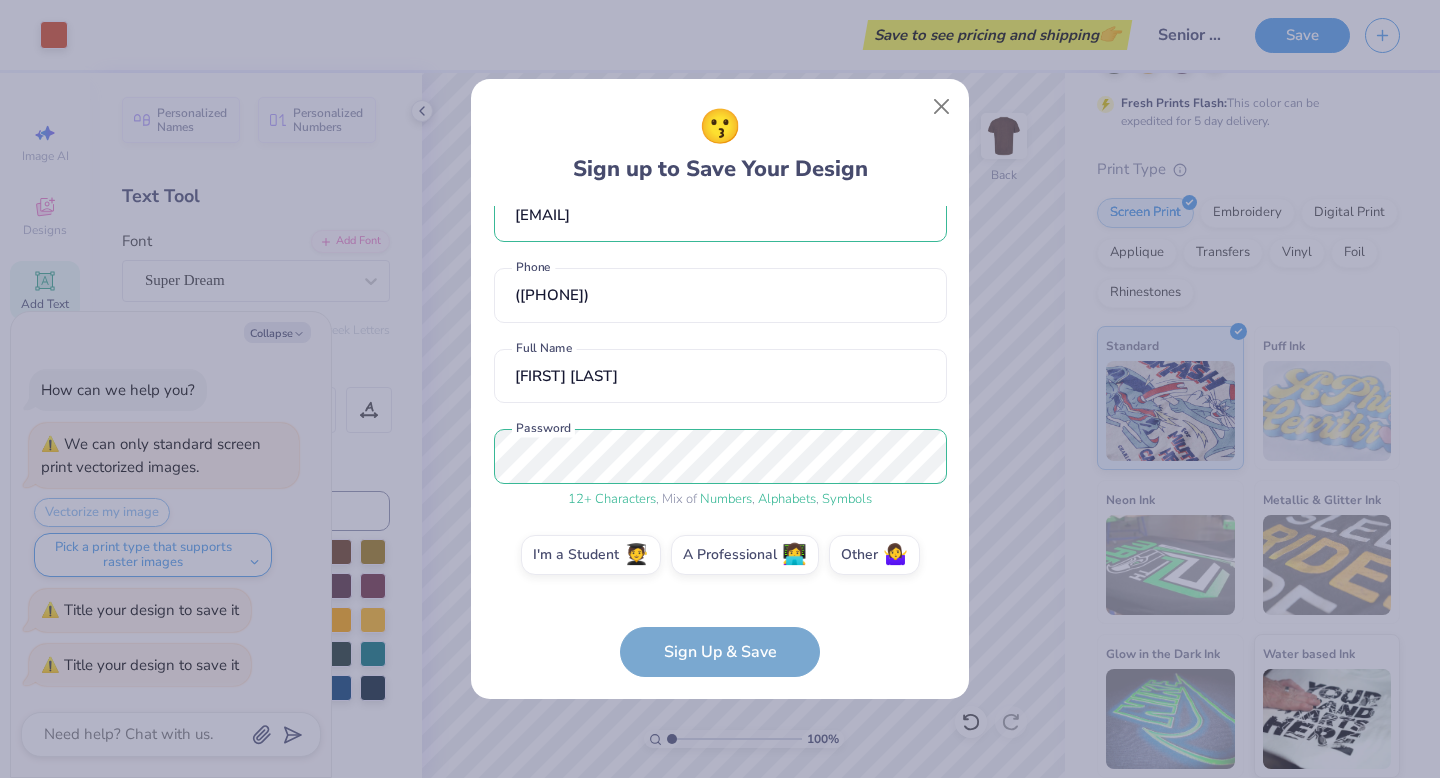 click on "sophieroseobrien@gmail.com Email (574) 387-0524 Phone Sophie O’Brien Full Name 12 + Characters , Mix of   Numbers ,   Alphabets ,   Symbols Password I'm a Student 🧑‍🎓 A Professional 👩‍💻 Other 🤷‍♀️ Sign Up & Save" at bounding box center [720, 441] 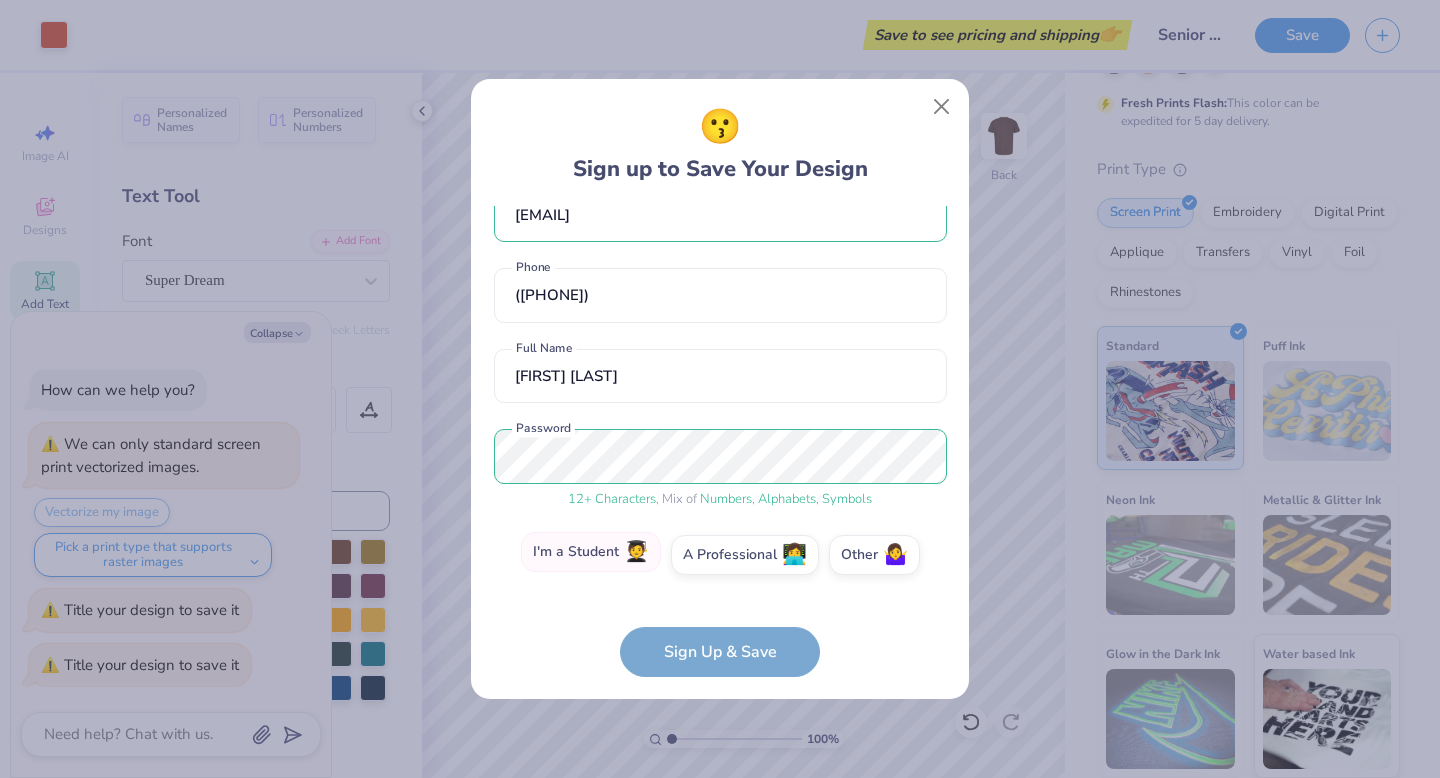click on "I'm a Student 🧑‍🎓" at bounding box center [591, 552] 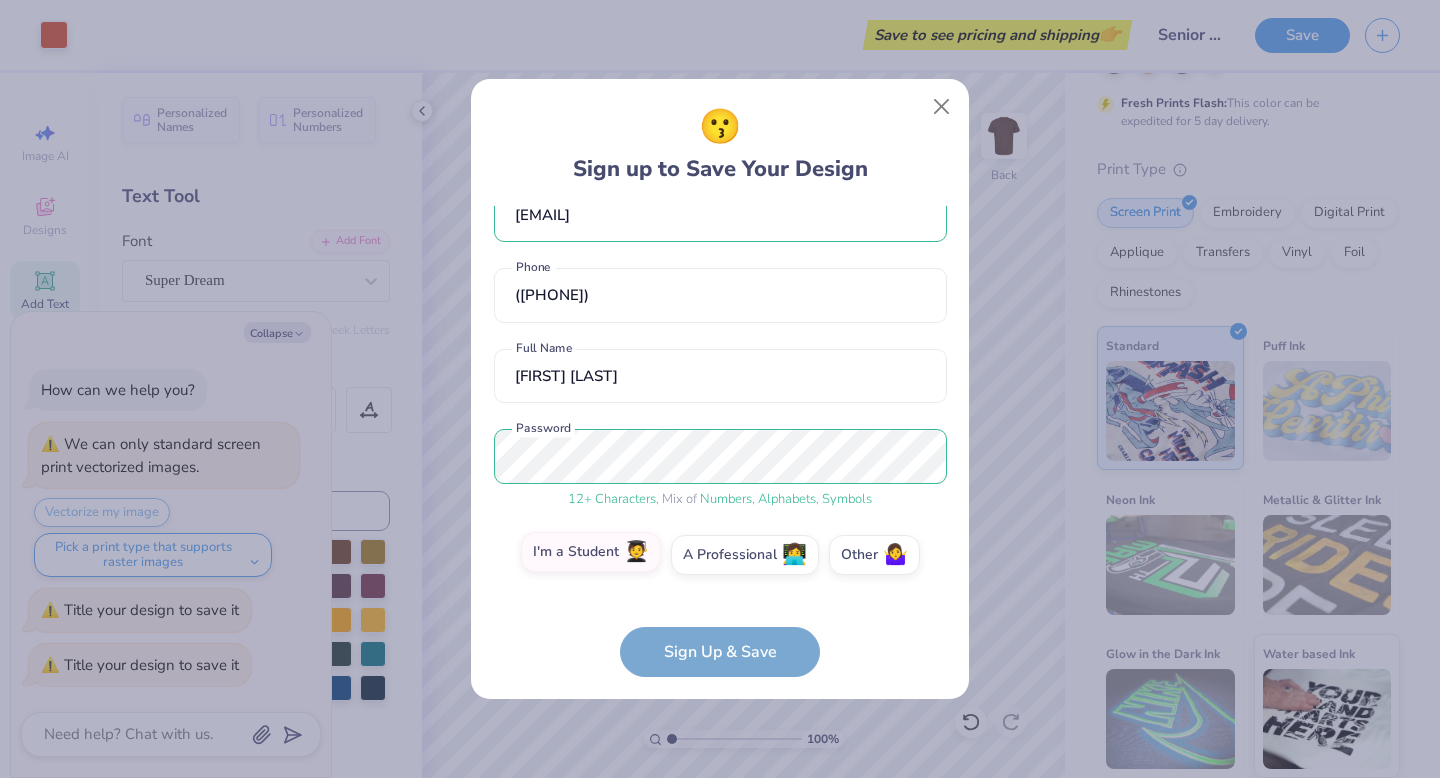 click on "I'm a Student 🧑‍🎓" at bounding box center (720, 598) 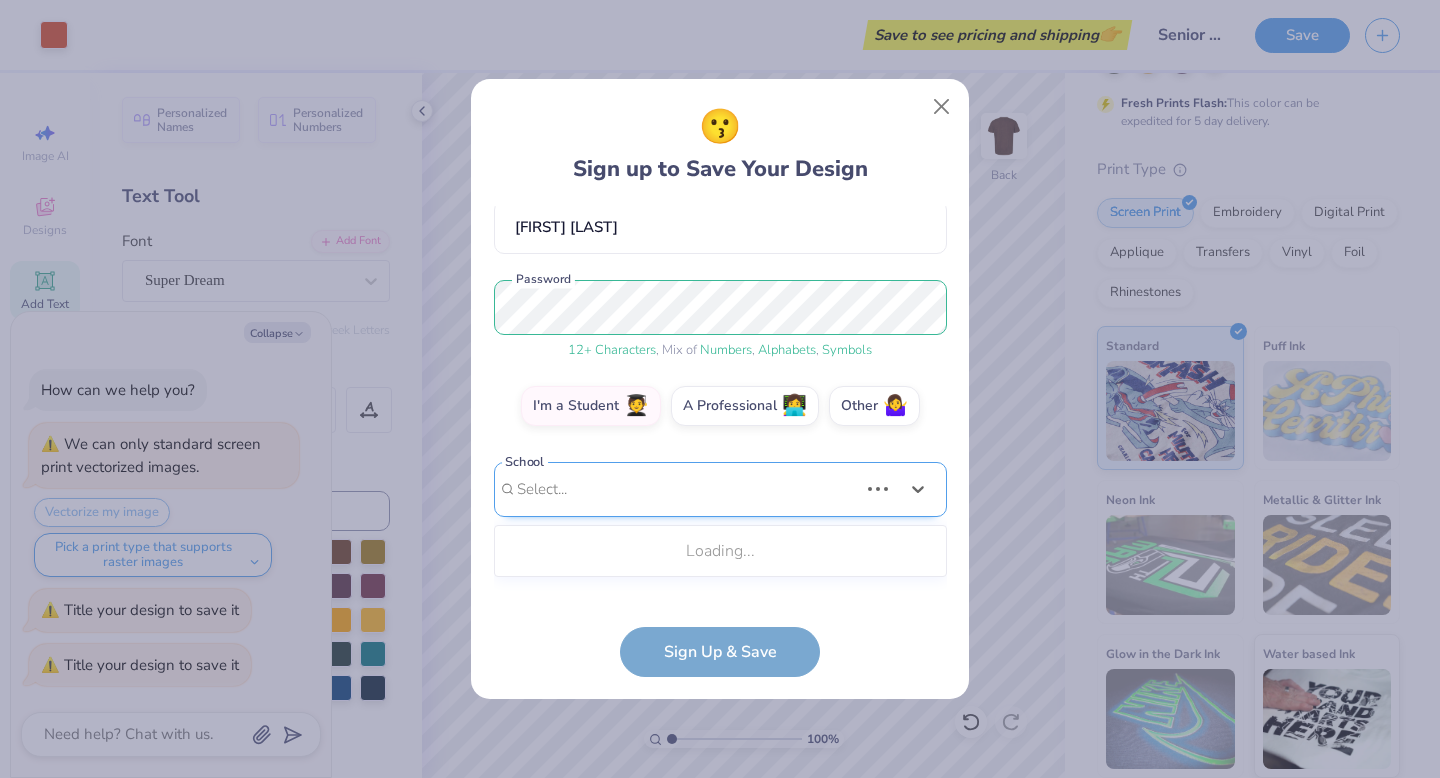 click on "Use Up and Down to choose options, press Enter to select the currently focused option, press Escape to exit the menu, press Tab to select the option and exit the menu. Select... Loading..." at bounding box center (720, 519) 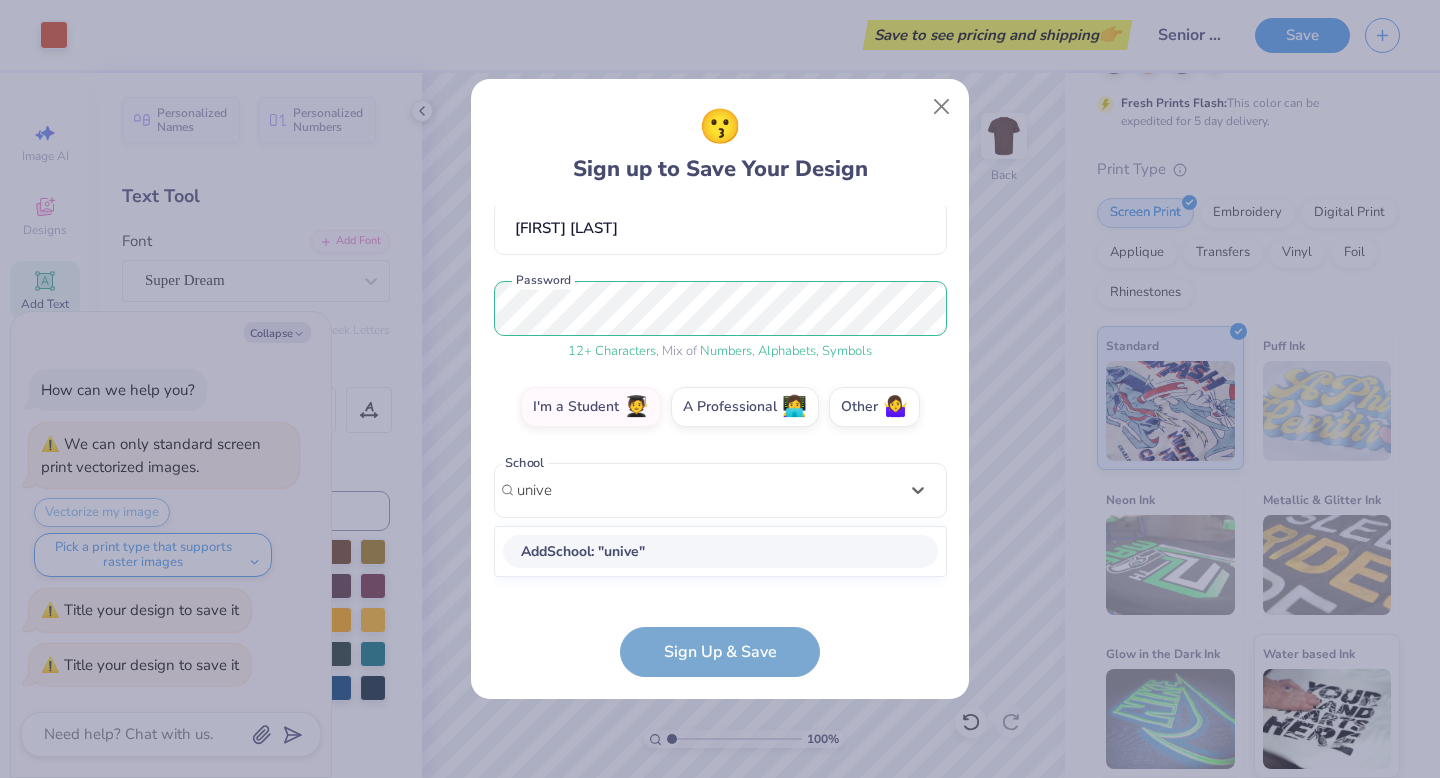 scroll, scrollTop: 168, scrollLeft: 0, axis: vertical 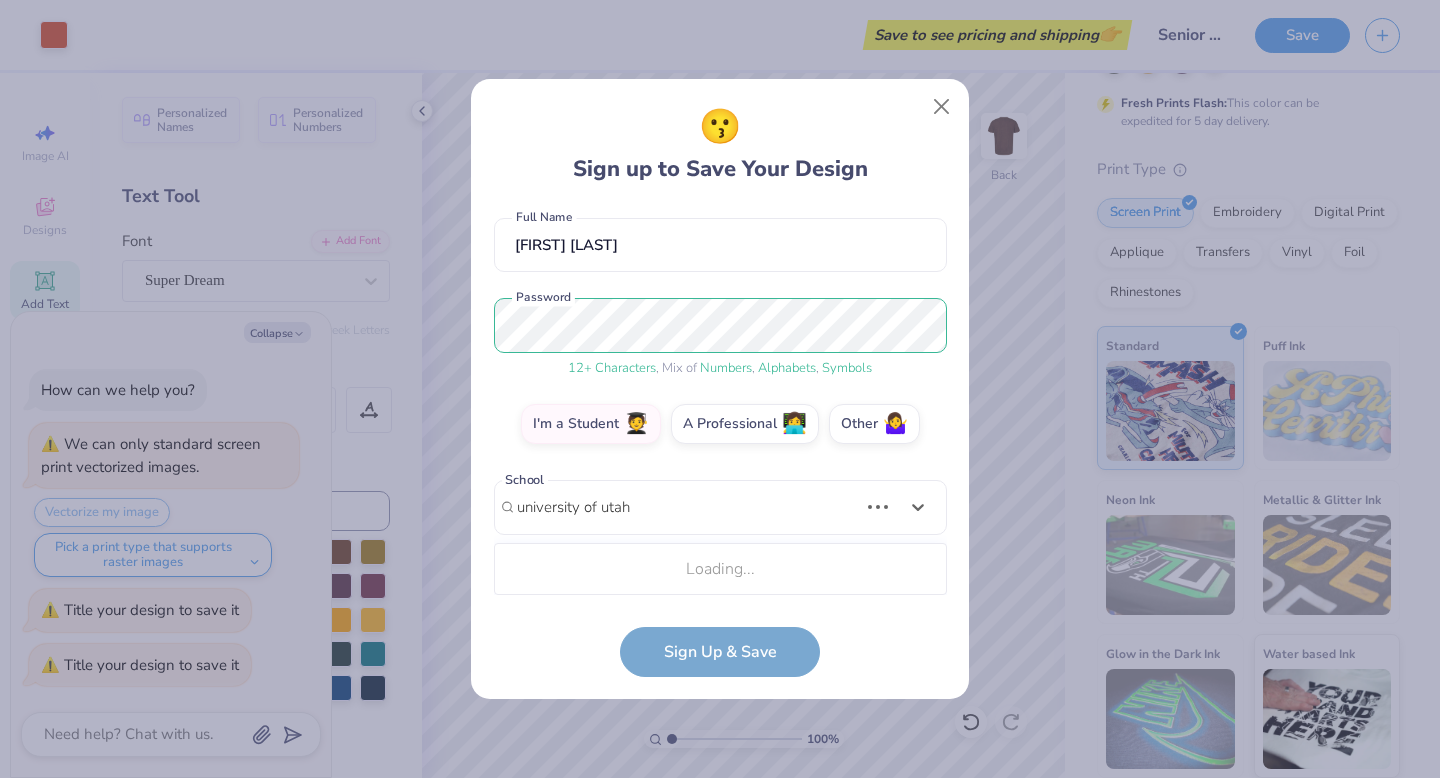 type on "university of utah" 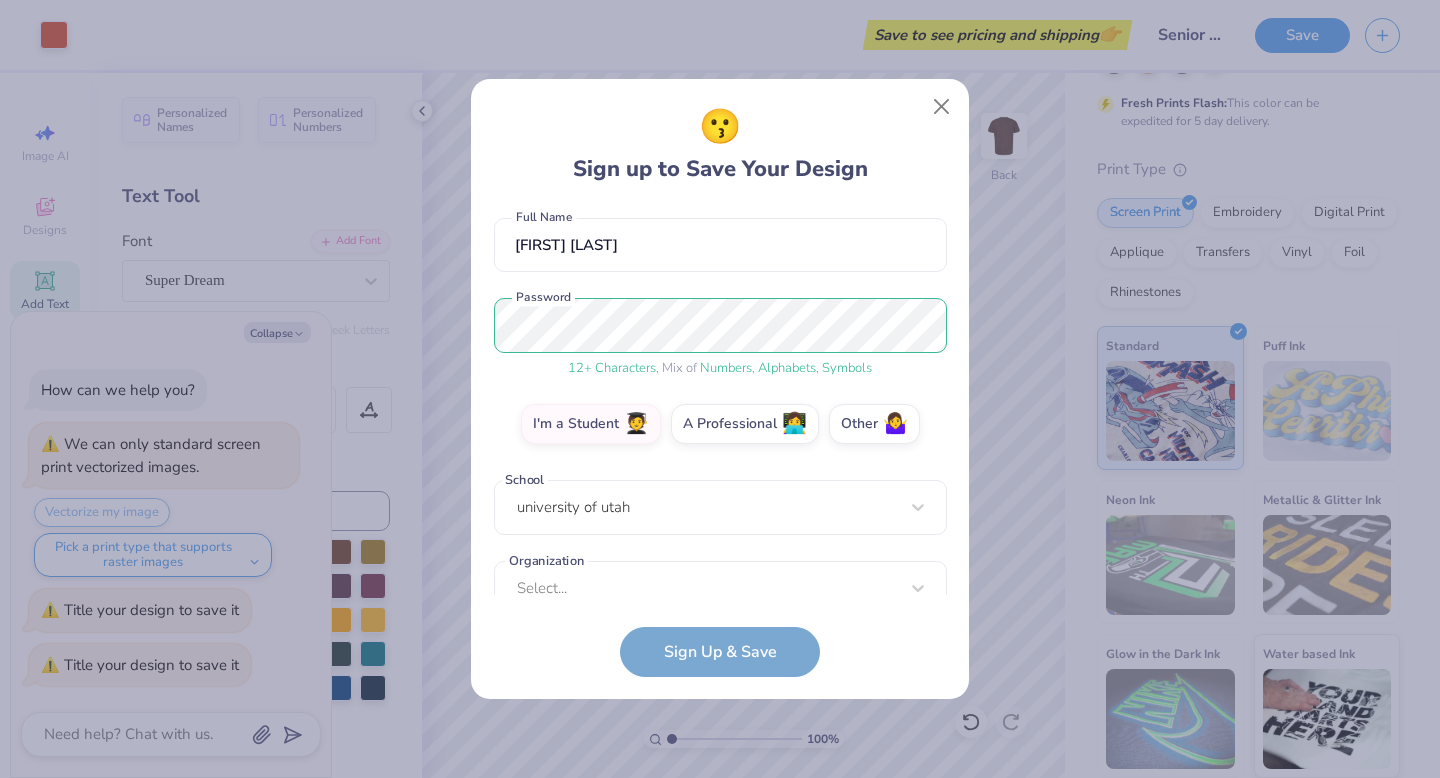 scroll, scrollTop: 199, scrollLeft: 0, axis: vertical 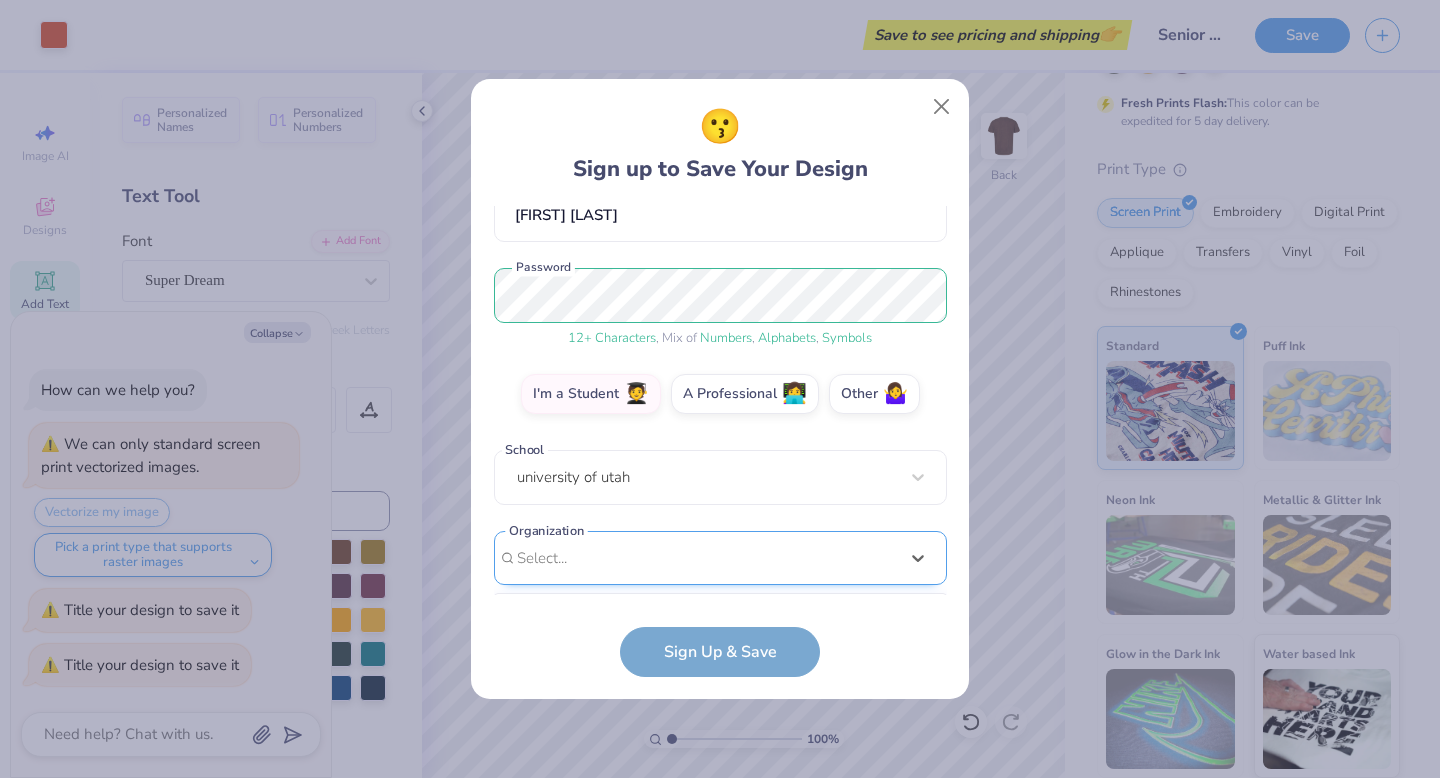 click on "option  focused, 8 of 15. 15 results available. Use Up and Down to choose options, press Enter to select the currently focused option, press Escape to exit the menu, press Tab to select the option and exit the menu. Select... 100 Collegiate Women 14 East Magazine 180 Degrees Consulting 202 Society 2025 class council 2025 Class Office 2026 Class Council 22 West Media 27 Heartbeats 314 Action 3D4E 4 Paws for Ability 4-H 45 Kings 49er Racing Club" at bounding box center (720, 713) 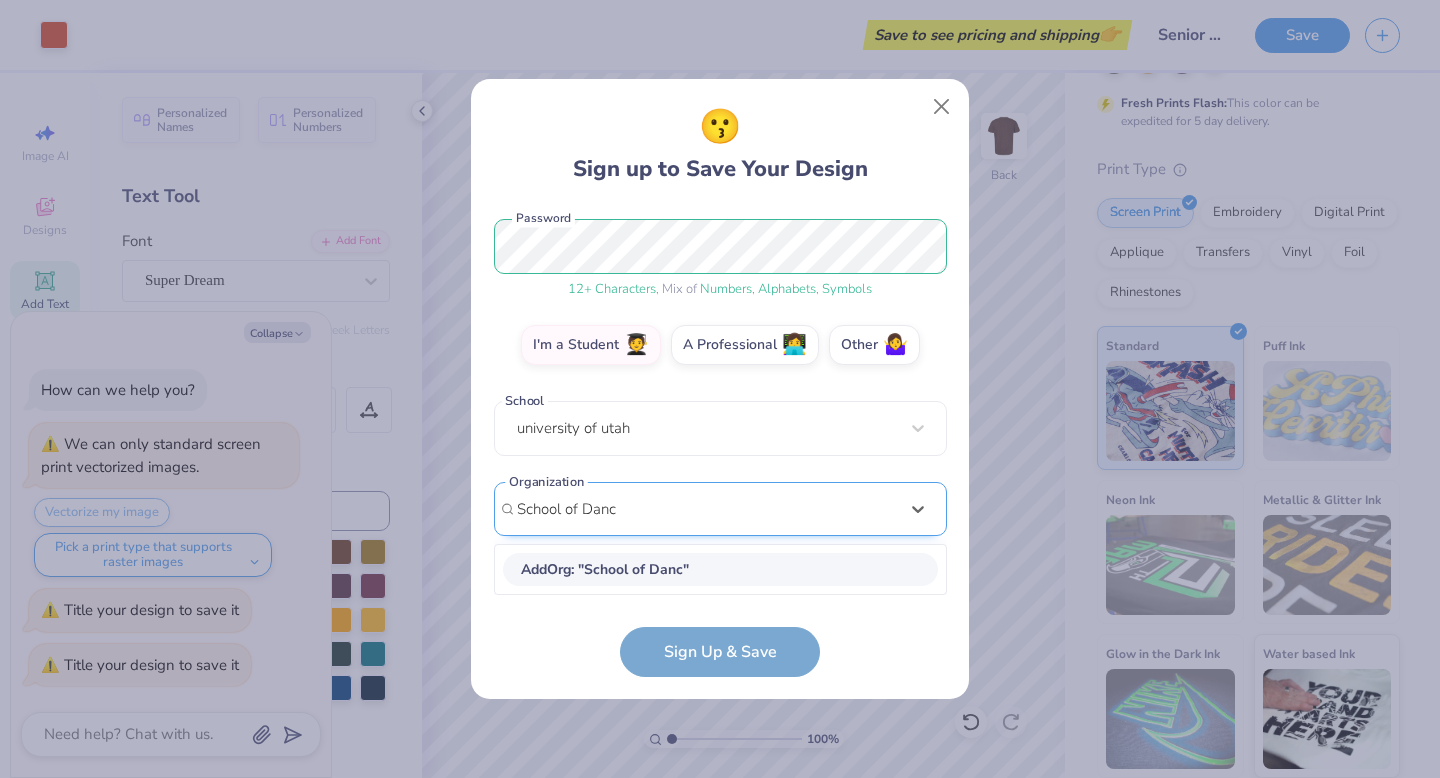type on "School of Dance" 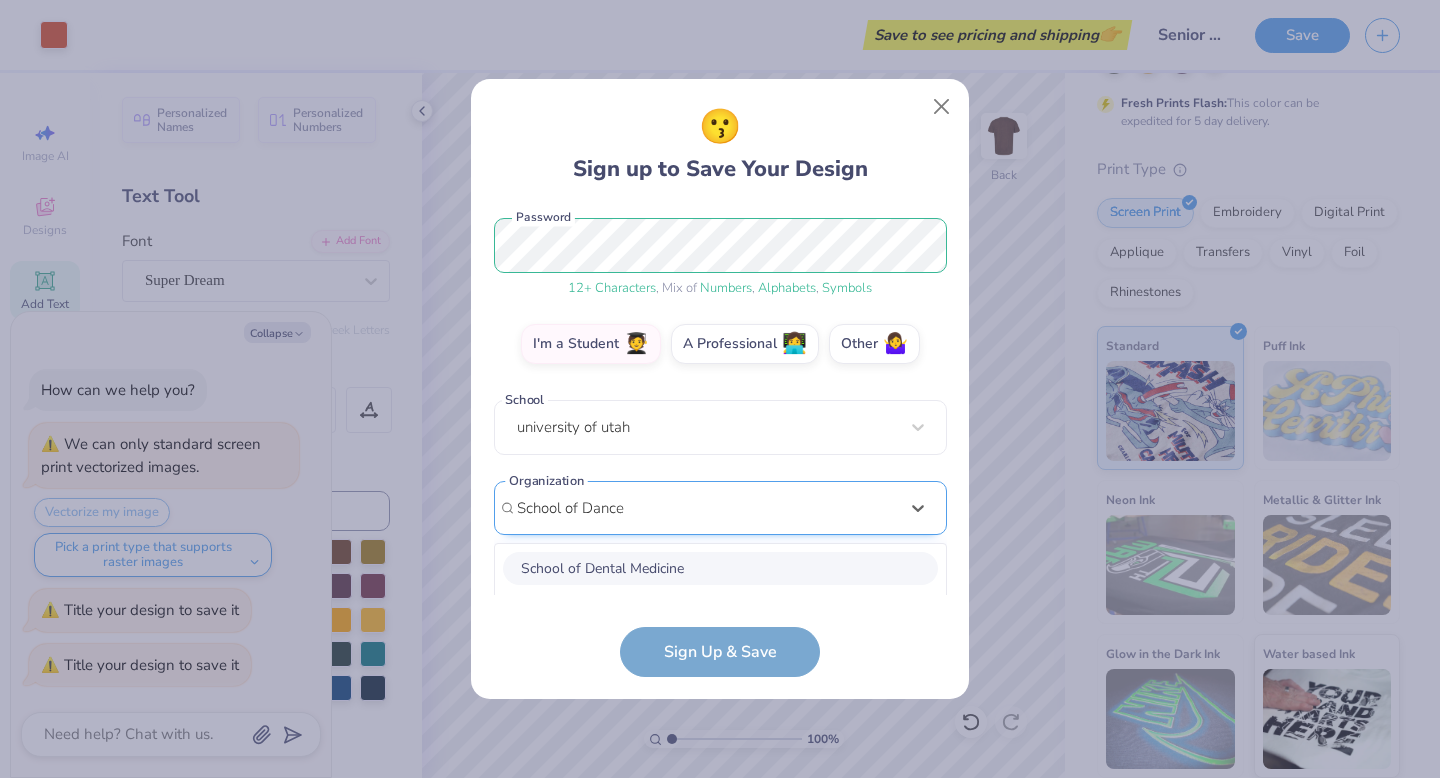 scroll, scrollTop: 499, scrollLeft: 0, axis: vertical 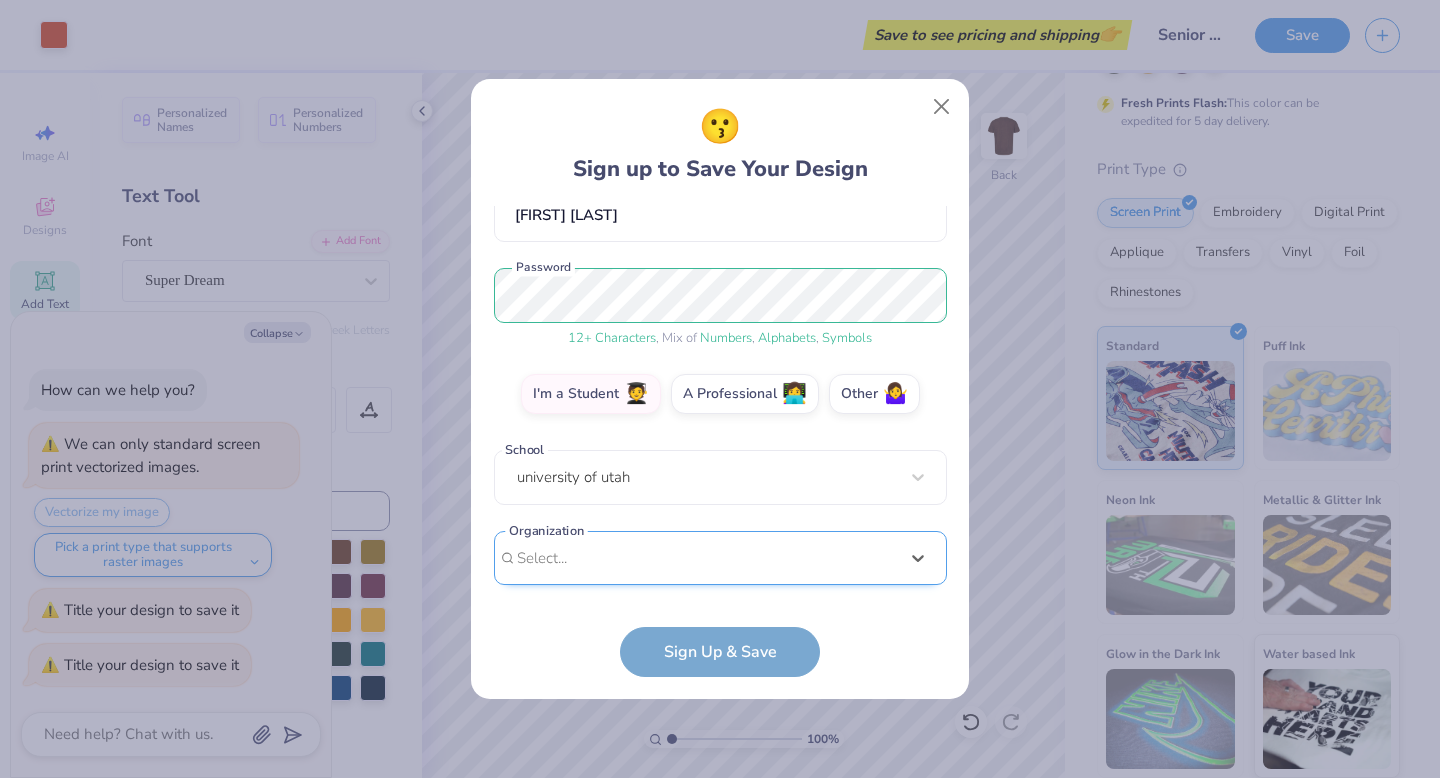 click on "sophieroseobrien@gmail.com Email (574) 387-0524 Phone Sophie O’Brien Full Name 12 + Characters , Mix of   Numbers ,   Alphabets ,   Symbols Password I'm a Student 🧑‍🎓 A Professional 👩‍💻 Other 🤷‍♀️ School university of utah Organization   Select is focused ,type to refine list, press Down to open the menu,  Select... Organization cannot be null" at bounding box center (720, 400) 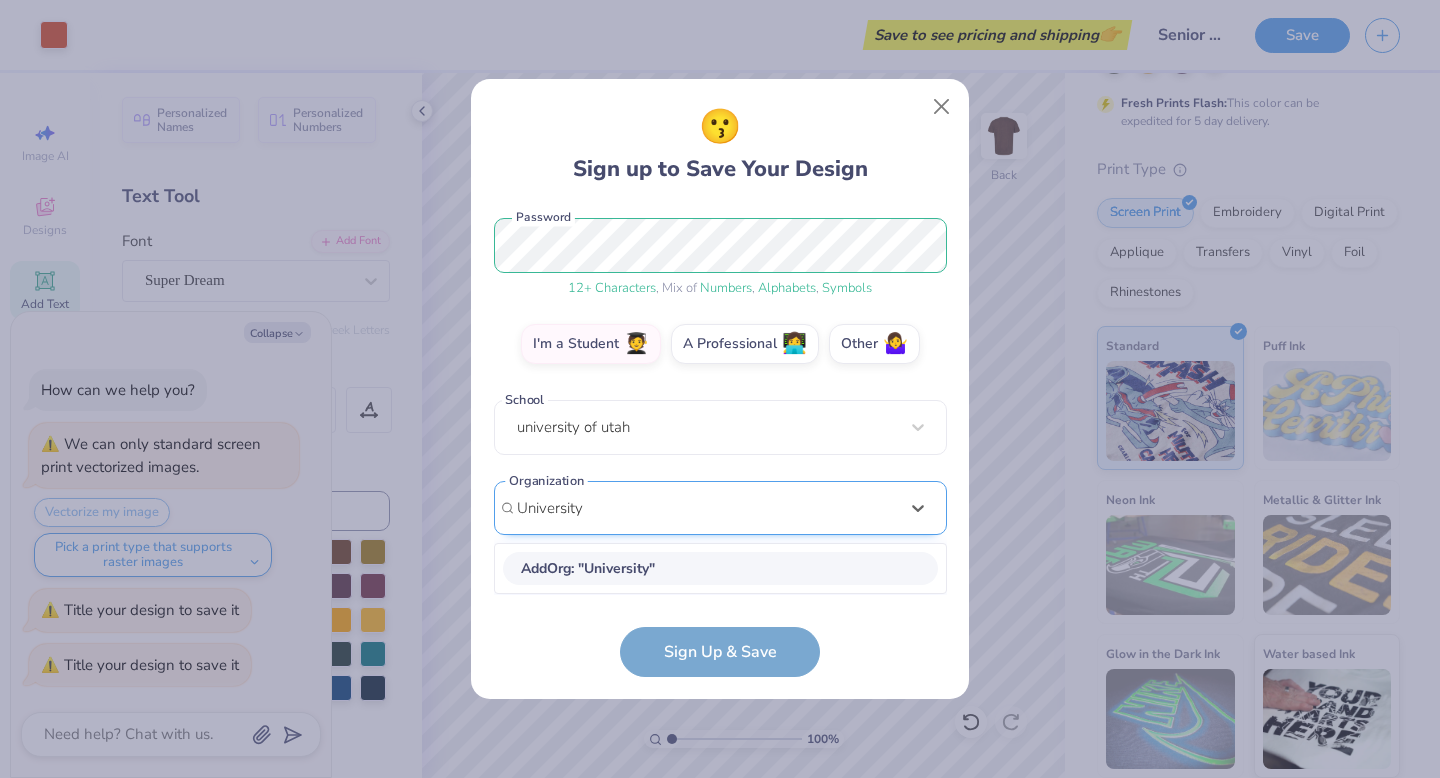 scroll, scrollTop: 248, scrollLeft: 0, axis: vertical 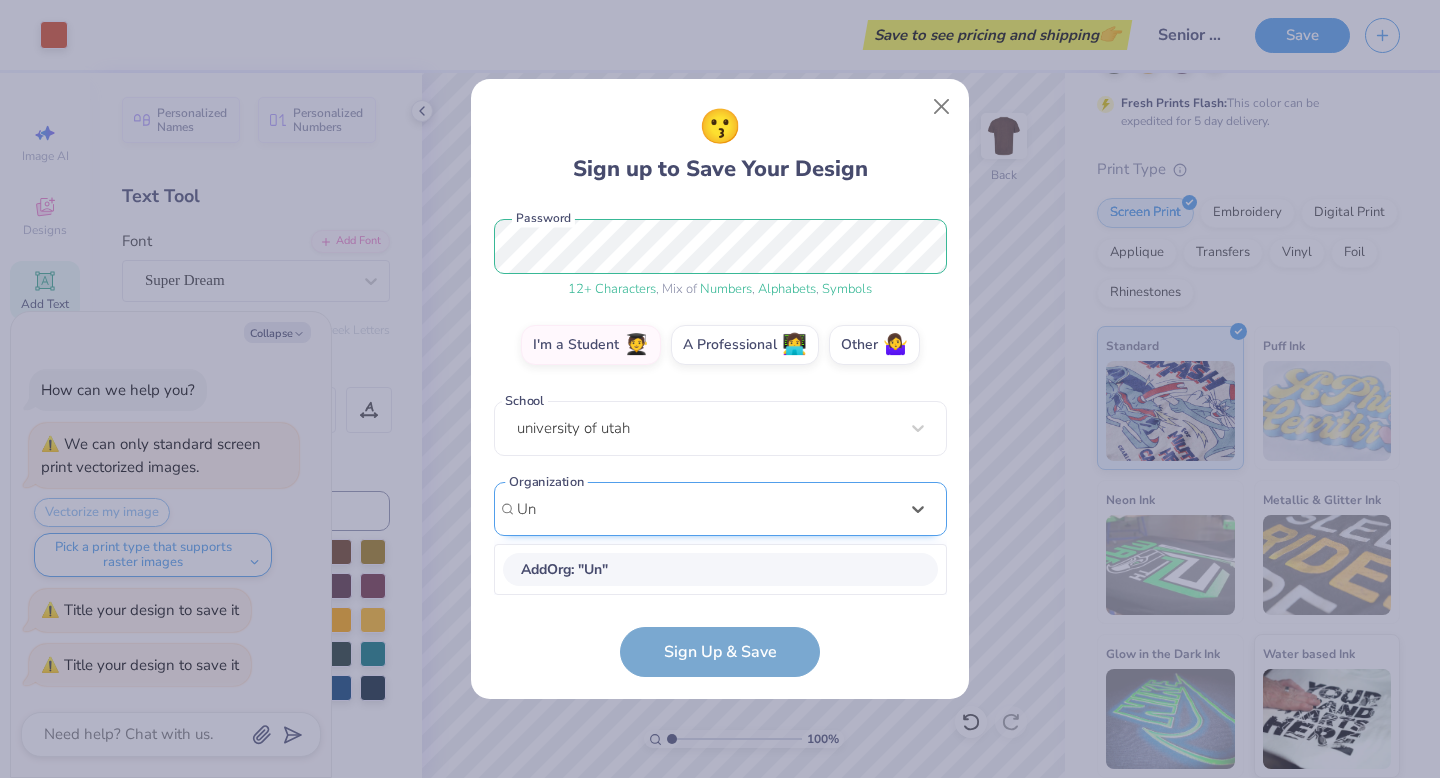 type on "U" 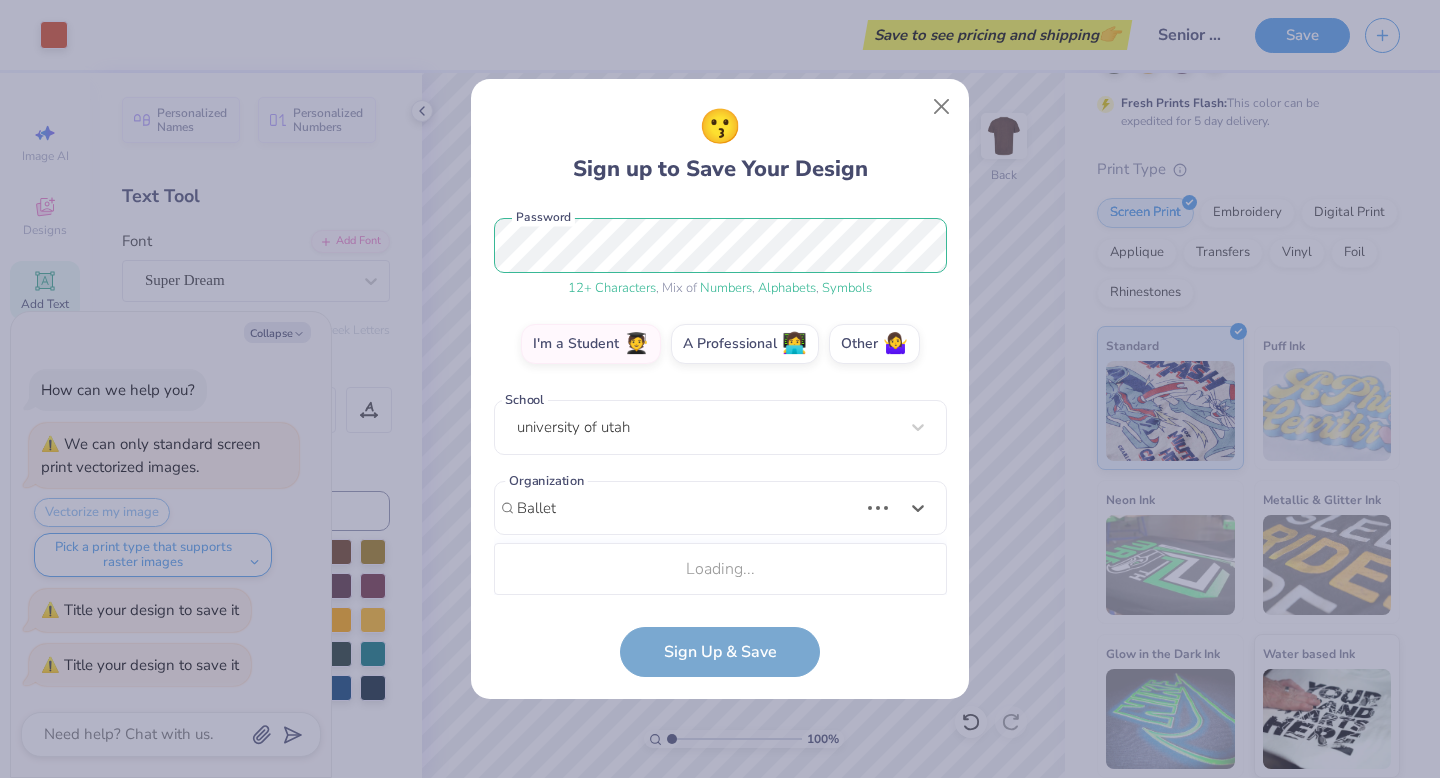 scroll, scrollTop: 499, scrollLeft: 0, axis: vertical 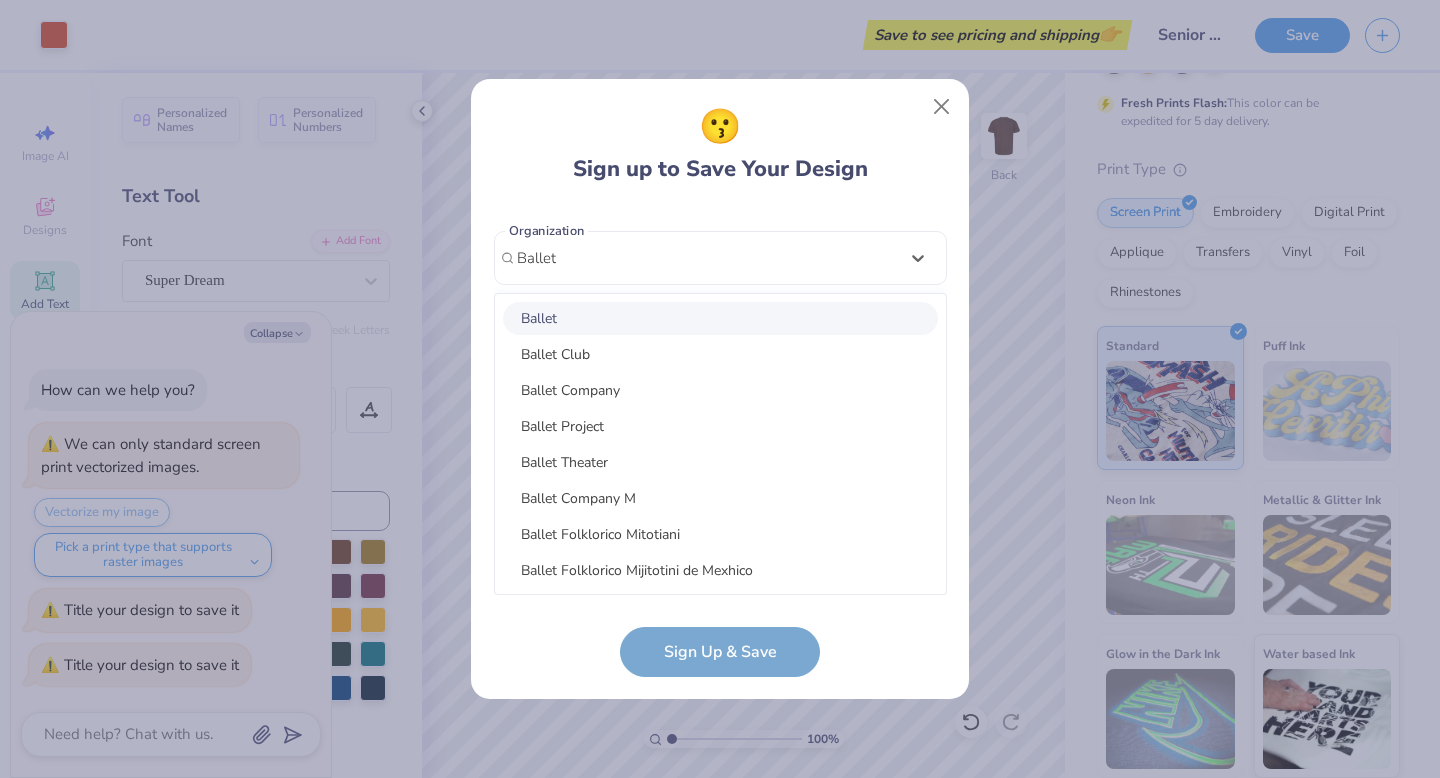 click on "Ballet" at bounding box center (720, 318) 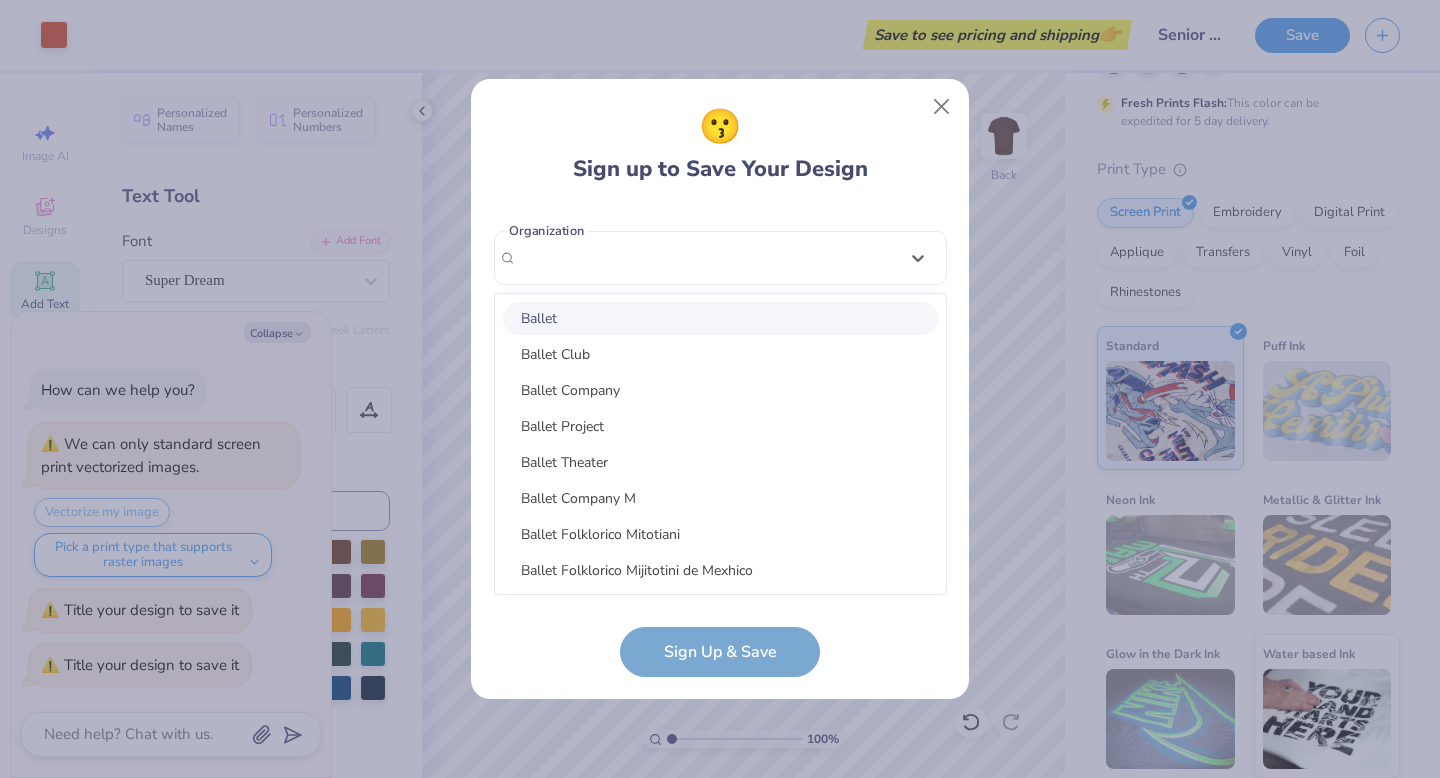 scroll, scrollTop: 281, scrollLeft: 0, axis: vertical 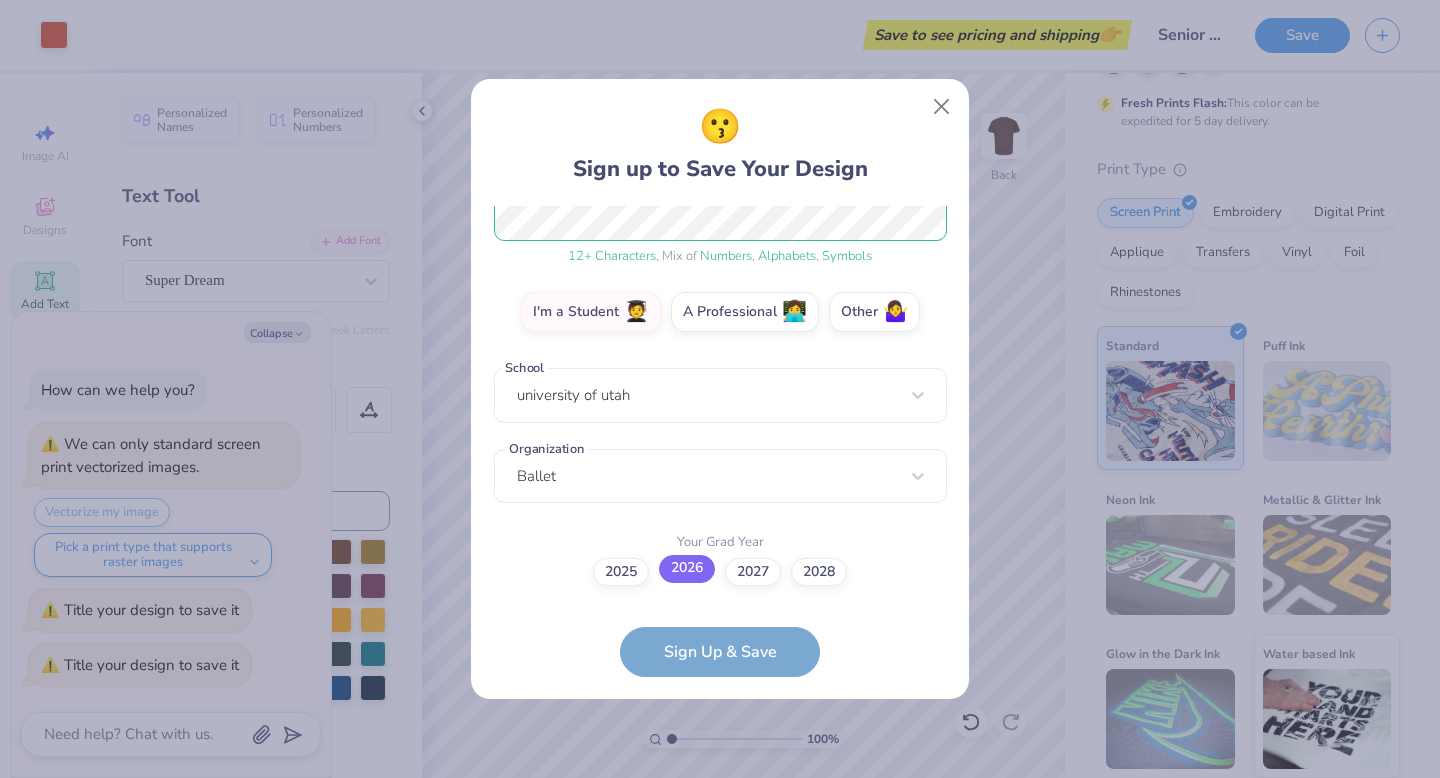 click on "2026" at bounding box center [687, 569] 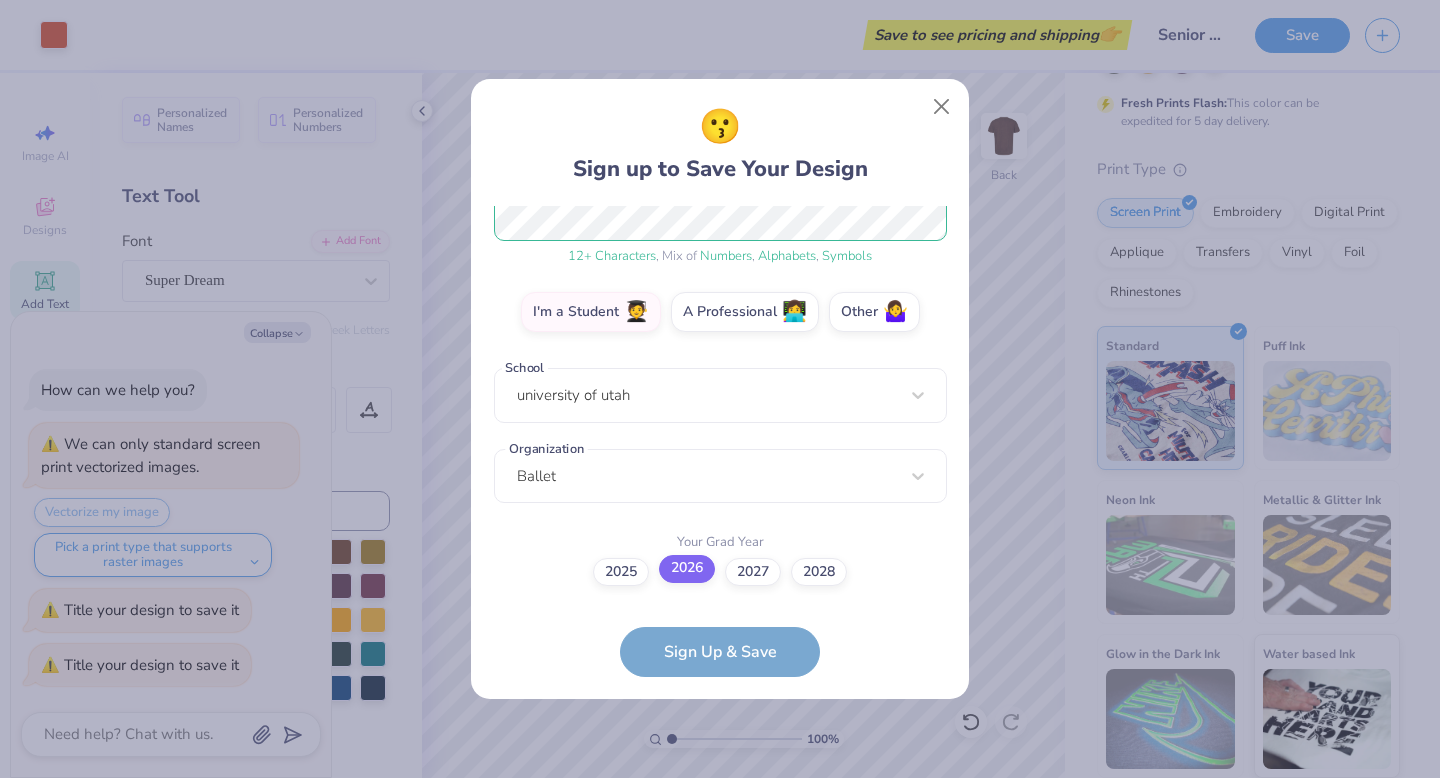 click on "2026" at bounding box center [720, 852] 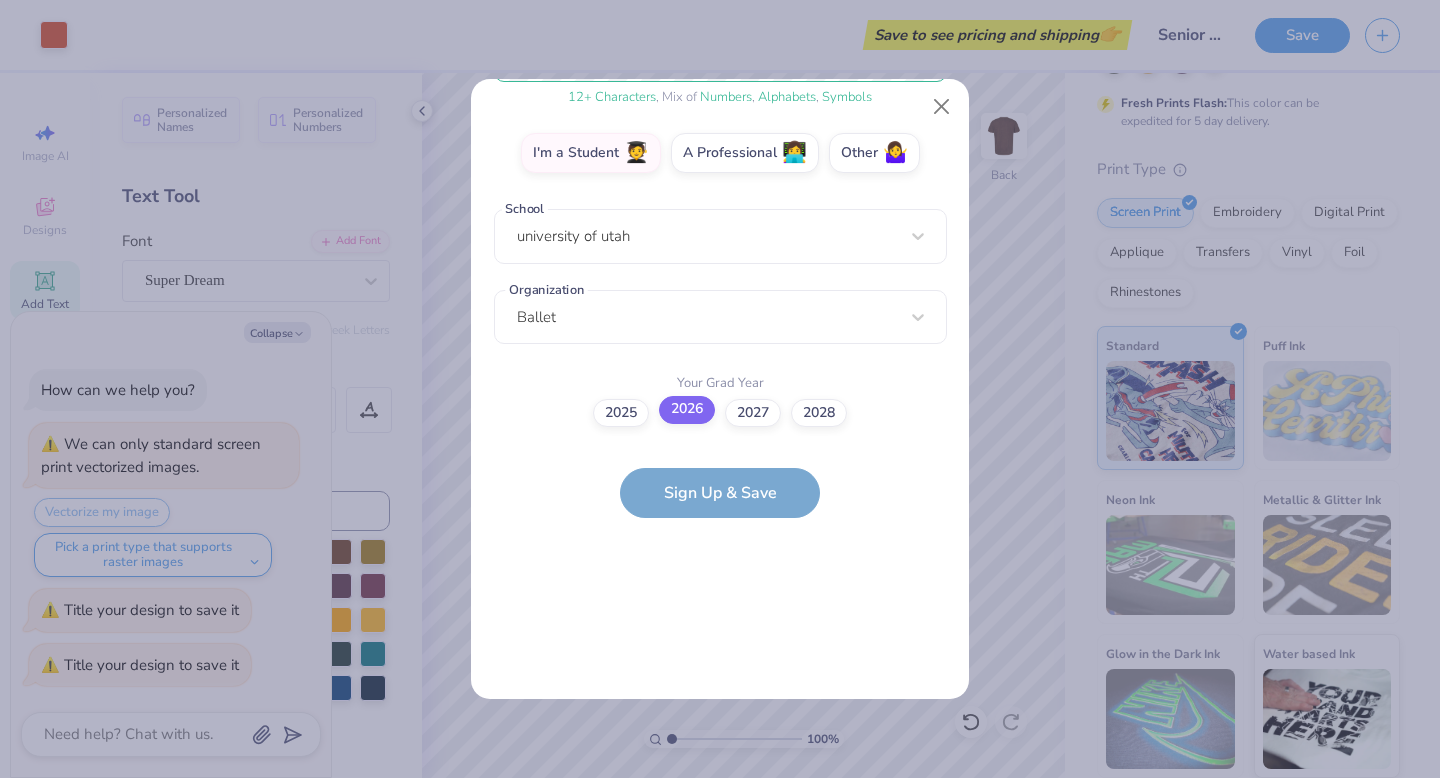 scroll, scrollTop: 400, scrollLeft: 0, axis: vertical 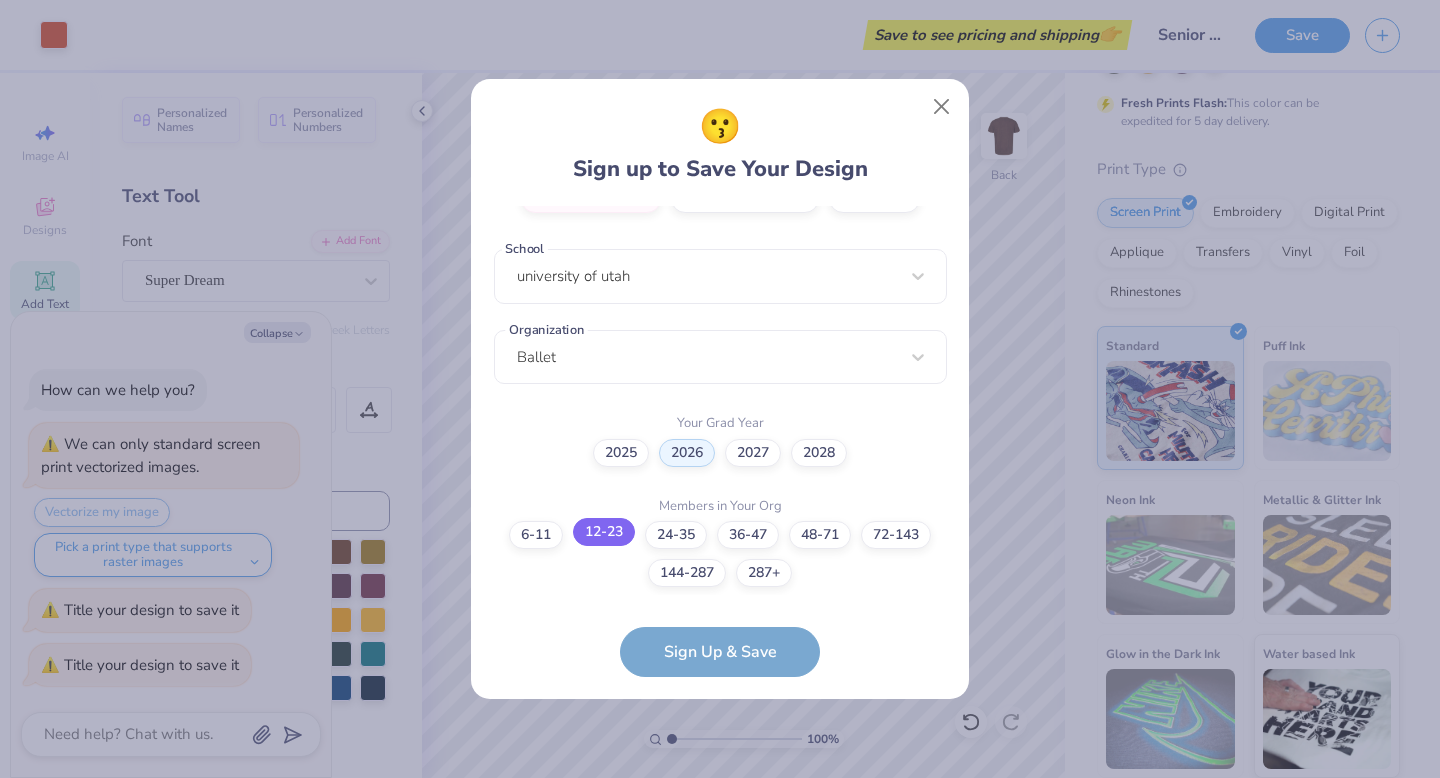 click on "12-23" at bounding box center (604, 532) 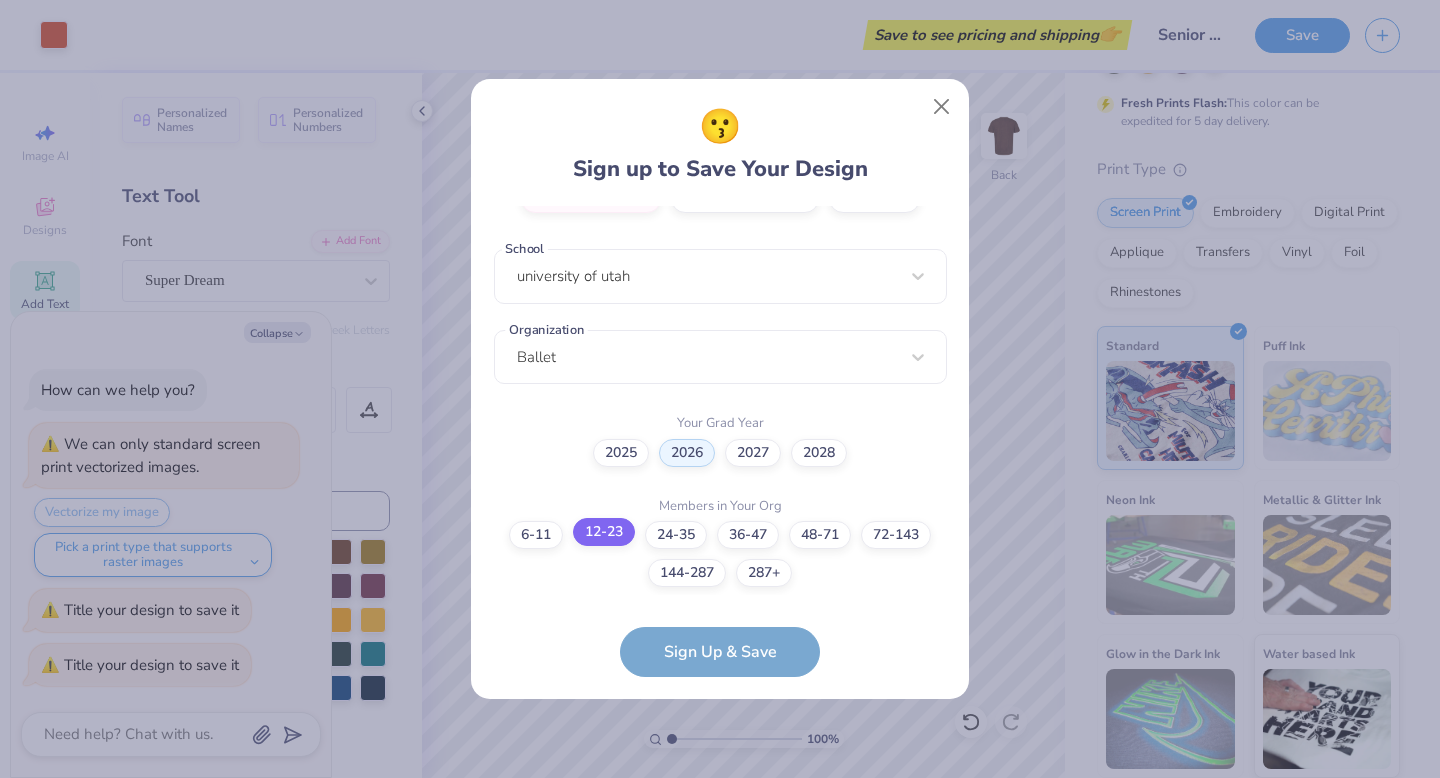 scroll, scrollTop: 0, scrollLeft: 0, axis: both 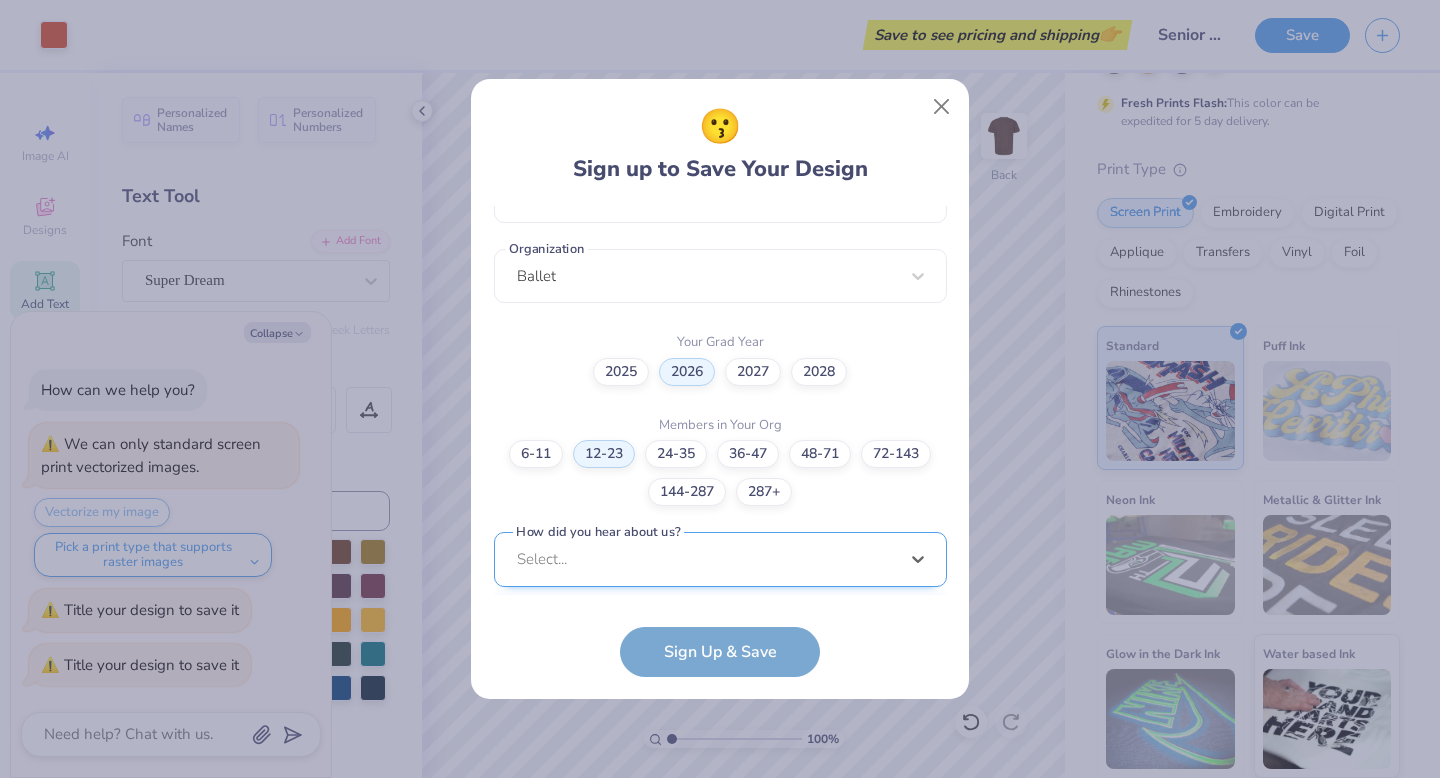 click on "option Word of Mouth focused, 8 of 15. 15 results available. Use Up and Down to choose options, press Enter to select the currently focused option, press Escape to exit the menu, press Tab to select the option and exit the menu. Select... Pinterest Google Search I've ordered before Received a text message A Campus Manager Received an Email Saw an Ad Word of Mouth LinkedIn Tik Tok Instagram Blog/Article Reddit An AI Chatbot Other" at bounding box center (720, 714) 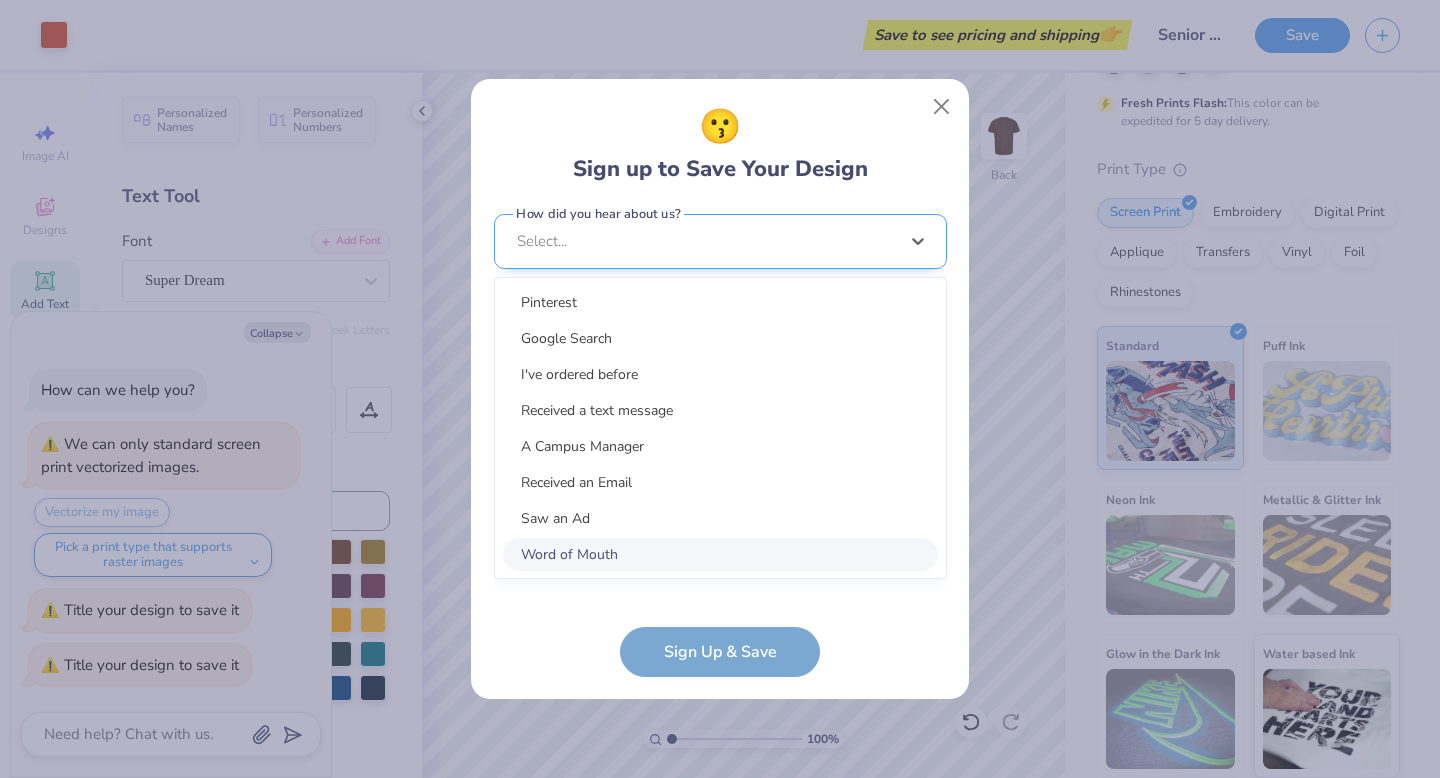 scroll, scrollTop: 781, scrollLeft: 0, axis: vertical 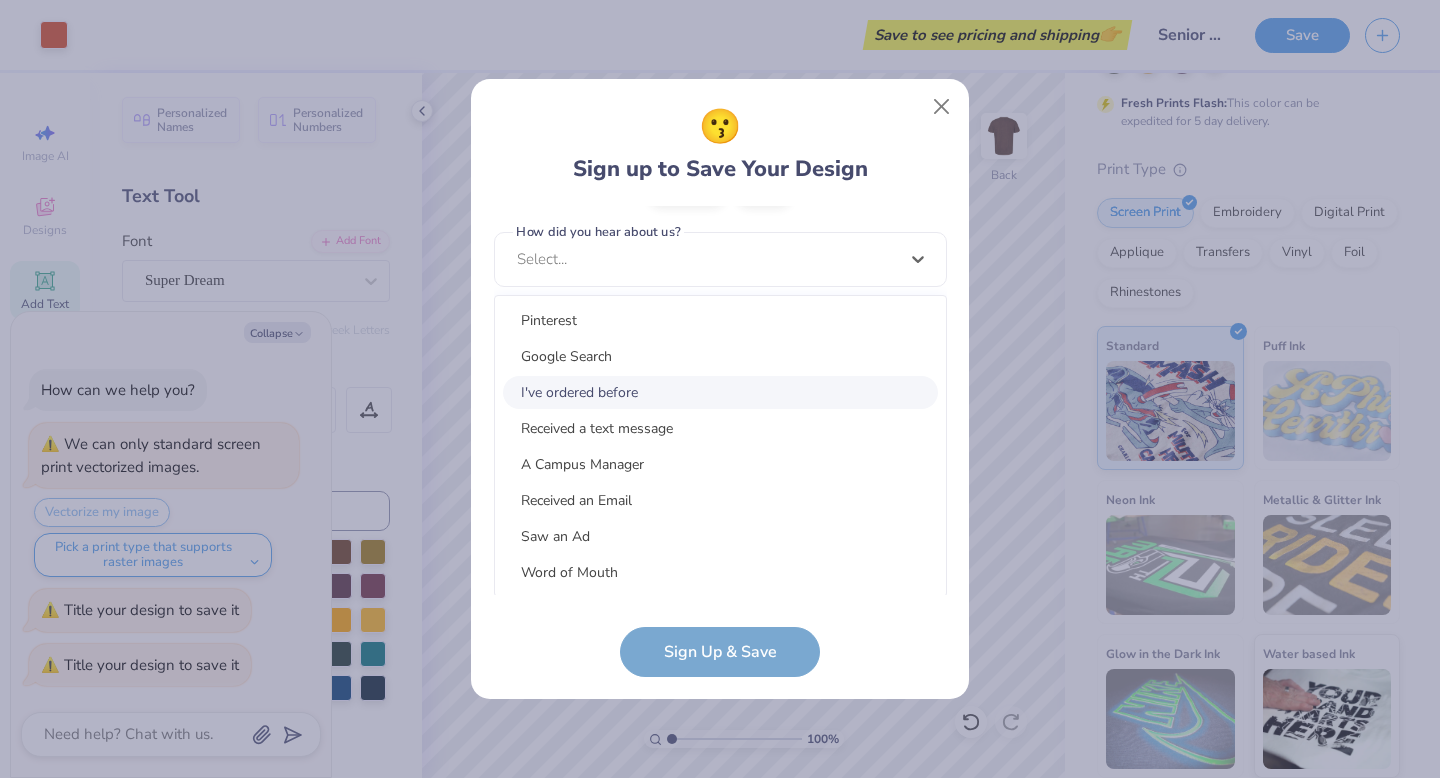 click on "I've ordered before" at bounding box center (720, 392) 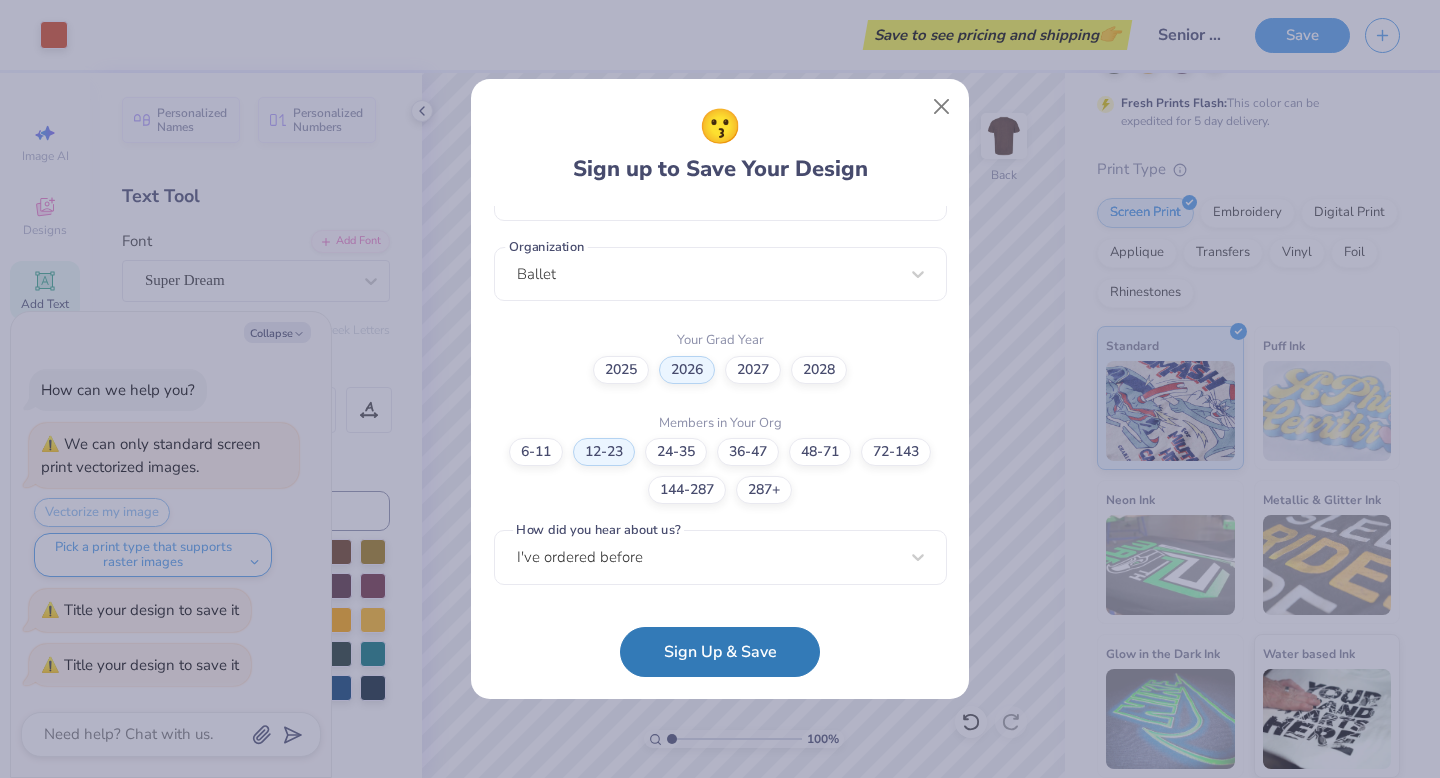 scroll, scrollTop: 481, scrollLeft: 0, axis: vertical 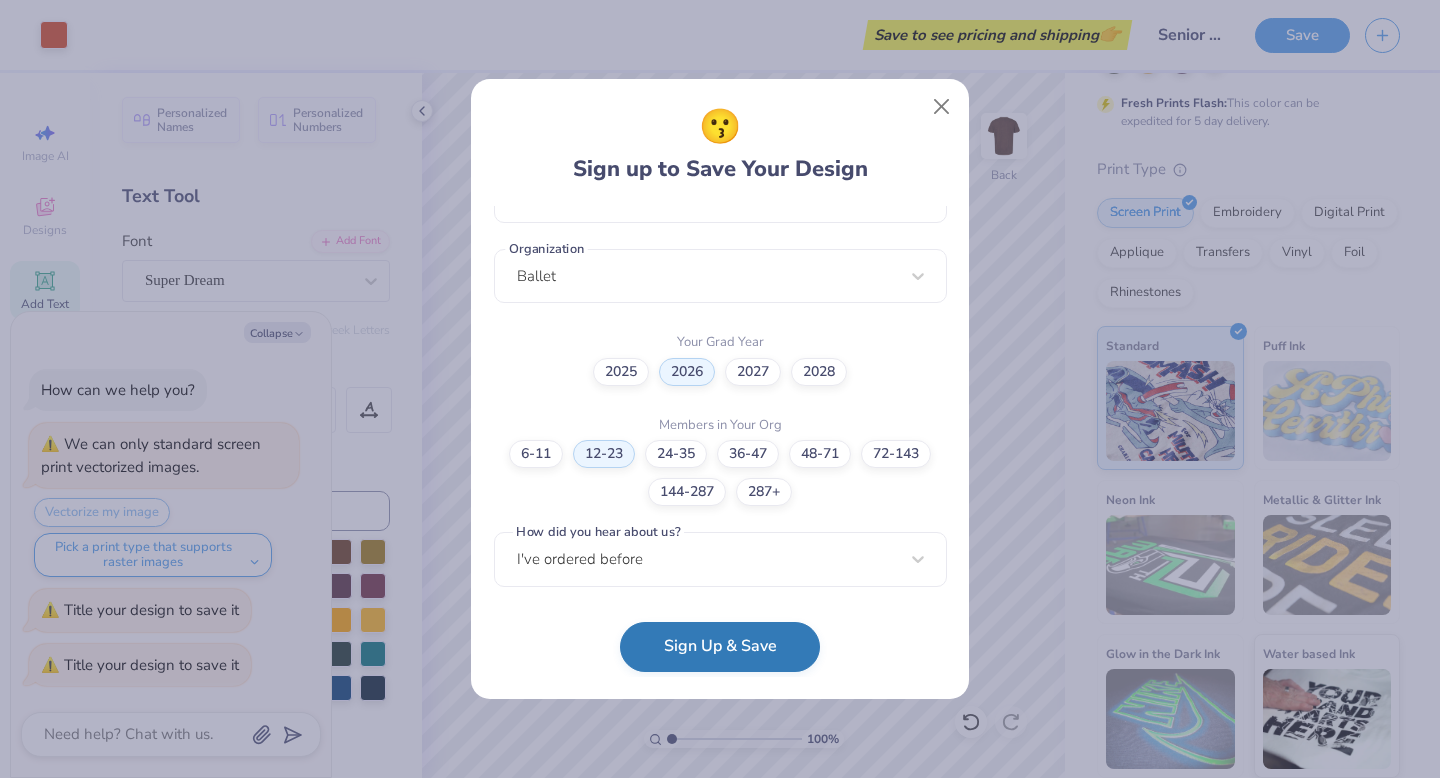 click on "Sign Up & Save" at bounding box center [720, 647] 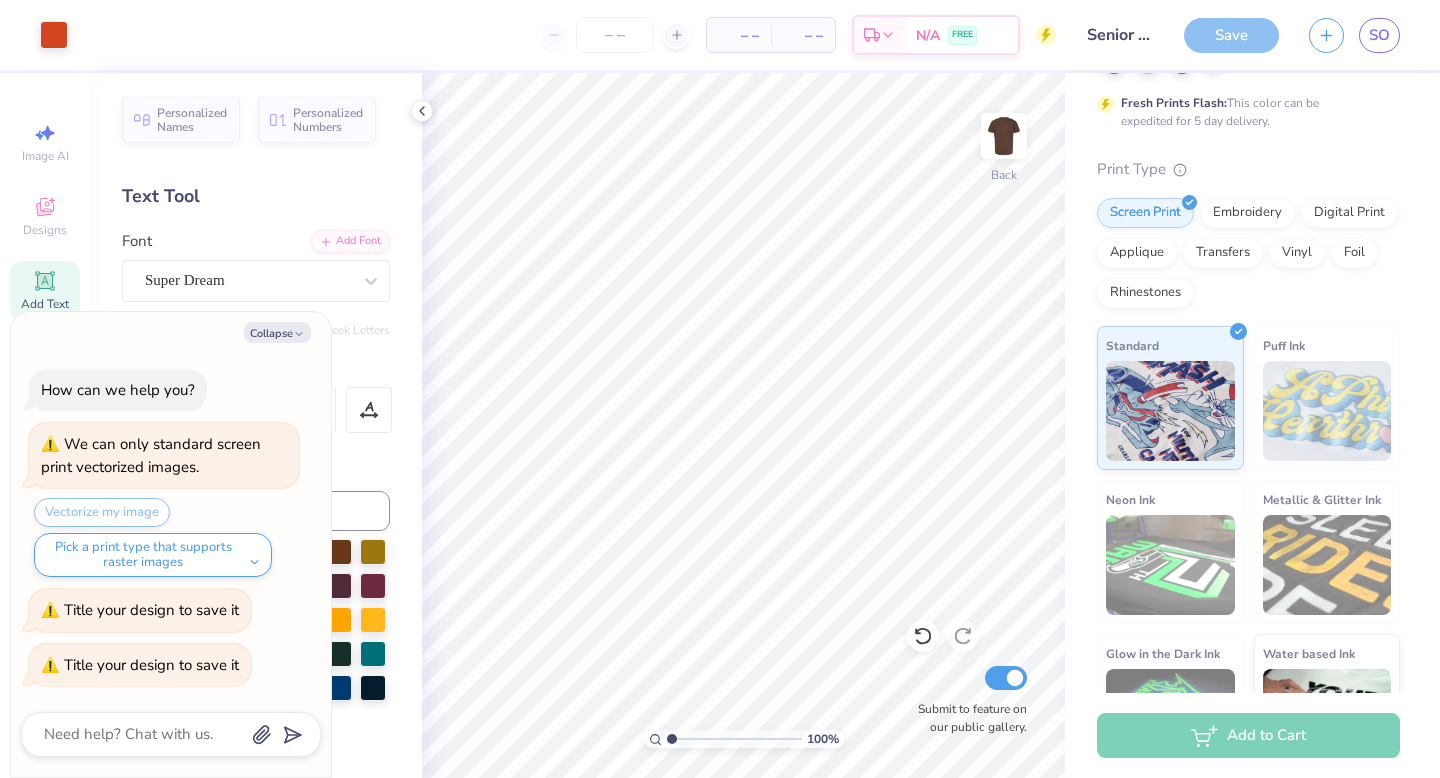 type on "x" 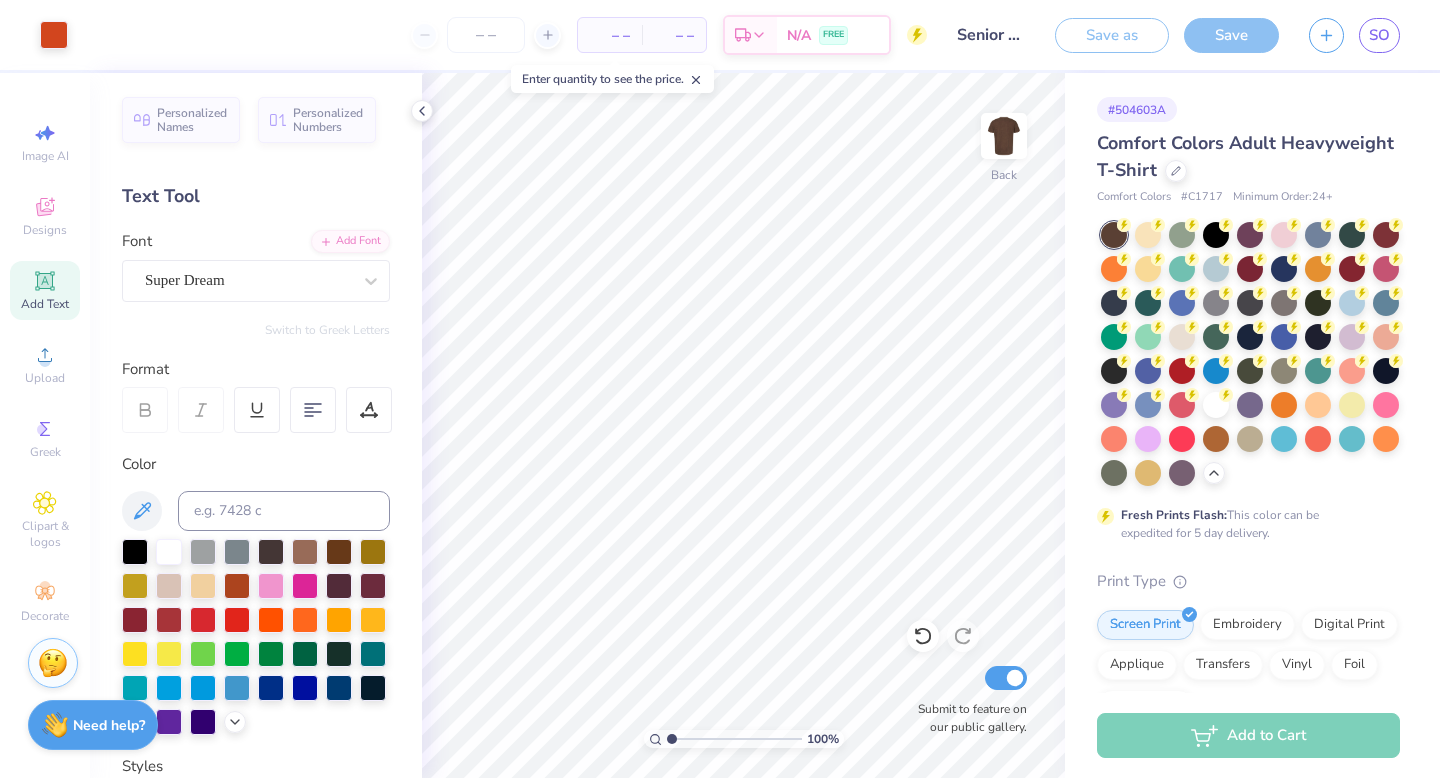 scroll, scrollTop: 0, scrollLeft: 0, axis: both 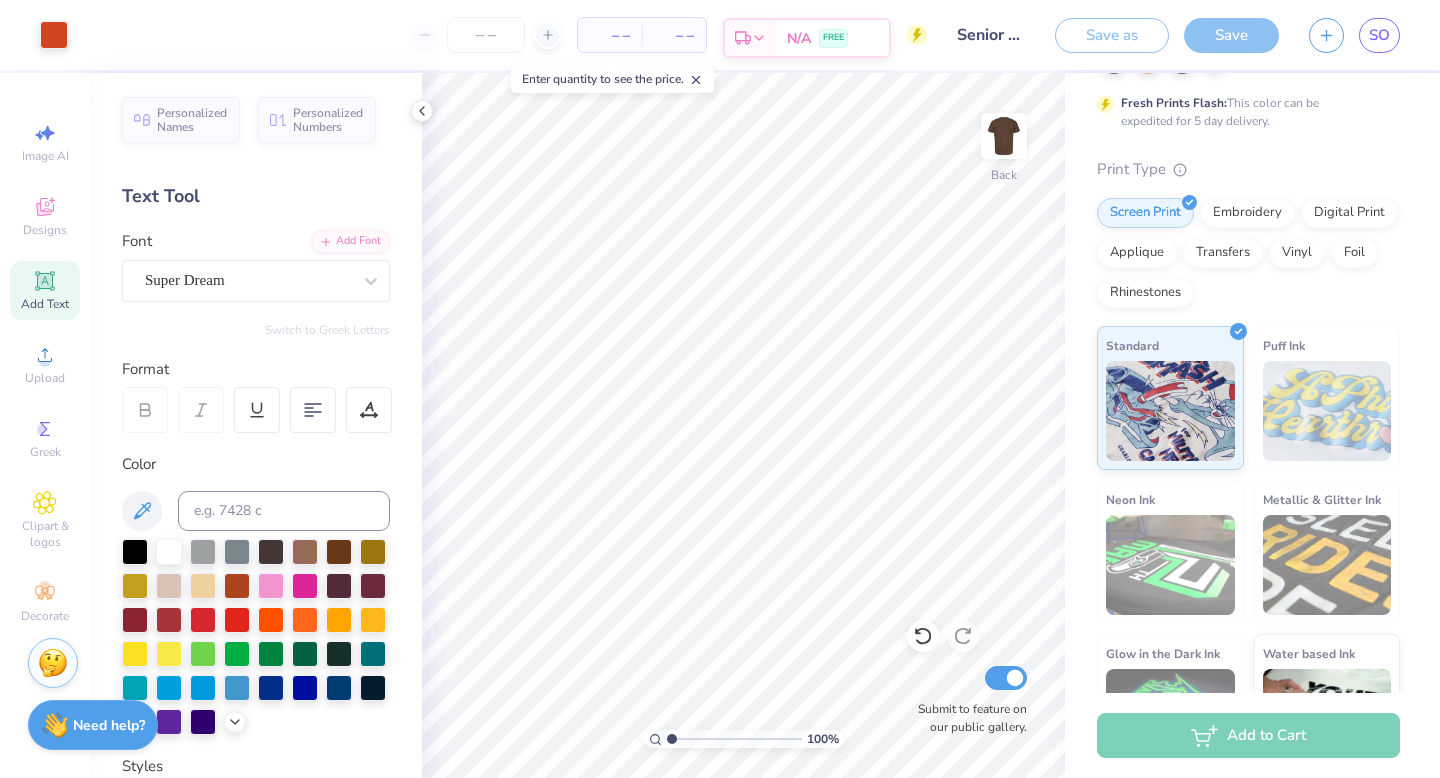 click on "N/A FREE" at bounding box center (833, 38) 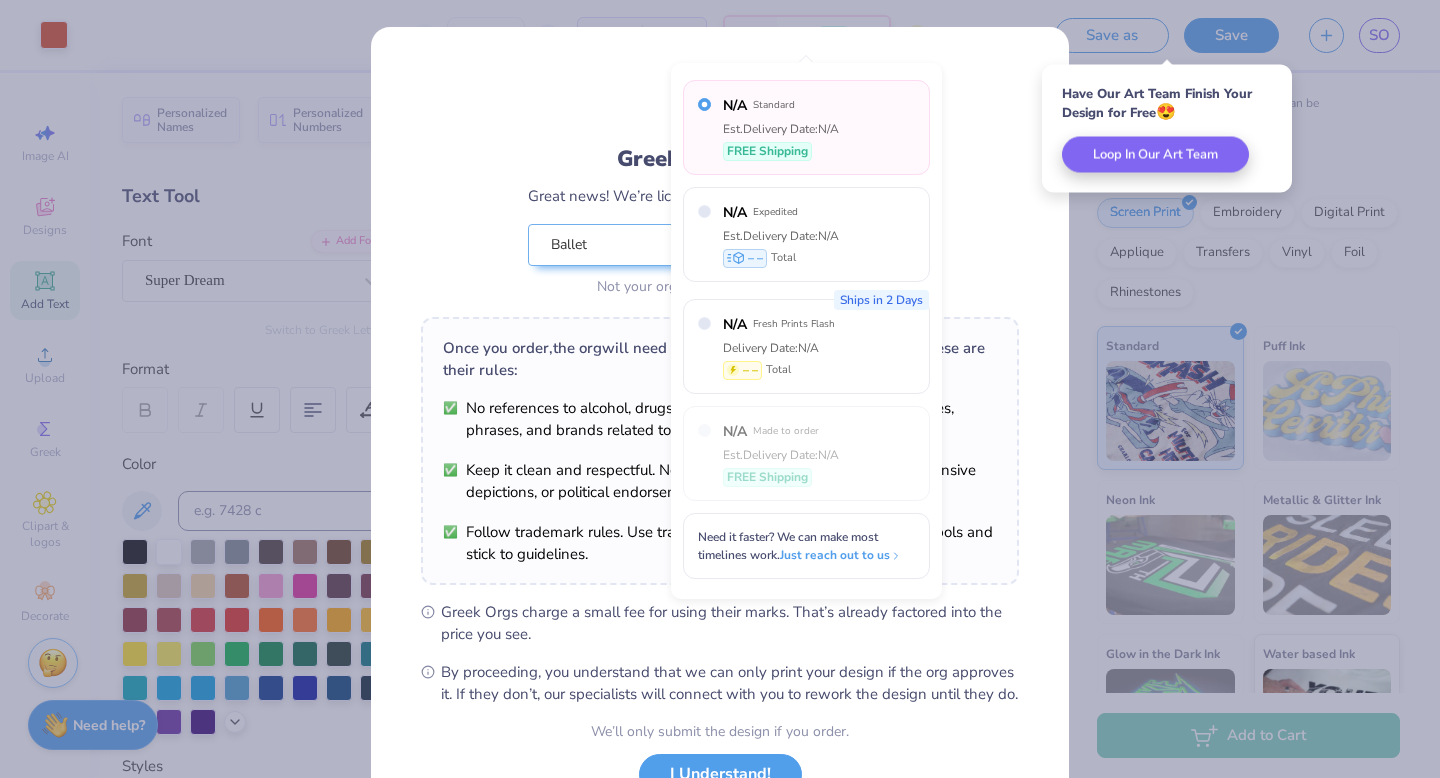 click on "Greek Marks Found Great news! We’re licensed with  over 140 Greek Orgs. 🥳 Ballet Not your org? Please pick the right one. Once you order,  the org  will need to review and approve your design. These are their rules: No references to alcohol, drugs, or smoking. This includes related images, phrases, and brands related to them. Keep it clean and respectful. No violence, profanity, sexual content, offensive depictions, or political endorsements. Follow trademark rules. Use trademarks as they are, add required symbols and stick to guidelines. Greek Orgs charge a small fee for using their marks. That’s already factored into the price you see. By proceeding, you understand that we can only print your design if the org approves it. If they don’t, our specialists will connect with you to rework the design until they do. We’ll only submit the design if you order. I Understand! No  Greek  marks in your design?" at bounding box center [720, 389] 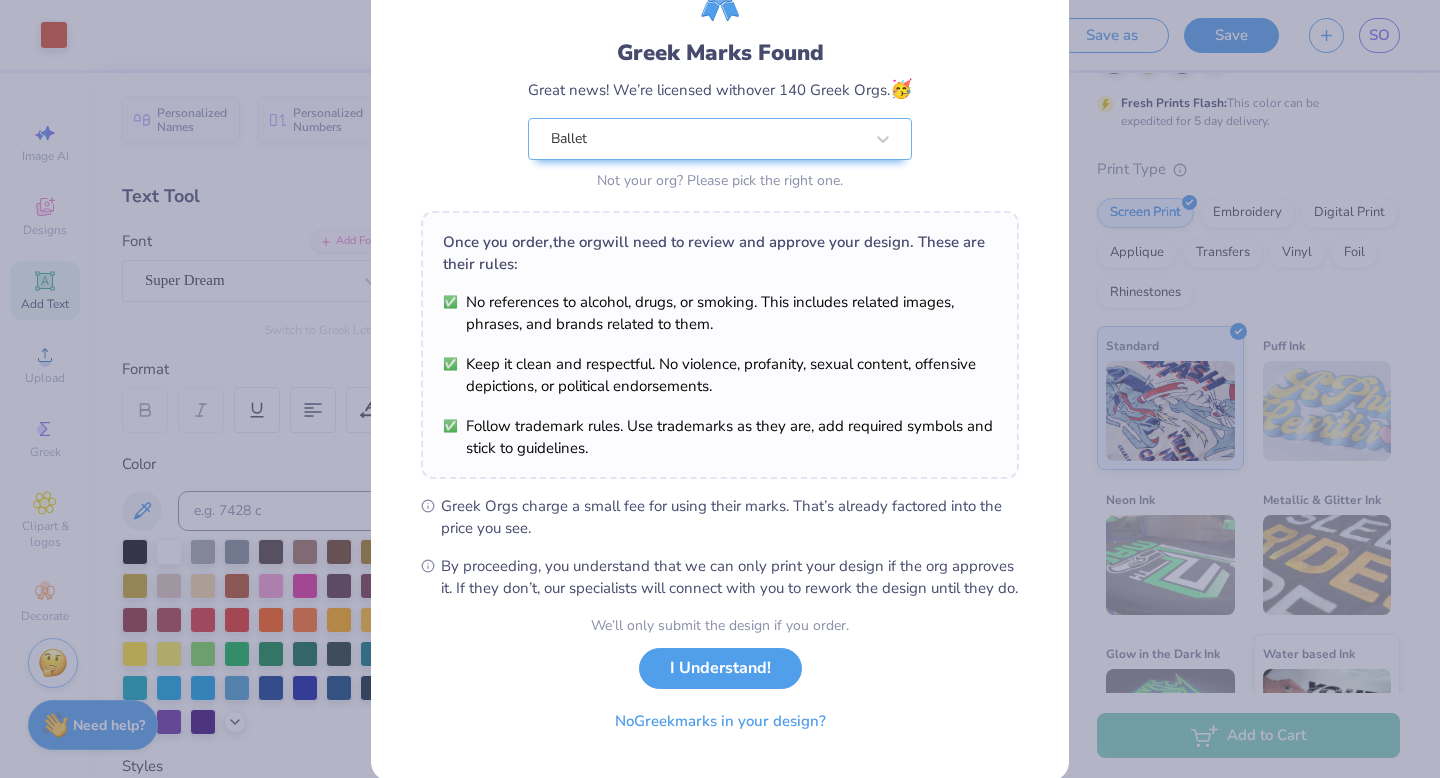 scroll, scrollTop: 158, scrollLeft: 0, axis: vertical 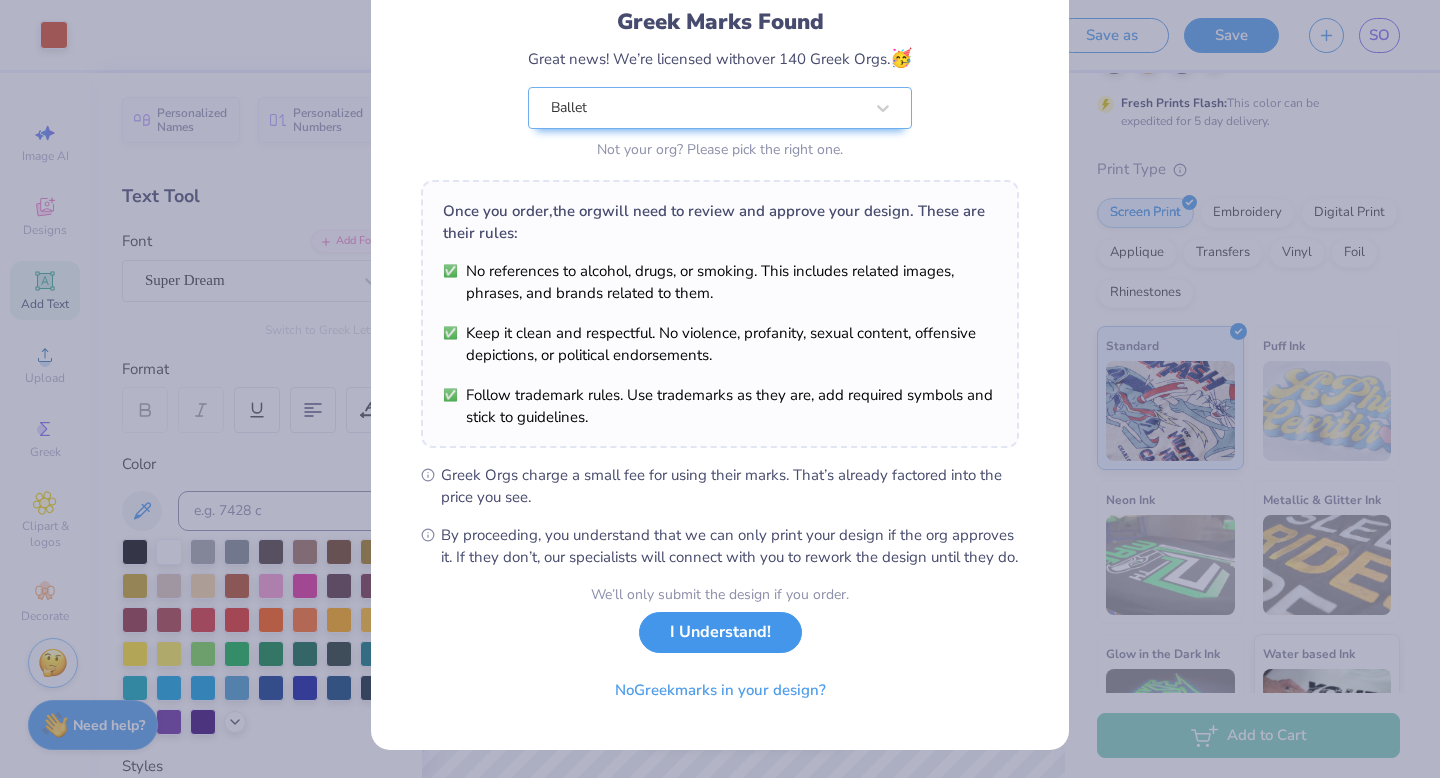 click on "I Understand!" at bounding box center [720, 632] 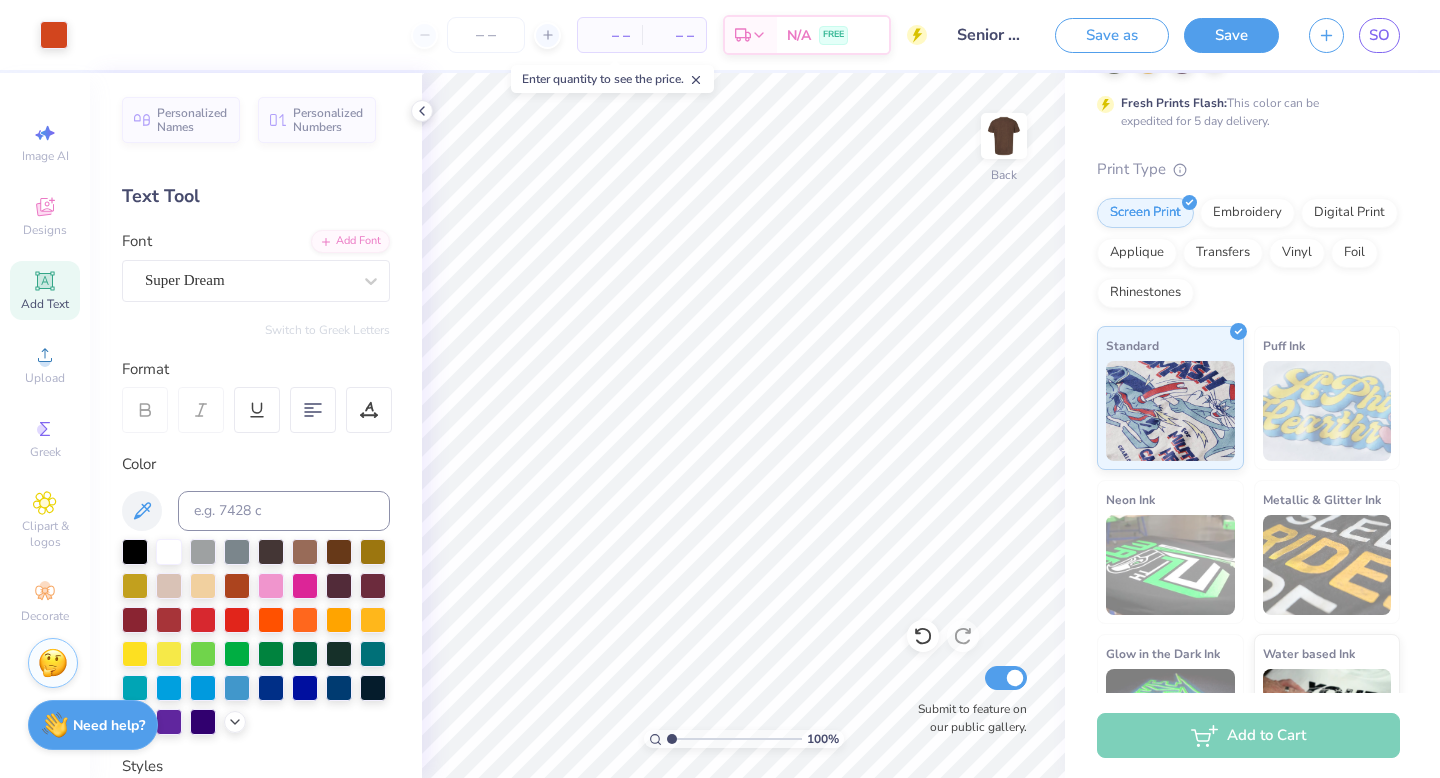 scroll, scrollTop: 0, scrollLeft: 0, axis: both 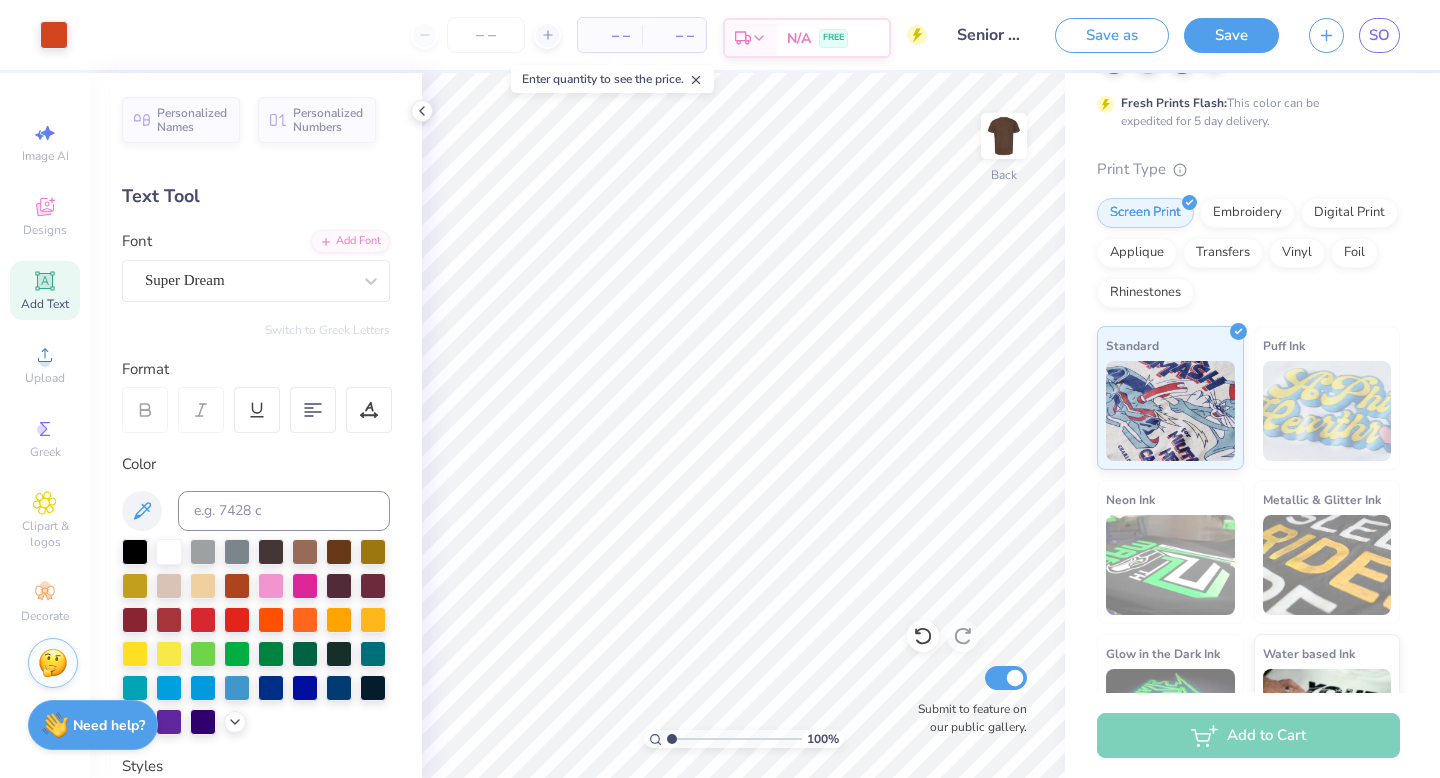 click on "FREE" at bounding box center [833, 38] 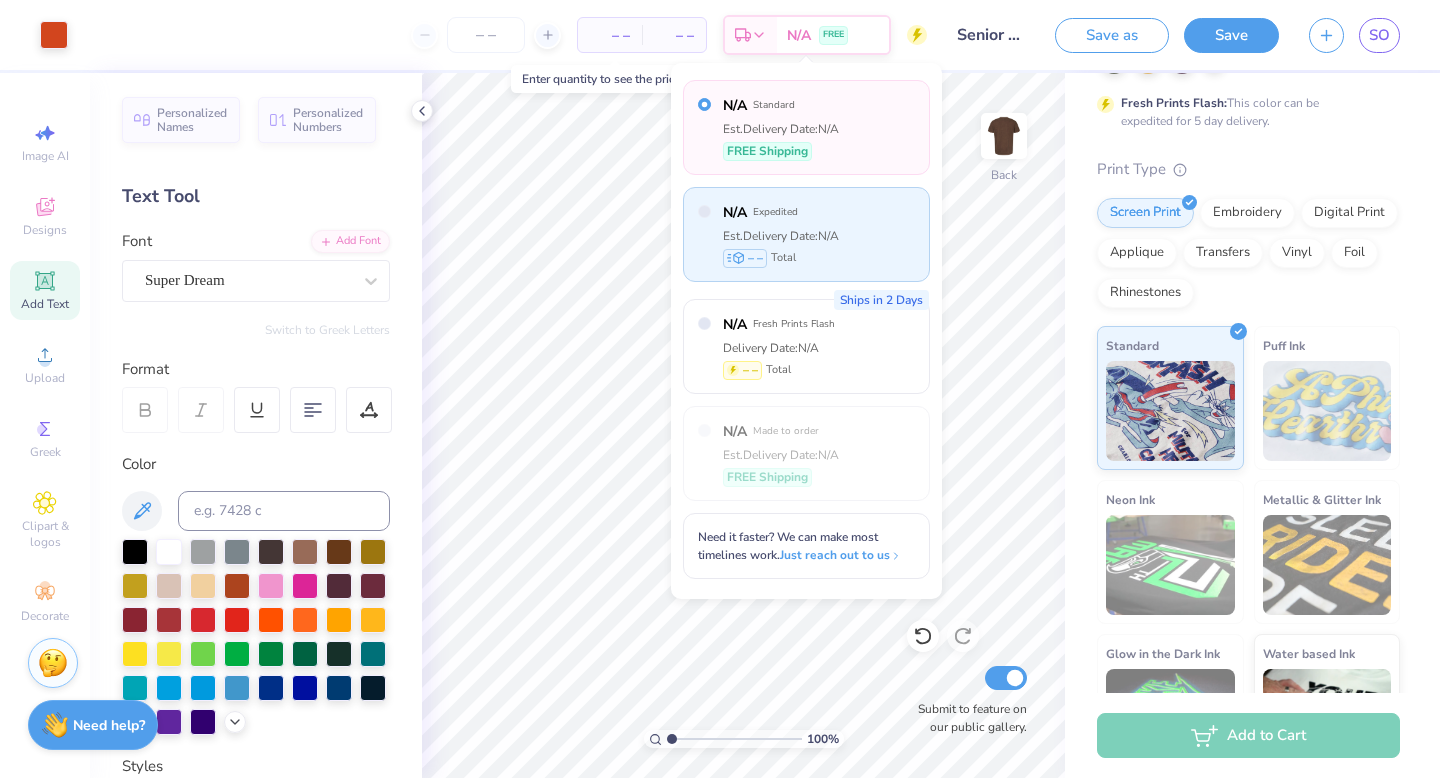 click on "N/A Expedited   Est.  Delivery Date:  N/A – – Total" at bounding box center (806, 234) 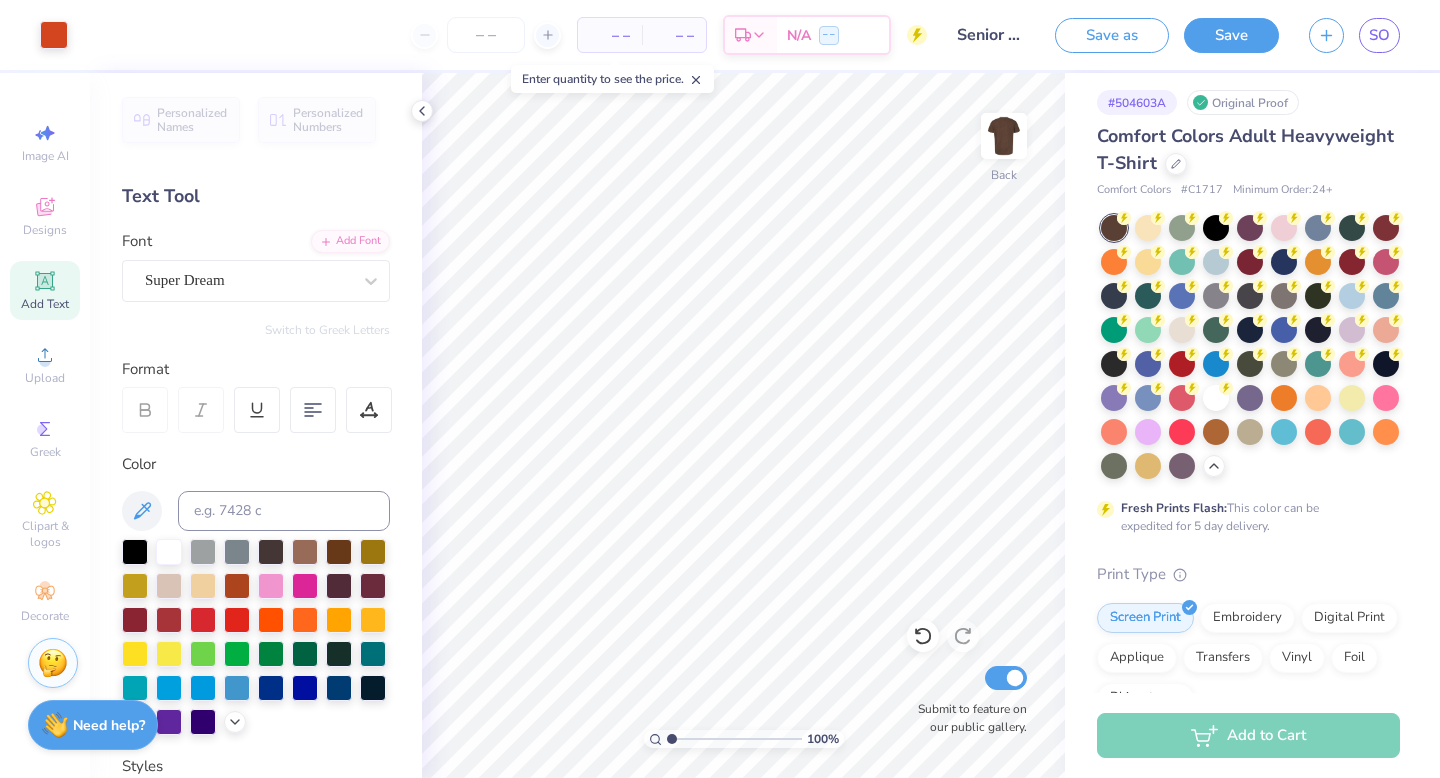 scroll, scrollTop: 0, scrollLeft: 0, axis: both 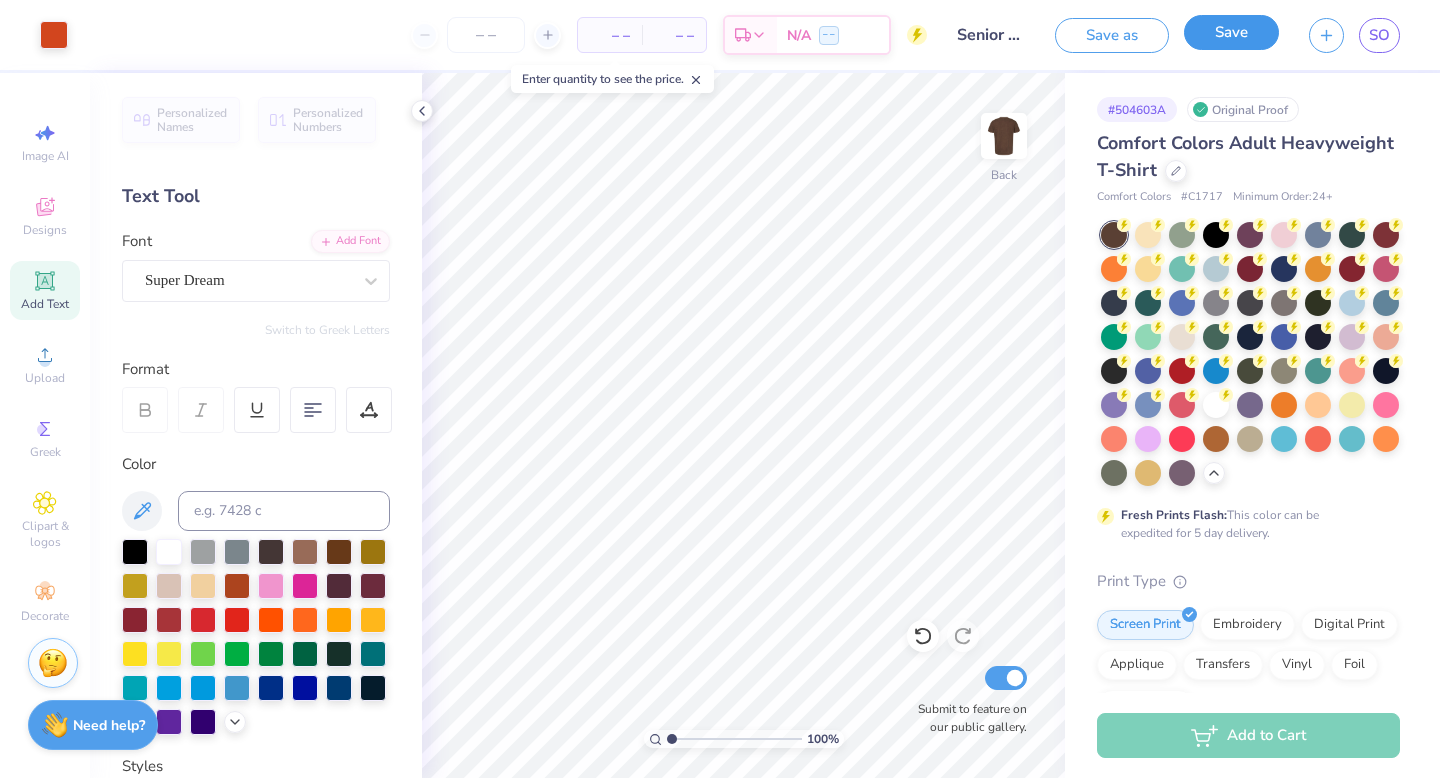click on "Save" at bounding box center (1231, 32) 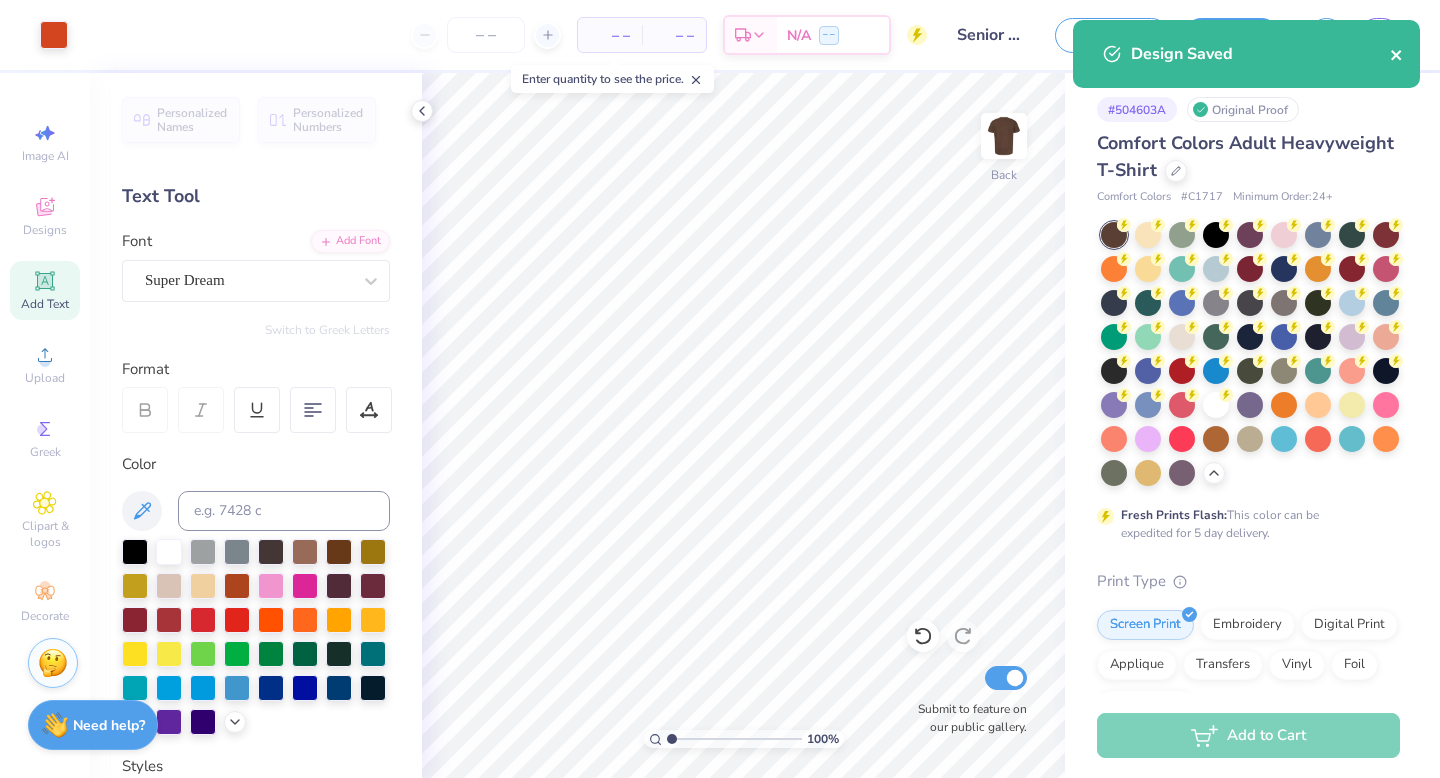click 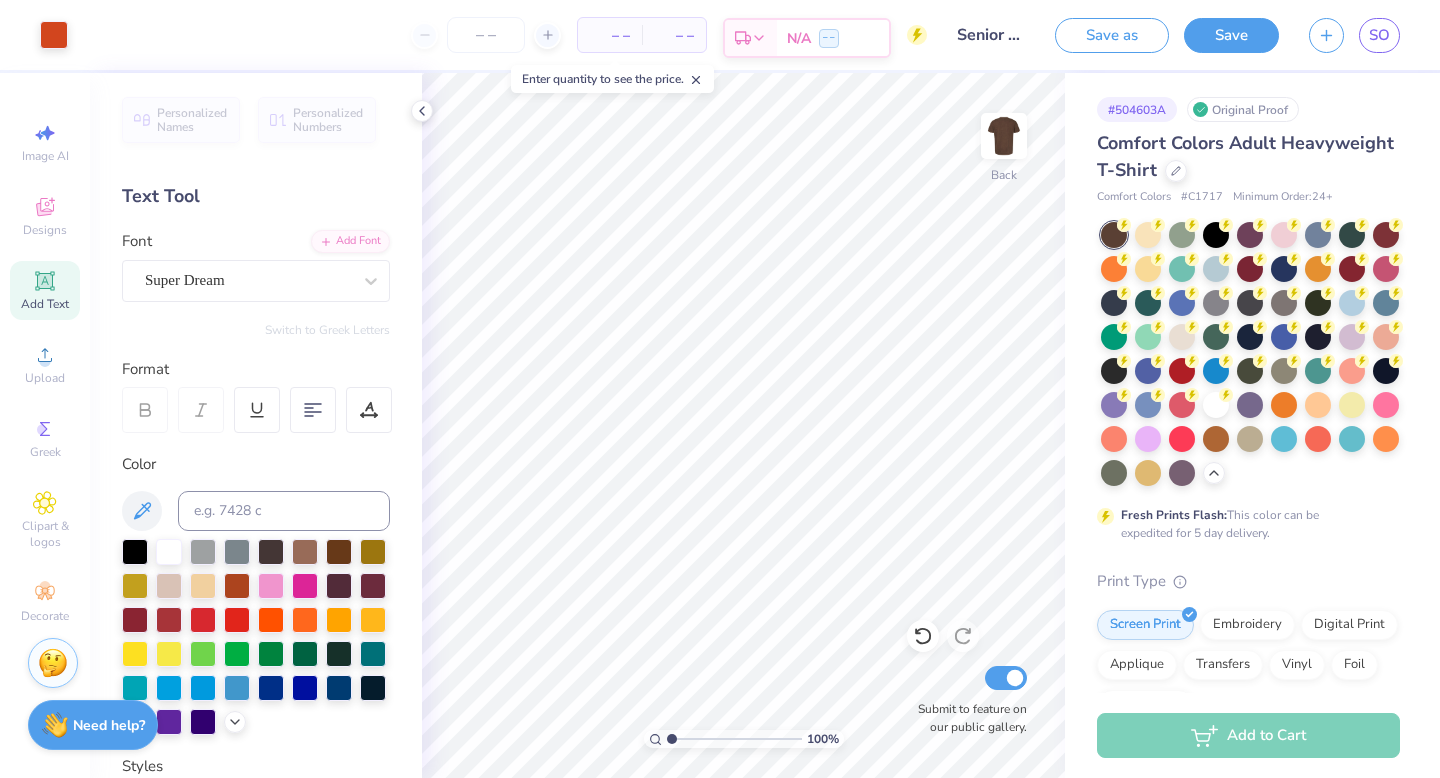 click on "– –" at bounding box center [829, 38] 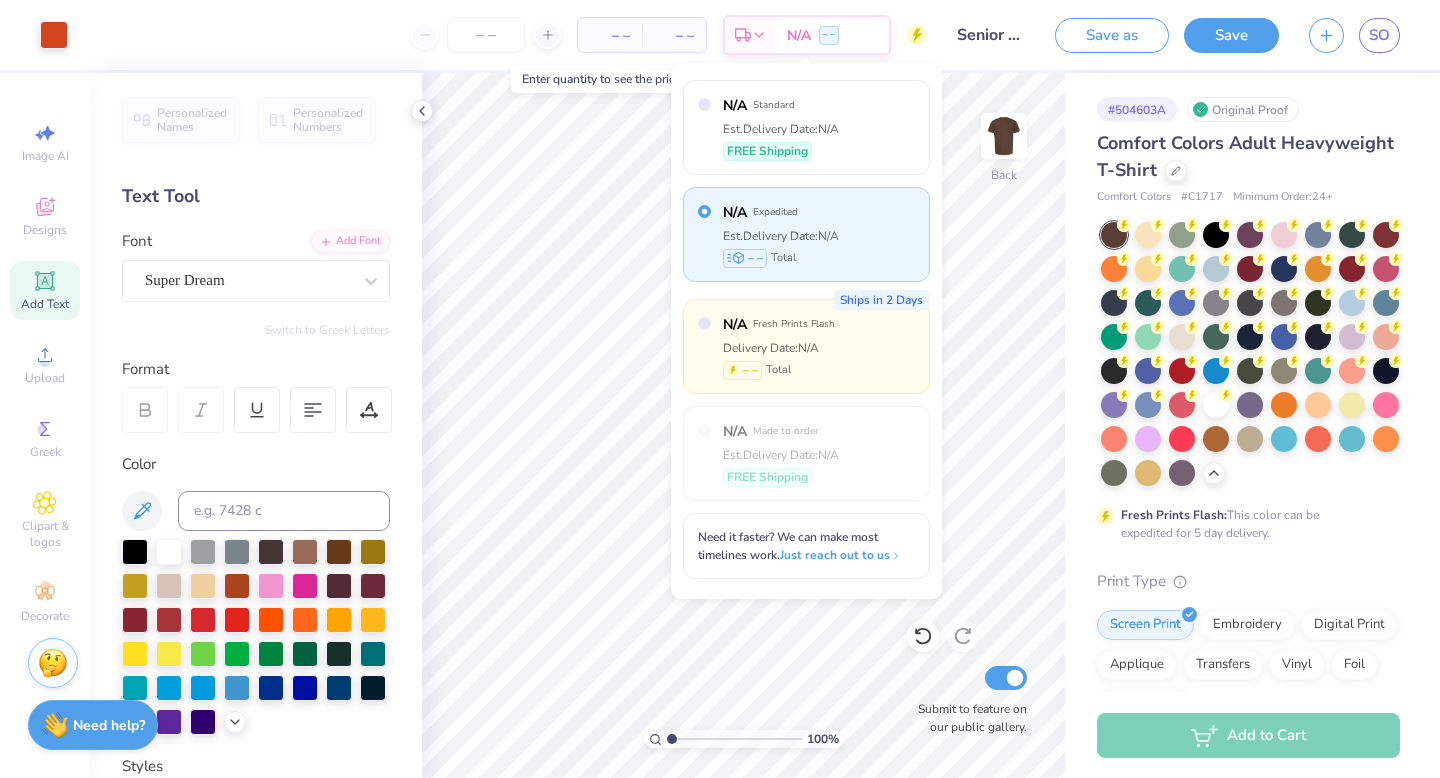 click on "Delivery Date:  N/A" at bounding box center (779, 348) 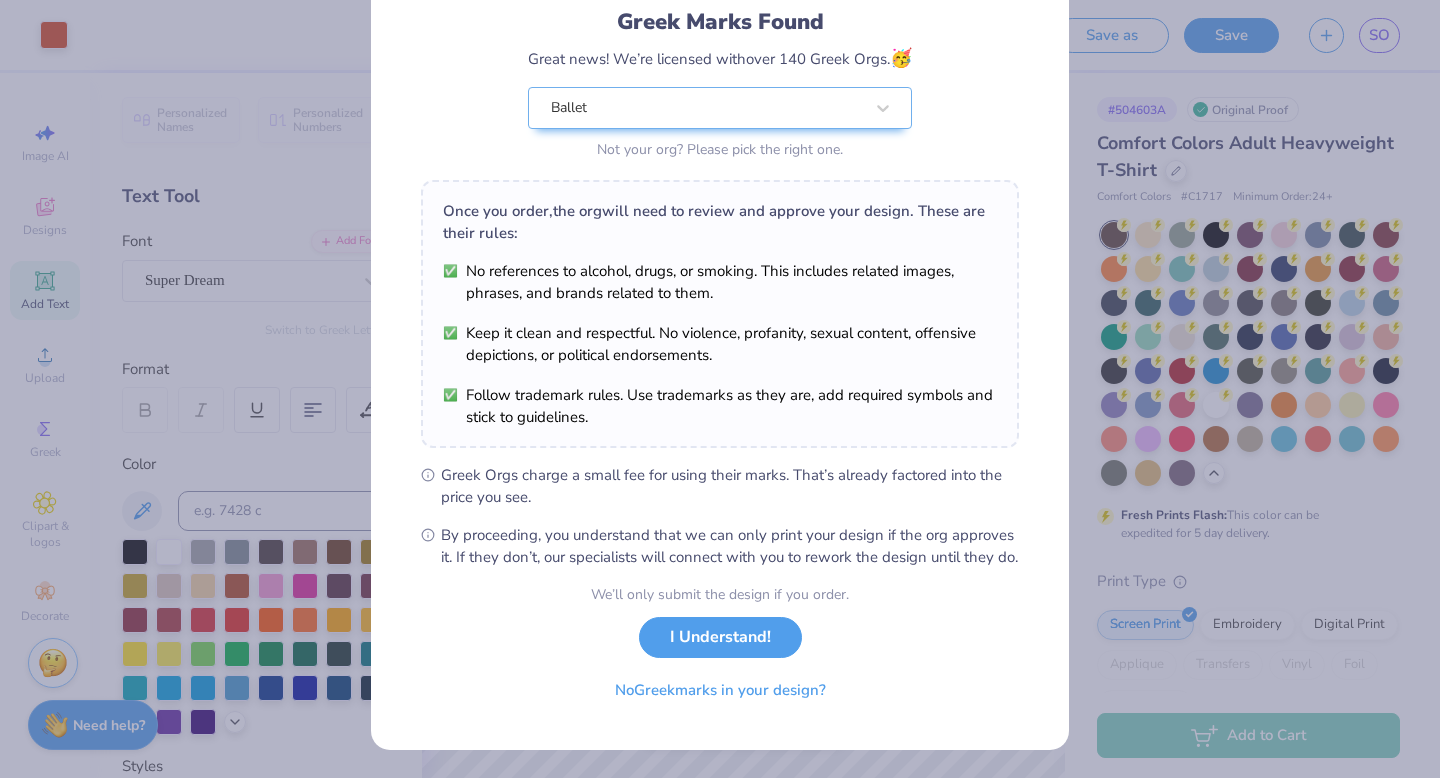 scroll, scrollTop: 150, scrollLeft: 0, axis: vertical 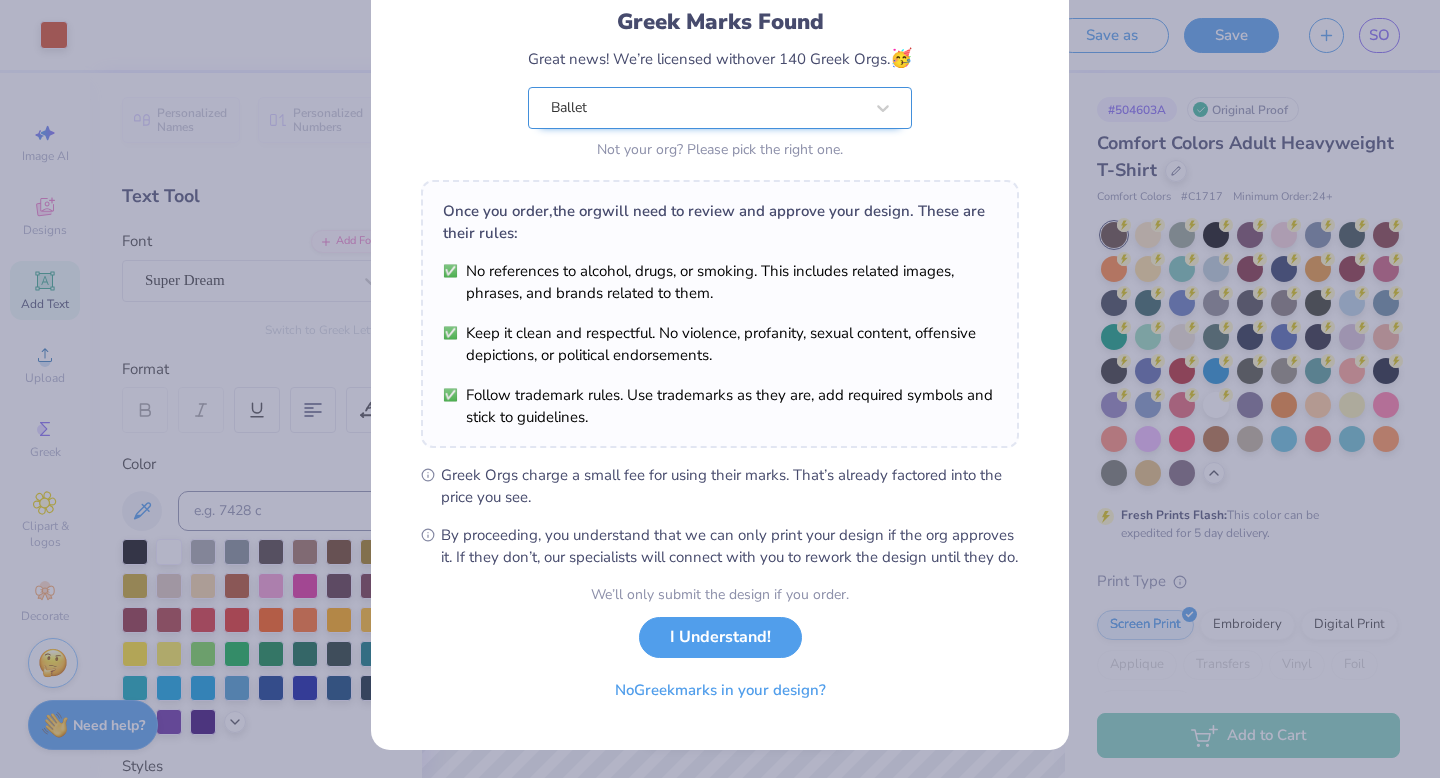 click on "Greek Marks Found Great news! We’re licensed with  over 140 Greek Orgs. 🥳 Ballet Not your org? Please pick the right one." at bounding box center [720, 47] 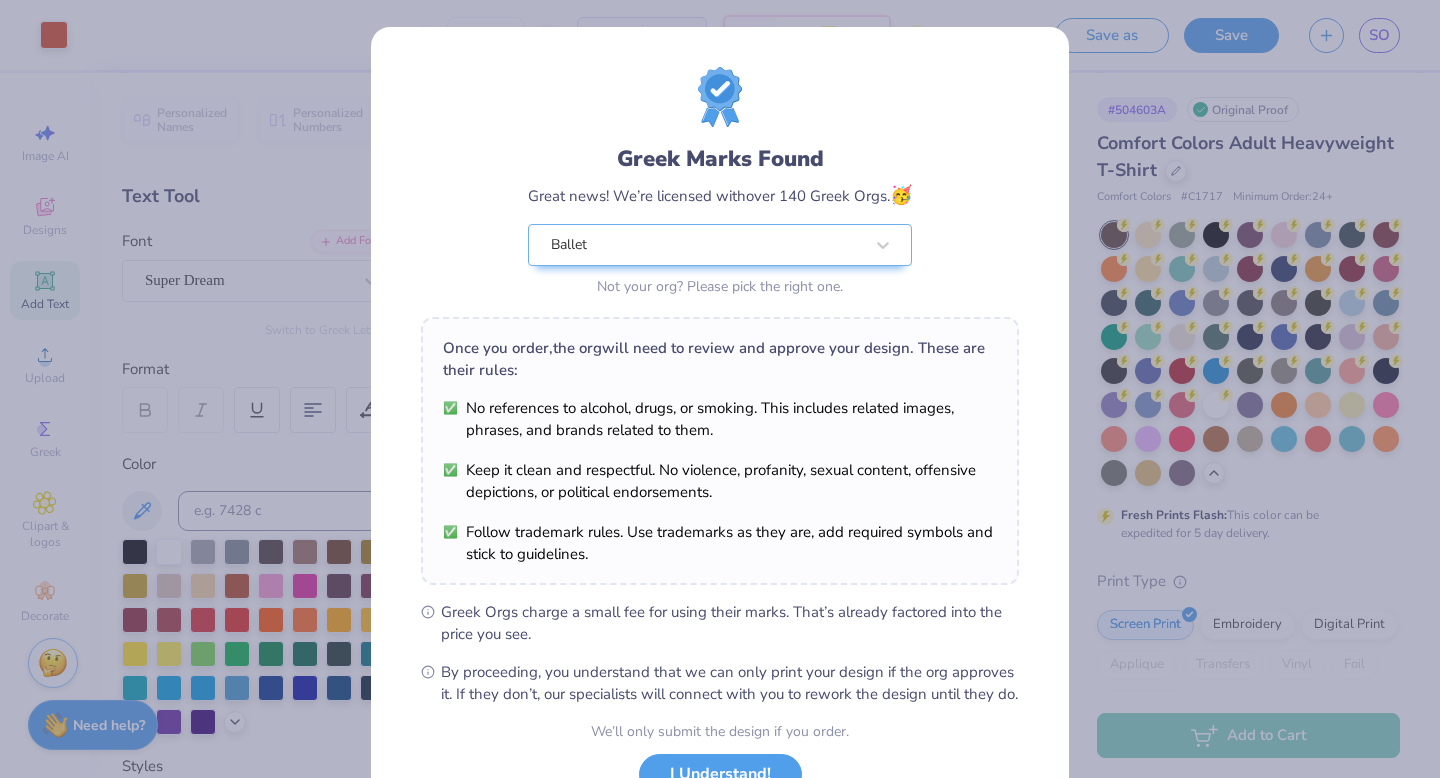 click on "Greek Marks Found Great news! We’re licensed with  over 140 Greek Orgs. 🥳 Ballet Not your org? Please pick the right one." at bounding box center (720, 184) 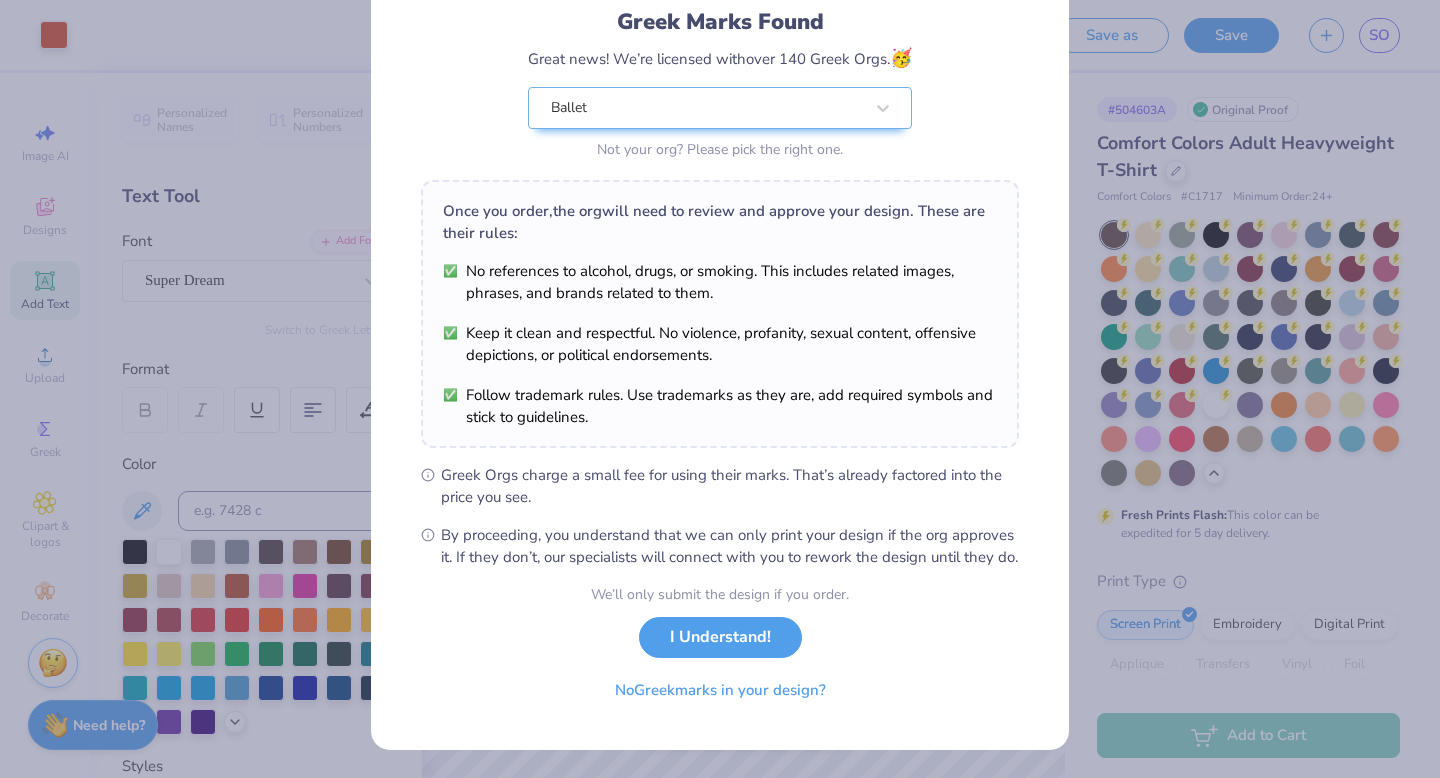 scroll, scrollTop: 158, scrollLeft: 0, axis: vertical 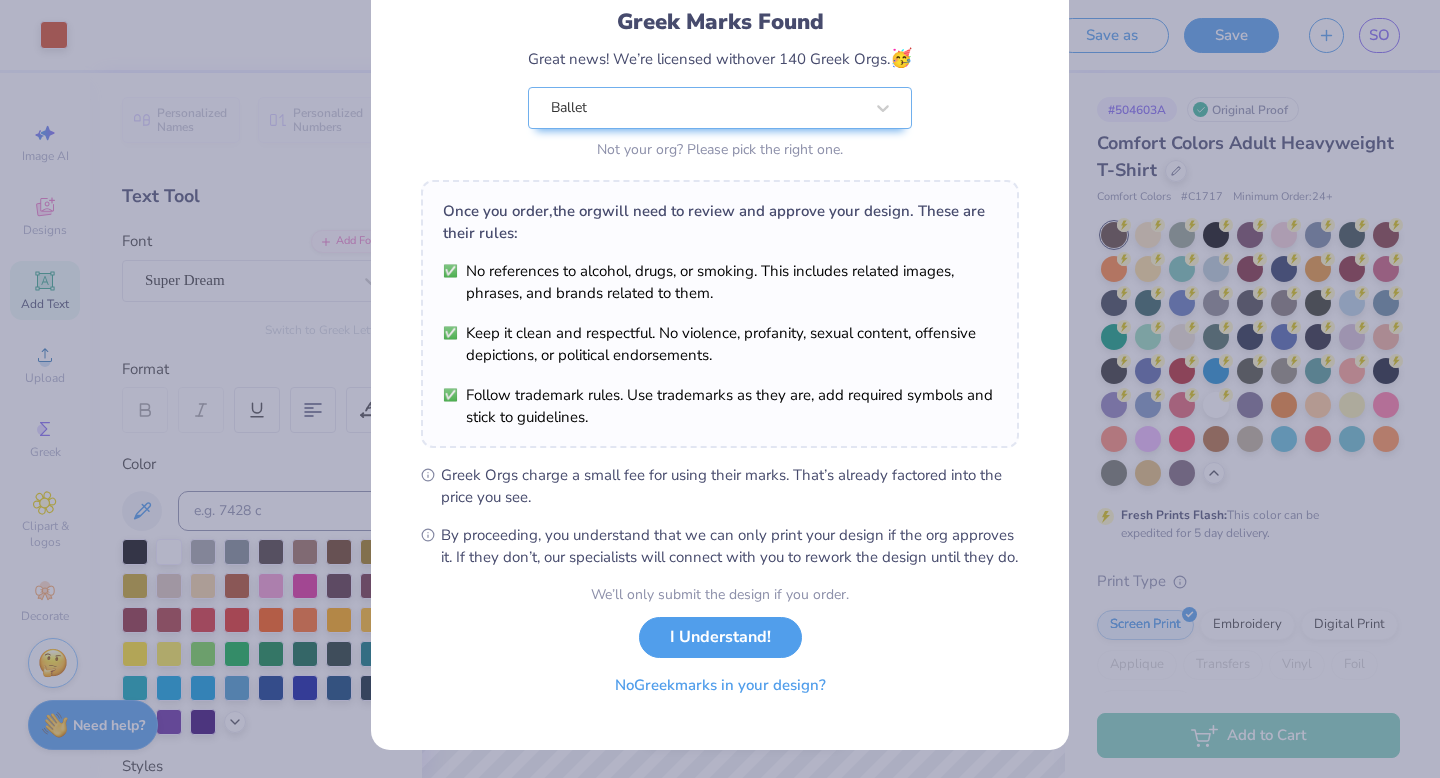 click on "No  Greek  marks in your design?" at bounding box center [720, 685] 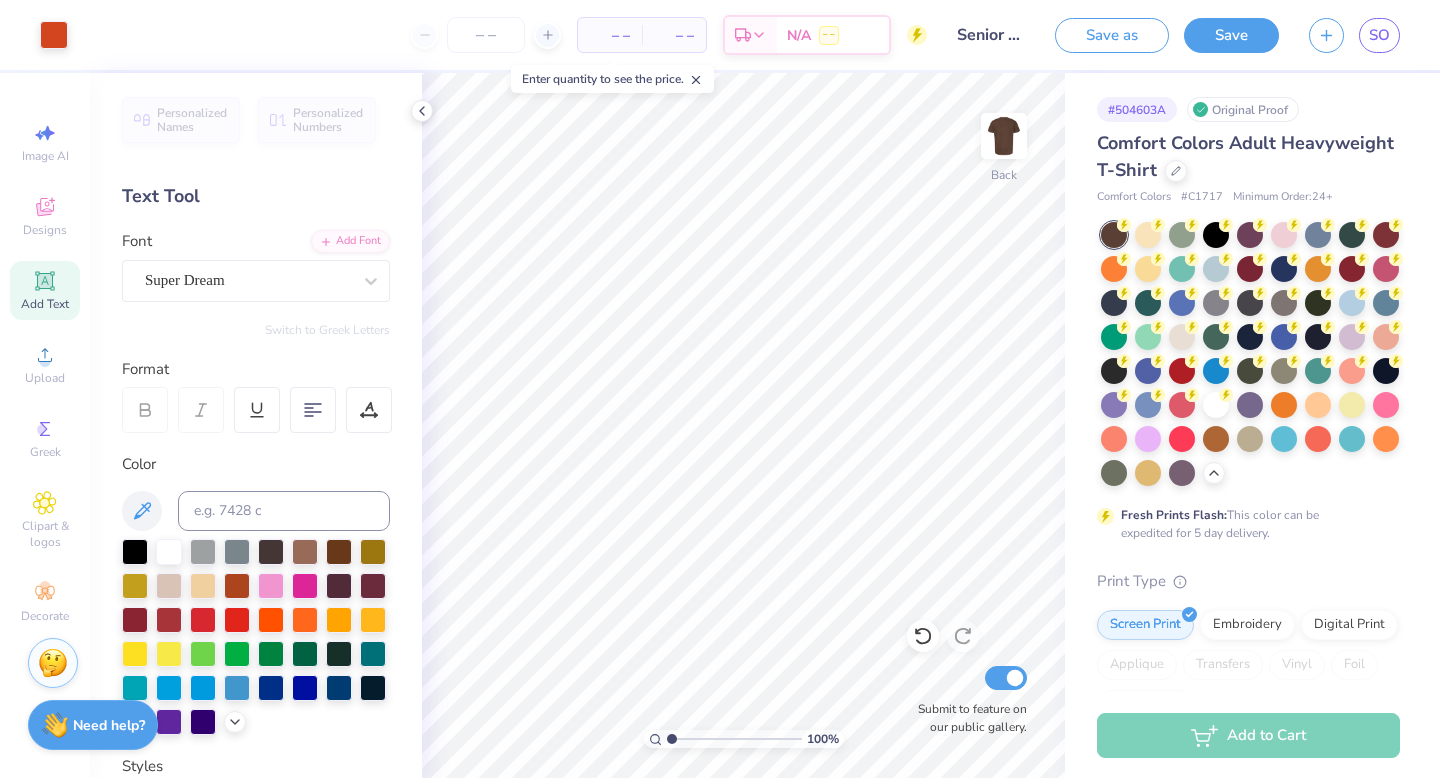 click on "– –" at bounding box center [610, 35] 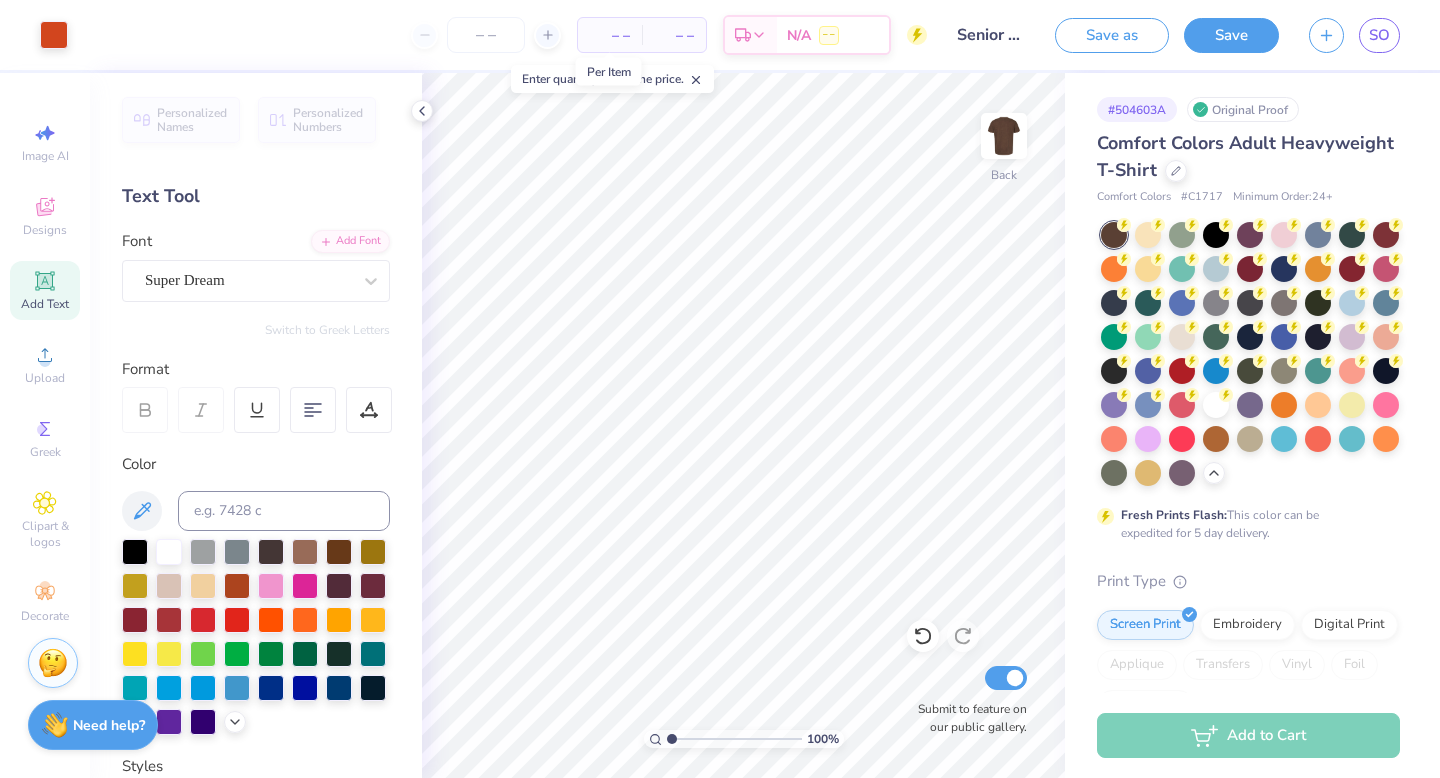 click on "– –" at bounding box center (610, 35) 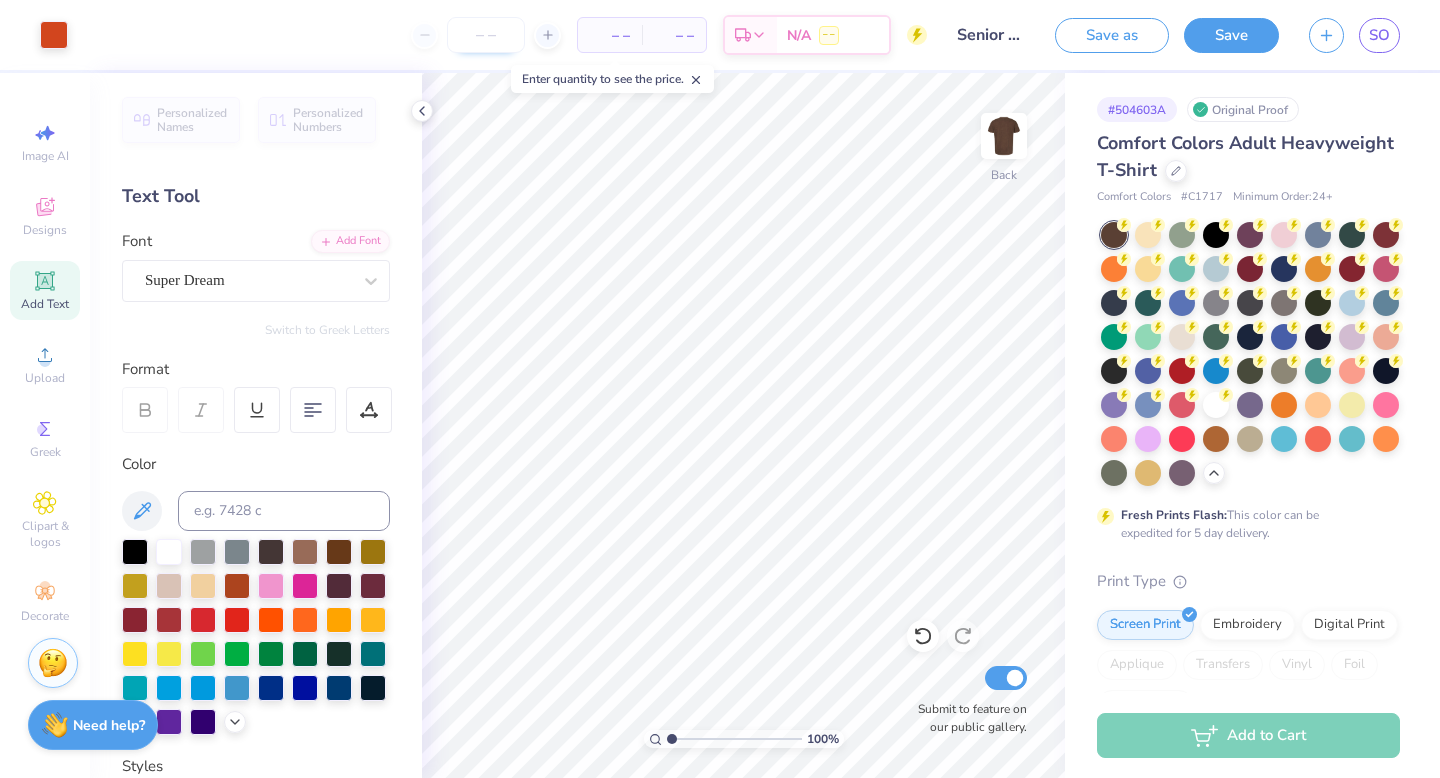 click at bounding box center [486, 35] 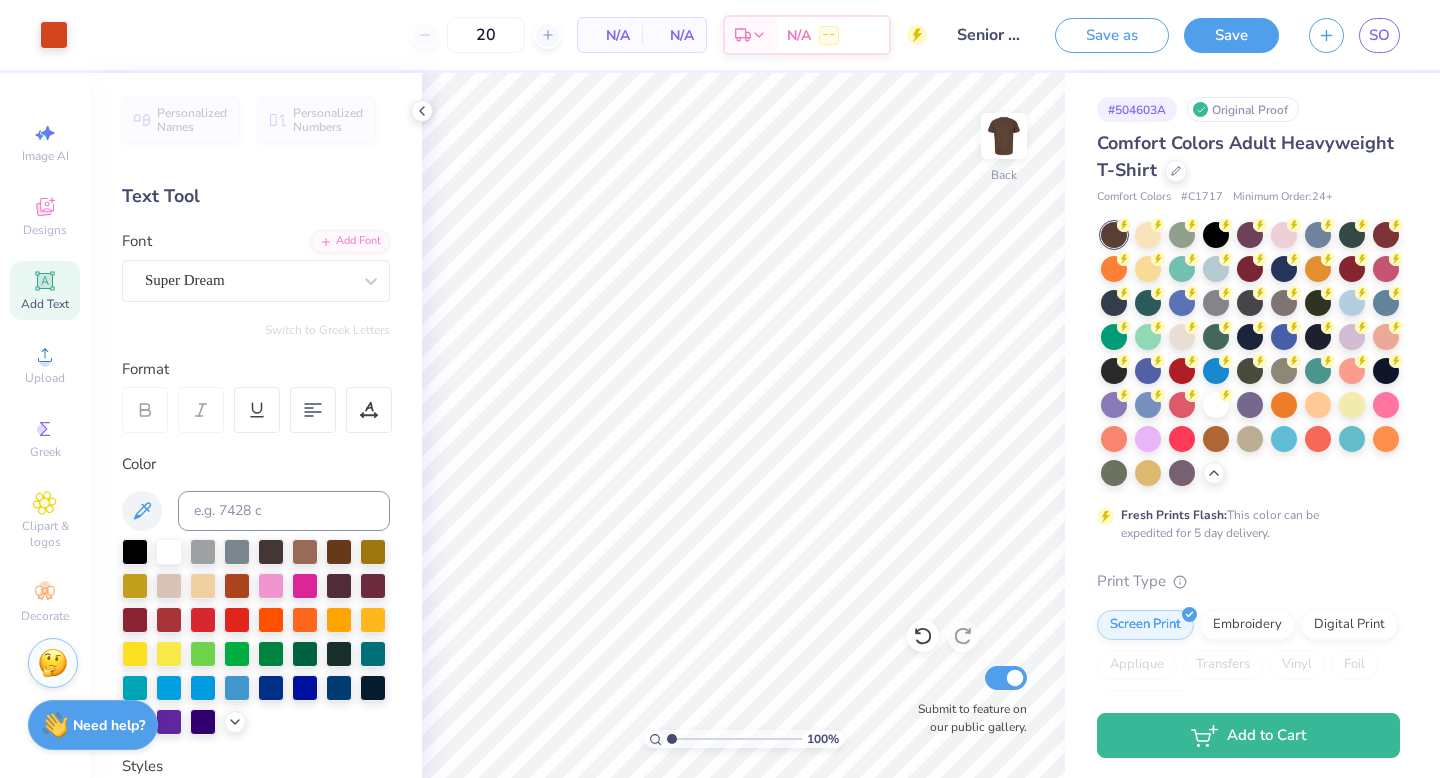 type on "24" 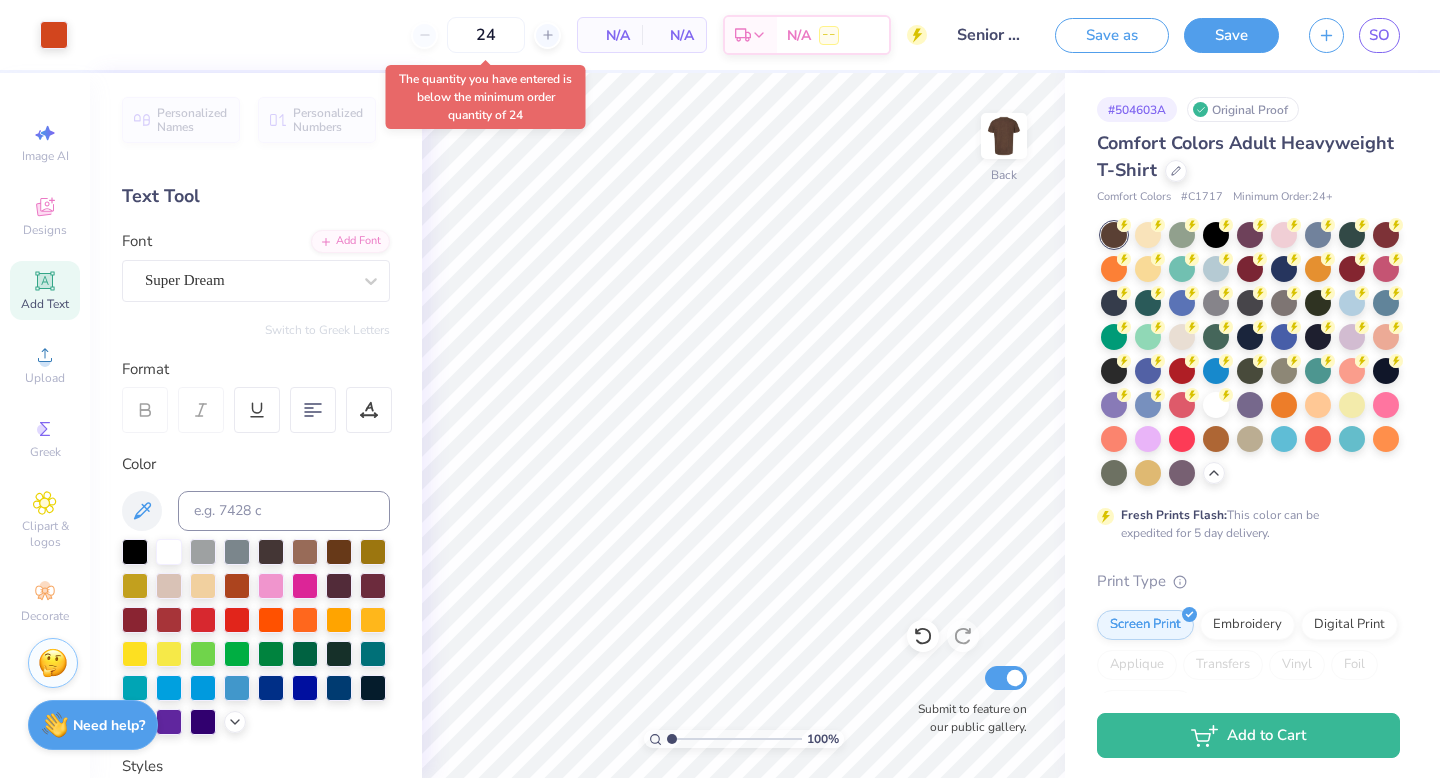 scroll, scrollTop: 0, scrollLeft: 0, axis: both 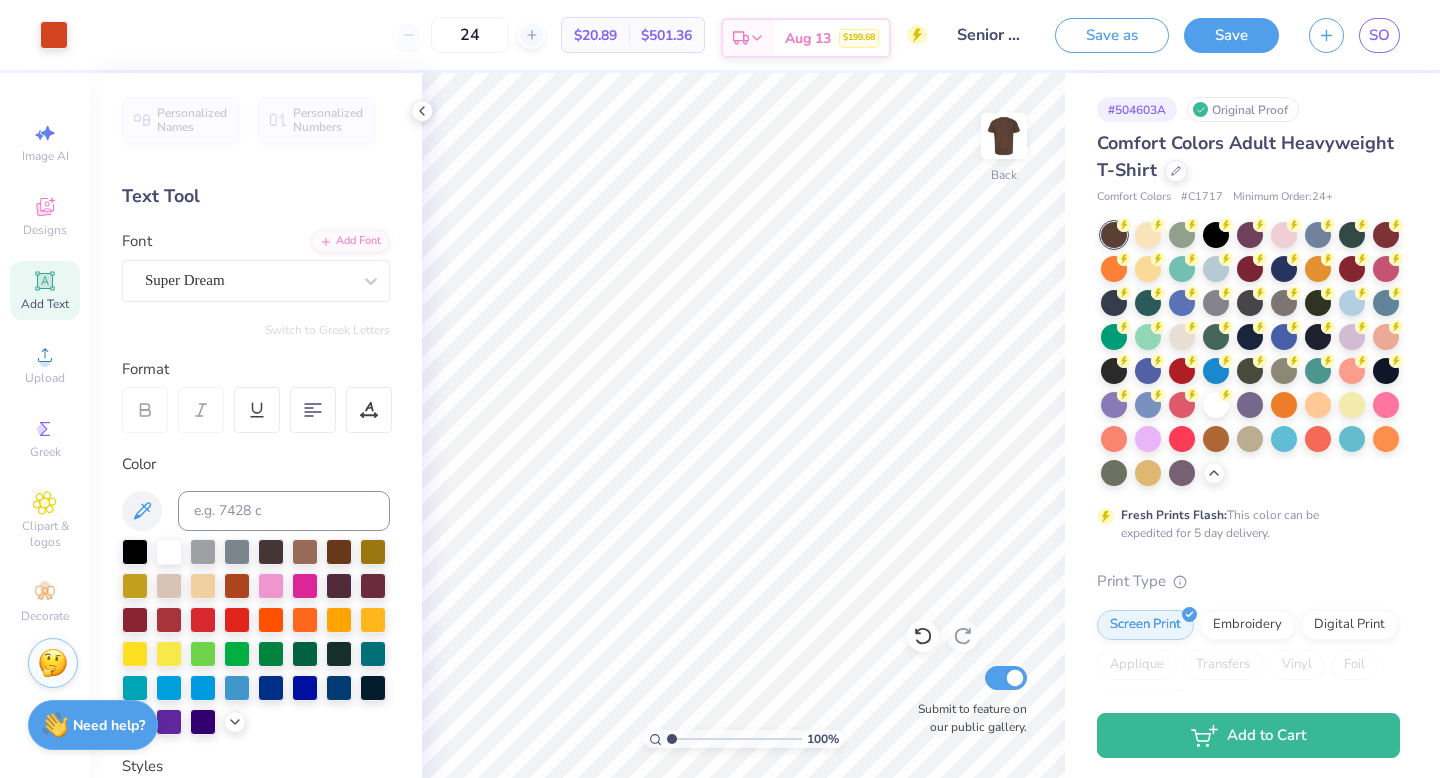 click on "Aug 13 $199.68" at bounding box center [832, 38] 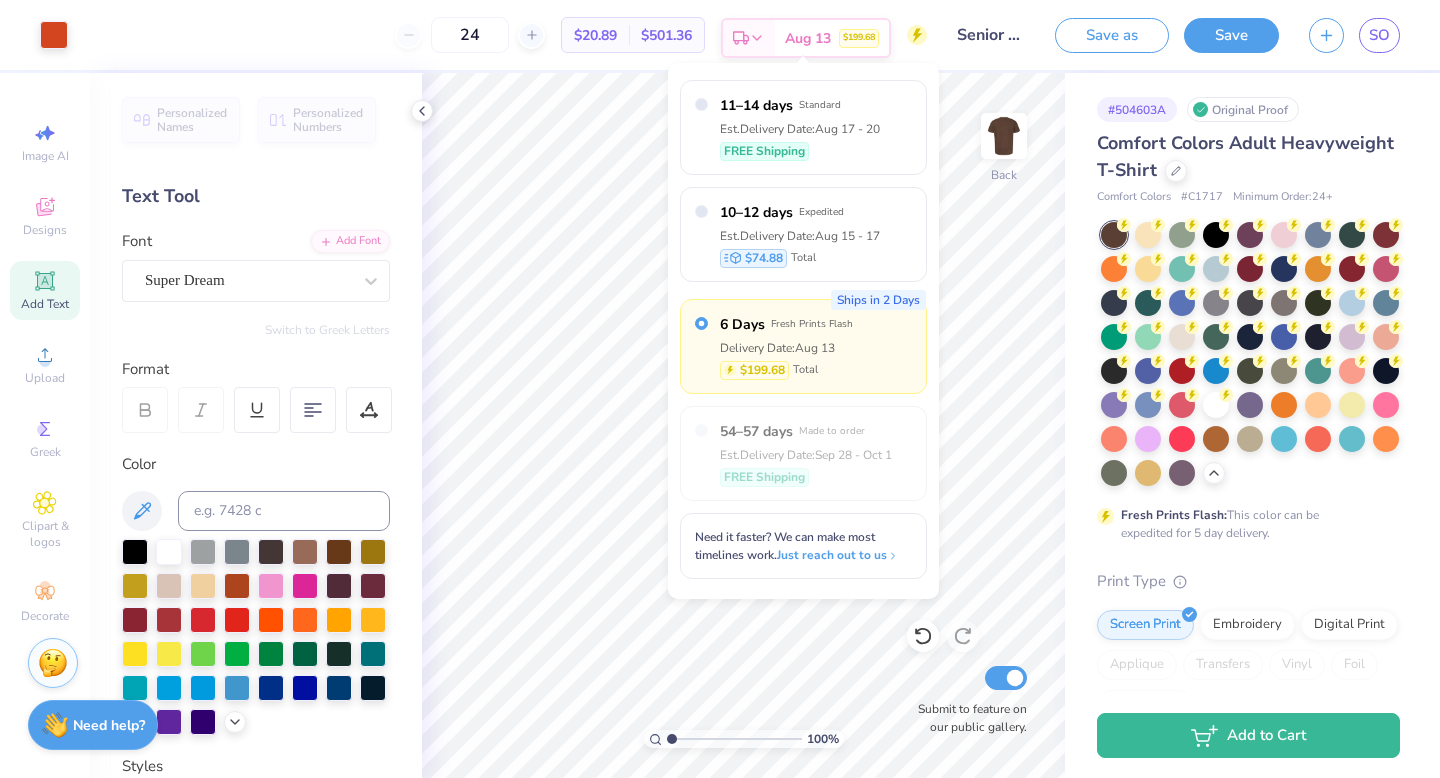 click on "Aug 13 $199.68" at bounding box center (832, 38) 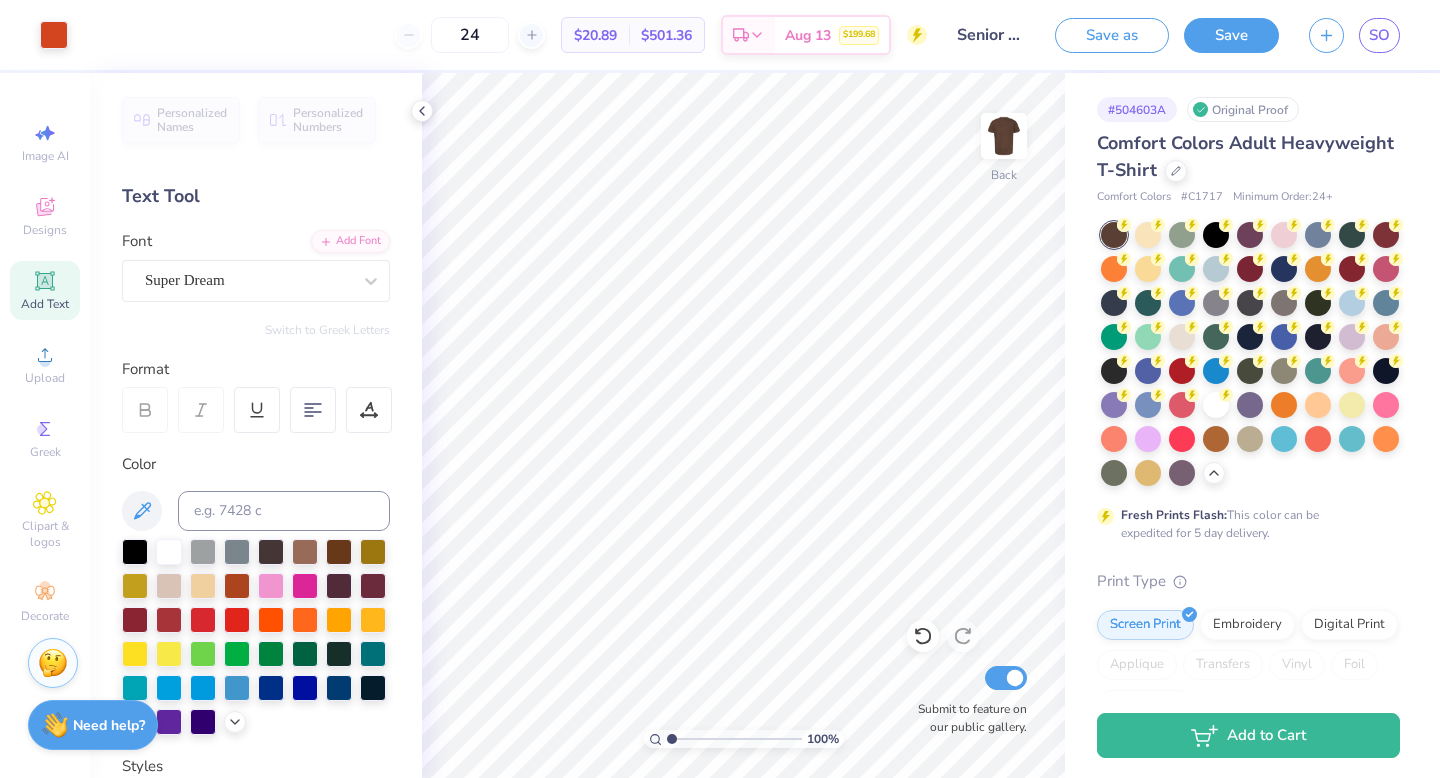 click on "24 $20.89 Per Item $501.36 Total Delivery Aug 13 $199.68" at bounding box center [505, 35] 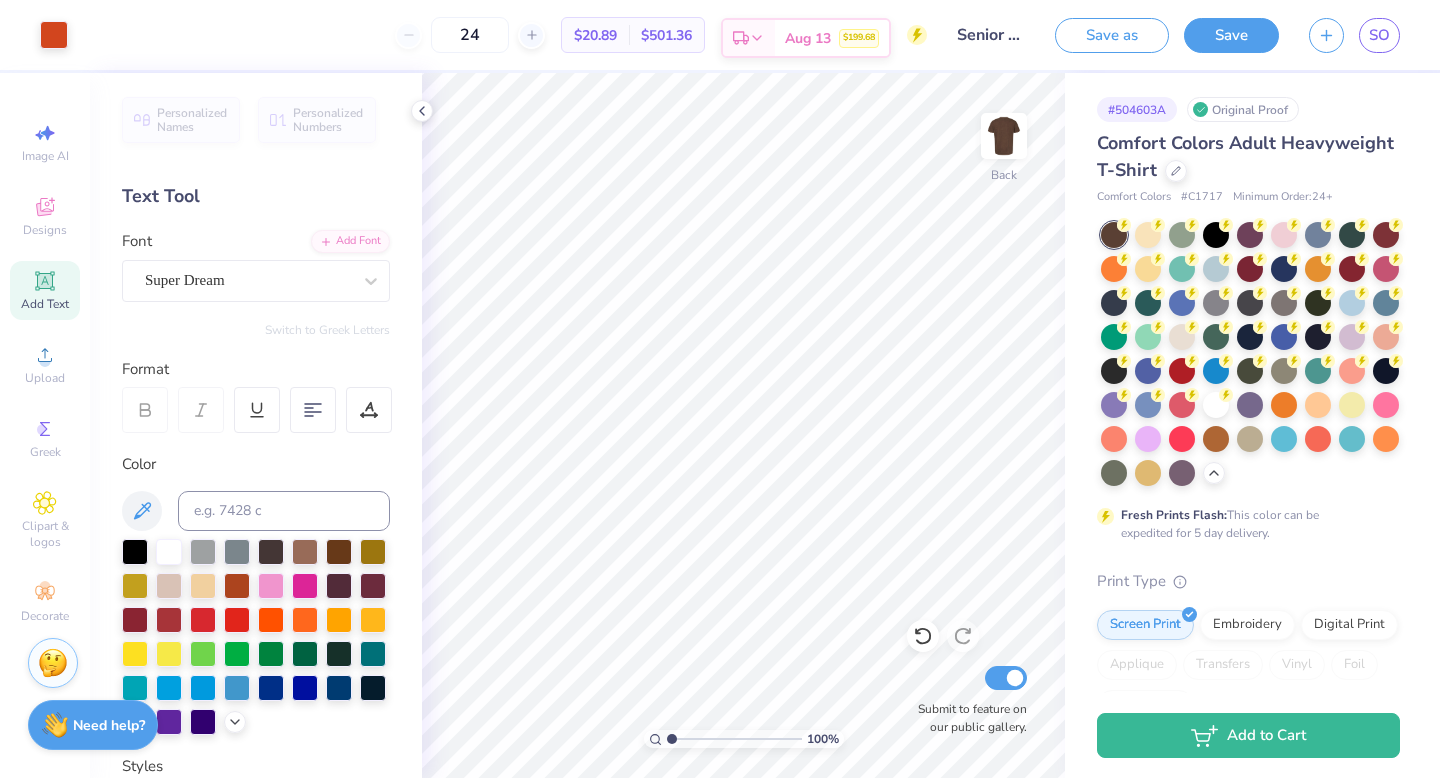 click 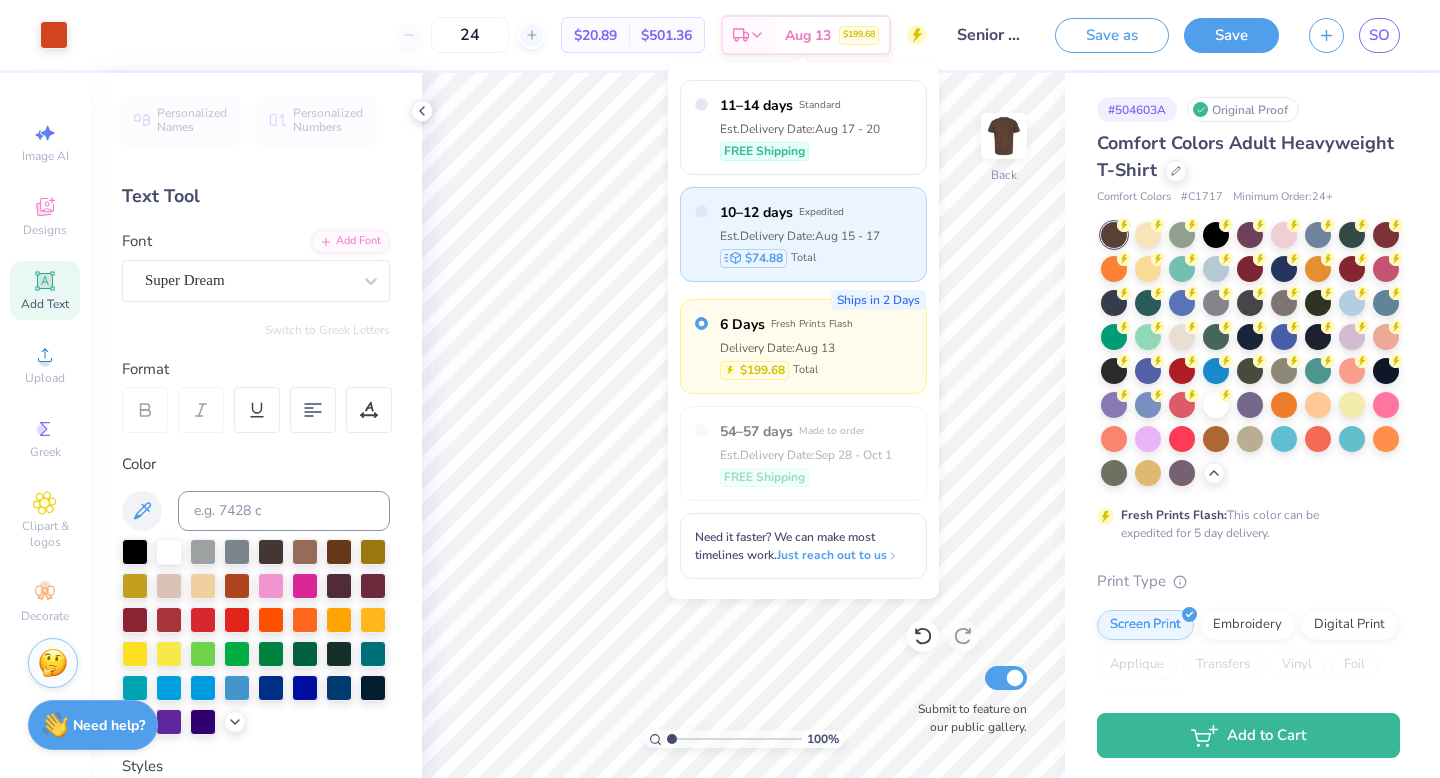 click on "$74.88 Total" at bounding box center [800, 258] 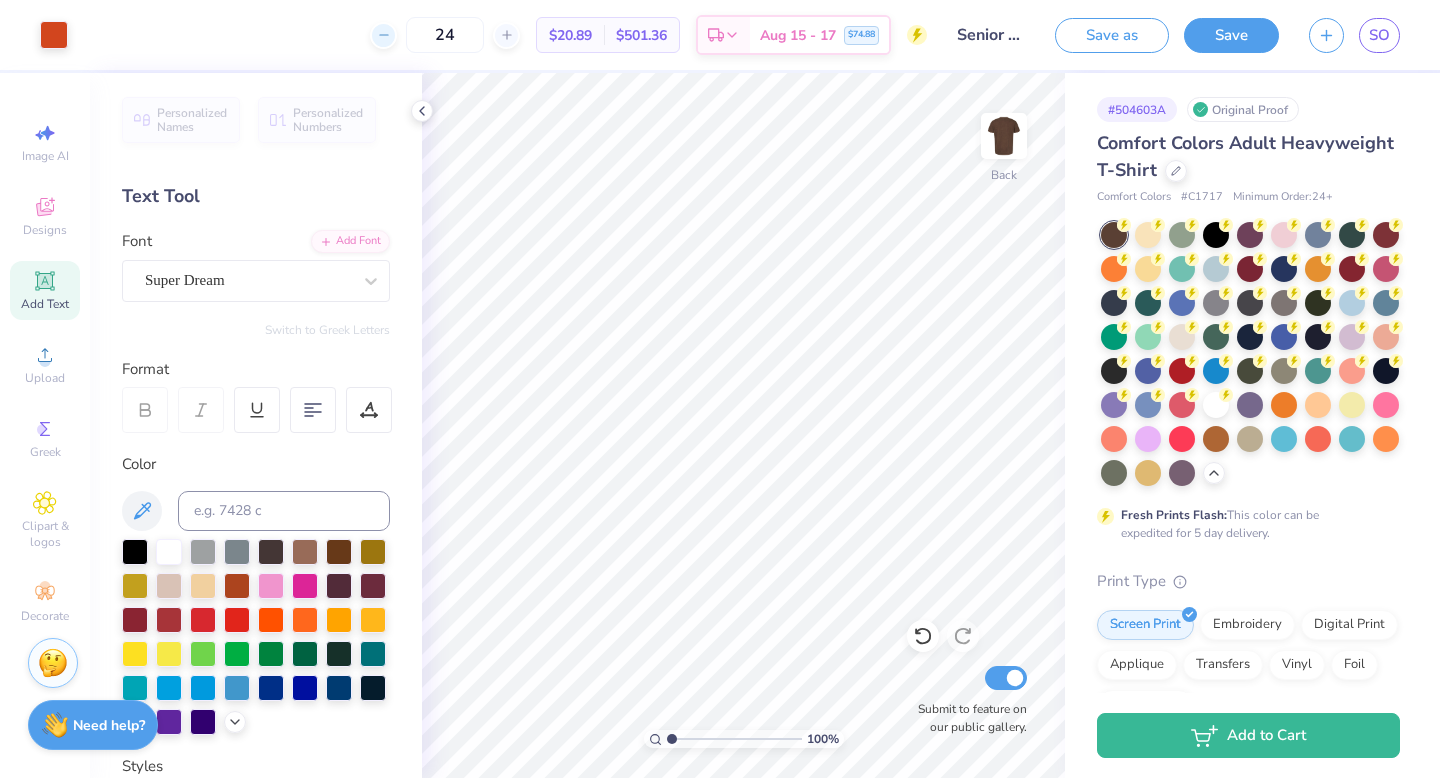 click 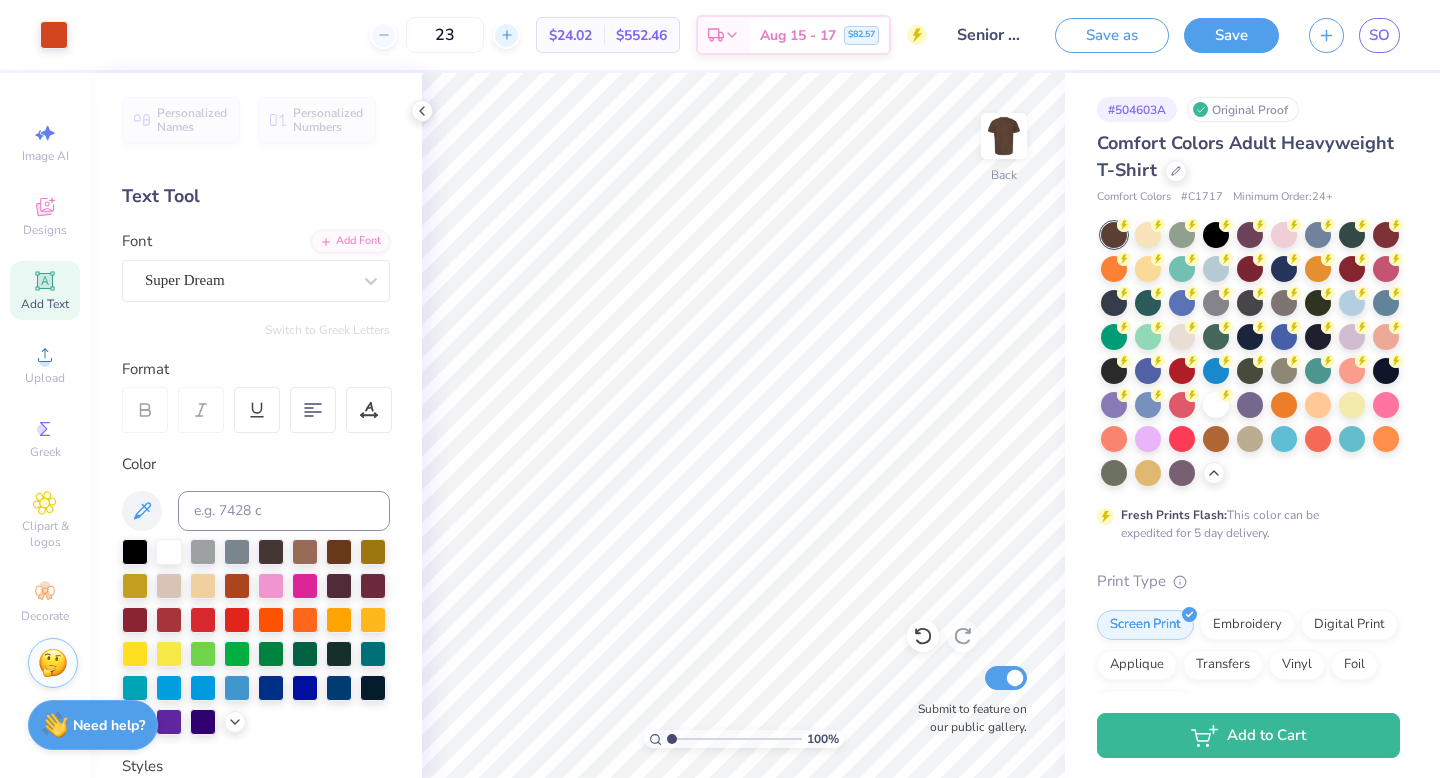 click 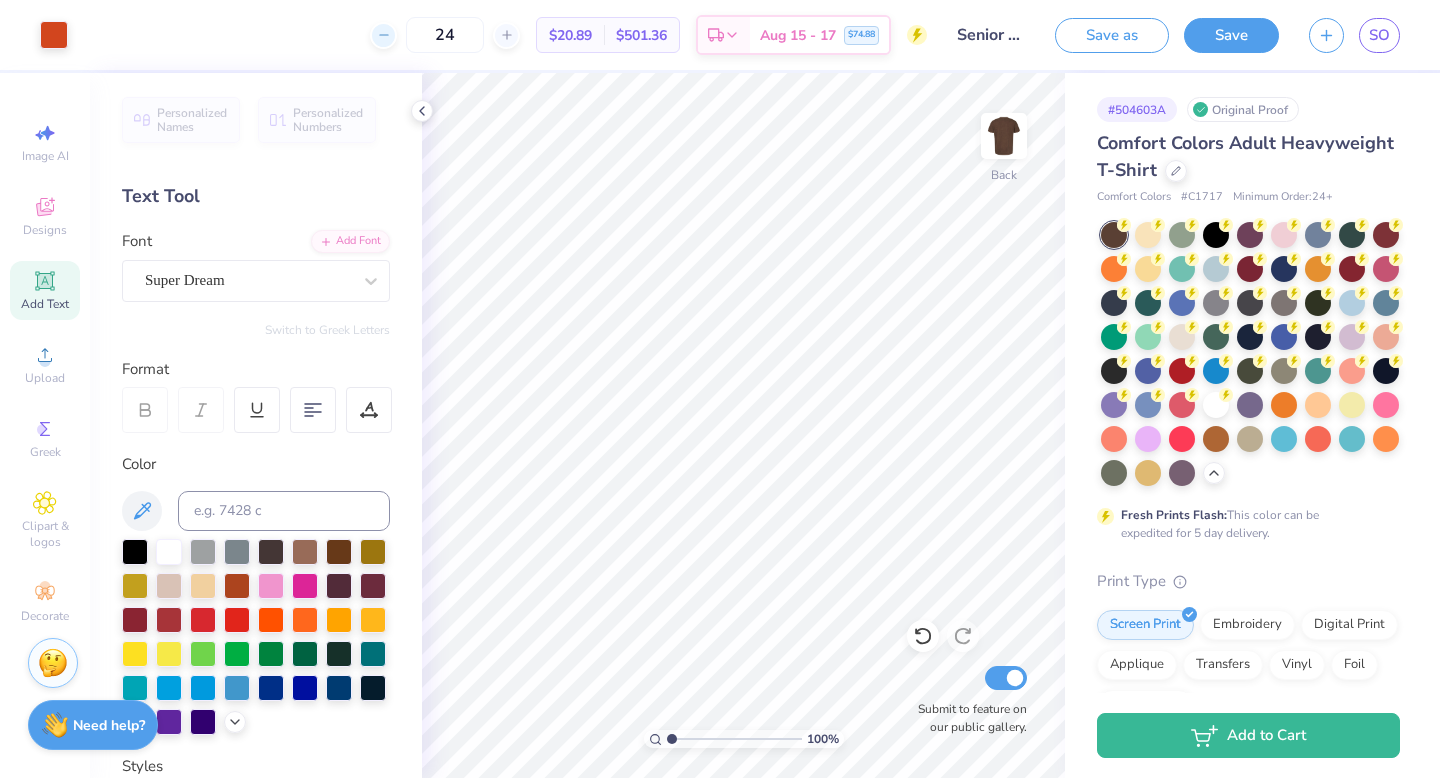 click at bounding box center [383, 35] 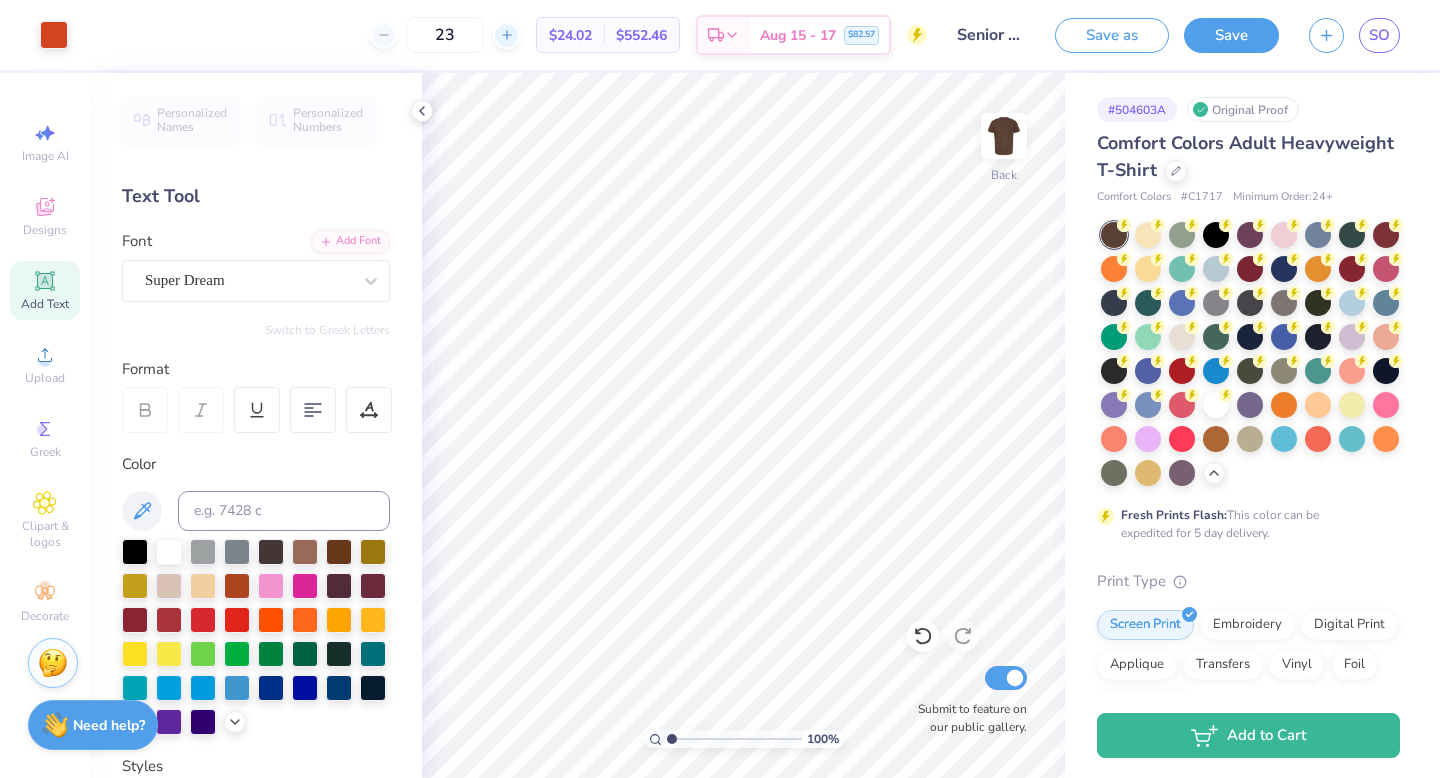 click 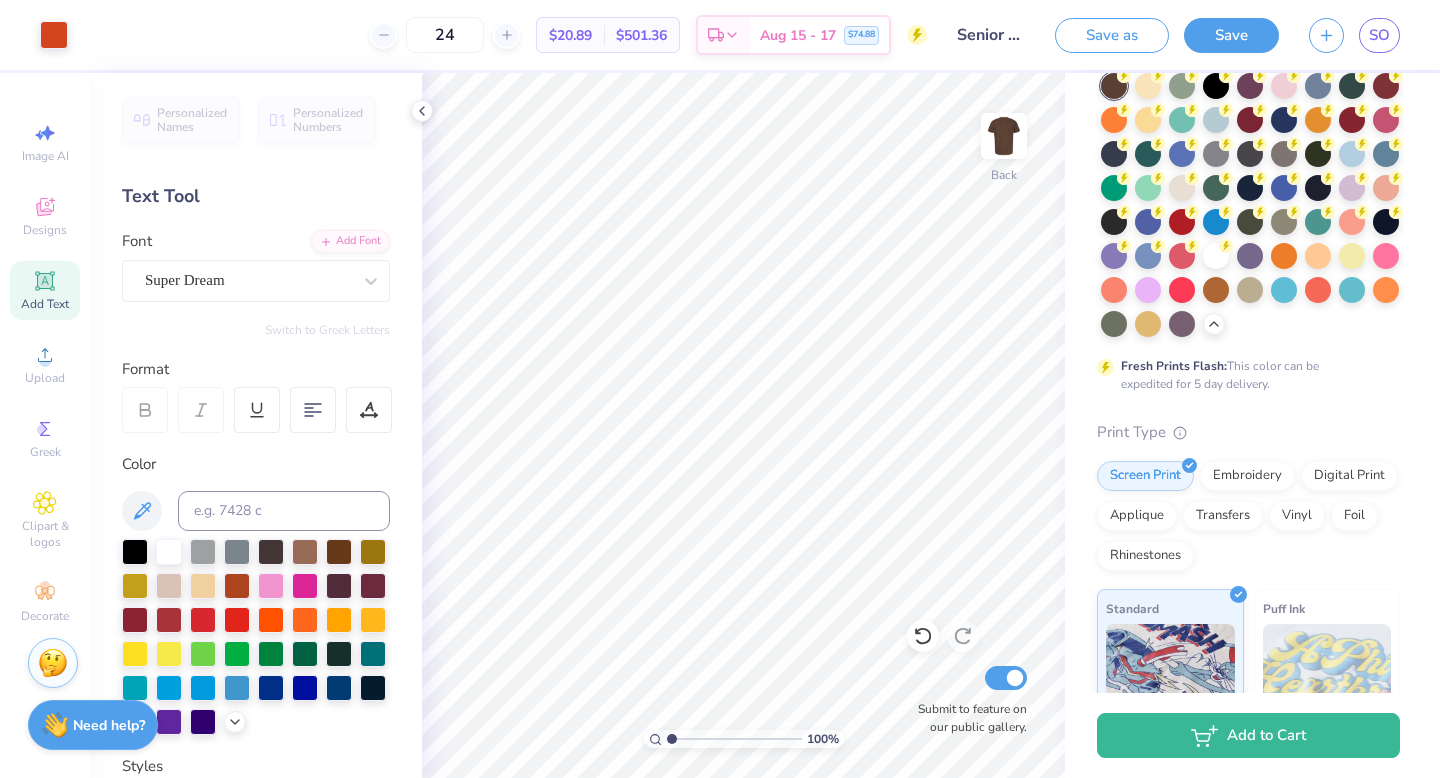 scroll, scrollTop: 0, scrollLeft: 0, axis: both 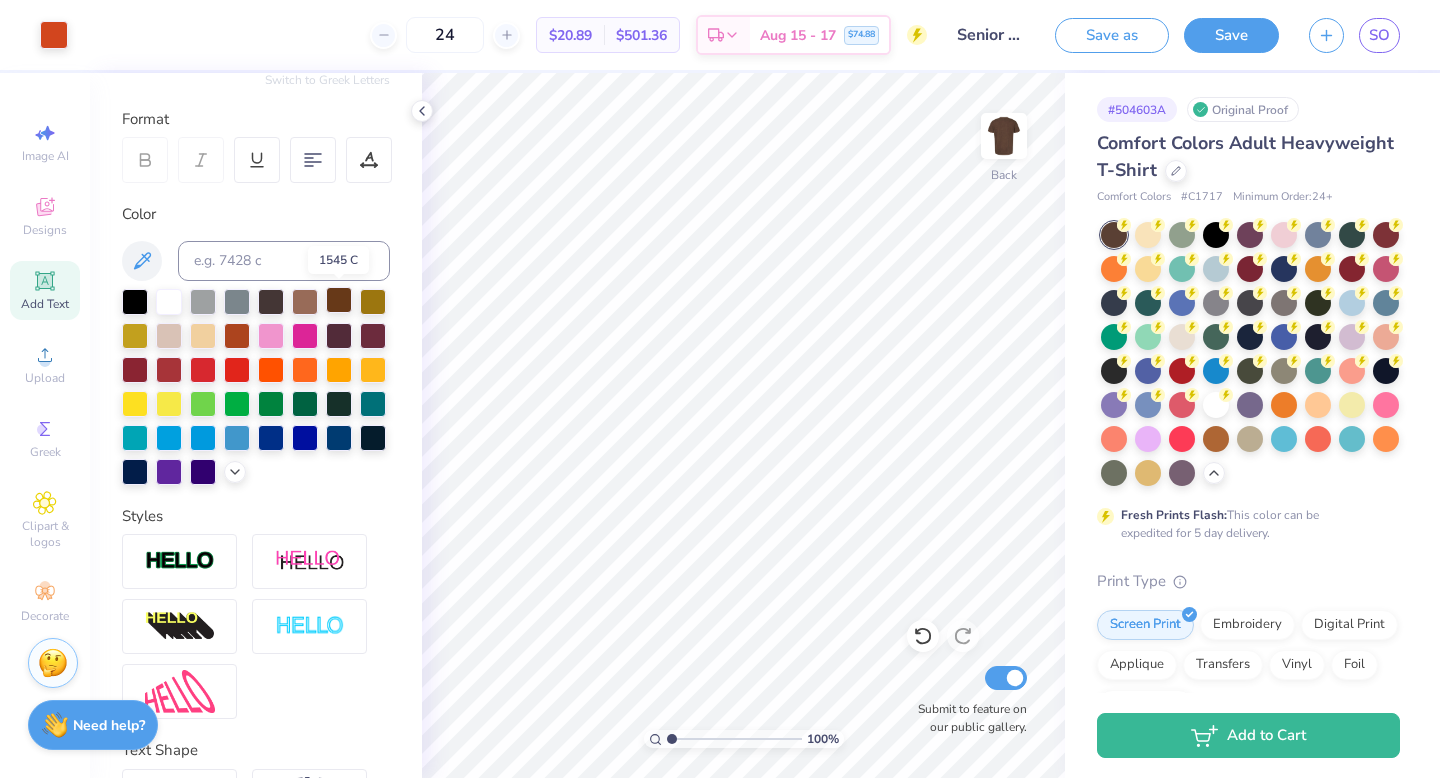click at bounding box center (339, 300) 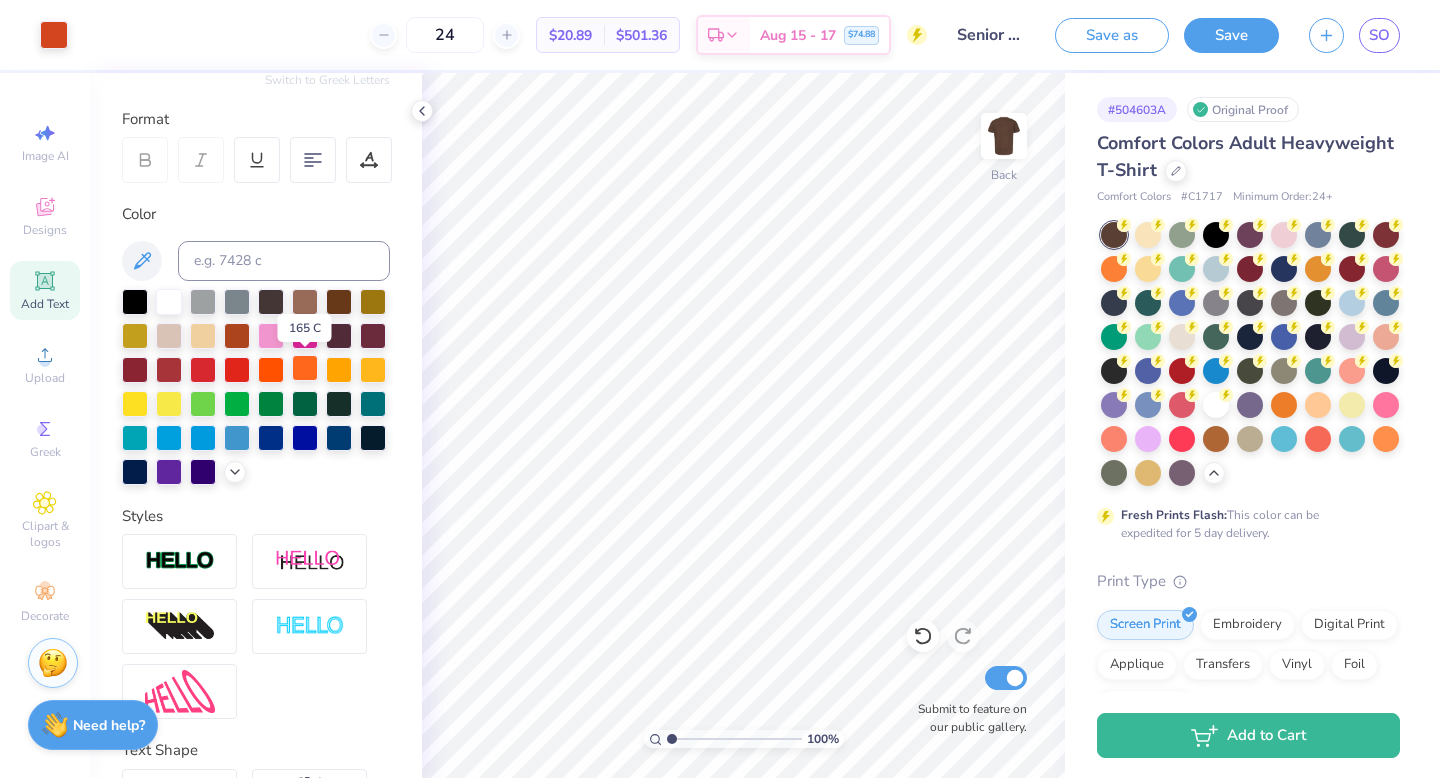 click at bounding box center (305, 368) 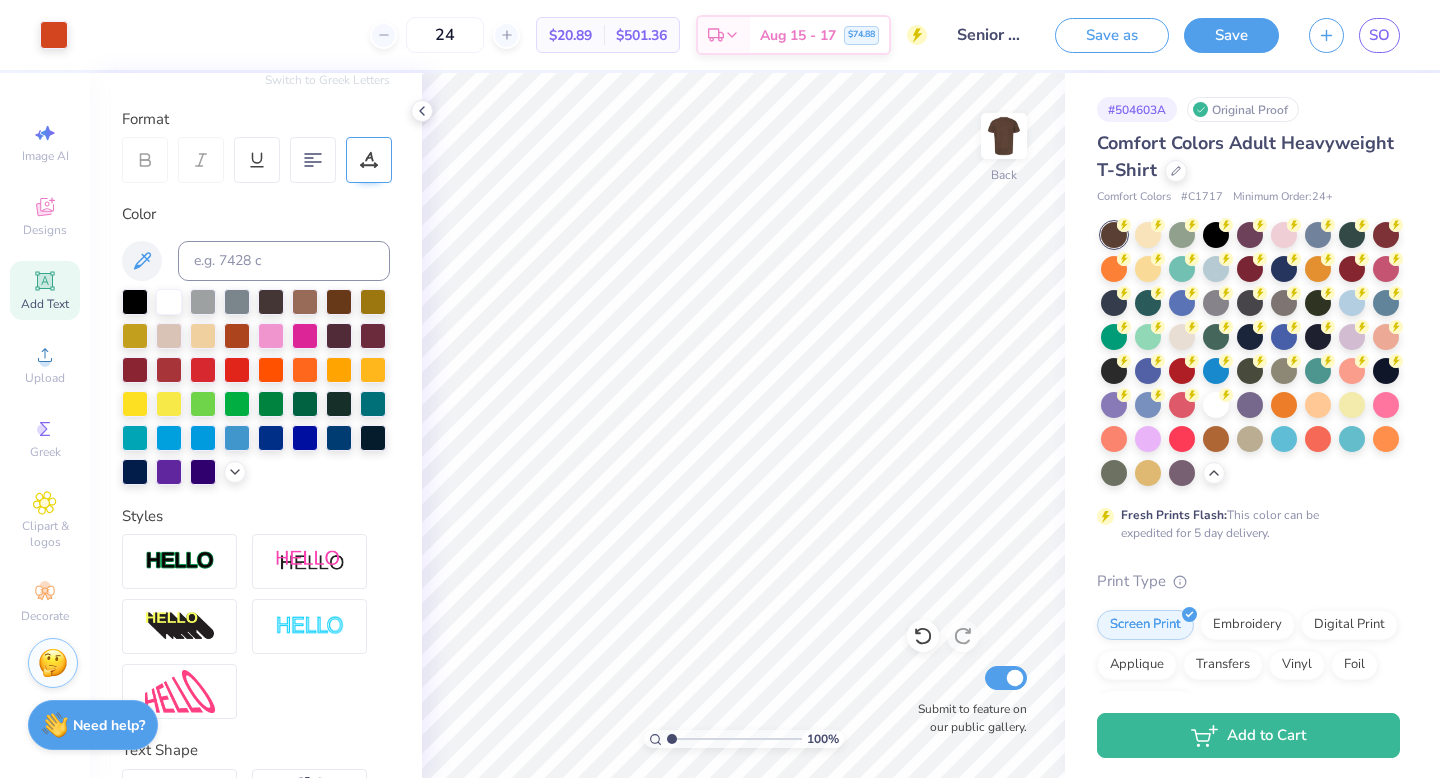 scroll, scrollTop: 0, scrollLeft: 0, axis: both 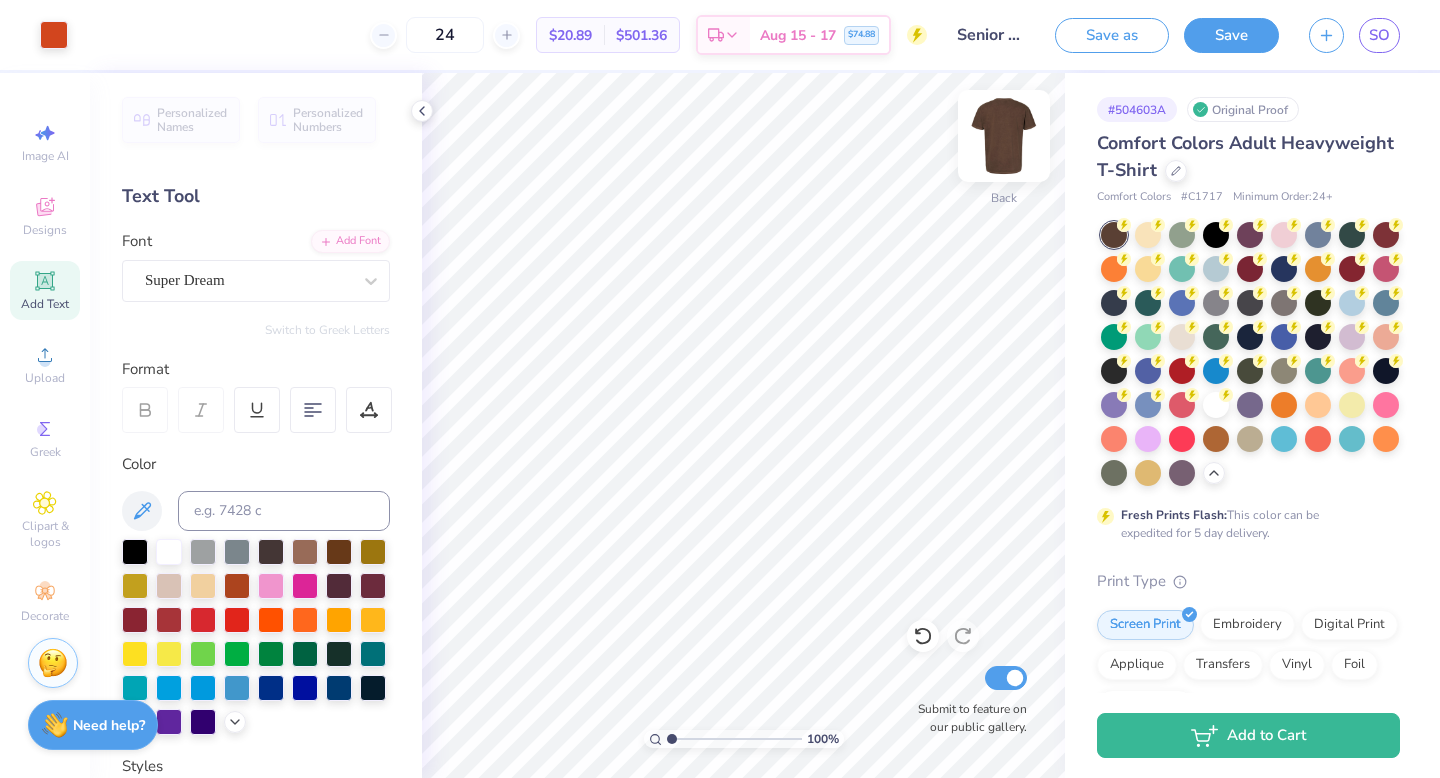 click at bounding box center [1004, 136] 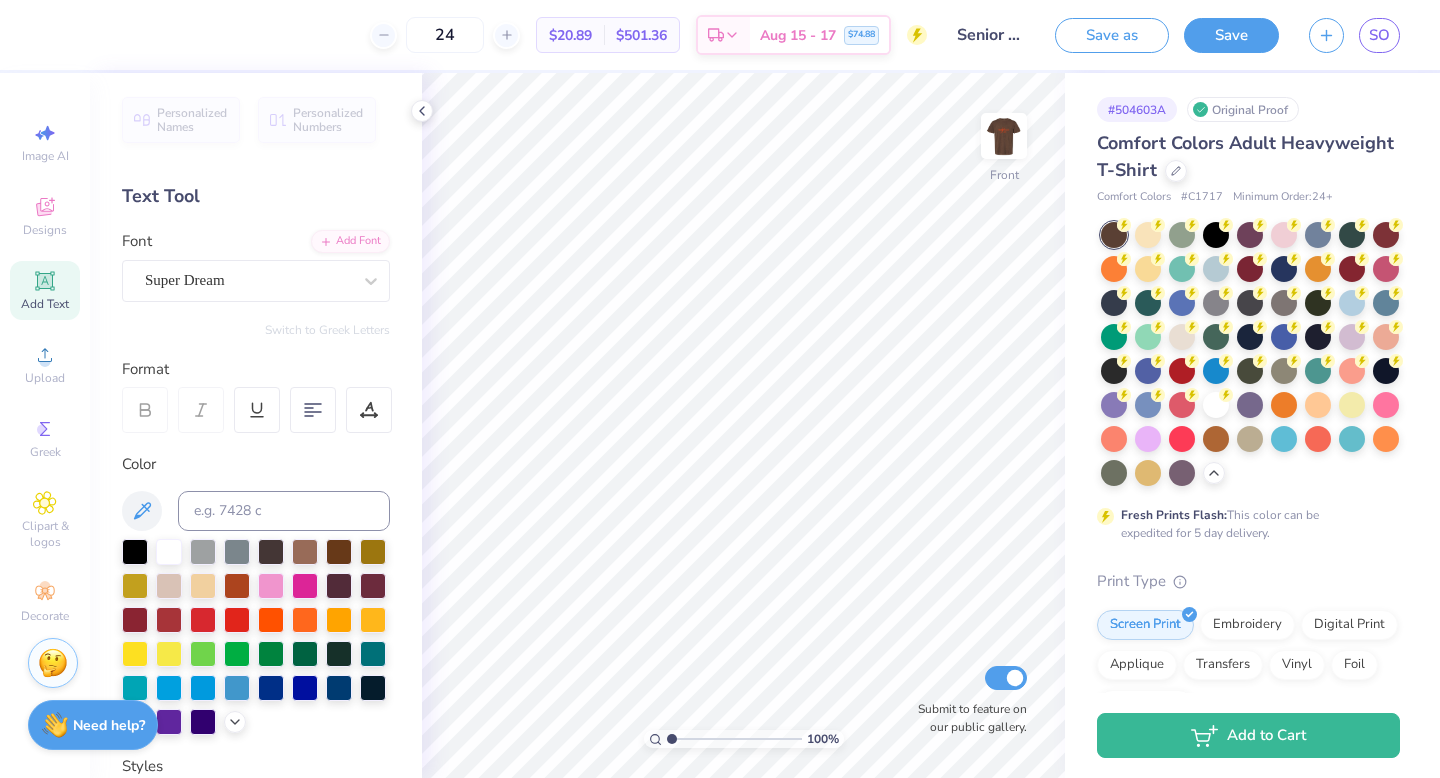 scroll, scrollTop: 0, scrollLeft: 0, axis: both 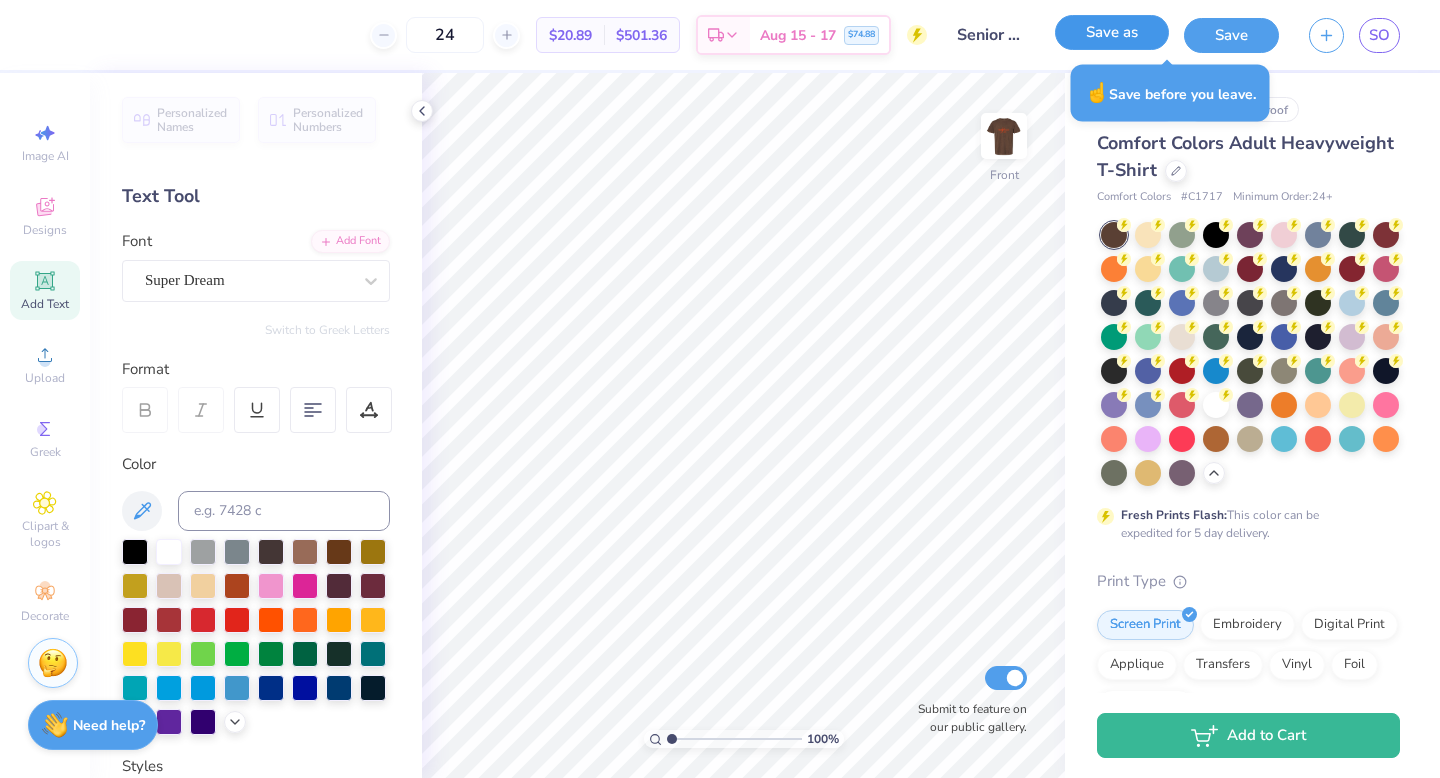 click on "Save as" at bounding box center (1112, 32) 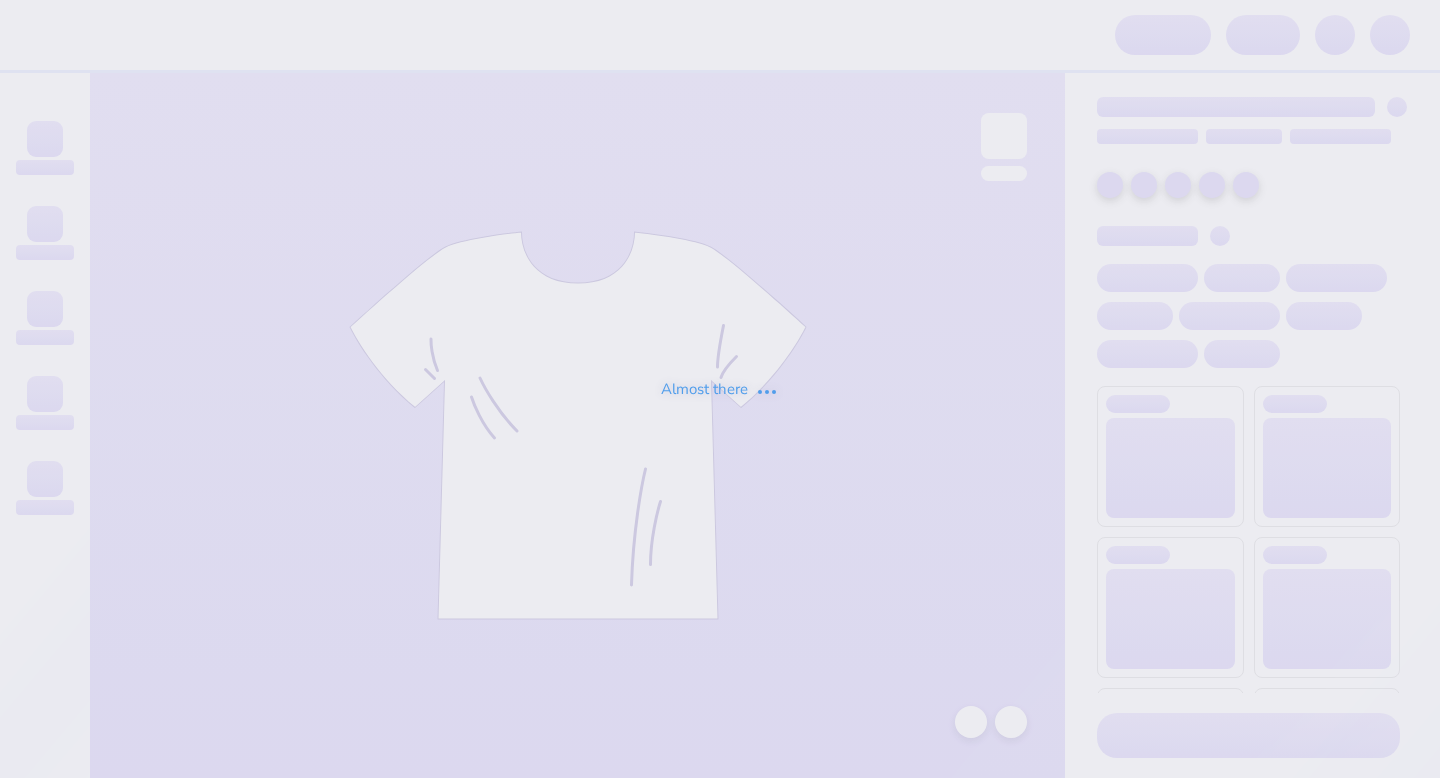 scroll, scrollTop: 0, scrollLeft: 0, axis: both 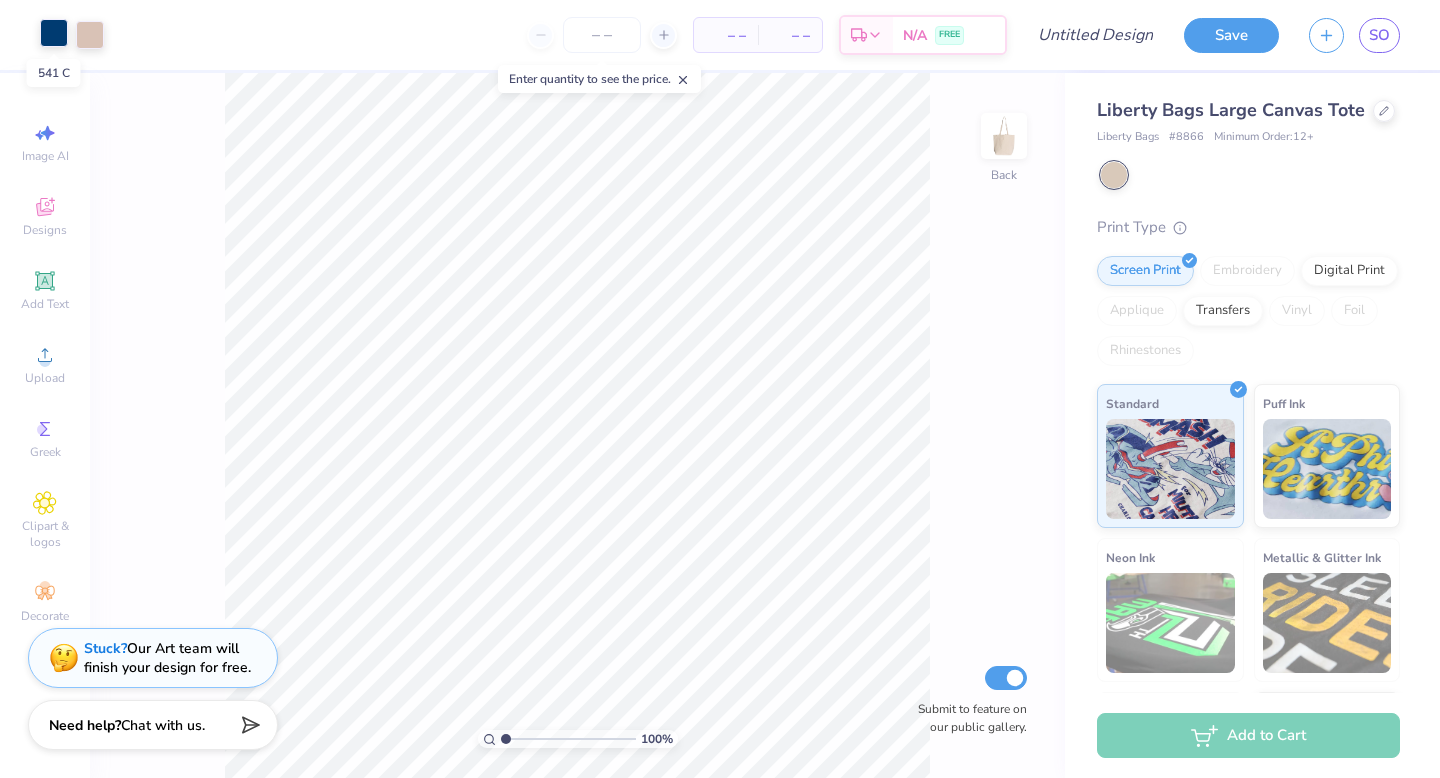 click at bounding box center [54, 33] 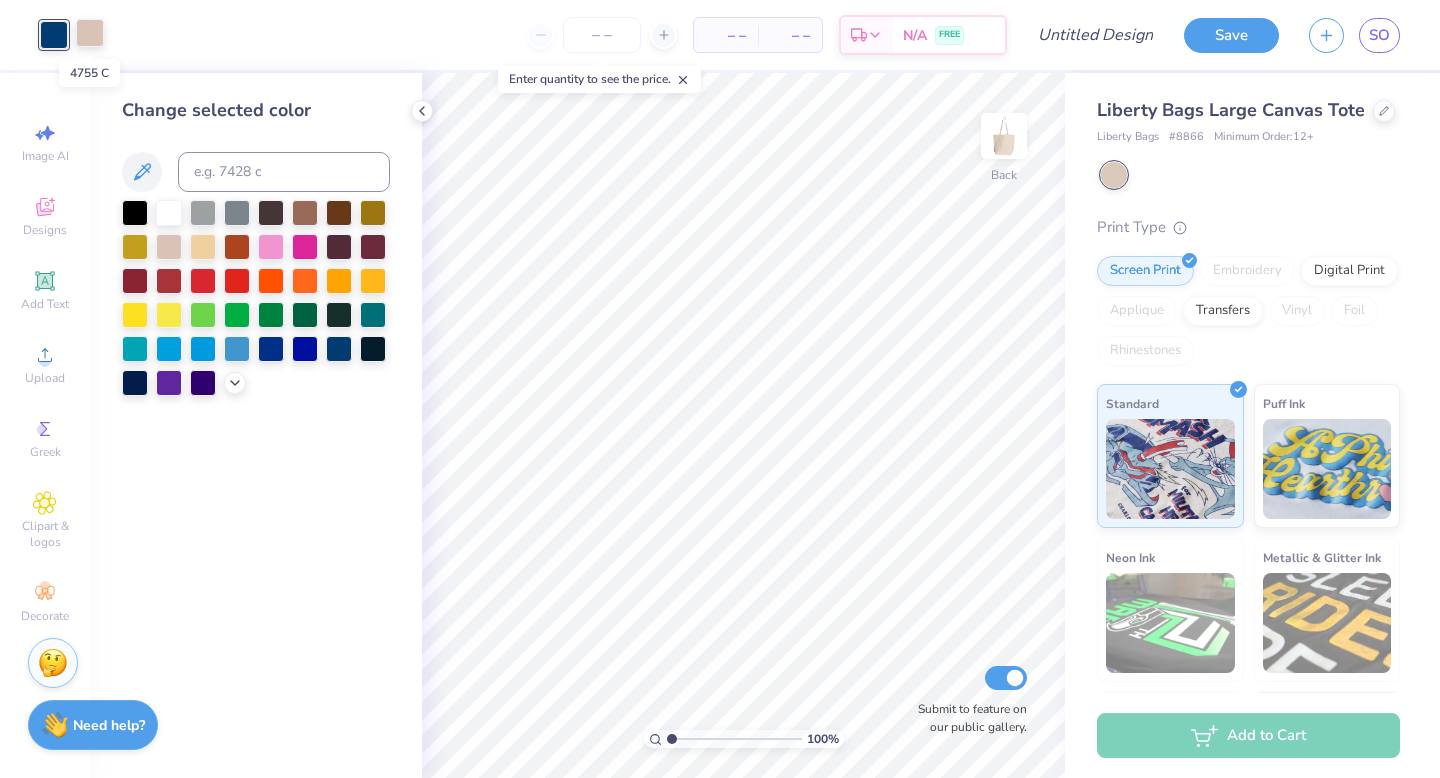 click at bounding box center [90, 33] 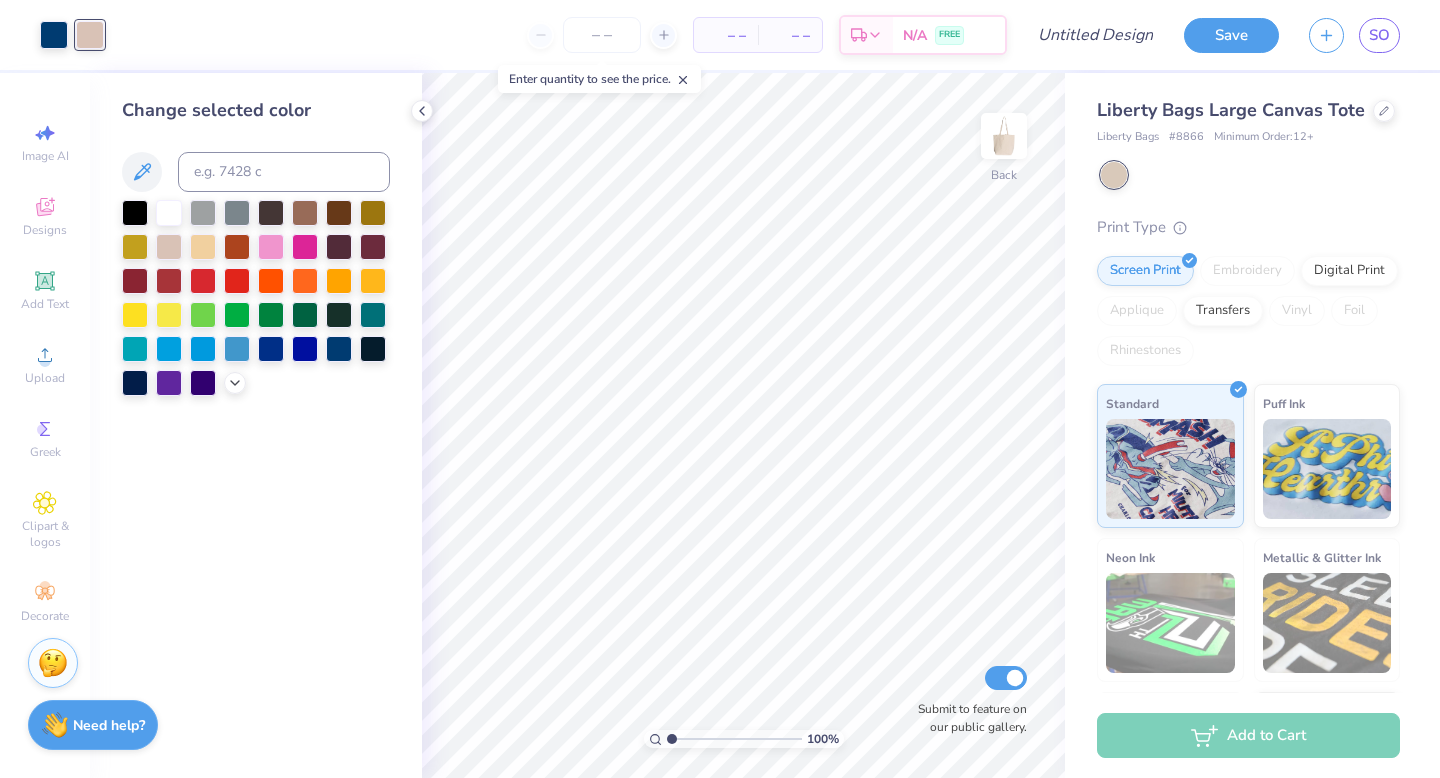 click at bounding box center [1250, 175] 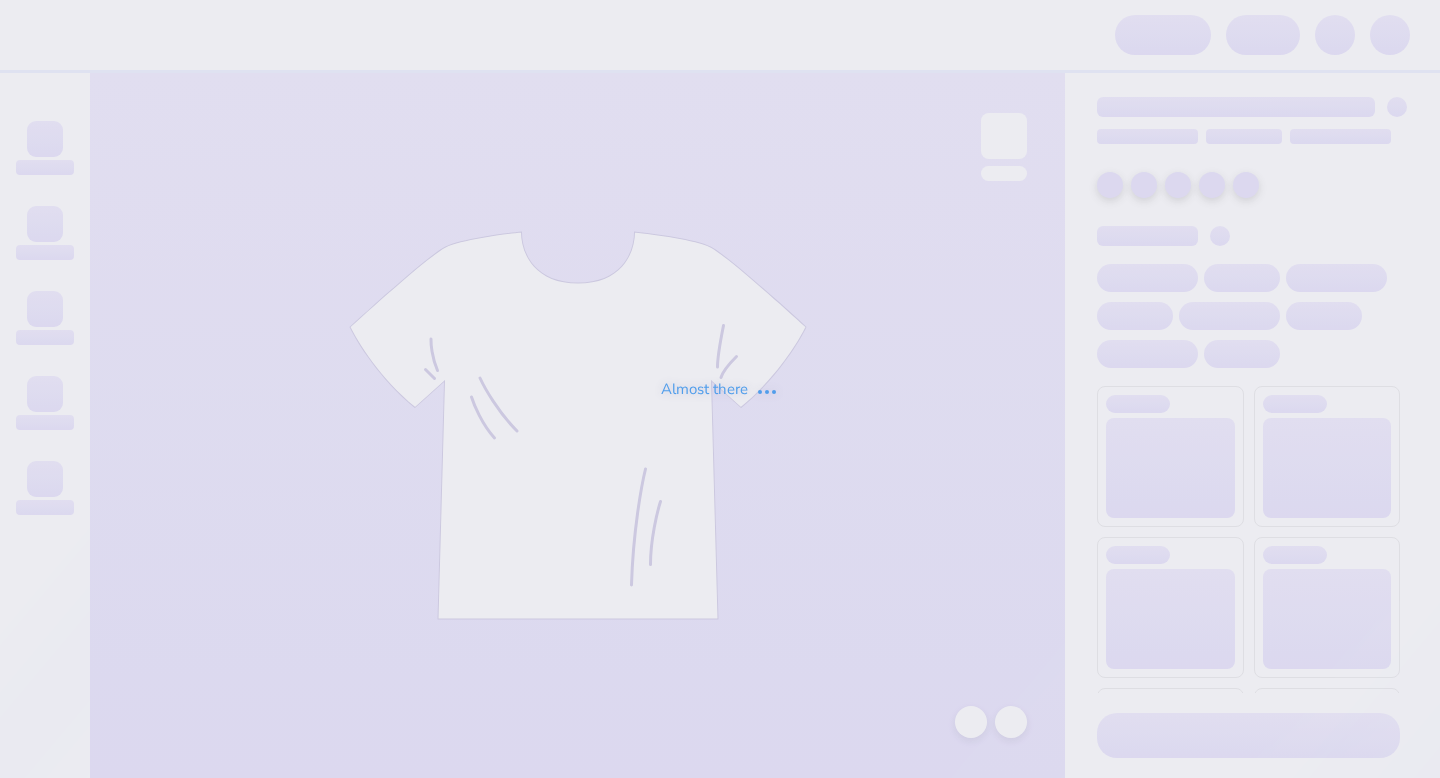 scroll, scrollTop: 0, scrollLeft: 0, axis: both 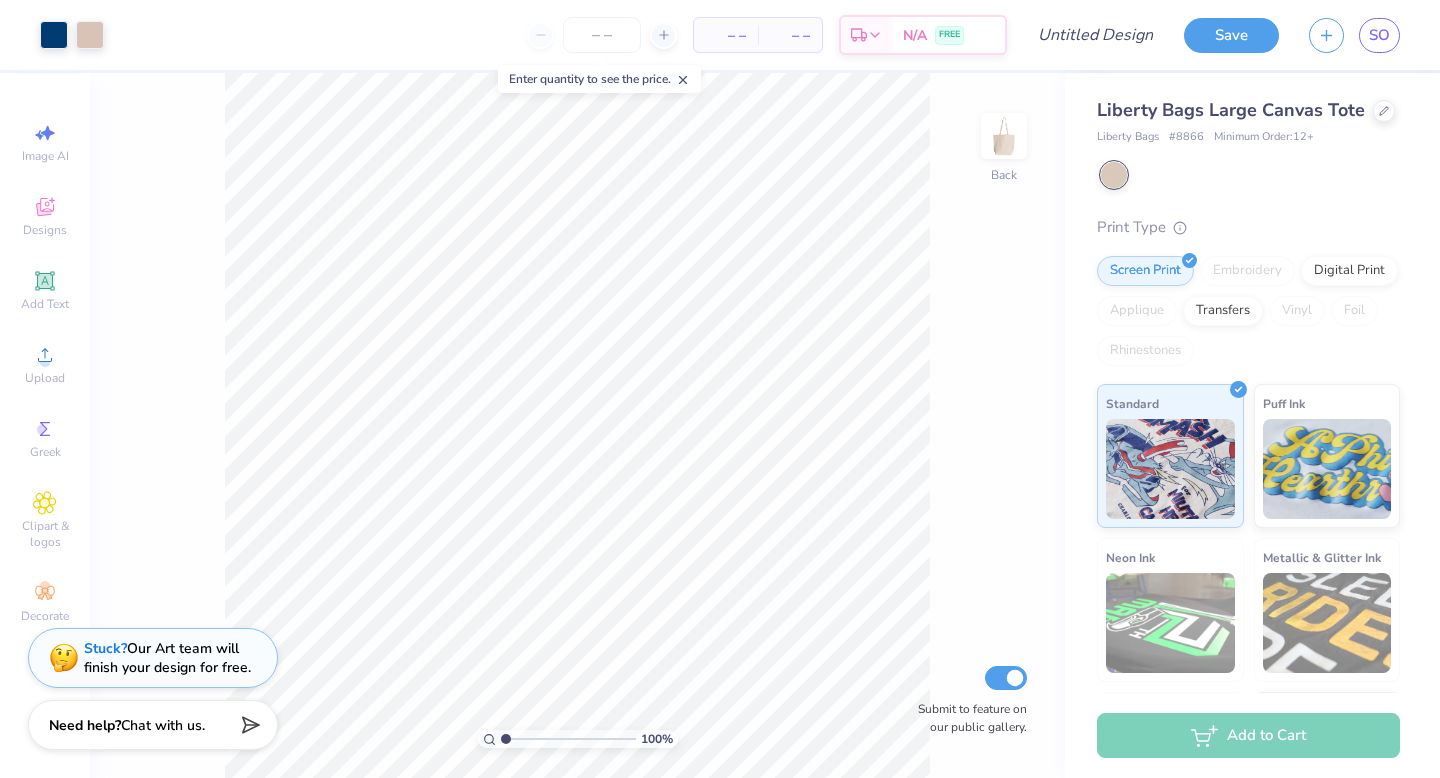 click on "Minimum Order:  12 +" at bounding box center (1264, 137) 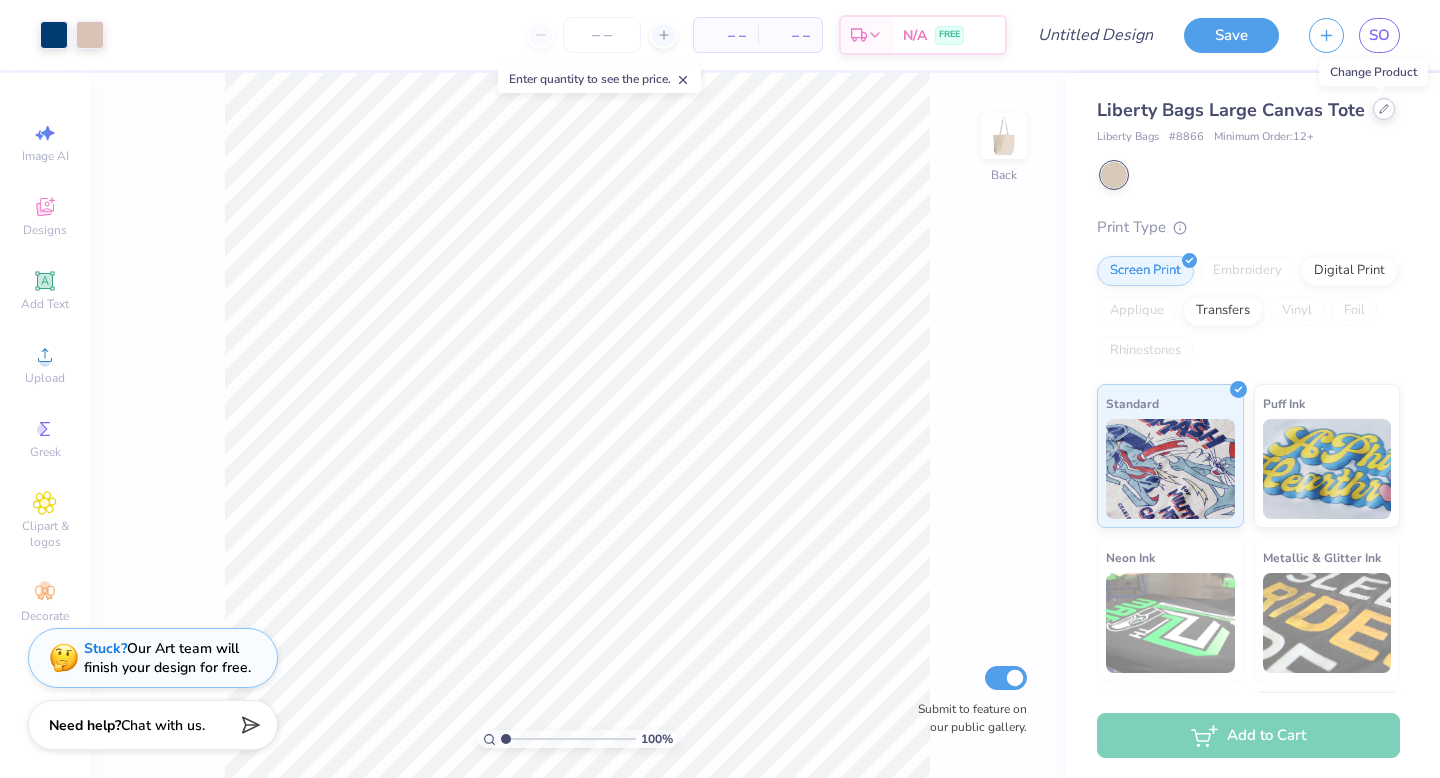 click at bounding box center (1384, 109) 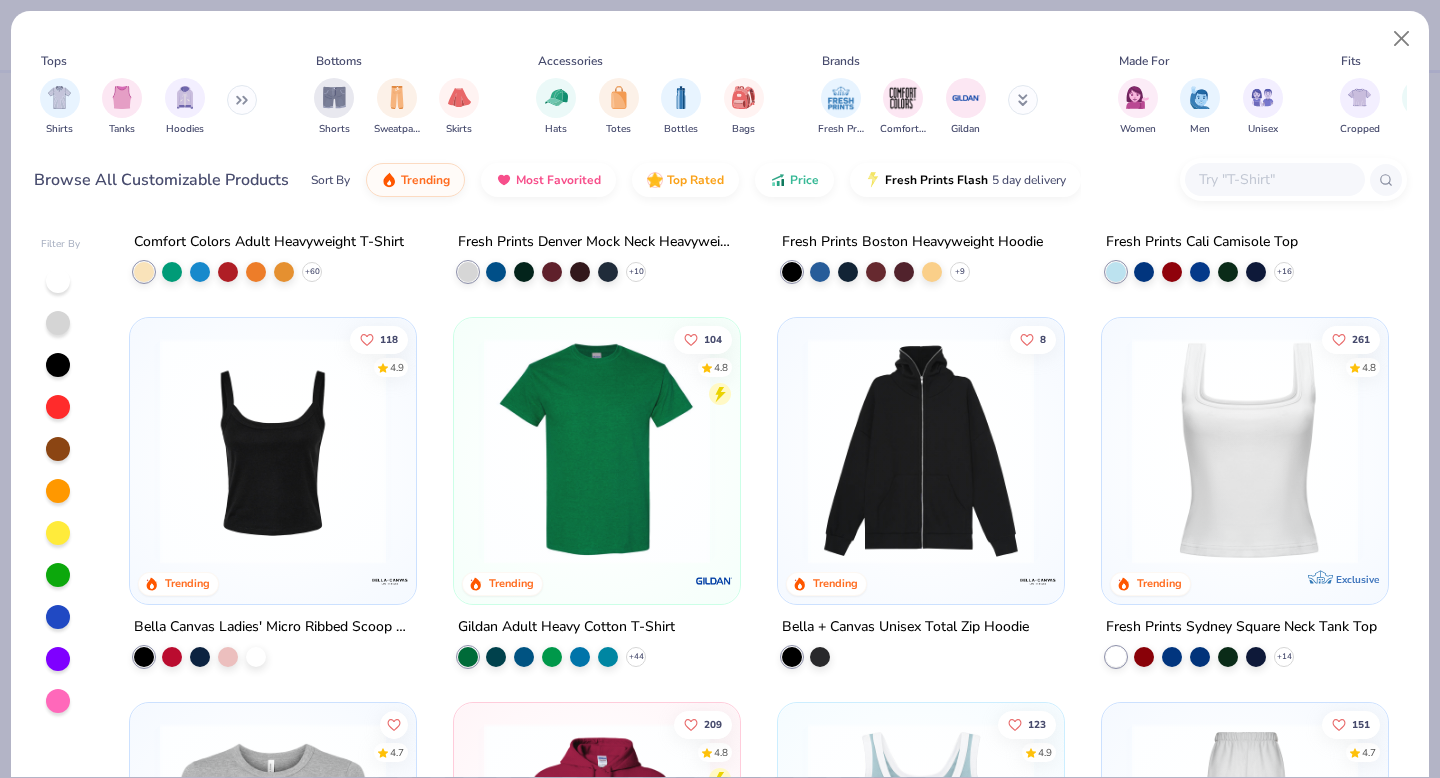 scroll, scrollTop: 0, scrollLeft: 0, axis: both 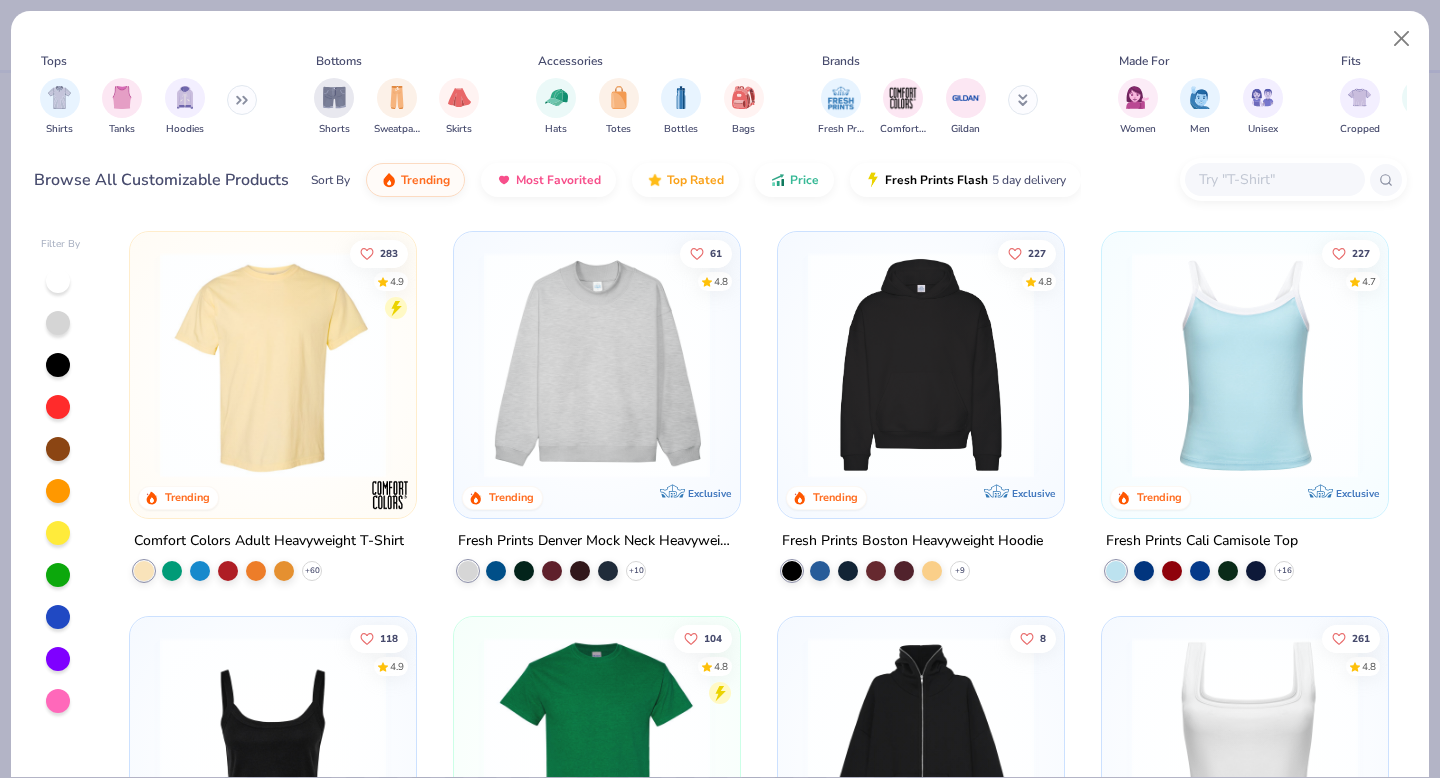 click at bounding box center [273, 365] 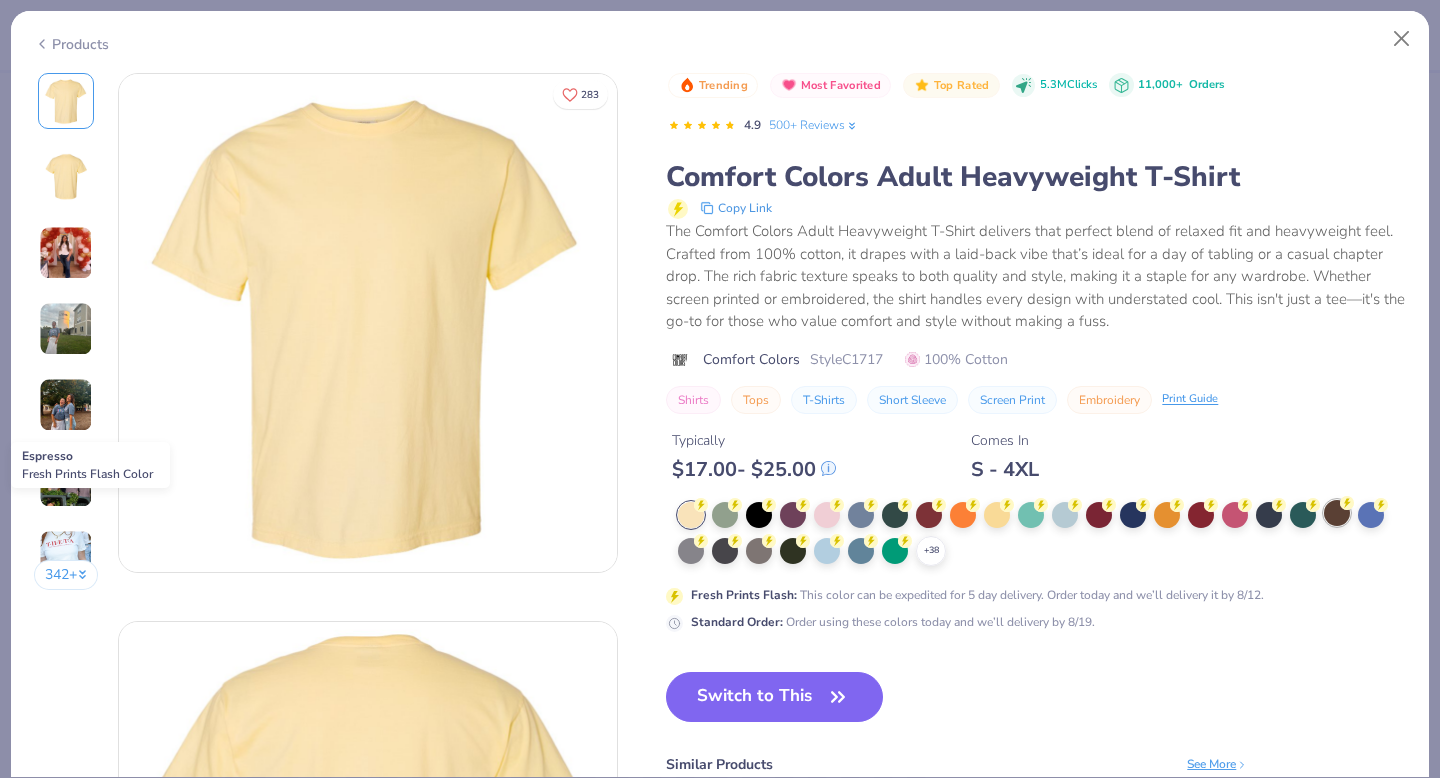 click at bounding box center [1337, 513] 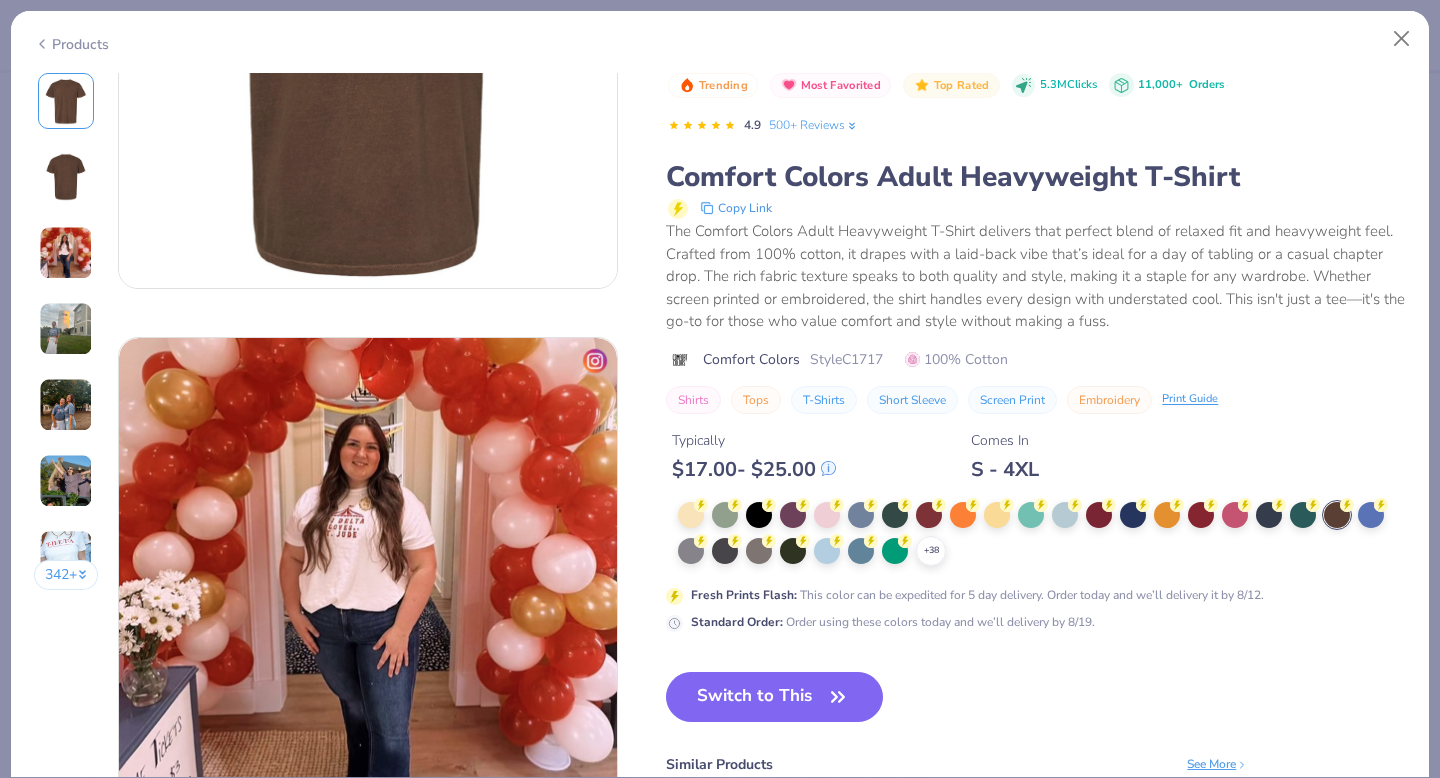 scroll, scrollTop: 0, scrollLeft: 0, axis: both 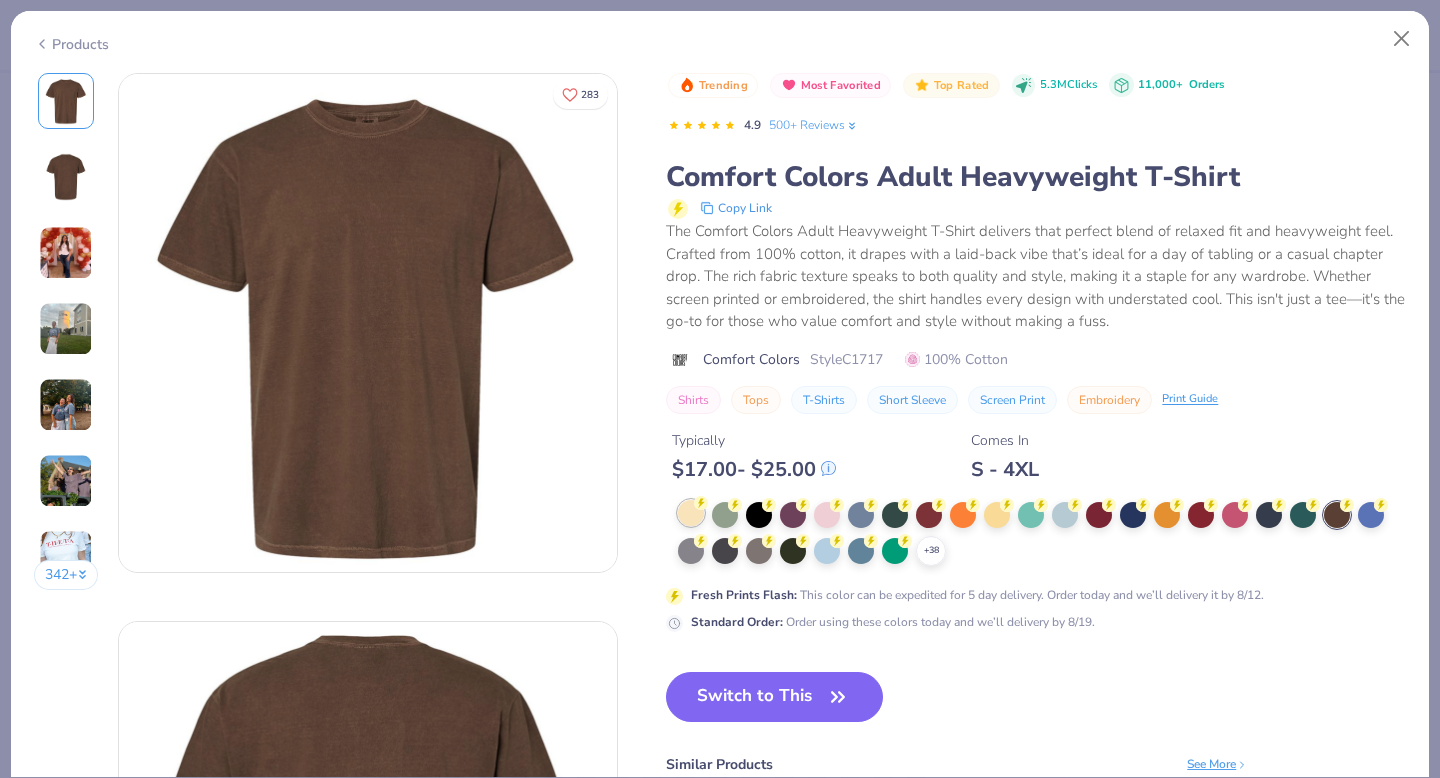click at bounding box center [691, 513] 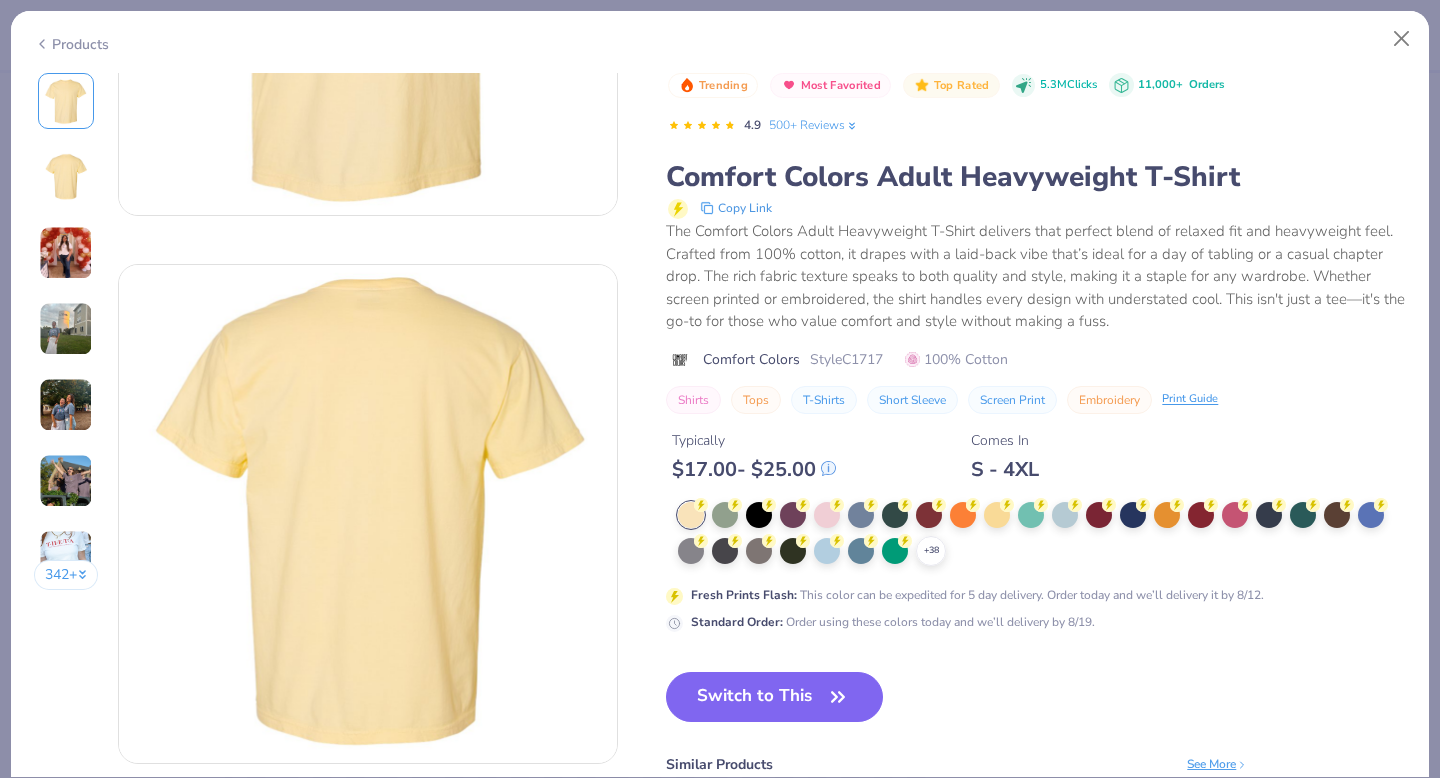 scroll, scrollTop: 0, scrollLeft: 0, axis: both 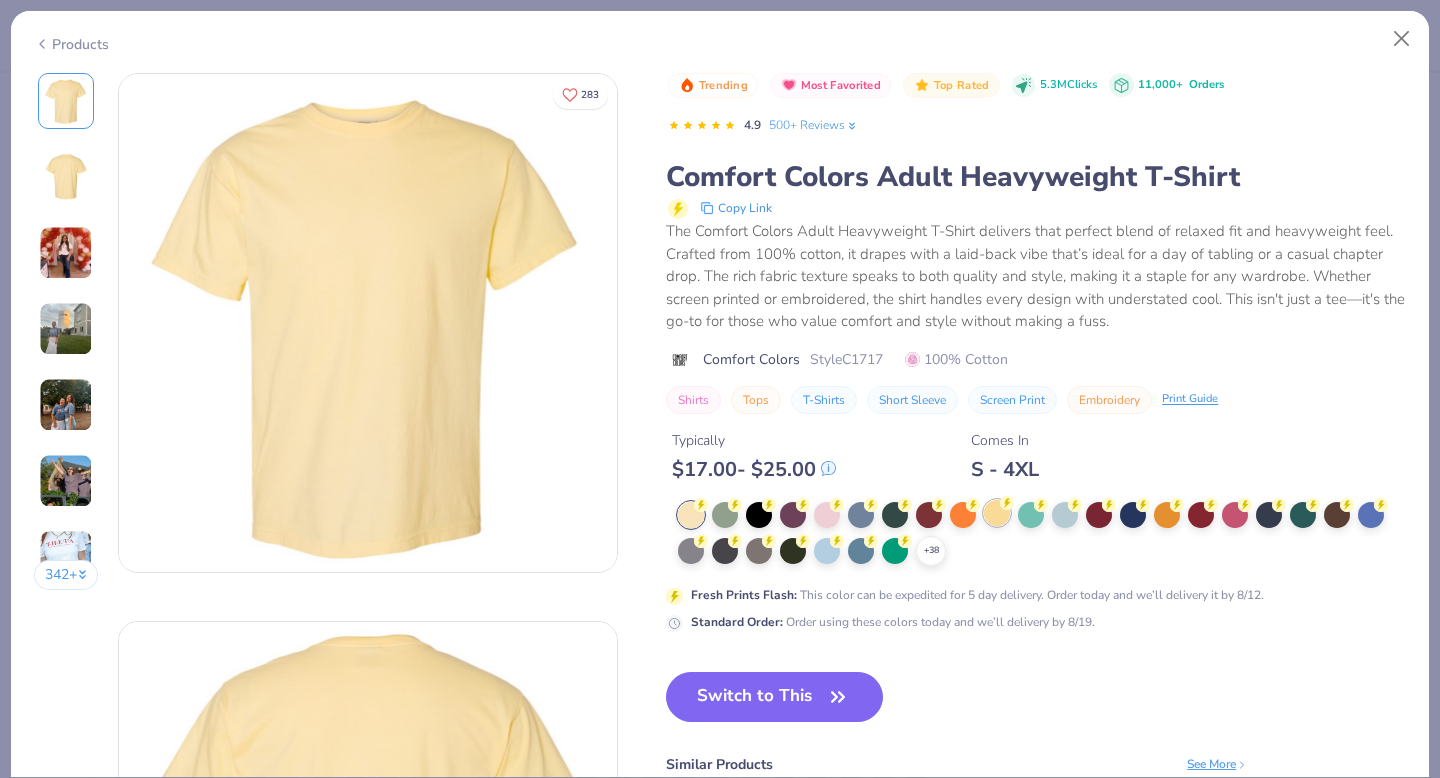click at bounding box center [997, 513] 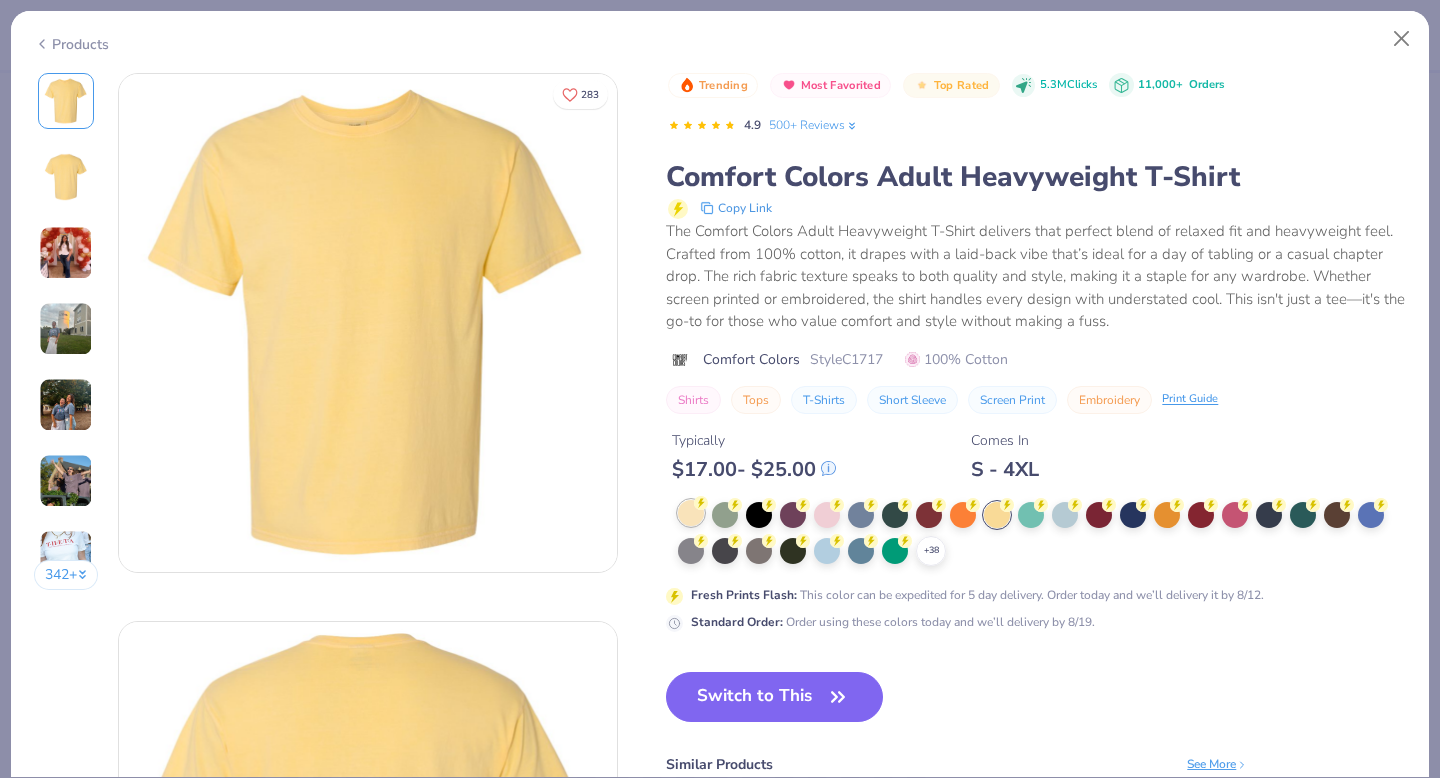 click at bounding box center [691, 513] 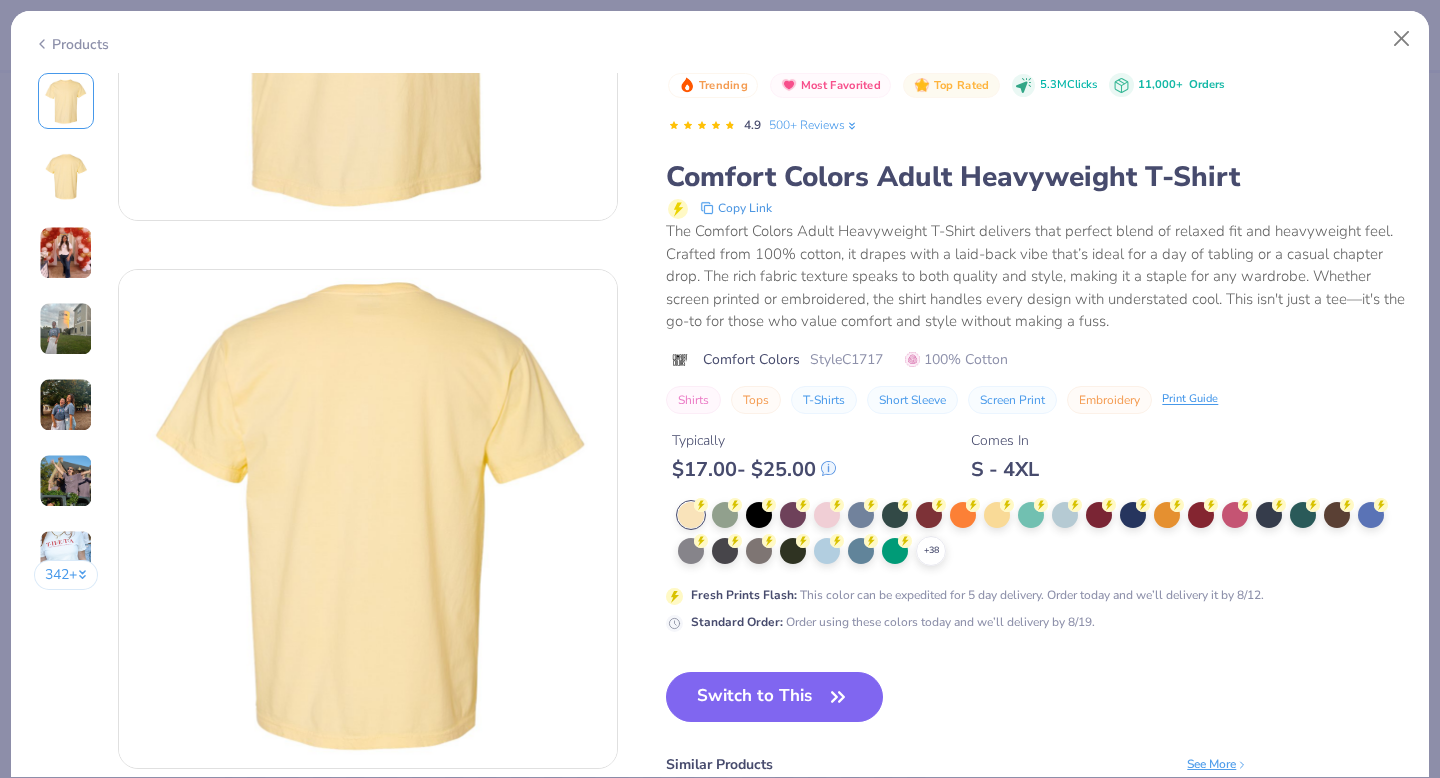 scroll, scrollTop: 0, scrollLeft: 0, axis: both 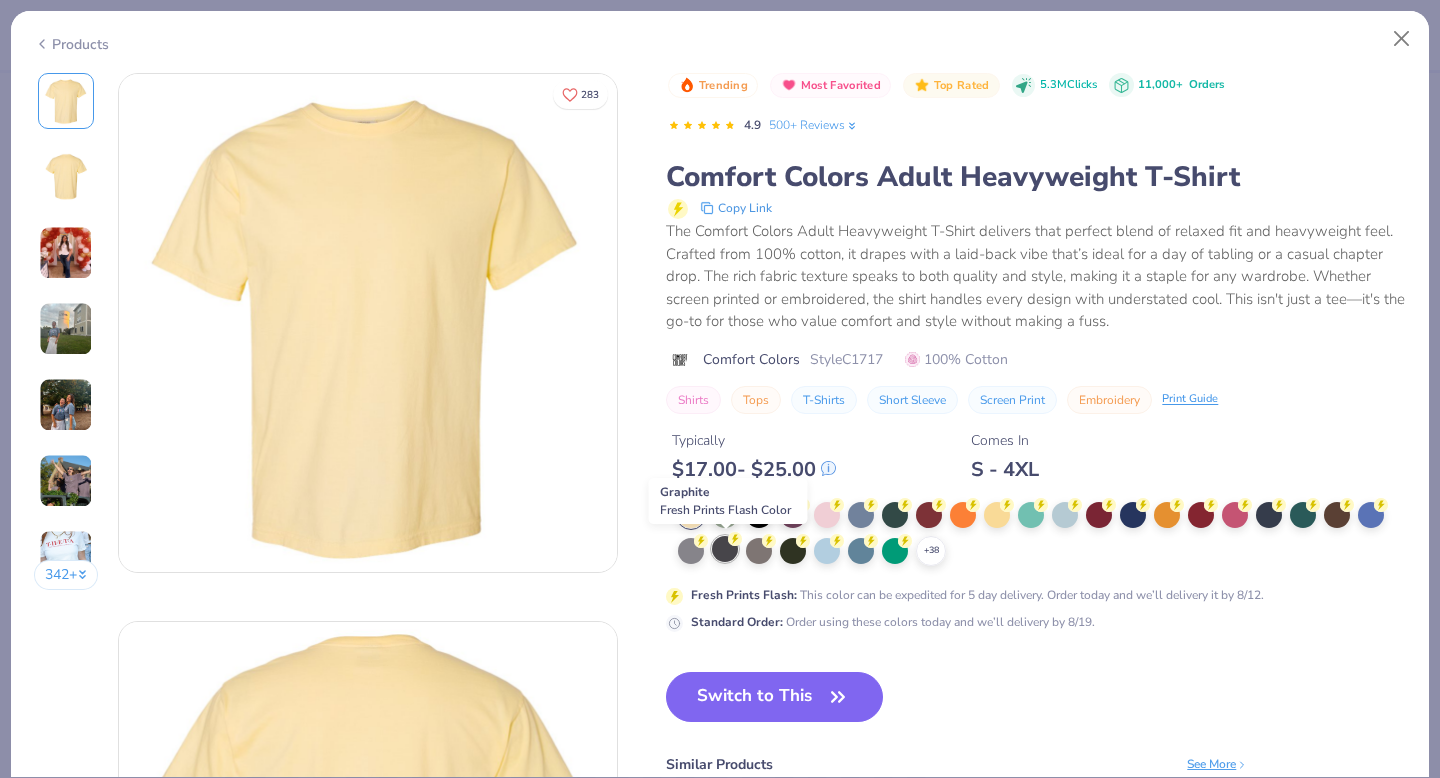 click at bounding box center (725, 549) 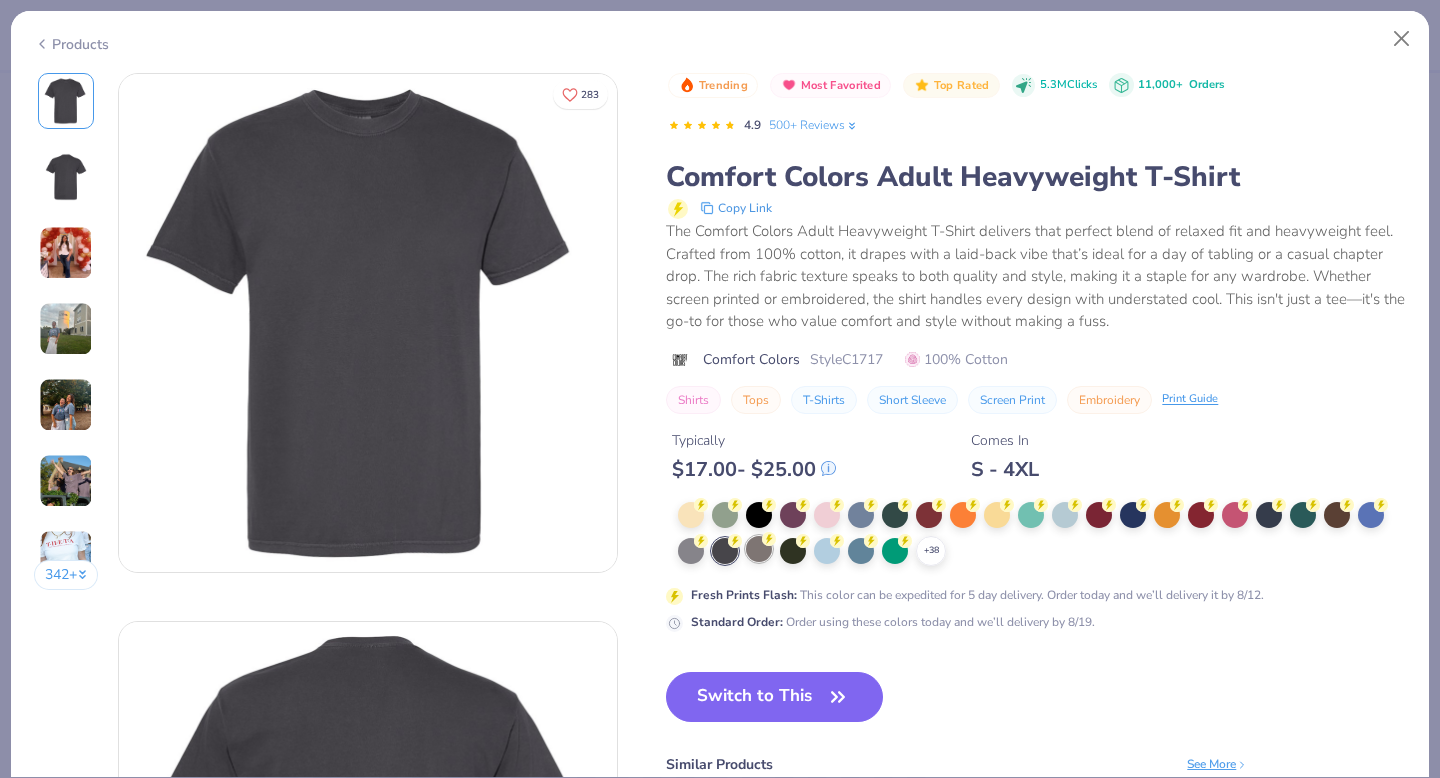 click at bounding box center (759, 549) 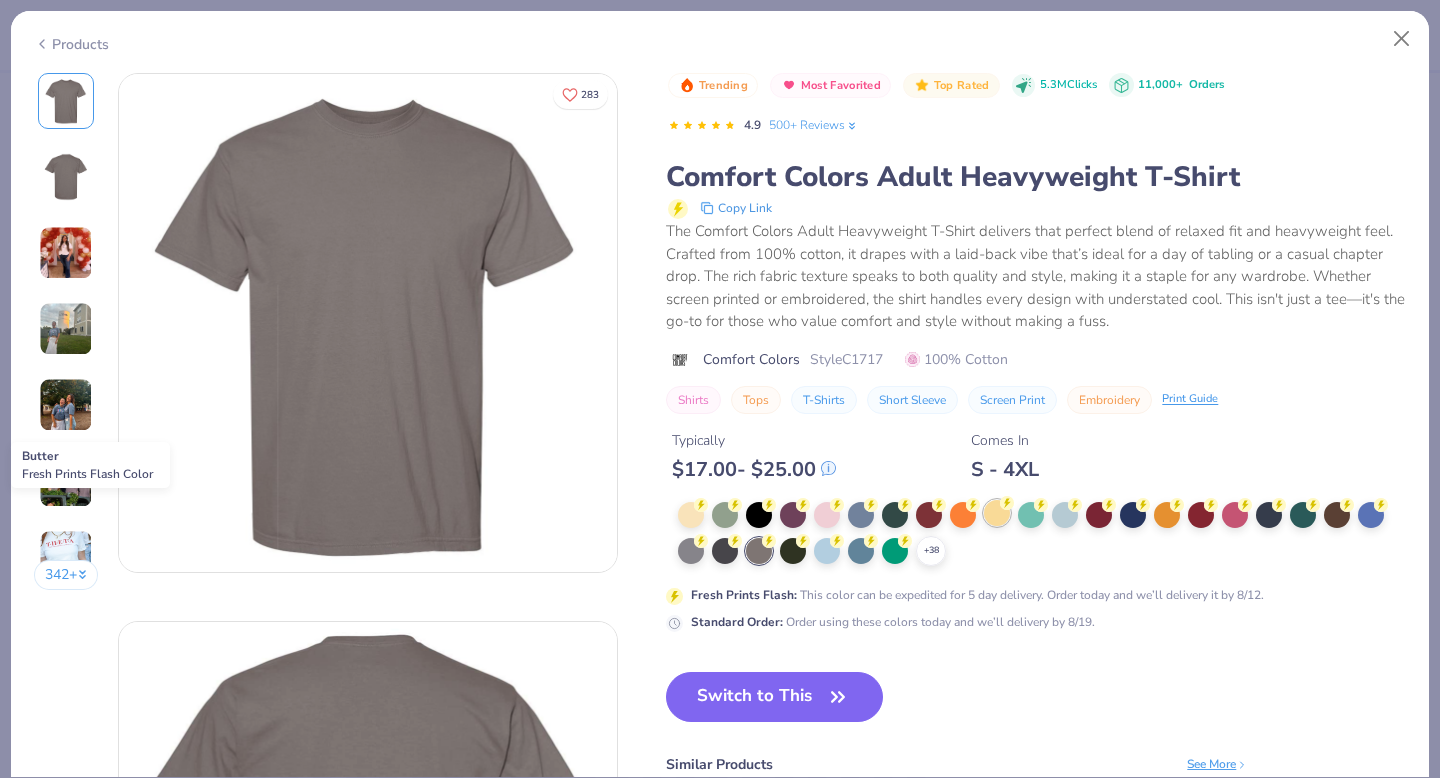 click at bounding box center [997, 513] 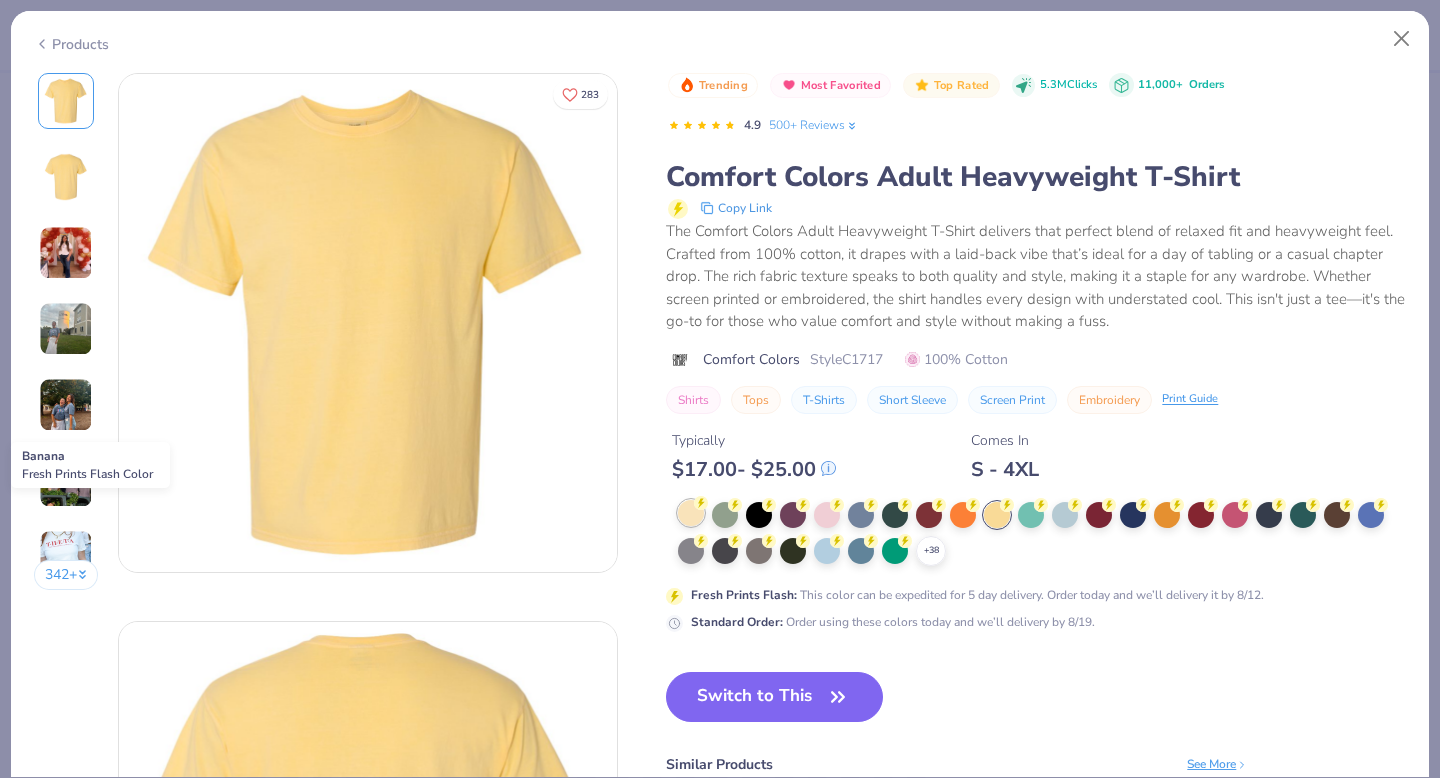 click at bounding box center (691, 513) 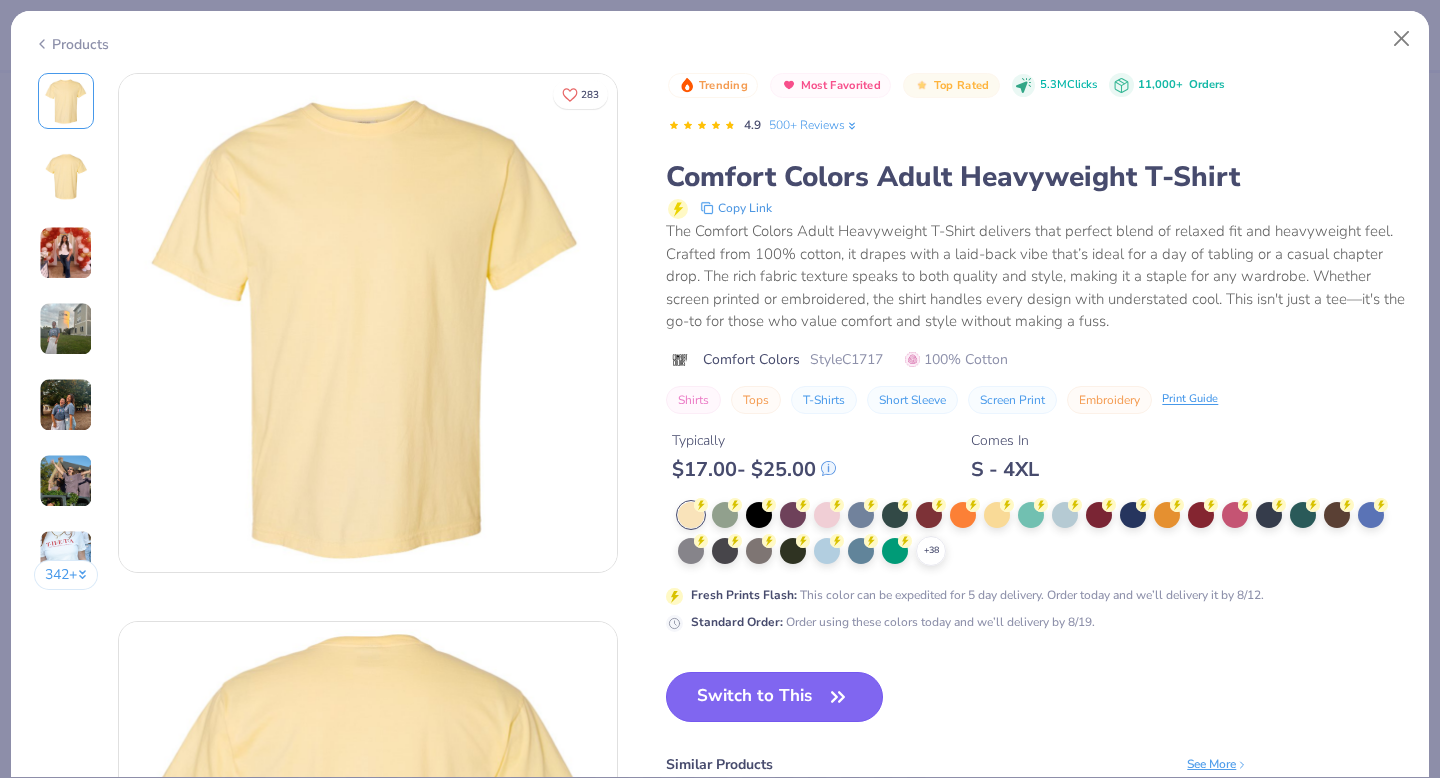 click on "Switch to This" at bounding box center [774, 697] 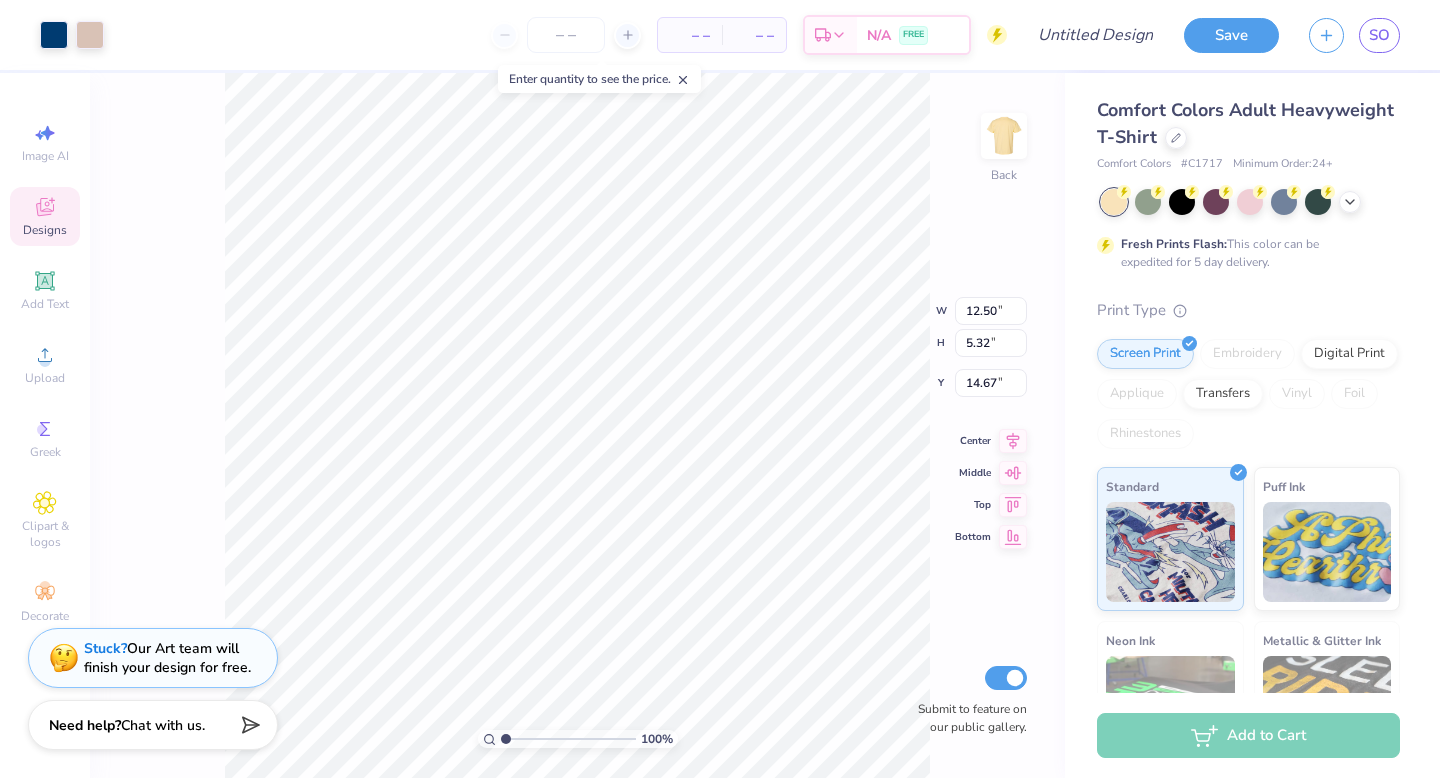 type on "4.84" 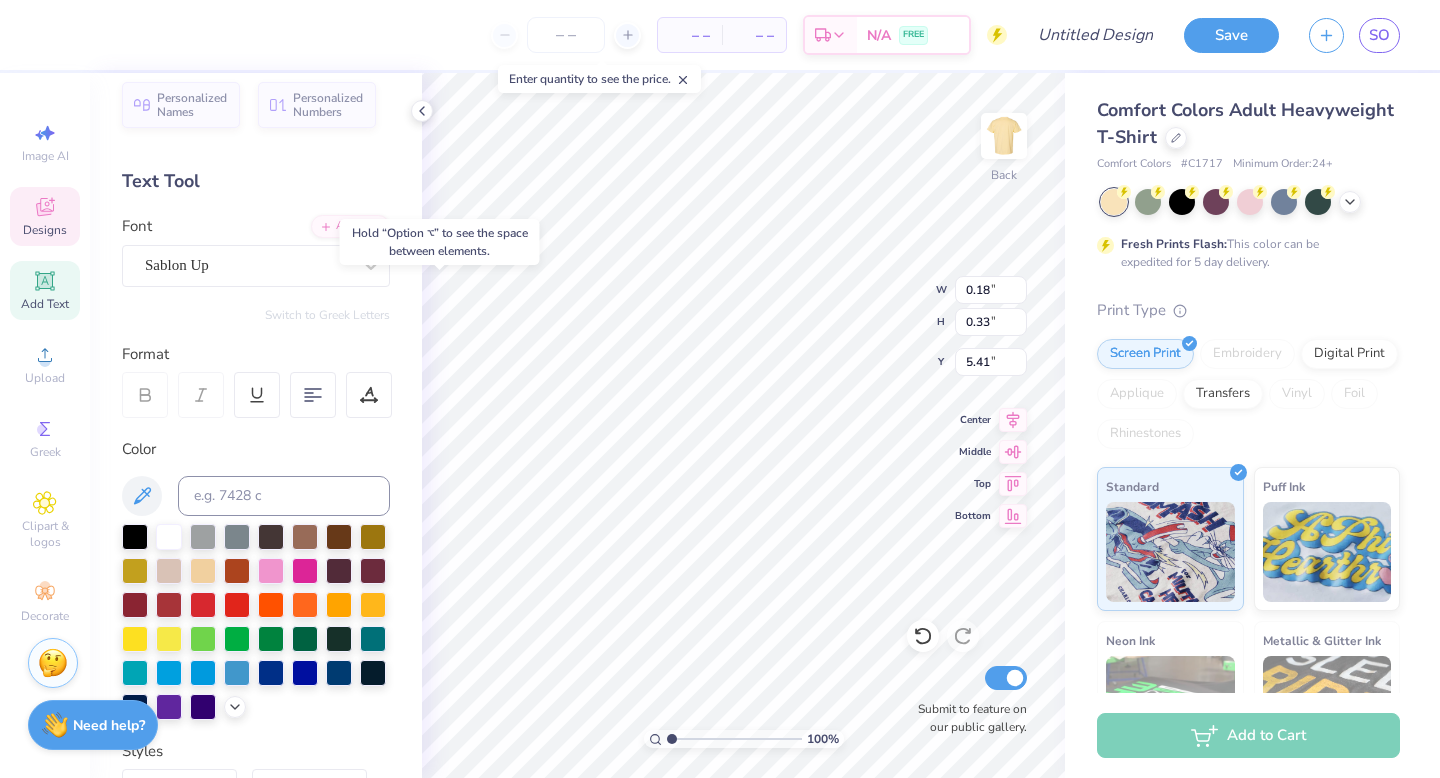 scroll, scrollTop: 0, scrollLeft: 0, axis: both 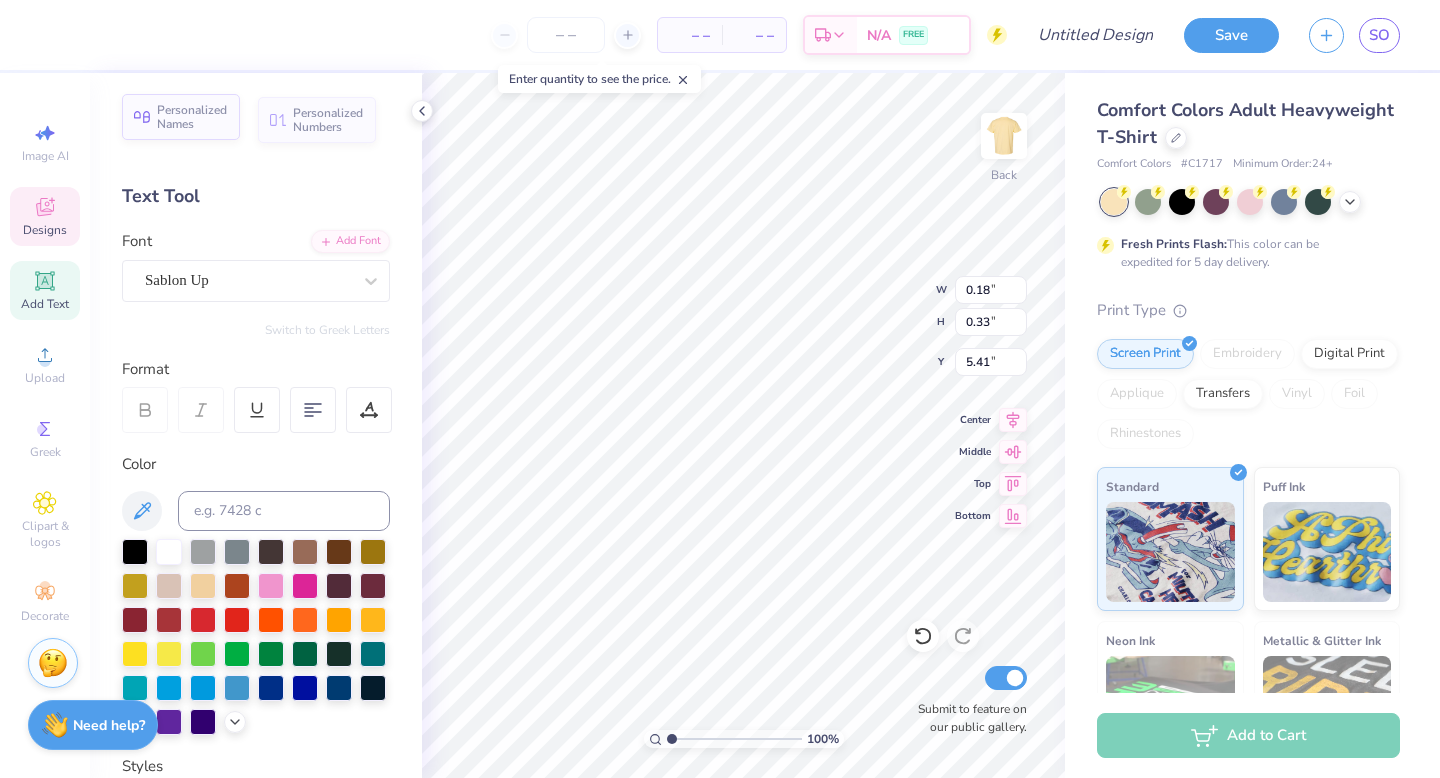 click on "Personalized Names" at bounding box center (181, 117) 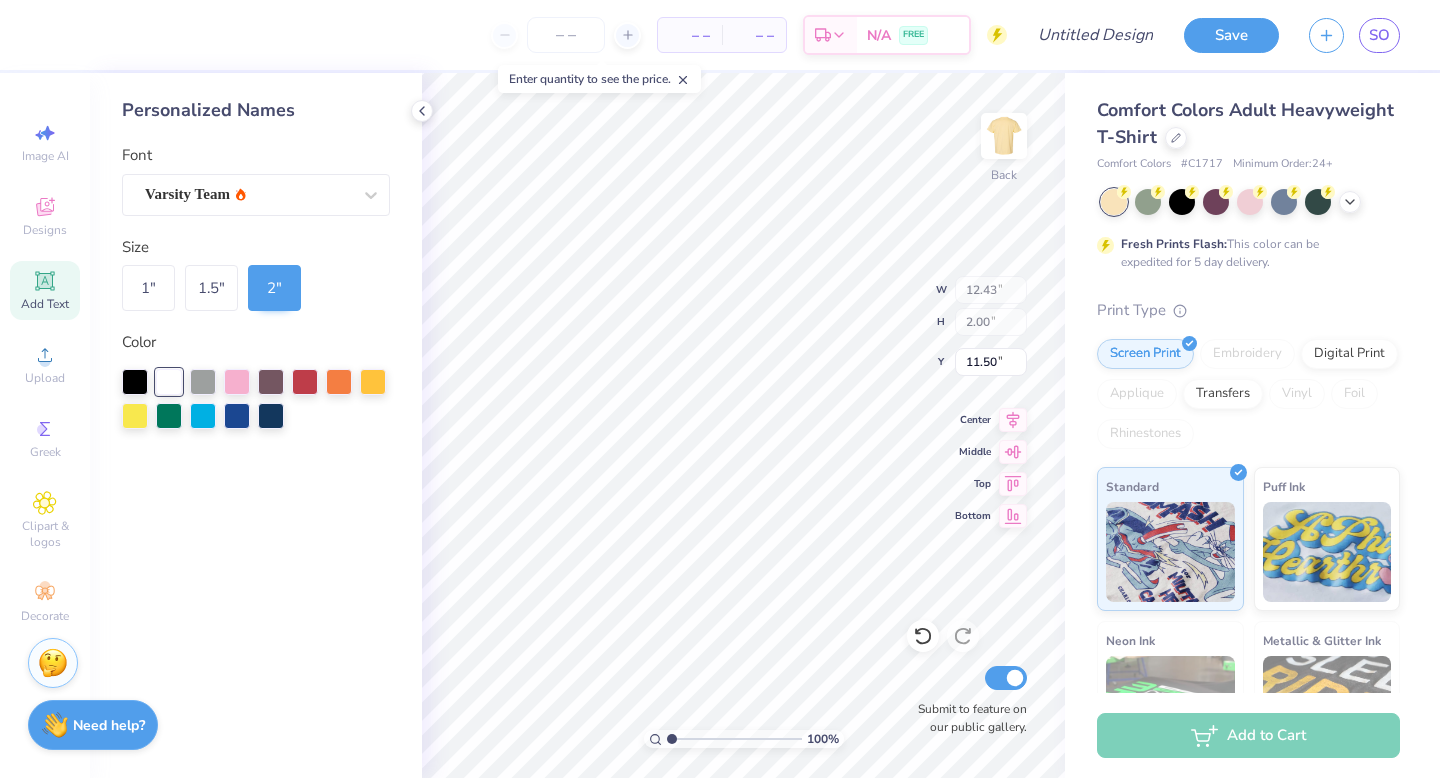 type on "12.43" 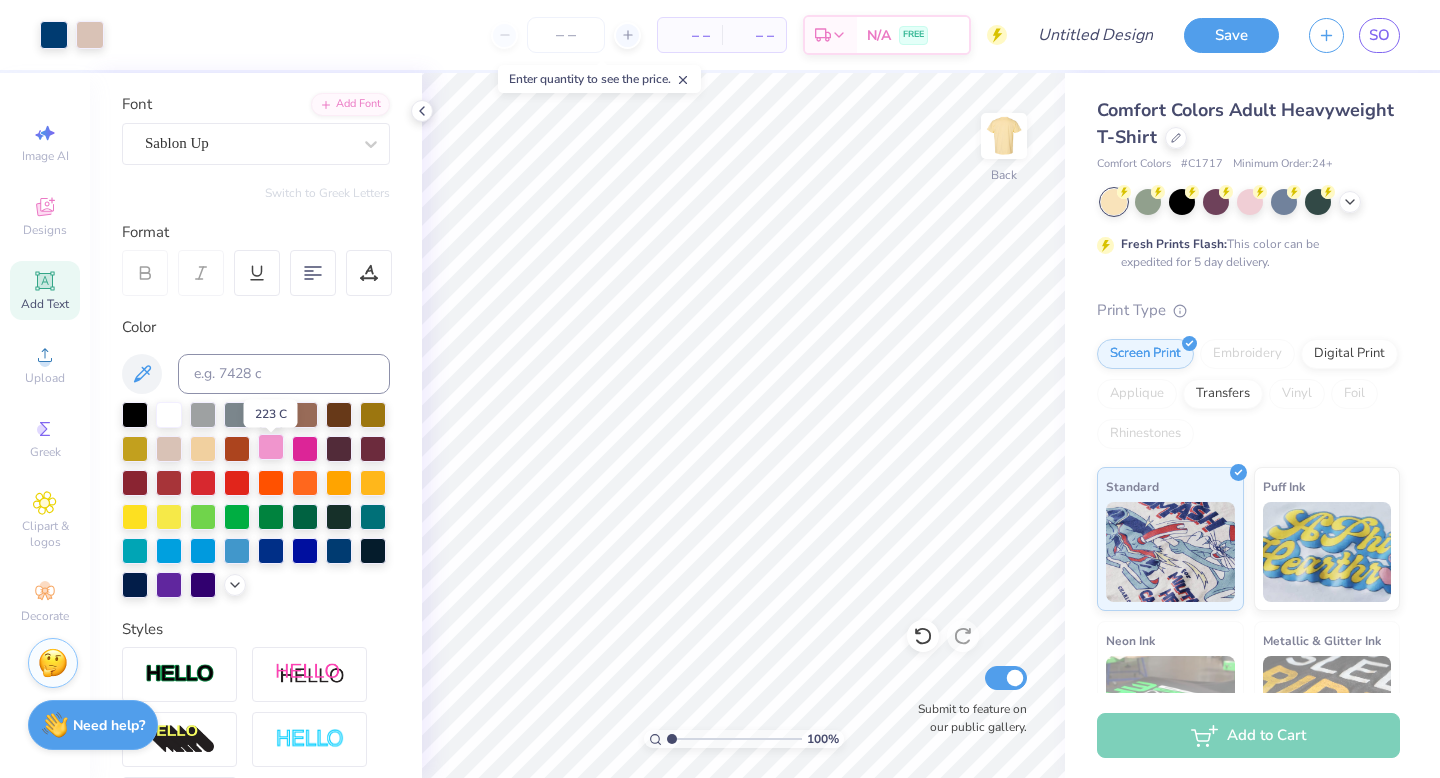scroll, scrollTop: 130, scrollLeft: 0, axis: vertical 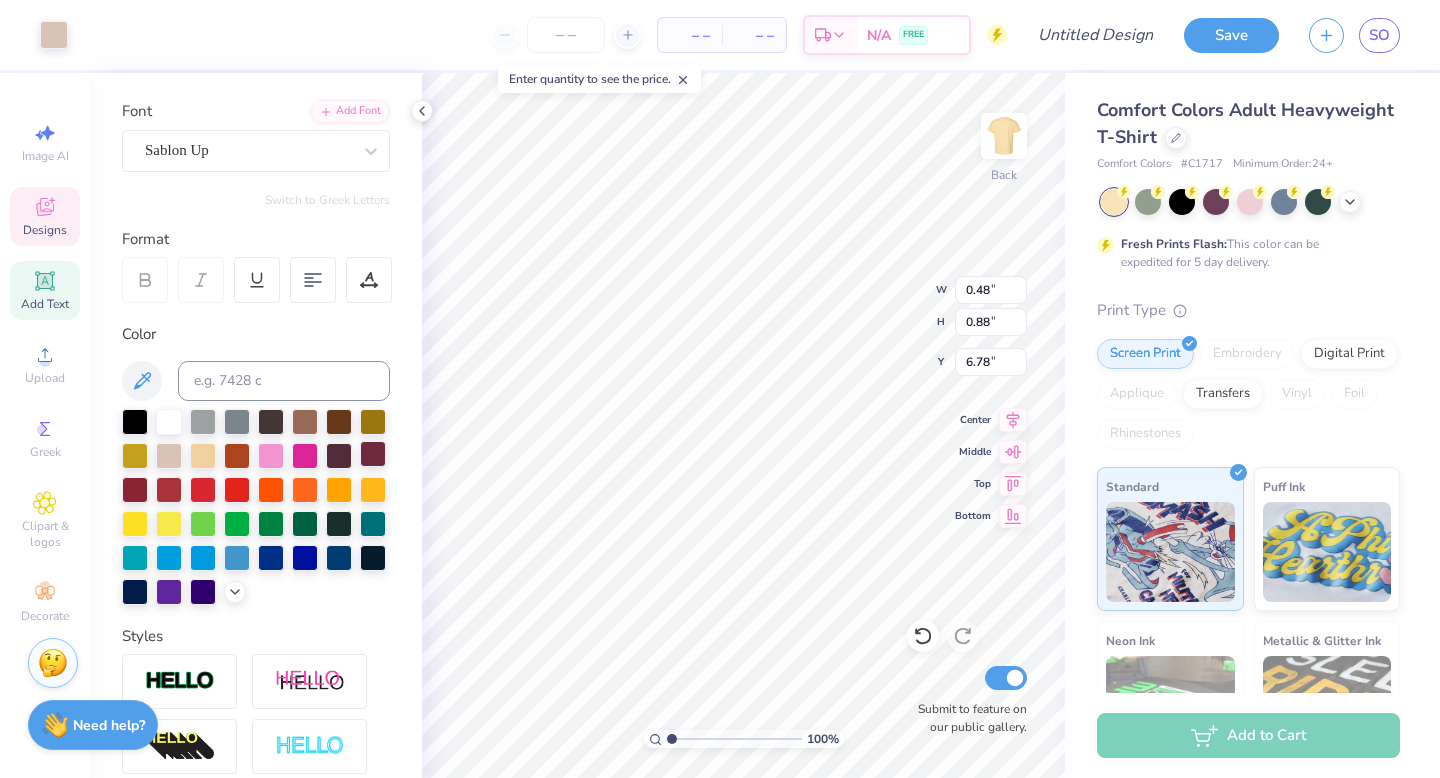 type on "0.48" 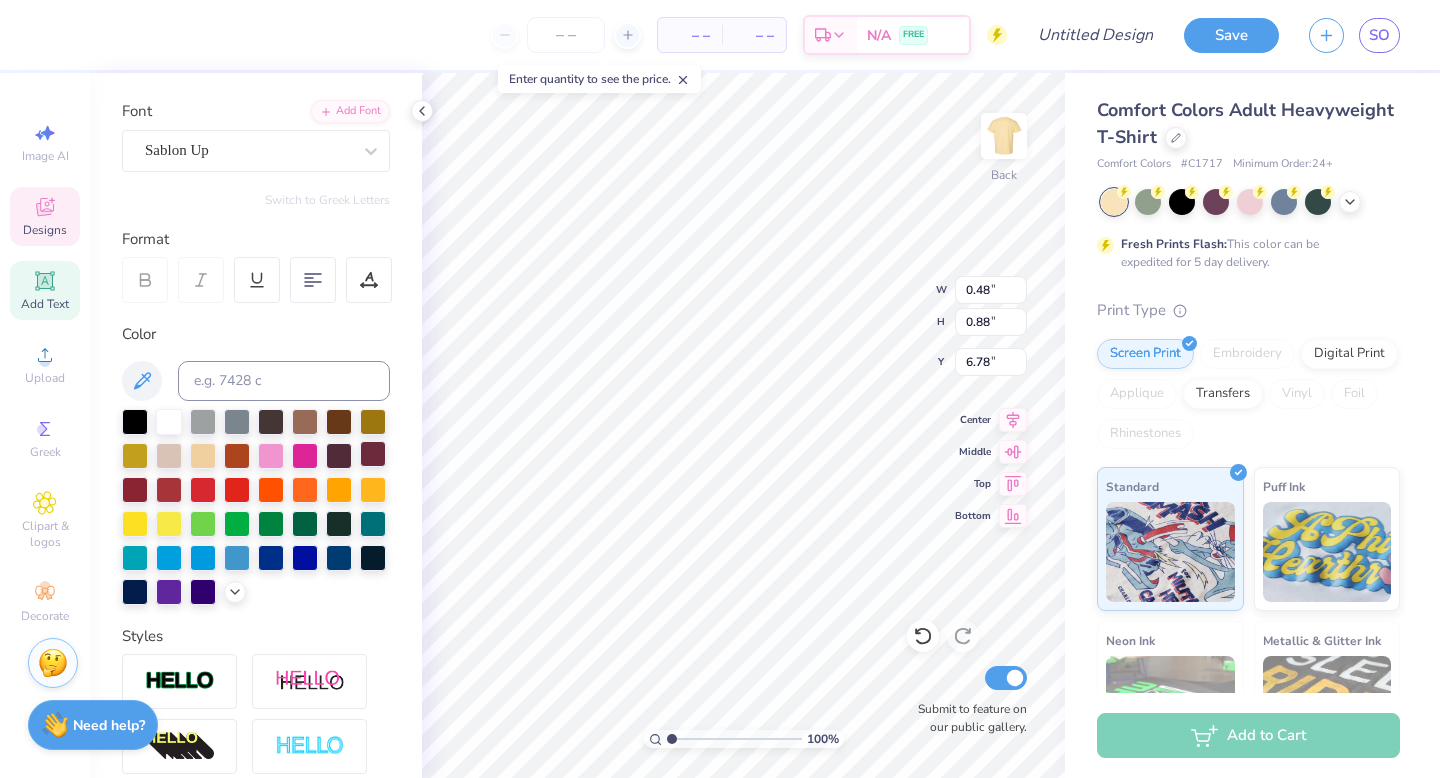 type on ")" 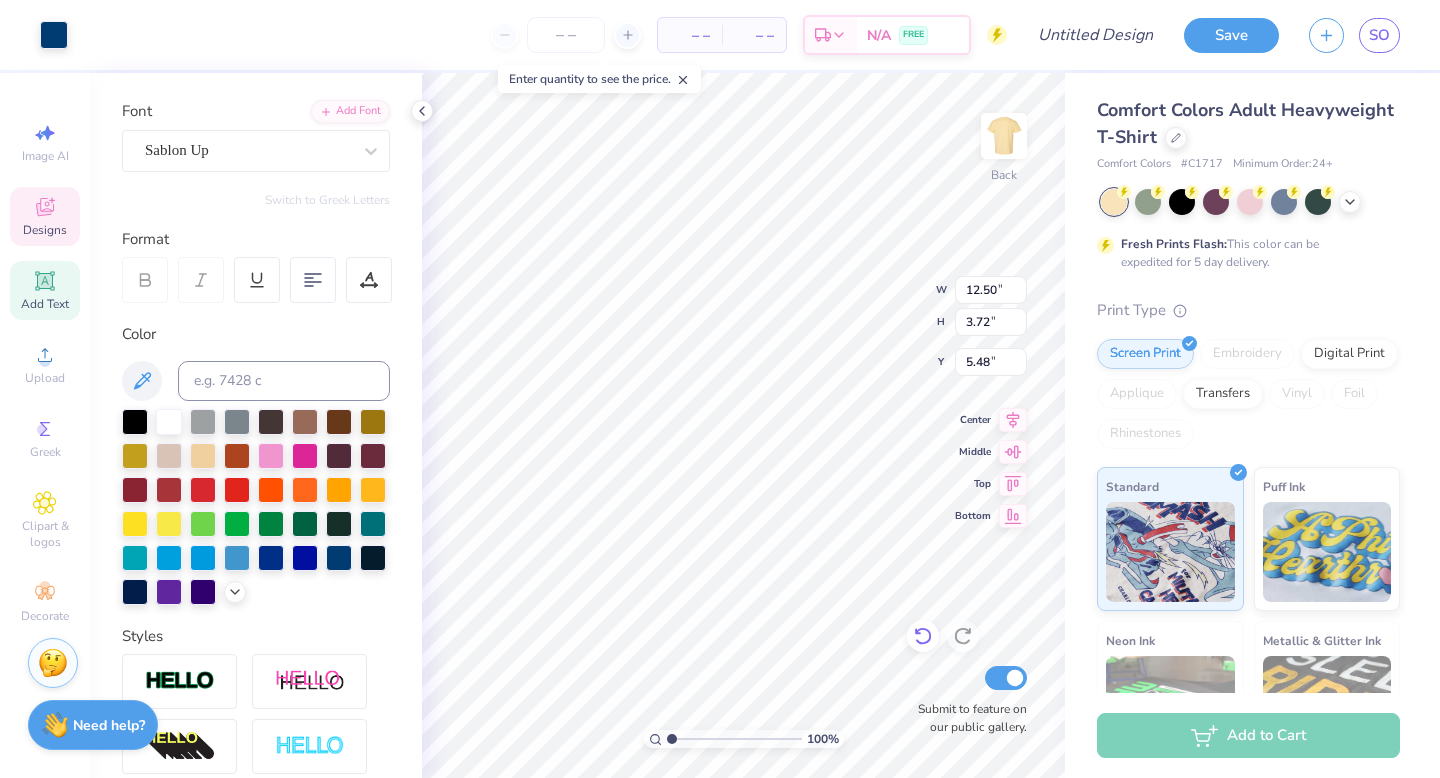click 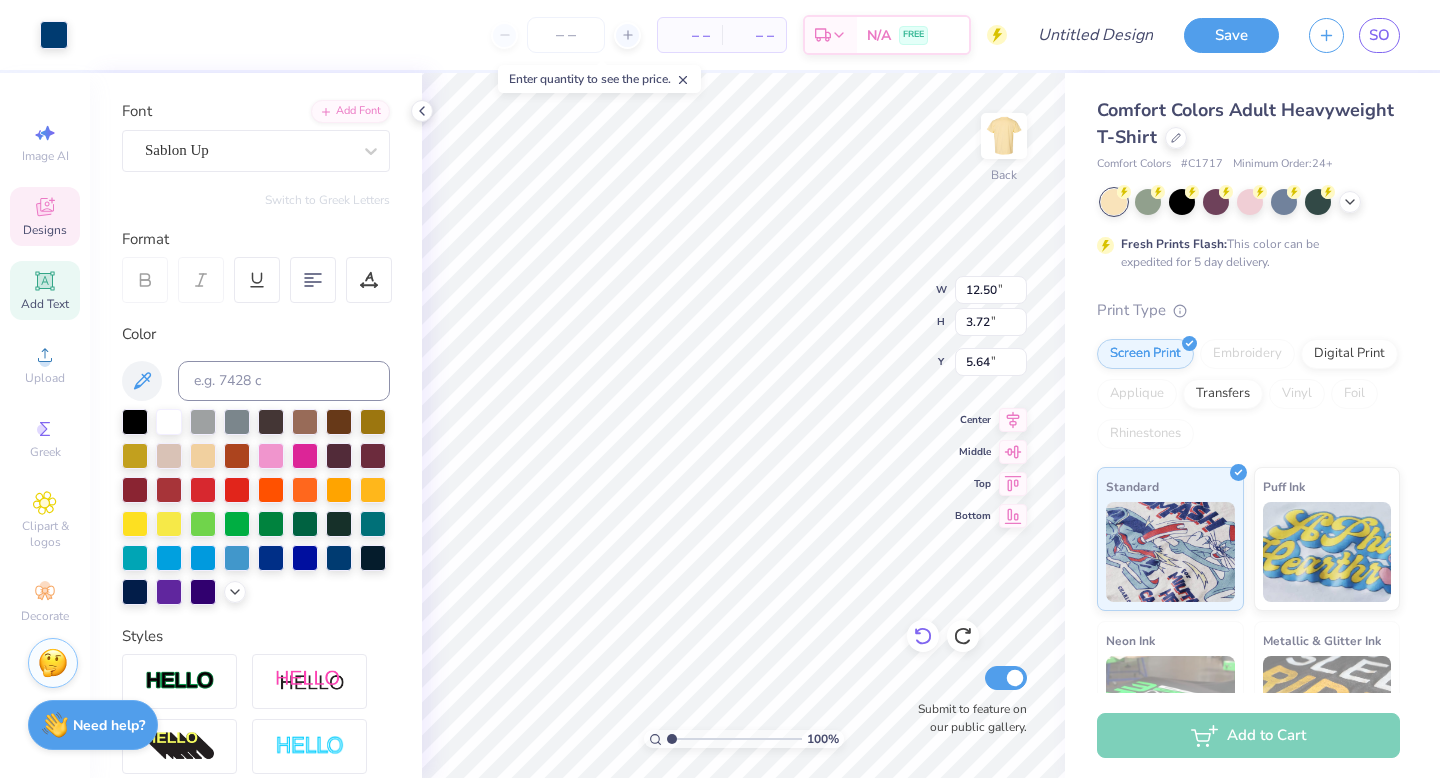 type on "5.64" 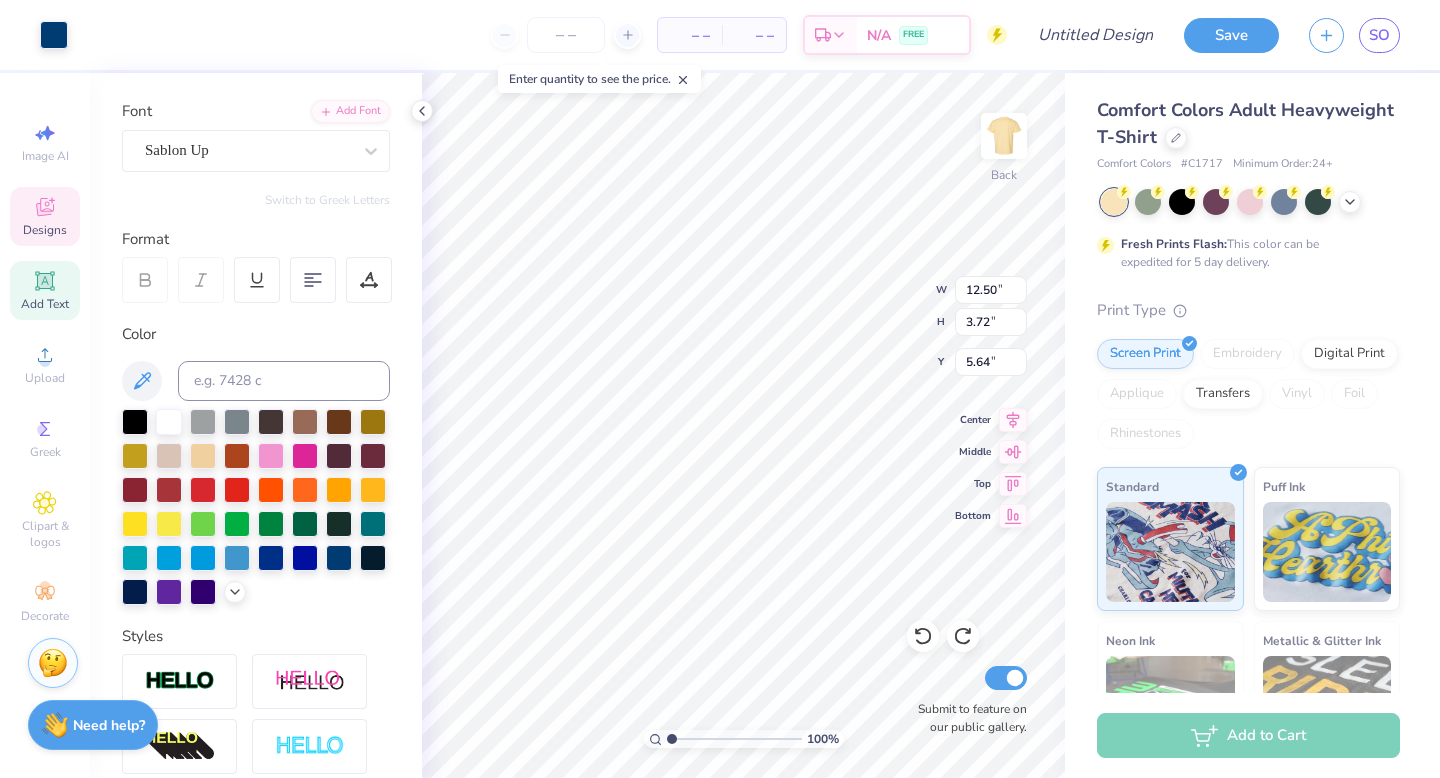 type on "0.48" 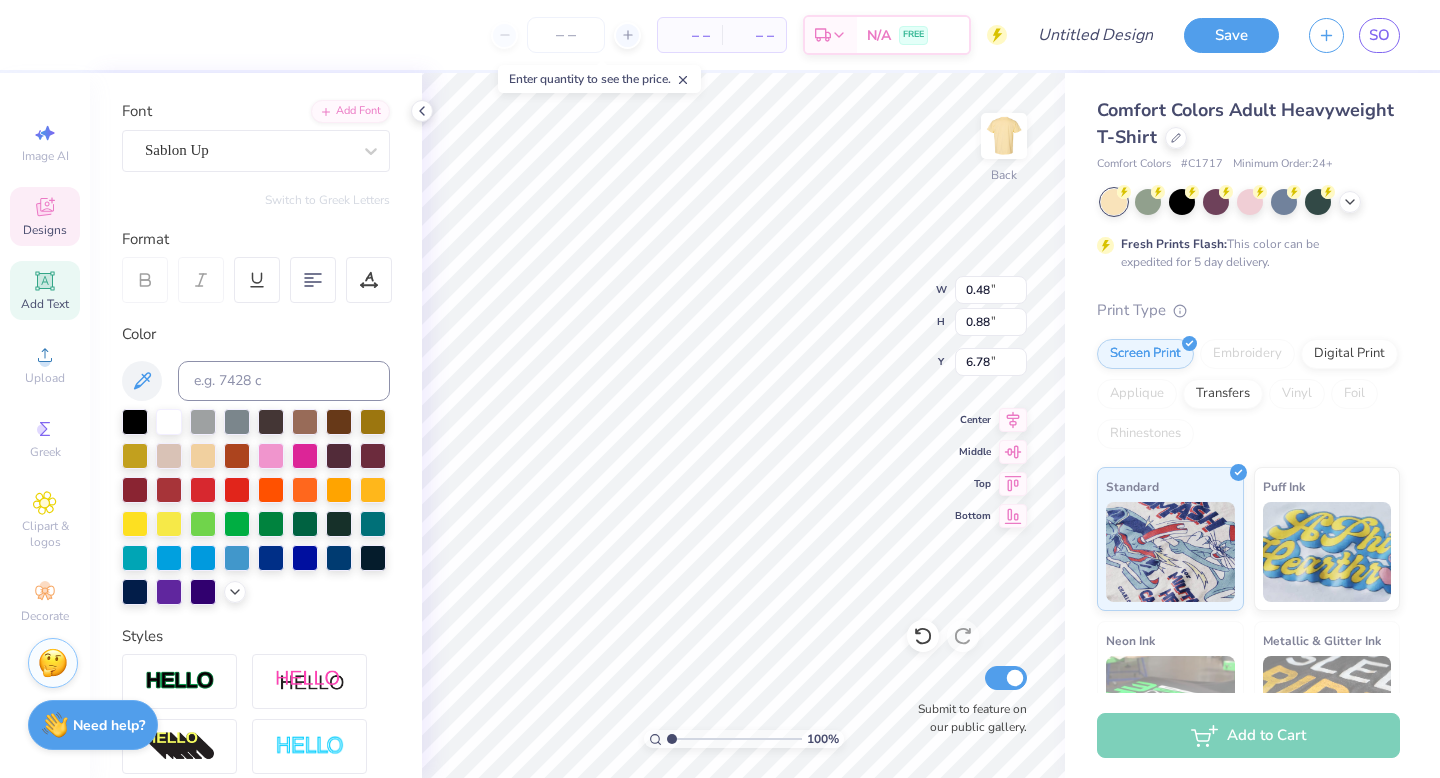type on "0" 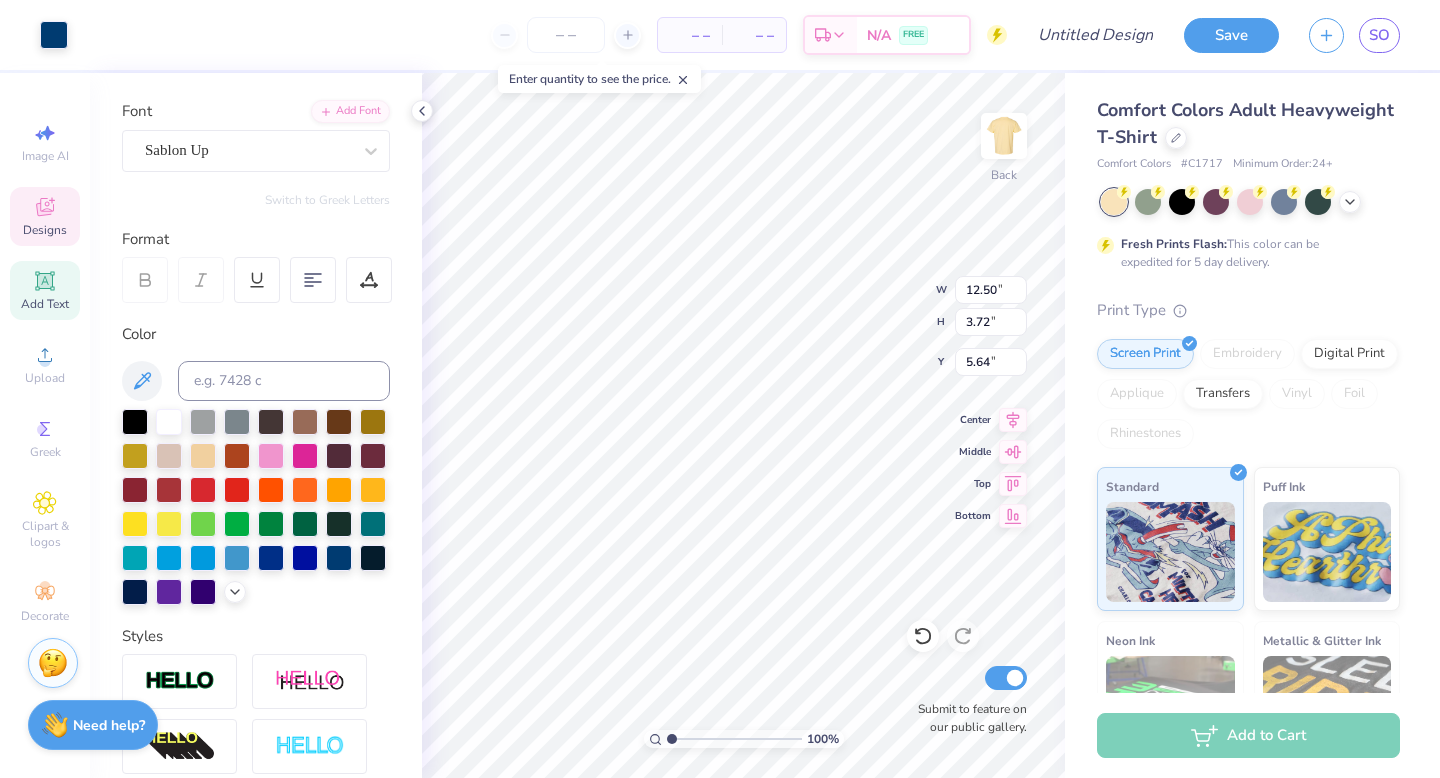 type on "0.26" 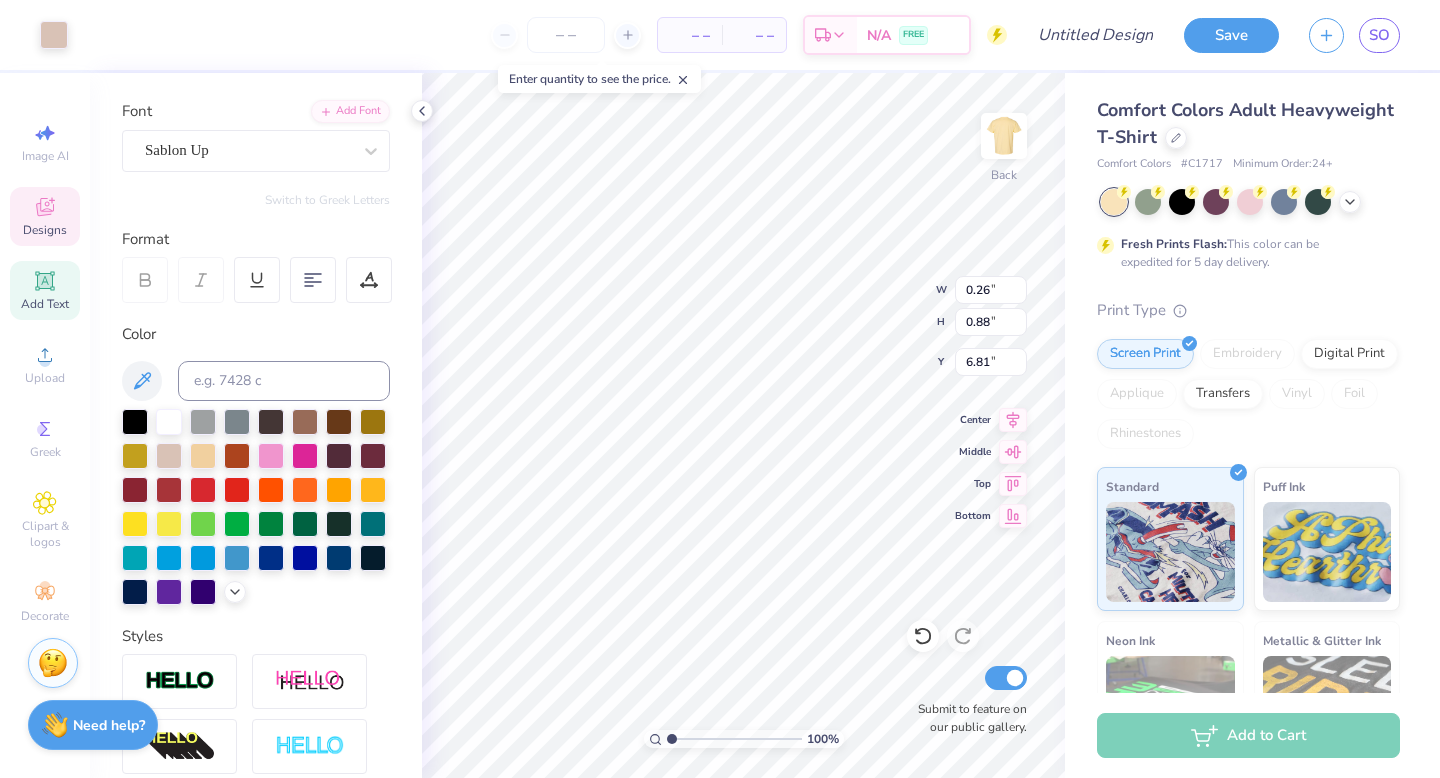 type on "6.78" 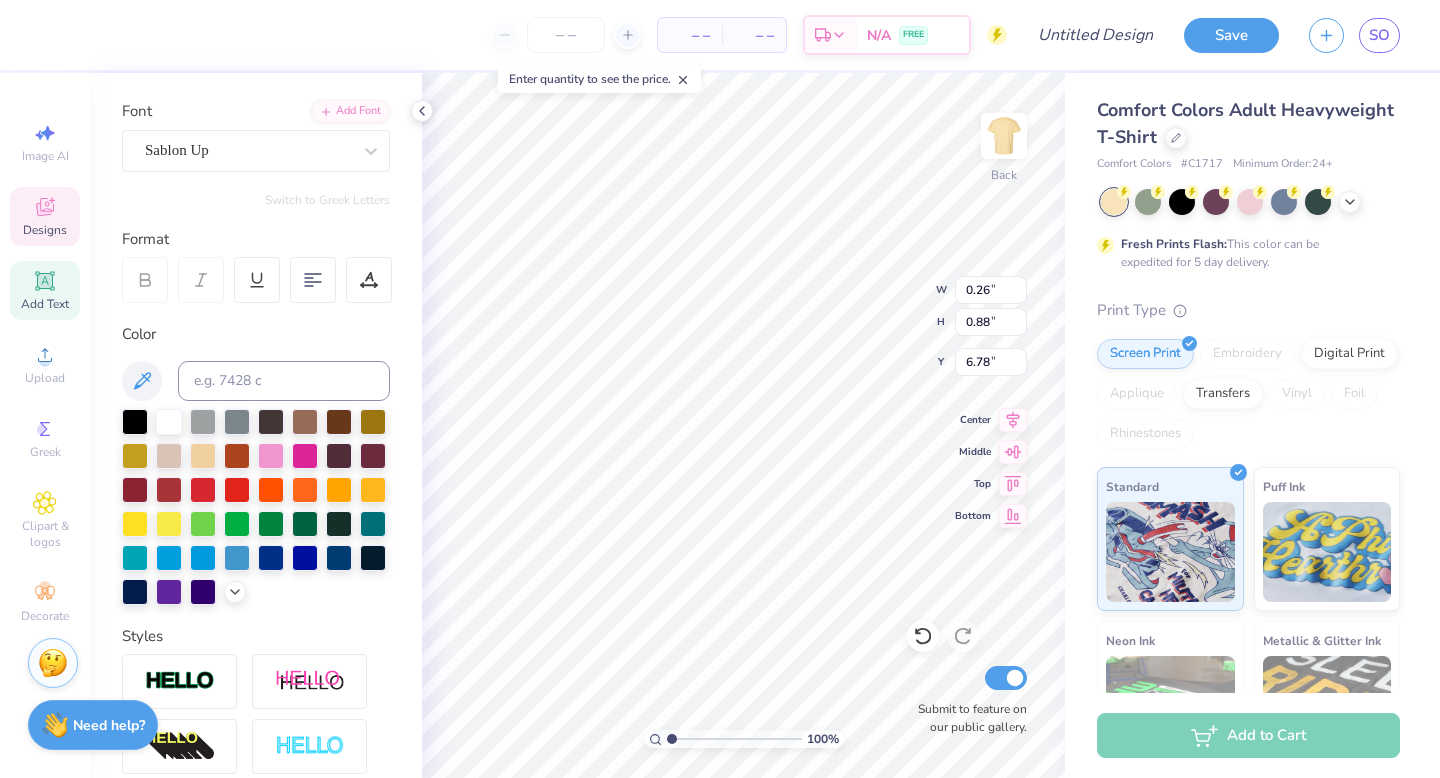 type on "2" 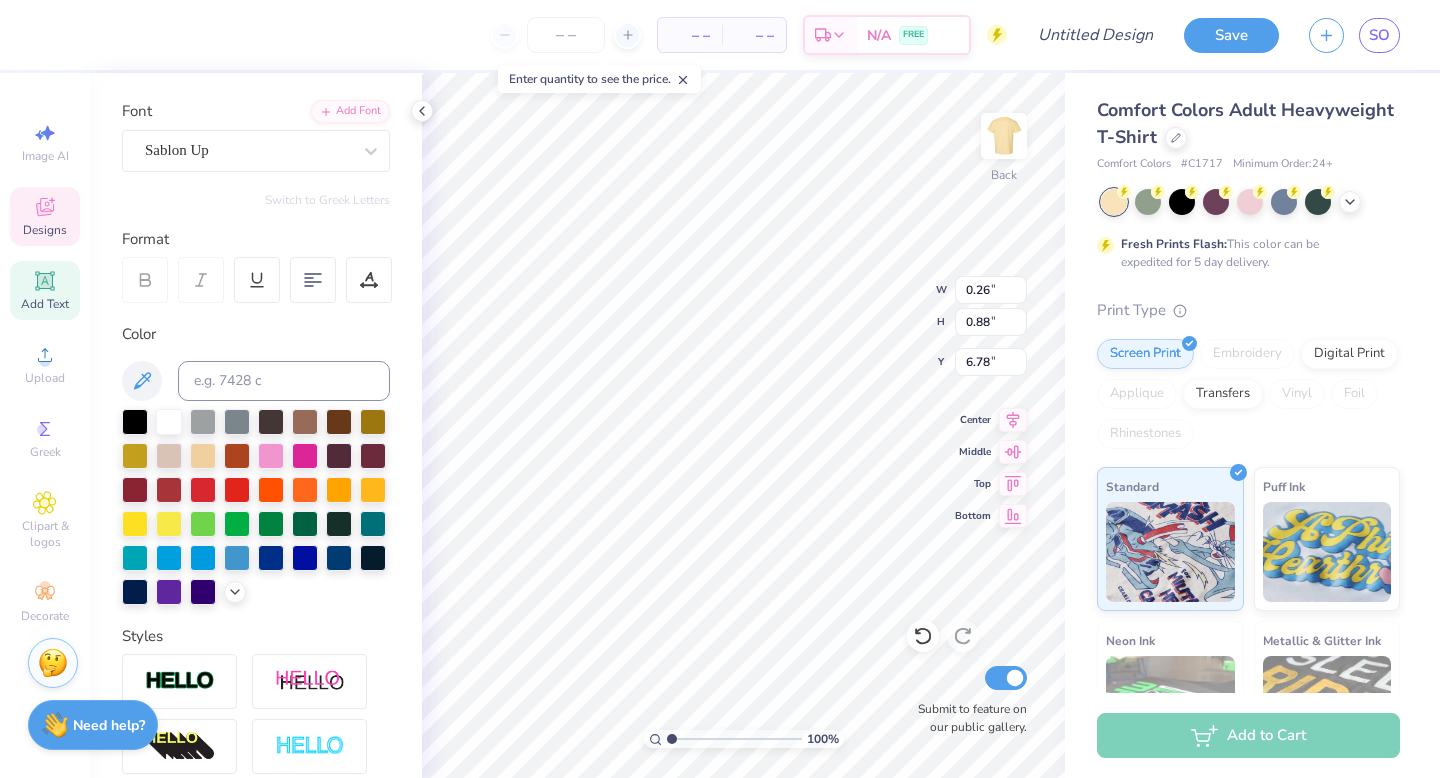 type on "0.48" 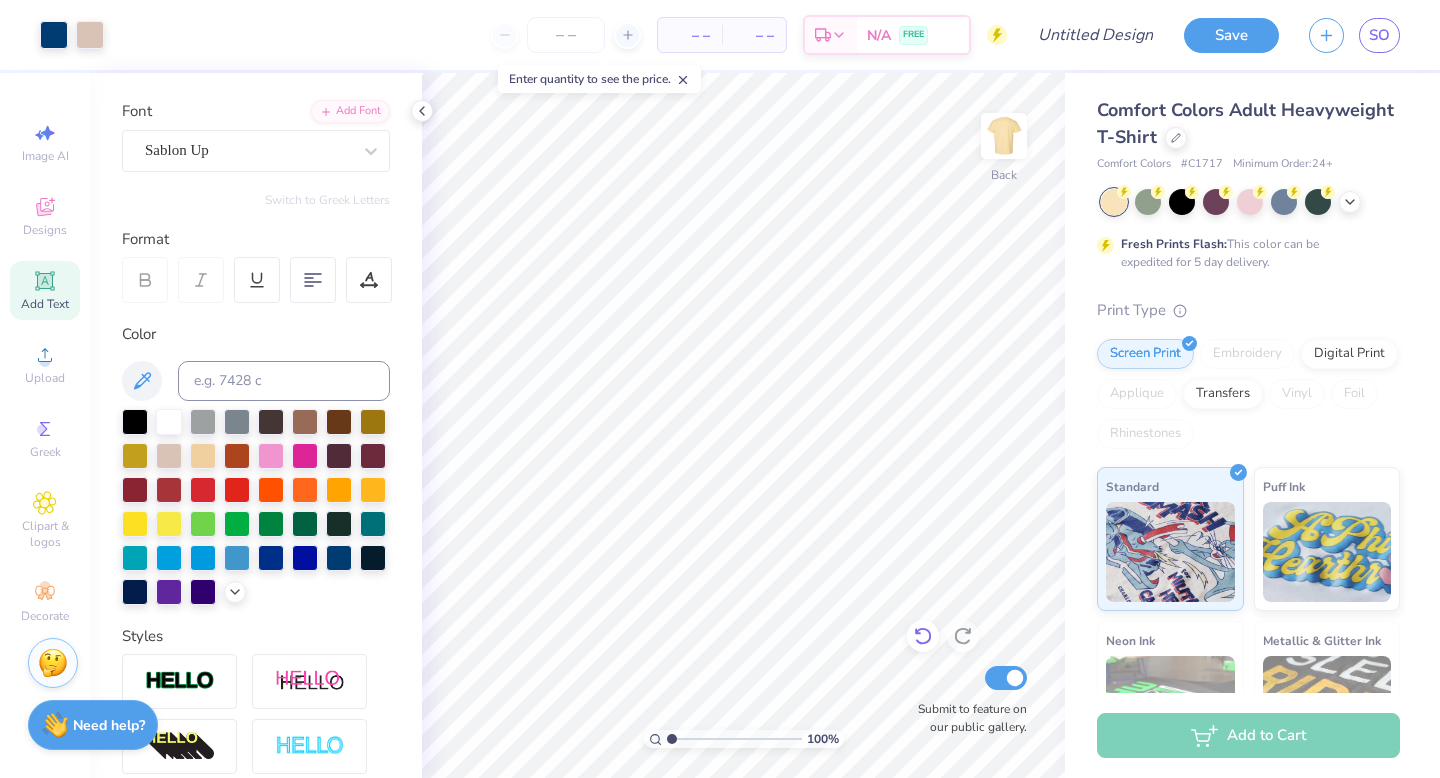click 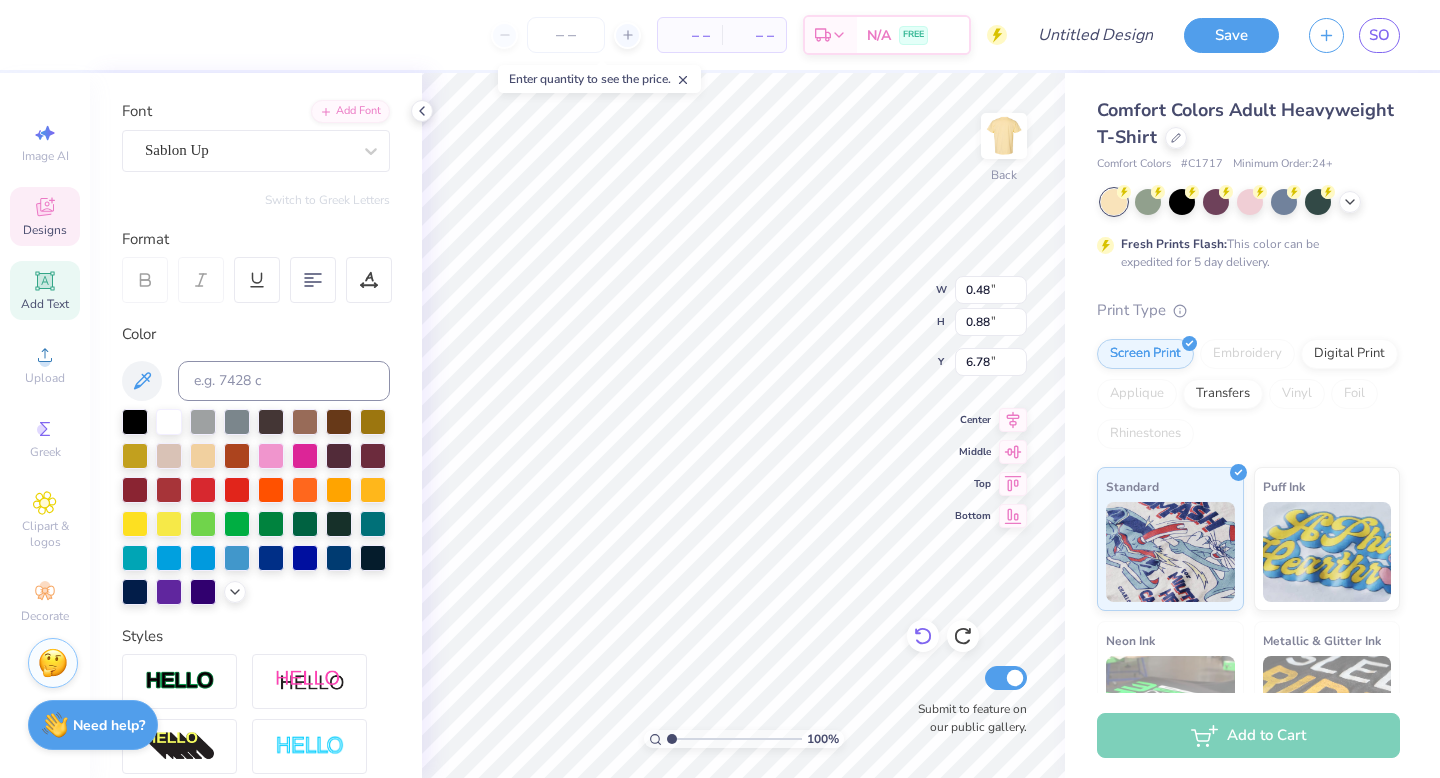 type on "2" 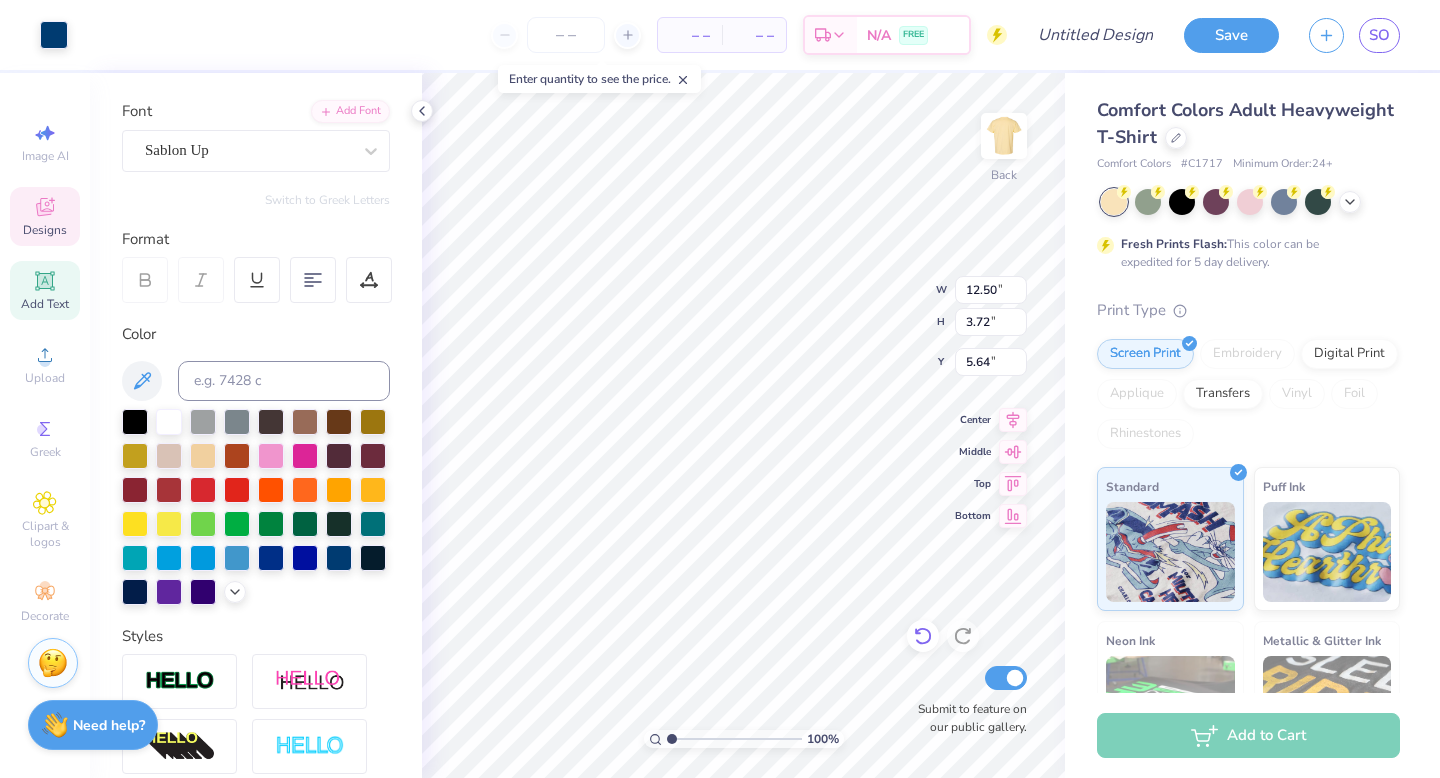 type on "12.50" 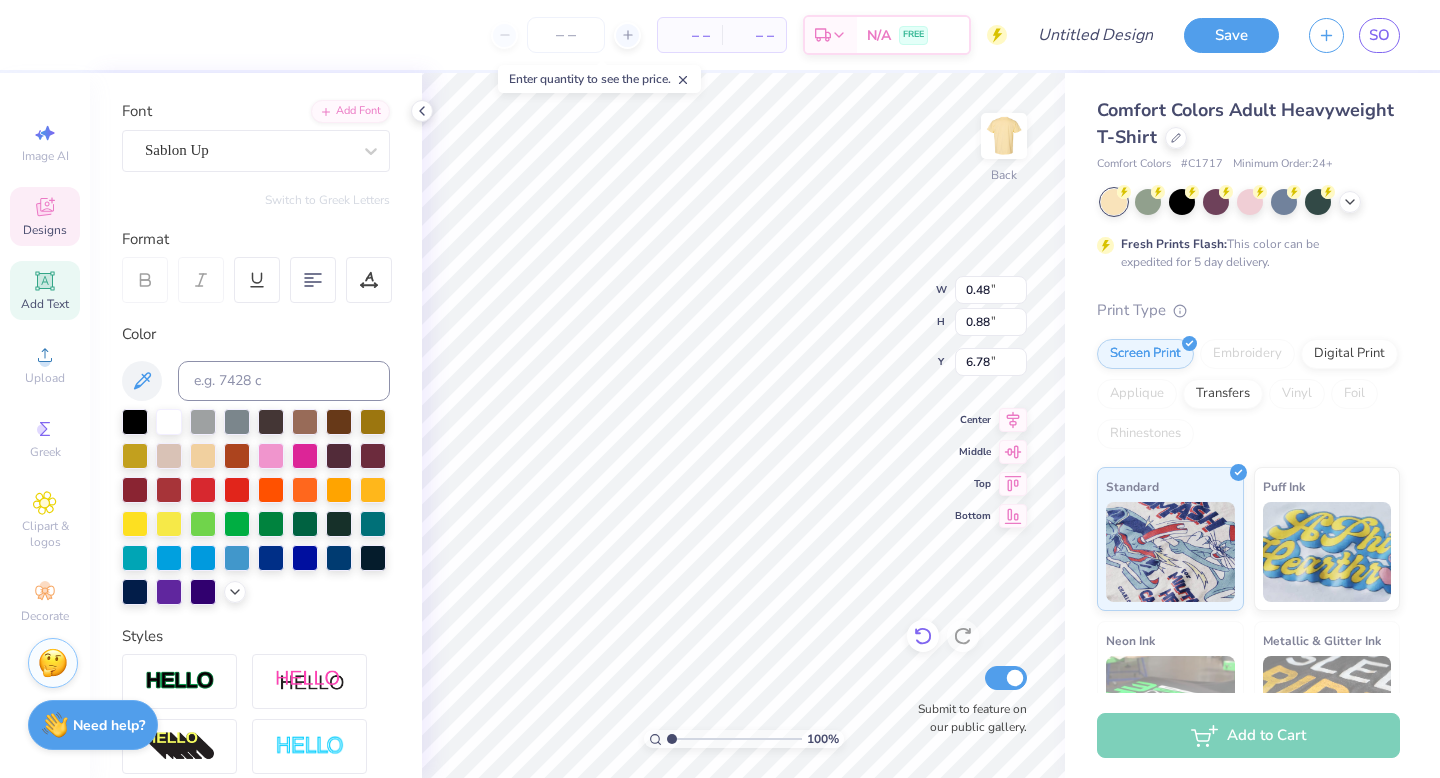 type on "6" 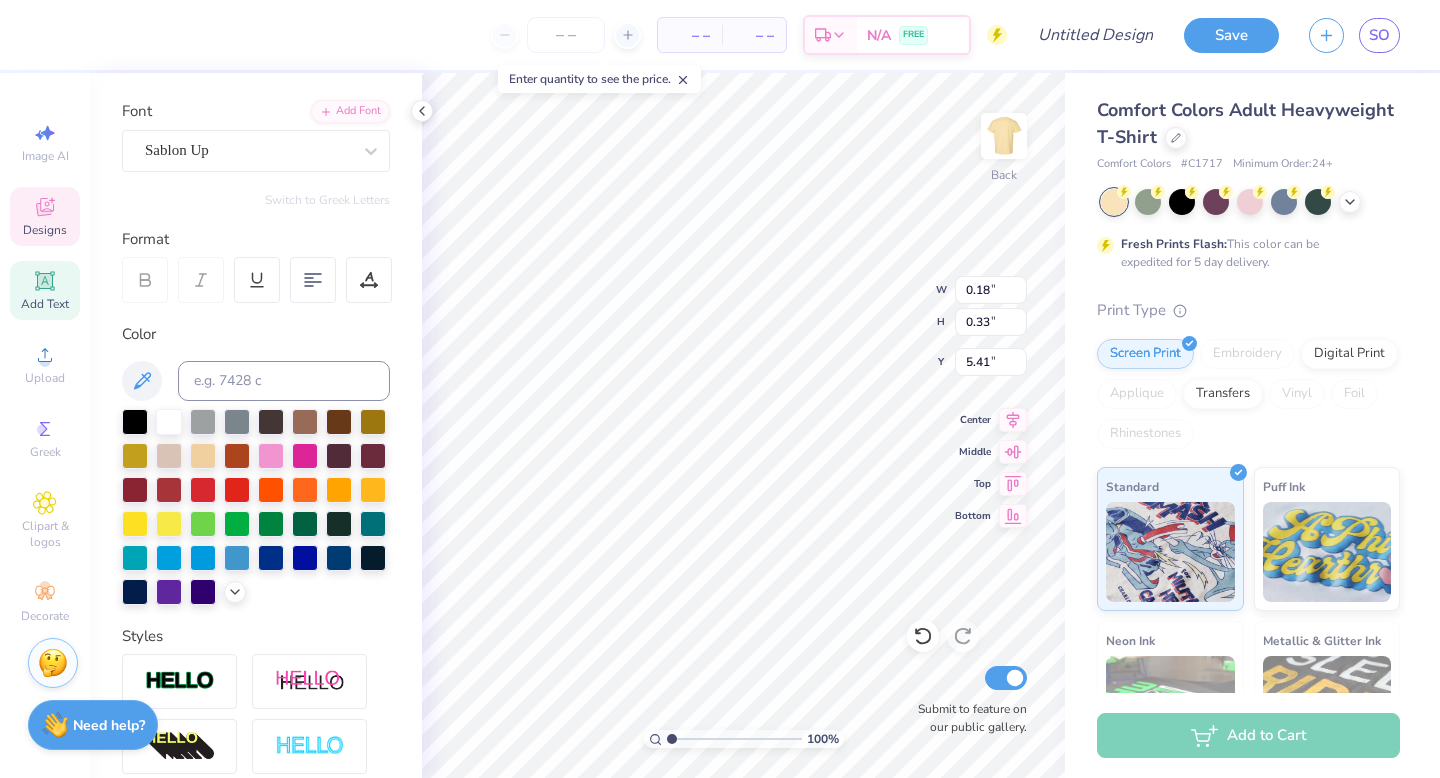 type on "0.20" 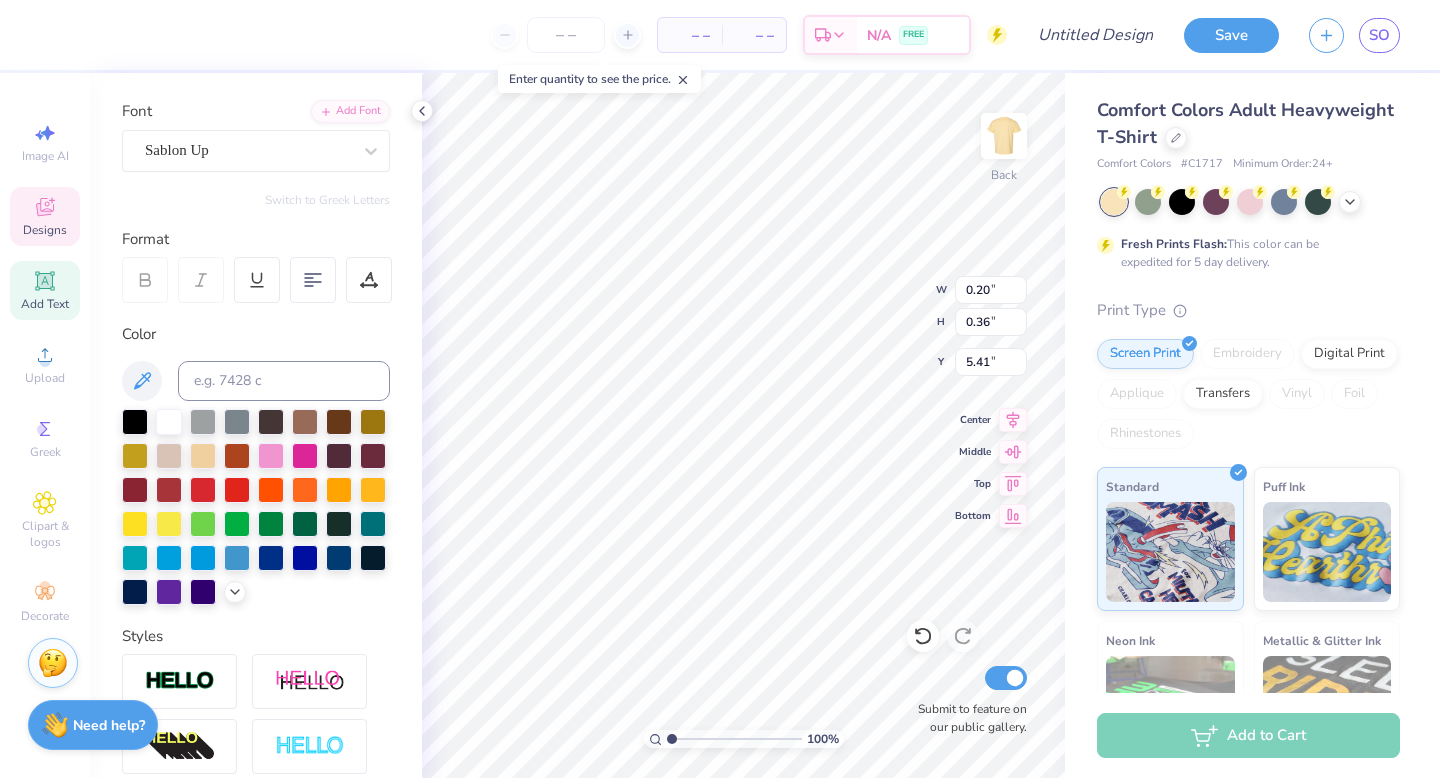 type on "1.57" 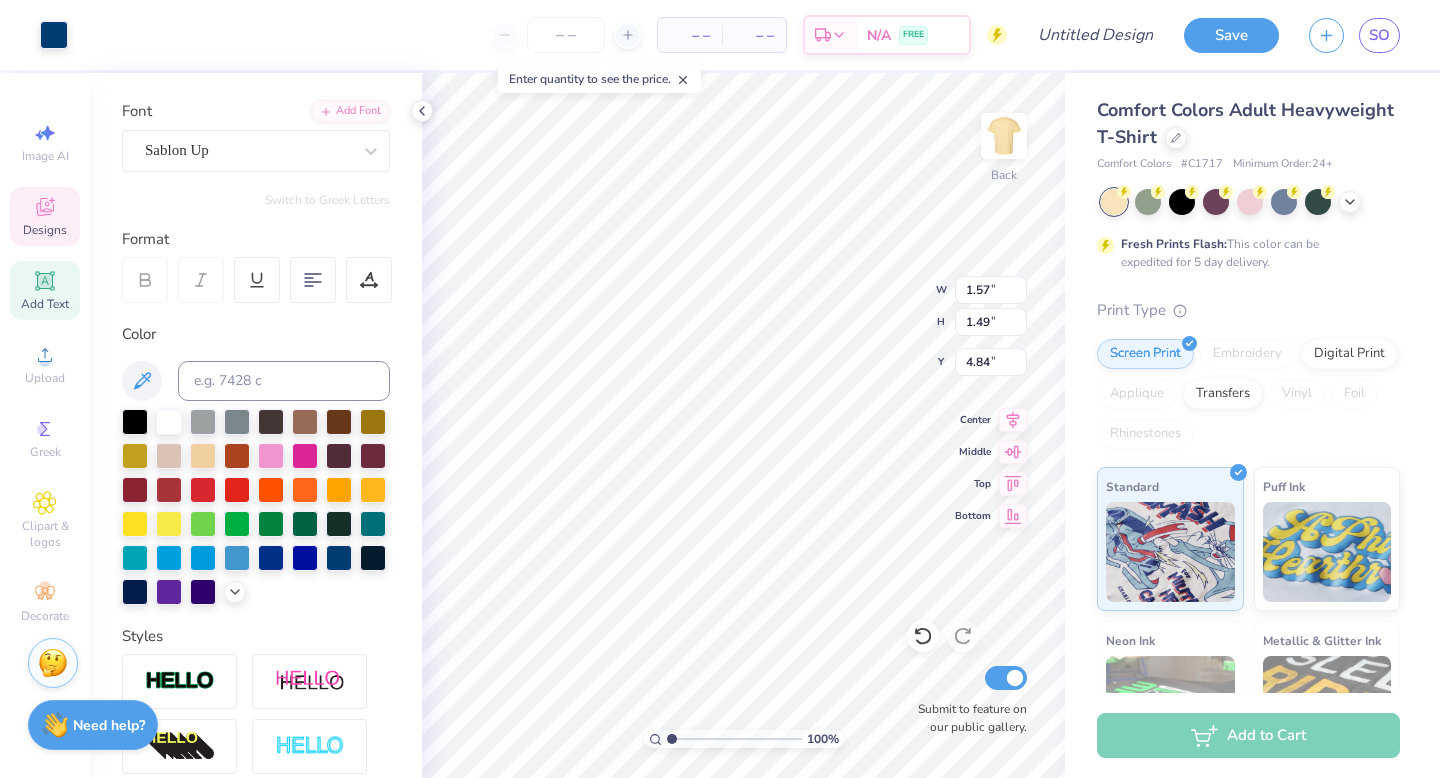 type on "0.20" 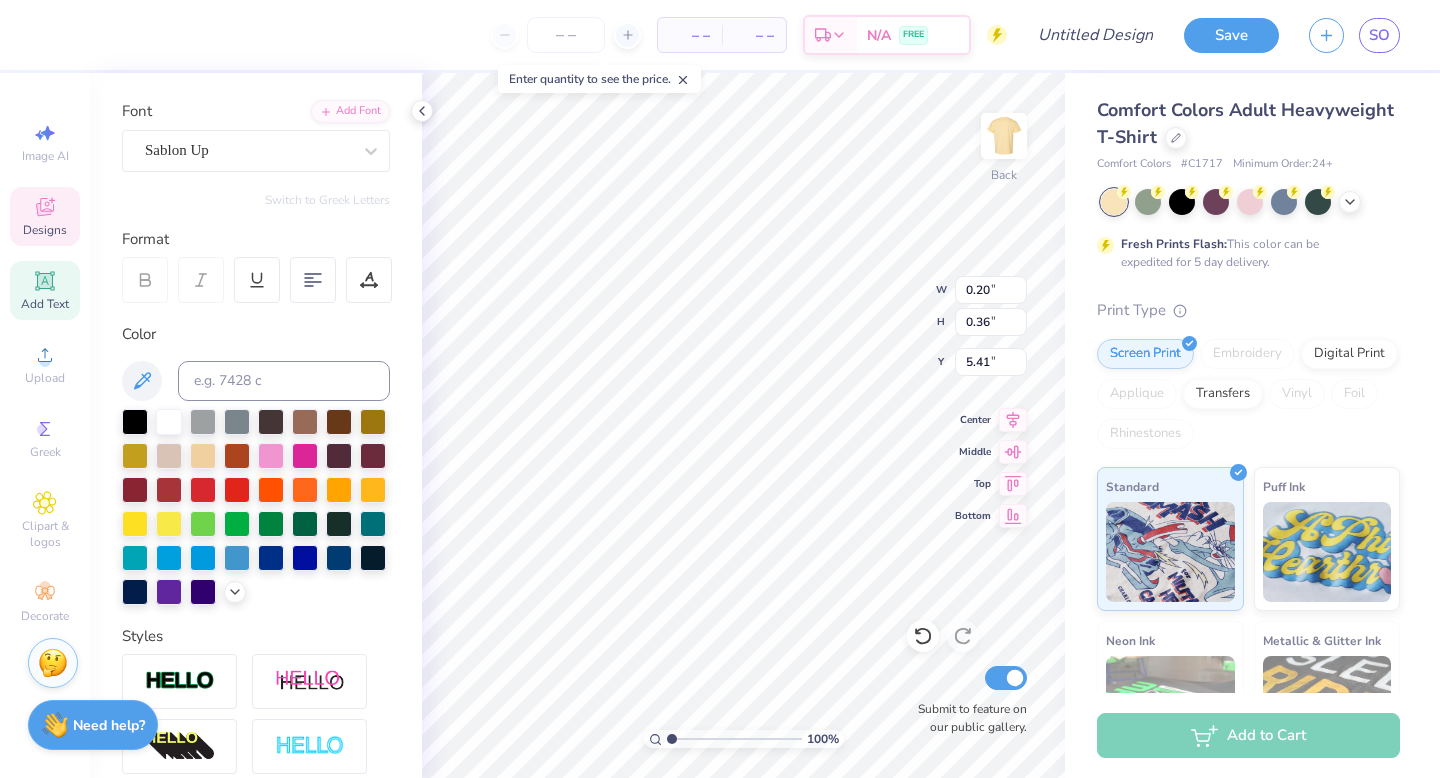 type on "1.42" 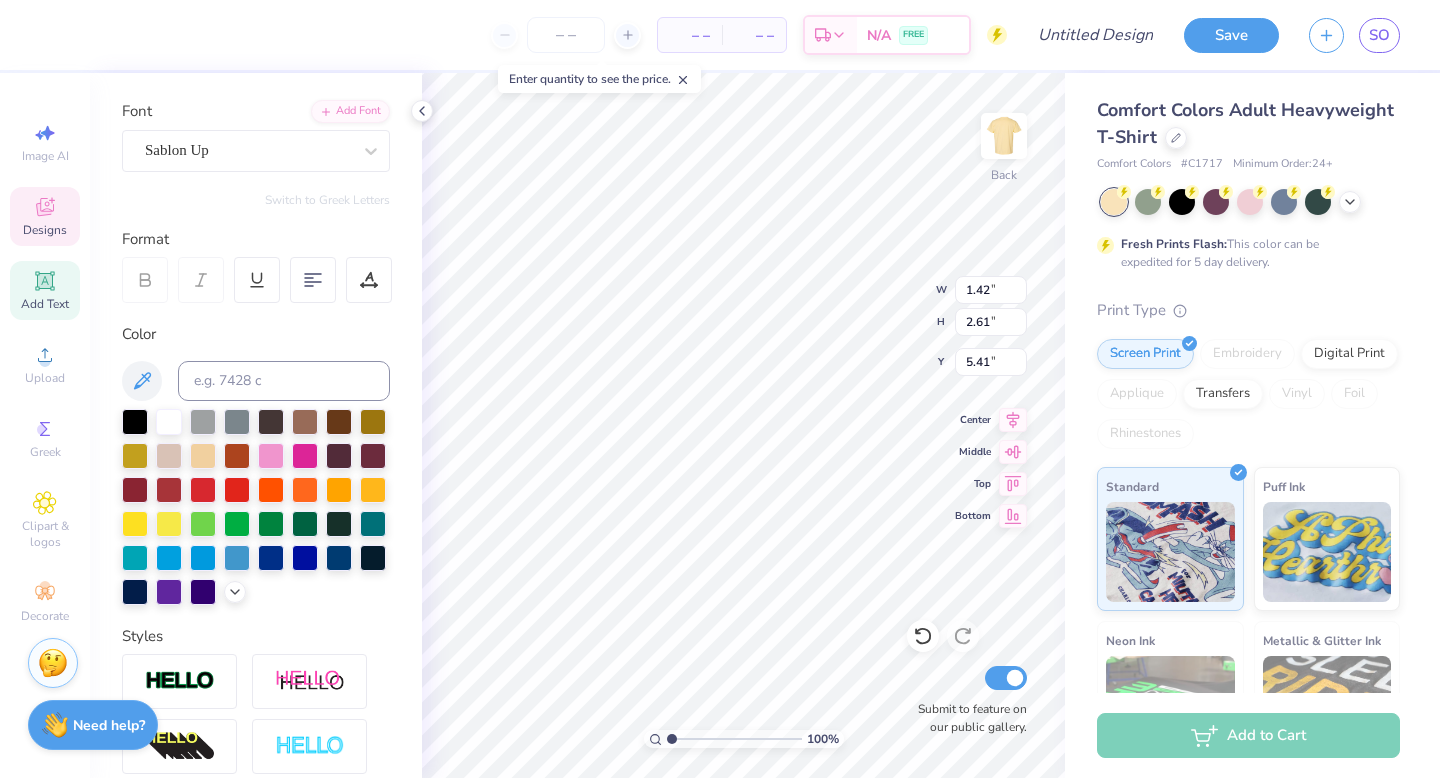 scroll, scrollTop: 0, scrollLeft: 0, axis: both 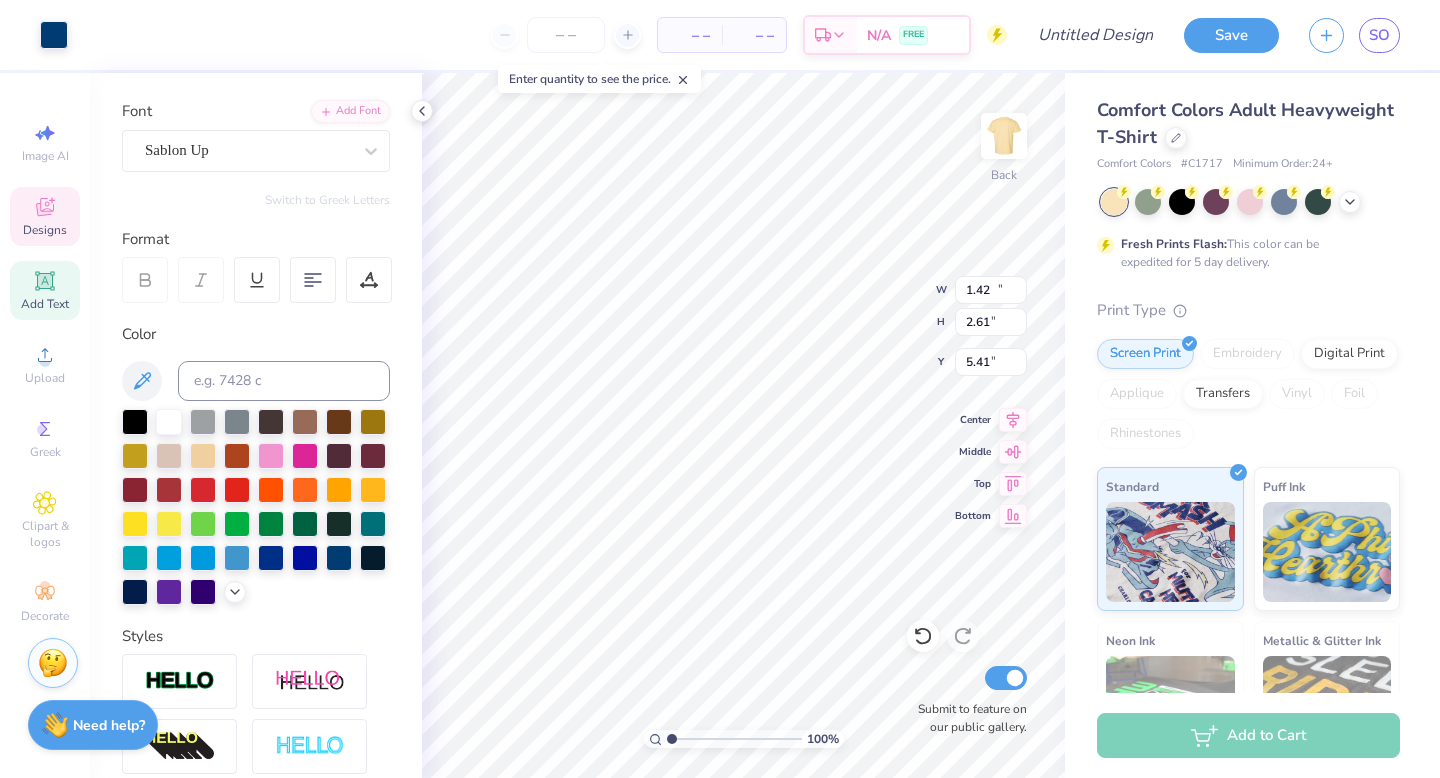 type on "12.50" 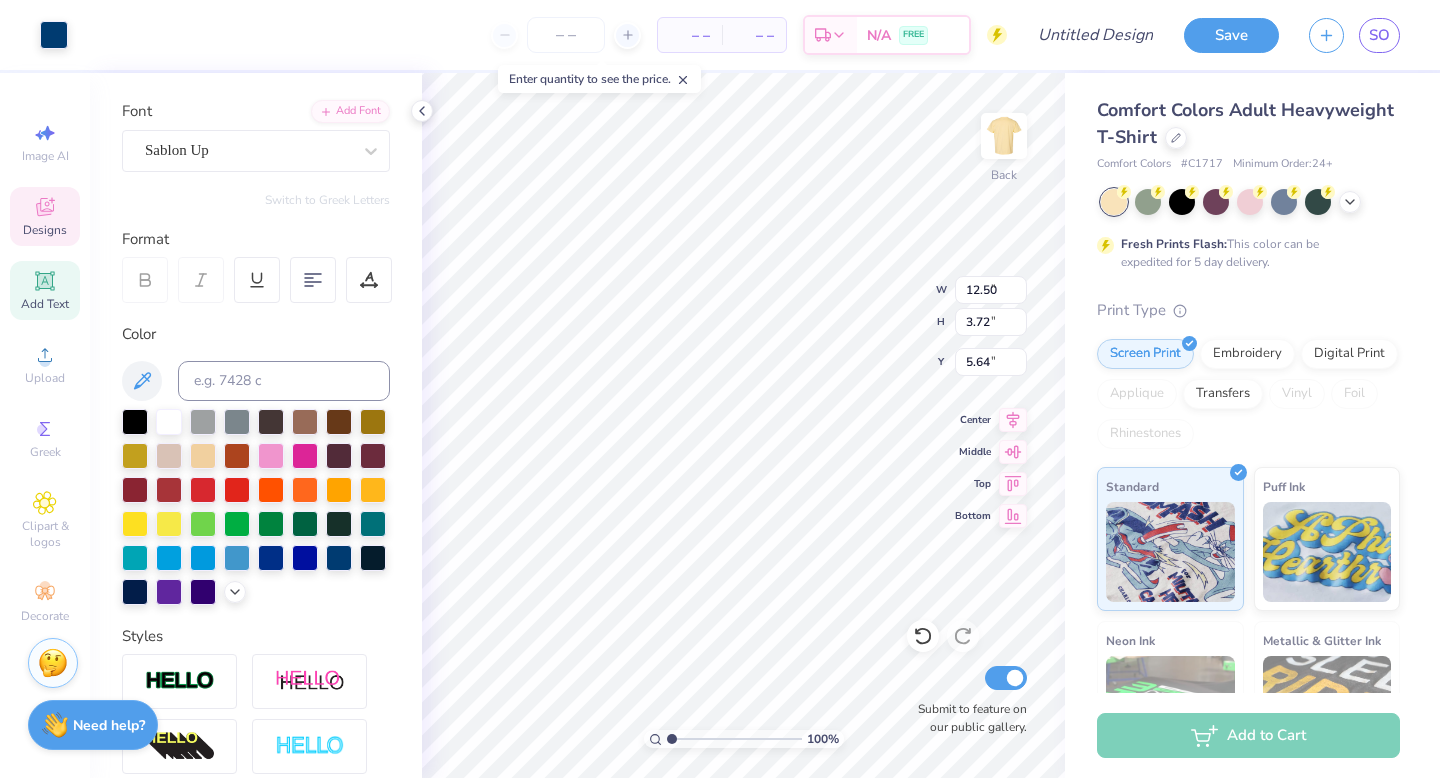 type on "6.98" 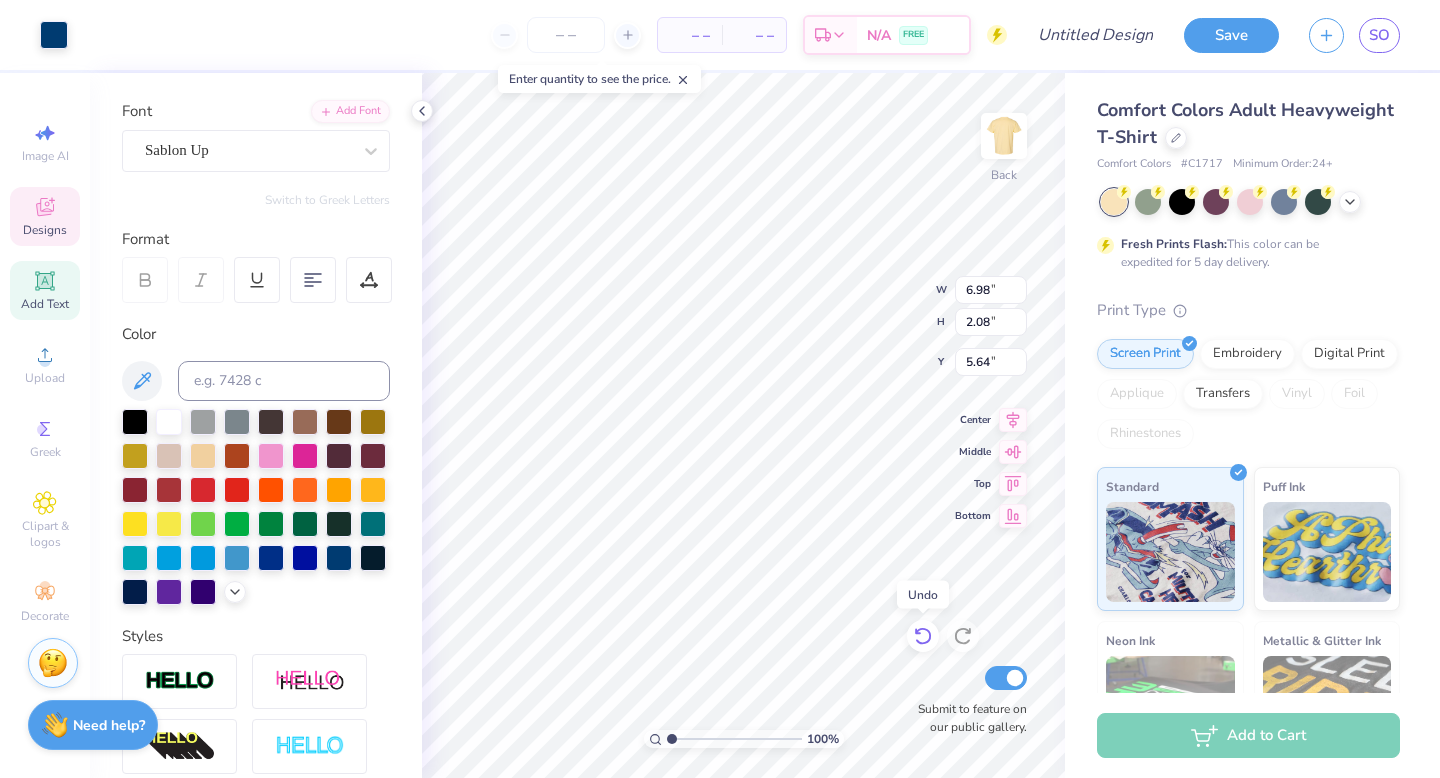 click 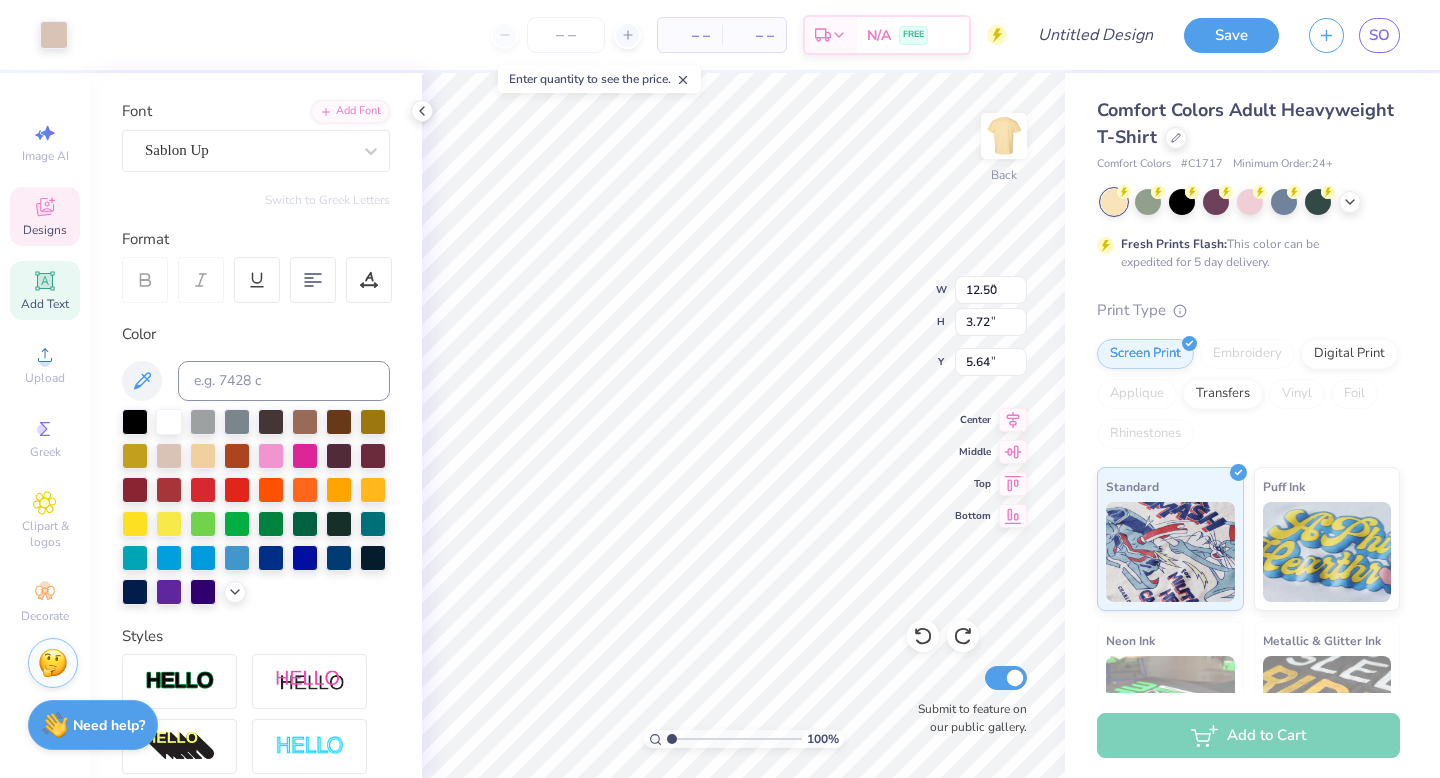 type on "6.47" 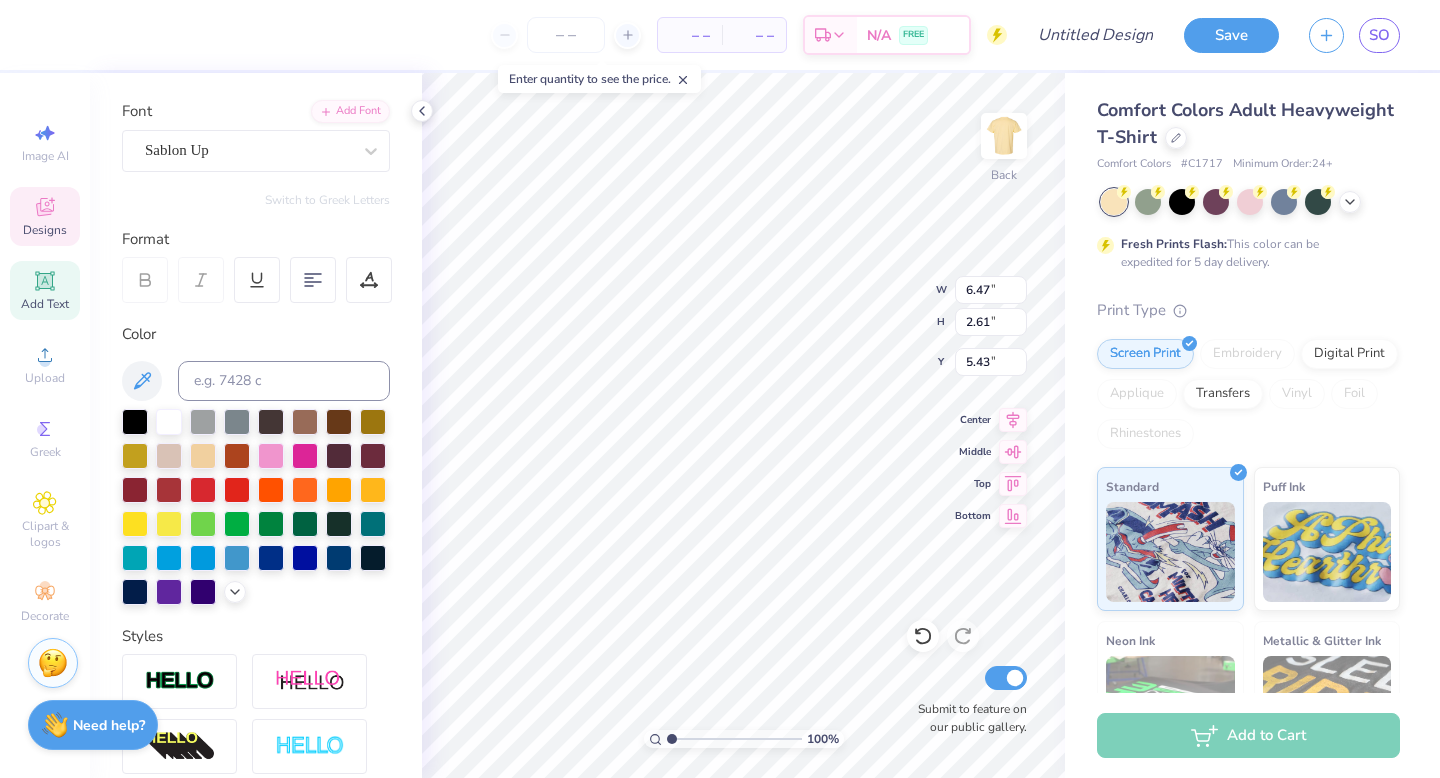 type on "1.18" 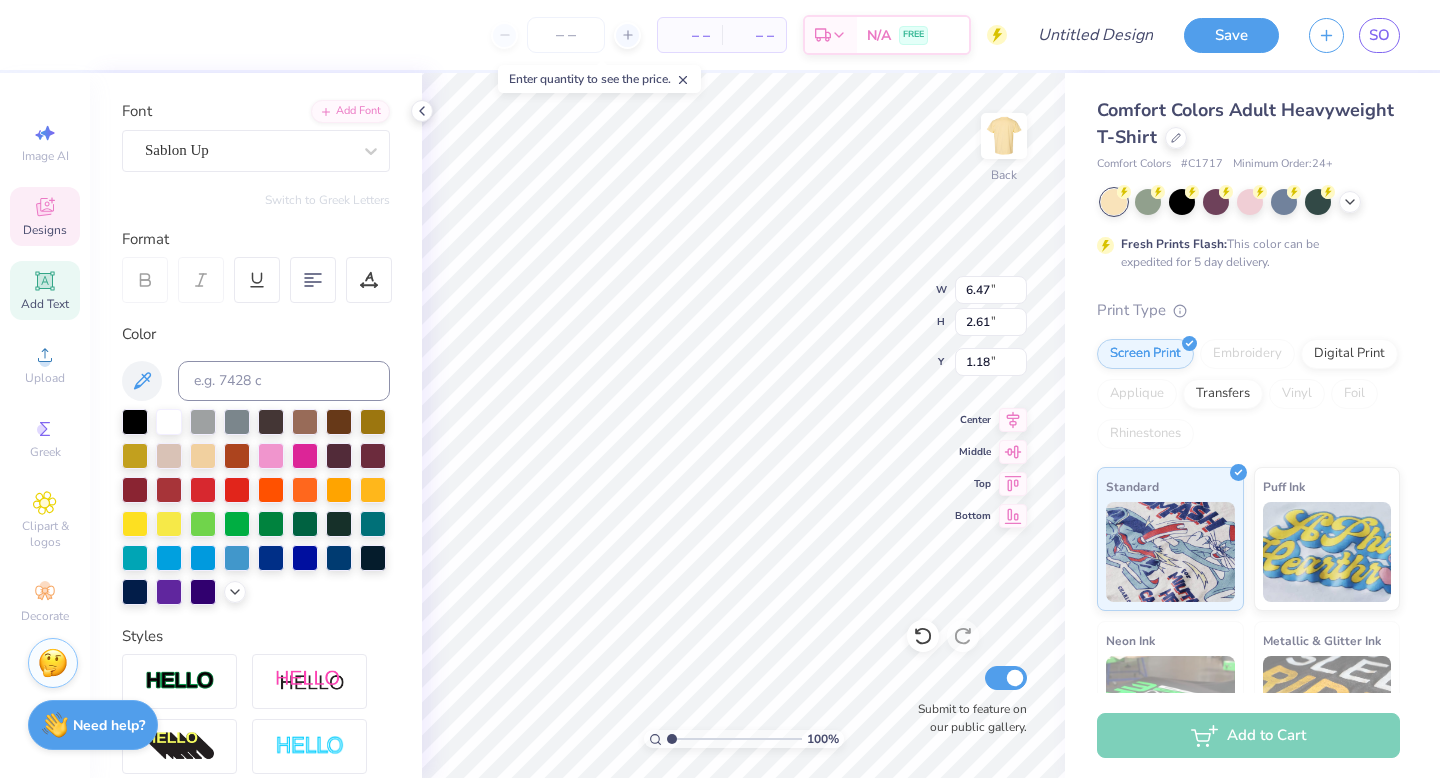 type on "1.57" 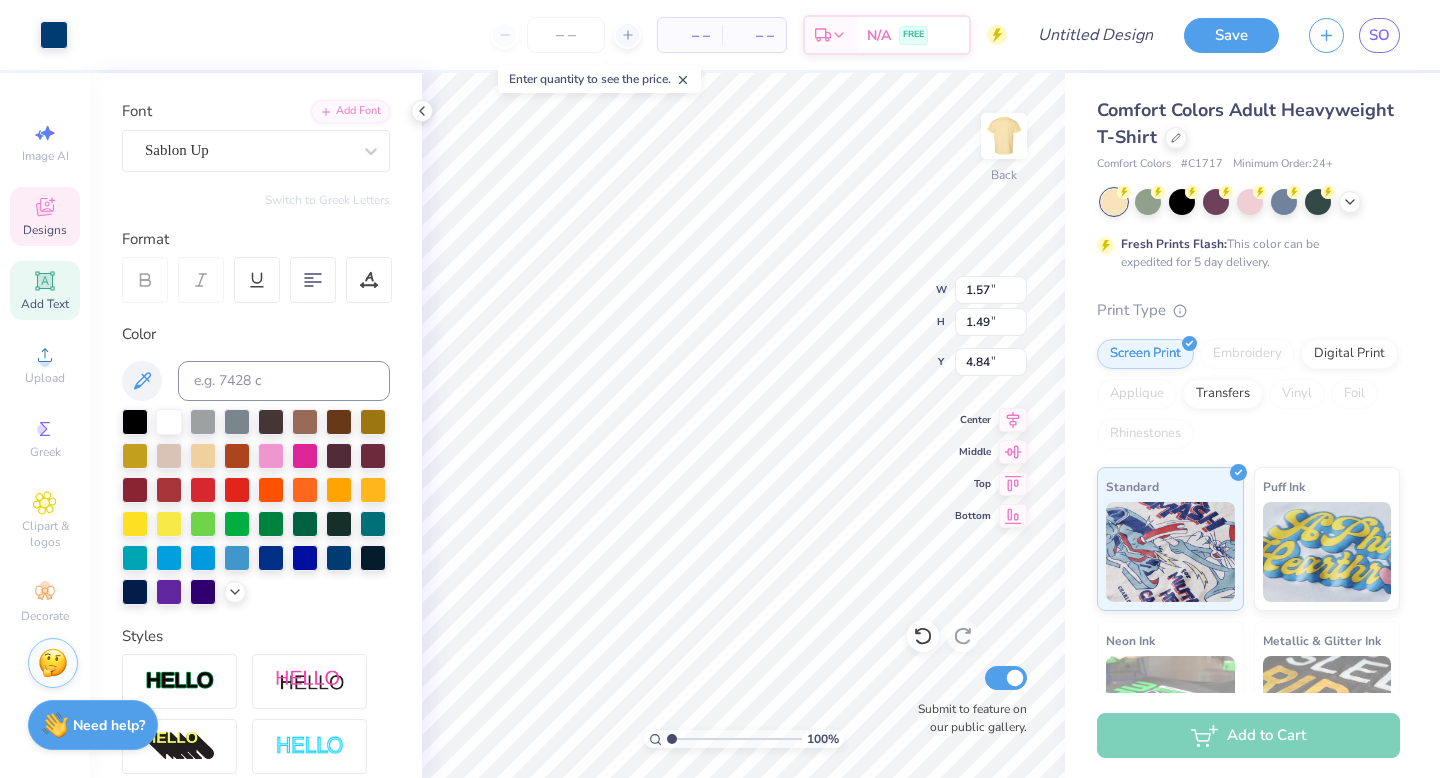 type on "4.93" 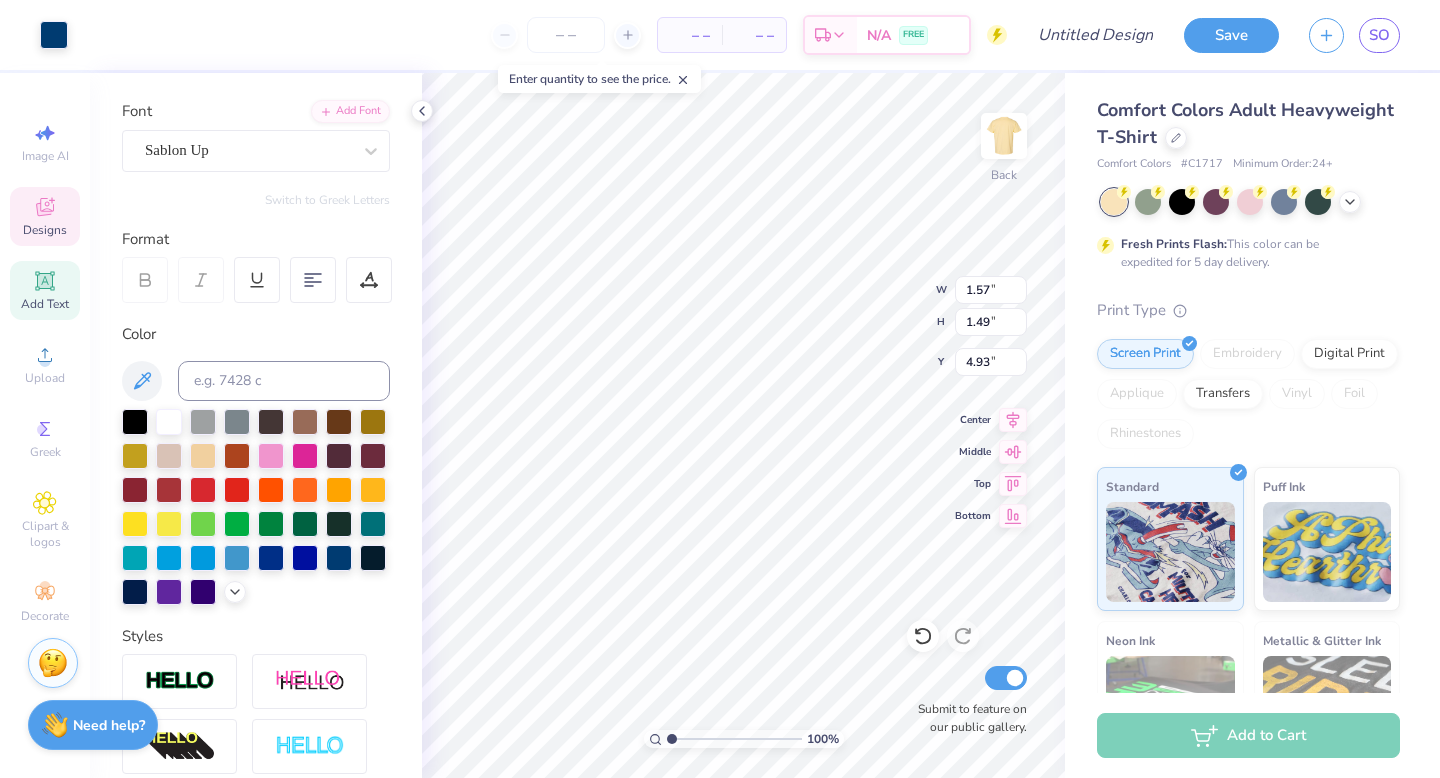 type on "0.18" 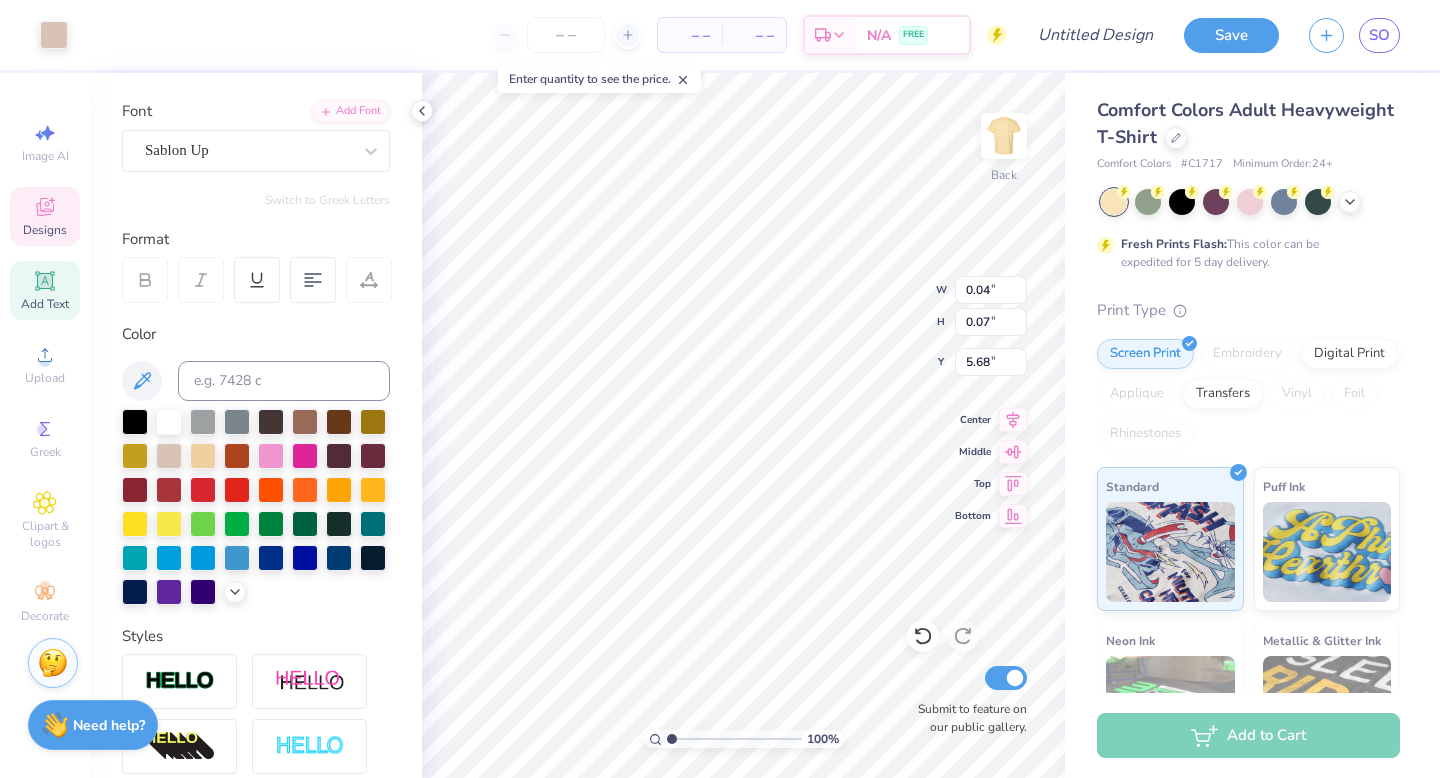 type on "0.04" 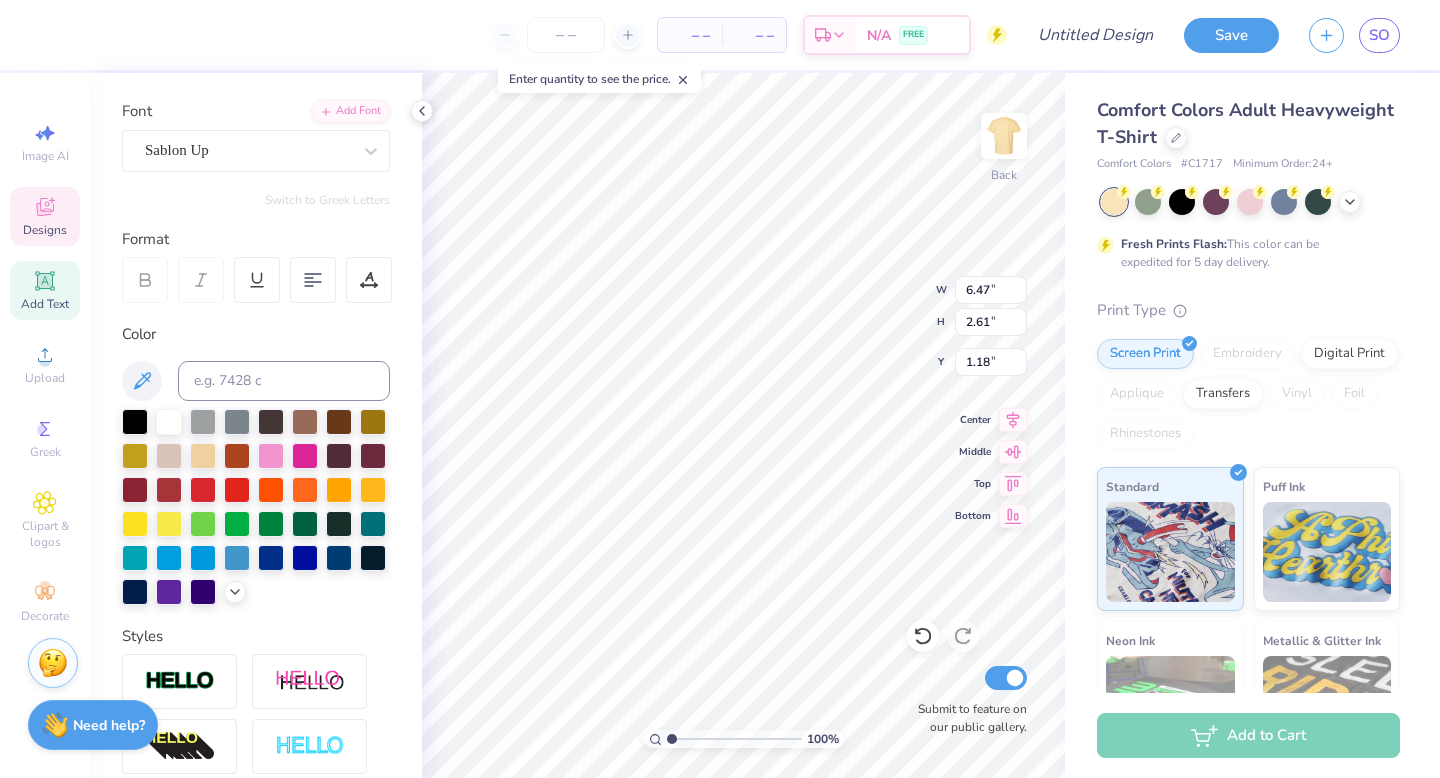 type on "0.80" 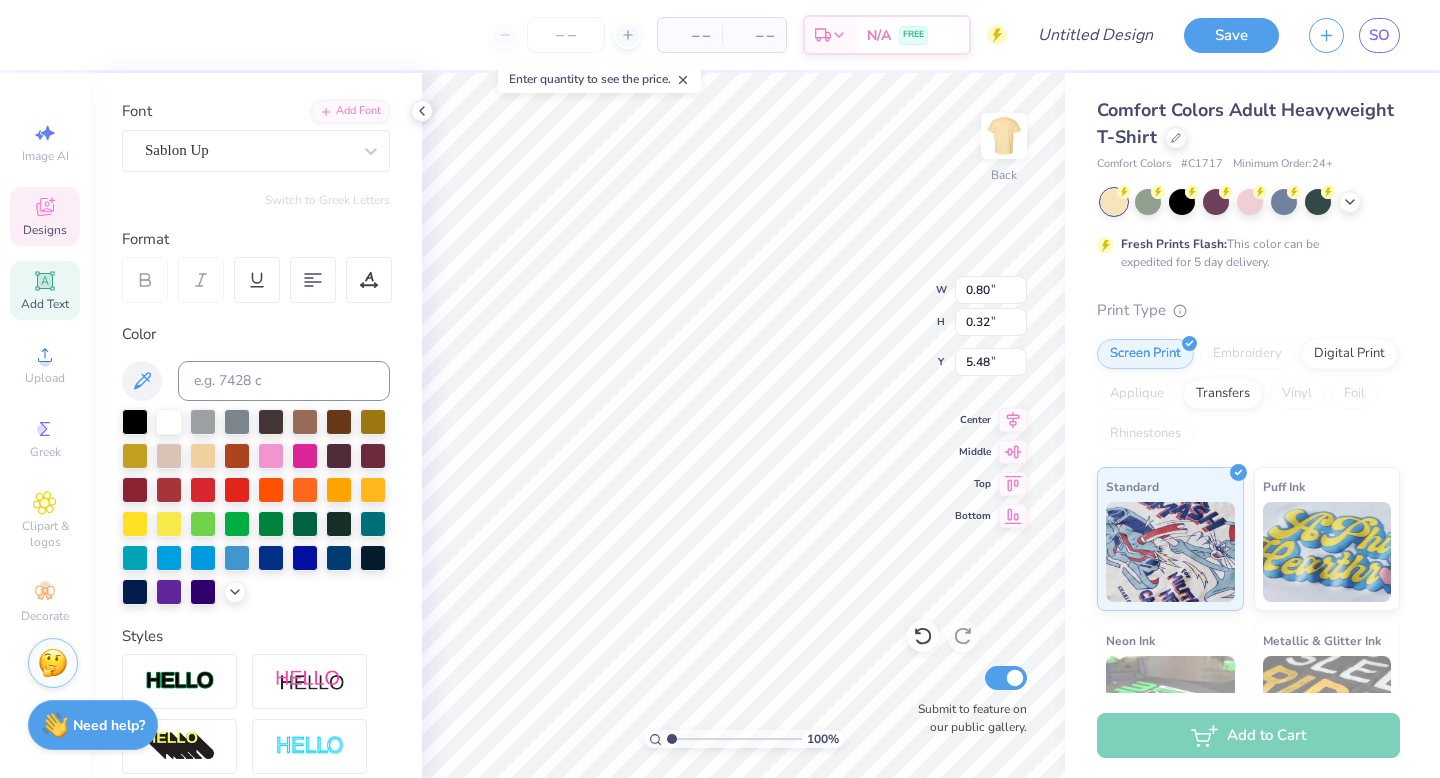 type on "5.48" 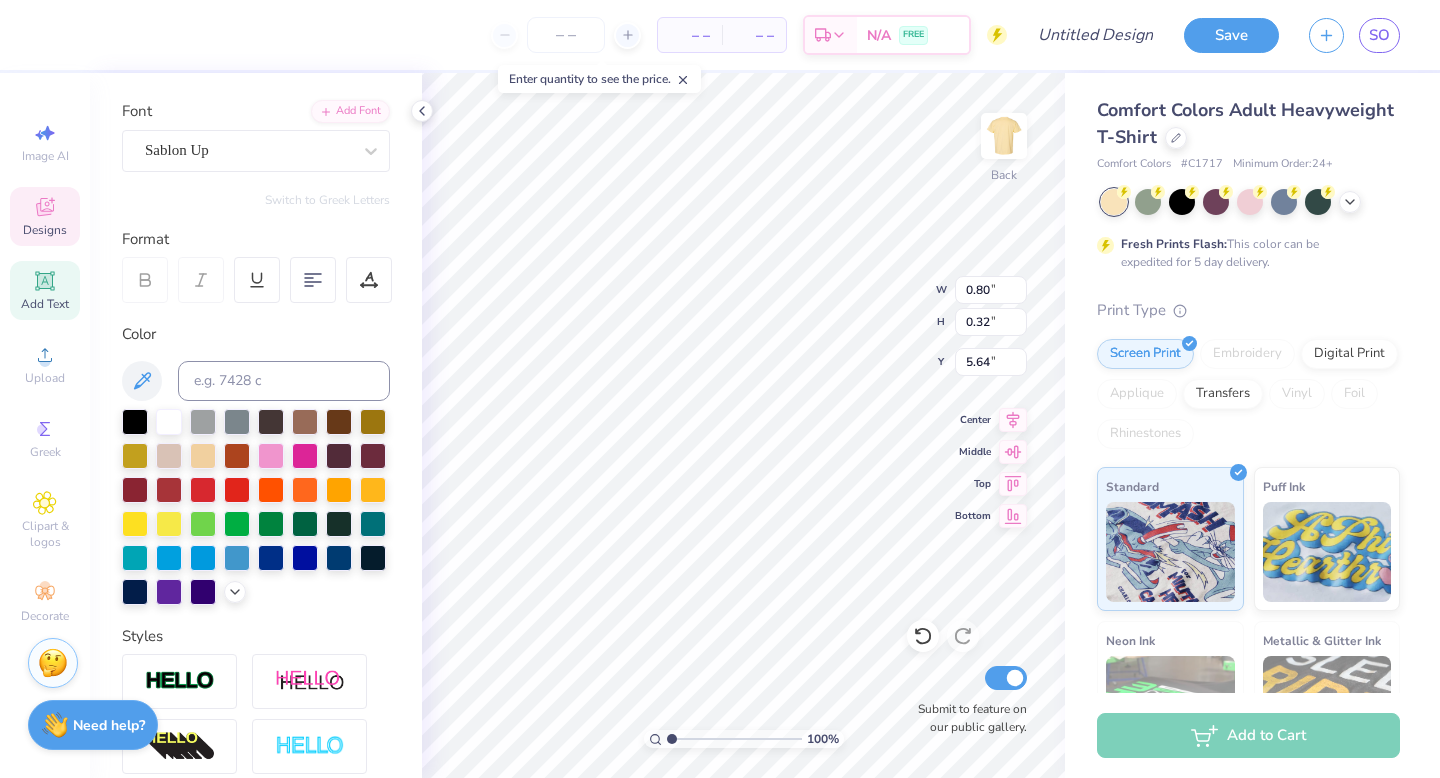 type on "5.48" 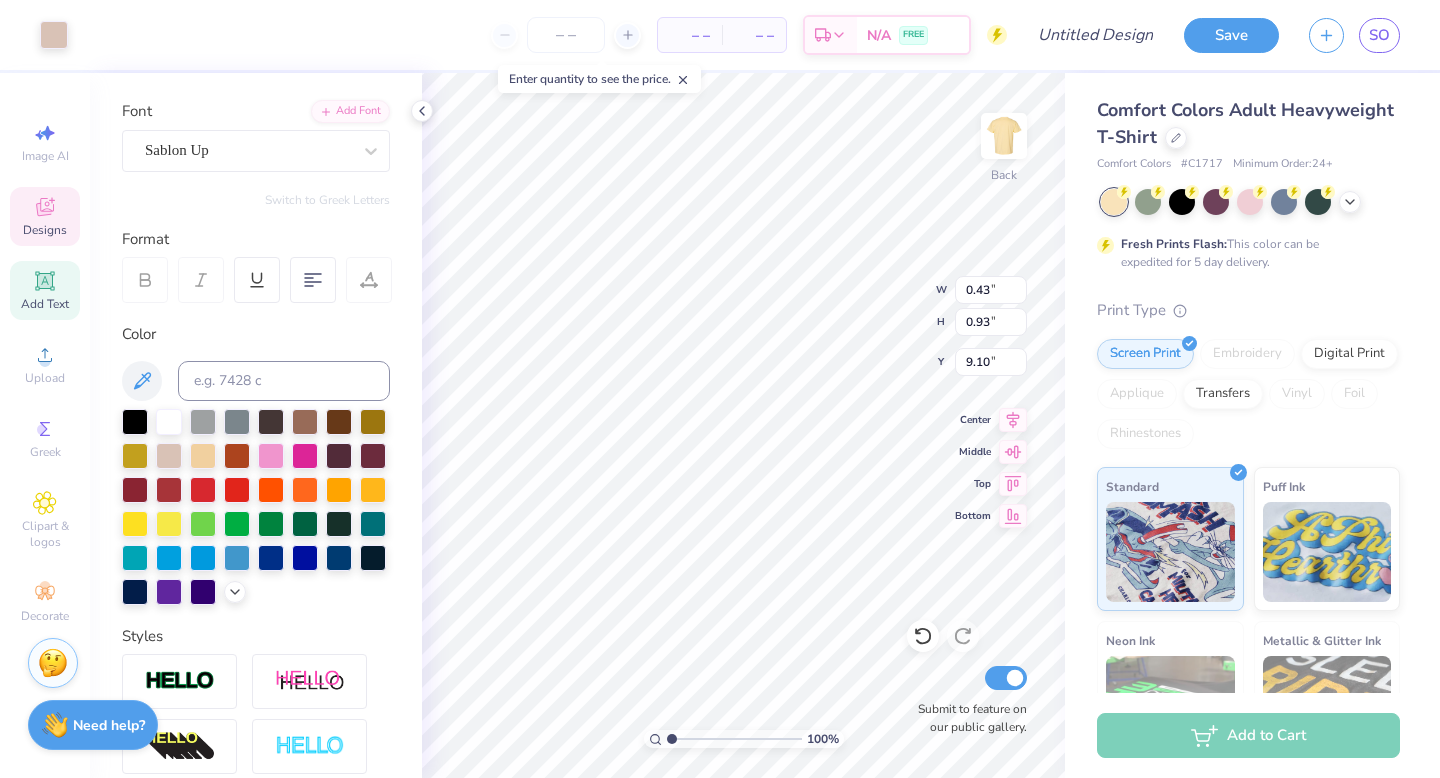 type on "0.43" 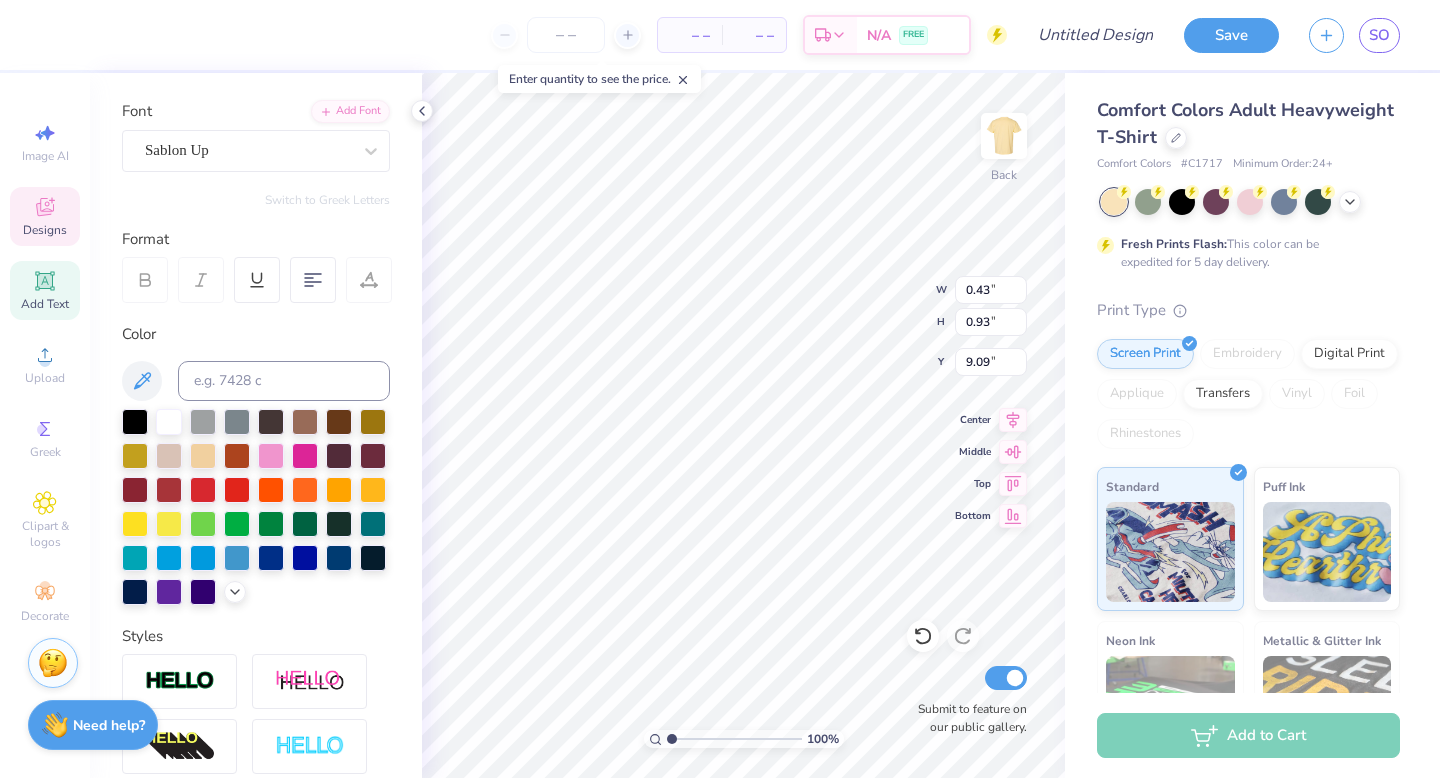 type on "0.70" 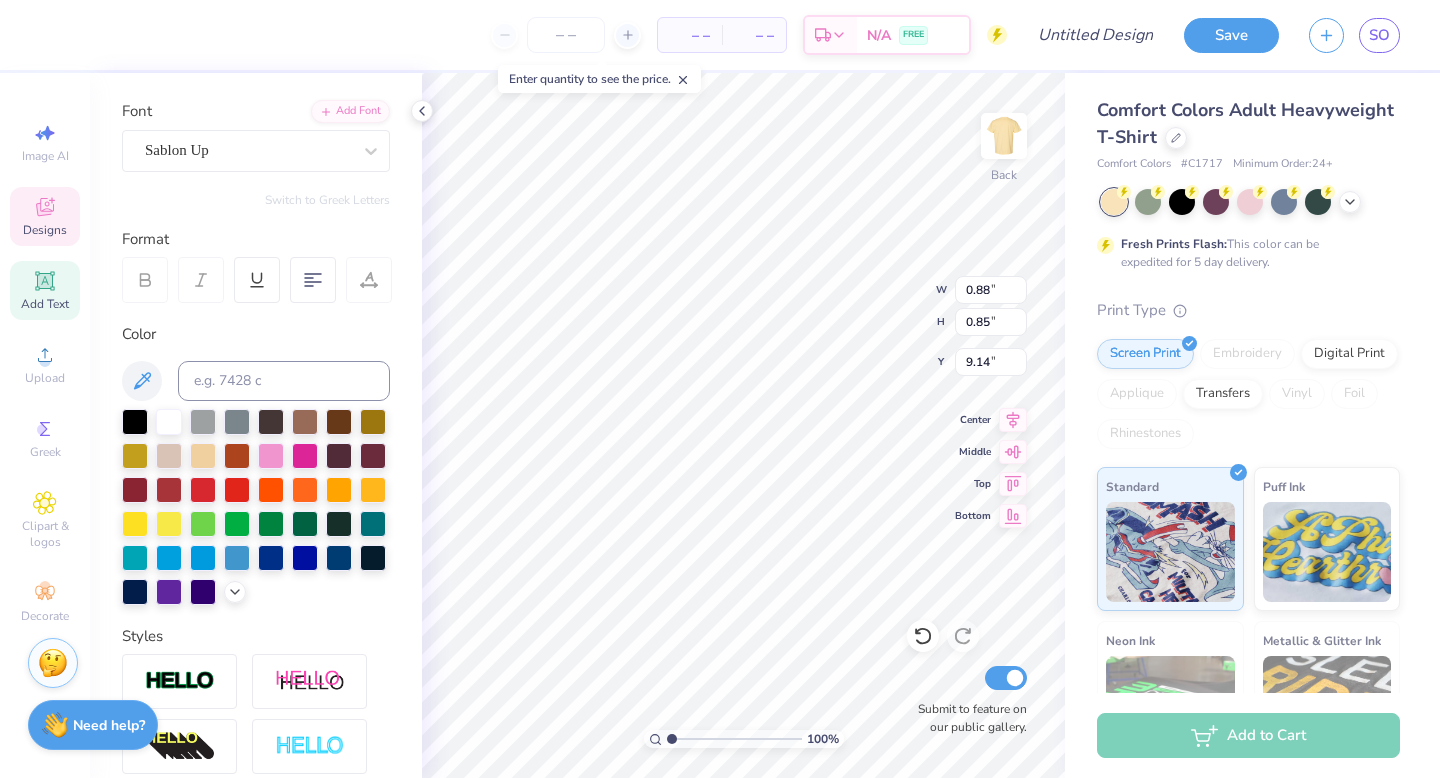 scroll, scrollTop: 0, scrollLeft: 4, axis: horizontal 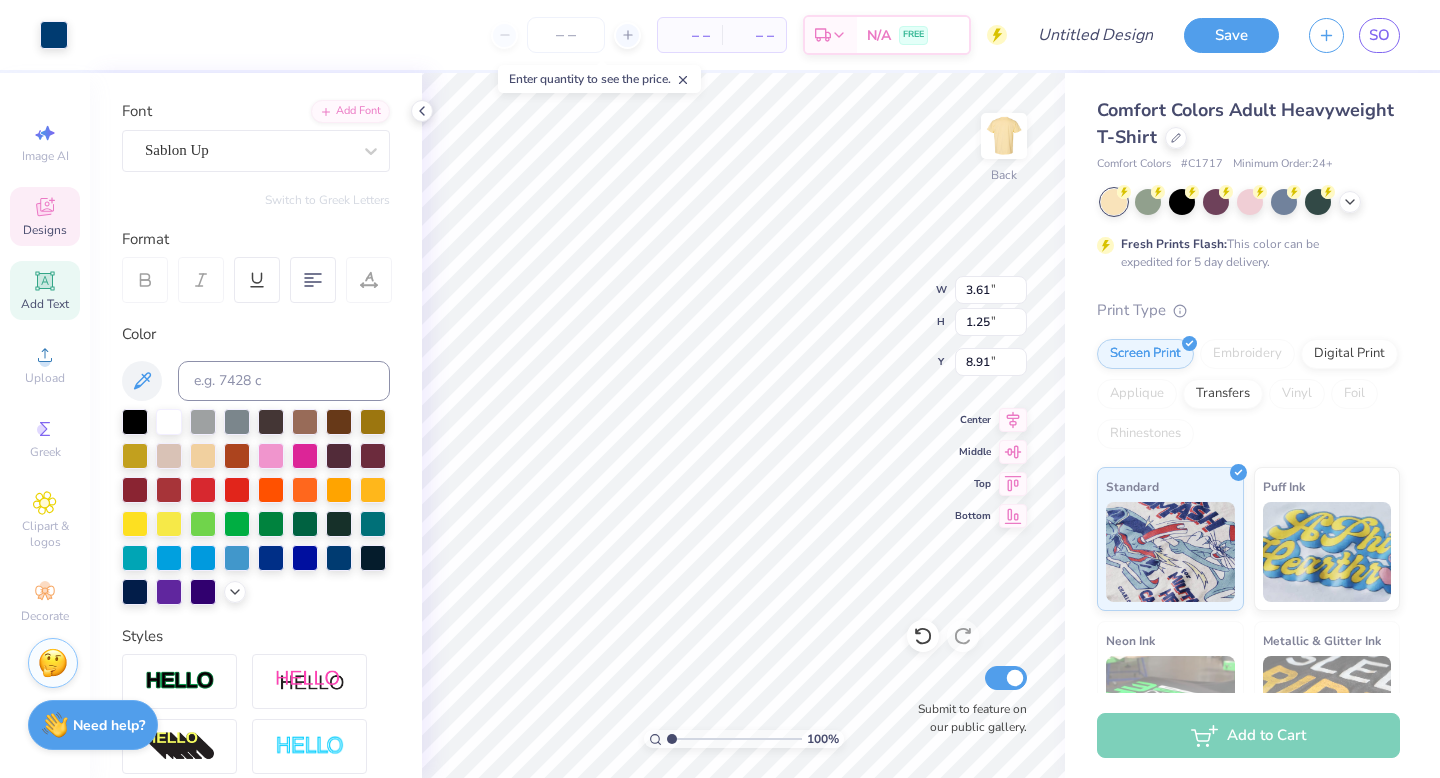 type on "3.61" 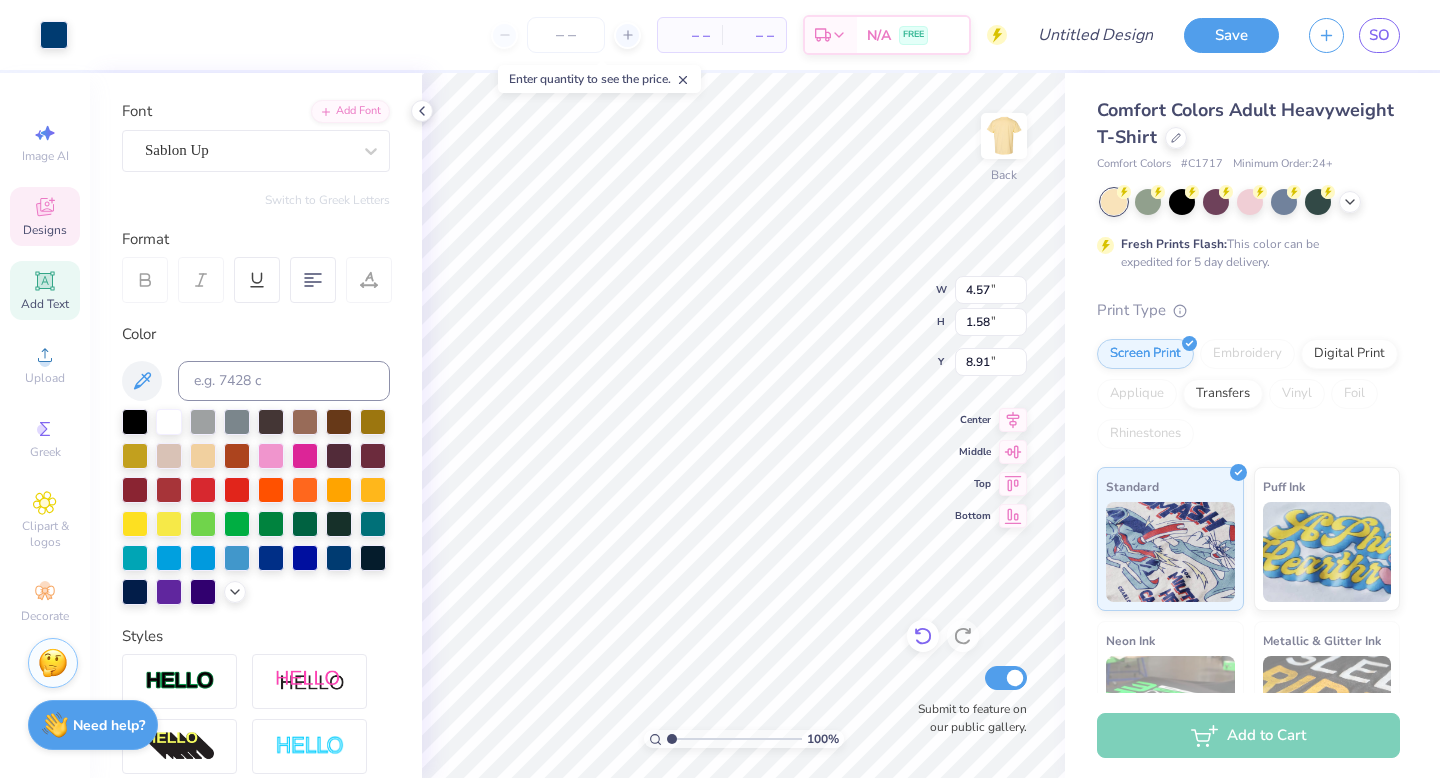 click 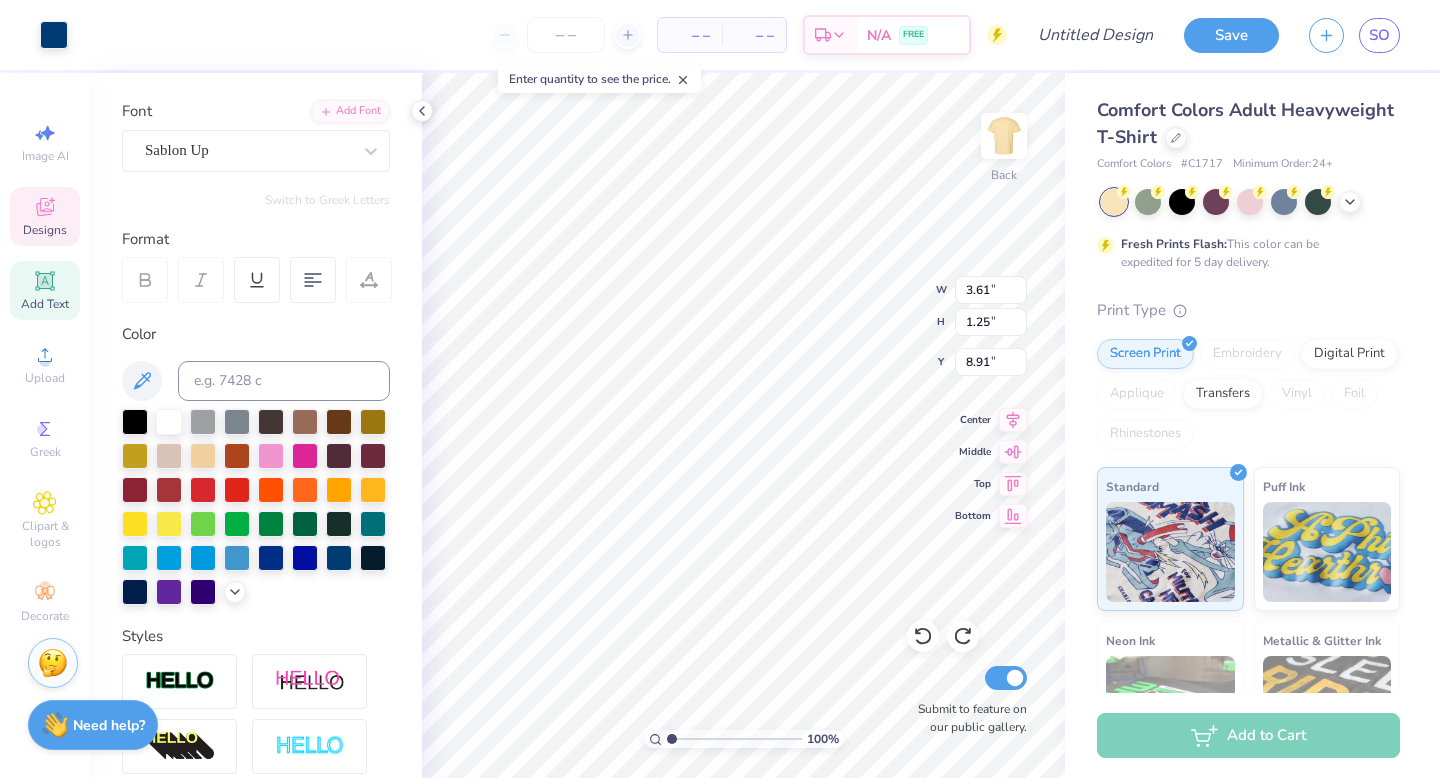 type on "0.89" 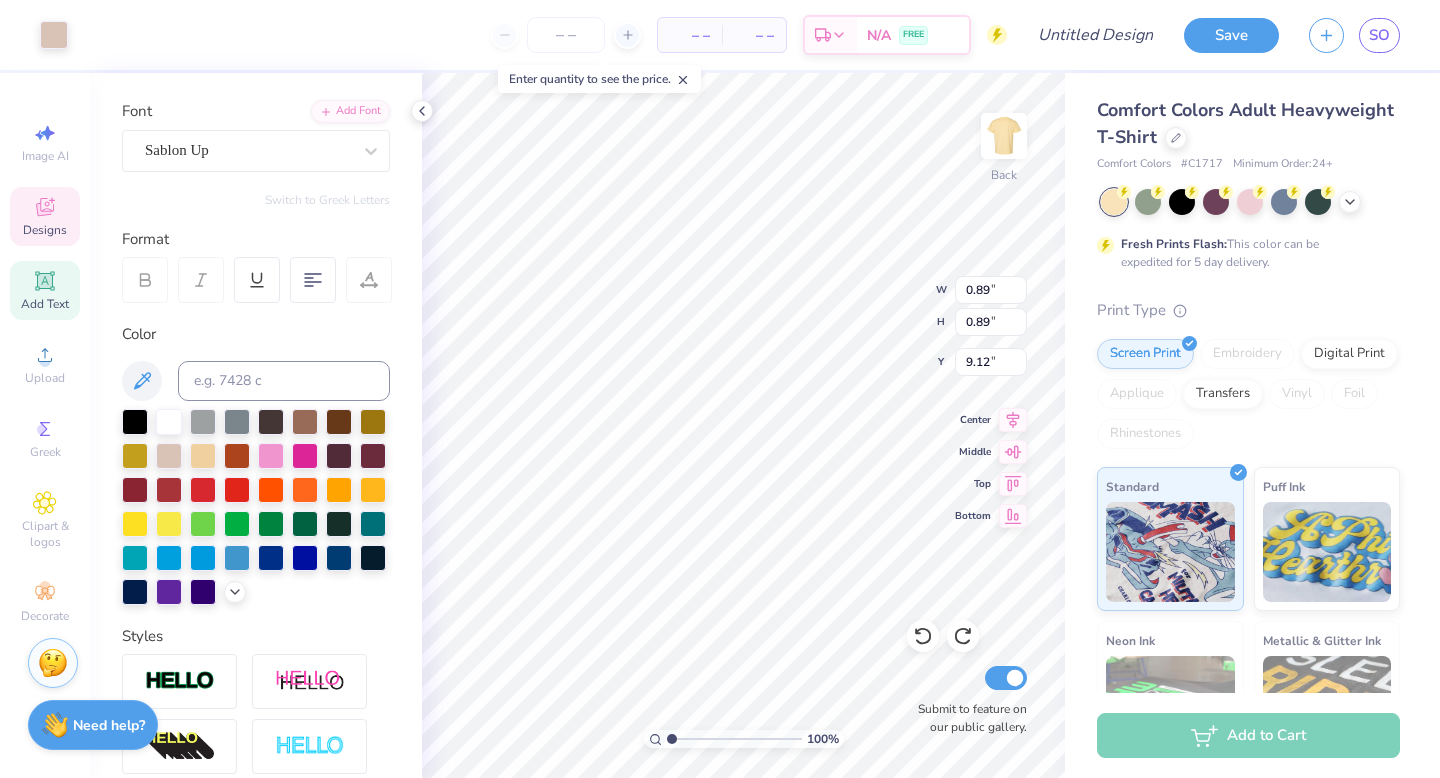 type on "9.09" 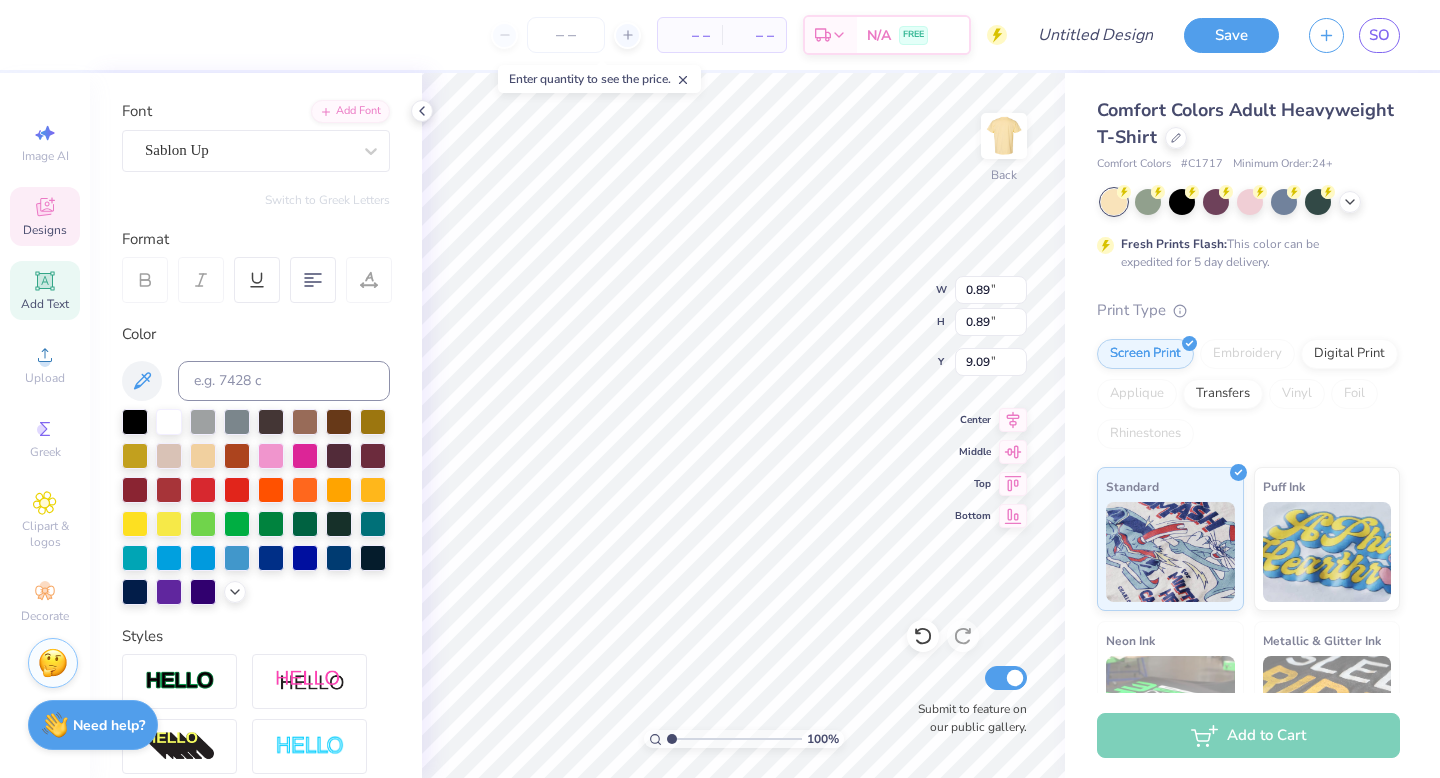 type on "2.81" 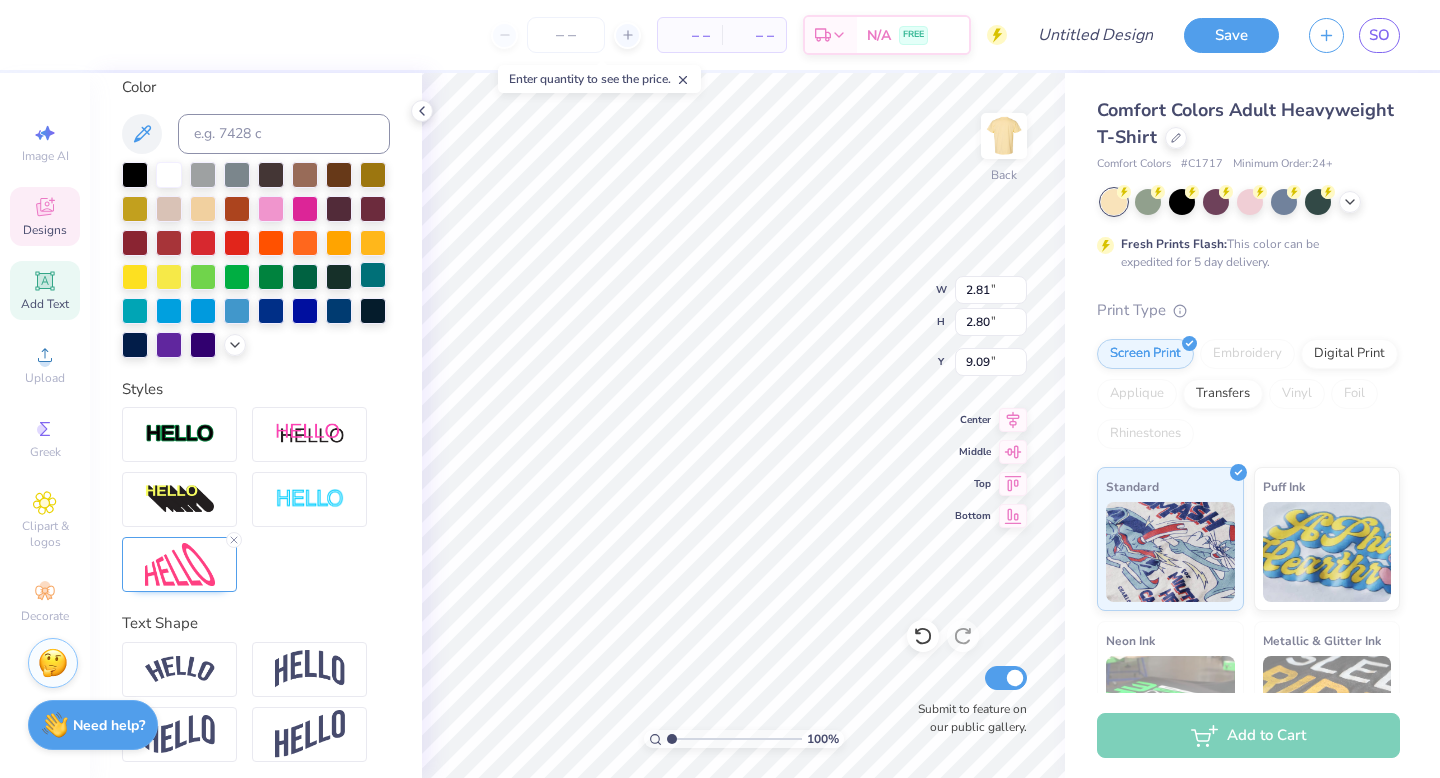 scroll, scrollTop: 384, scrollLeft: 0, axis: vertical 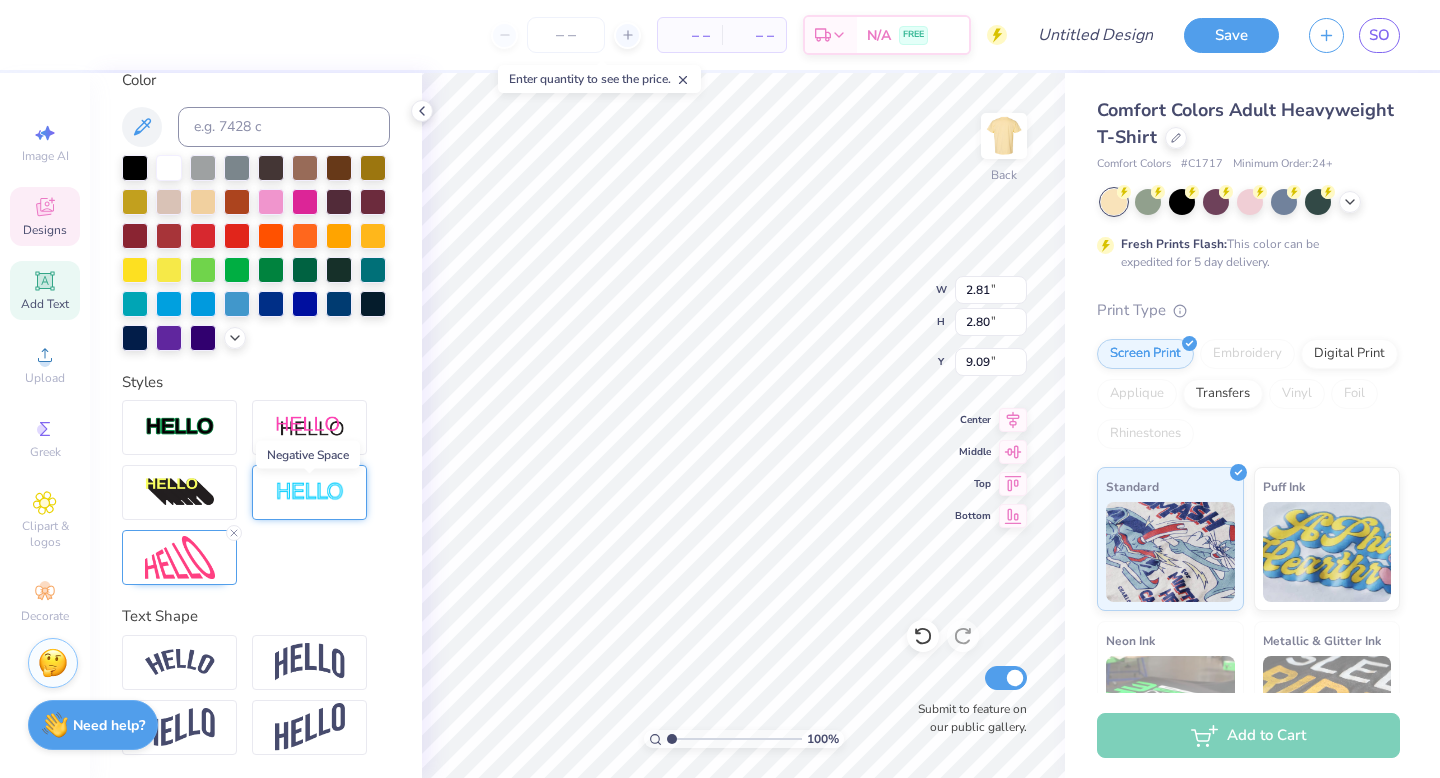 click at bounding box center (310, 492) 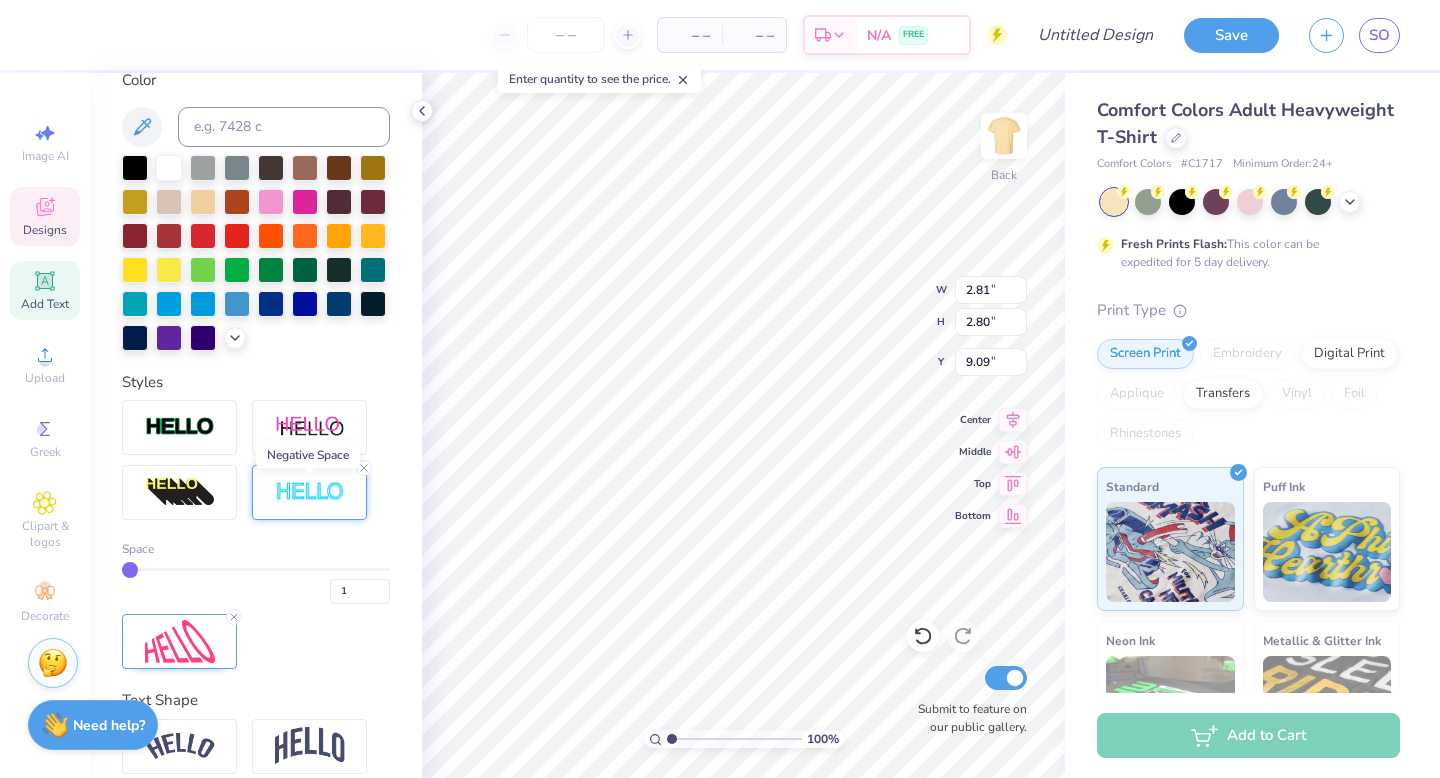 type on "2.85" 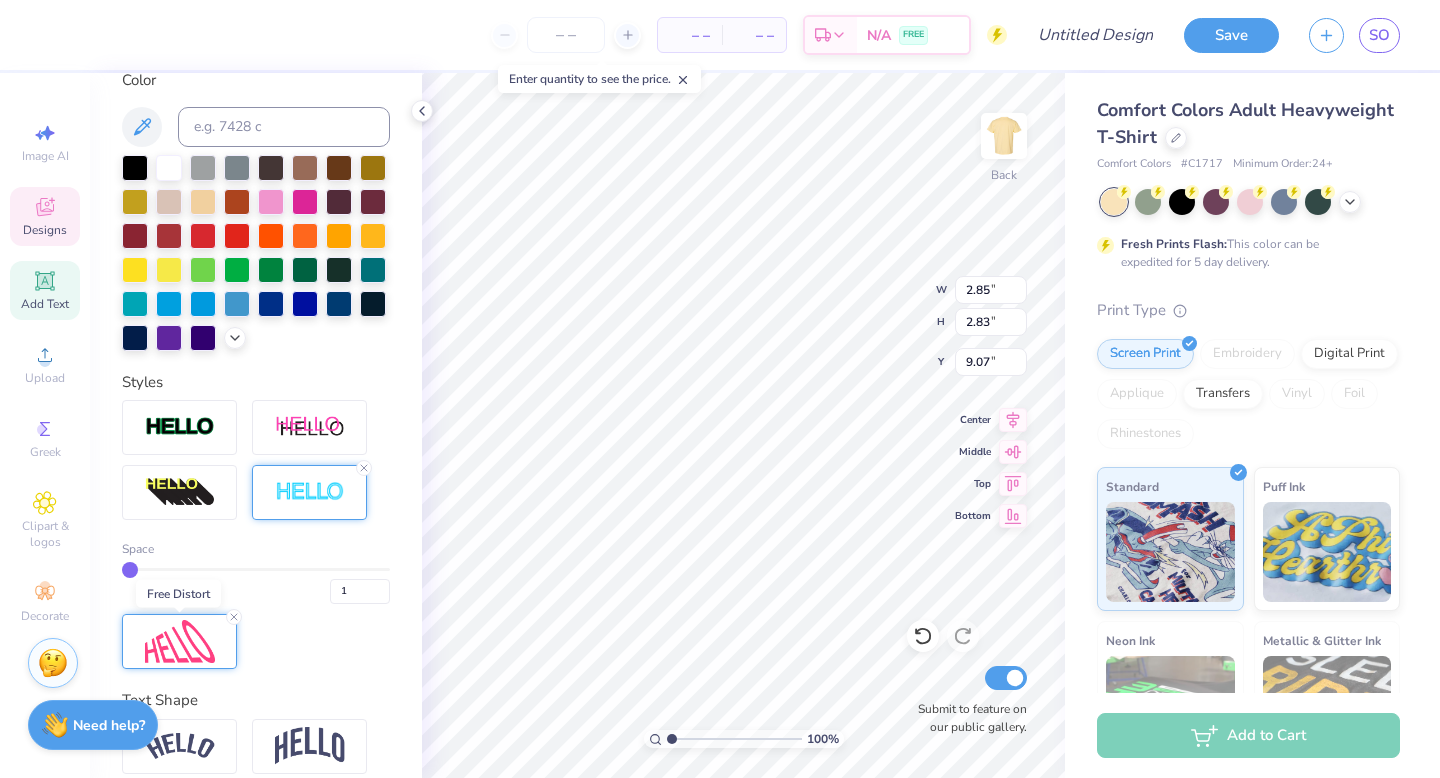 click at bounding box center (180, 641) 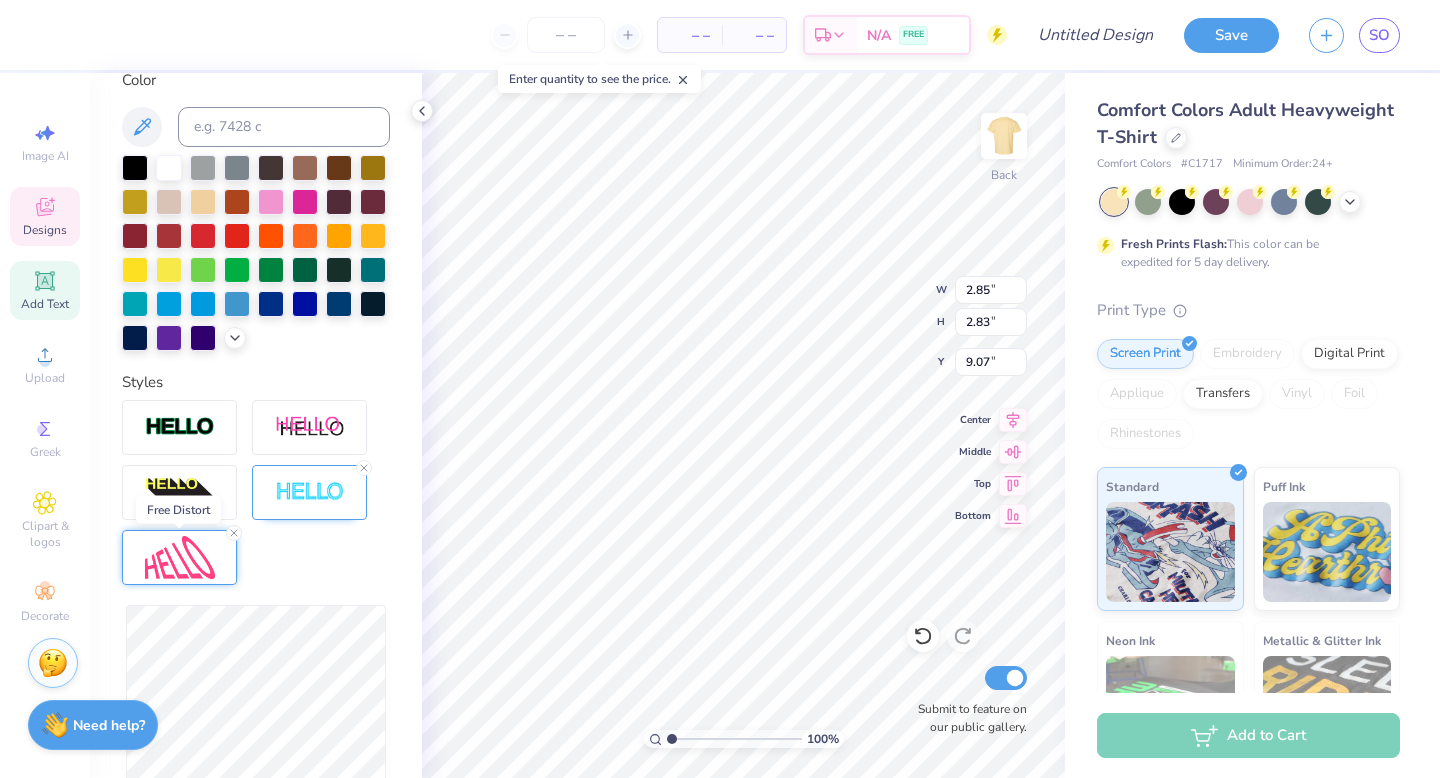 click at bounding box center (180, 557) 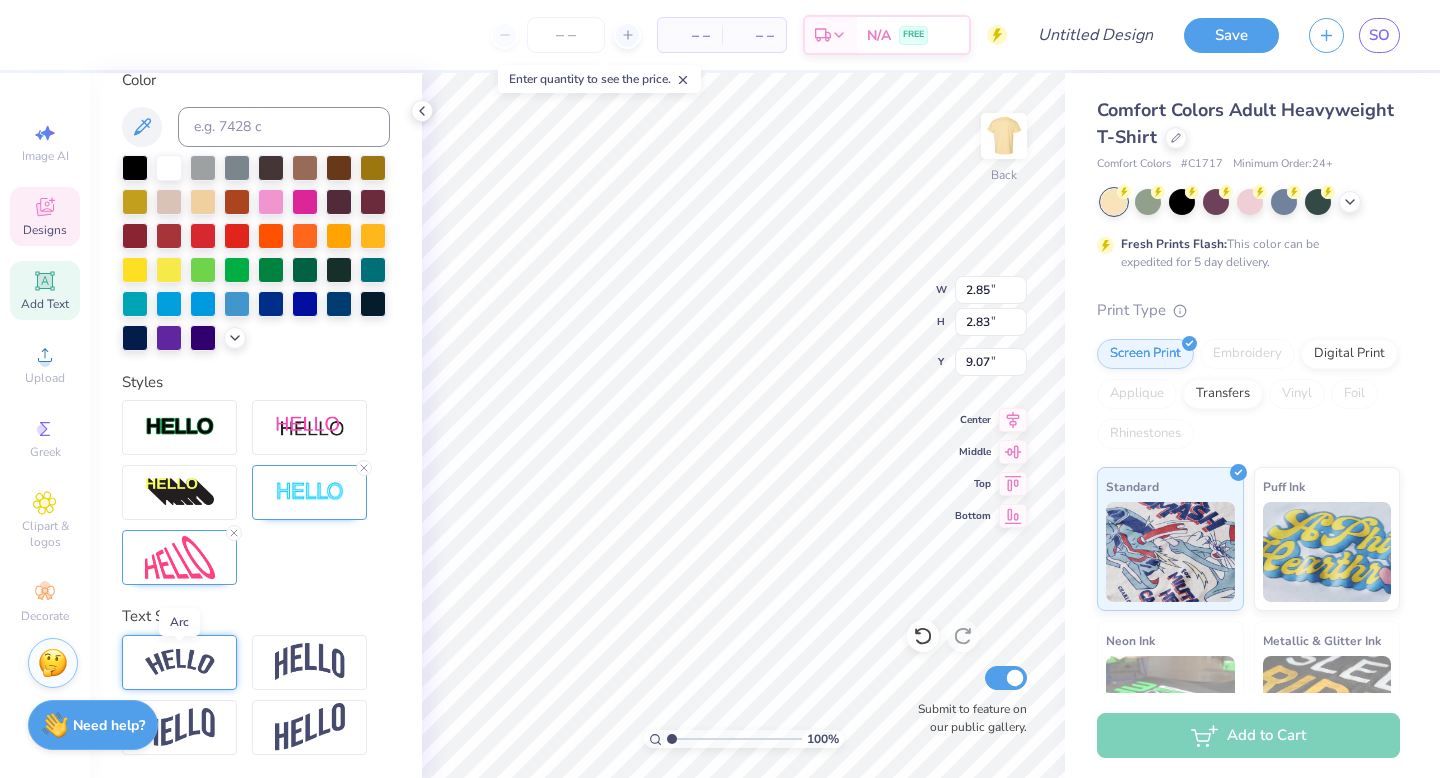 click at bounding box center [180, 662] 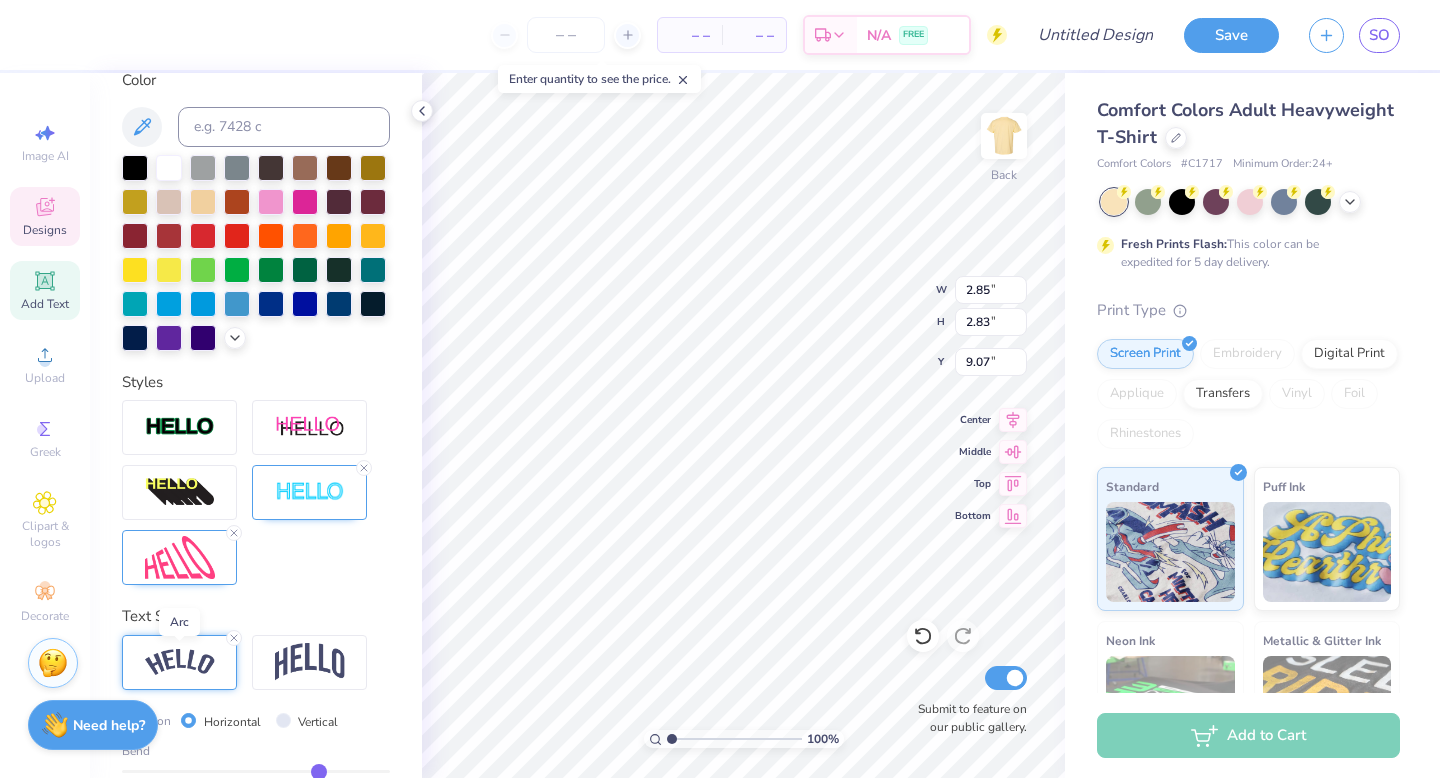 type on "2.82" 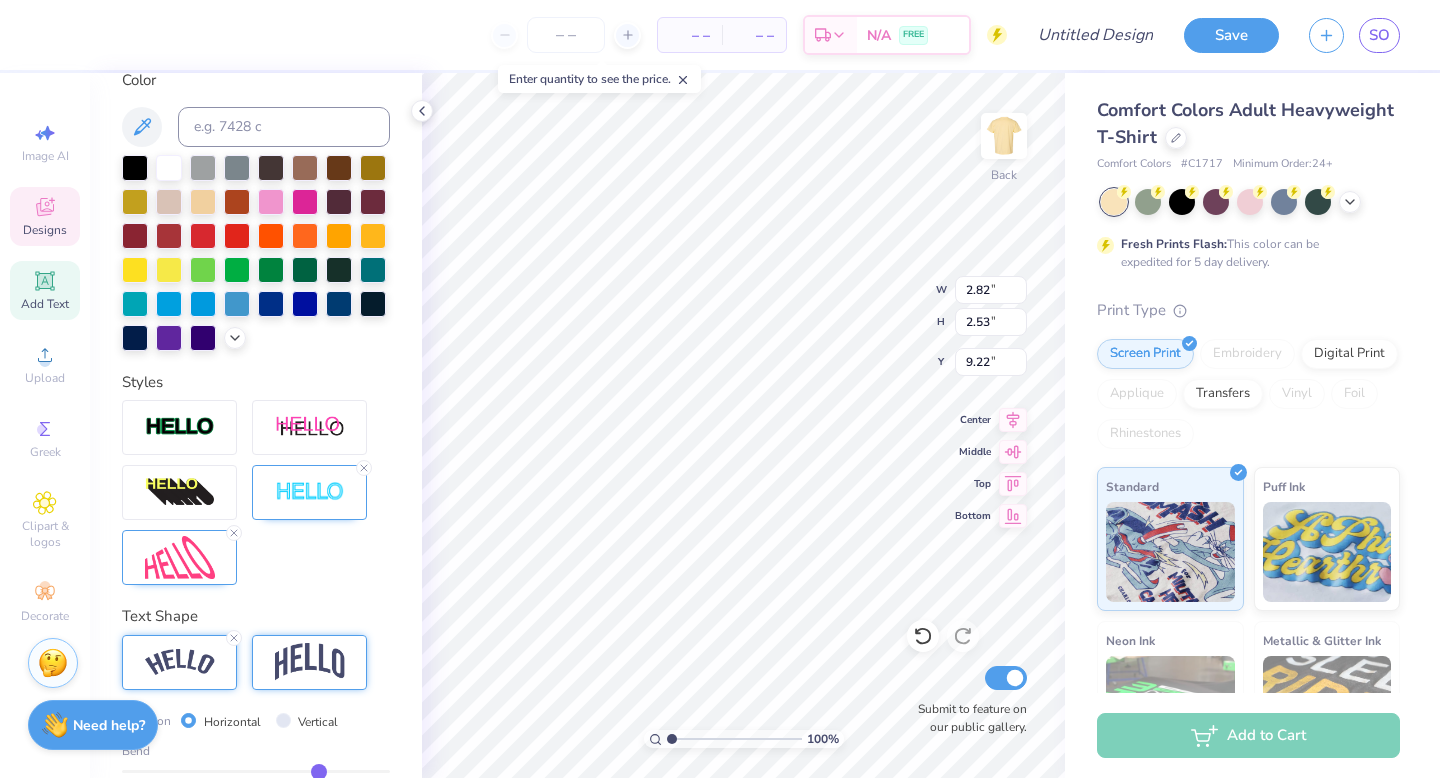 scroll, scrollTop: 501, scrollLeft: 0, axis: vertical 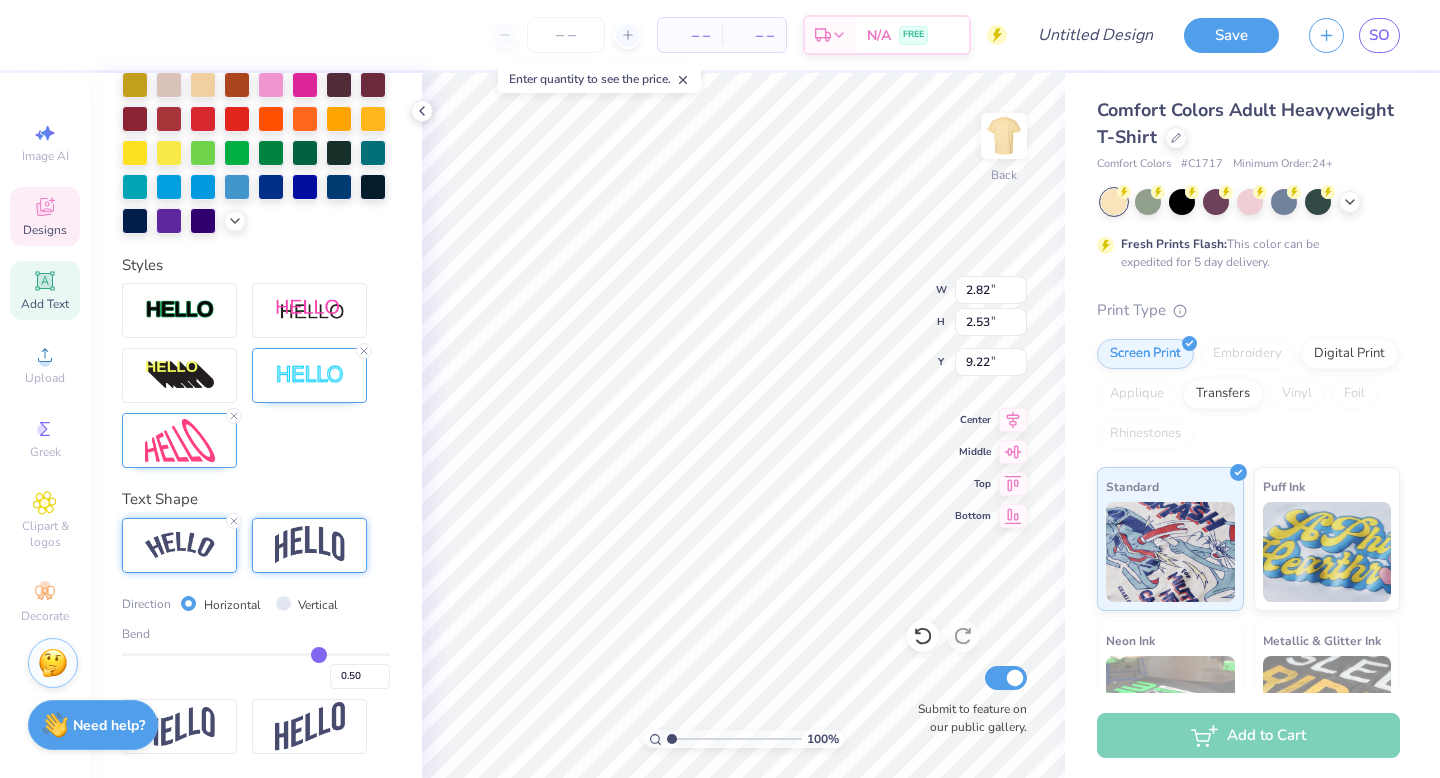 click at bounding box center (310, 545) 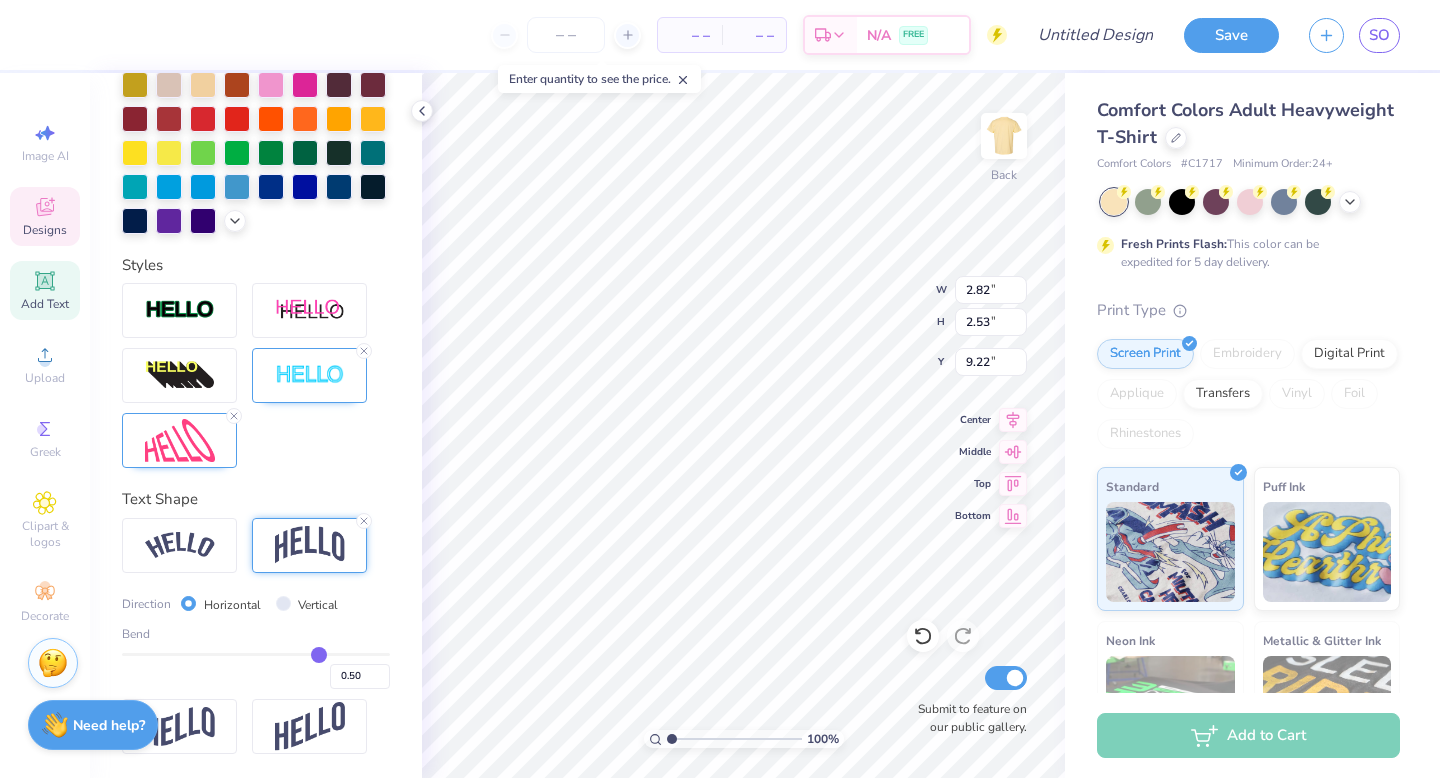 type on "2.83" 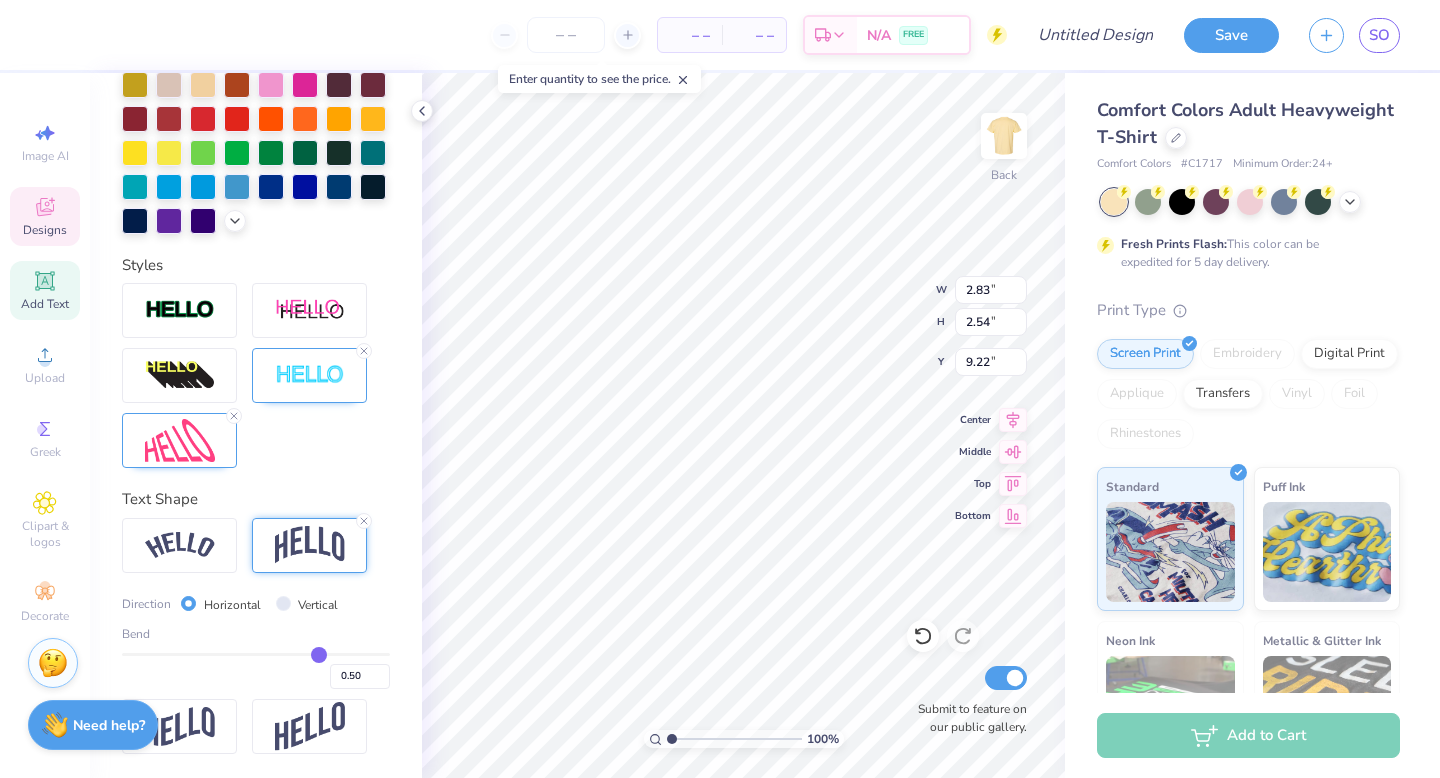 type on "4.04" 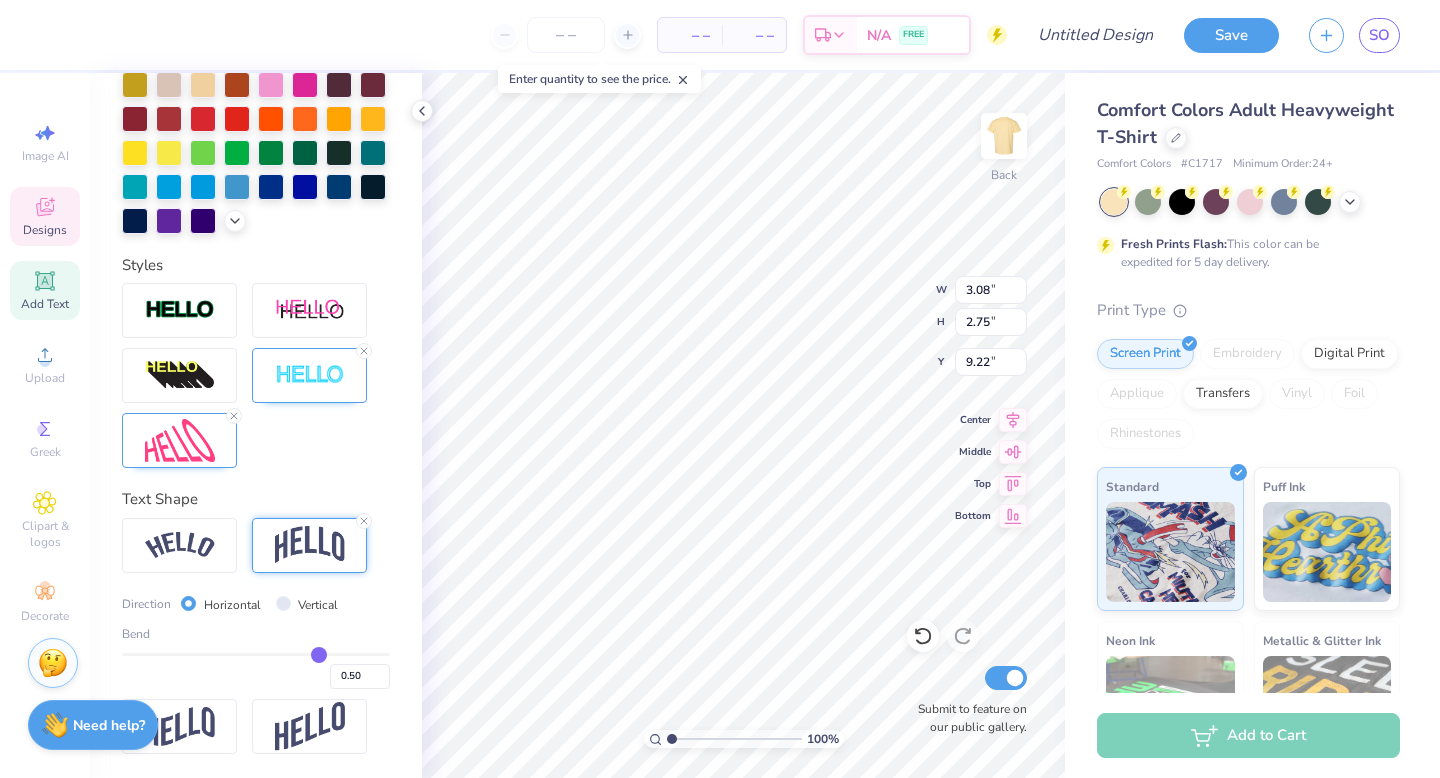 type on "3.08" 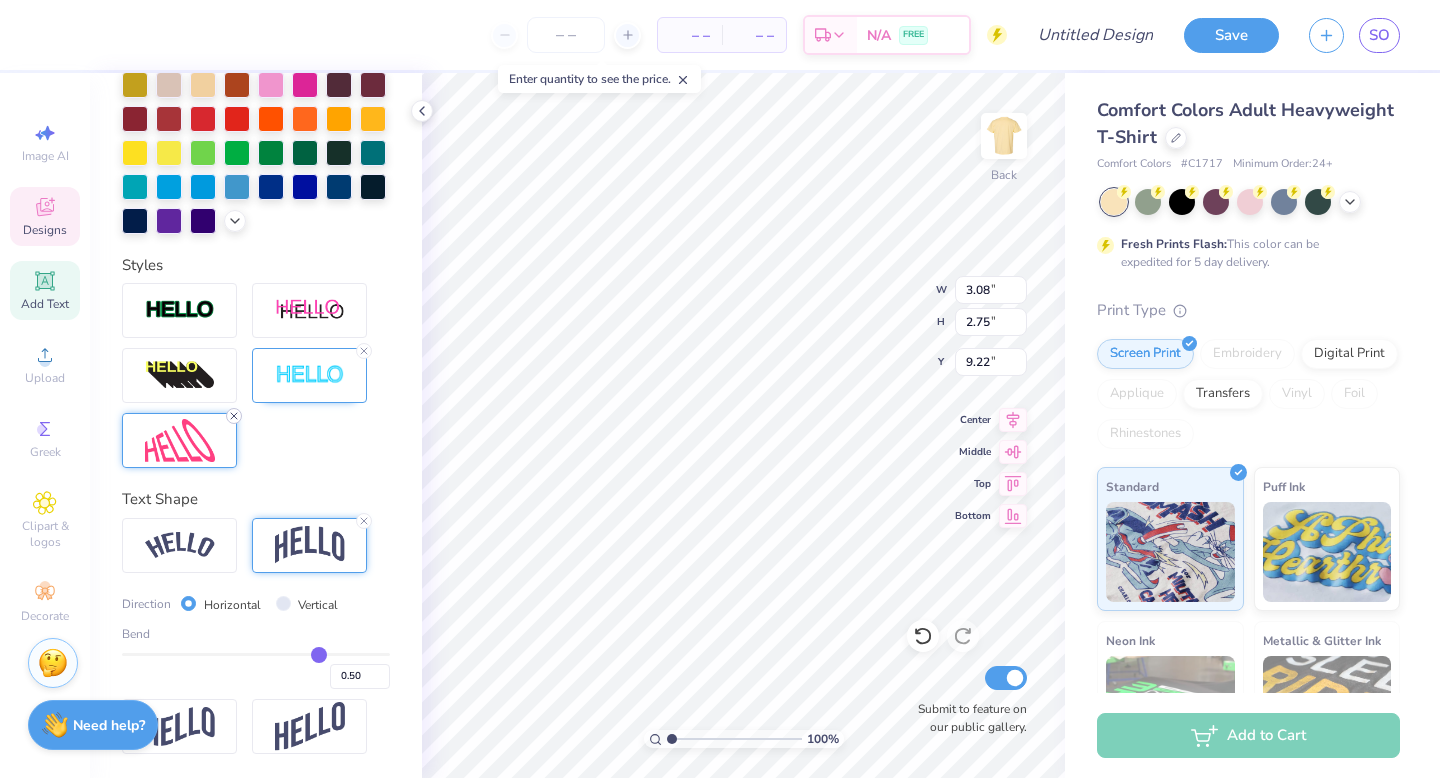 click 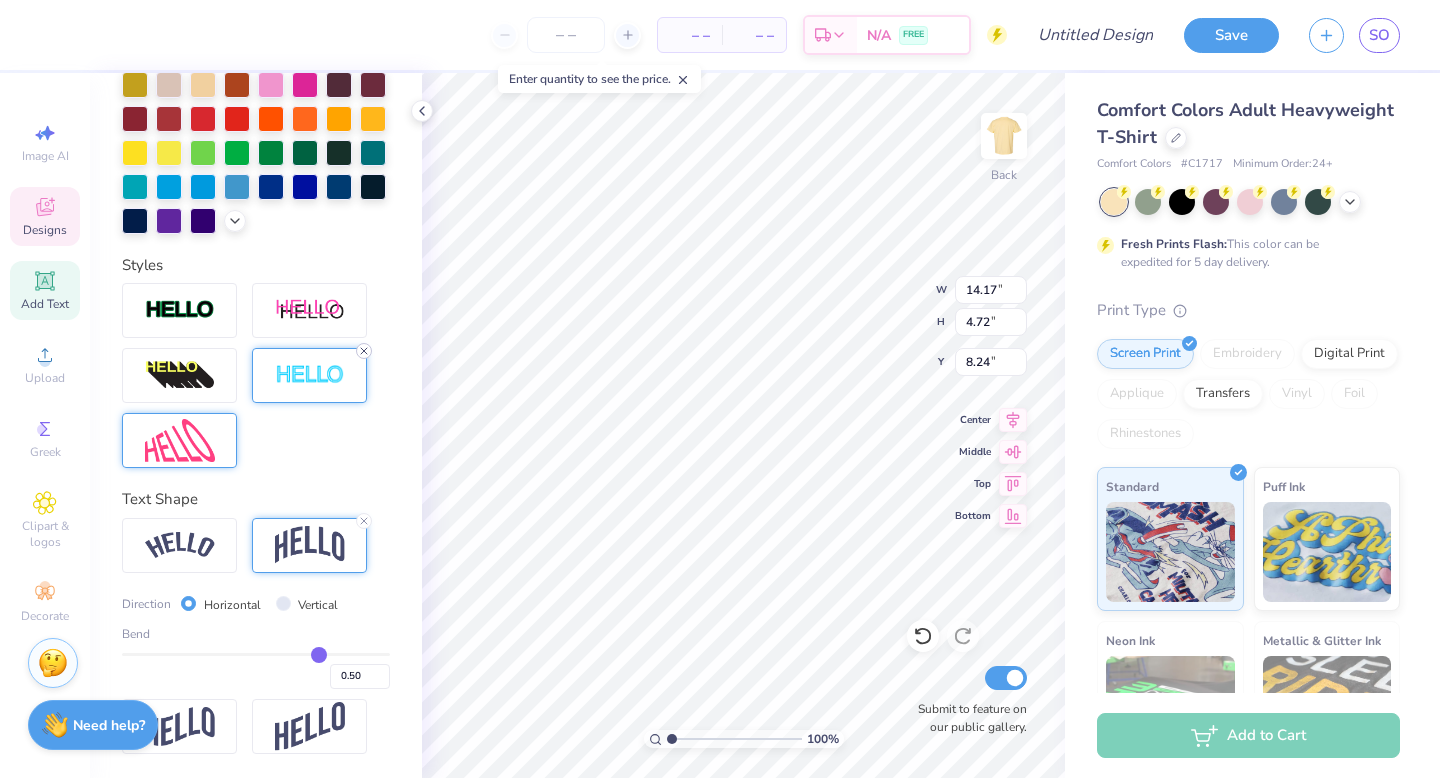 click 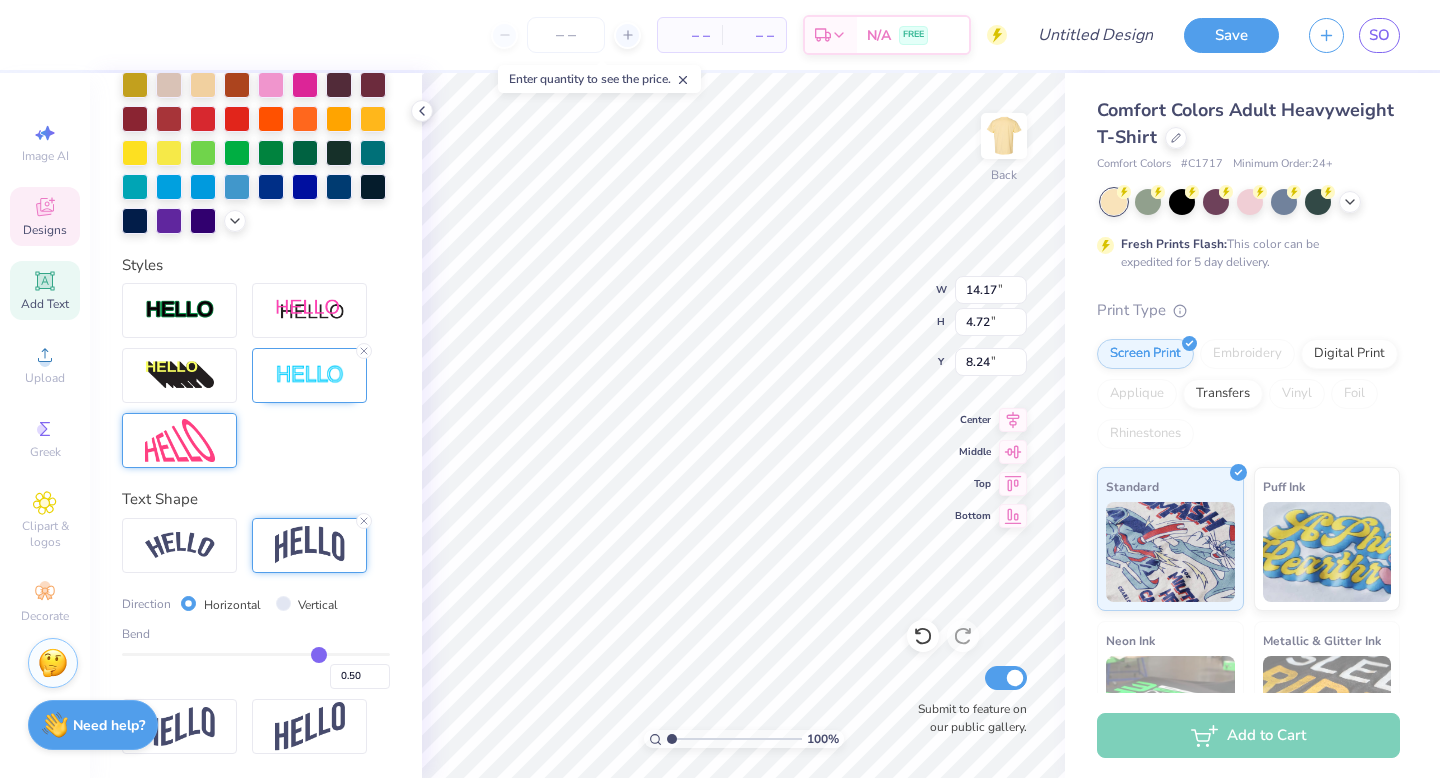 type on "14.14" 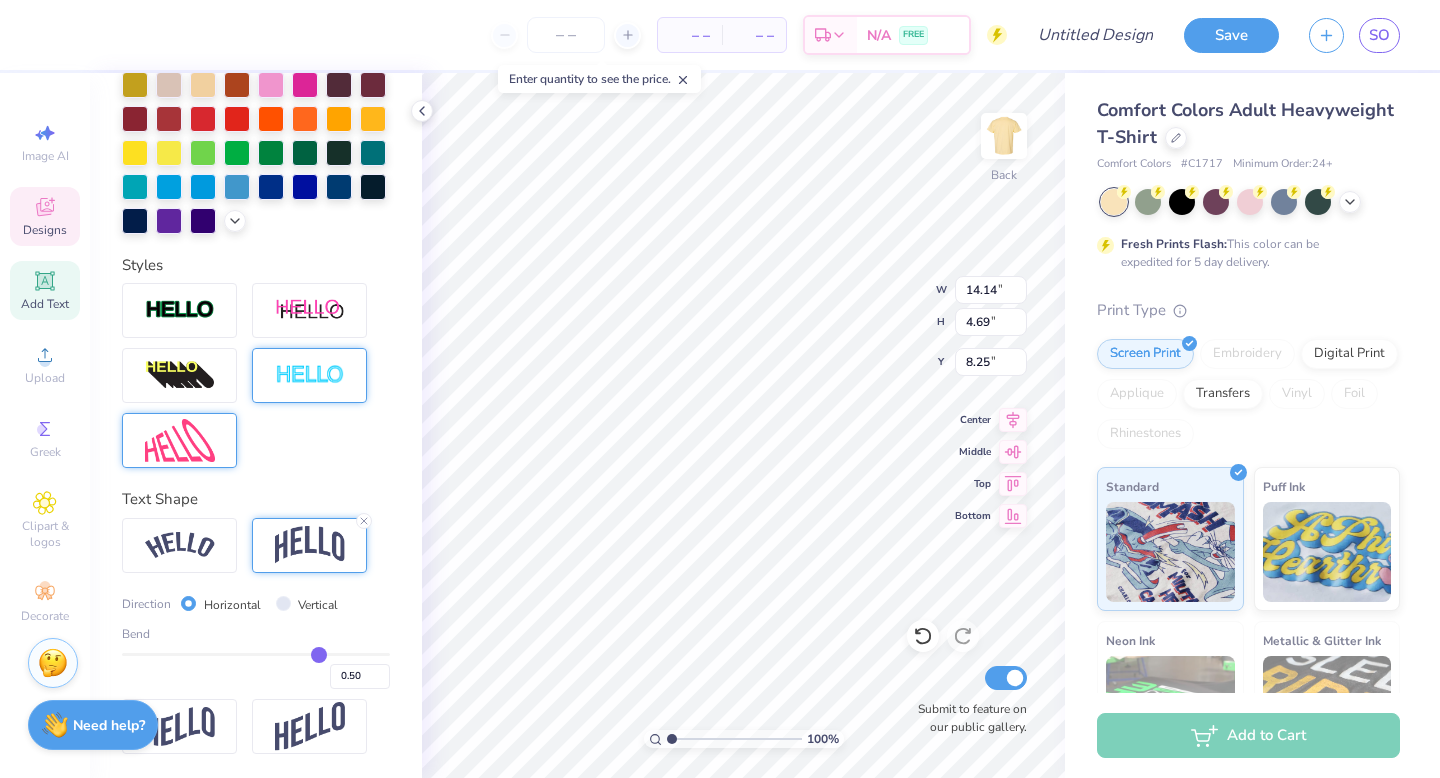 click at bounding box center [310, 375] 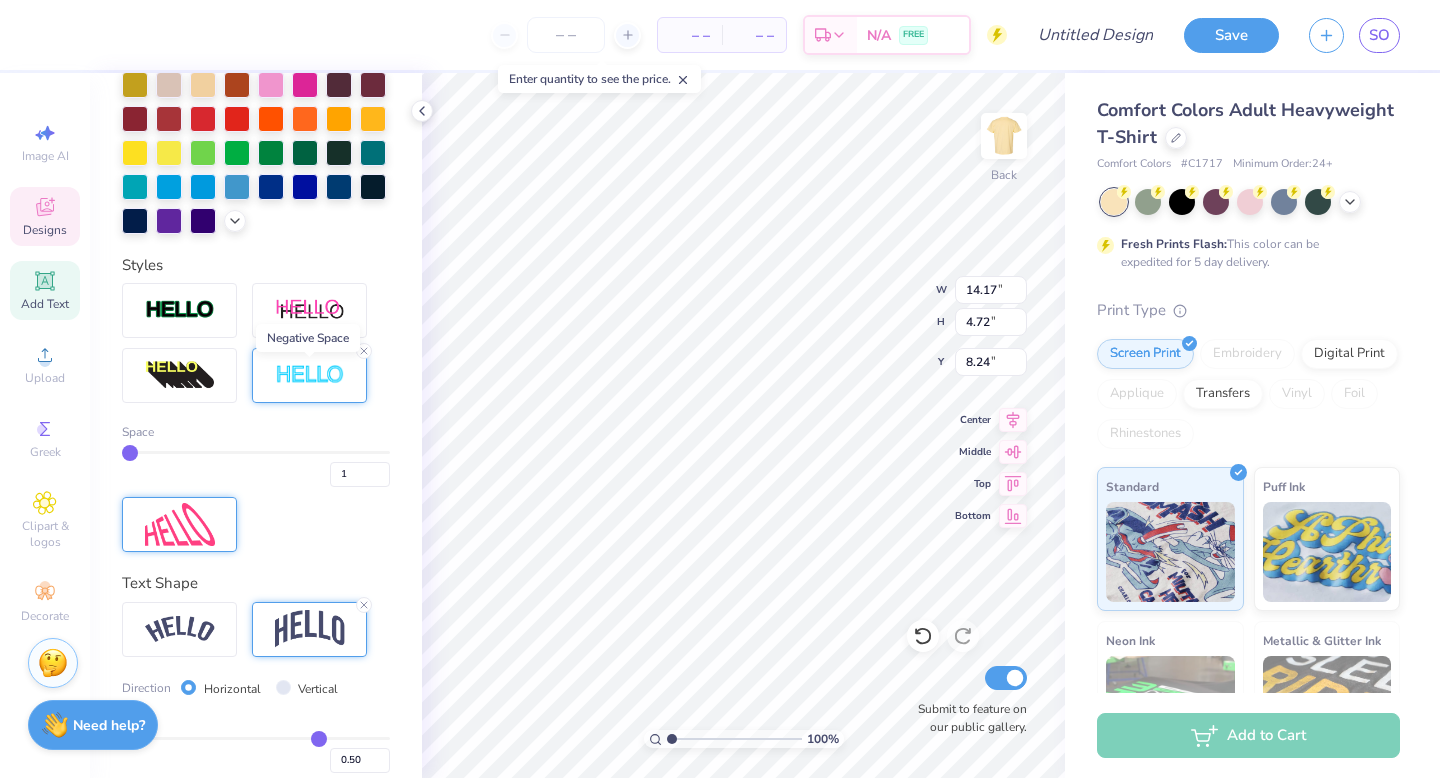 click at bounding box center [310, 375] 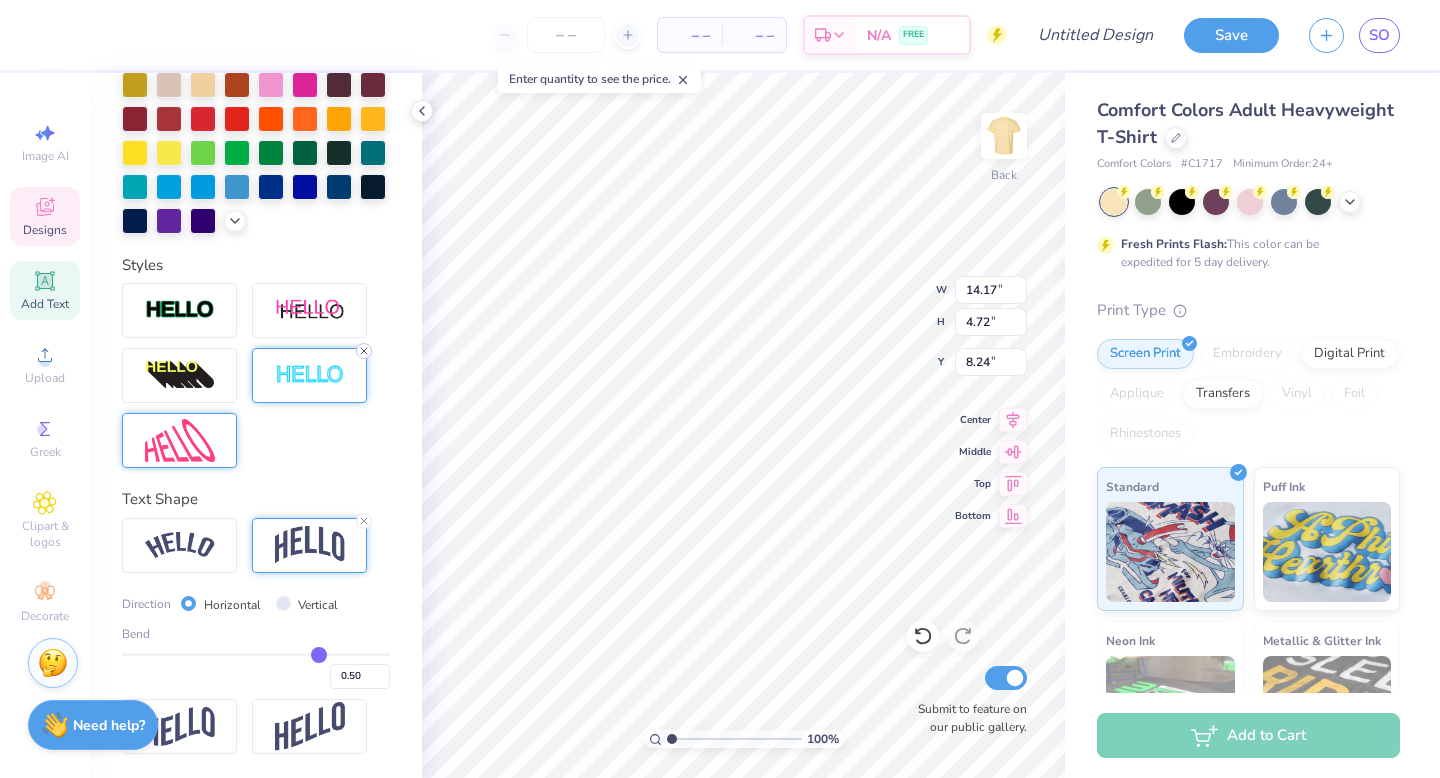 click 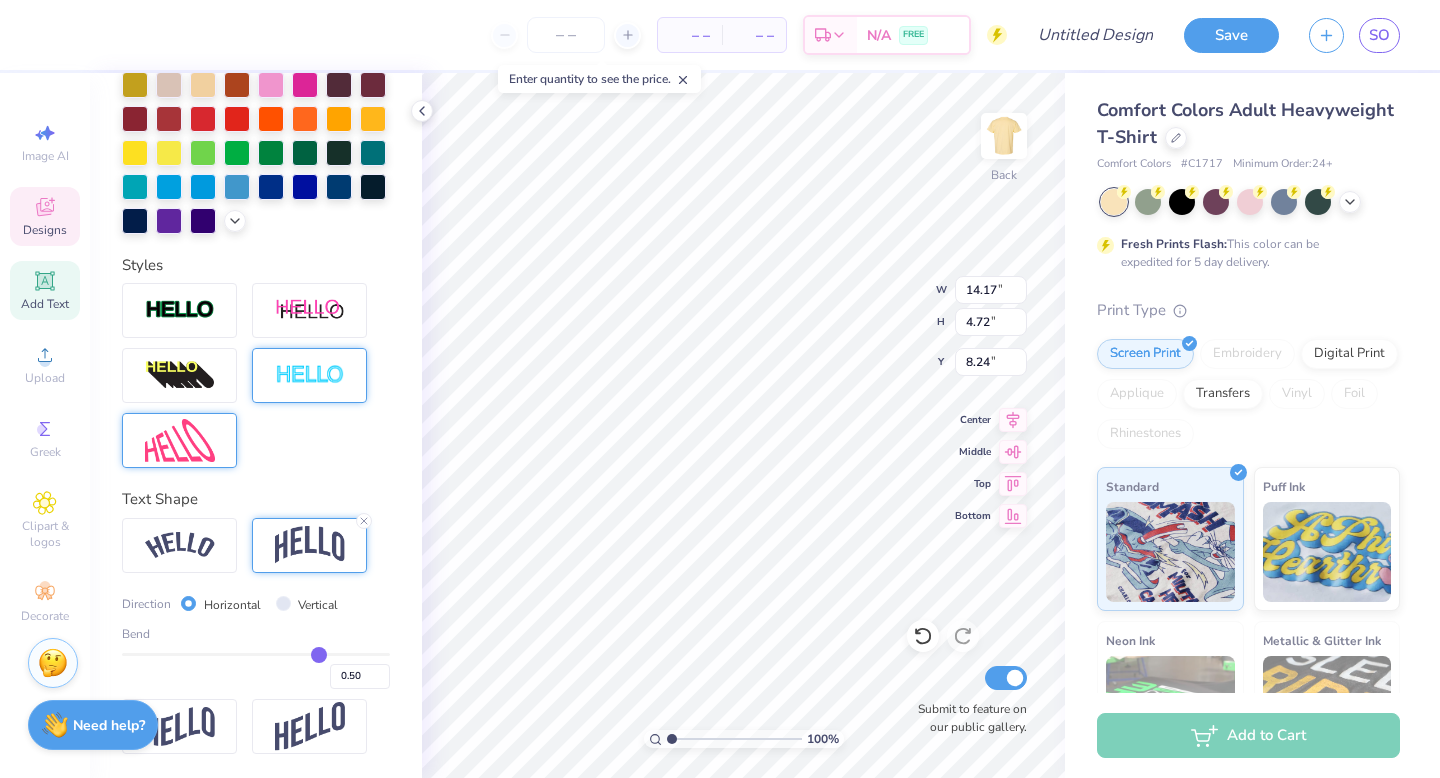 type on "14.14" 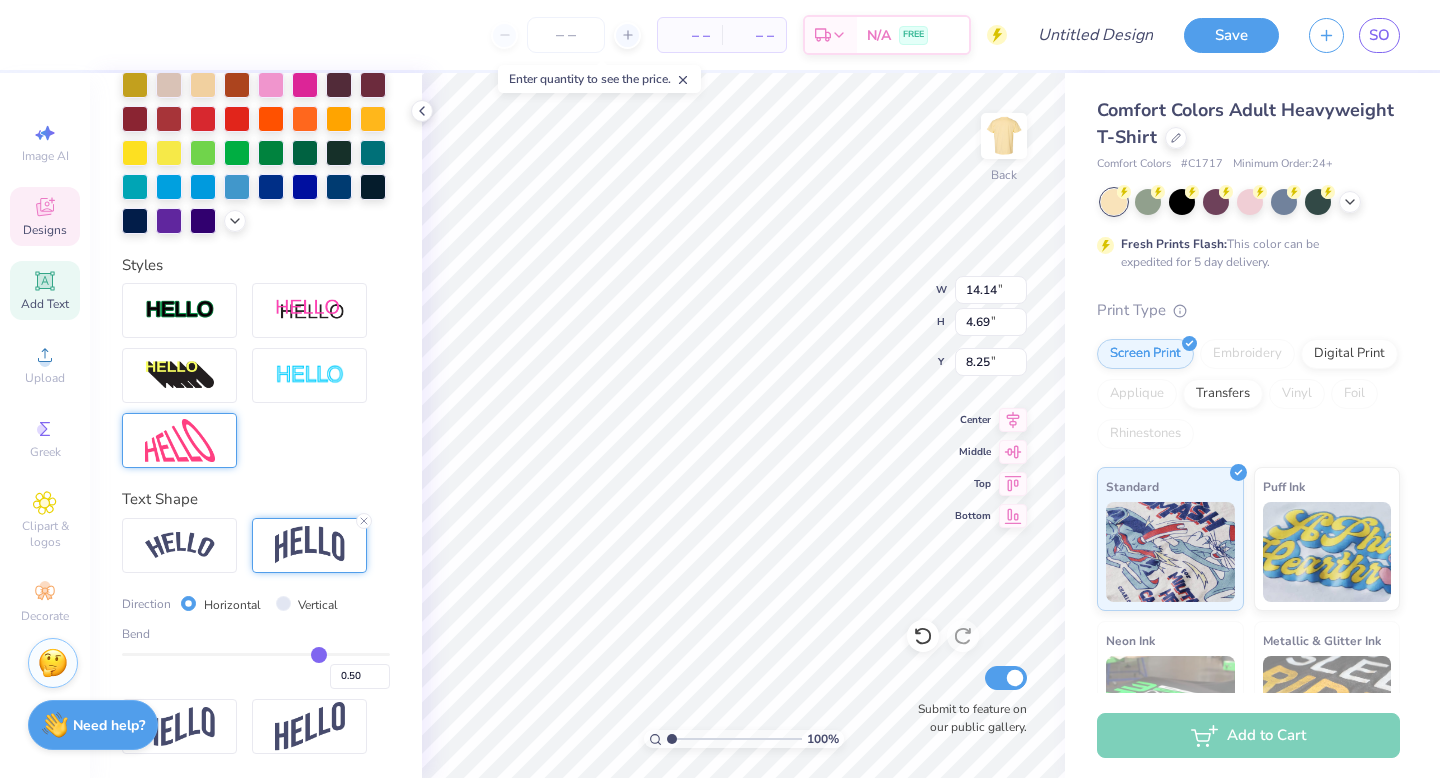 click at bounding box center [179, 440] 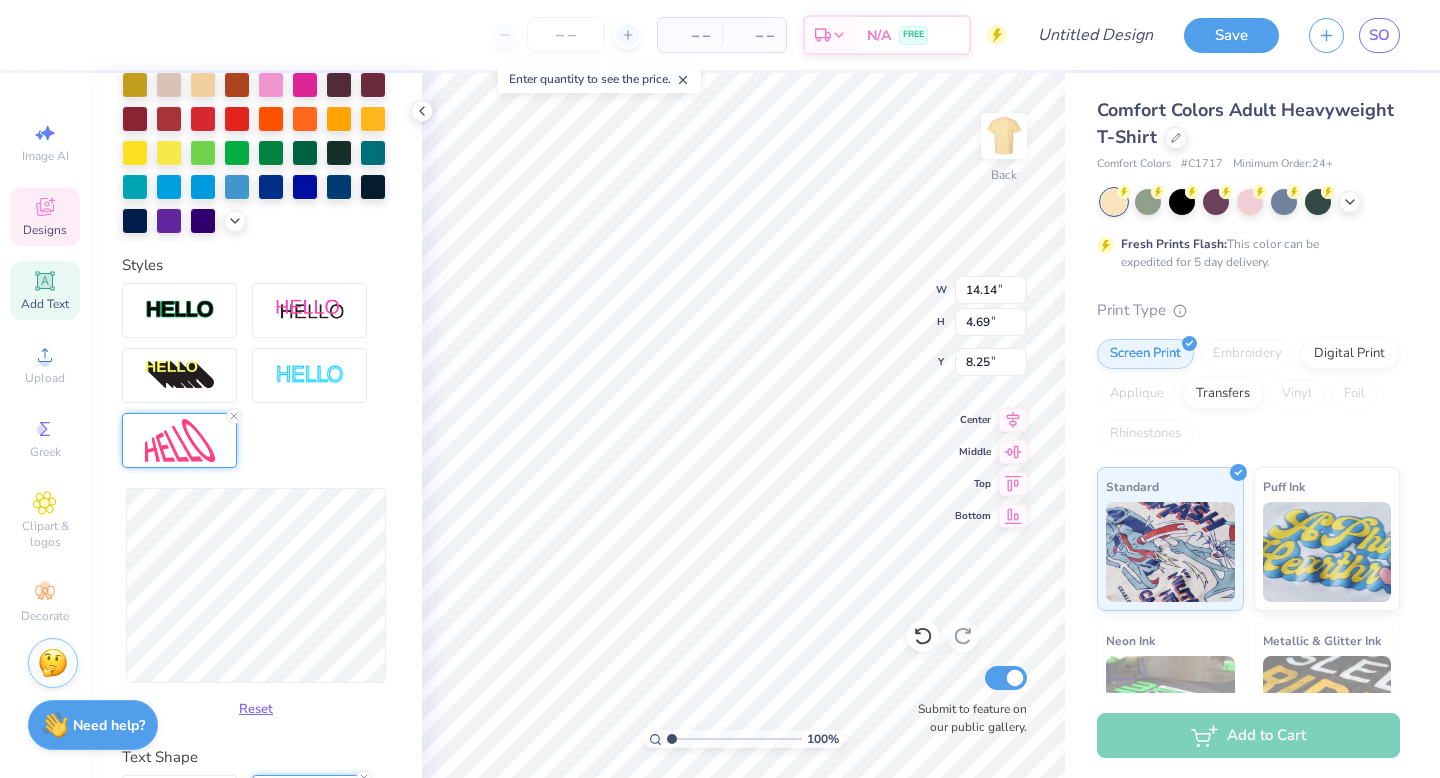 type on "14.17" 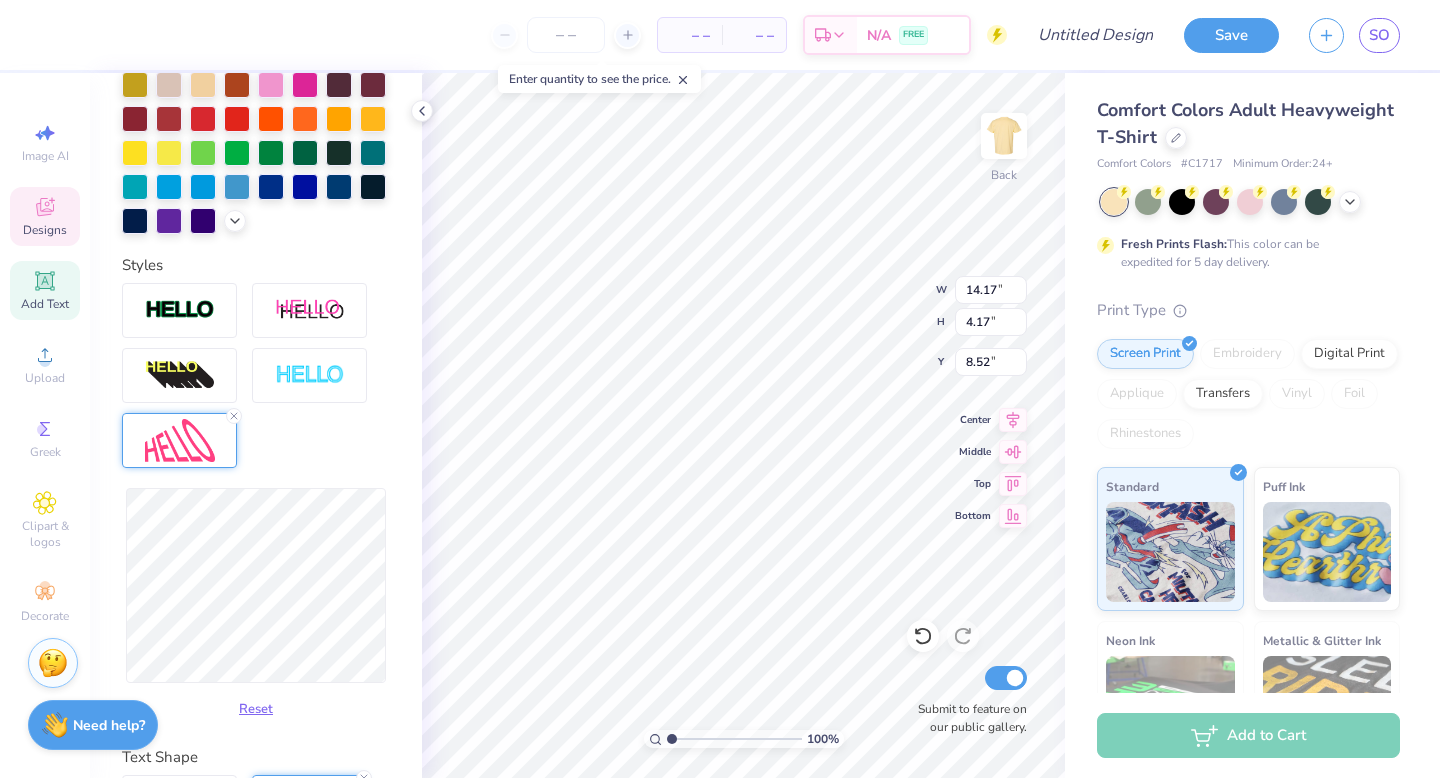 type on "12.43" 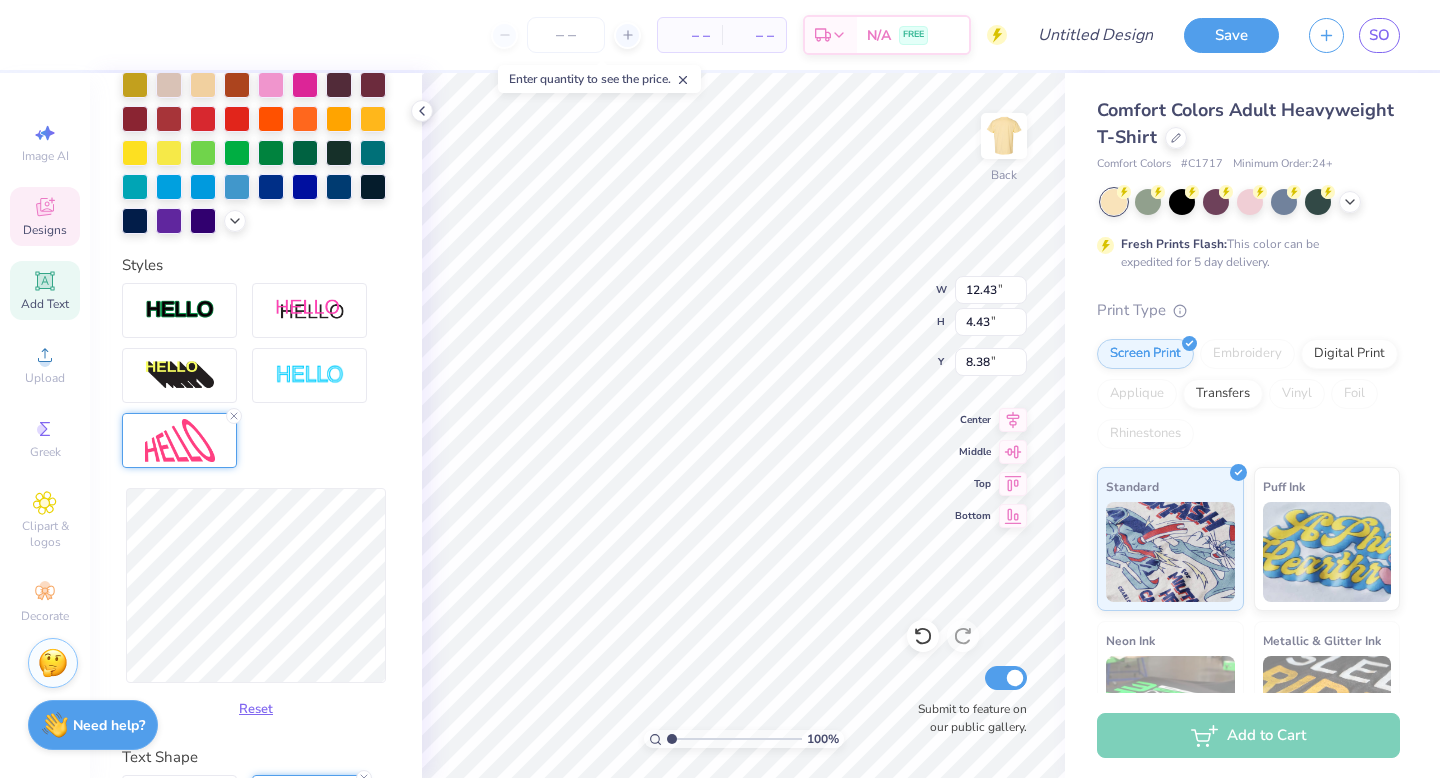 type on "12.55" 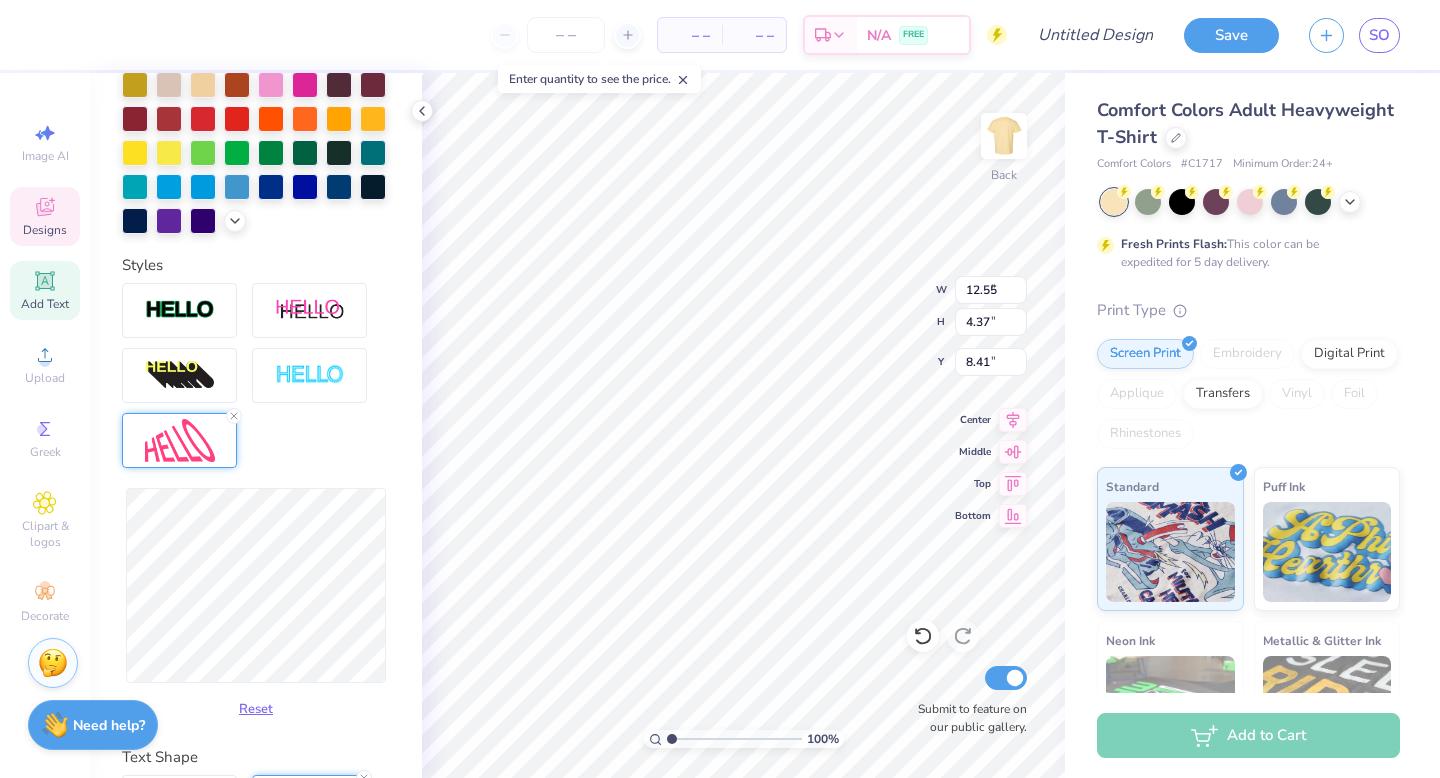 type on "3.57" 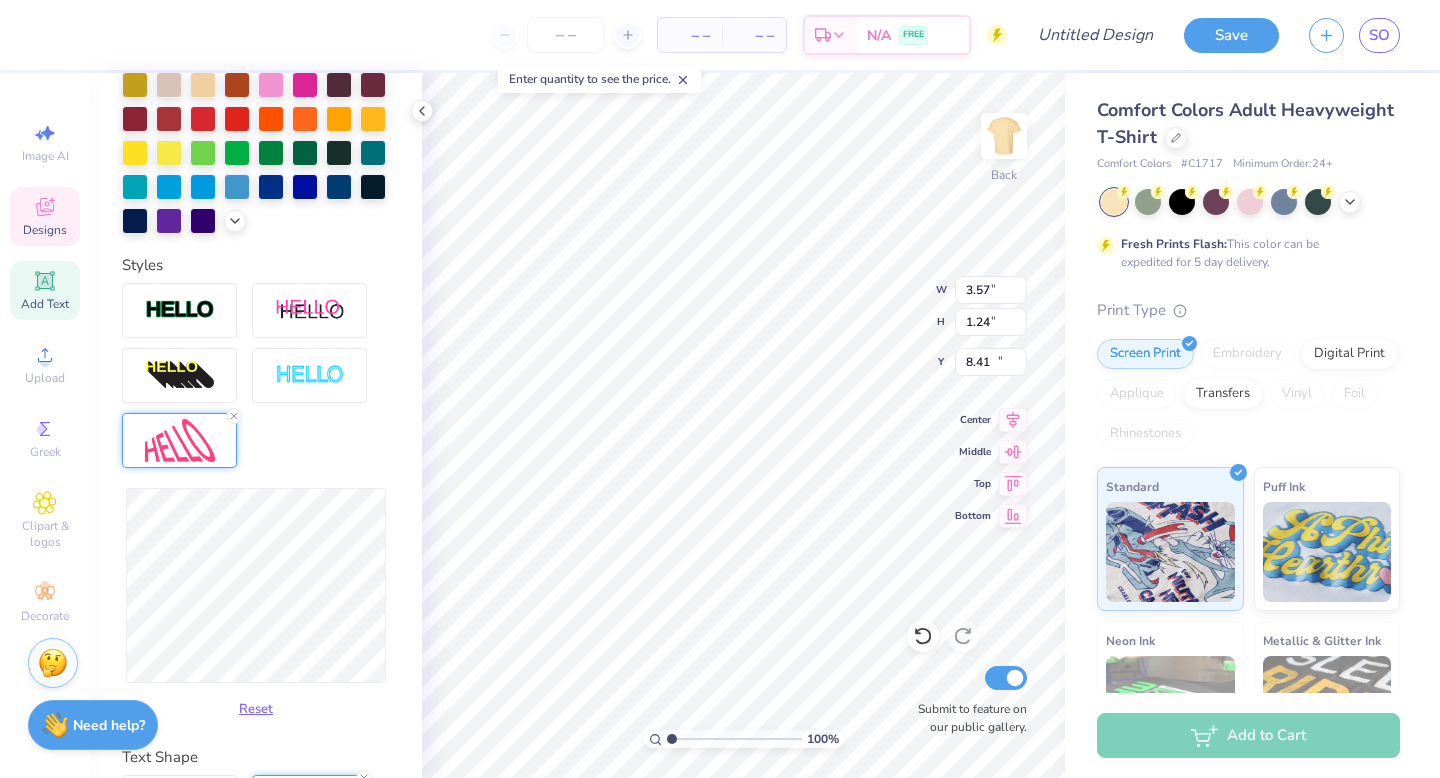 type on "11.88" 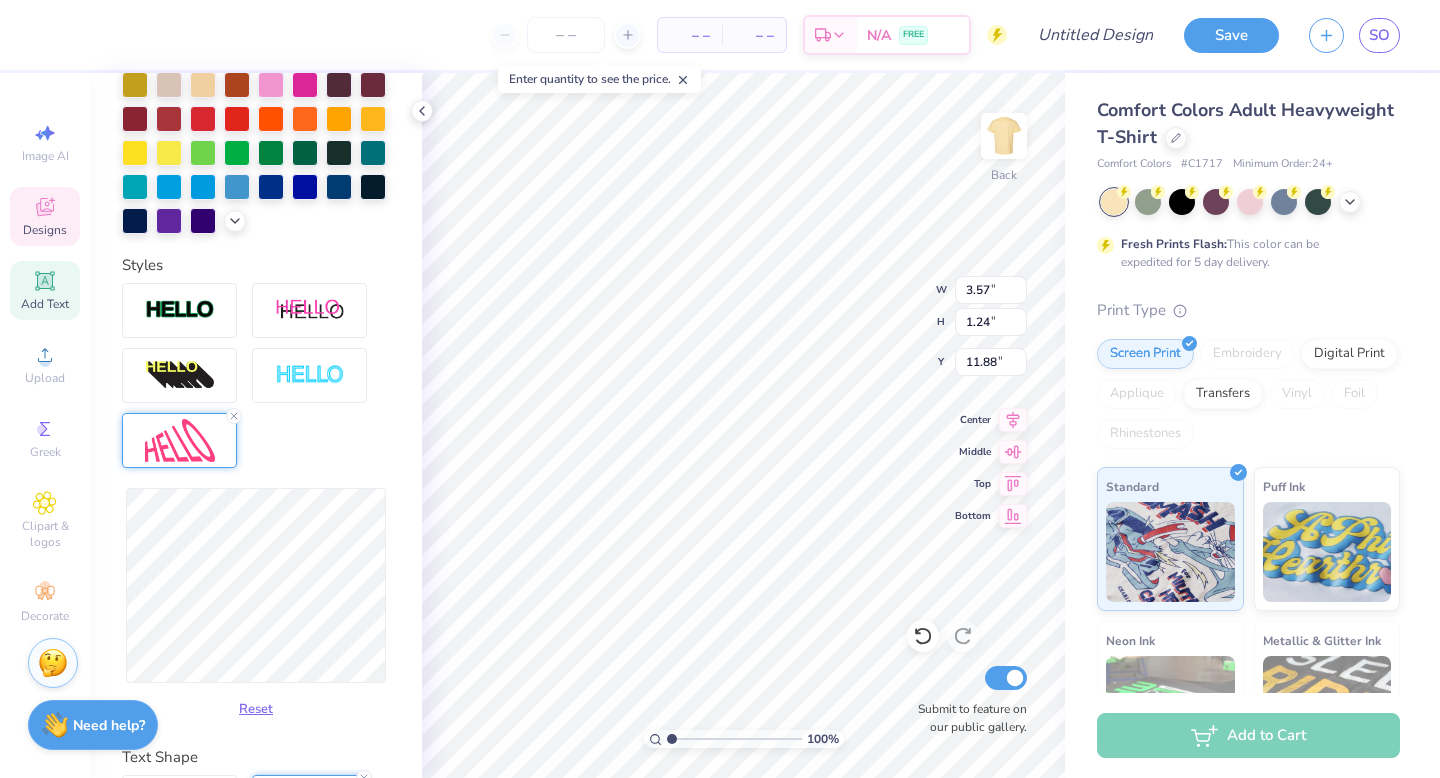 type on "3.61" 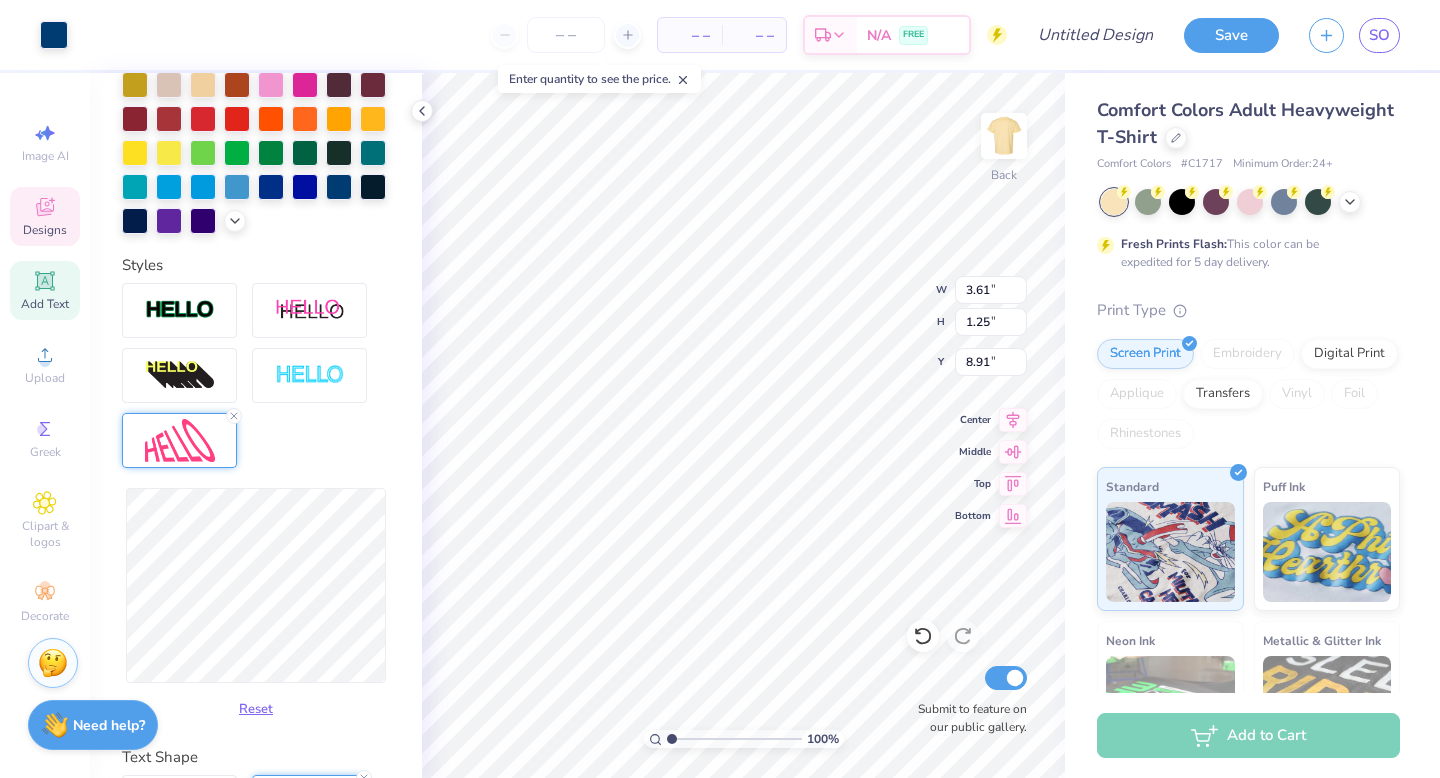 type on "4.80" 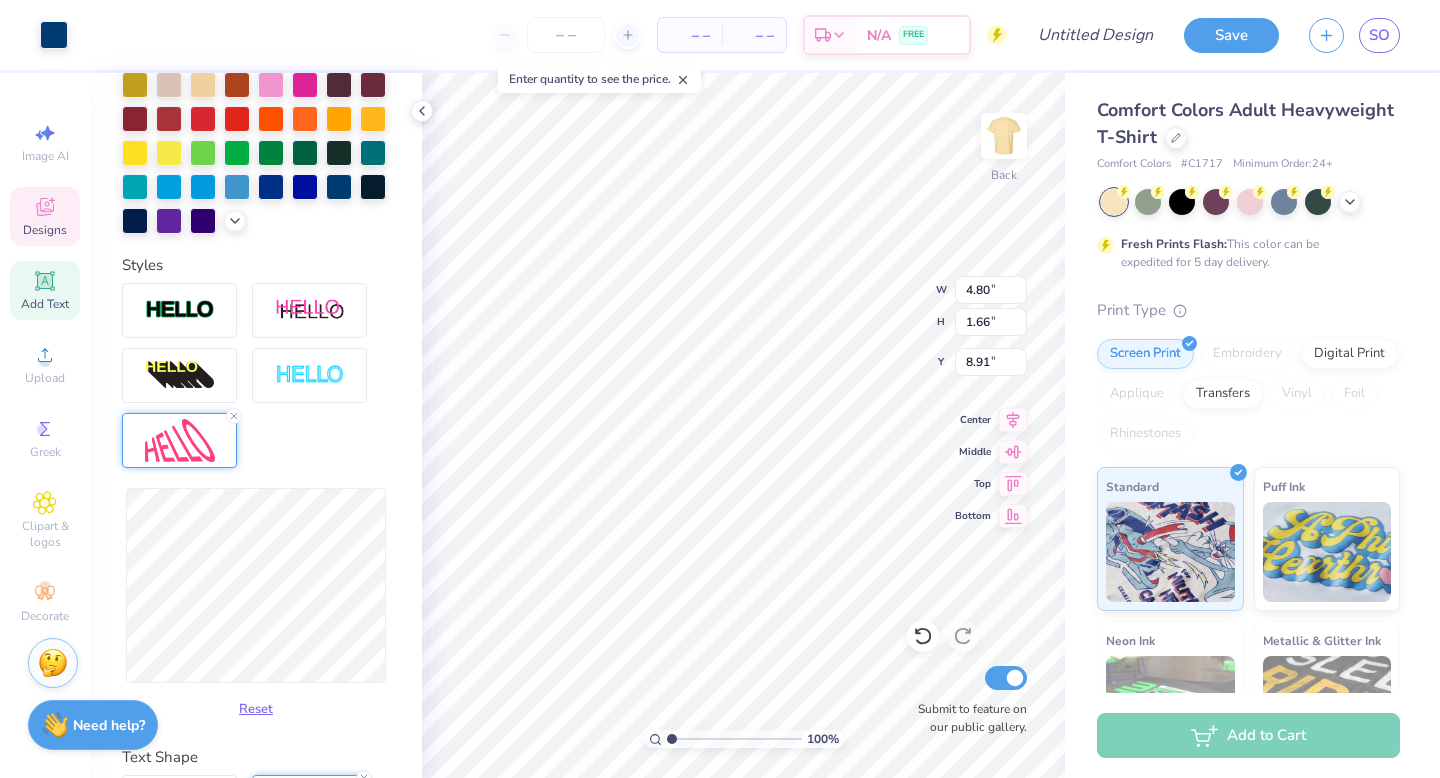 type on "8.97" 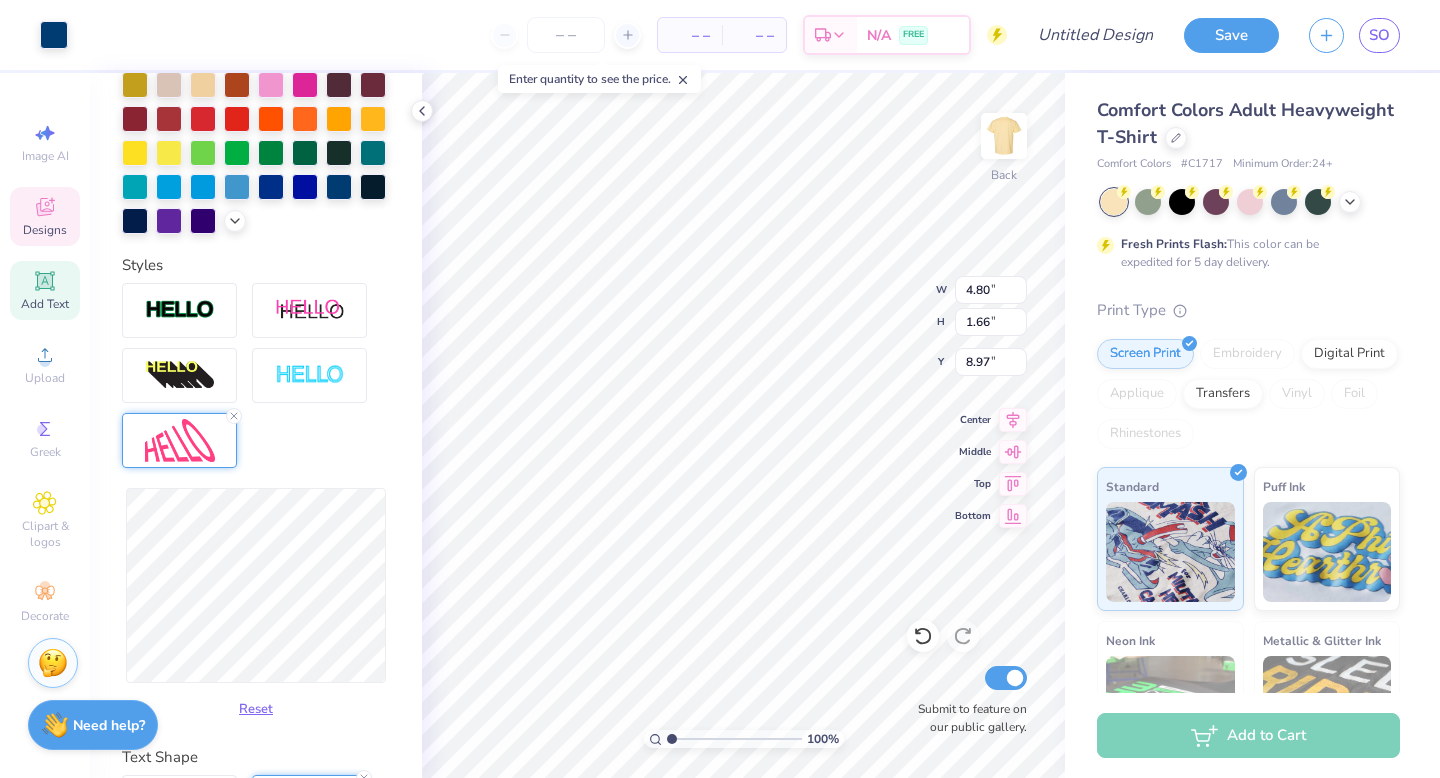 type on "3.57" 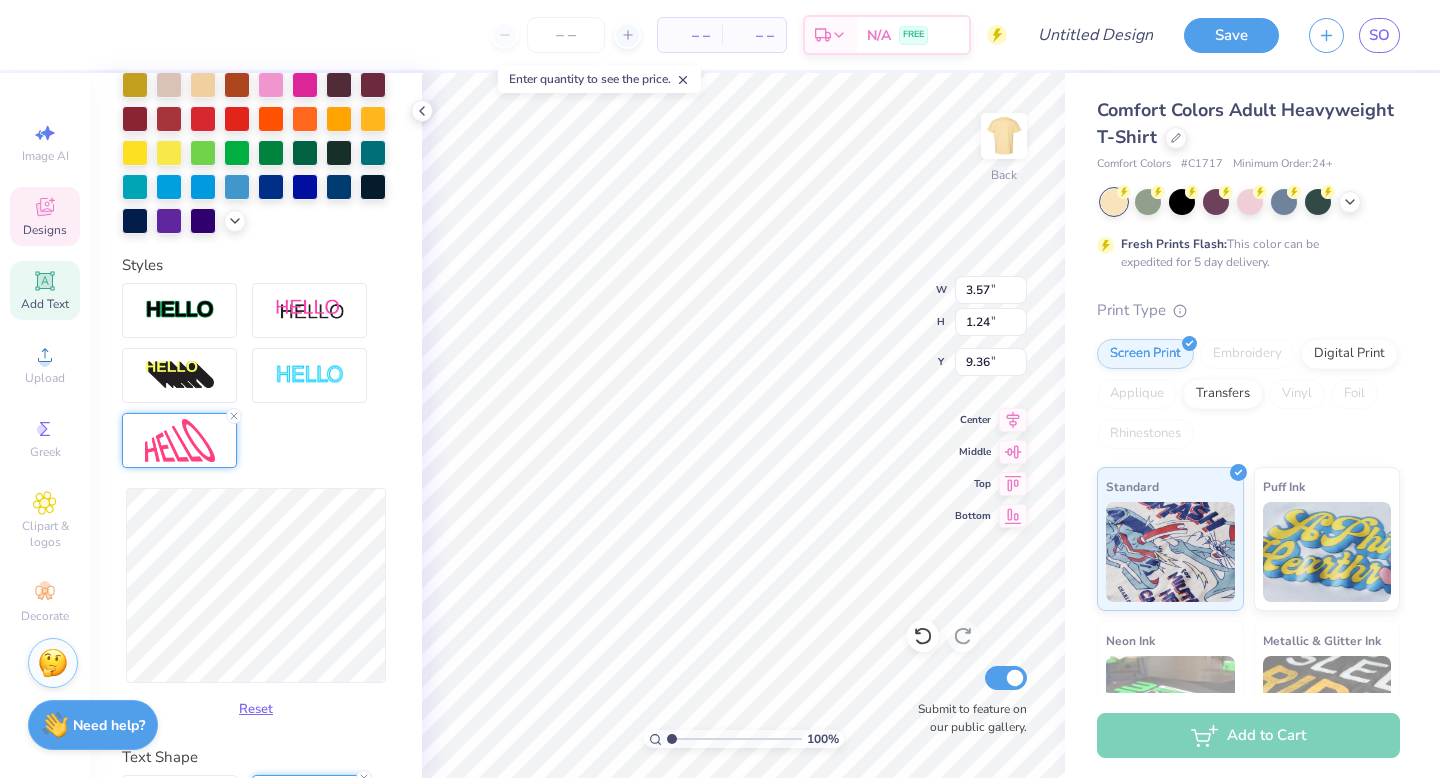 type on "9.18" 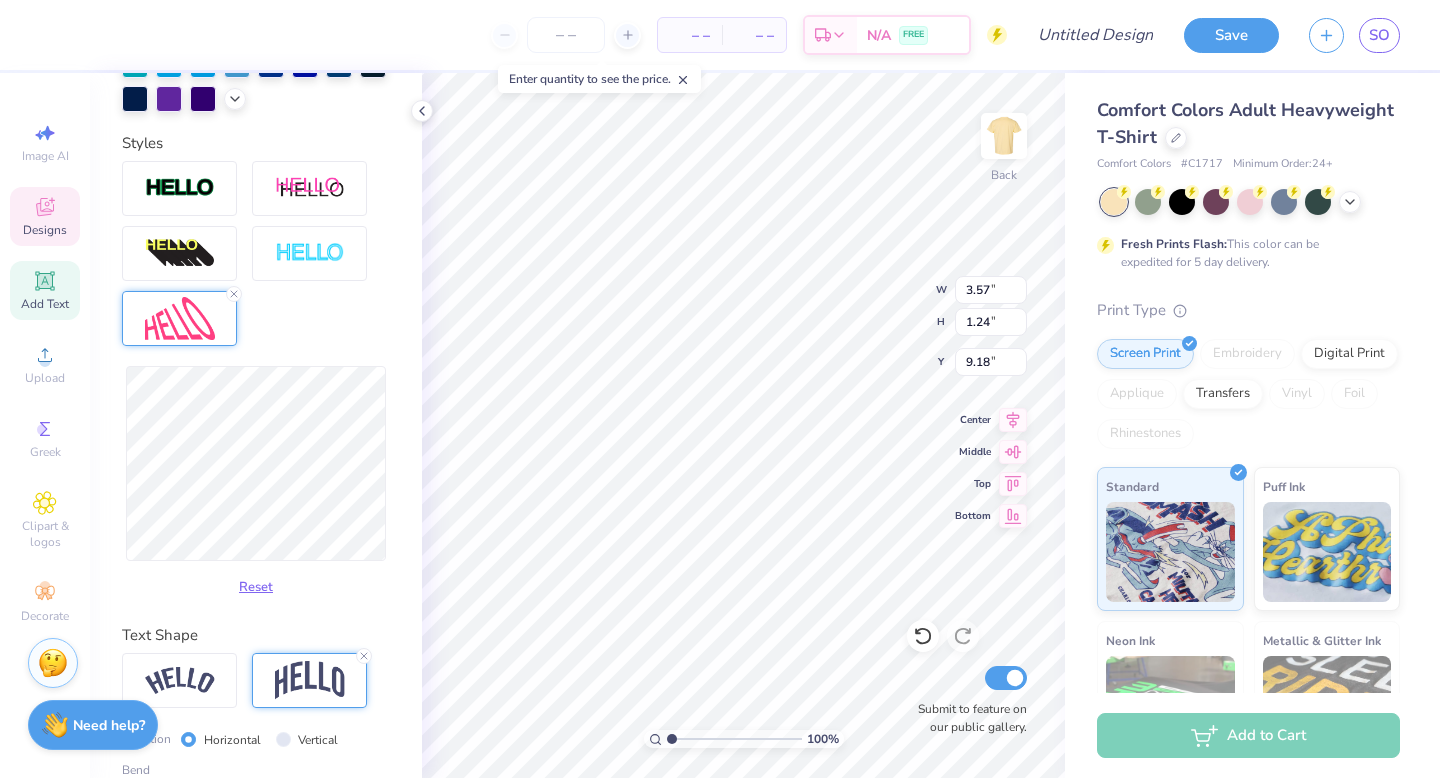 scroll, scrollTop: 758, scrollLeft: 0, axis: vertical 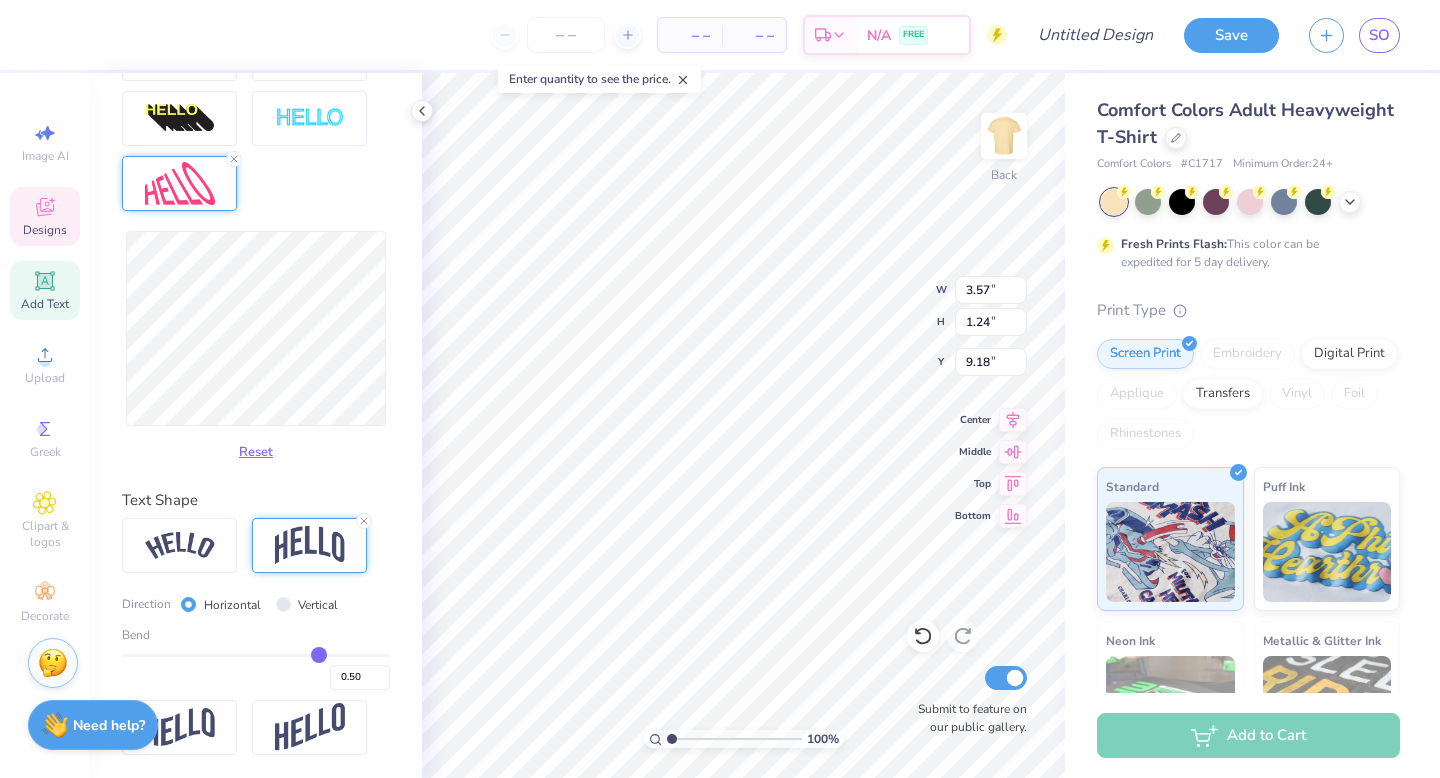 type on "0.47" 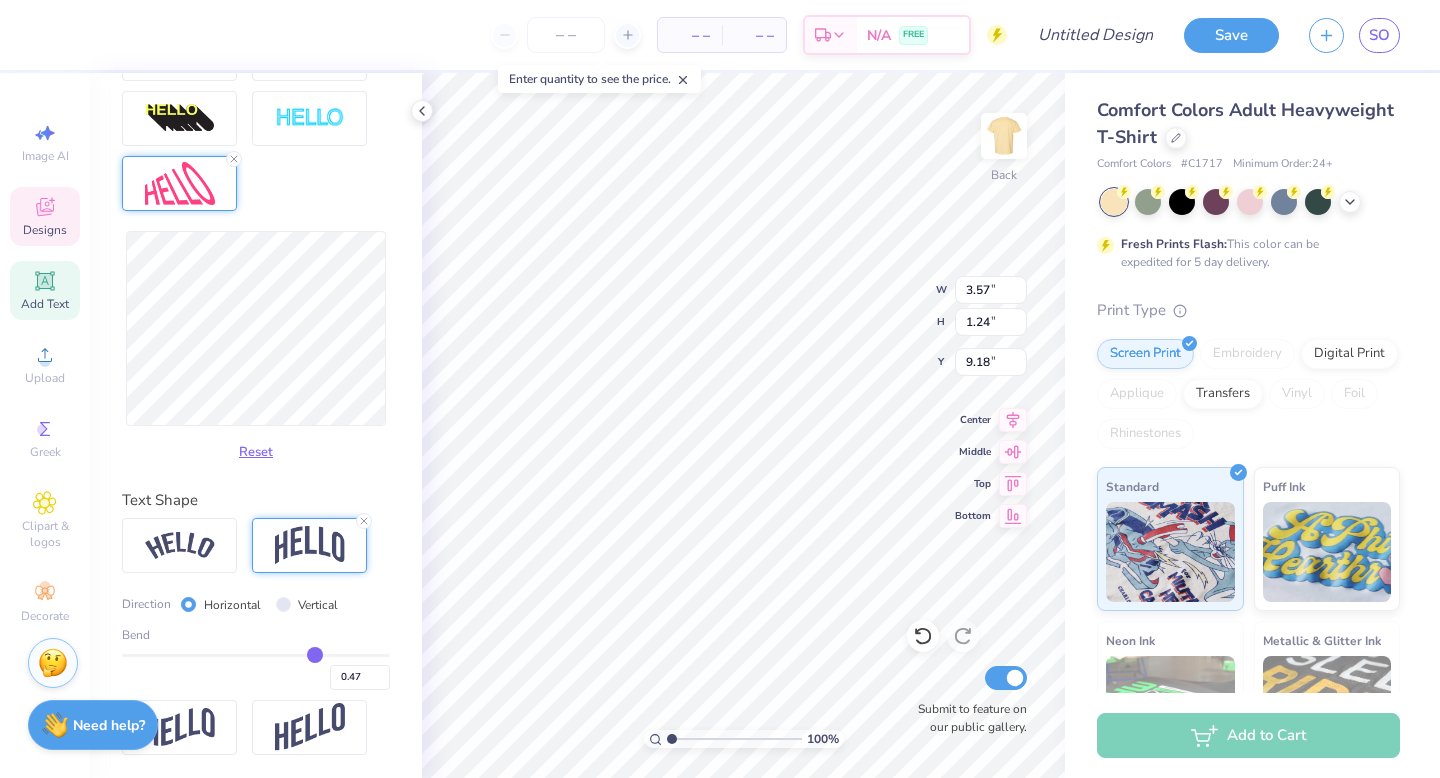 type on "0.46" 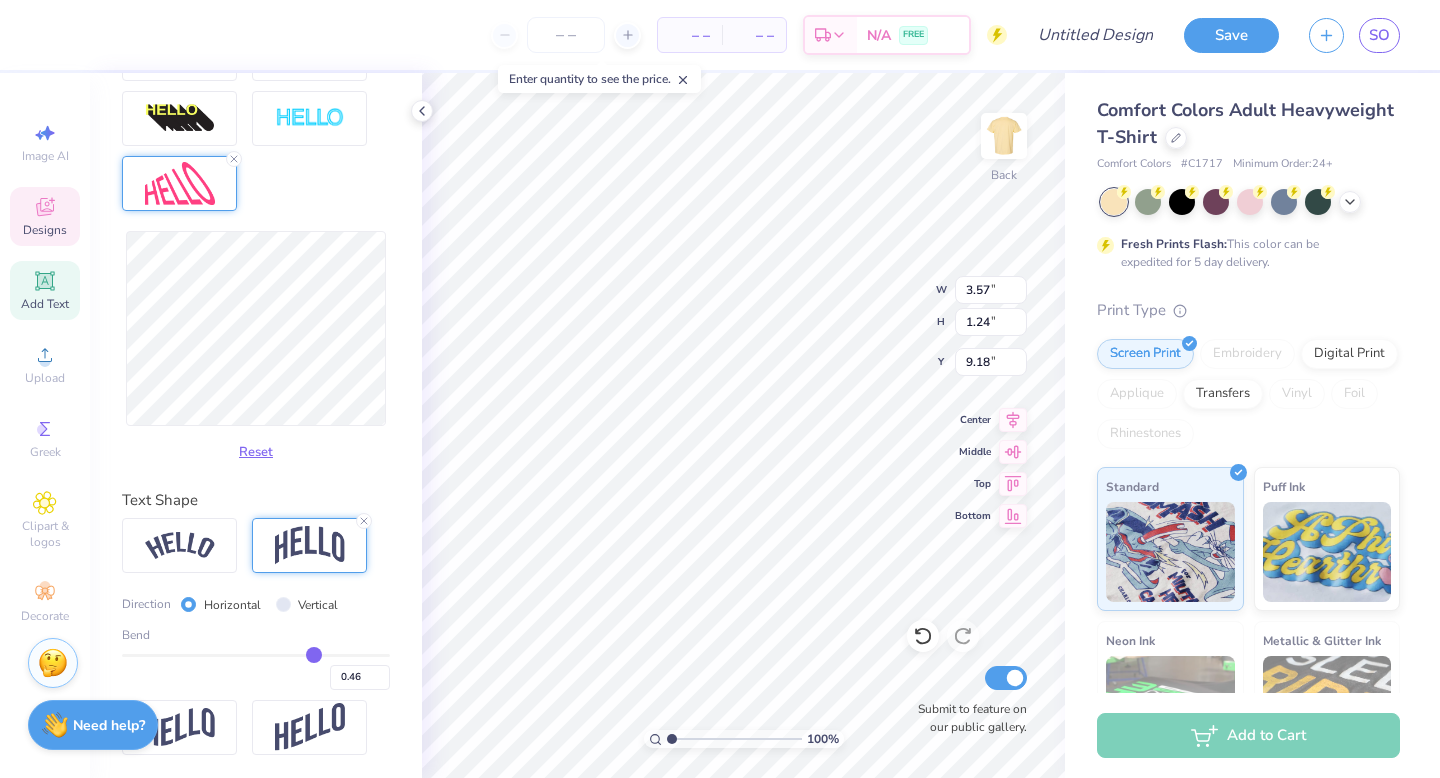 type on "0.45" 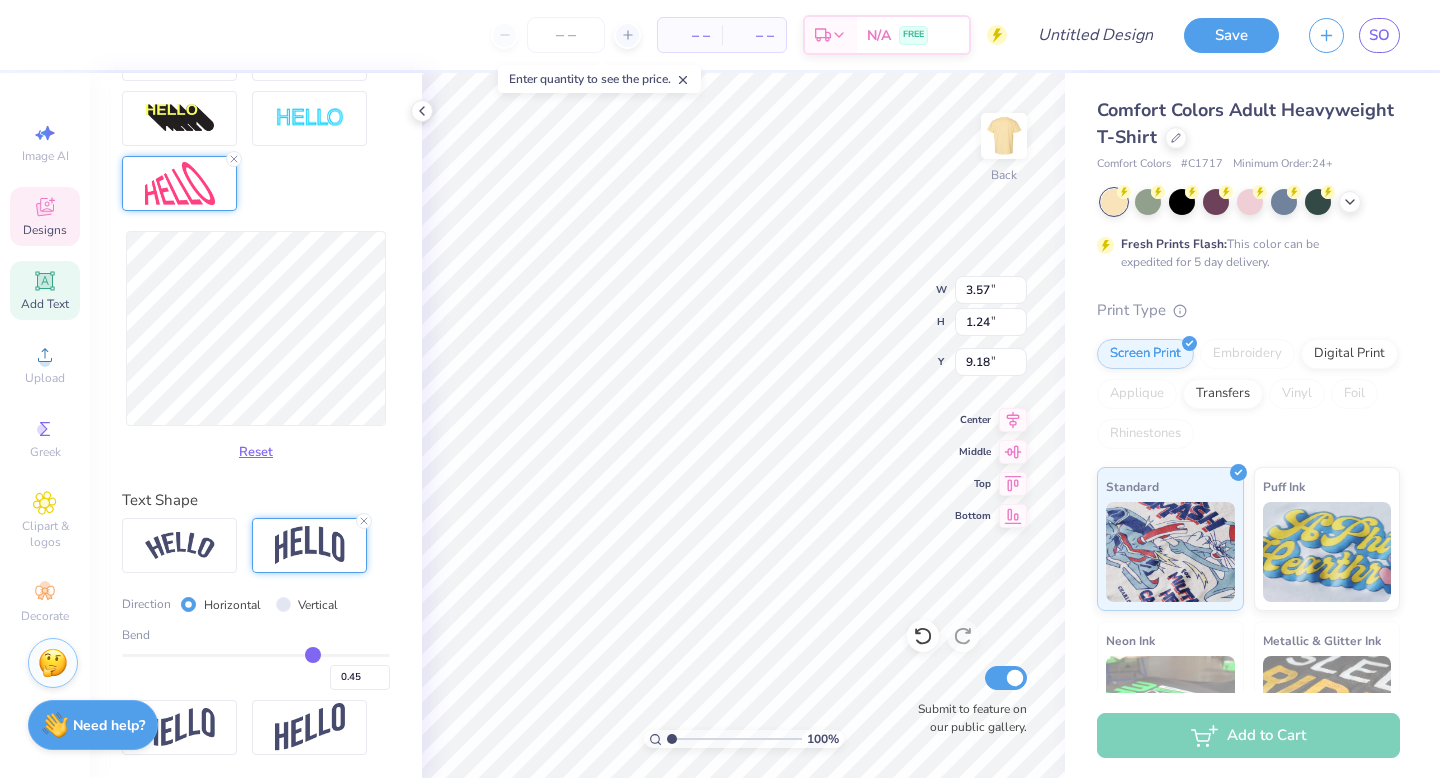type on "0.44" 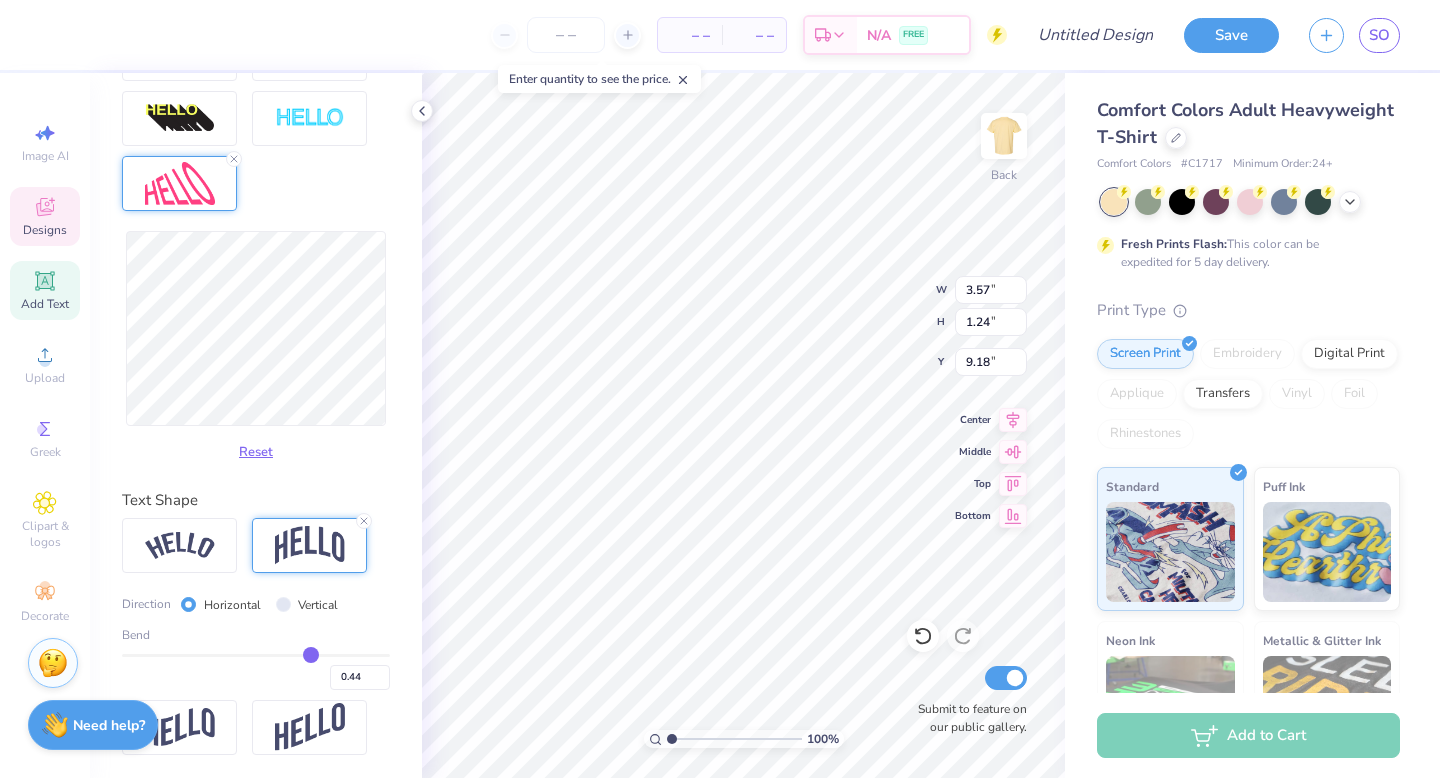 type on "0.43" 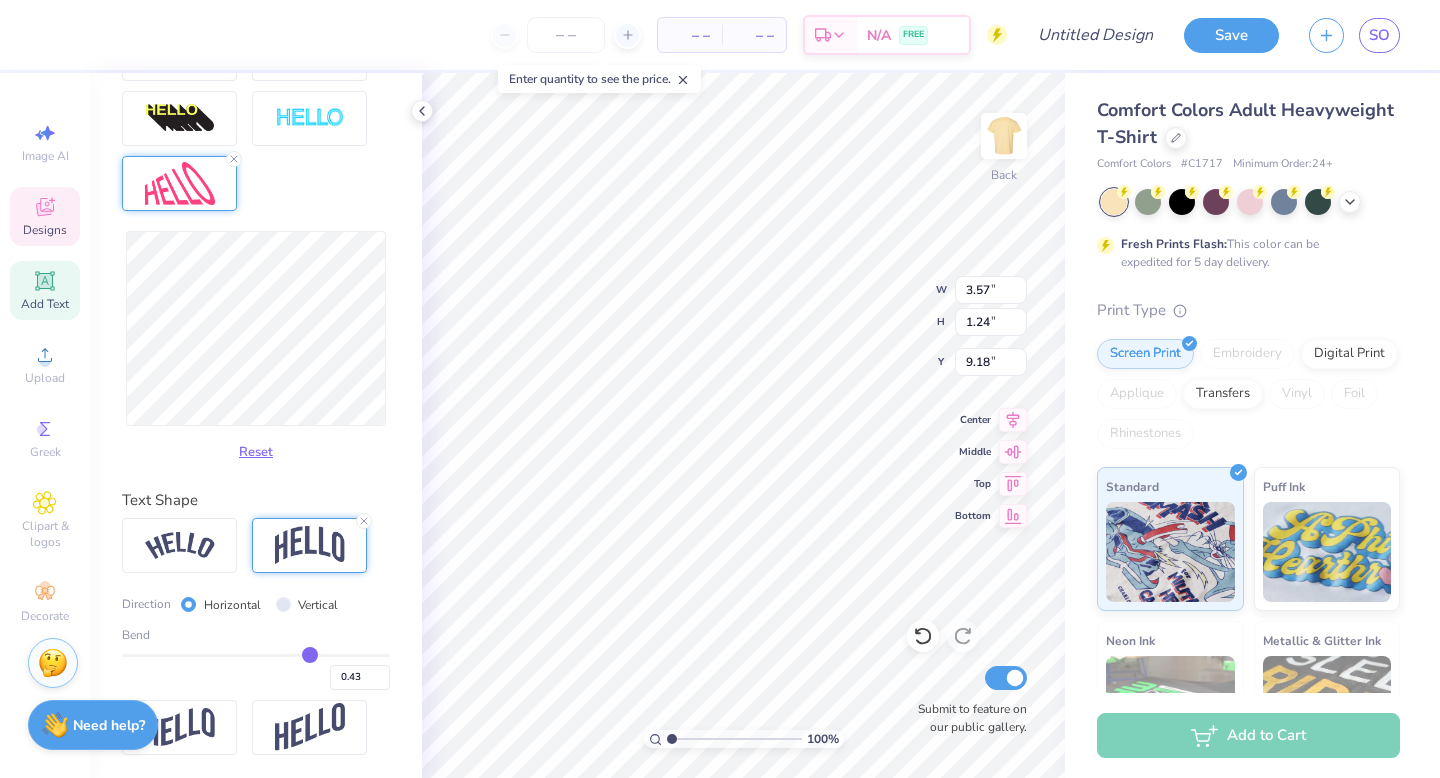 type on "0.42" 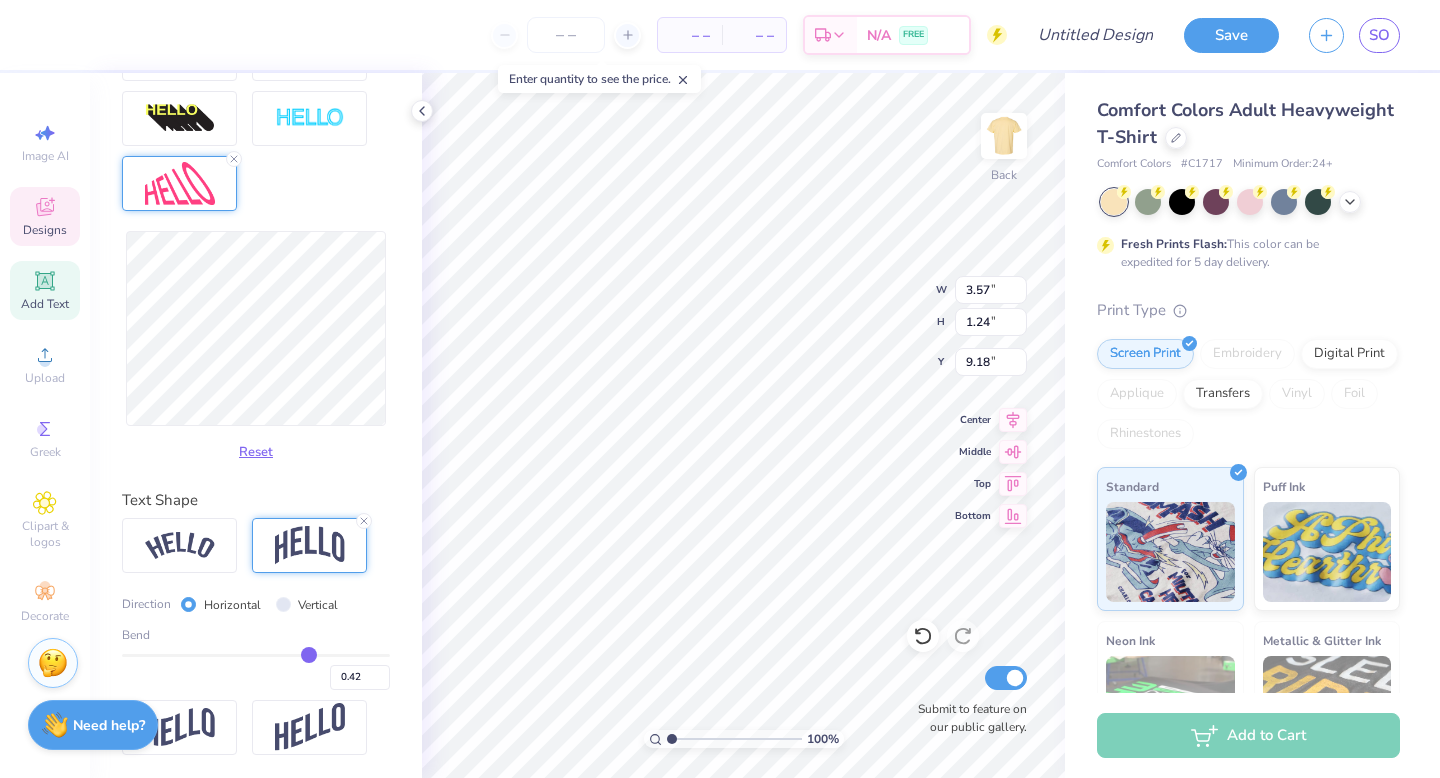 type on "0.41" 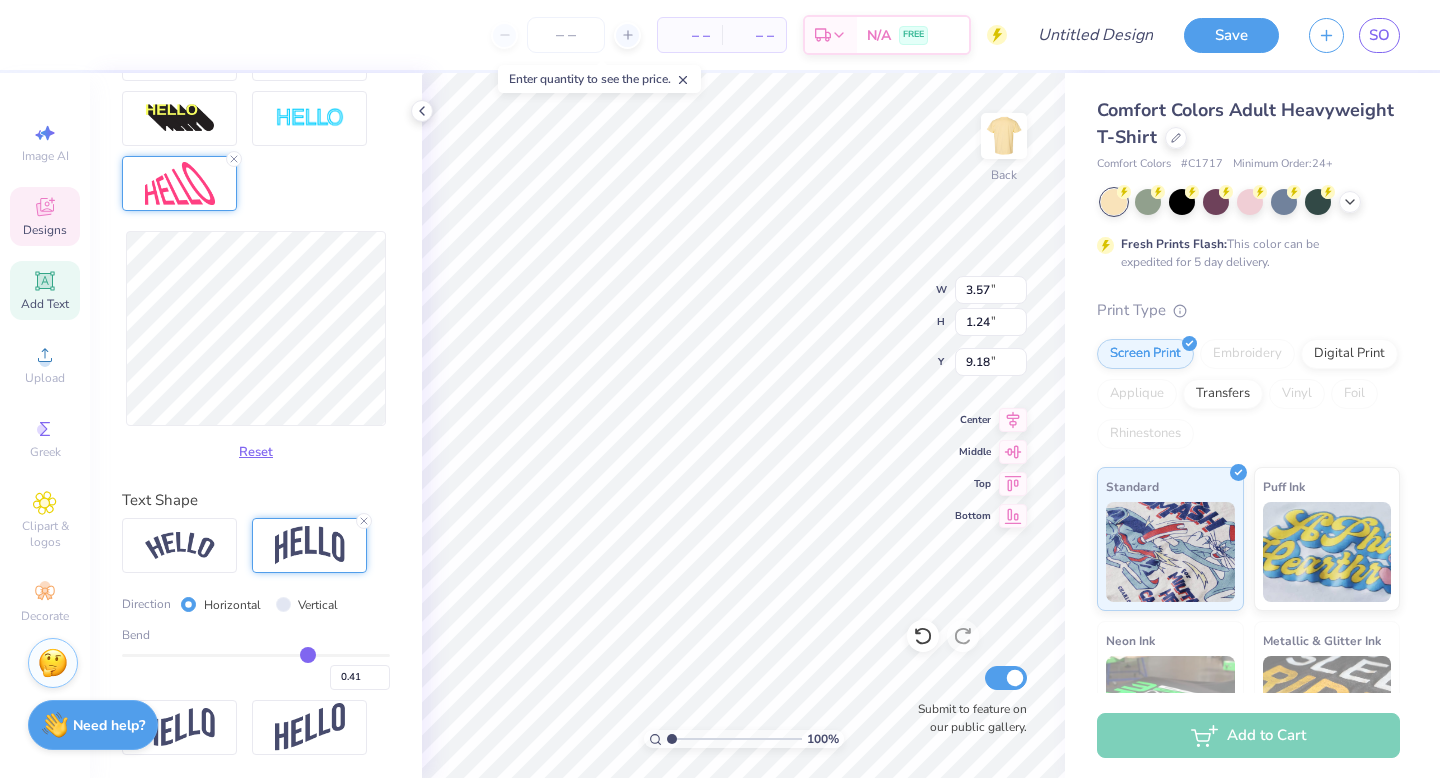 type on "0.4" 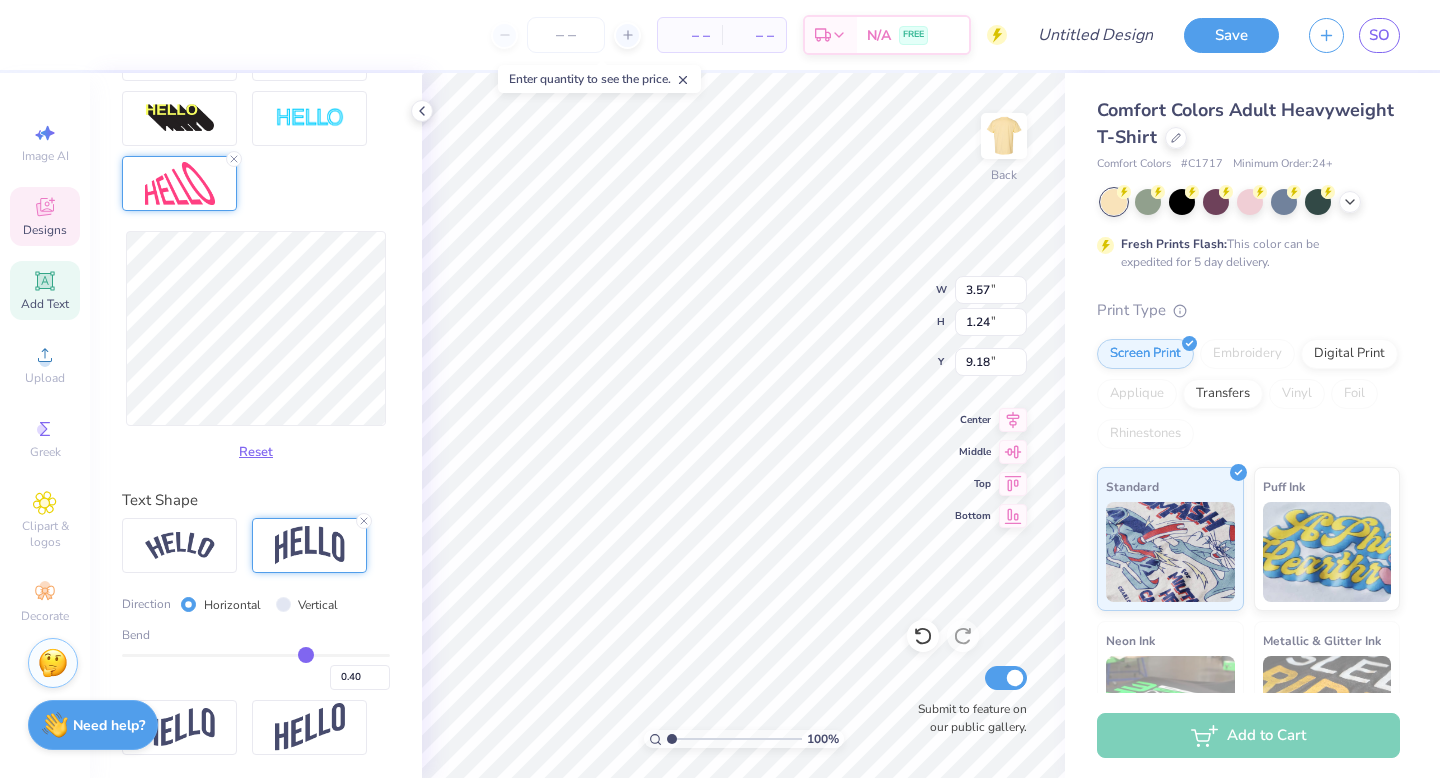 type on "0.39" 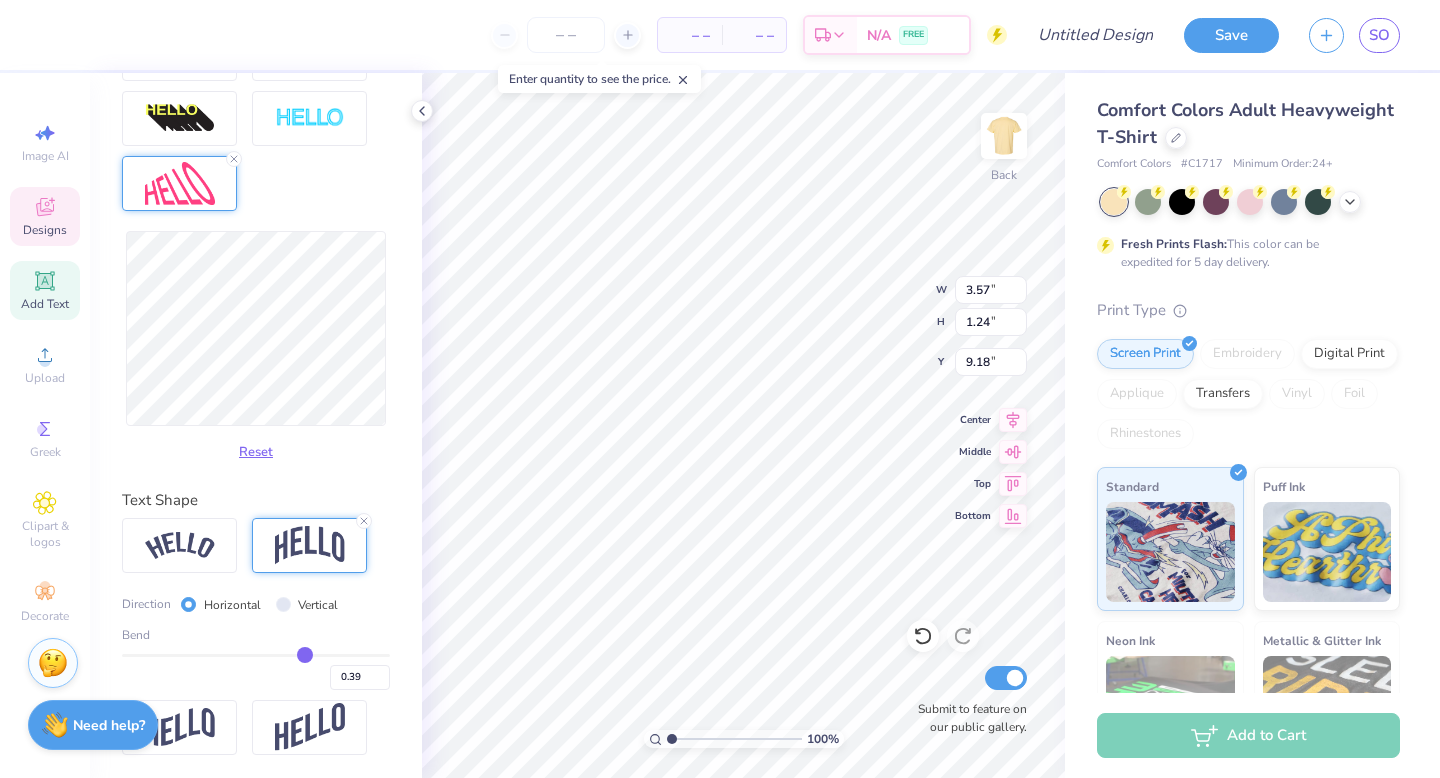 type on "0.38" 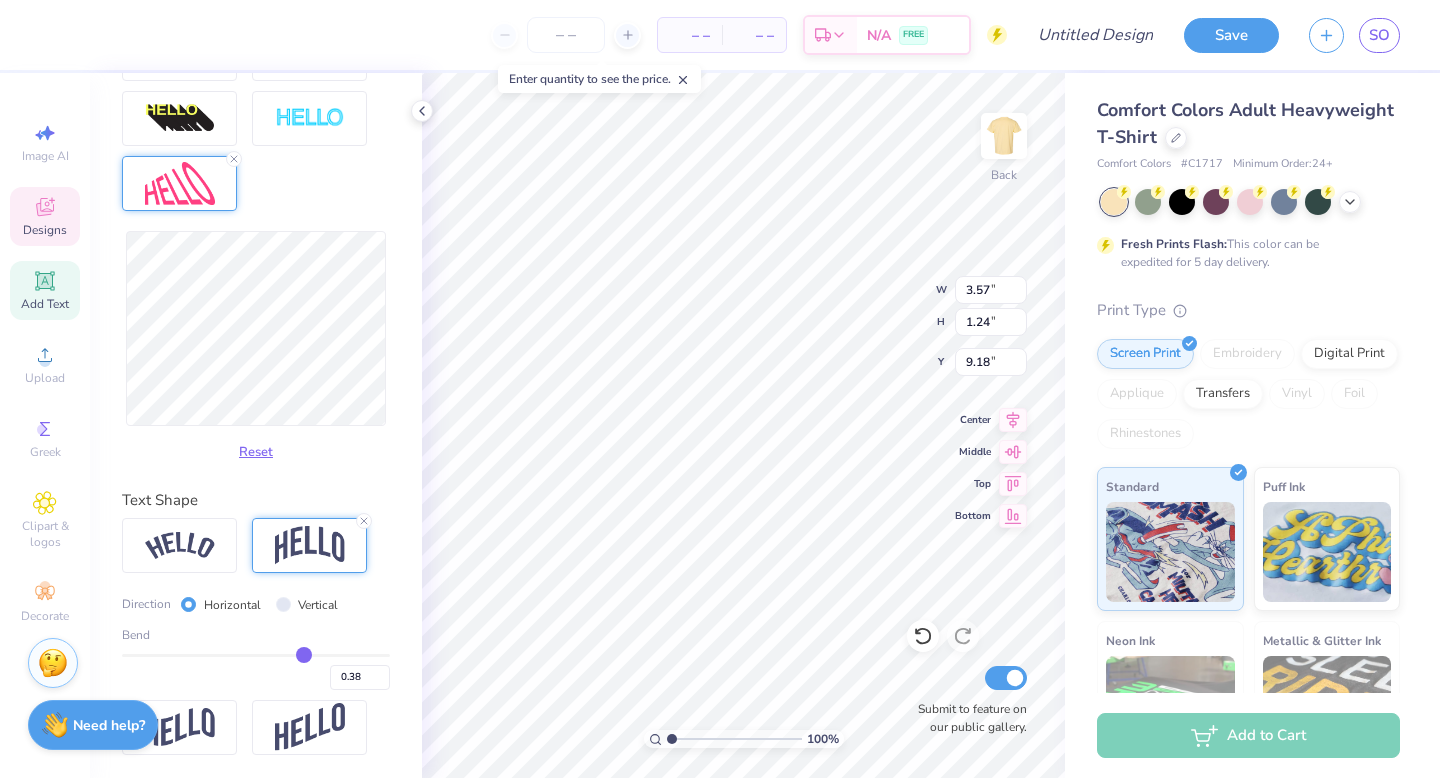 type on "0.37" 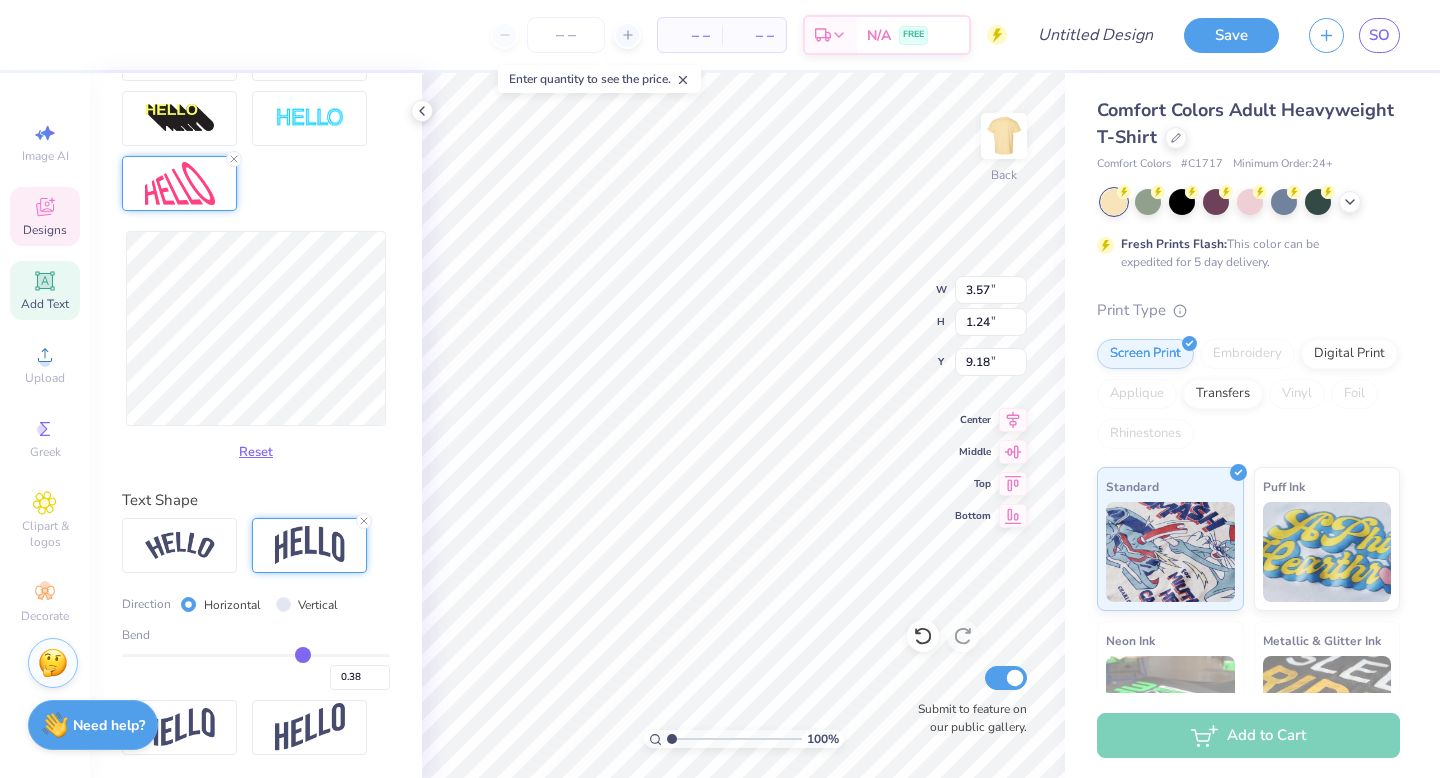 type on "0.37" 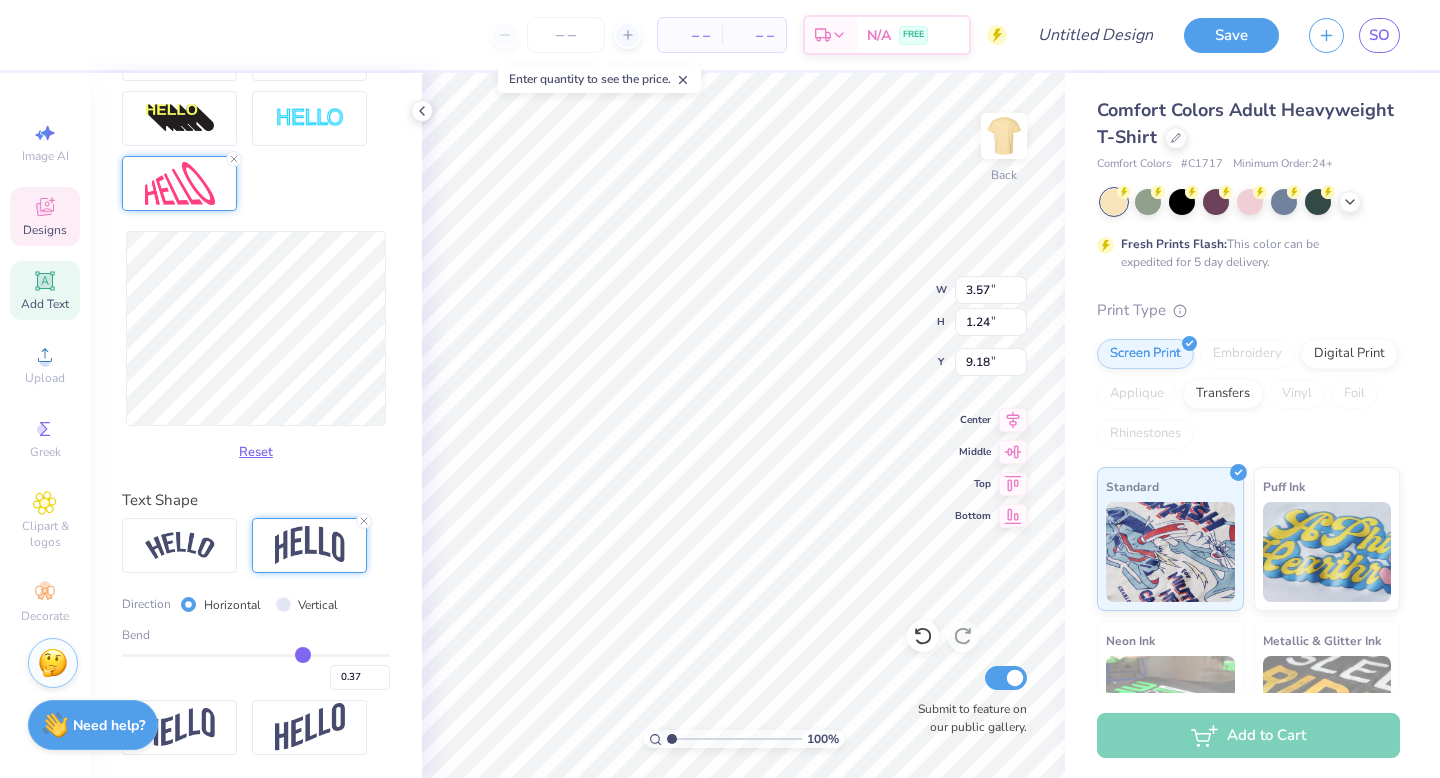 type on "0.36" 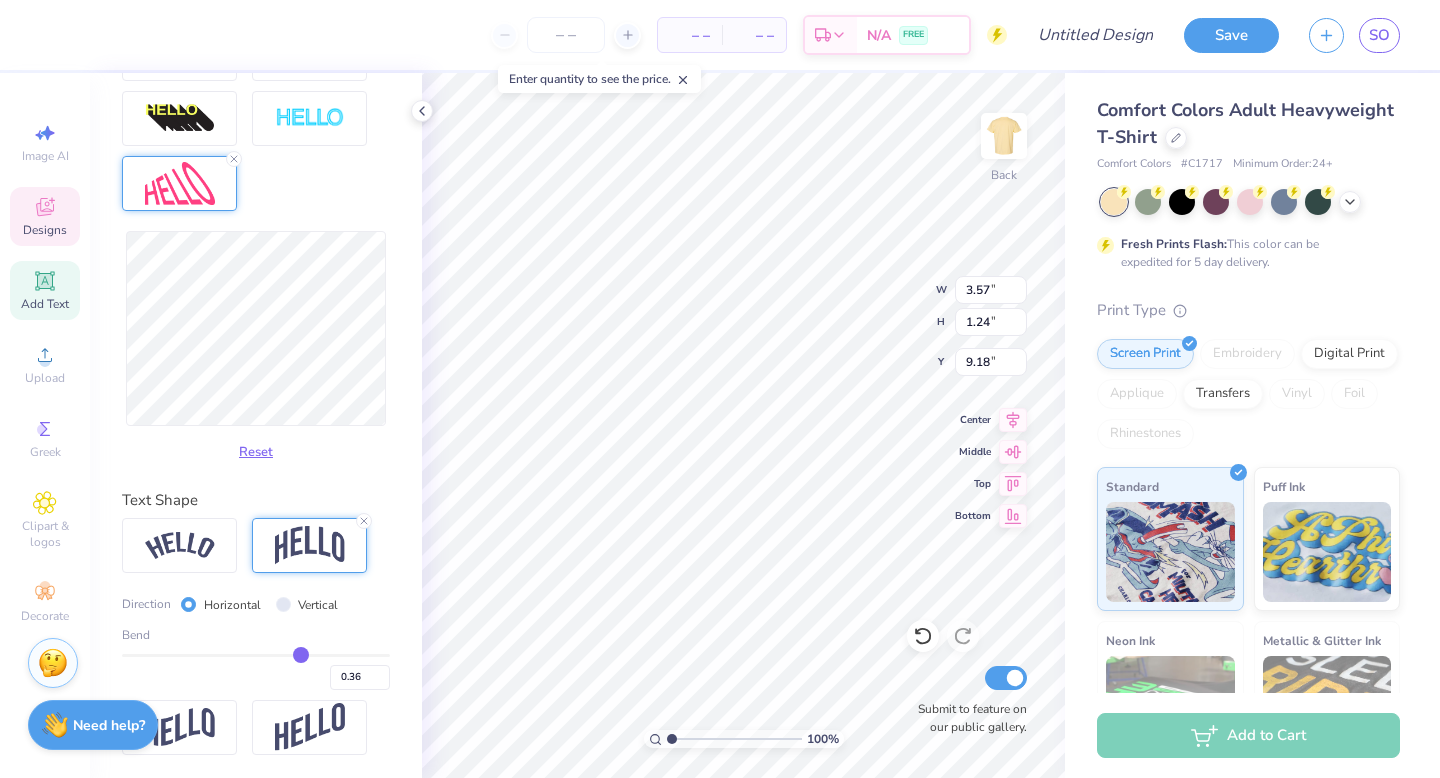type on "0.35" 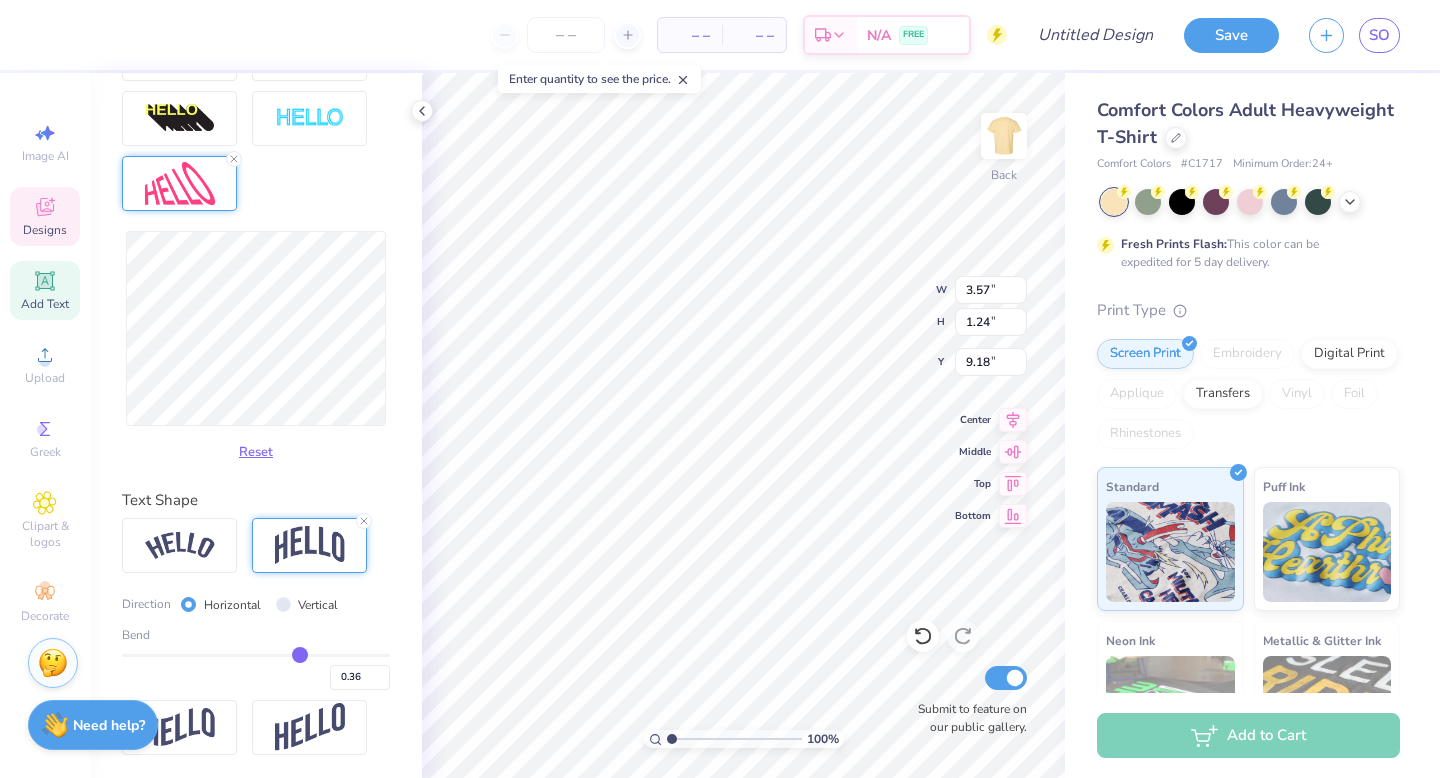 type on "0.35" 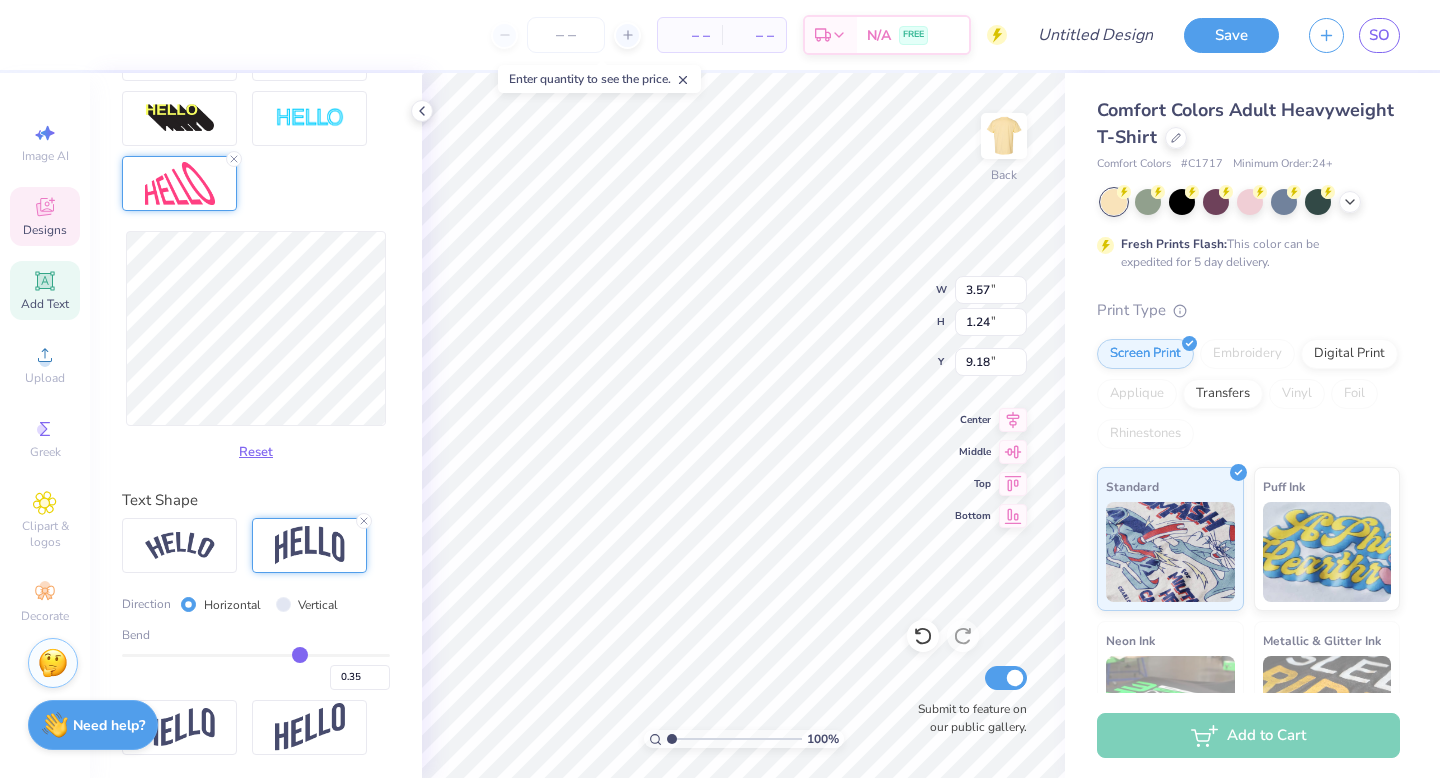 type on "0.34" 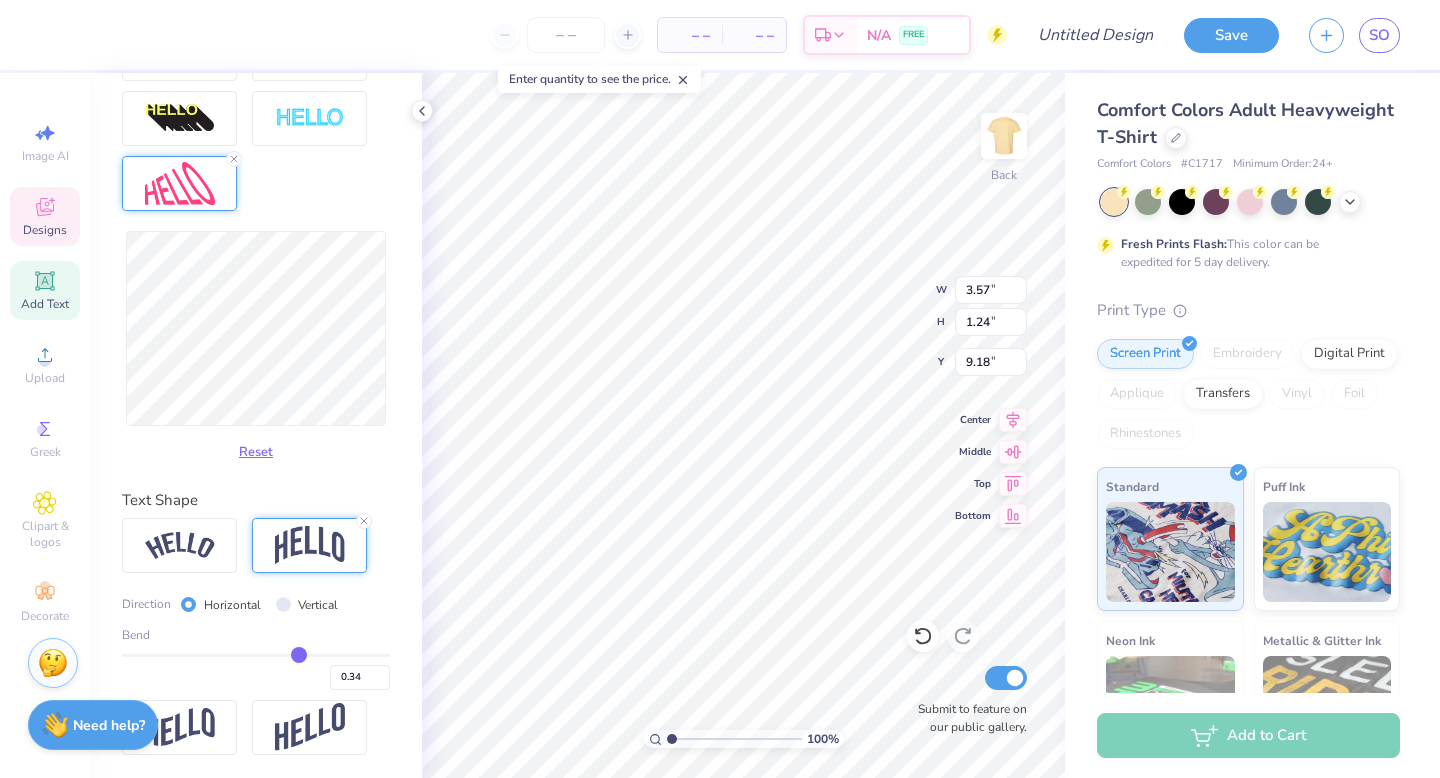 type on "0.33" 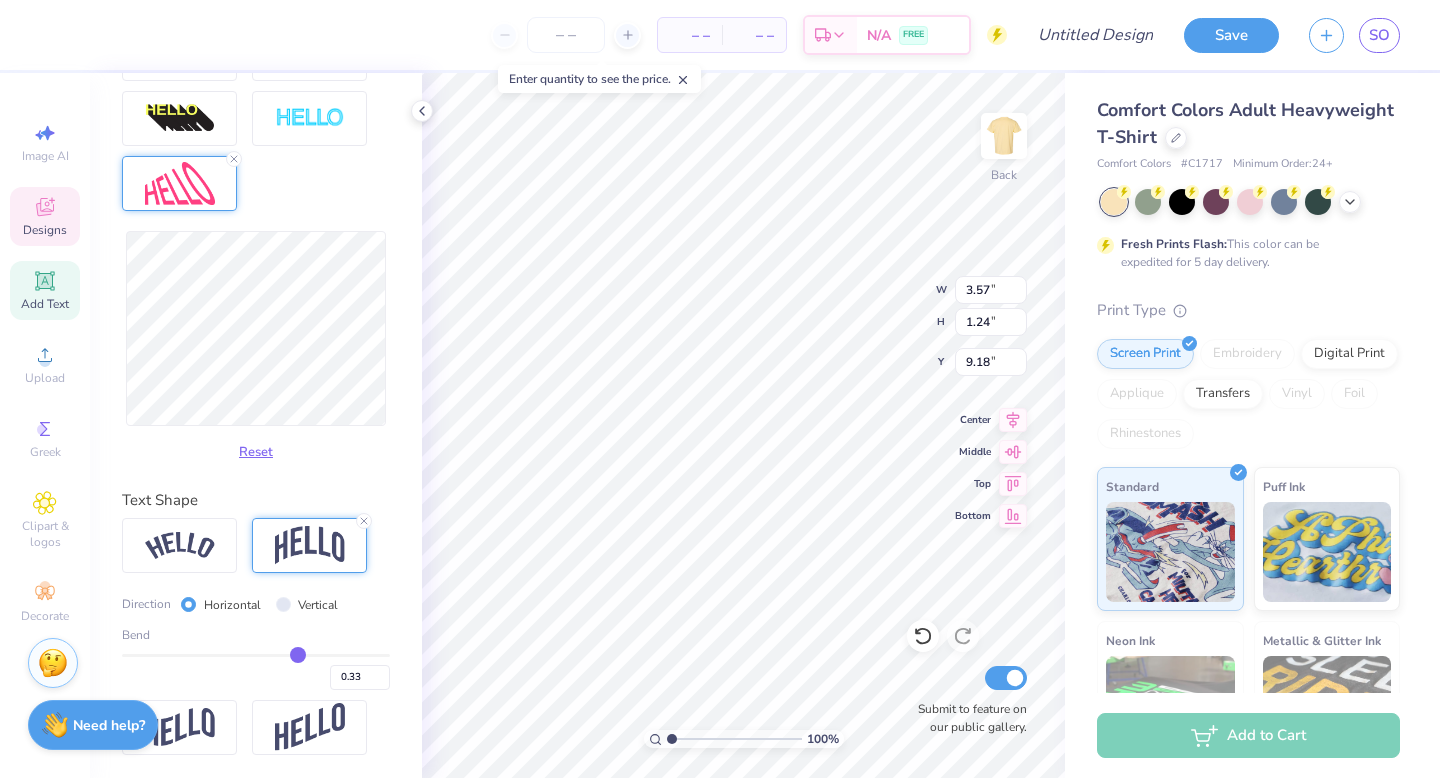 type on "0.32" 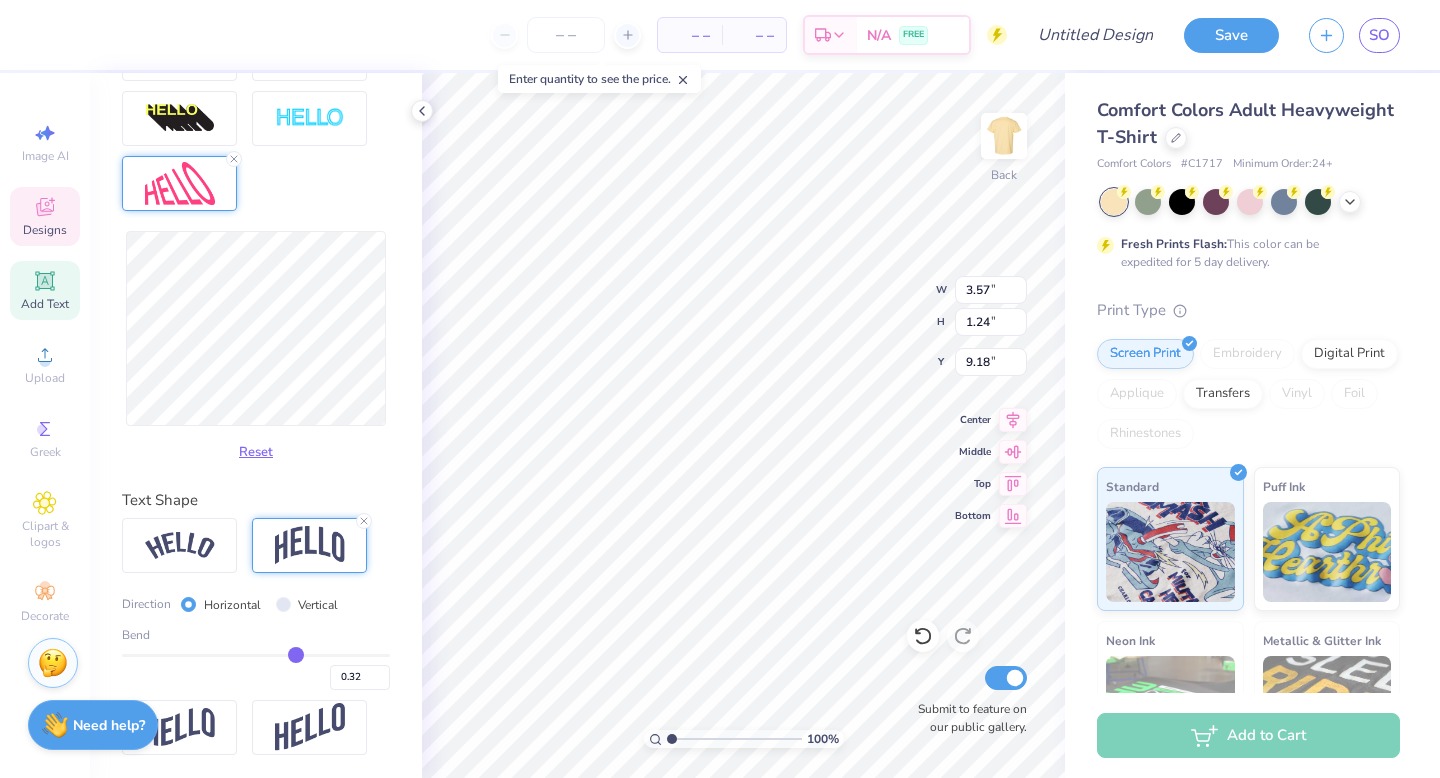type on "0.31" 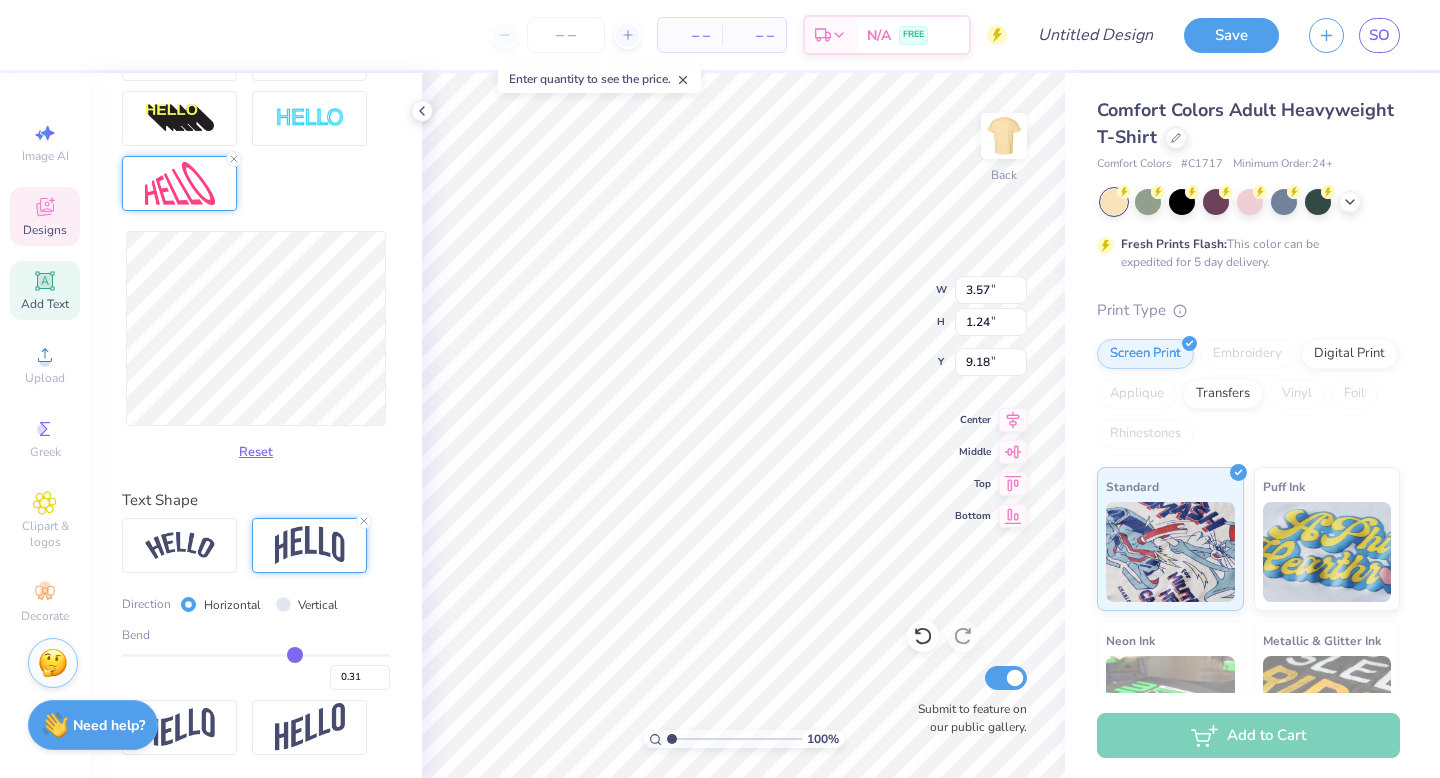 type on "0.3" 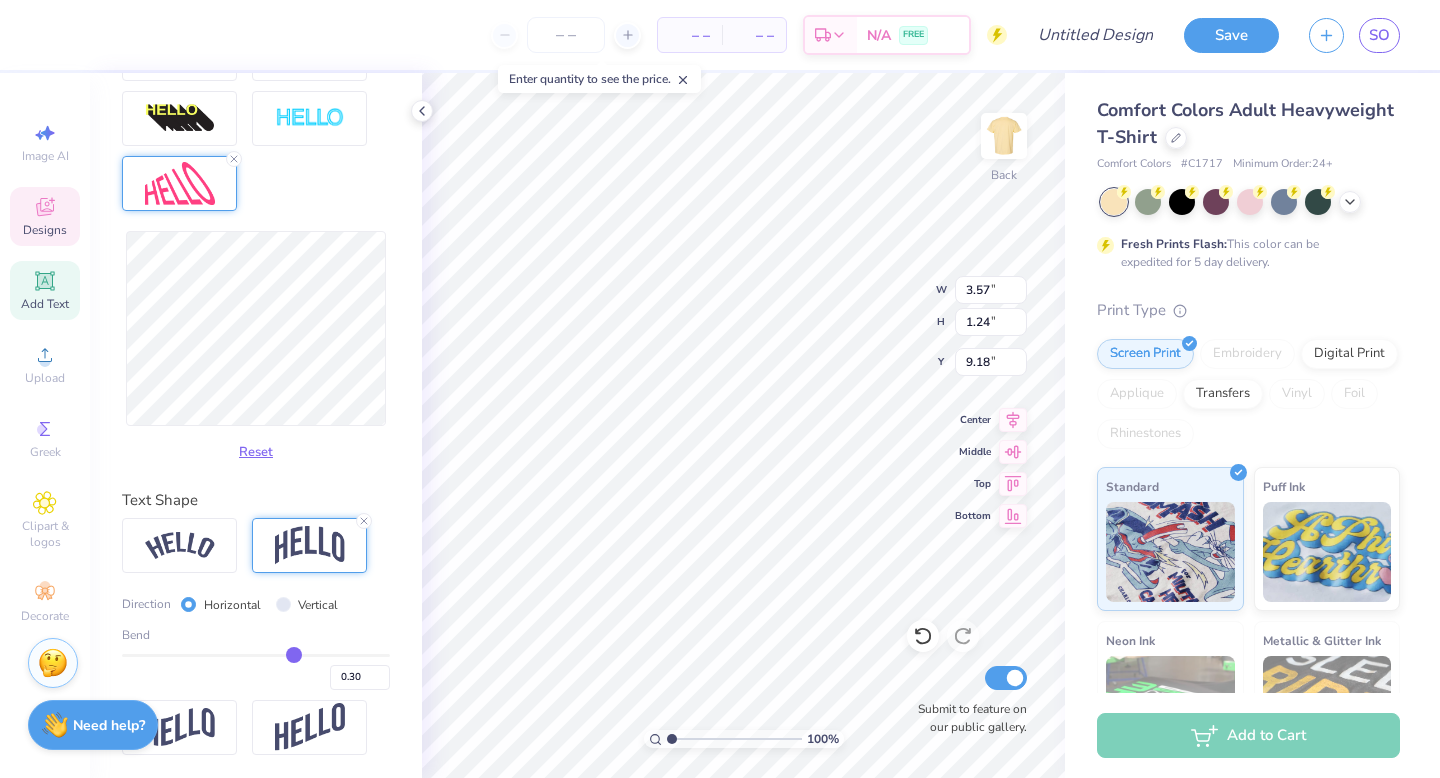 type on "0.29" 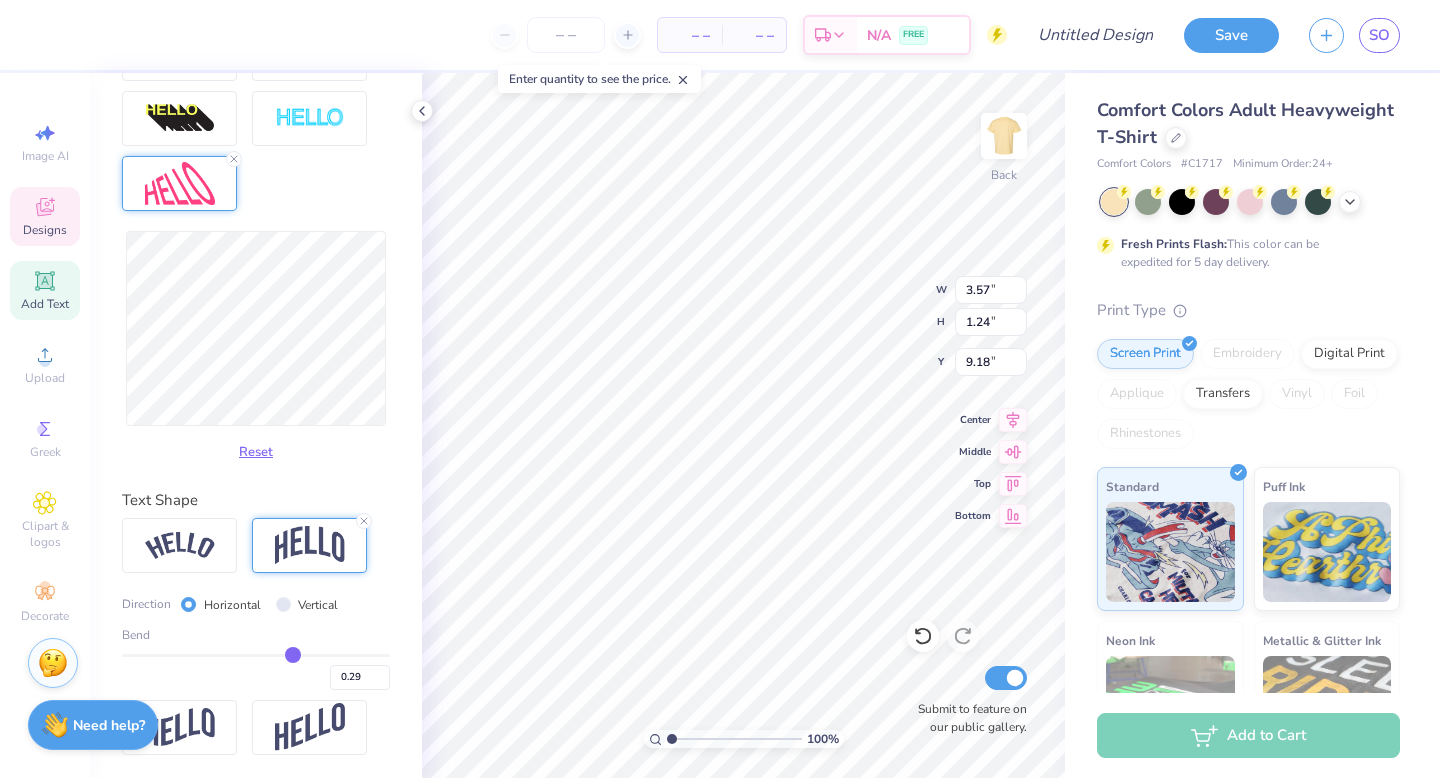 type on "0.28" 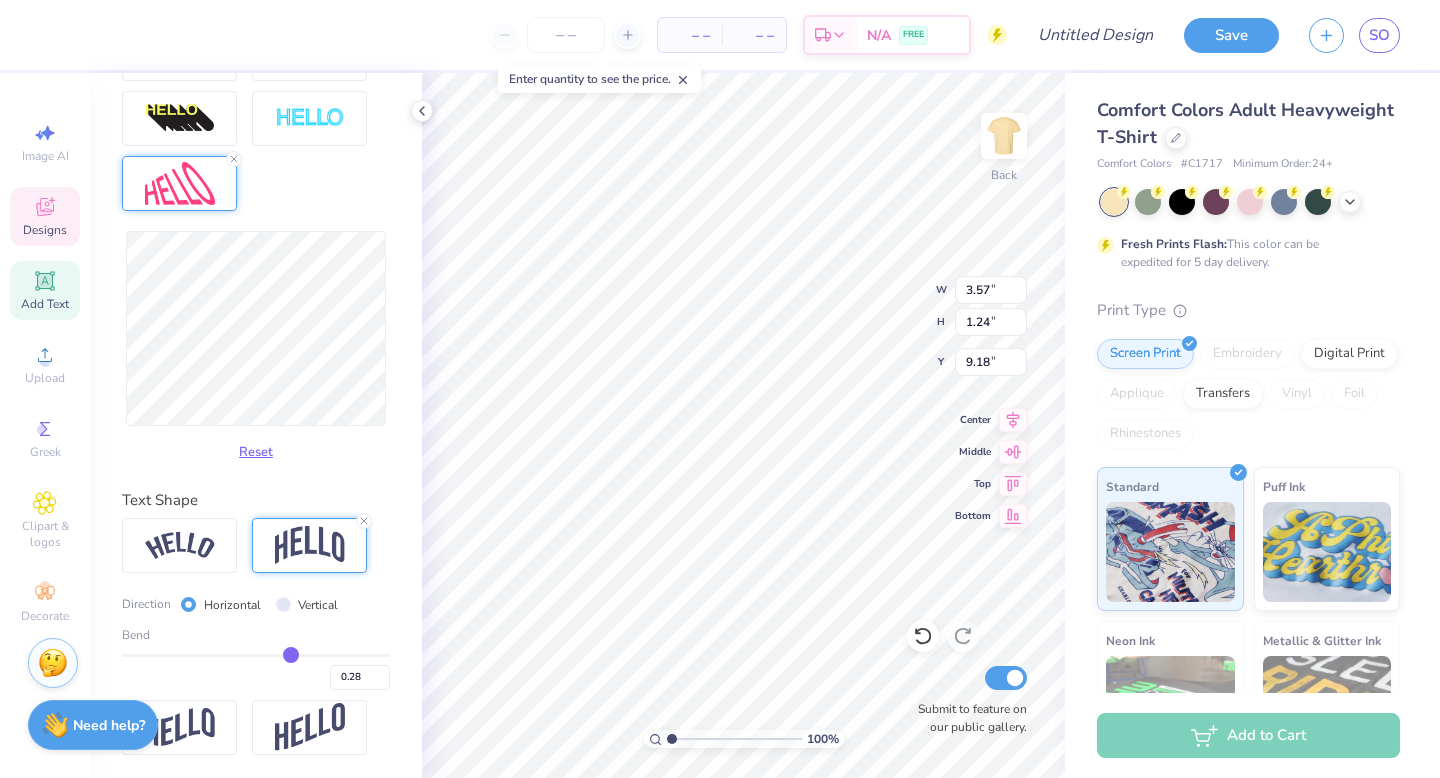 type on "0.27" 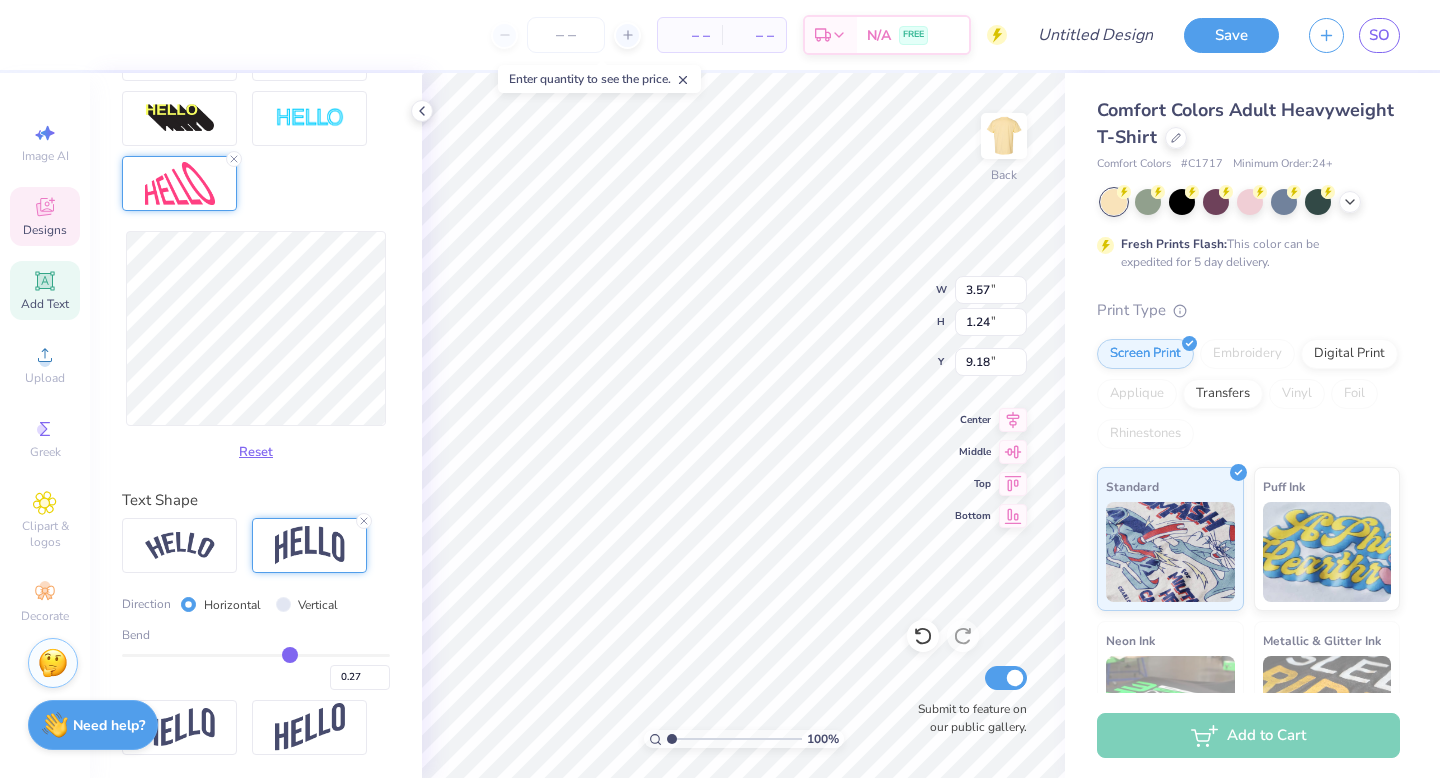 type on "0.26" 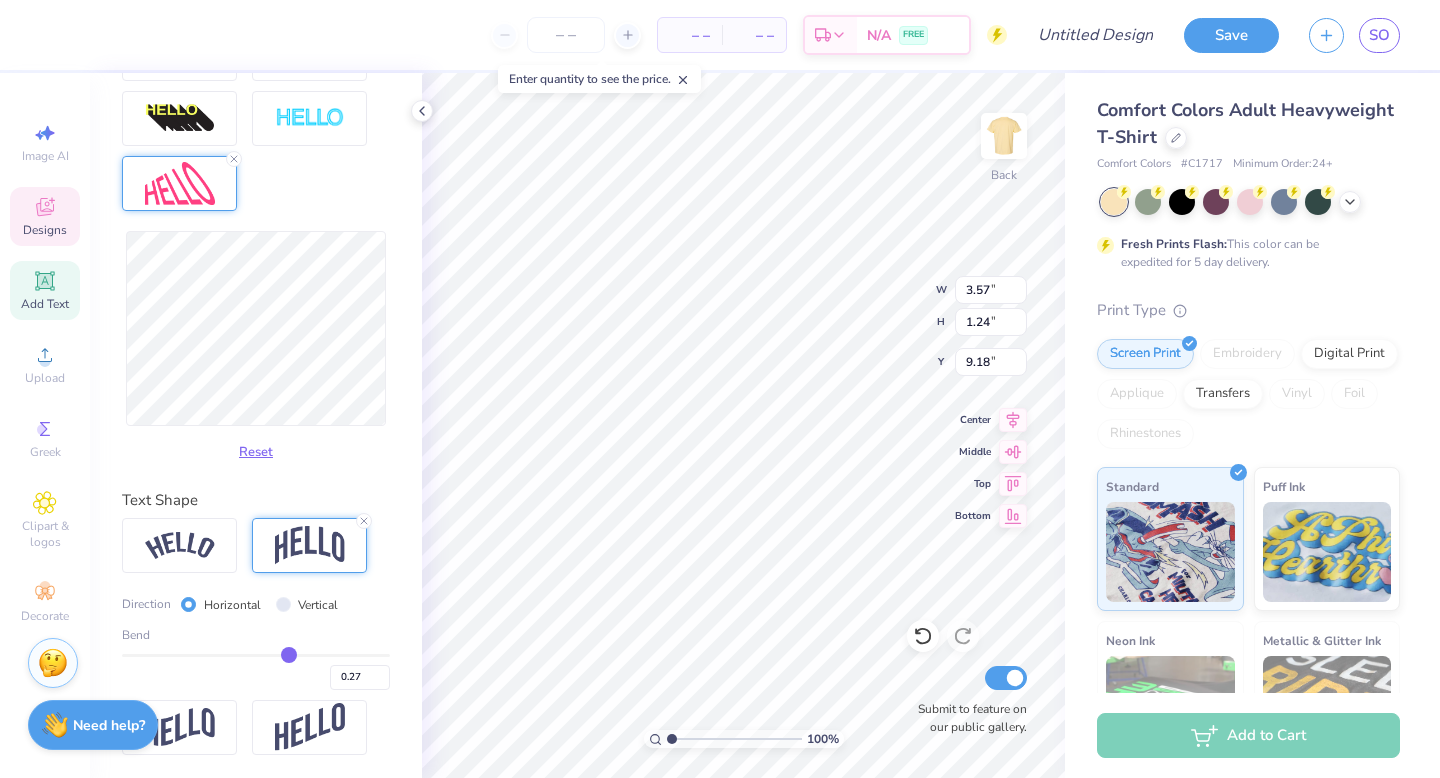 type on "0.26" 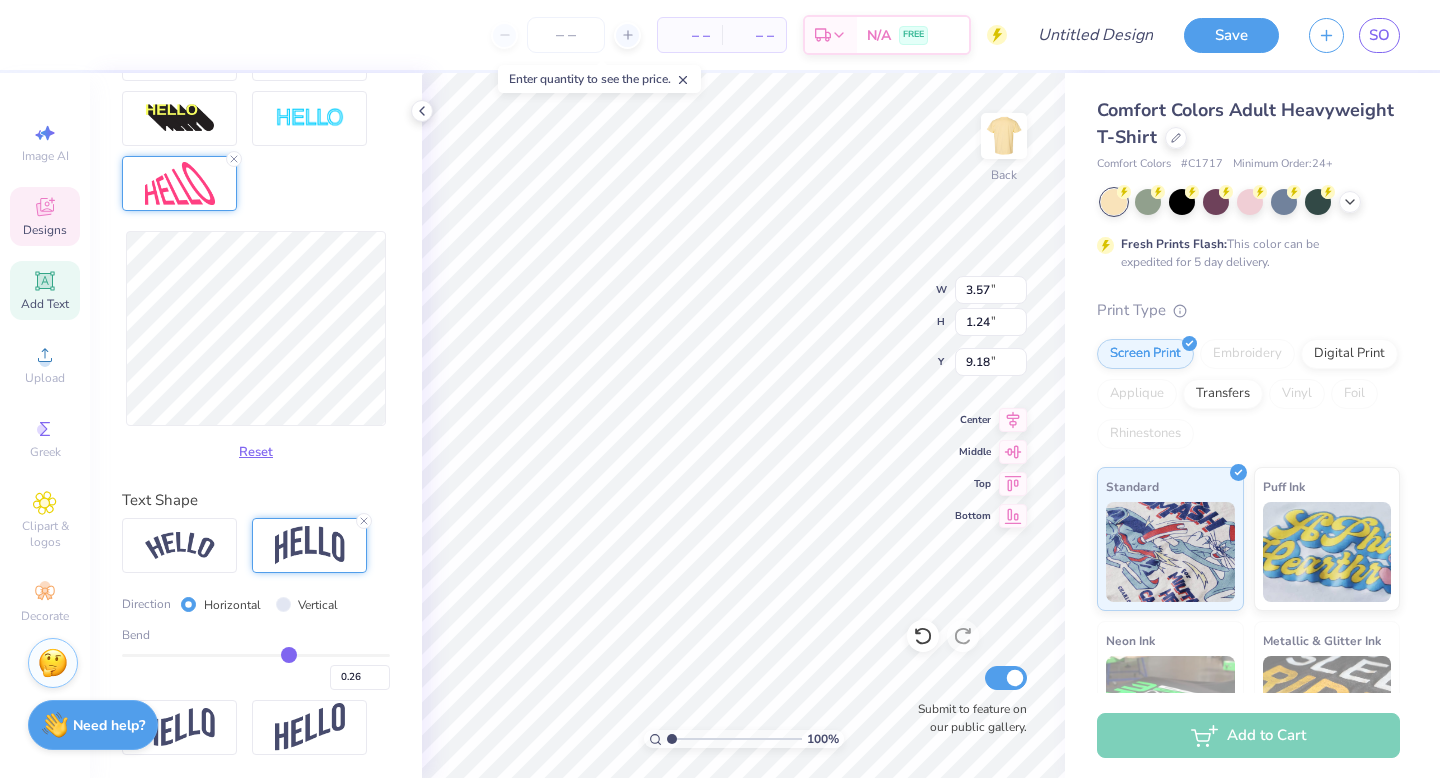 type on "0.25" 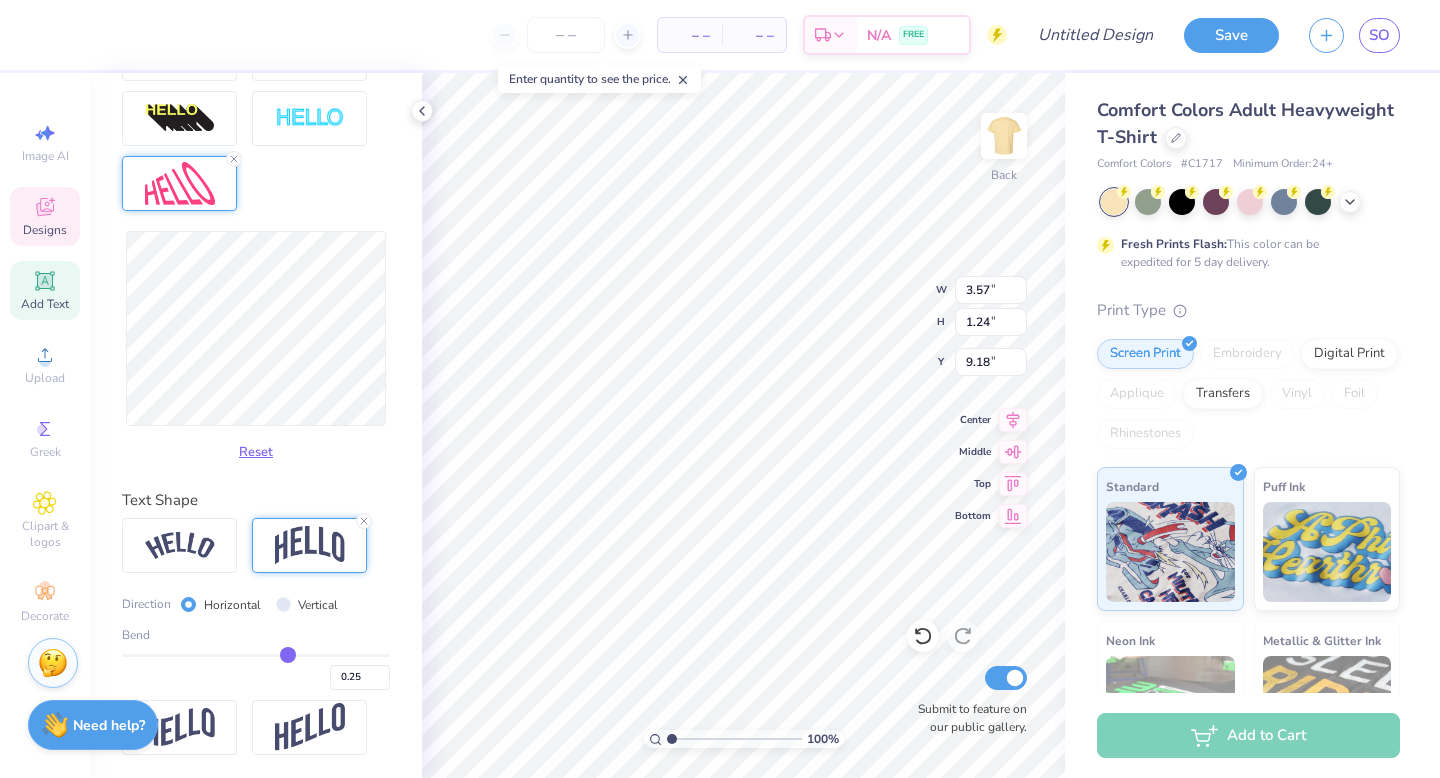 type on "0.24" 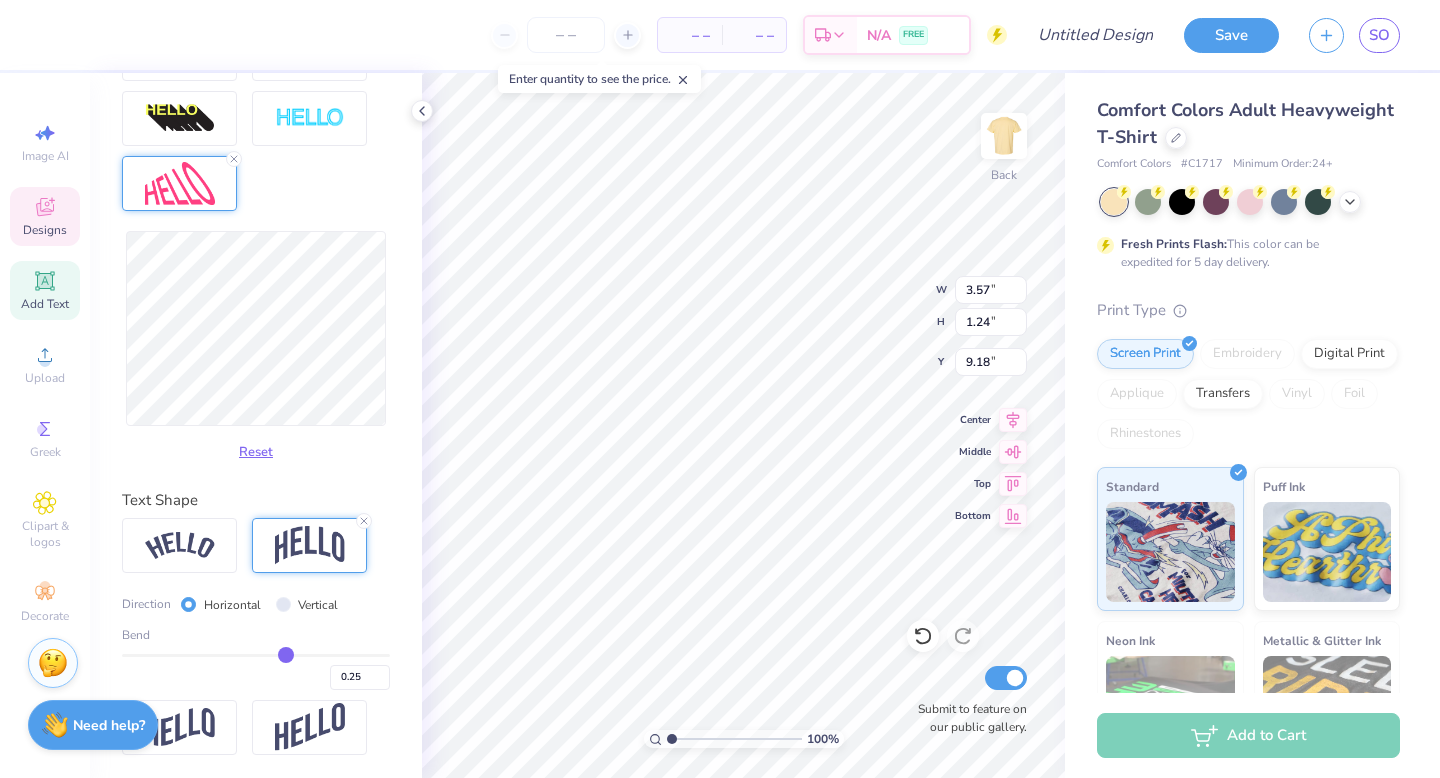 type on "0.24" 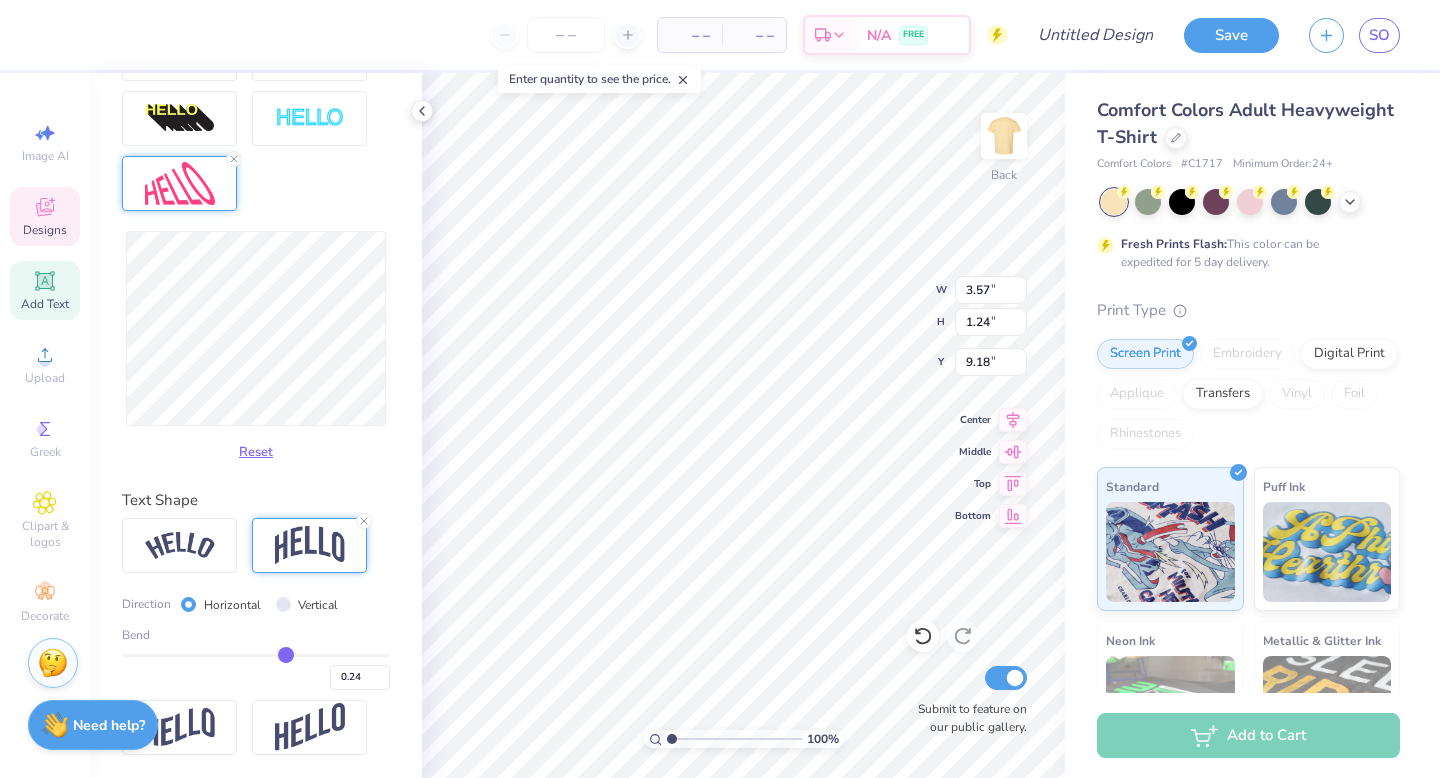 type on "0.23" 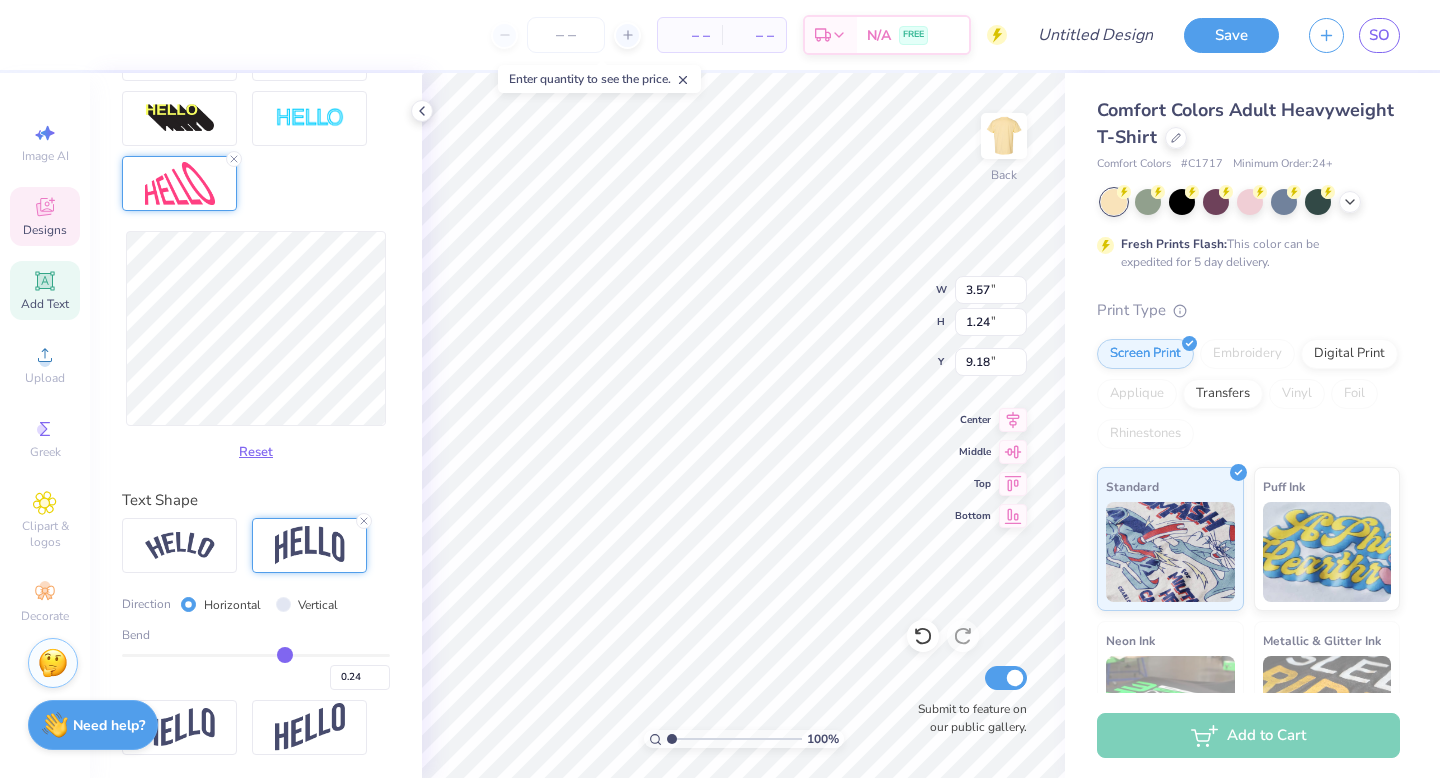 type on "0.23" 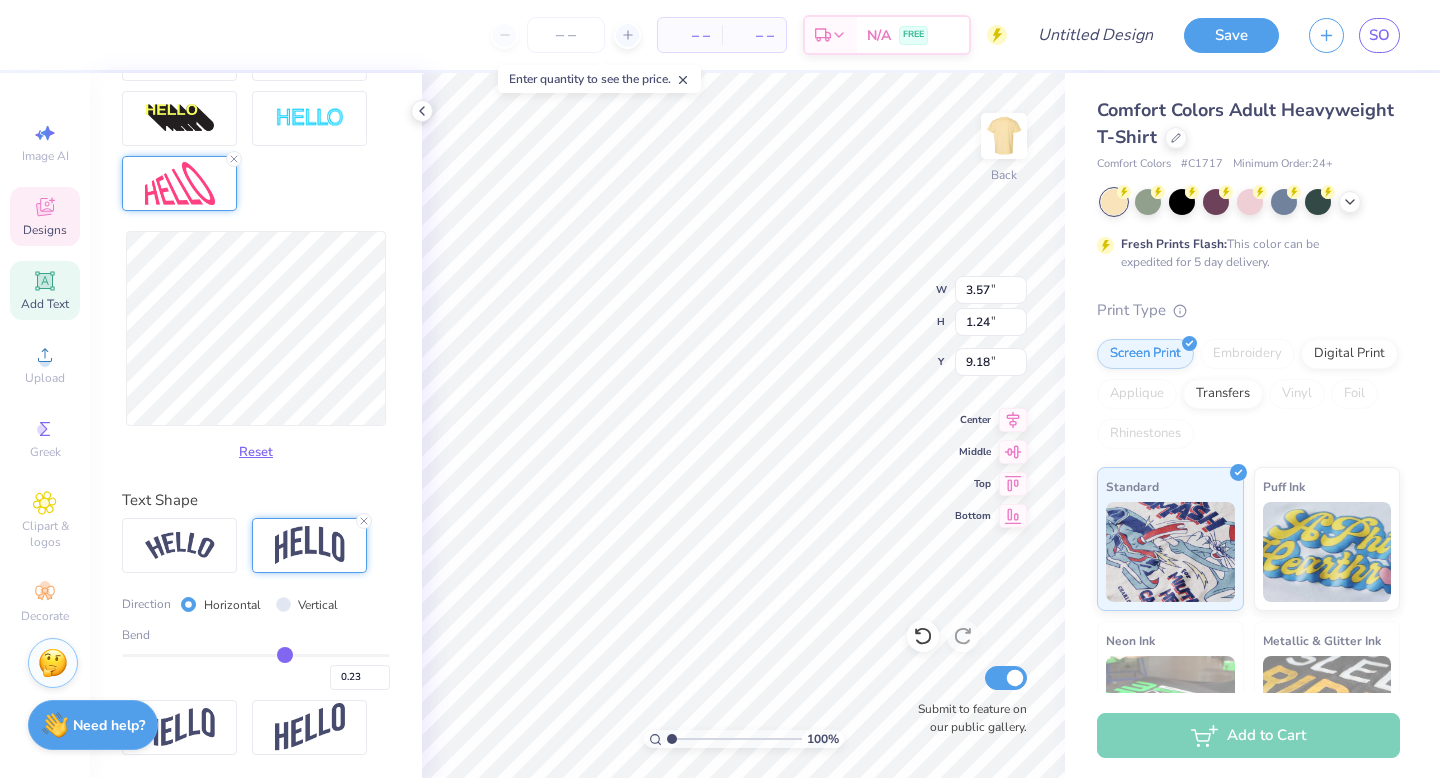 type on "0.22" 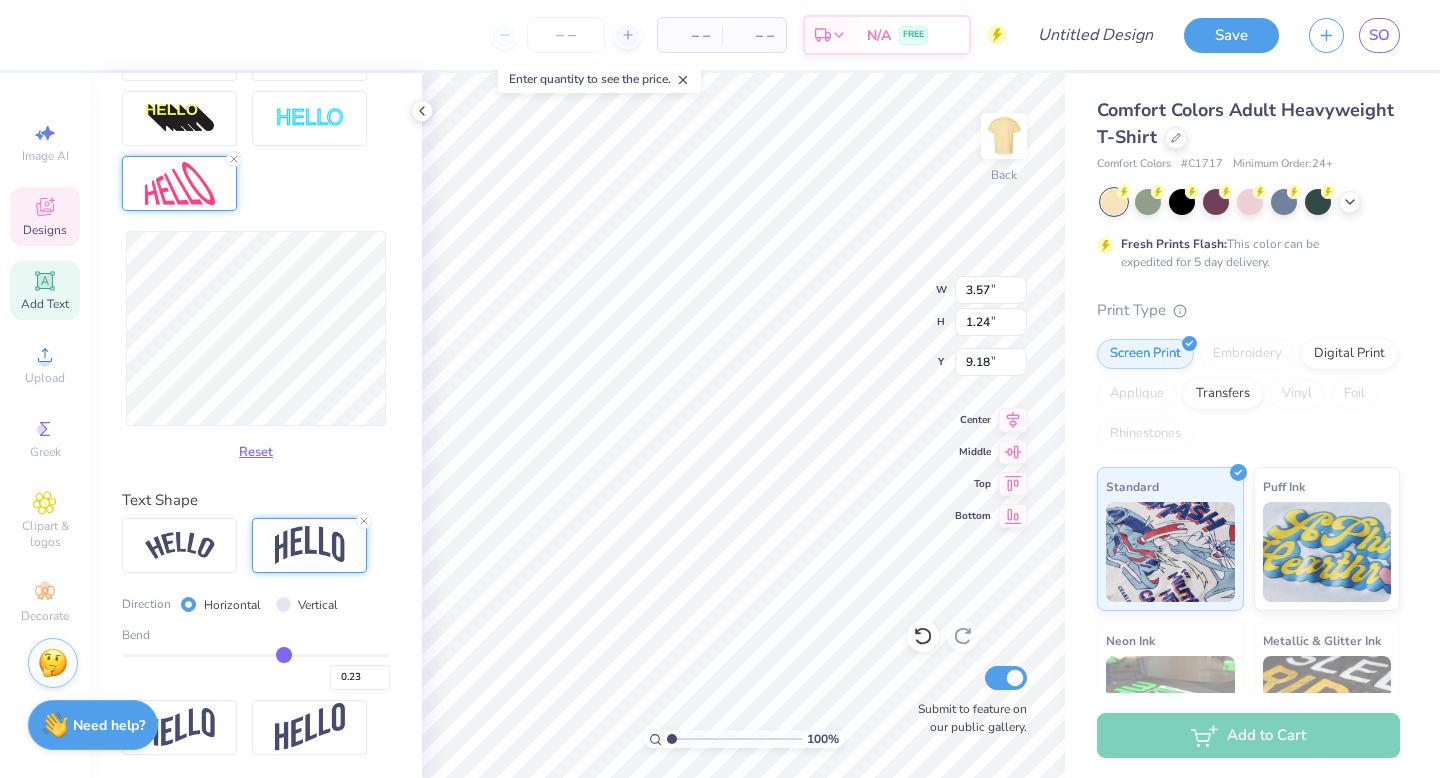 type on "0.22" 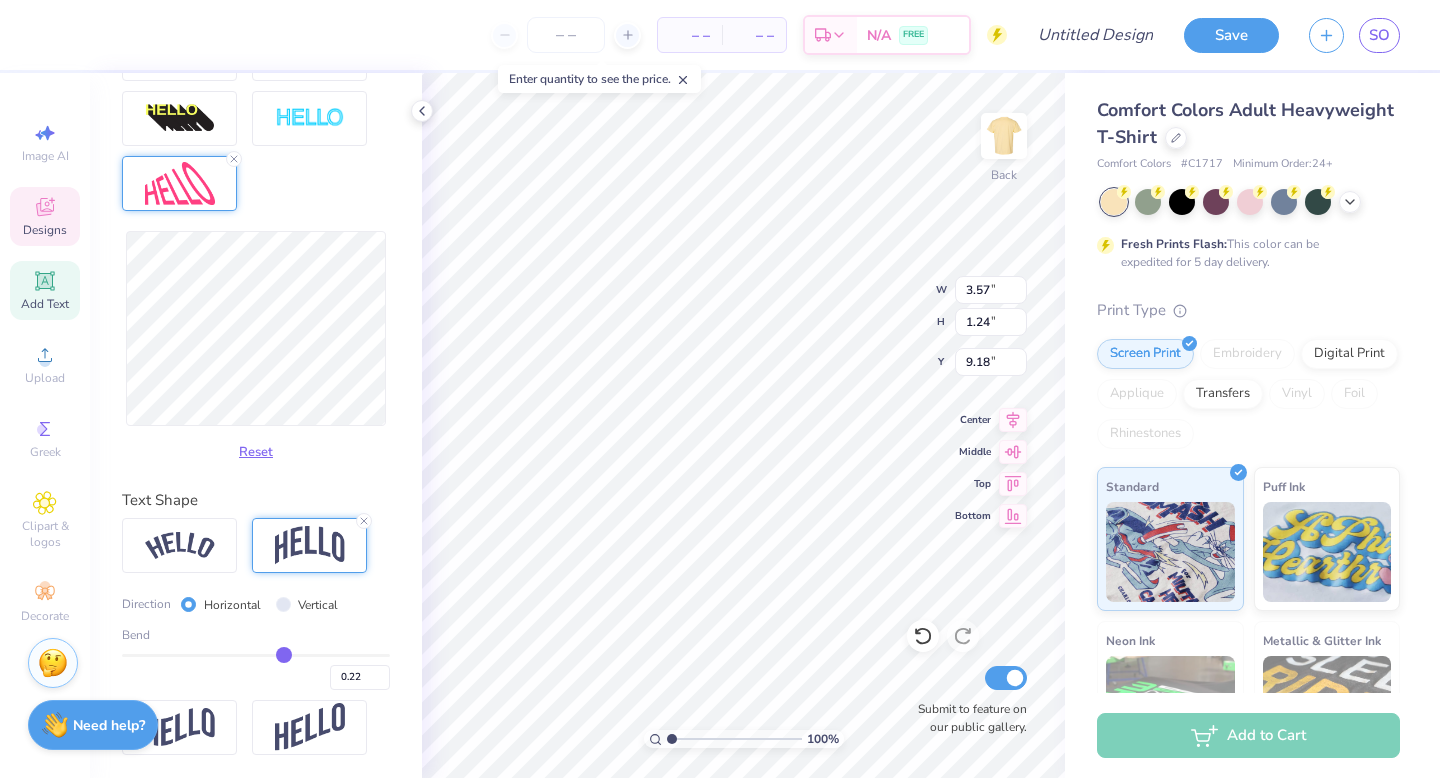type on "0.21" 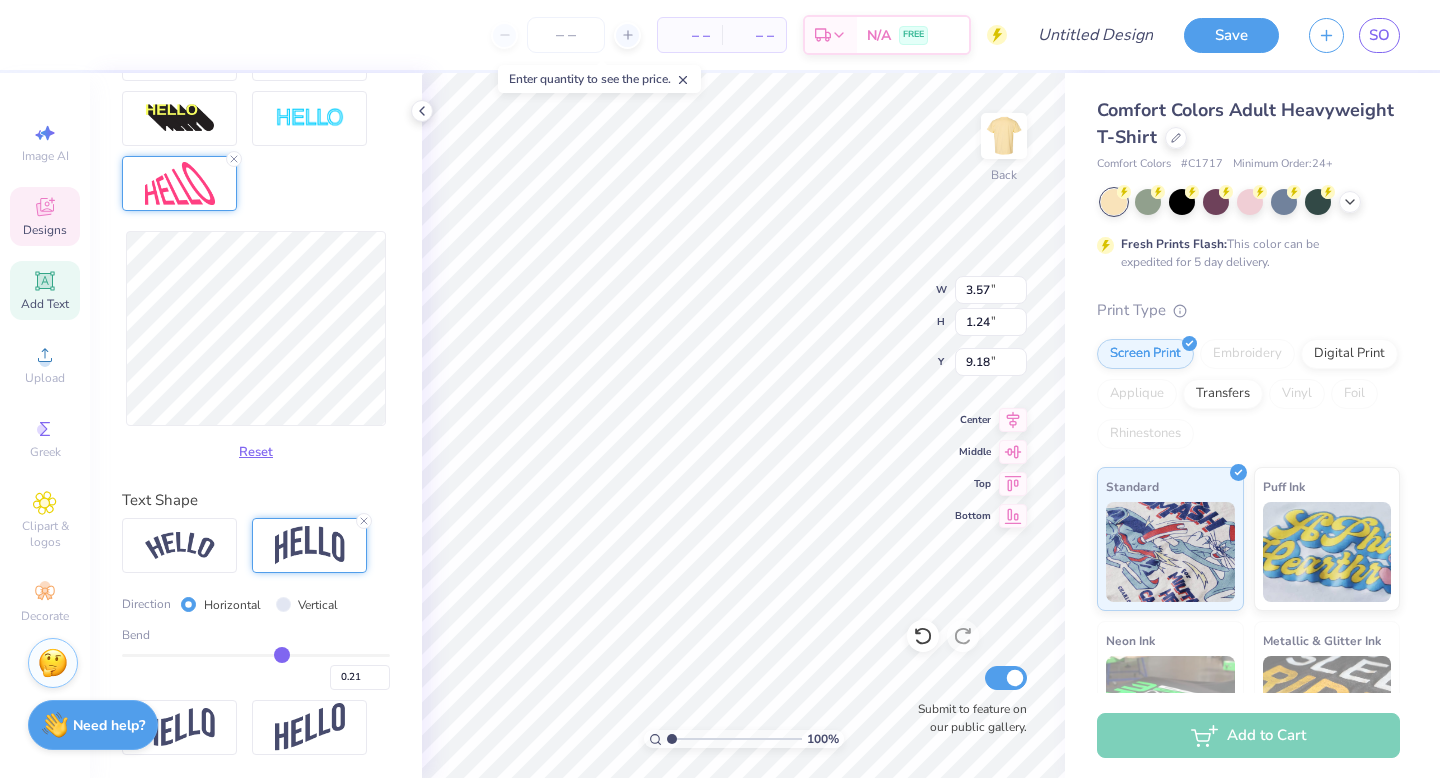 type on "0.2" 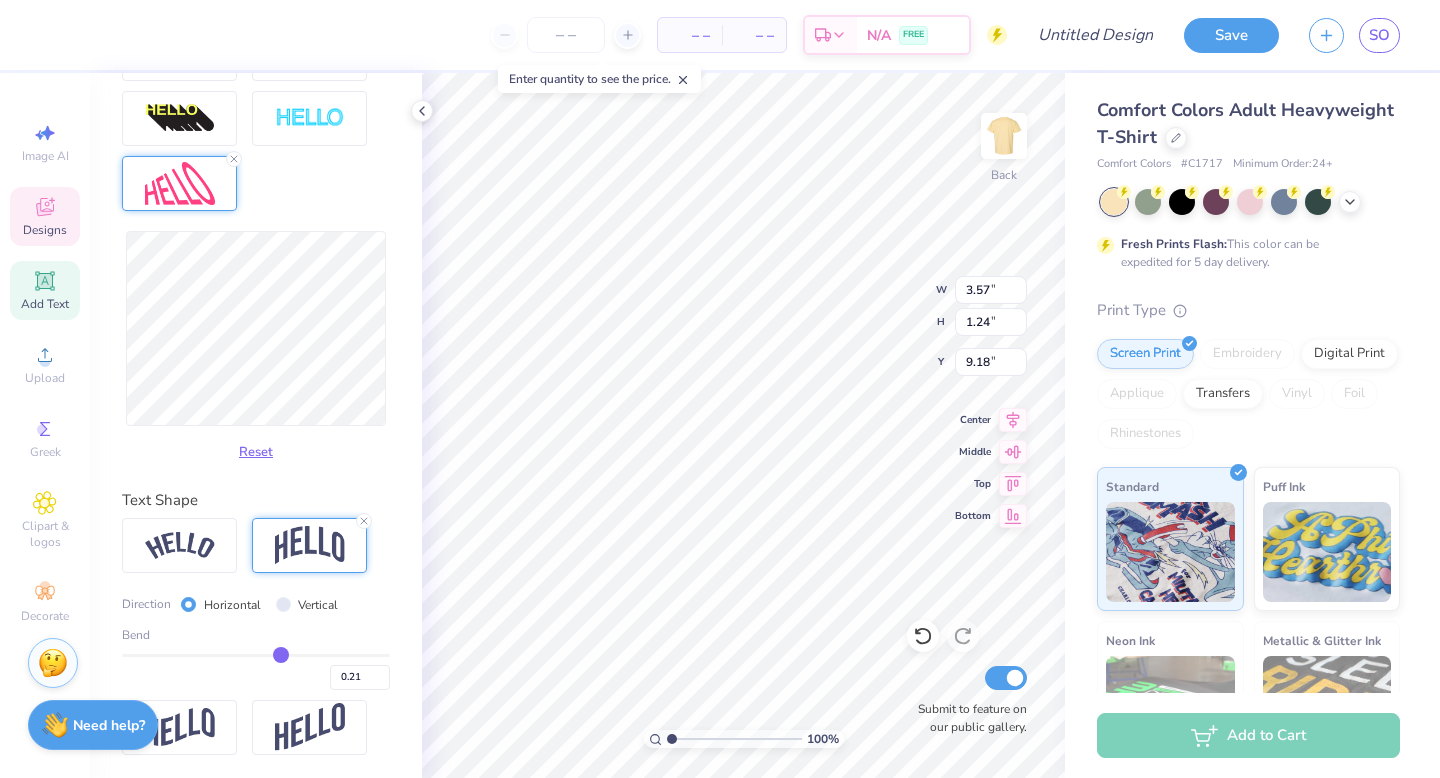 type on "0.20" 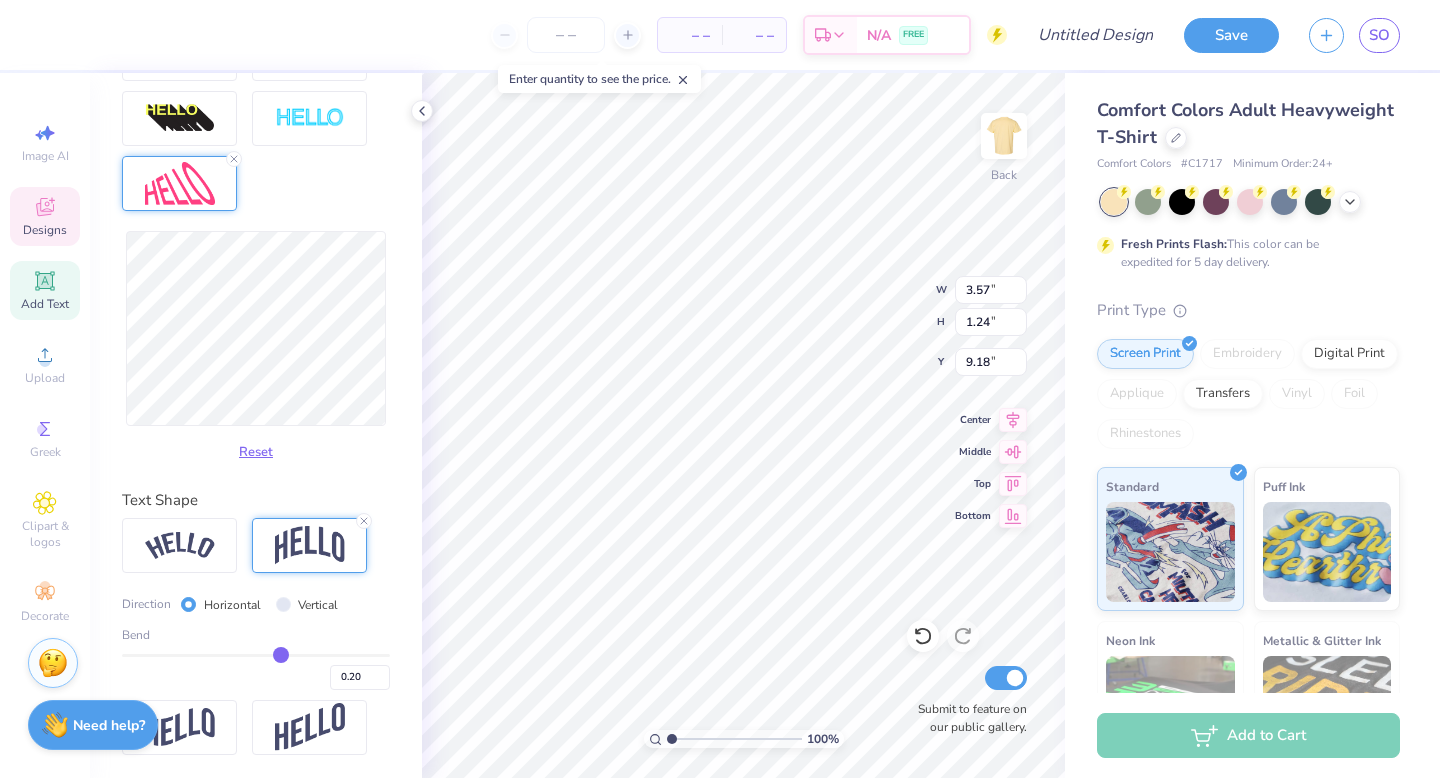 type on "0.19" 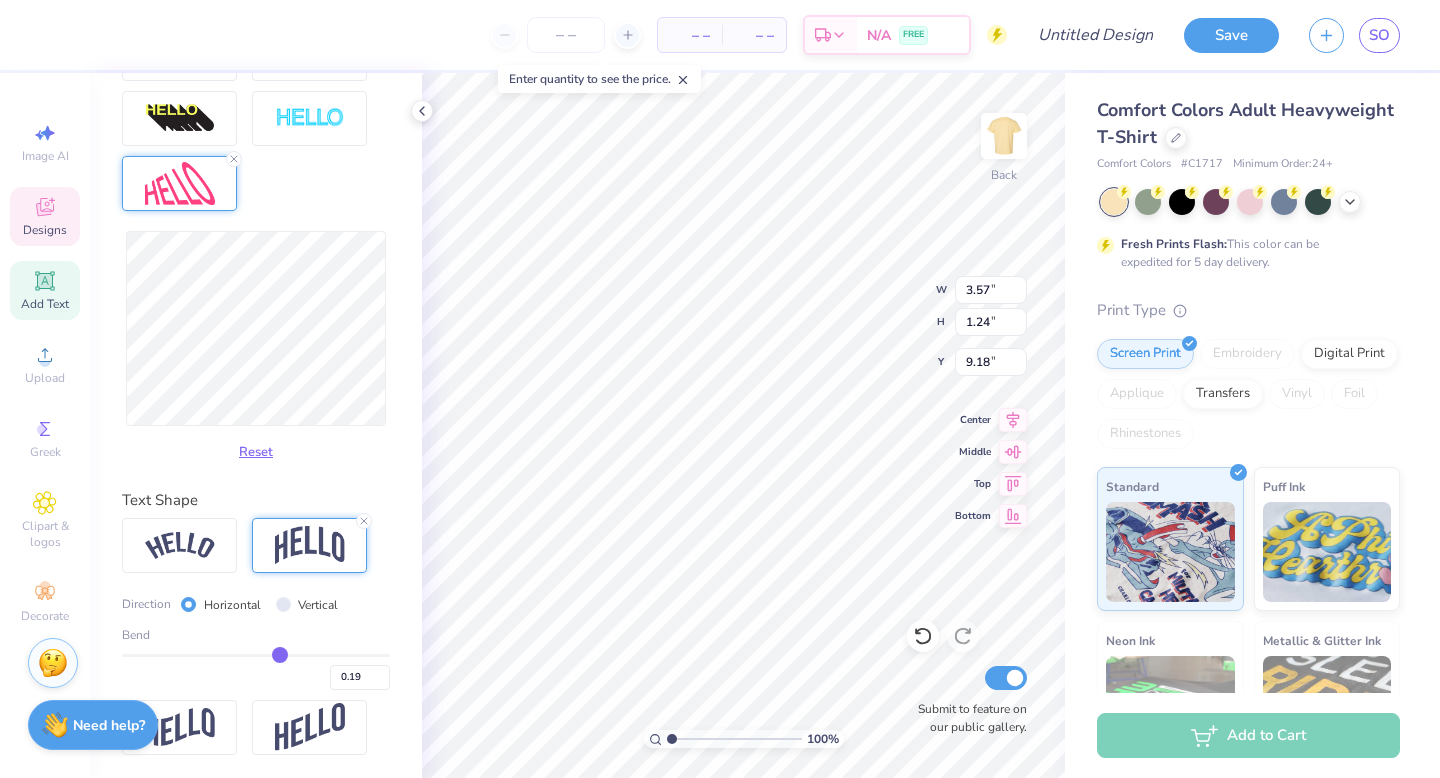 drag, startPoint x: 315, startPoint y: 650, endPoint x: 280, endPoint y: 649, distance: 35.014282 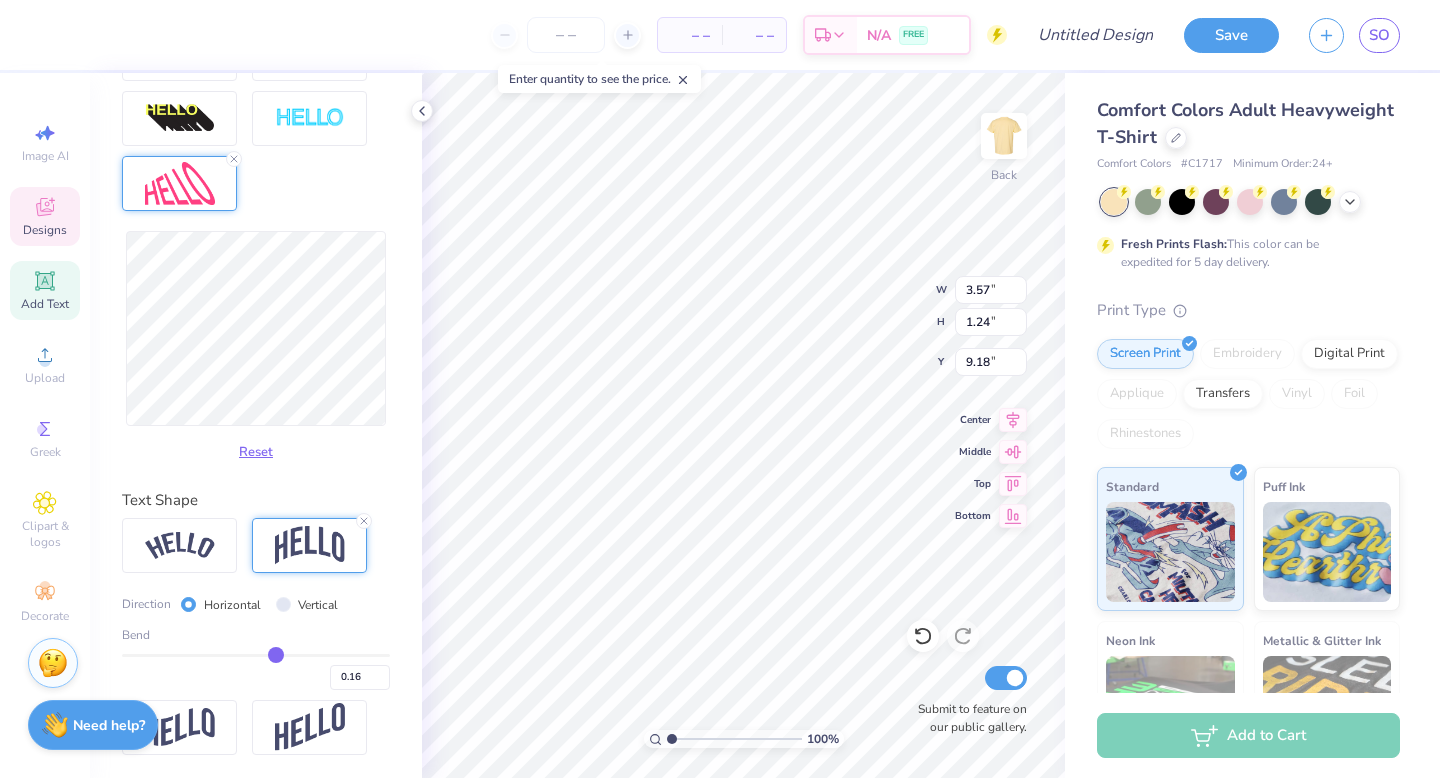 type on "0.15" 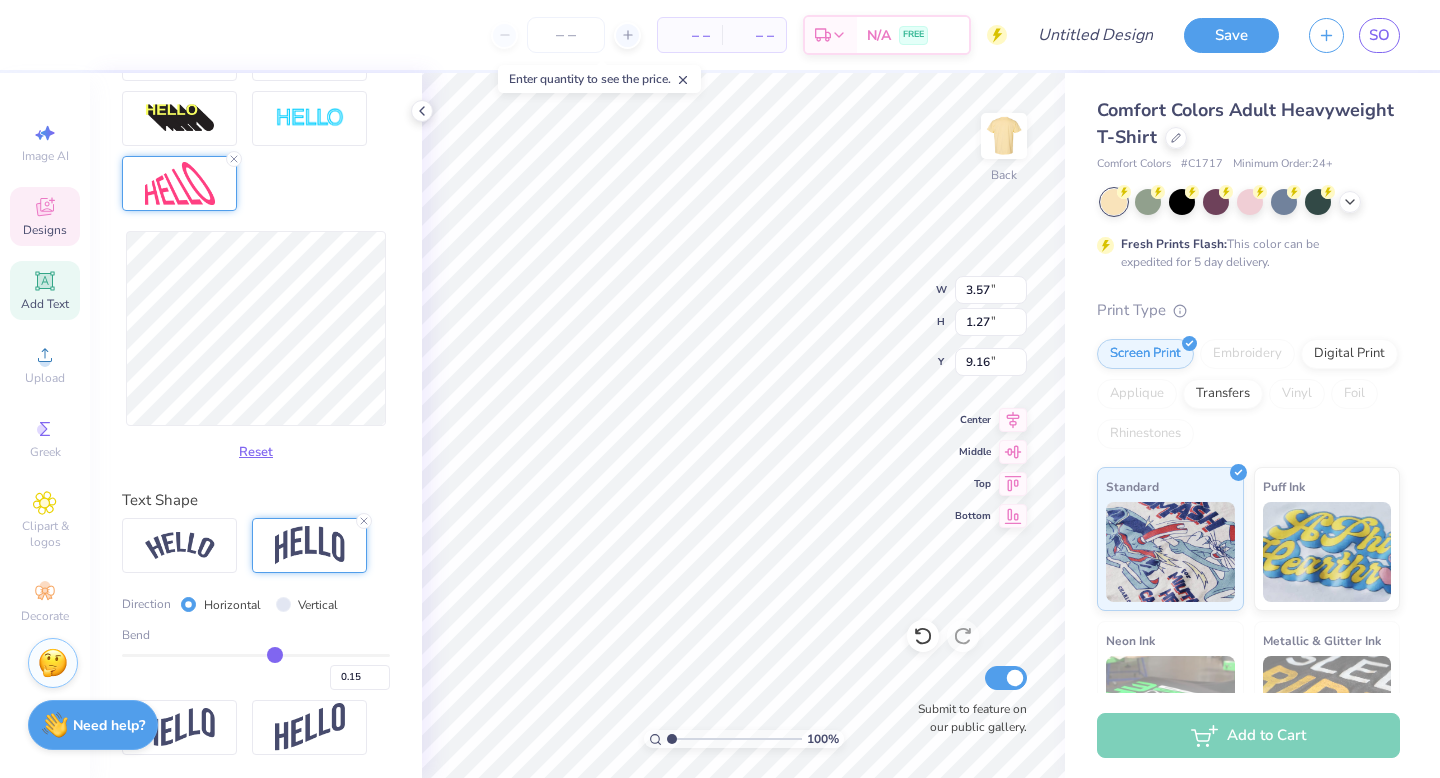 type on "0.14" 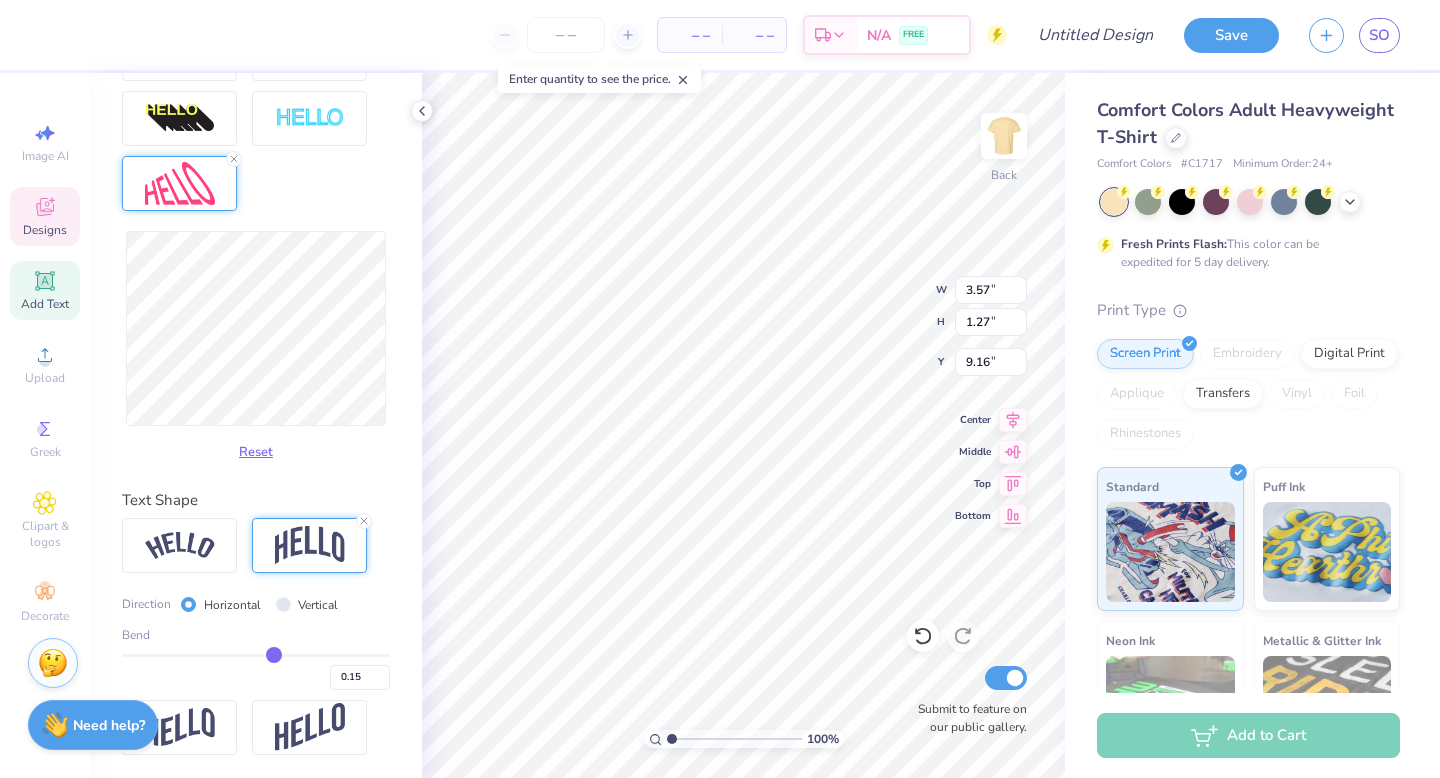 type on "0.14" 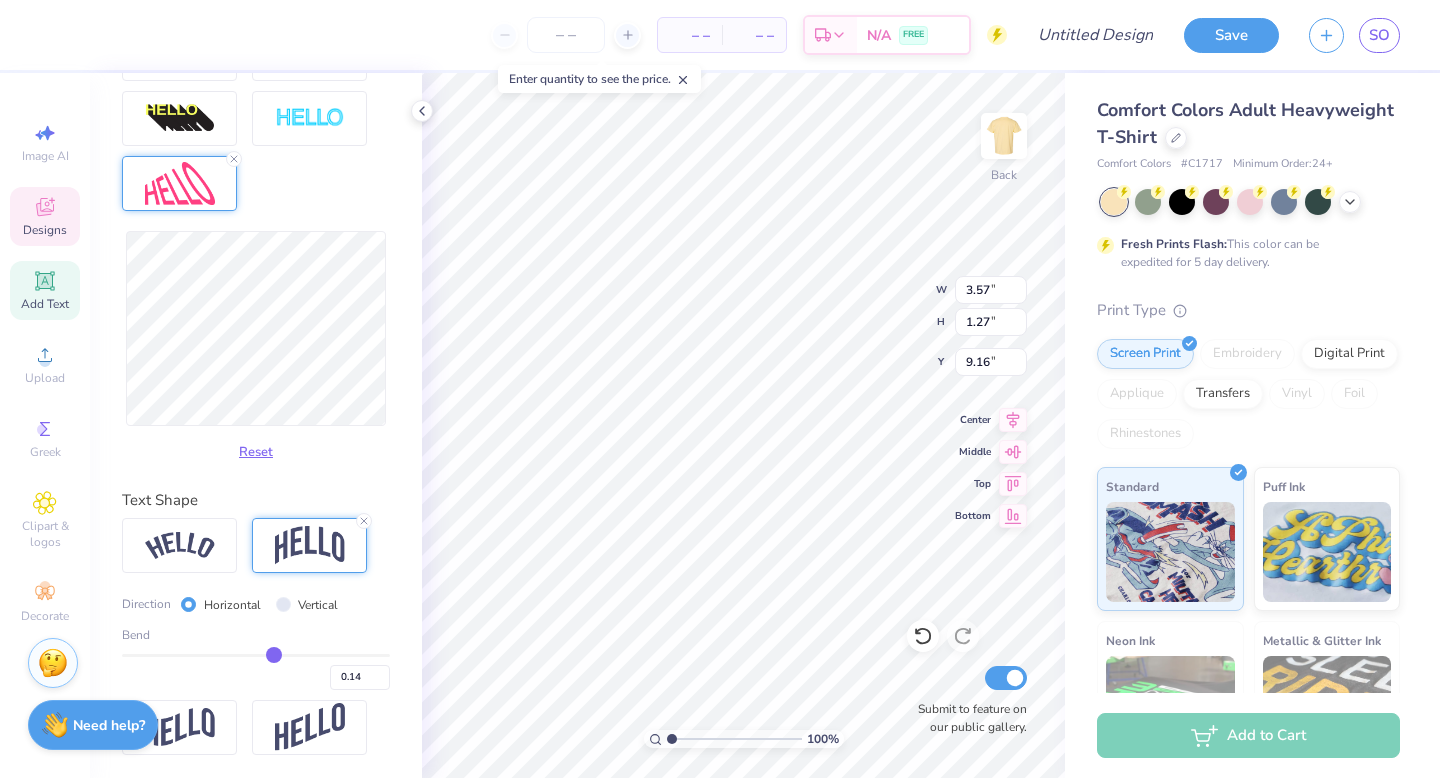 type on "0.12" 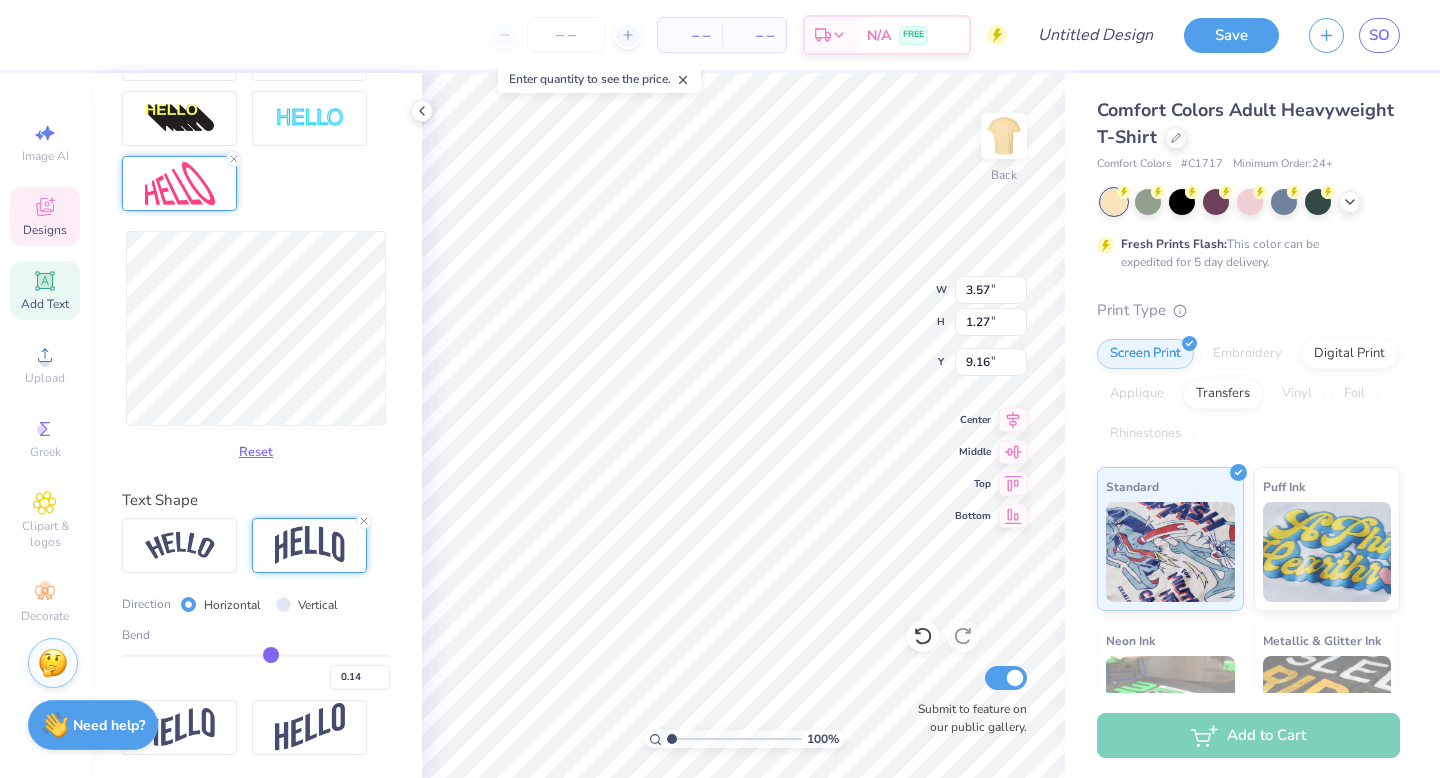 type on "0.12" 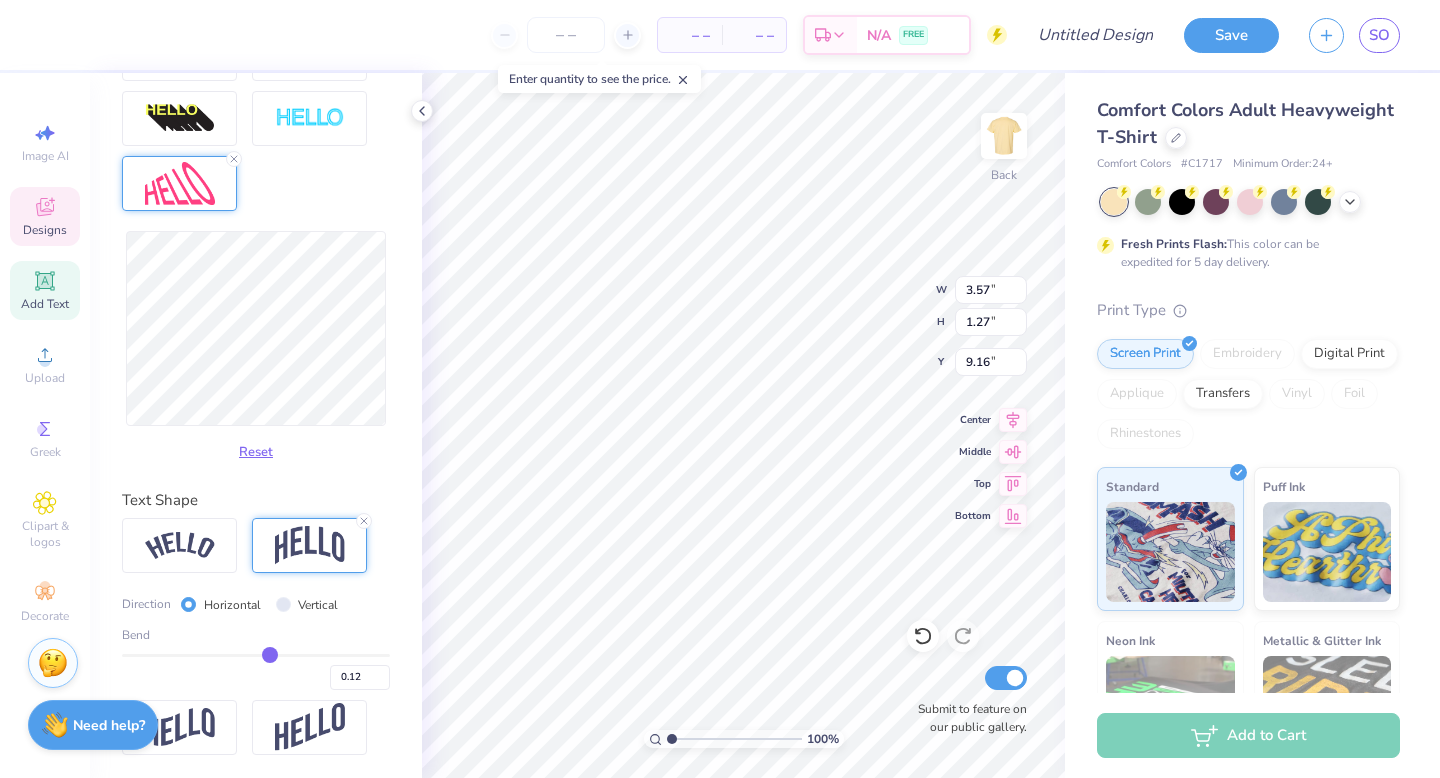 type on "0.09" 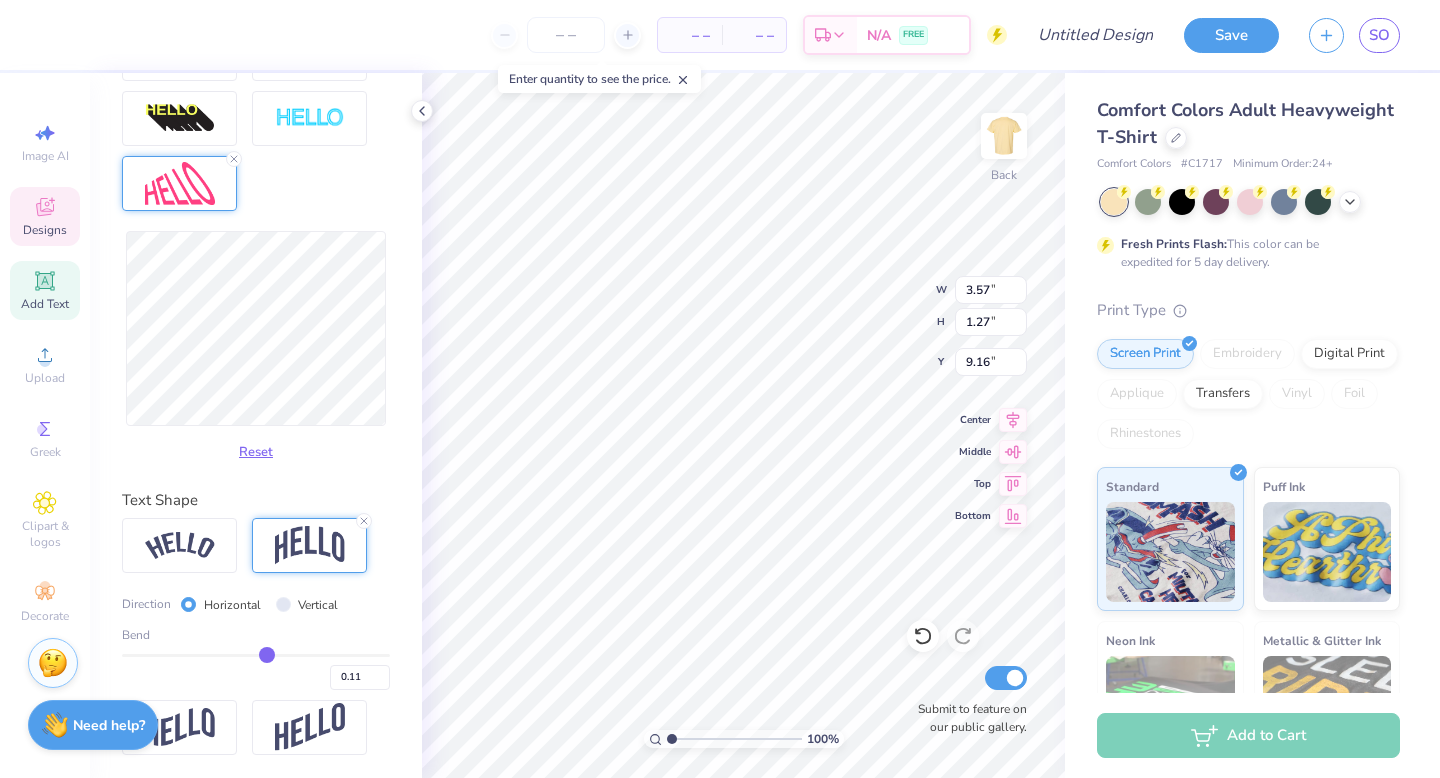 type on "0.09" 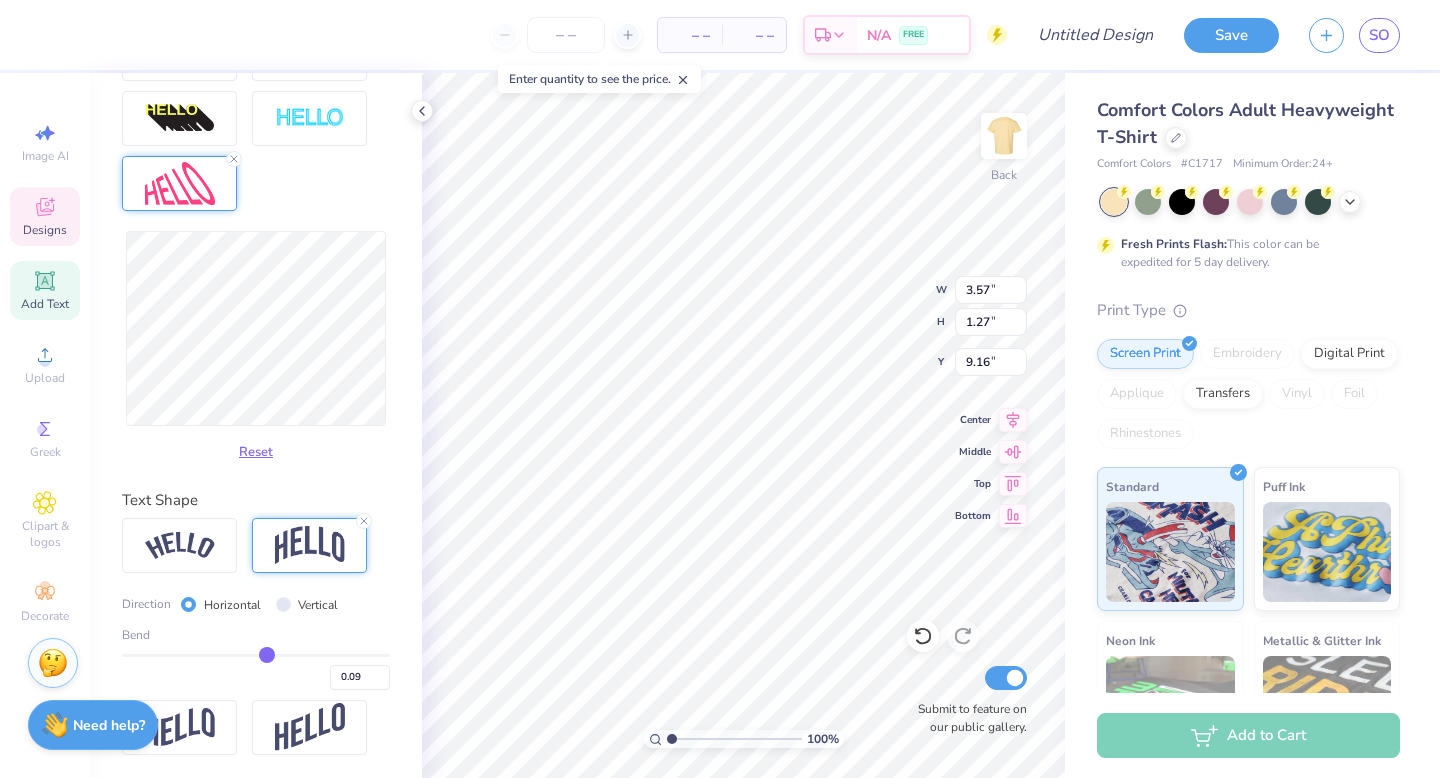 type 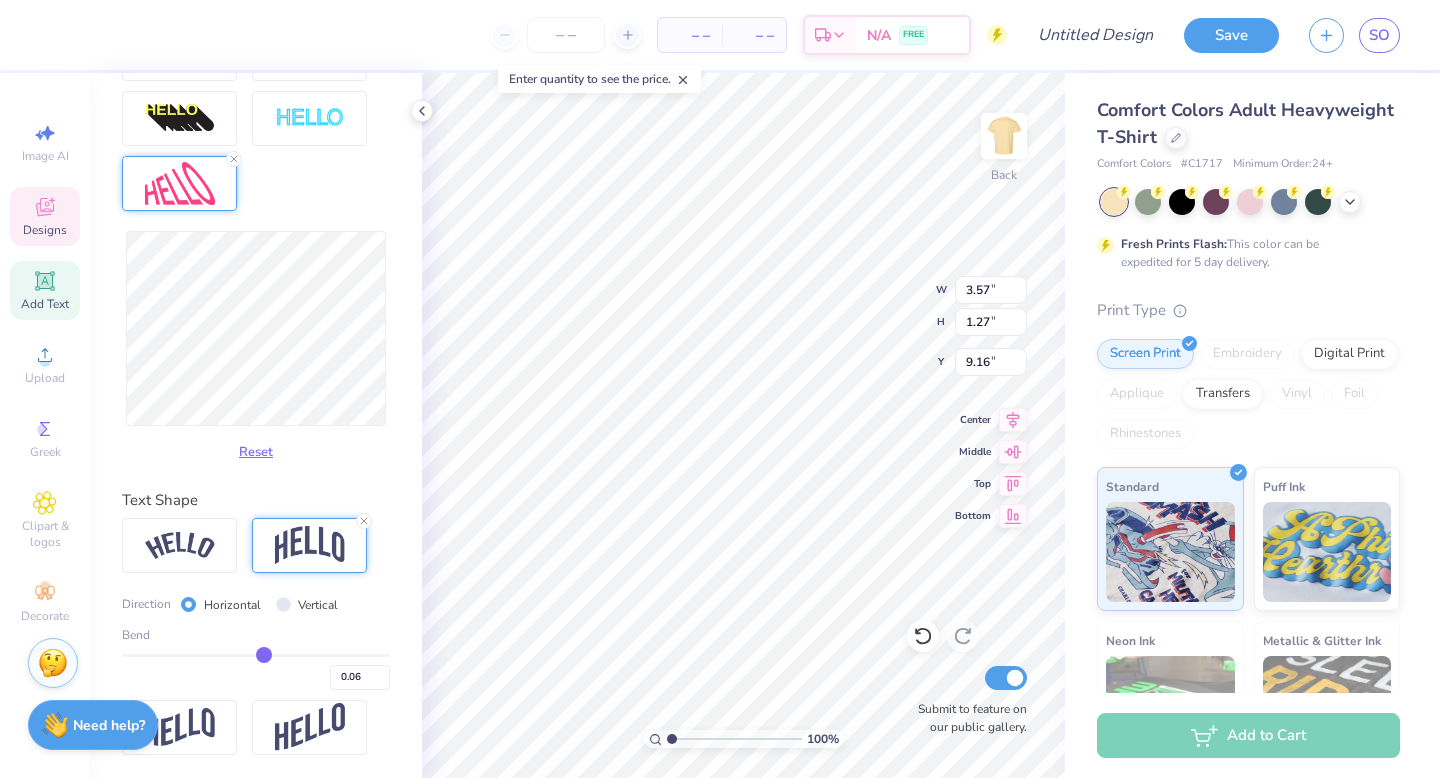 drag, startPoint x: 279, startPoint y: 649, endPoint x: 263, endPoint y: 649, distance: 16 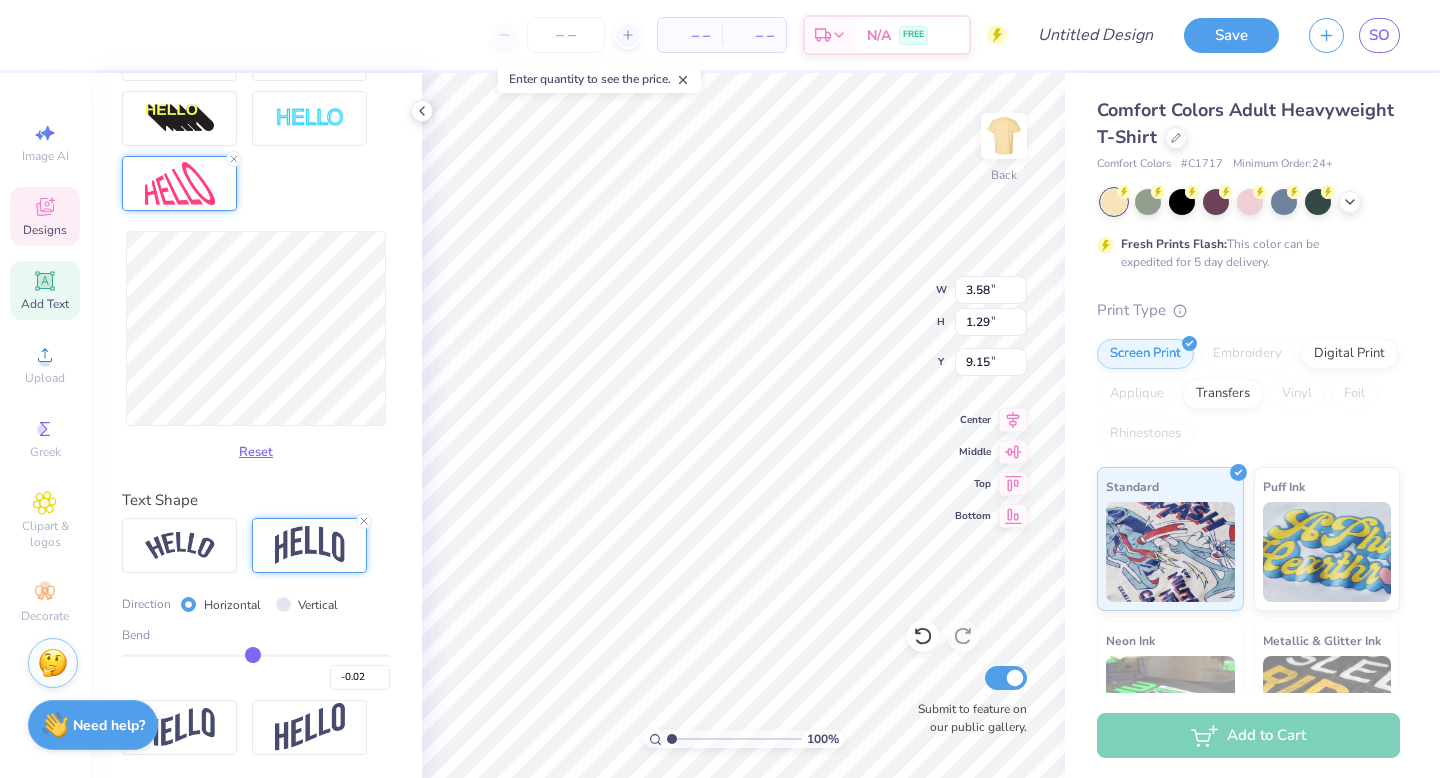 click at bounding box center [256, 655] 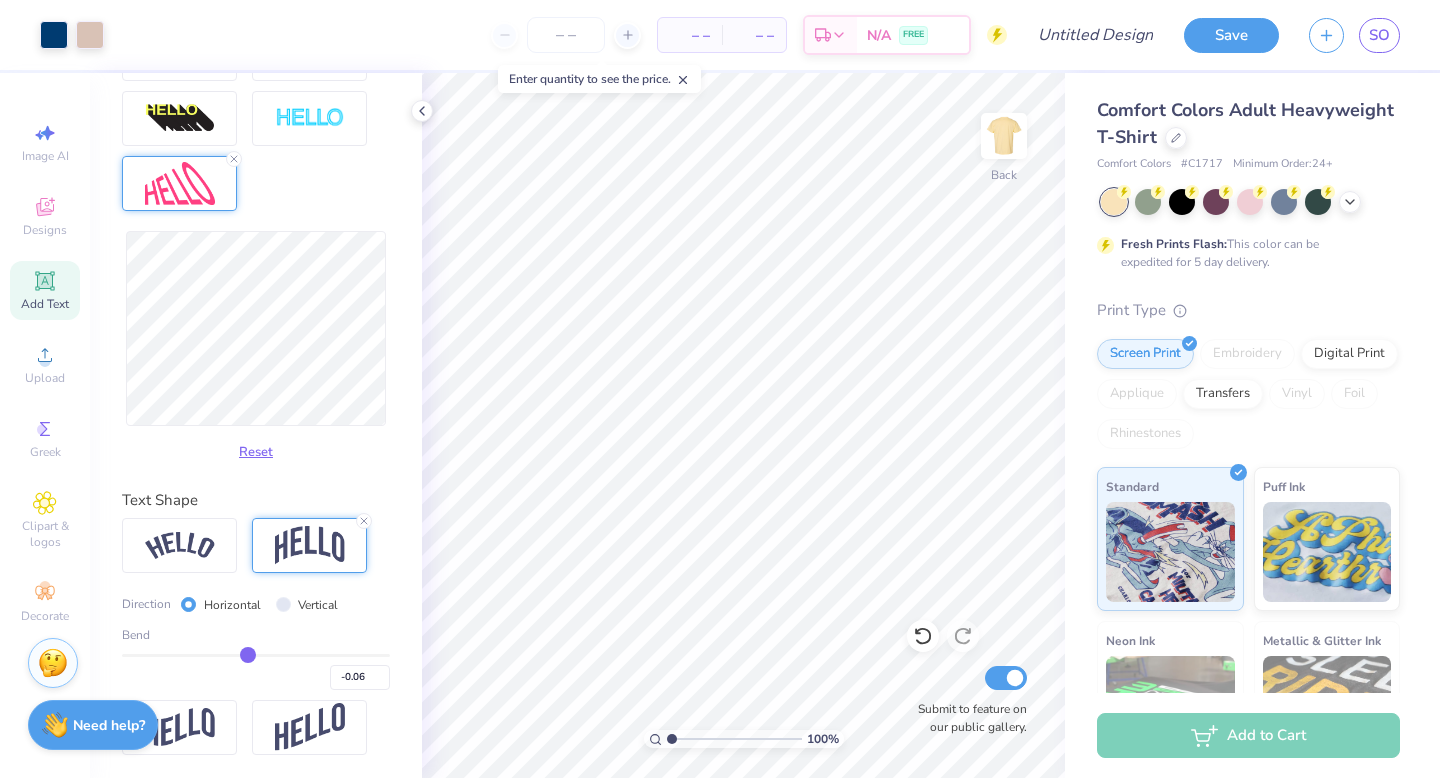 drag, startPoint x: 259, startPoint y: 651, endPoint x: 248, endPoint y: 651, distance: 11 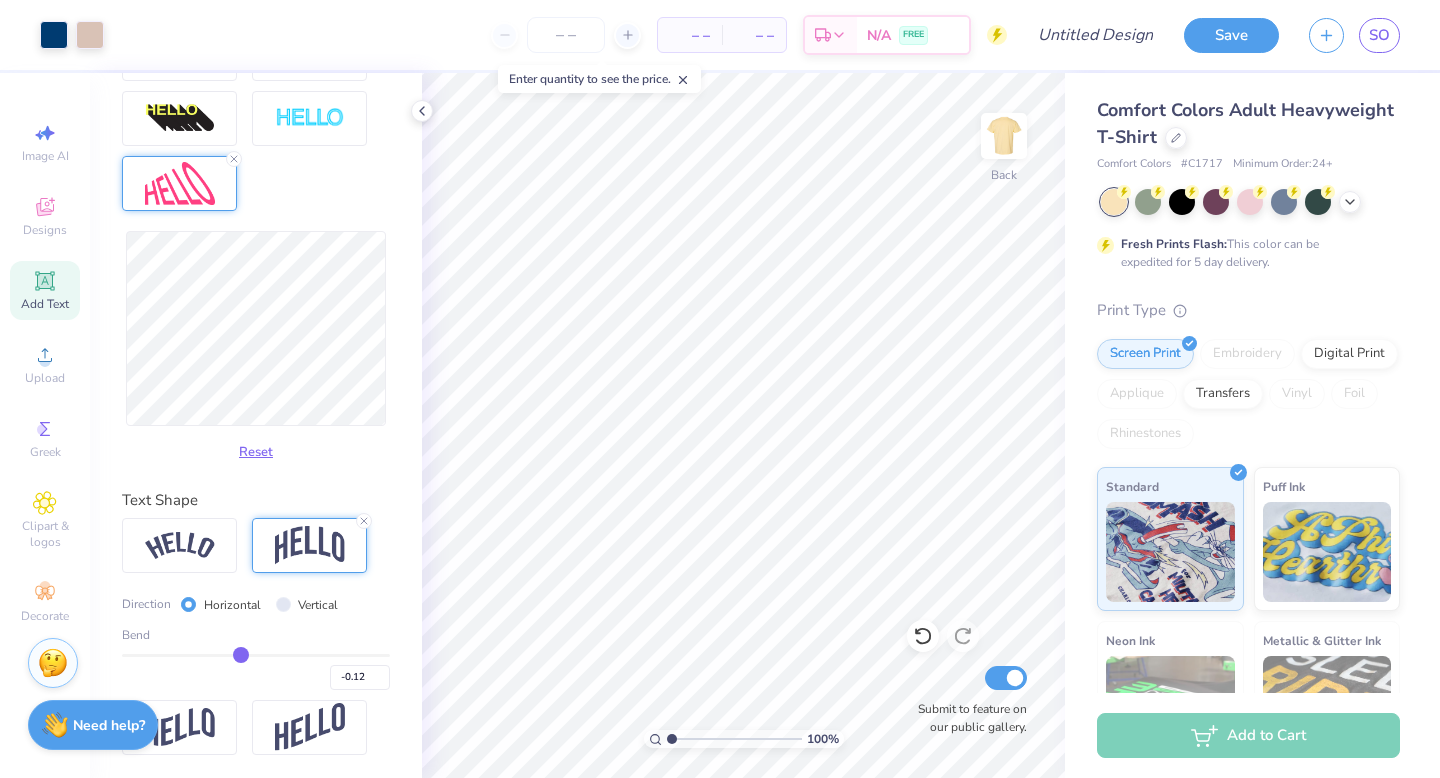 click at bounding box center [256, 655] 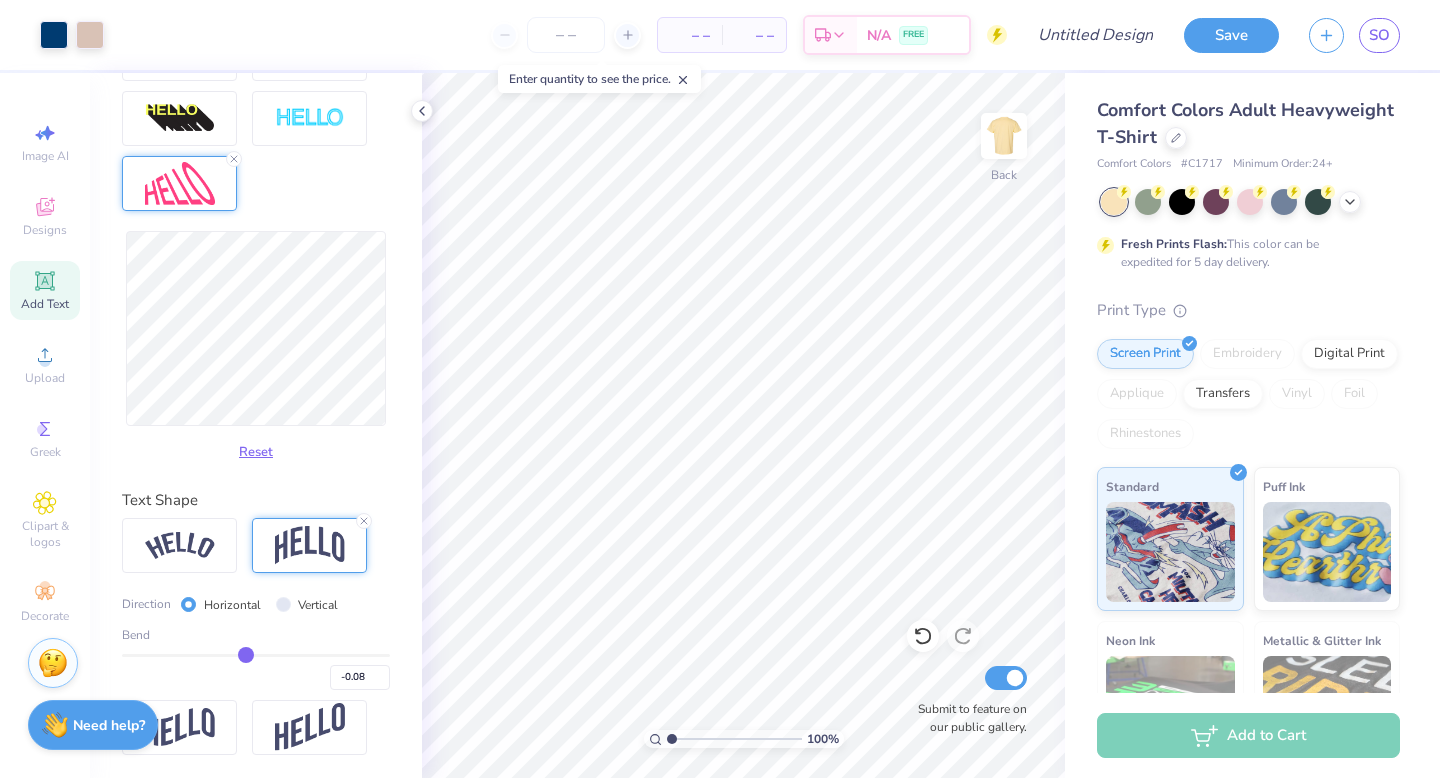 click at bounding box center [256, 655] 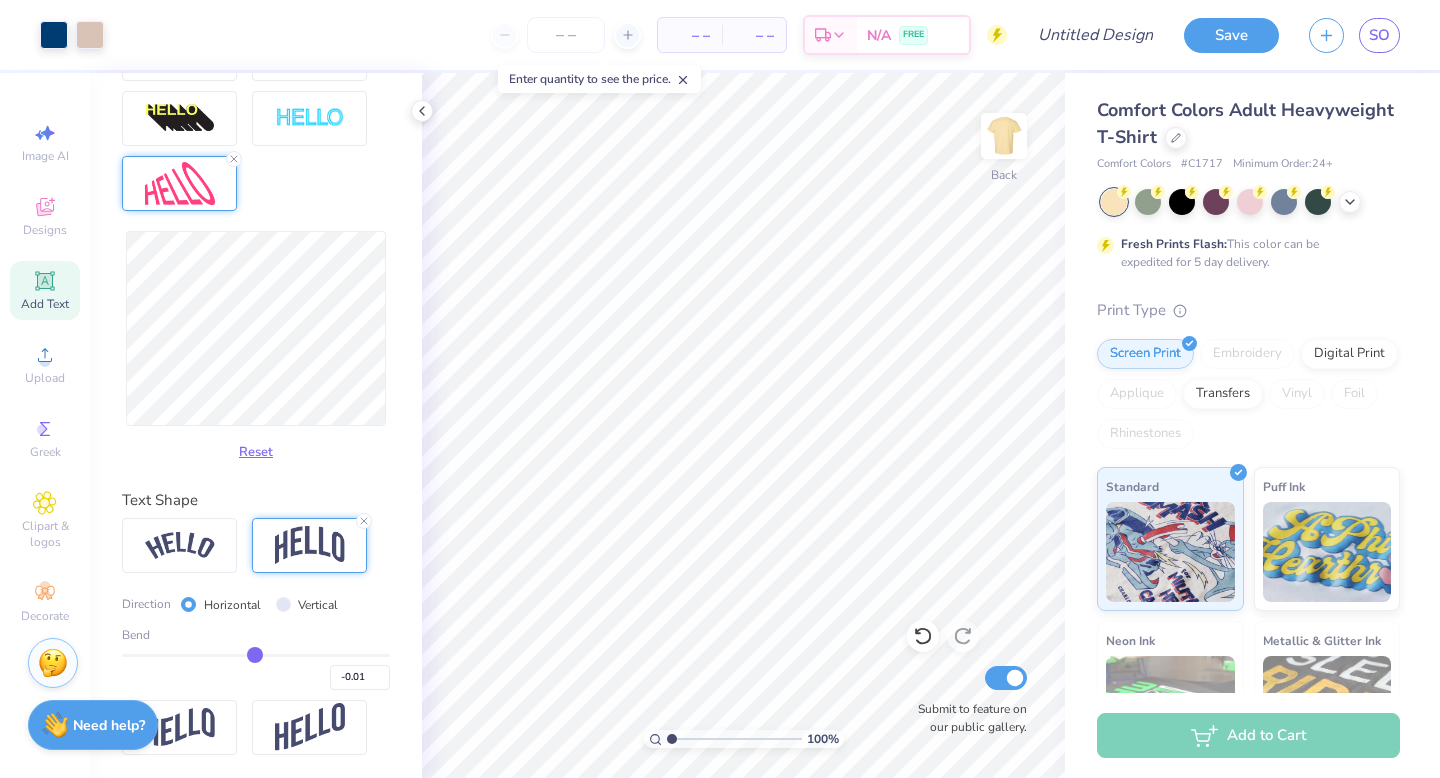 drag, startPoint x: 245, startPoint y: 652, endPoint x: 255, endPoint y: 653, distance: 10.049875 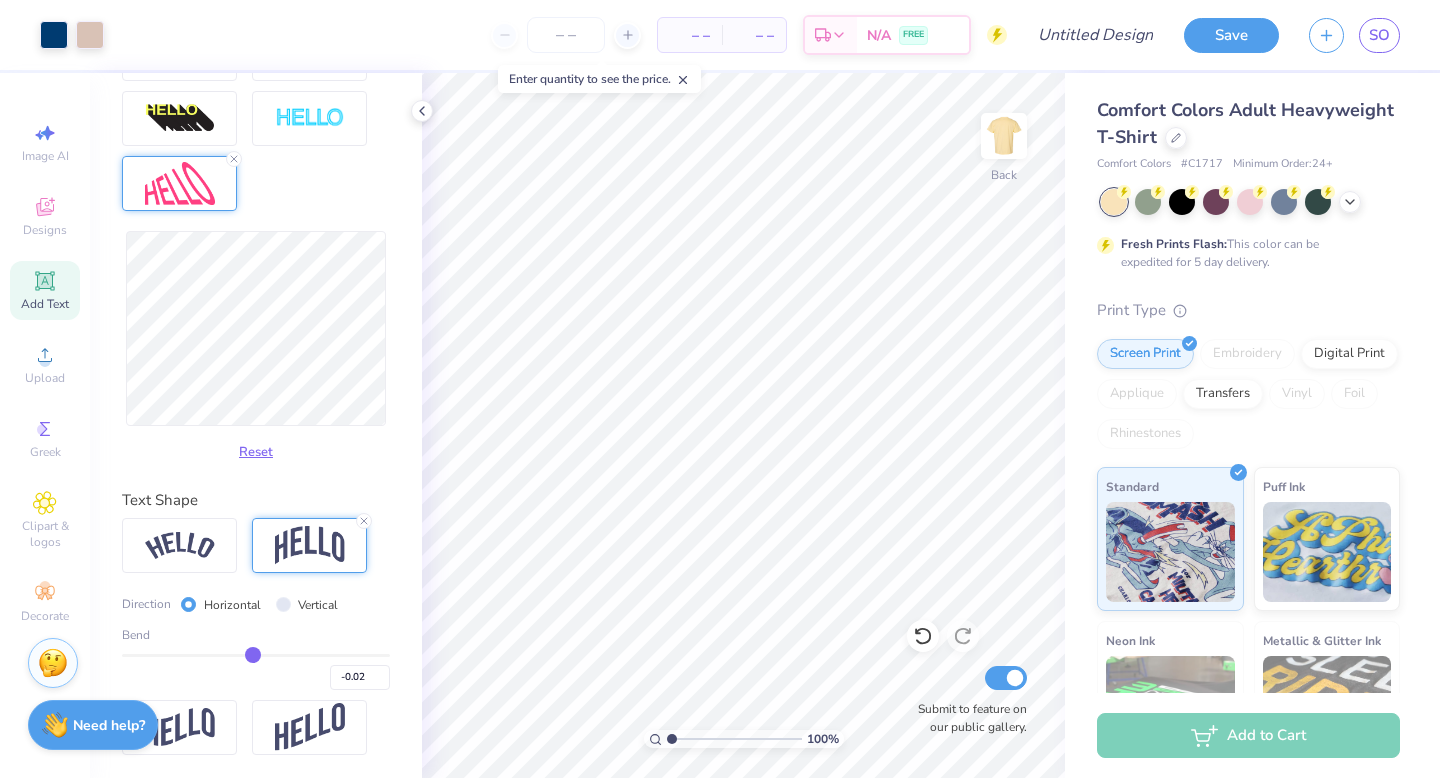 click at bounding box center (256, 655) 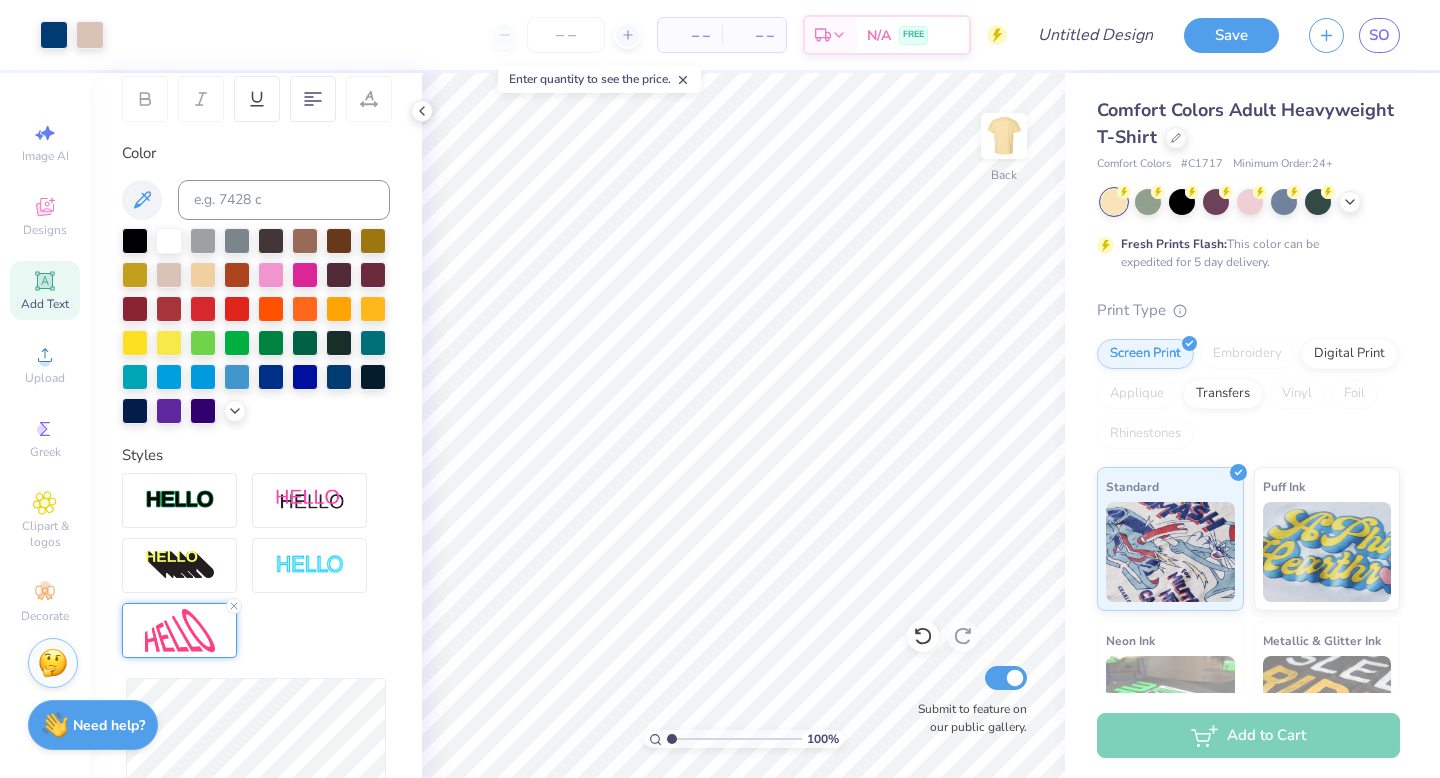 scroll, scrollTop: 0, scrollLeft: 0, axis: both 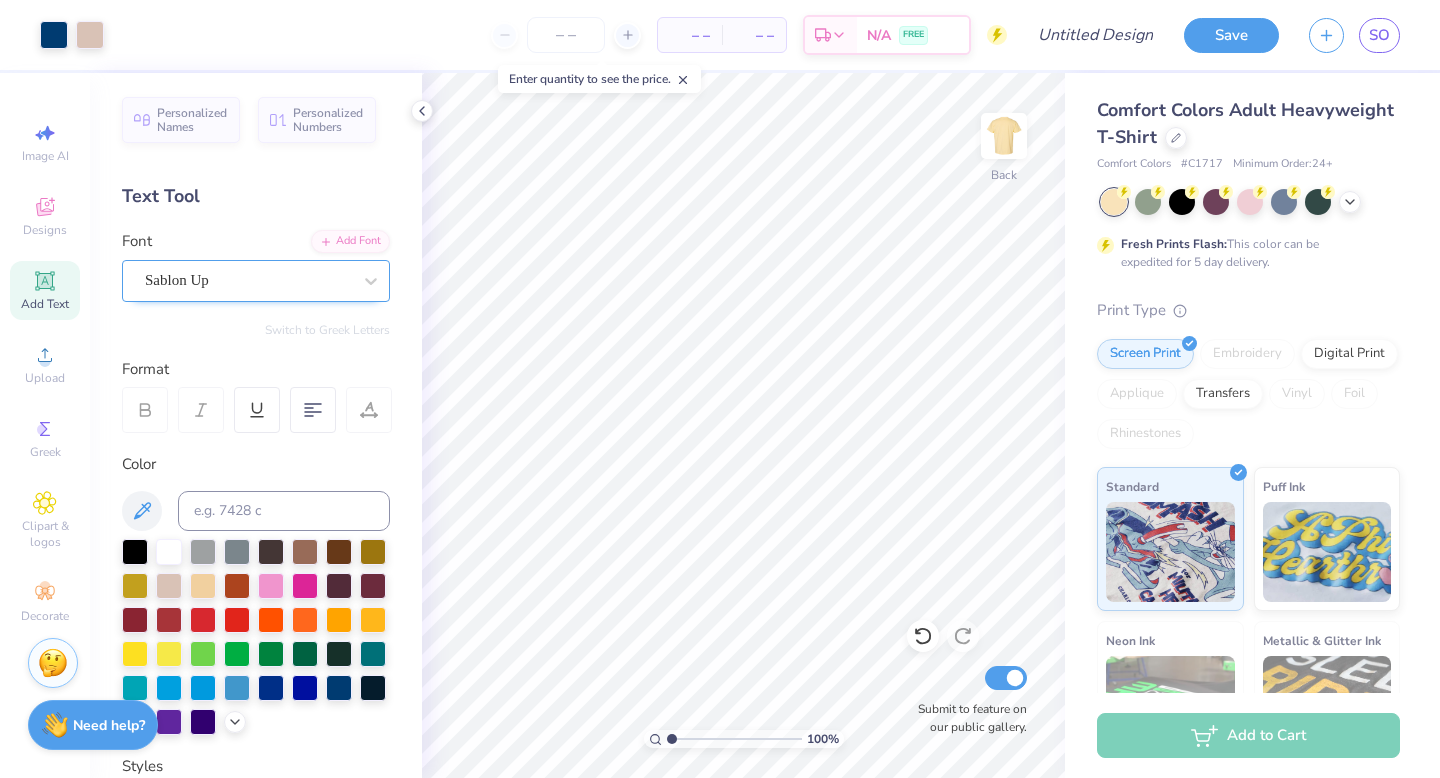 click on "Sablon Up" at bounding box center (248, 280) 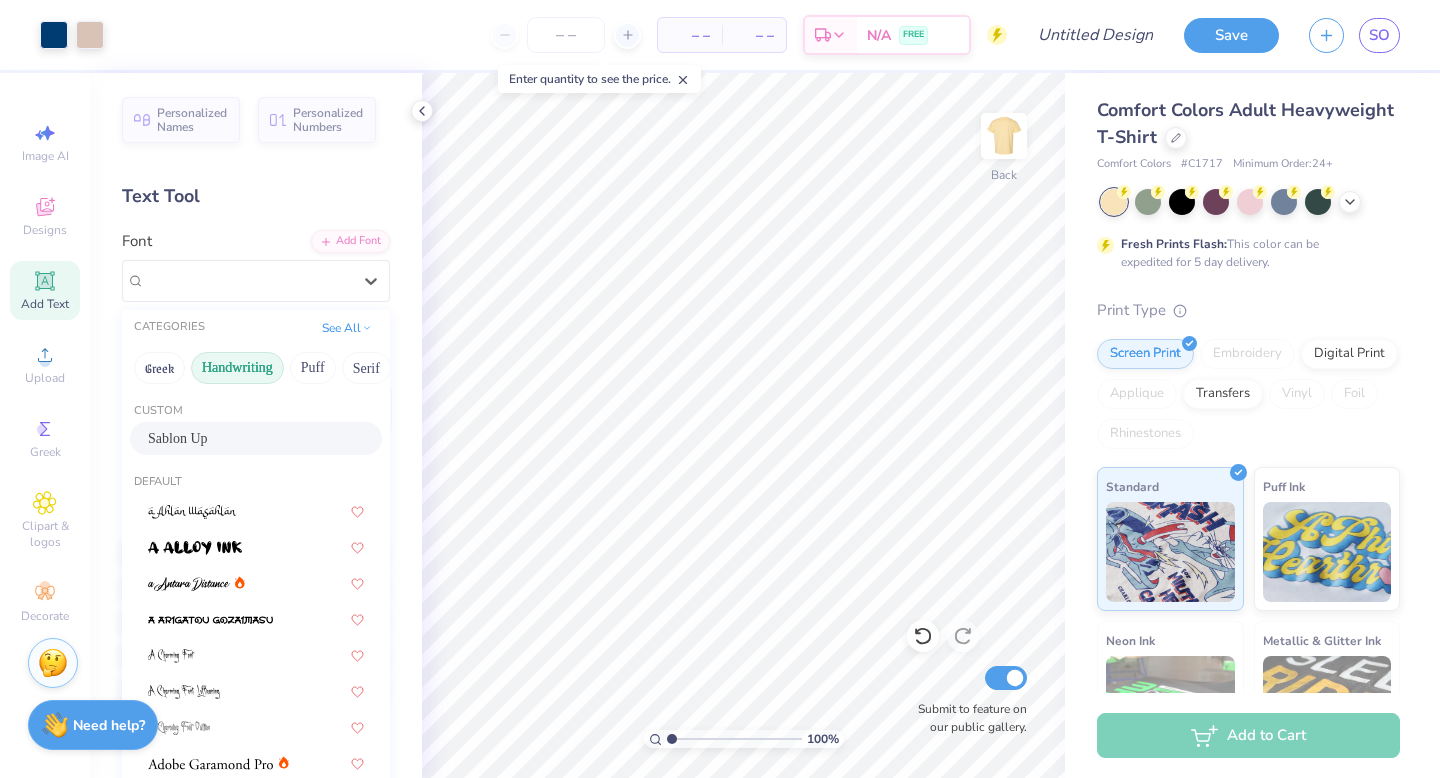 click on "Handwriting" at bounding box center [237, 368] 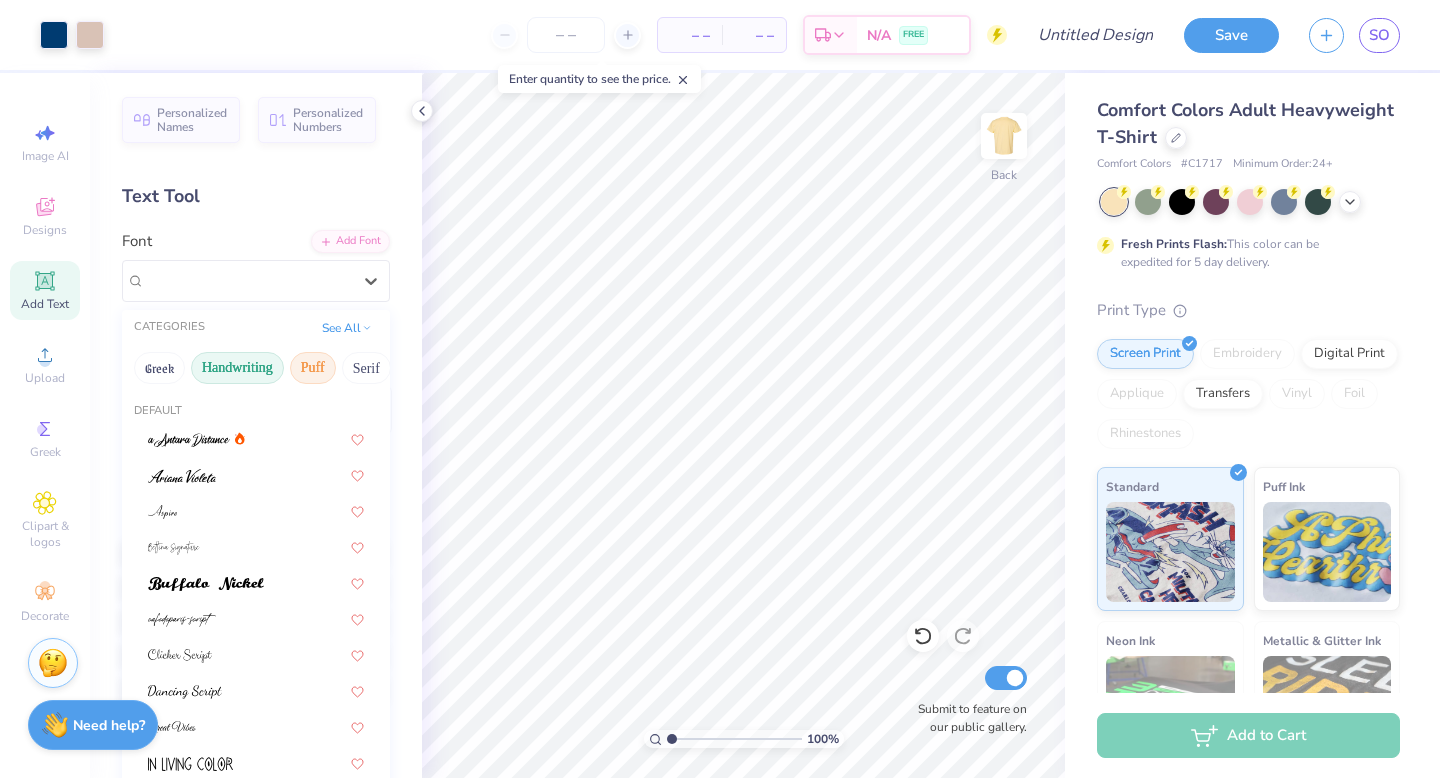 click on "Puff" at bounding box center [313, 368] 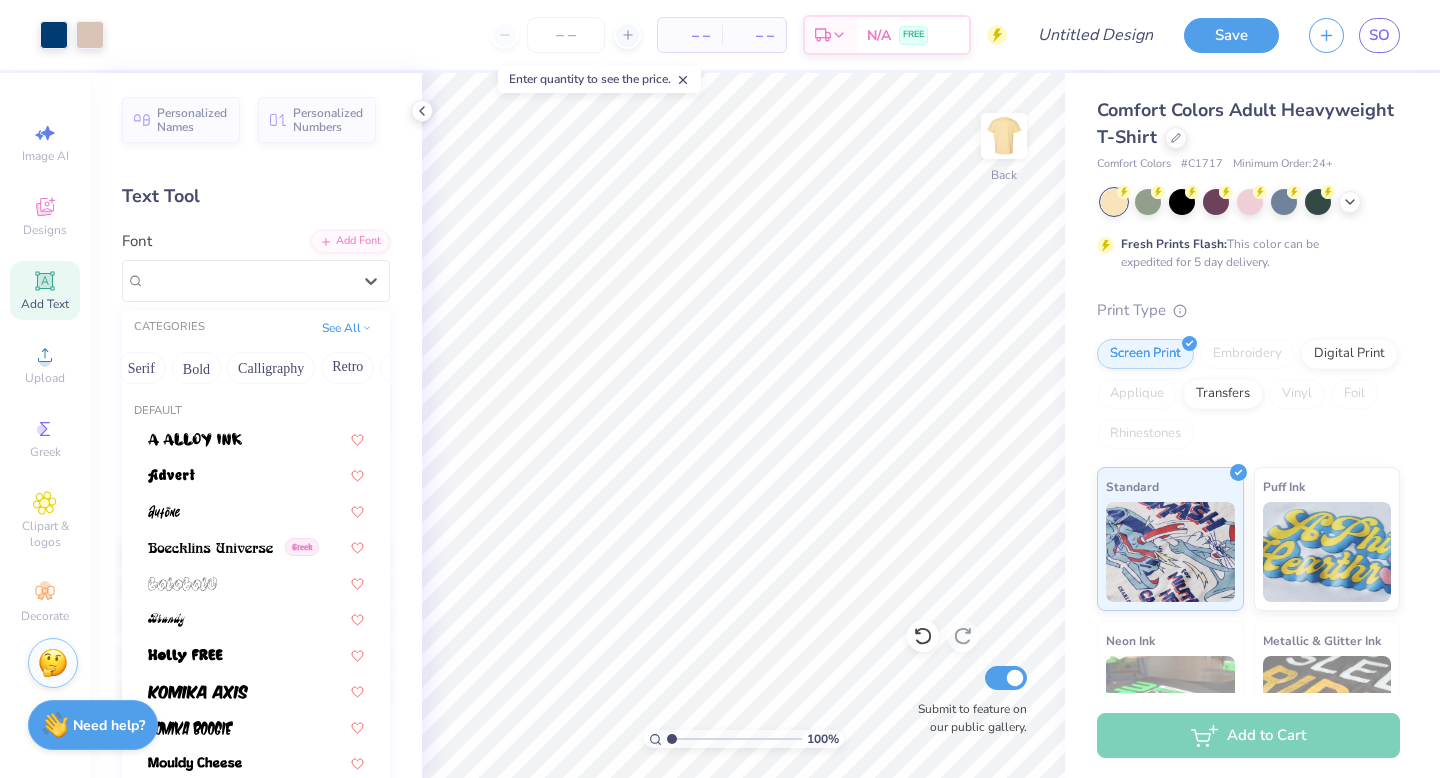 scroll, scrollTop: 0, scrollLeft: 223, axis: horizontal 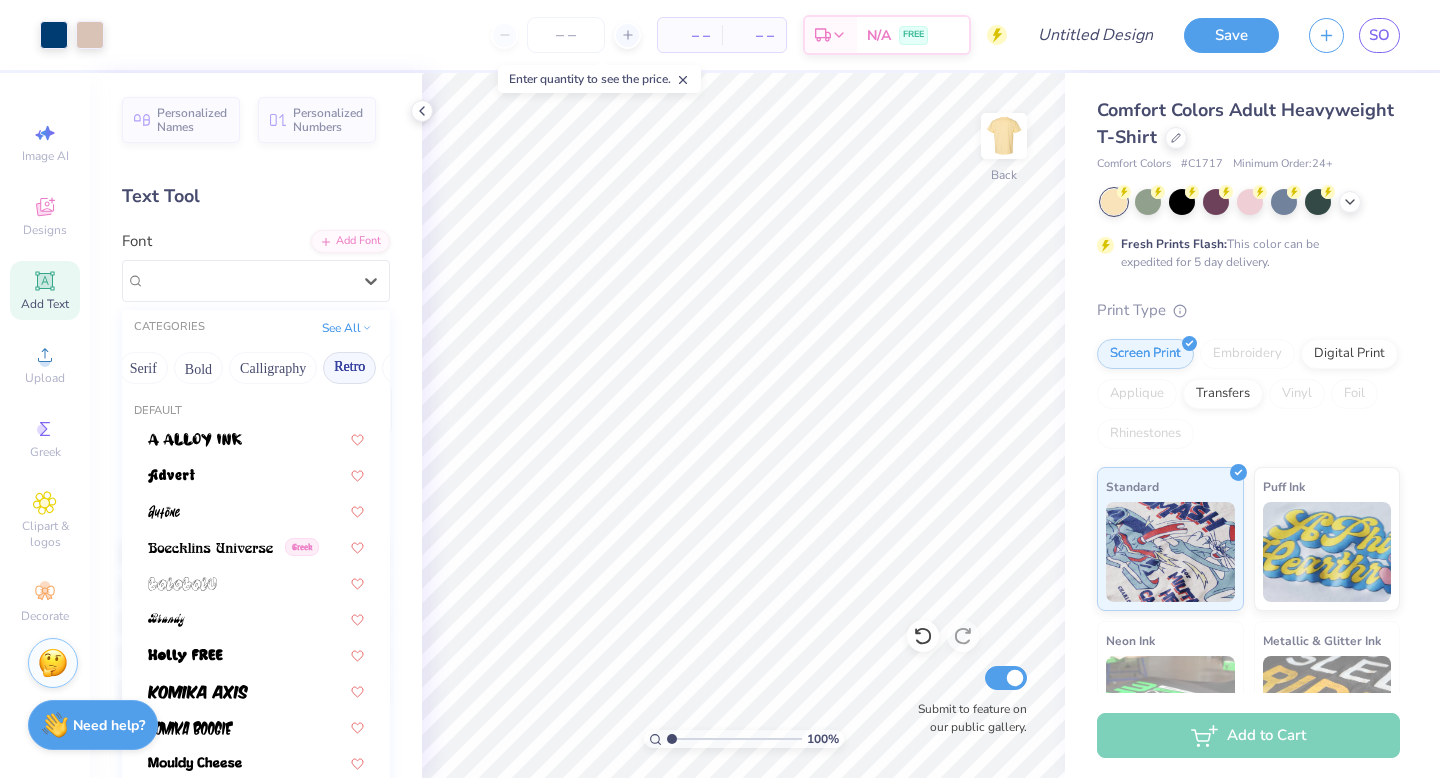 click on "Retro" at bounding box center [349, 368] 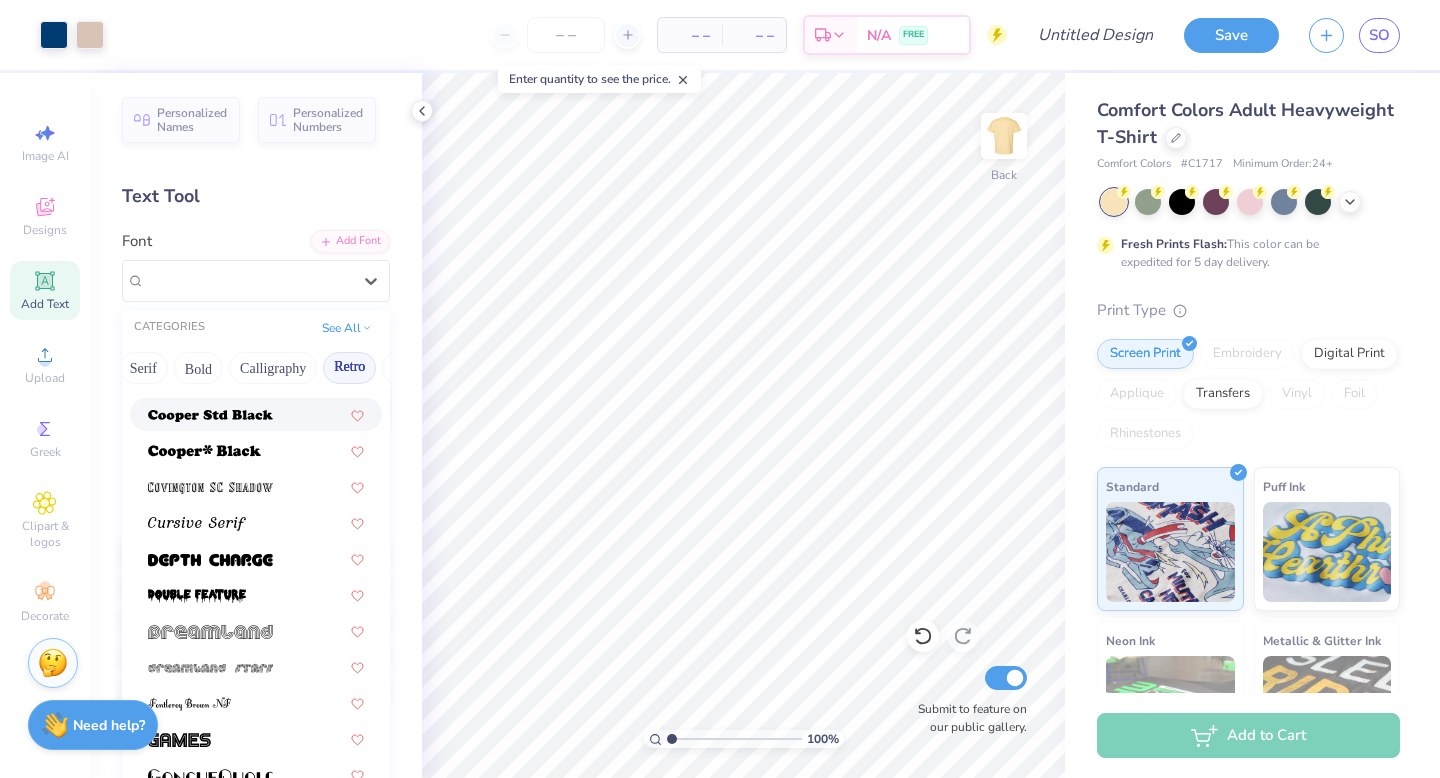 scroll, scrollTop: 962, scrollLeft: 0, axis: vertical 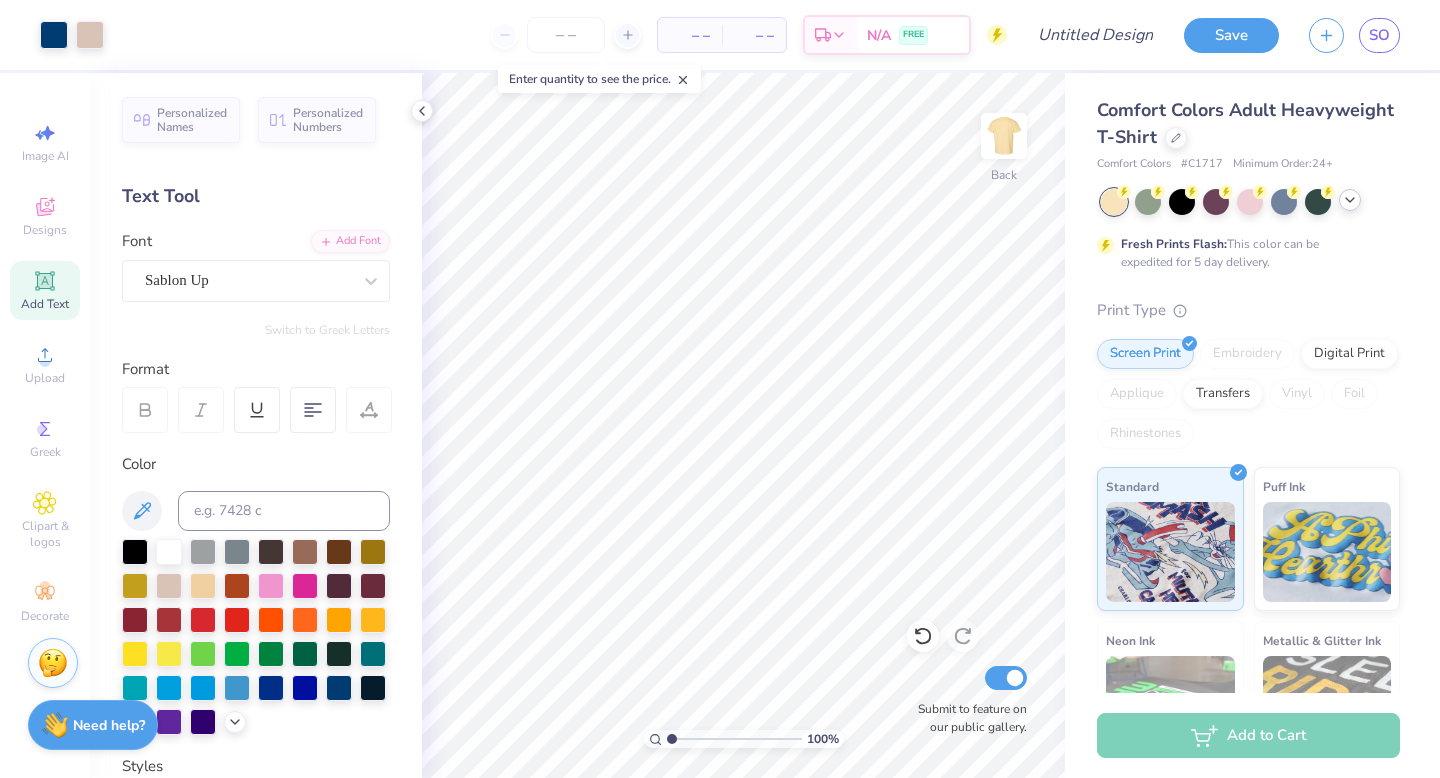 click 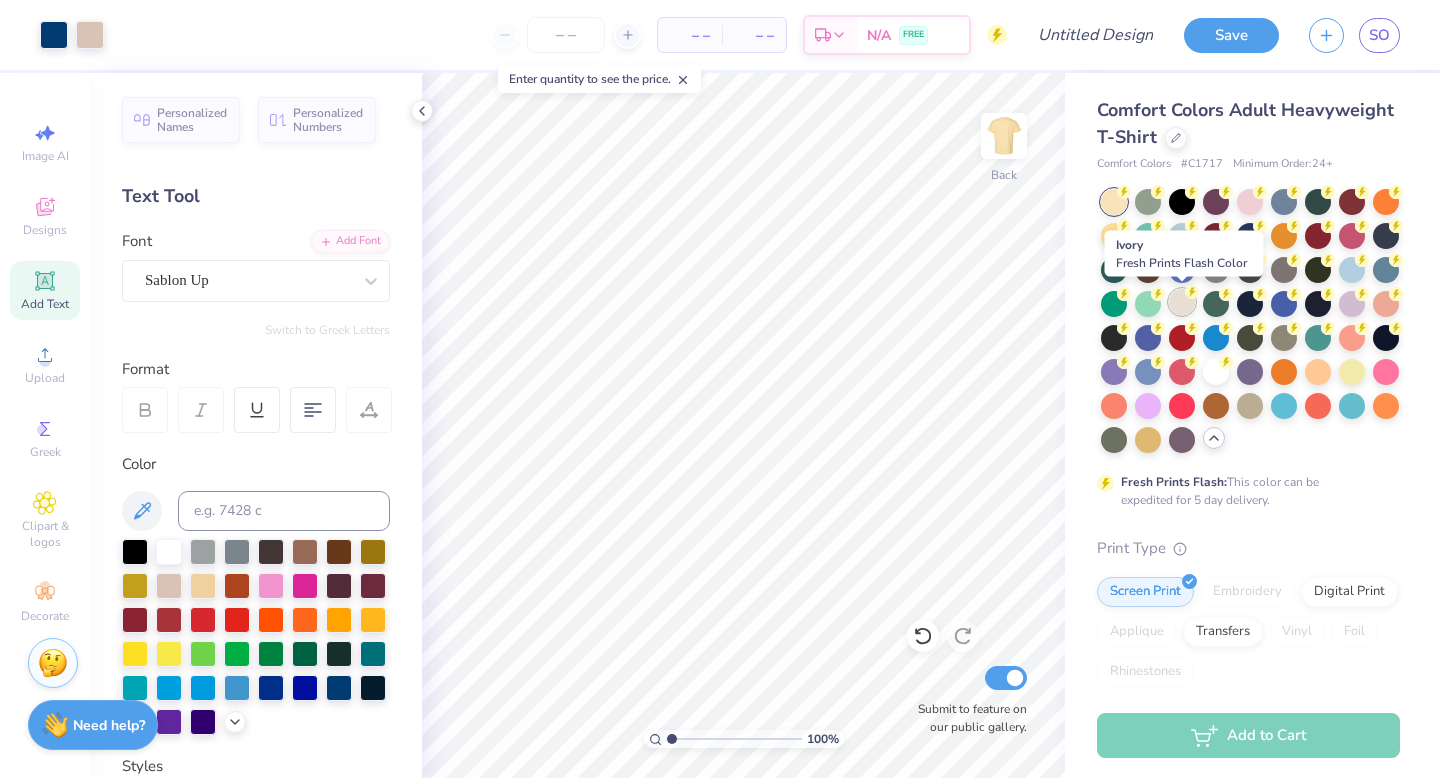 click at bounding box center [1182, 302] 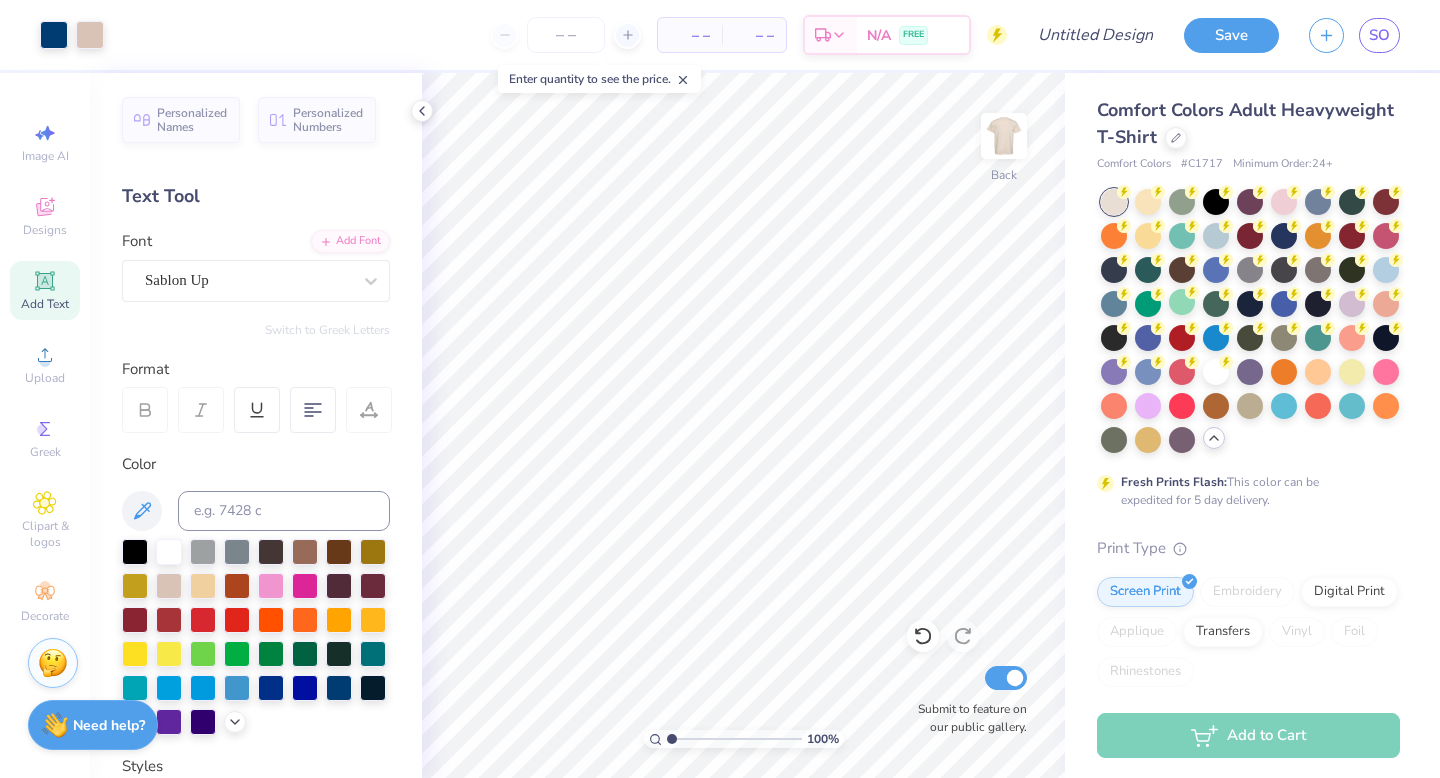click on "Comfort Colors Adult Heavyweight T-Shirt" at bounding box center (1248, 124) 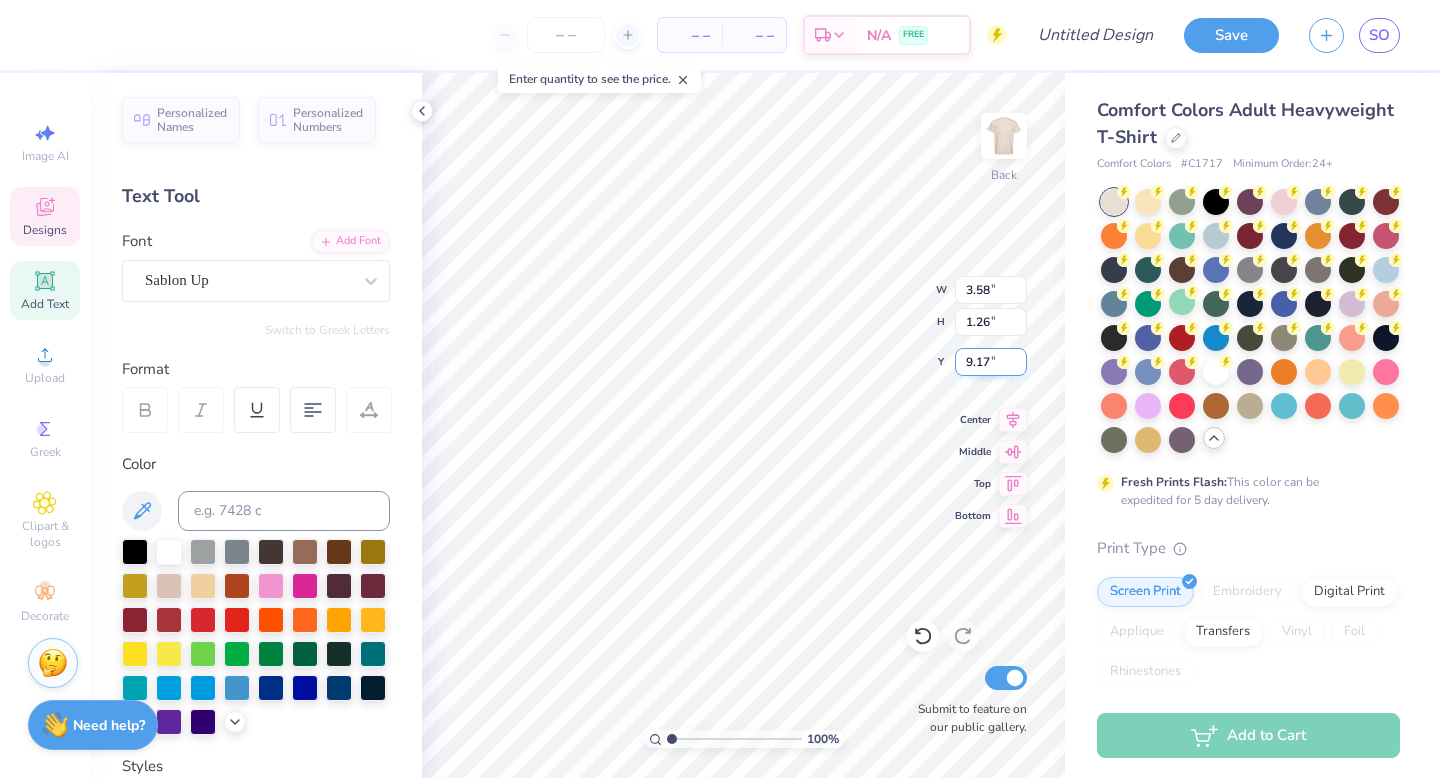 scroll, scrollTop: 1, scrollLeft: 1, axis: both 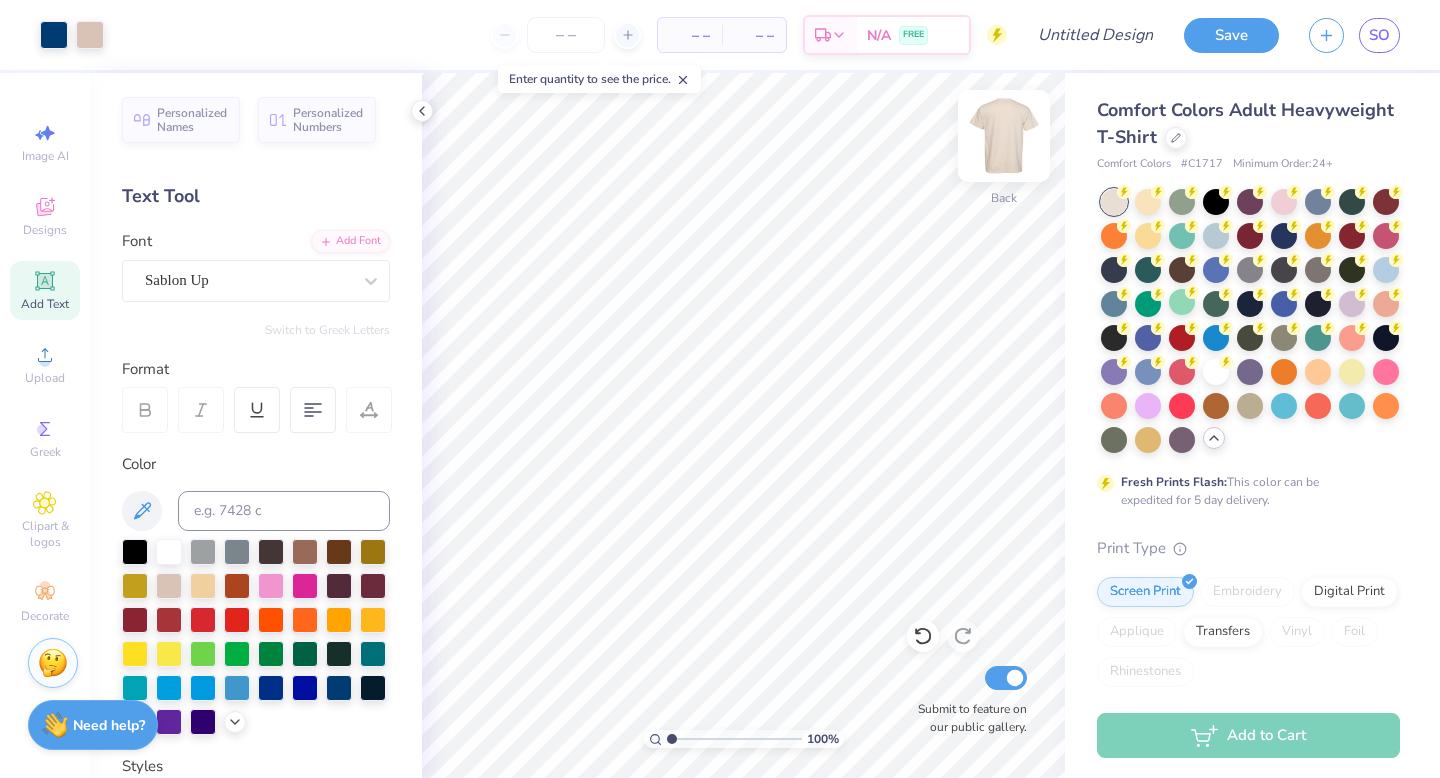 click at bounding box center (1004, 136) 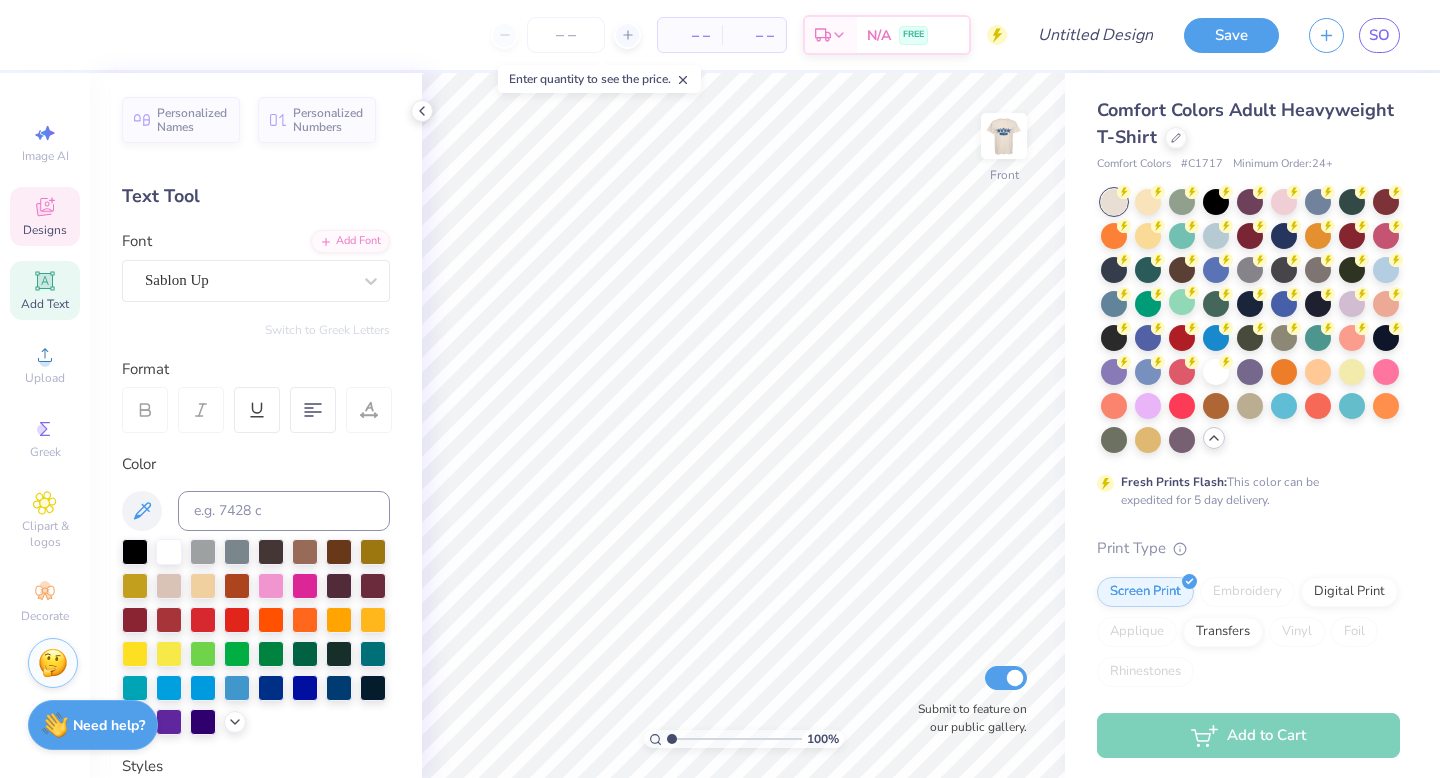 click on "Designs" at bounding box center (45, 216) 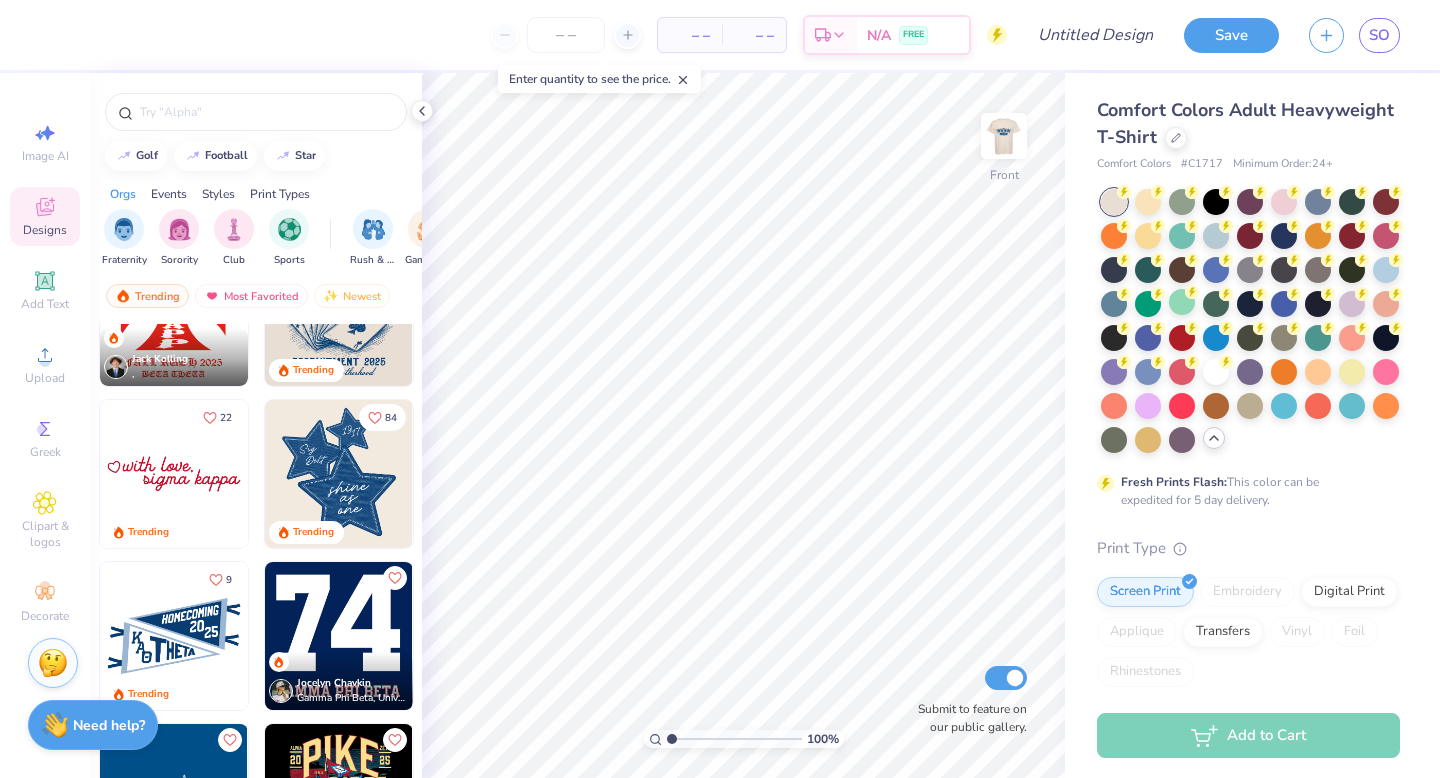 scroll, scrollTop: 1871, scrollLeft: 0, axis: vertical 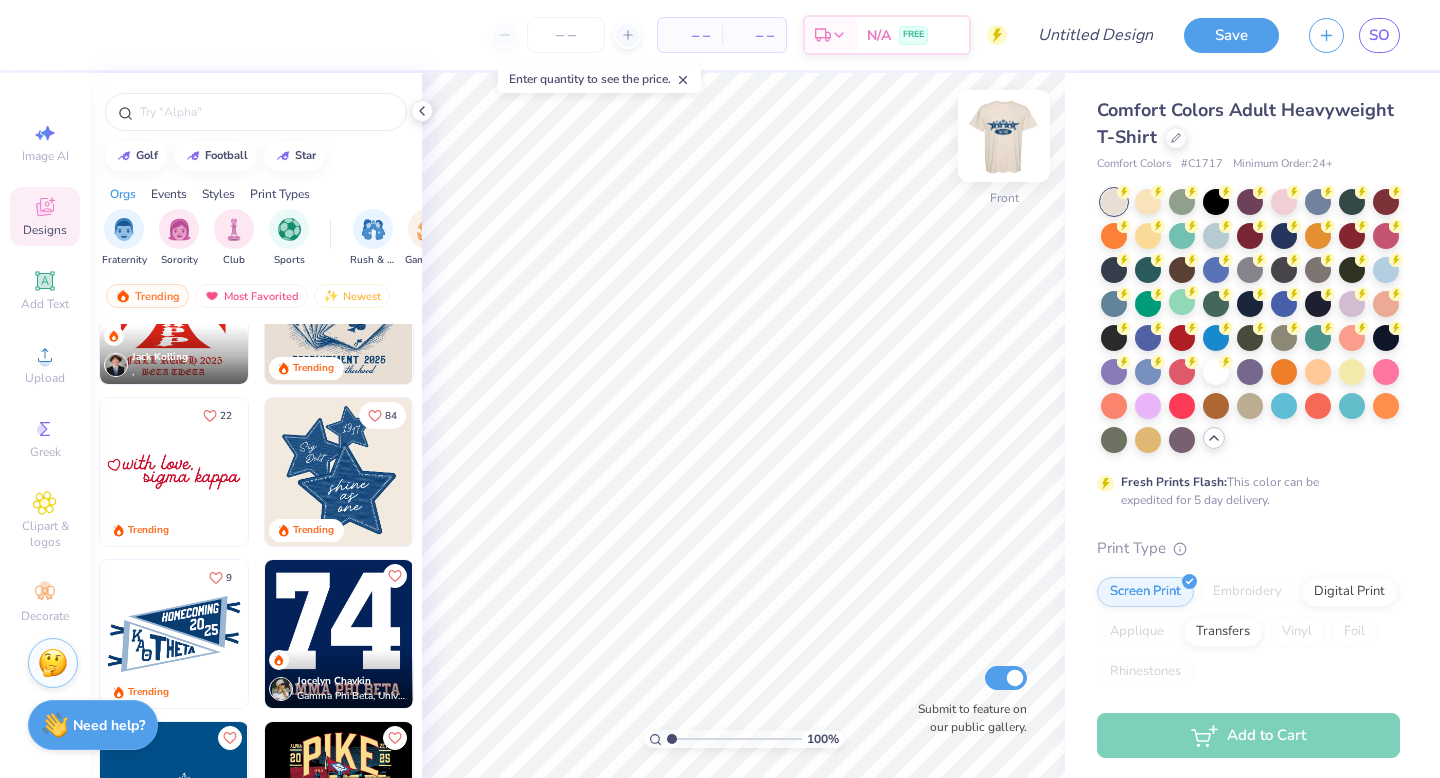 click at bounding box center (1004, 136) 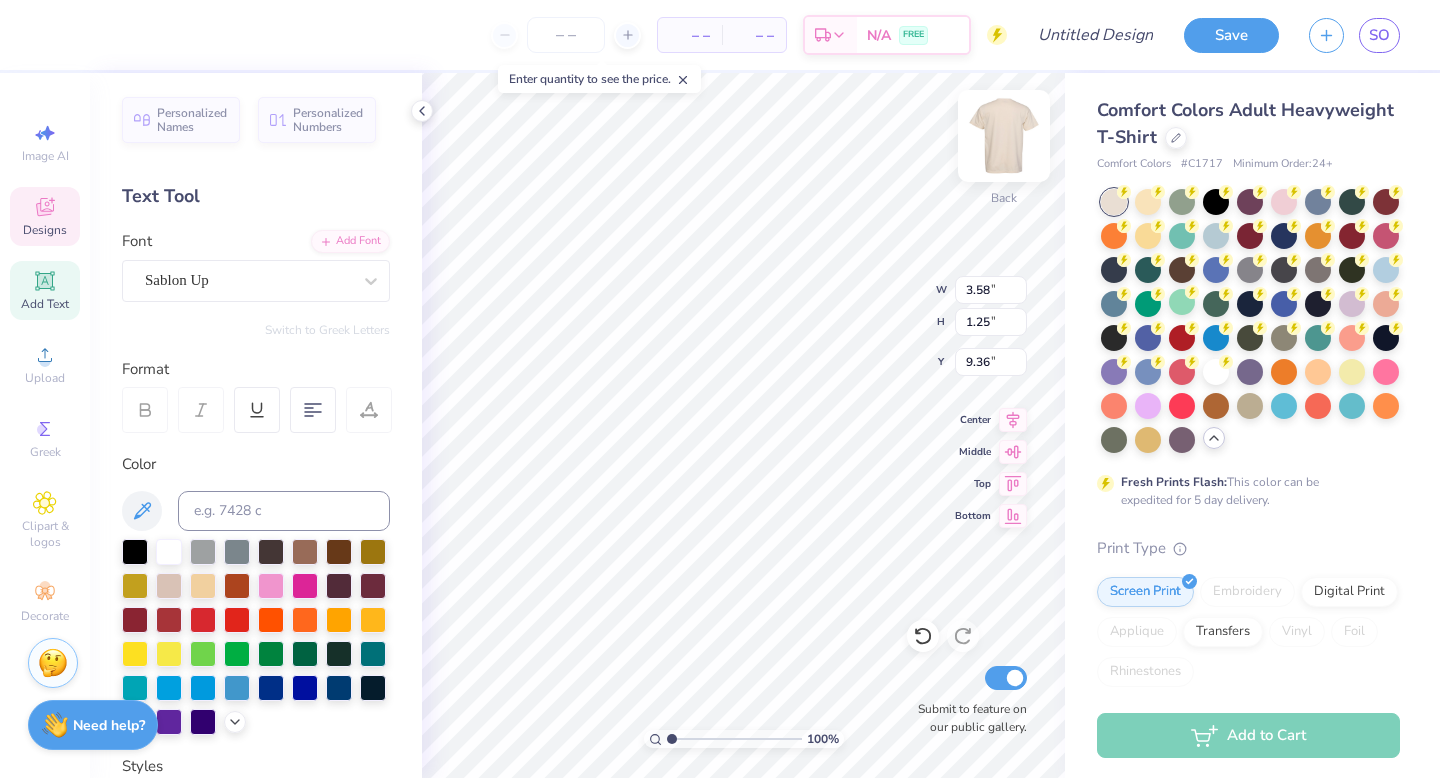 scroll, scrollTop: 0, scrollLeft: 1, axis: horizontal 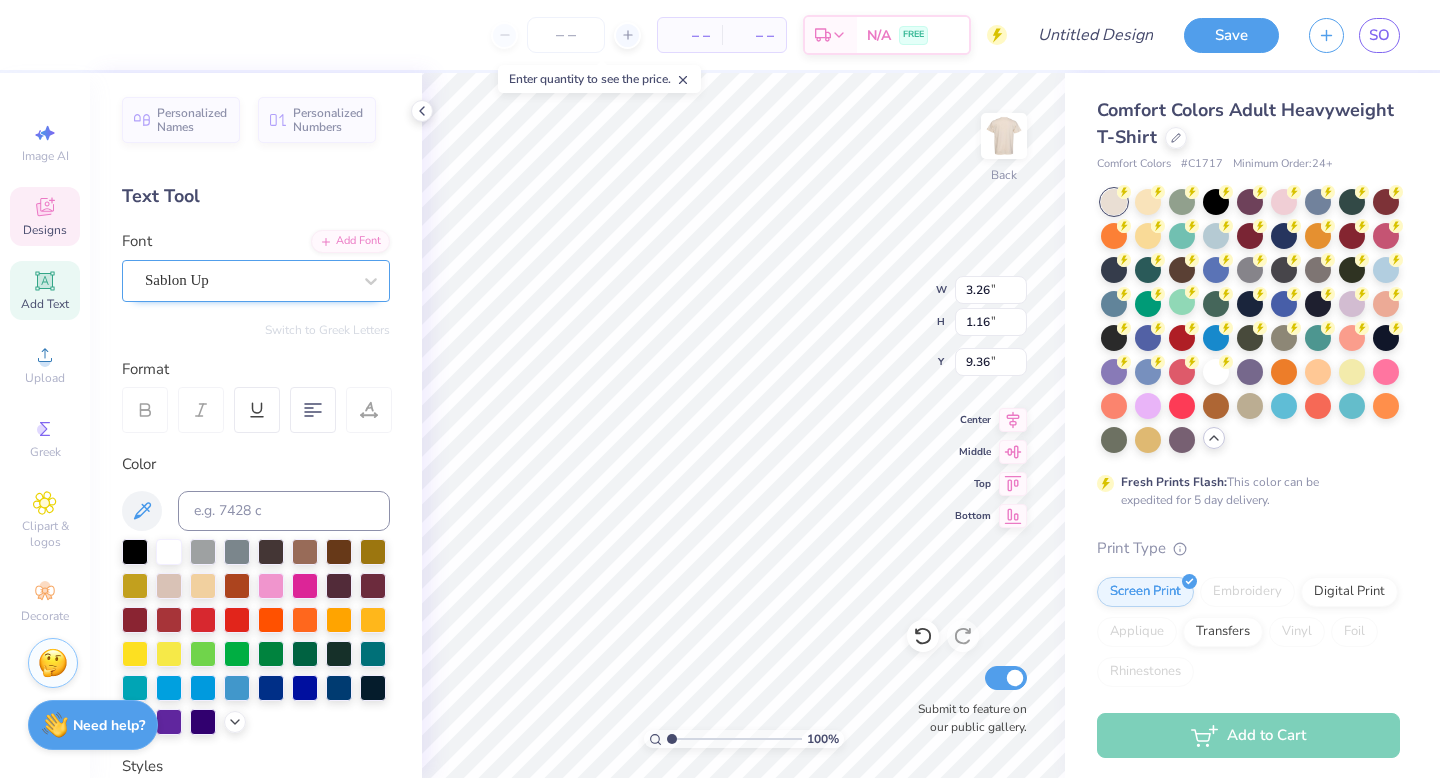 click on "Sablon Up" at bounding box center [248, 280] 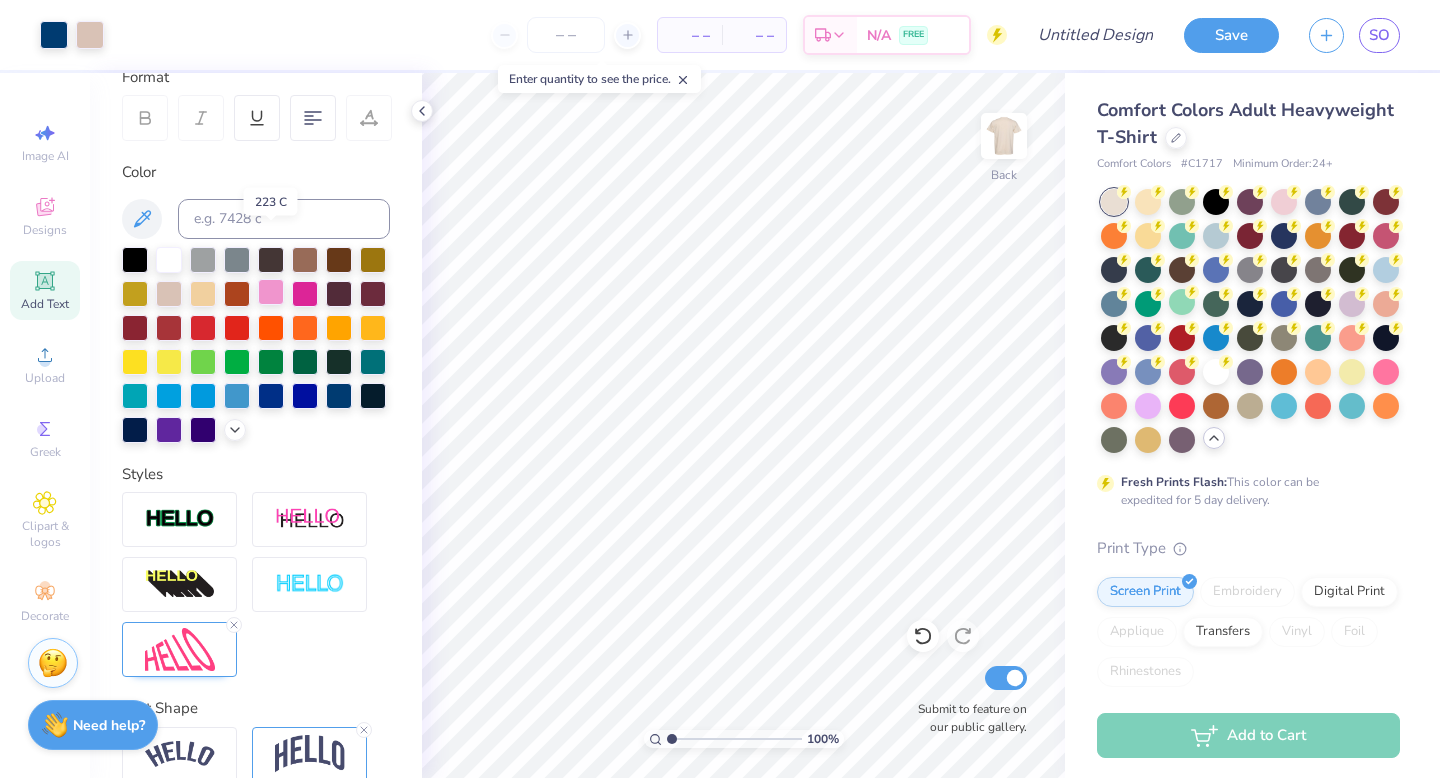 scroll, scrollTop: 384, scrollLeft: 0, axis: vertical 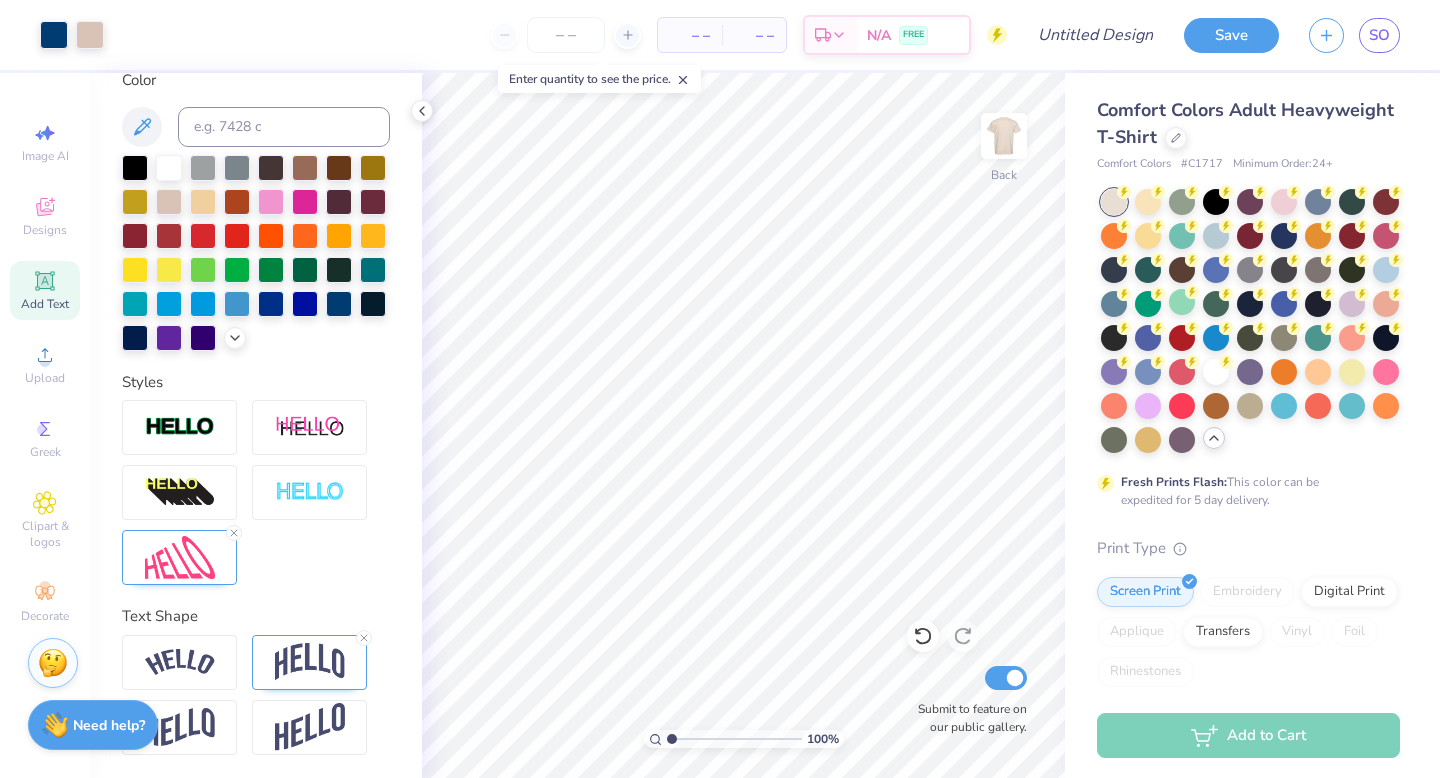 click on "Personalized Names Personalized Numbers Text Tool  Add Font Font Sablon Up Switch to Greek Letters Format Color Styles Text Shape" at bounding box center [256, 425] 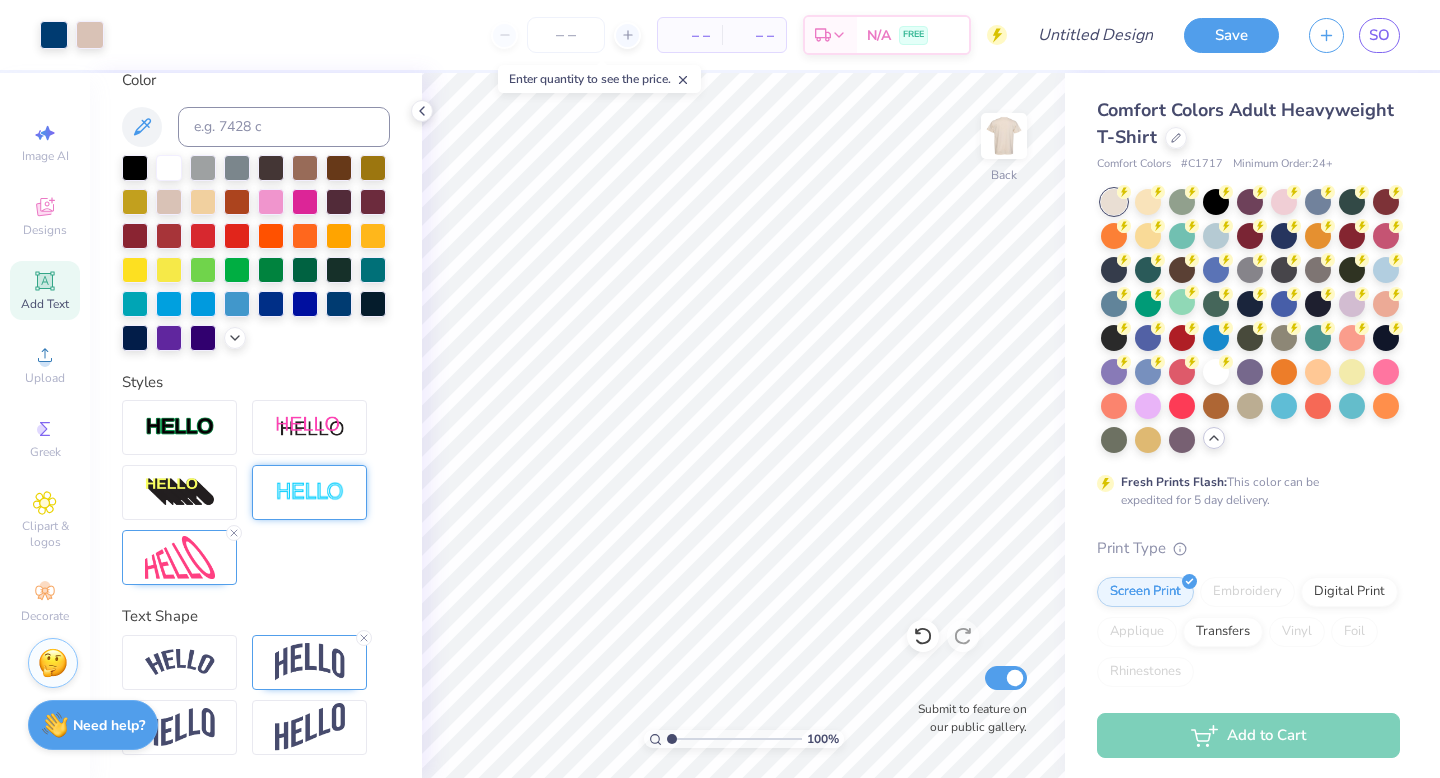 scroll, scrollTop: 0, scrollLeft: 0, axis: both 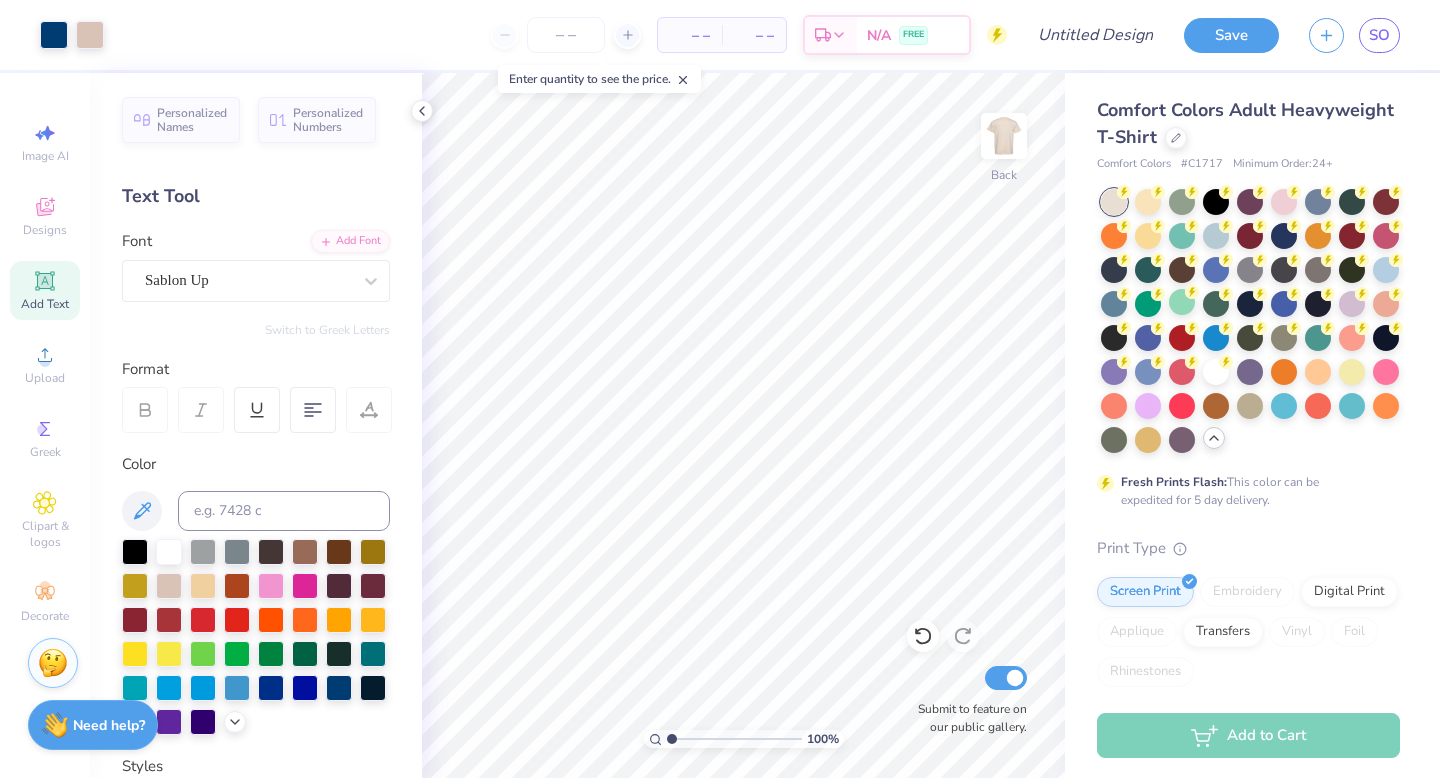 click on "Add Text" at bounding box center [45, 290] 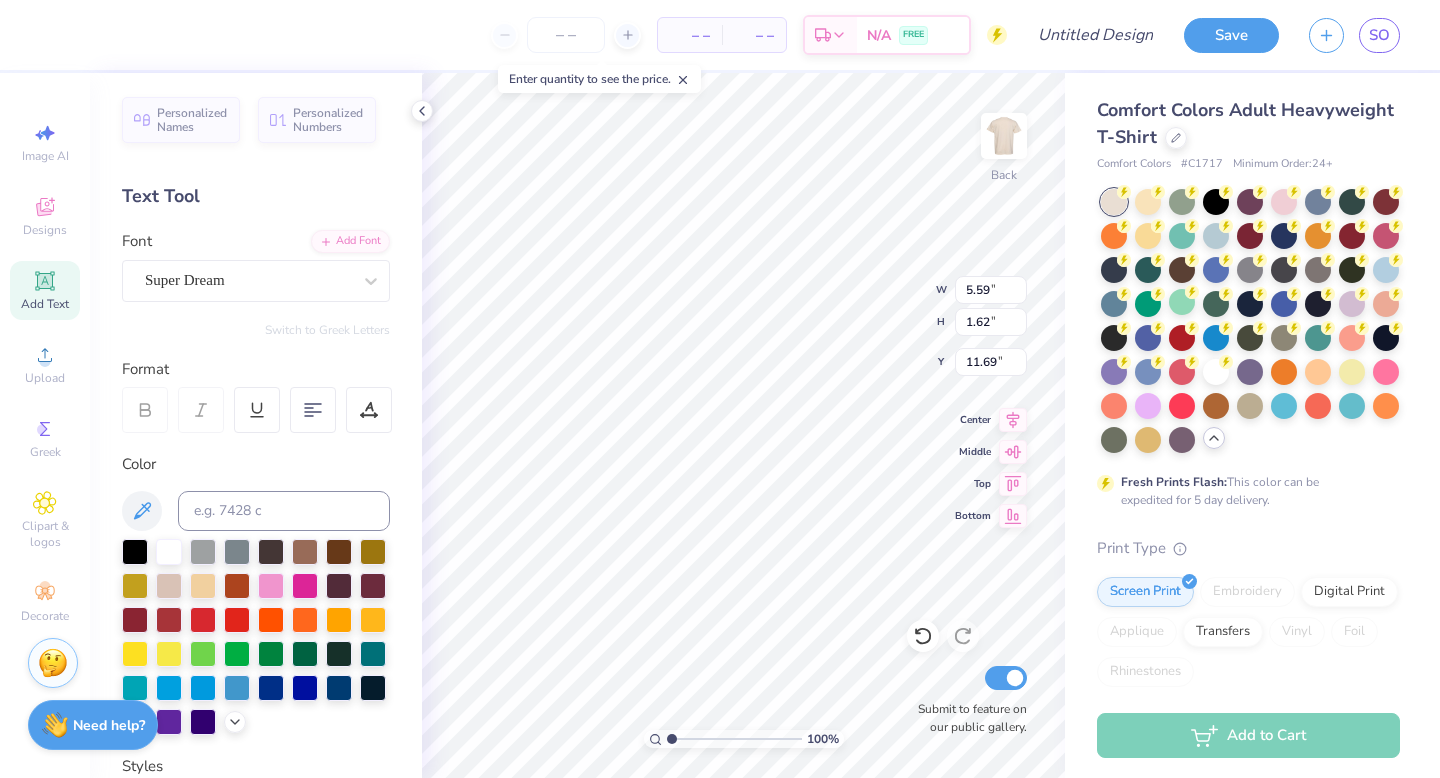 scroll, scrollTop: 0, scrollLeft: 4, axis: horizontal 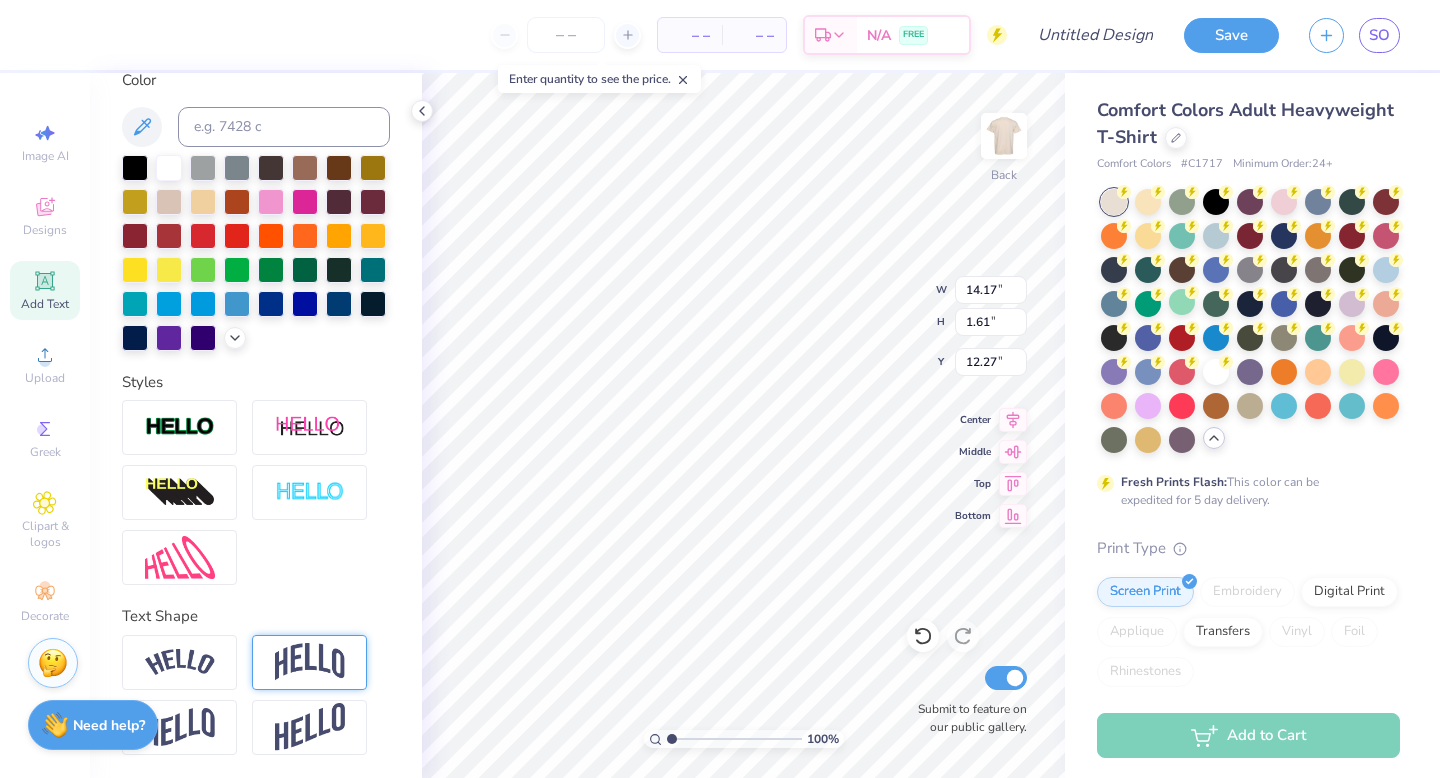 click at bounding box center (310, 662) 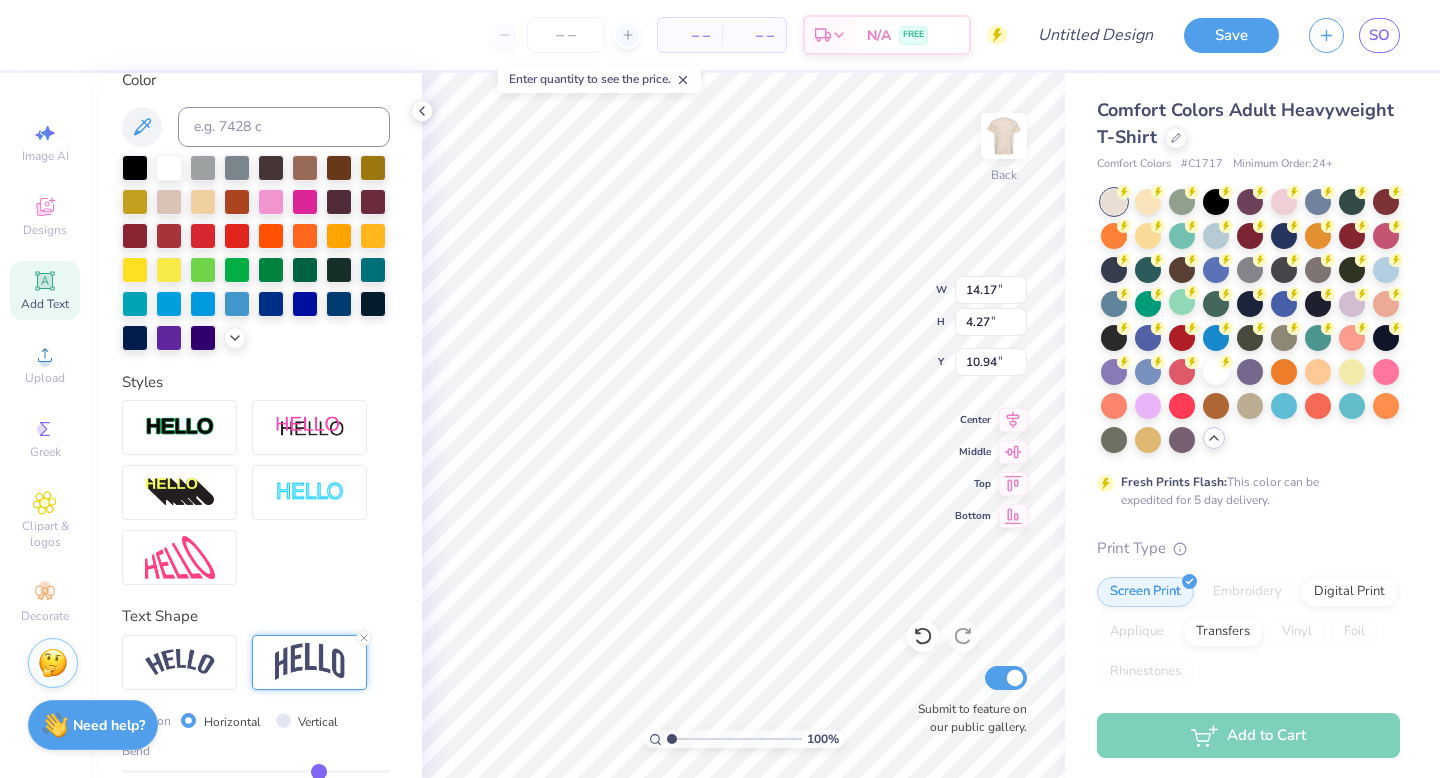 scroll, scrollTop: 501, scrollLeft: 0, axis: vertical 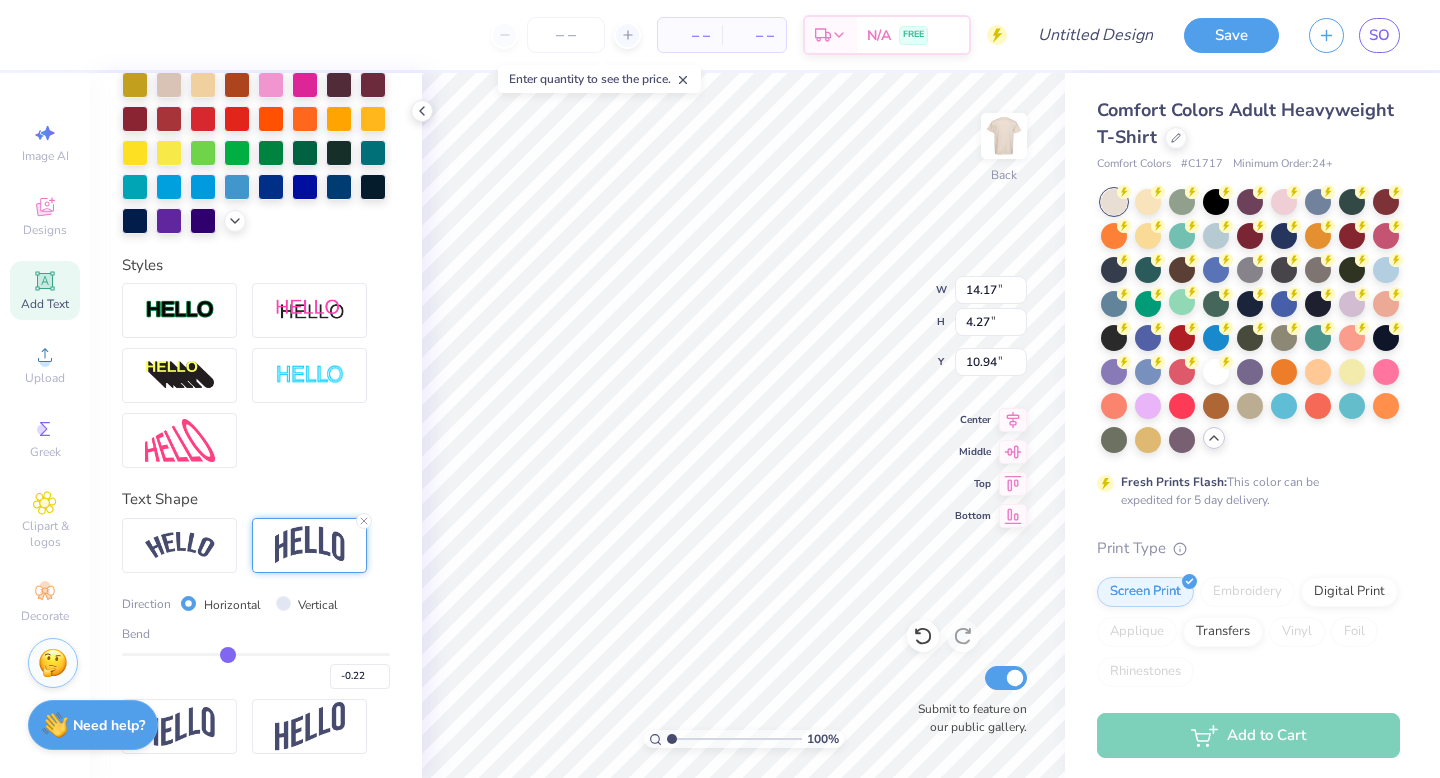 drag, startPoint x: 319, startPoint y: 652, endPoint x: 227, endPoint y: 649, distance: 92.0489 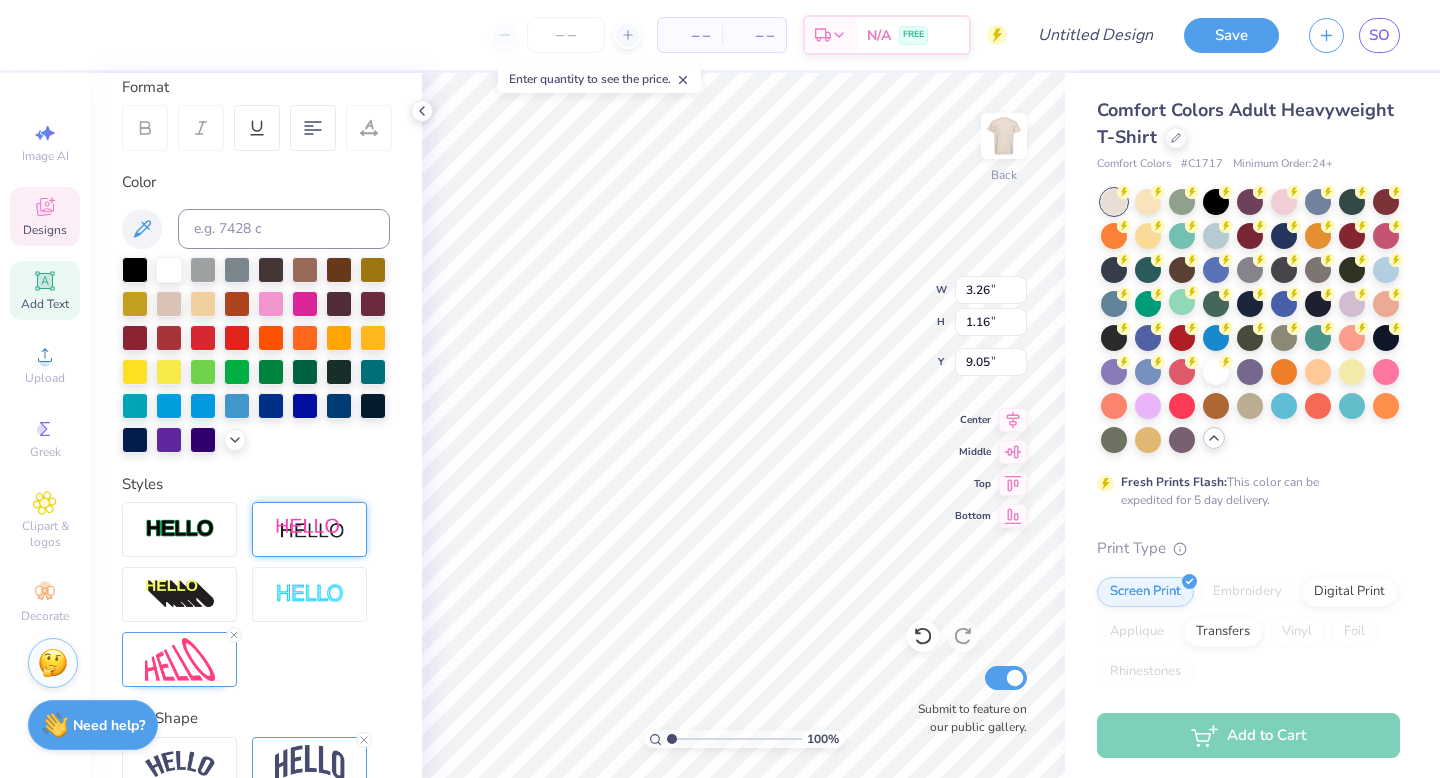 scroll, scrollTop: 0, scrollLeft: 0, axis: both 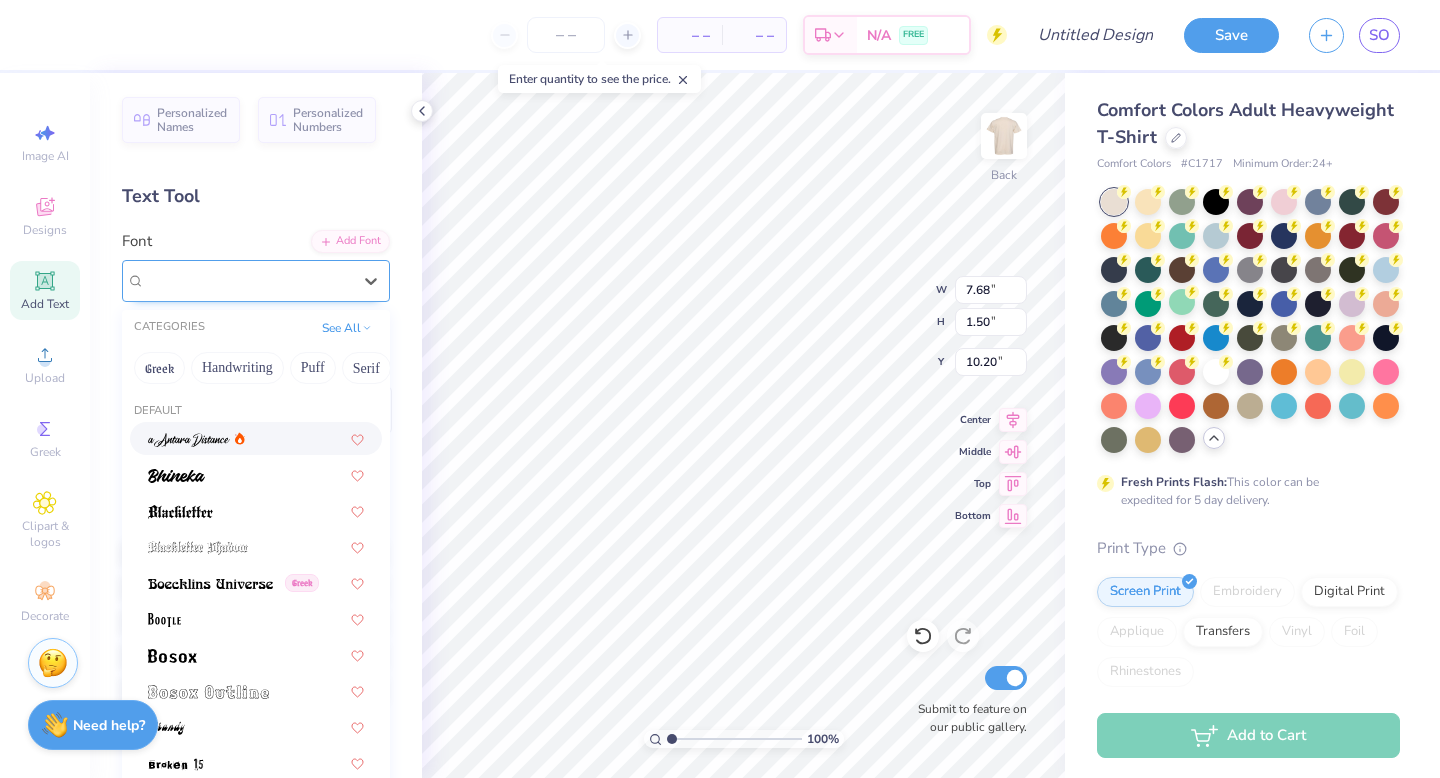 click on "Super Dream" at bounding box center (248, 280) 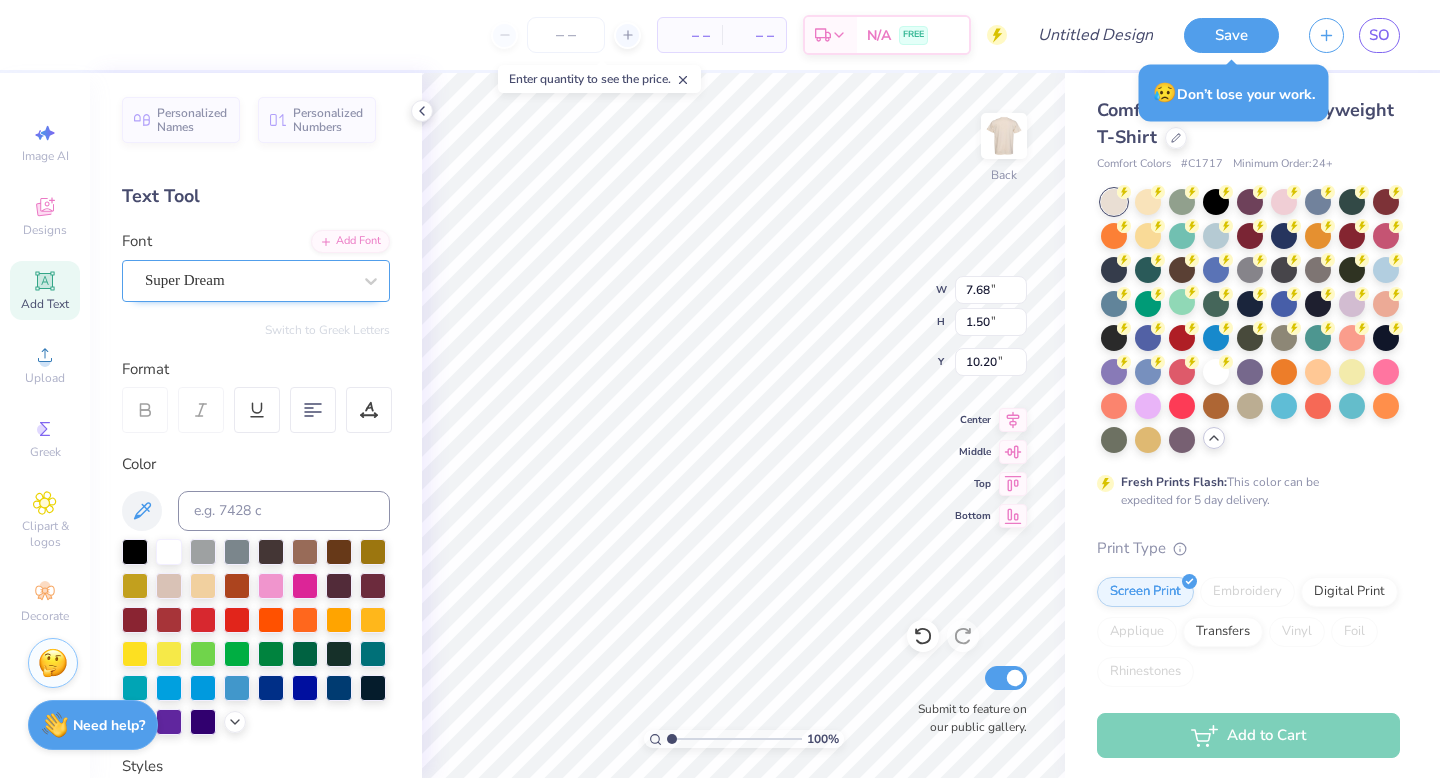 click on "Super Dream" at bounding box center [248, 280] 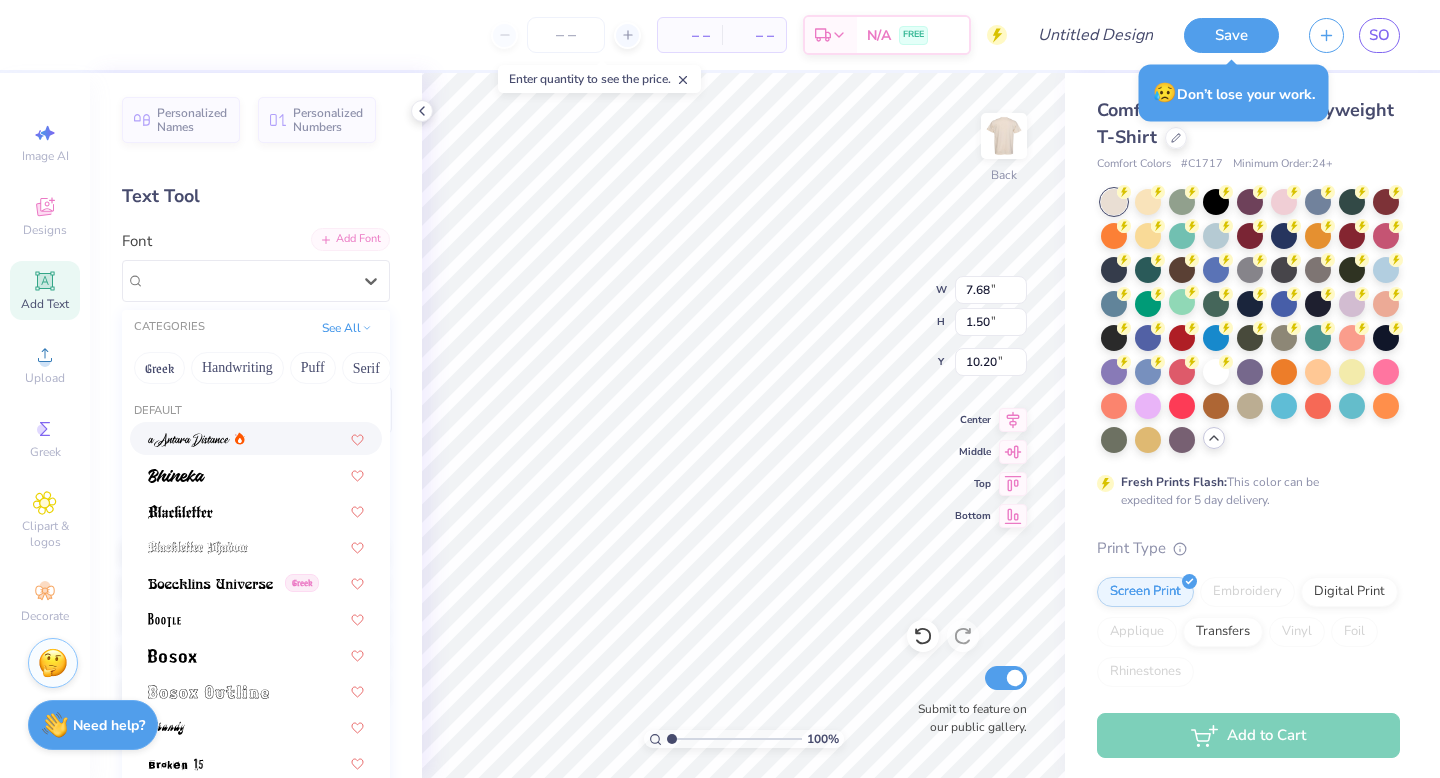 click on "Add Font" at bounding box center [350, 239] 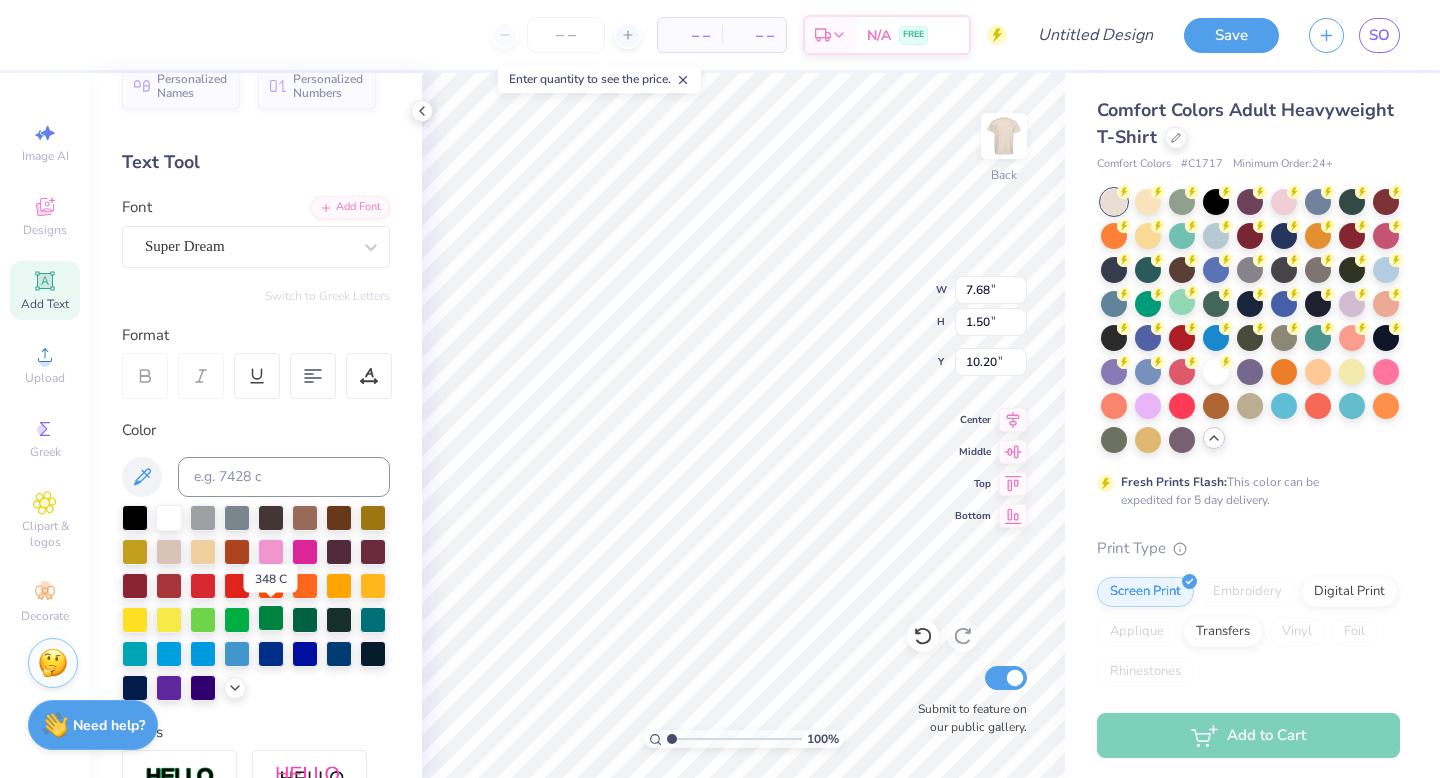 scroll, scrollTop: 39, scrollLeft: 0, axis: vertical 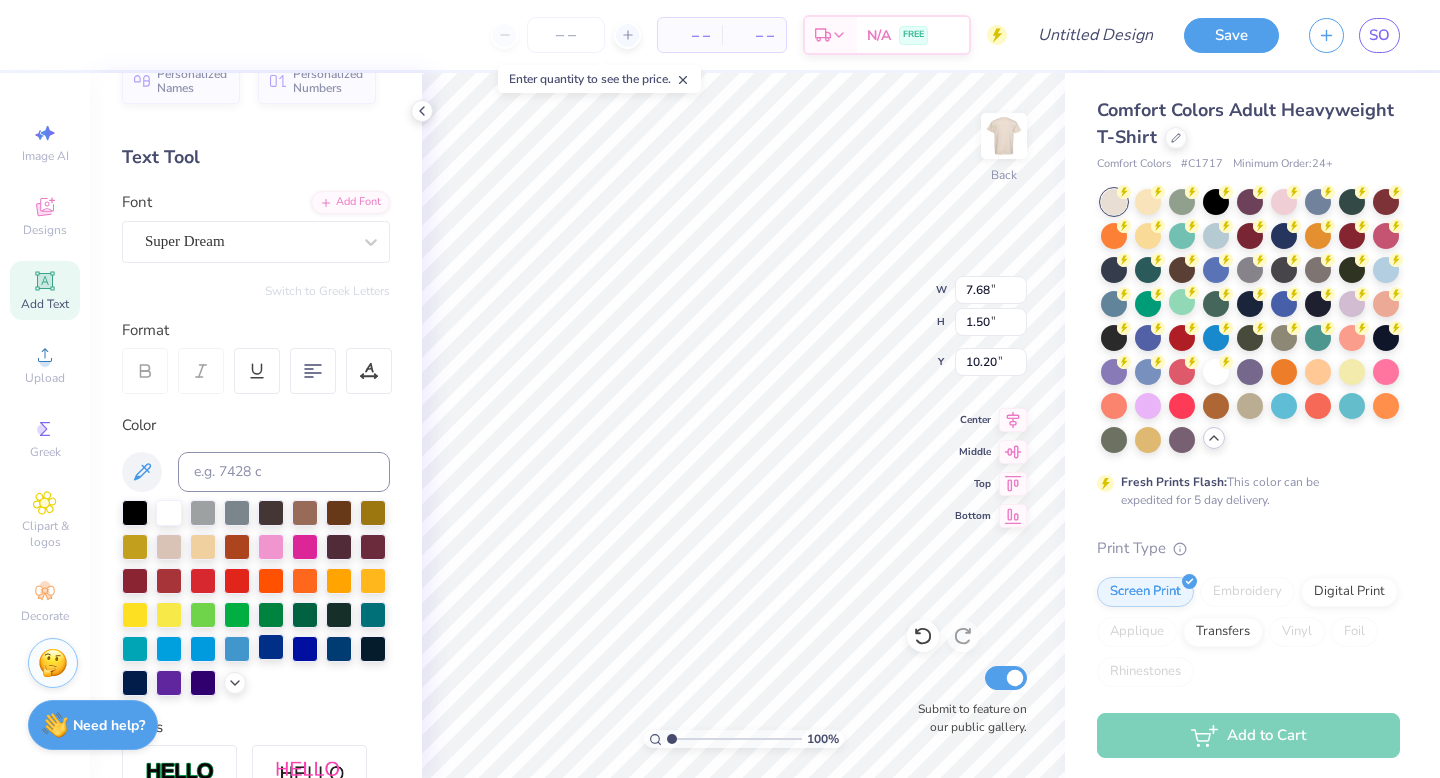 click at bounding box center (271, 647) 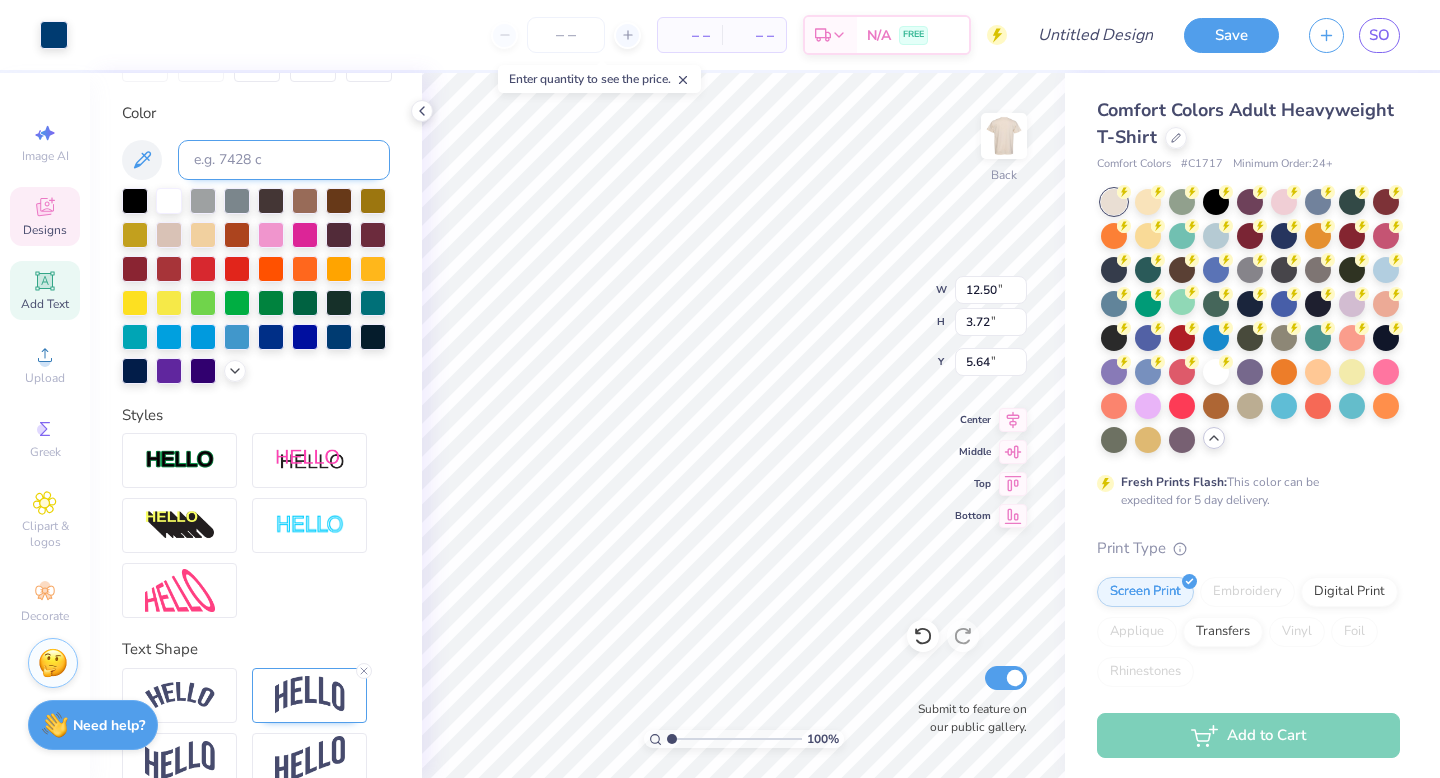 scroll, scrollTop: 350, scrollLeft: 0, axis: vertical 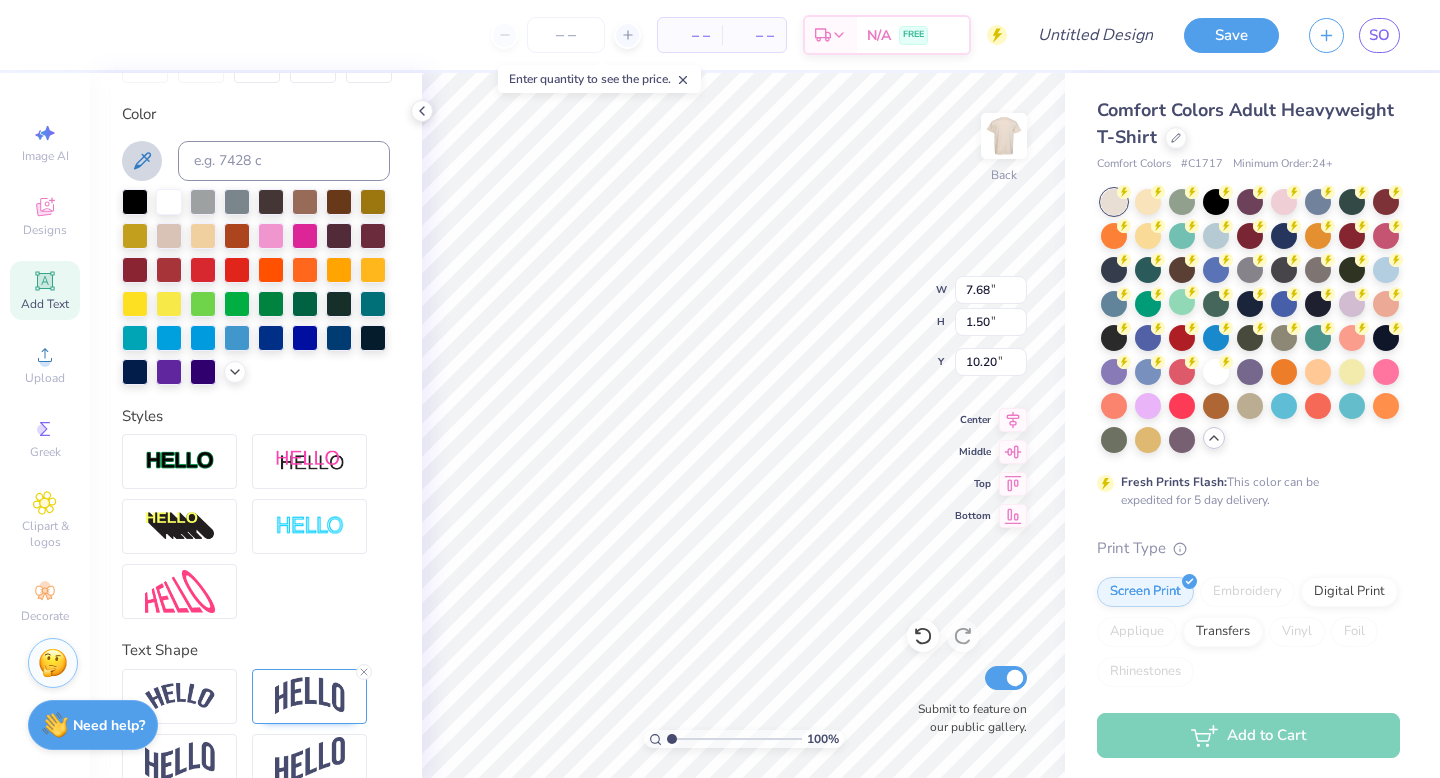 click 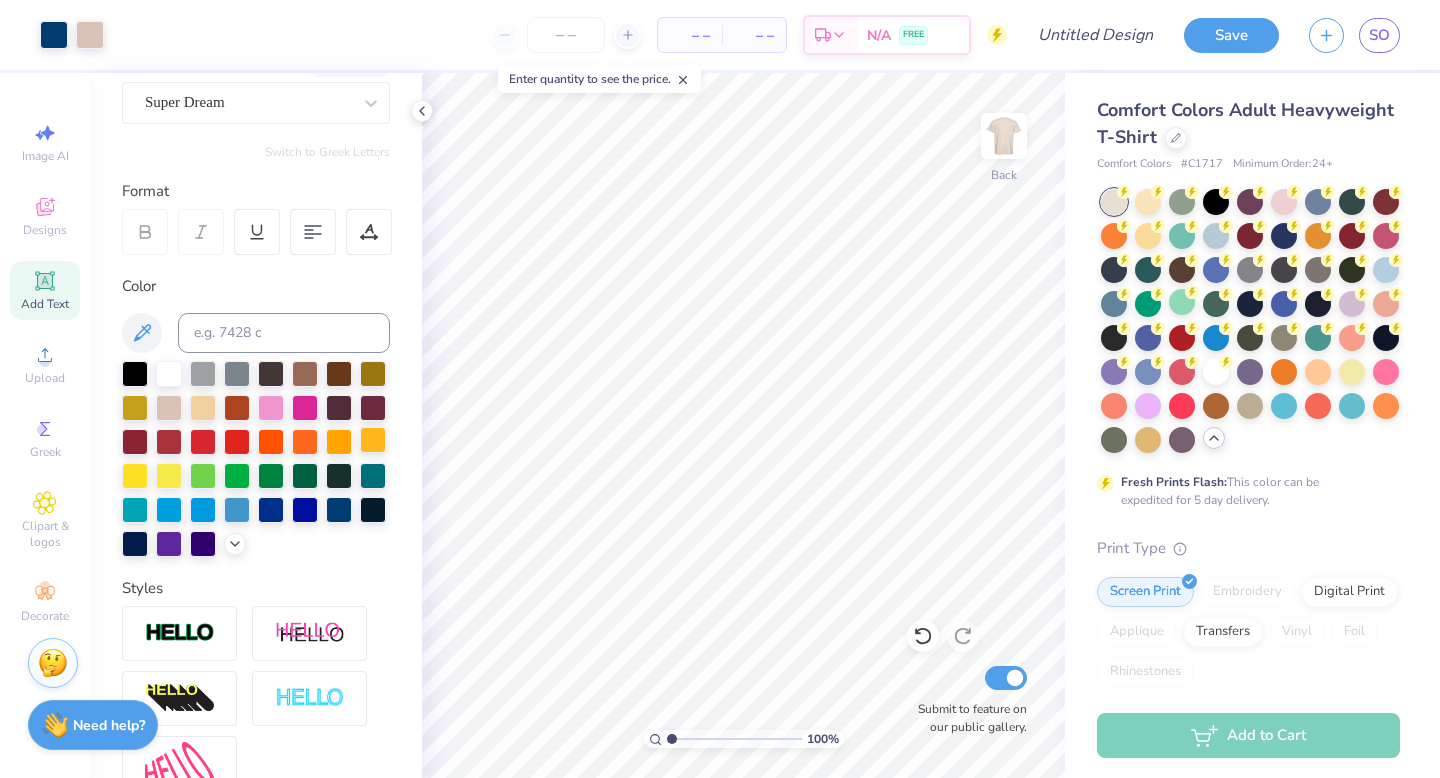 scroll, scrollTop: 0, scrollLeft: 0, axis: both 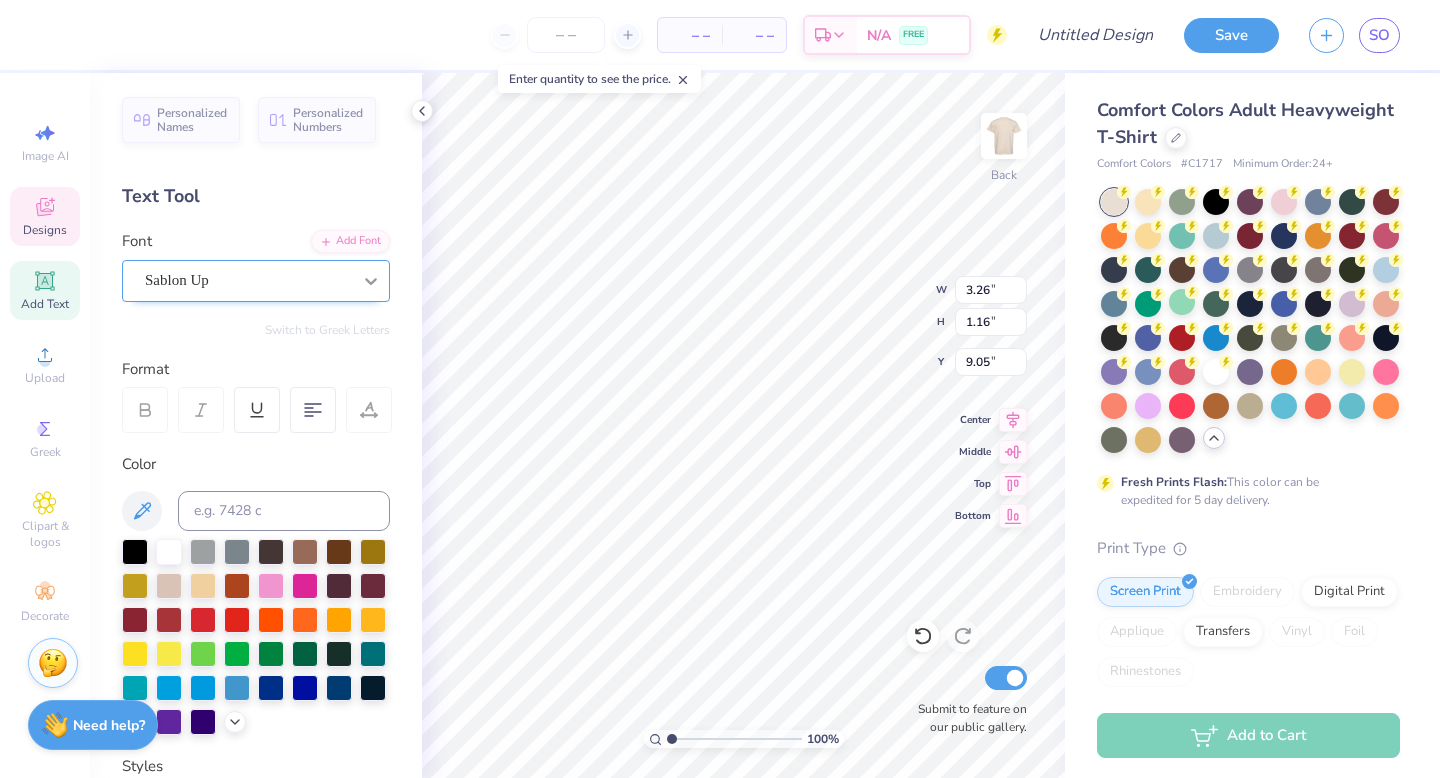 click at bounding box center (371, 281) 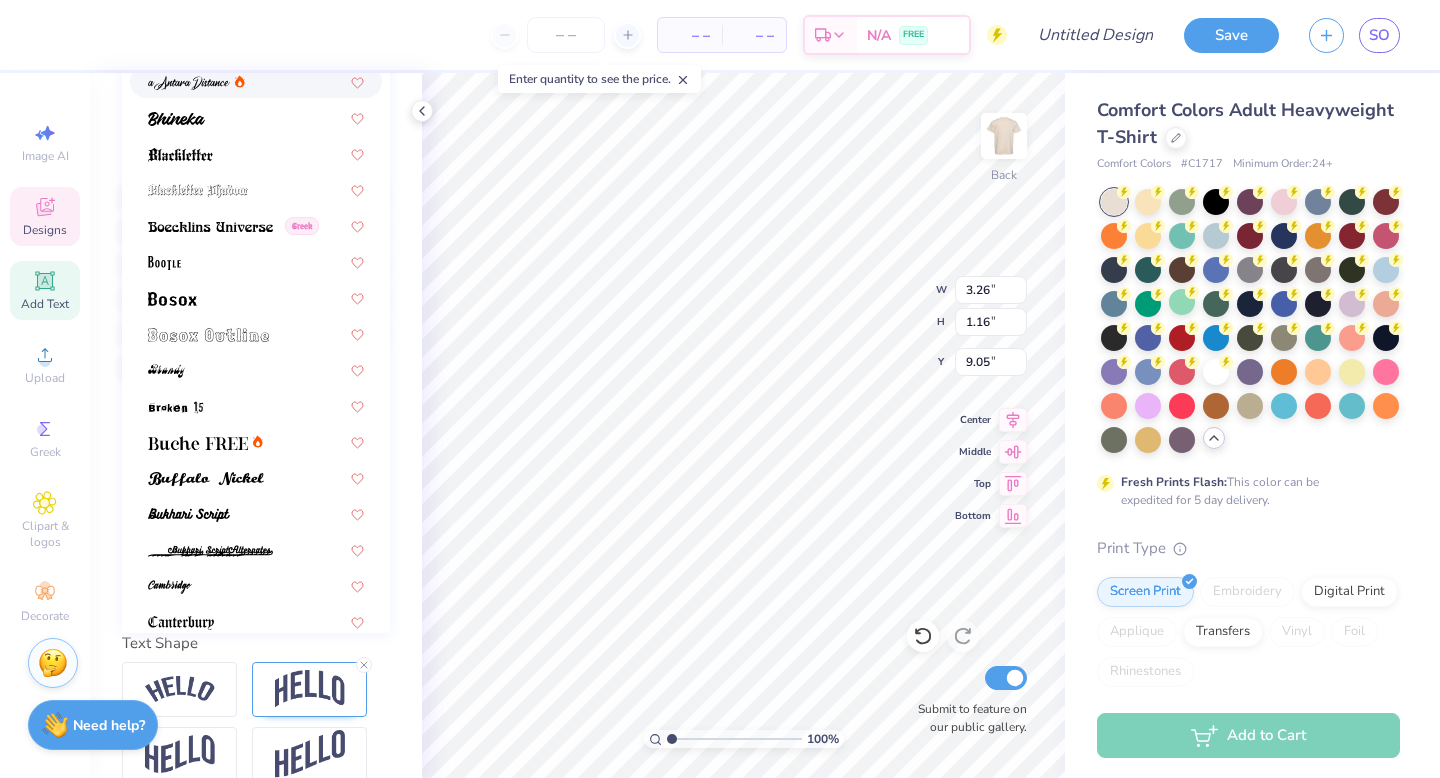 scroll, scrollTop: 384, scrollLeft: 0, axis: vertical 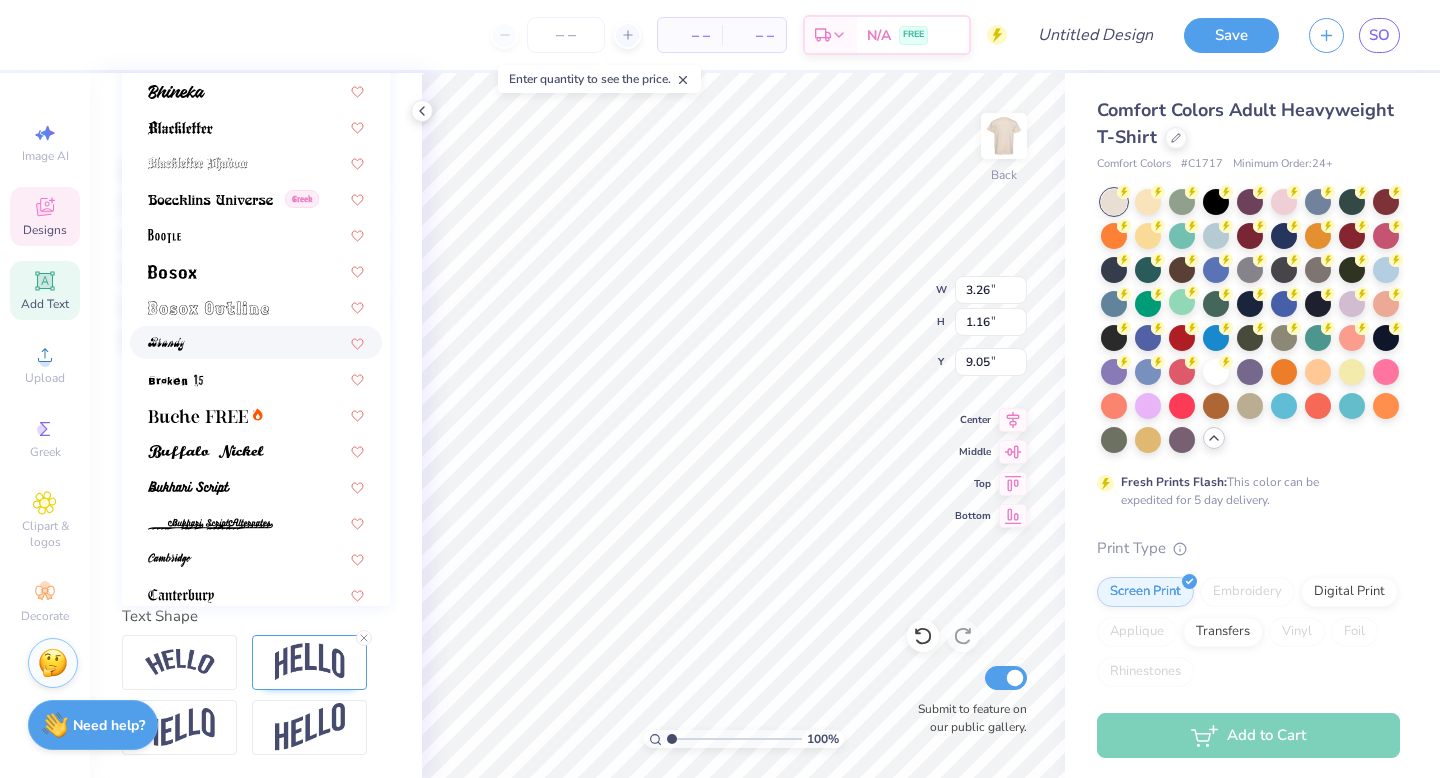 click on "Enter quantity to see the price." at bounding box center (599, 79) 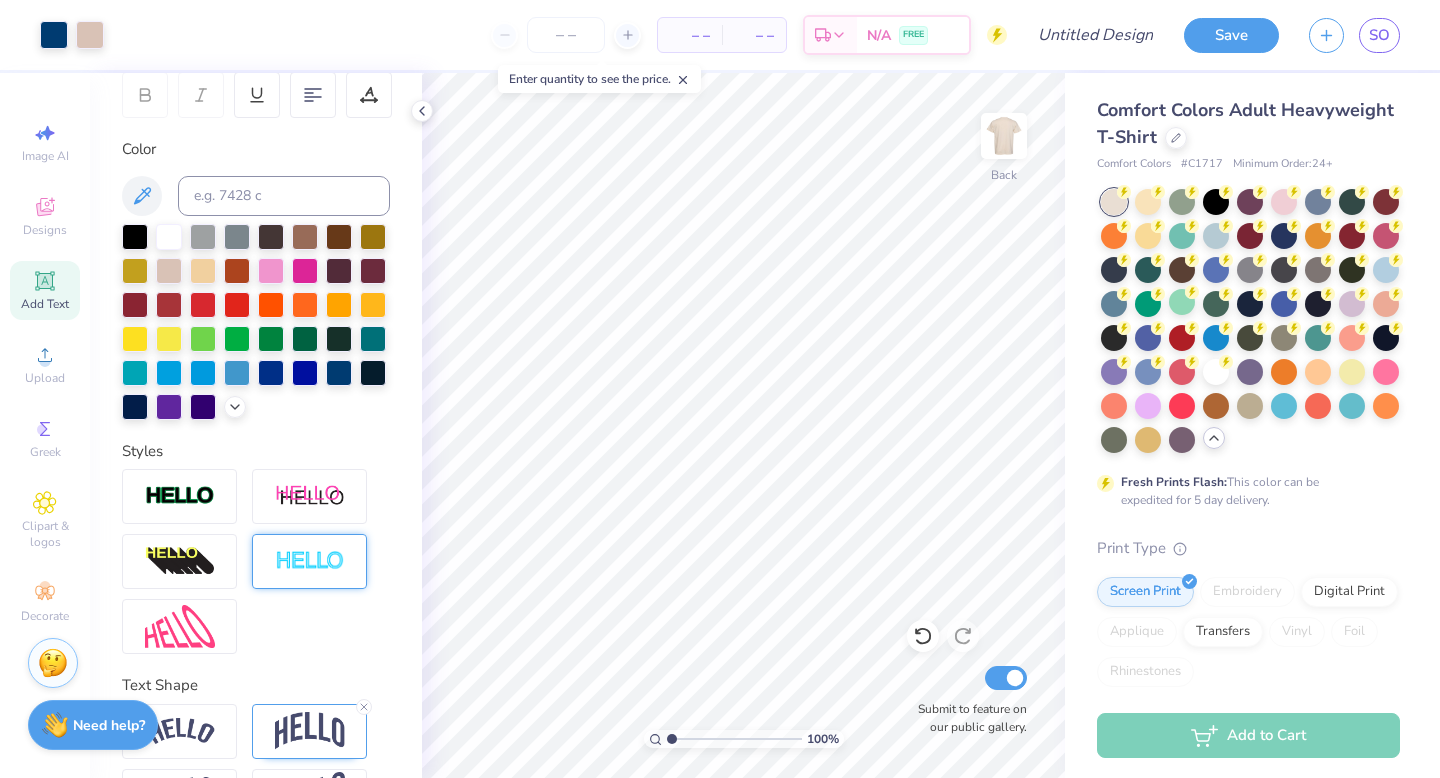 scroll, scrollTop: 384, scrollLeft: 0, axis: vertical 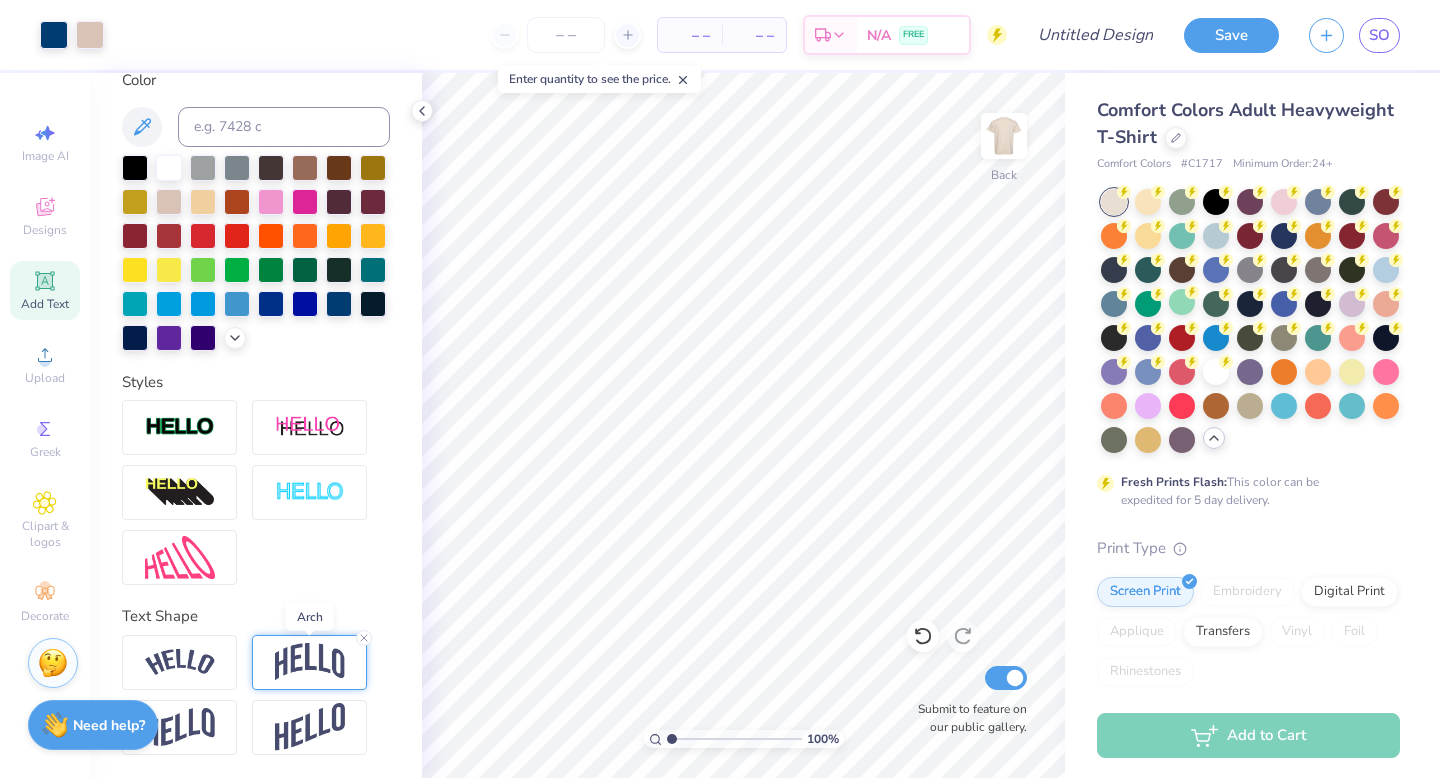 click at bounding box center [310, 662] 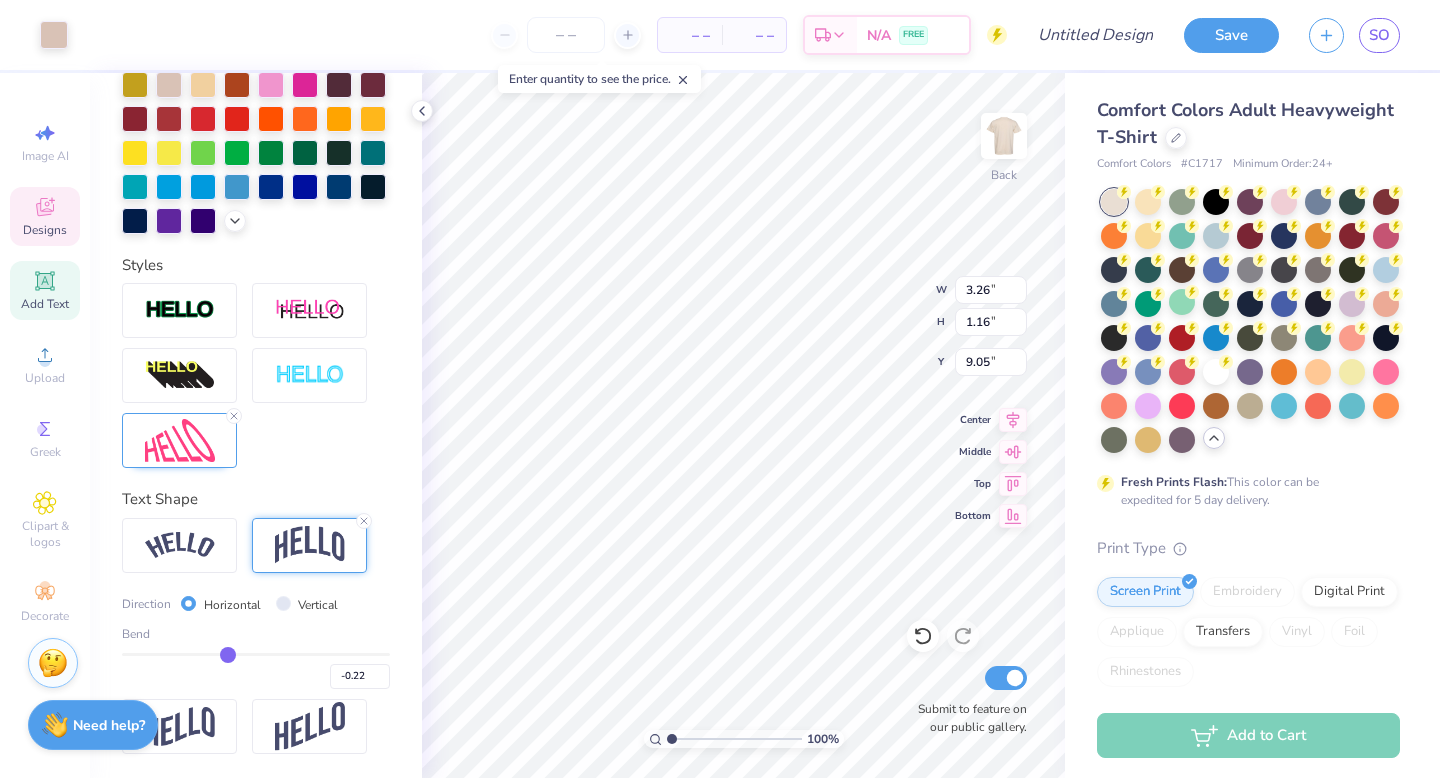 scroll, scrollTop: 384, scrollLeft: 0, axis: vertical 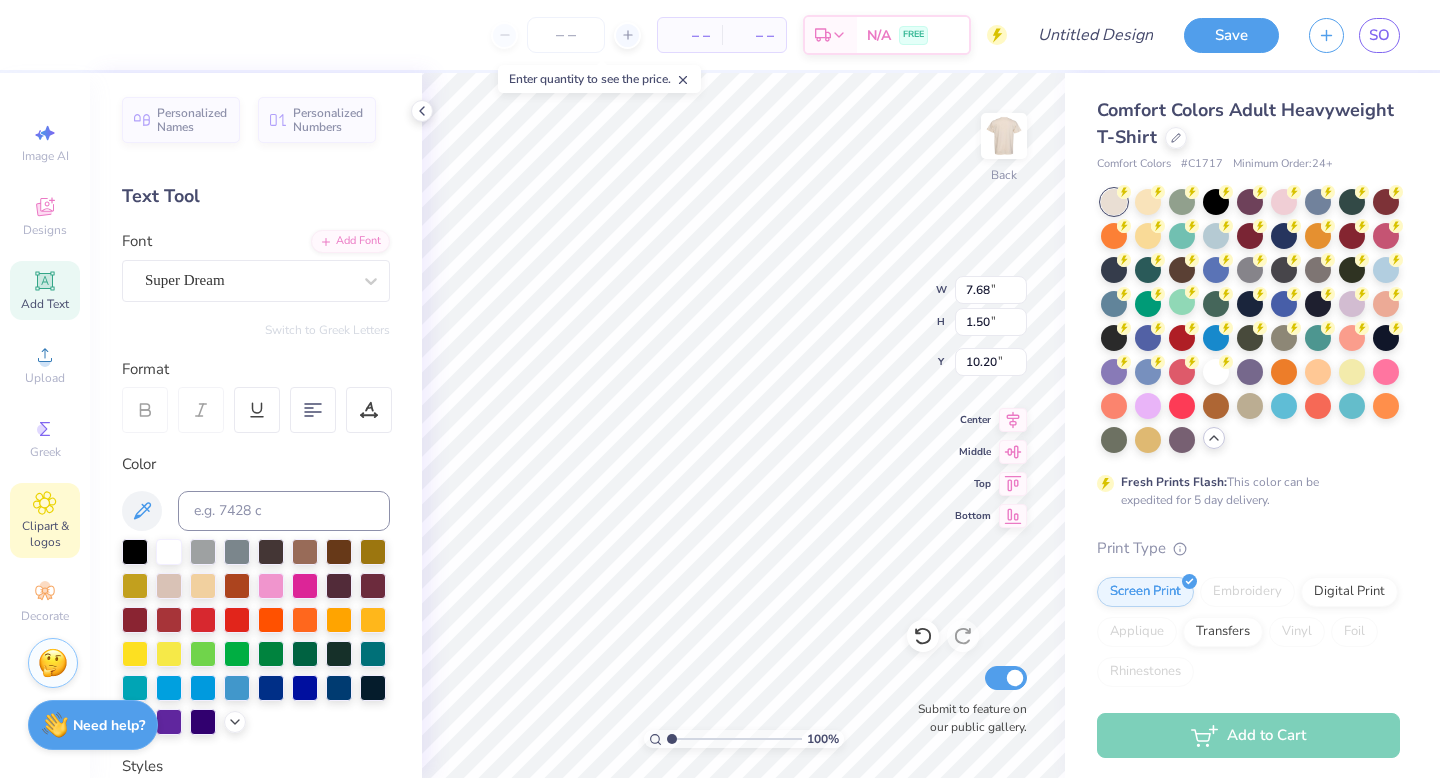 click 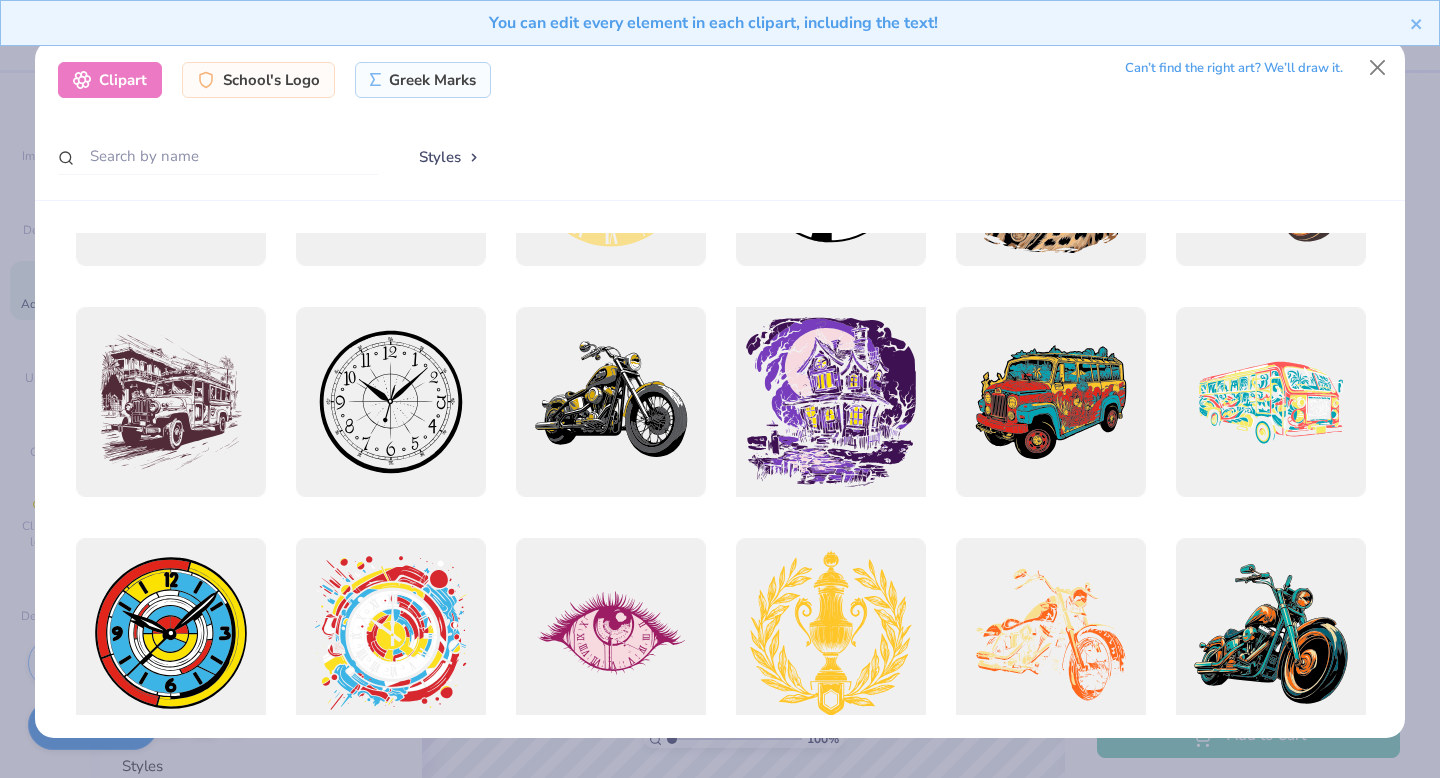 scroll, scrollTop: 0, scrollLeft: 0, axis: both 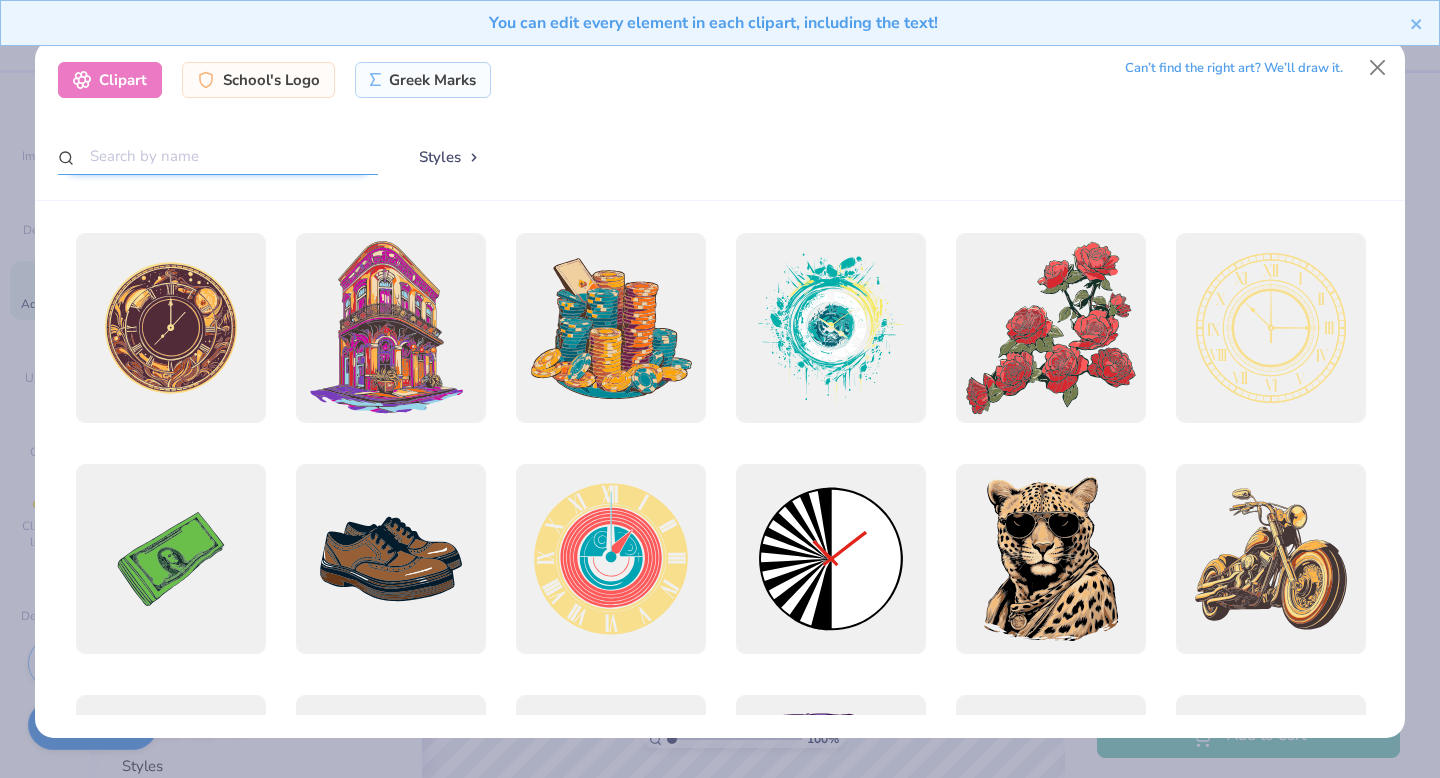 click at bounding box center [218, 156] 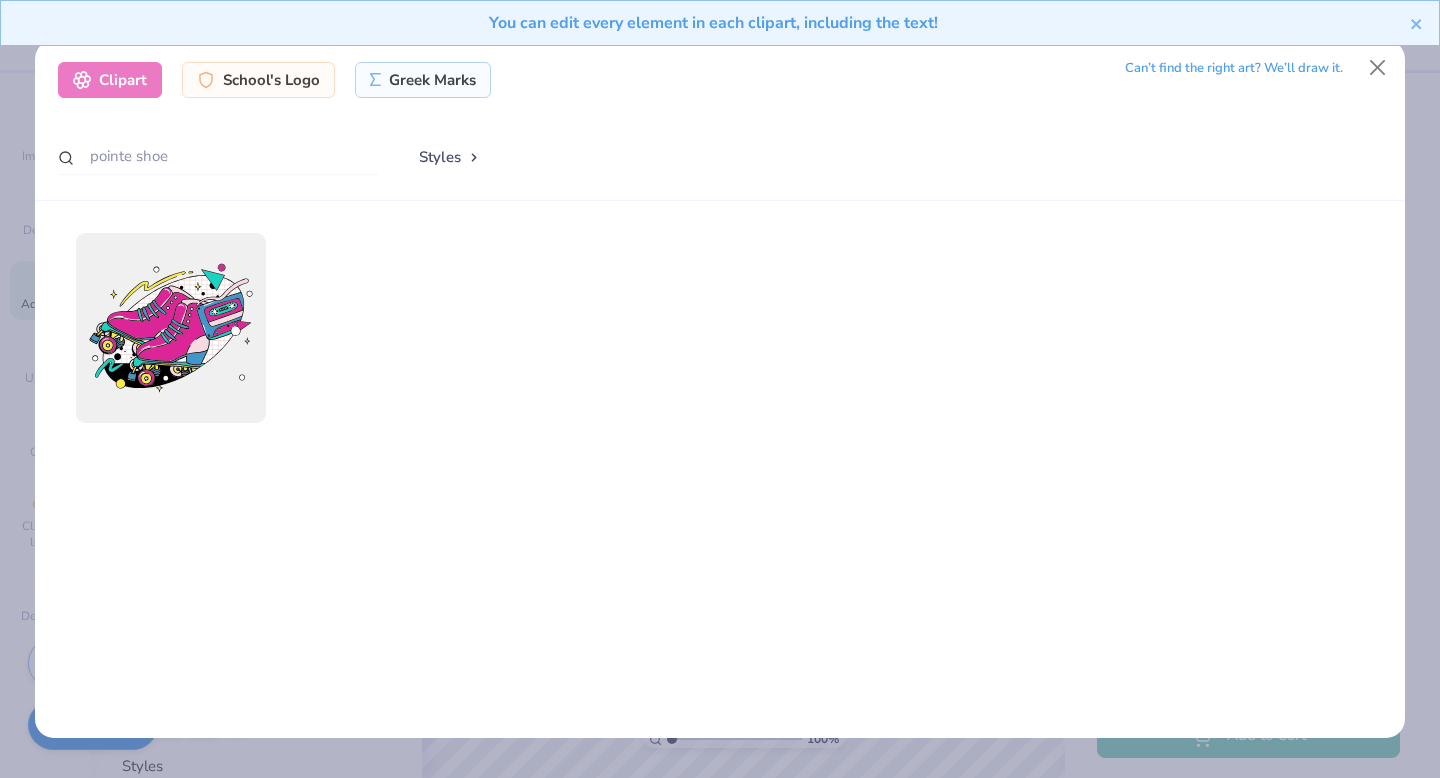 click on "Styles" at bounding box center (450, 157) 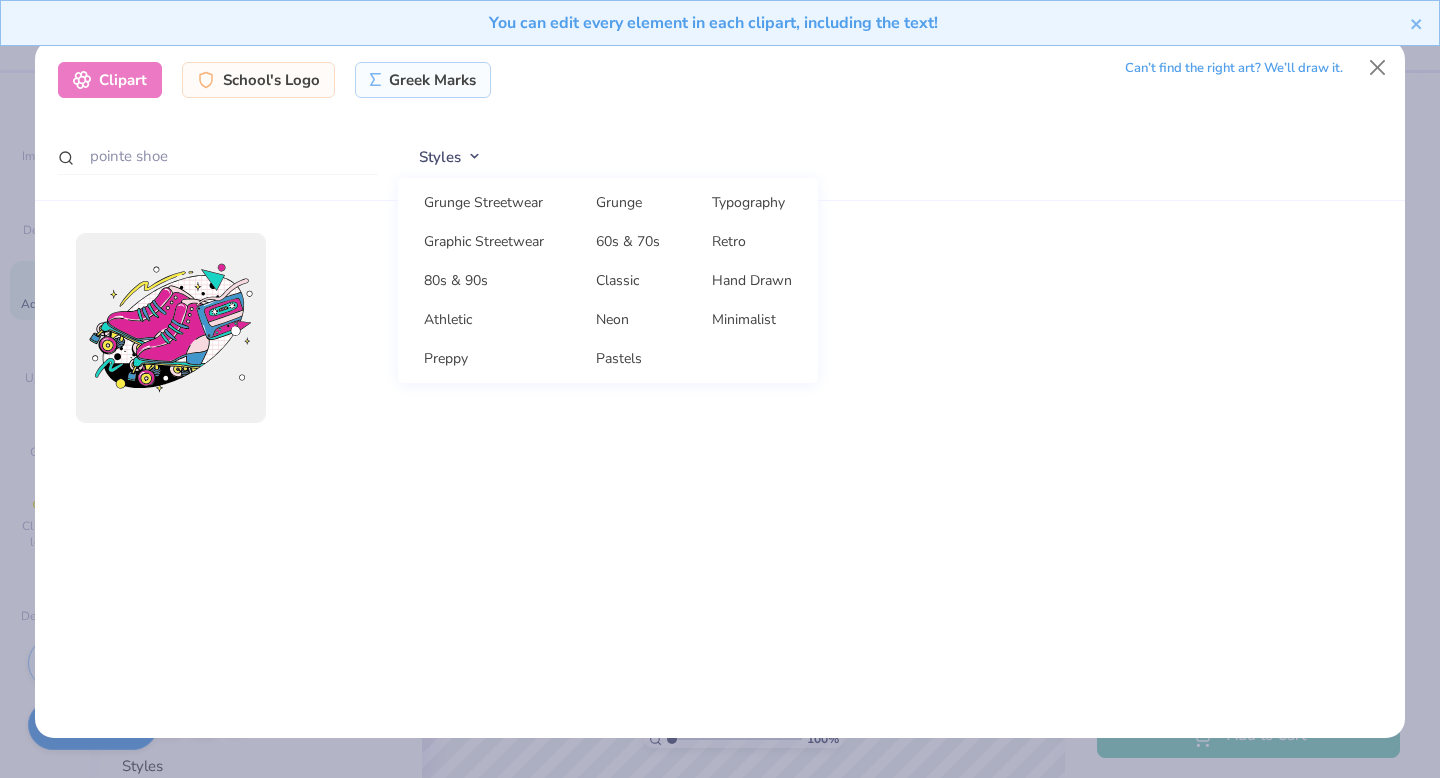 click on "Styles Grunge Streetwear Grunge Typography Graphic Streetwear 60s & 70s Retro 80s & 90s Classic Hand Drawn Athletic Neon Minimalist Preppy Pastels" at bounding box center (890, 157) 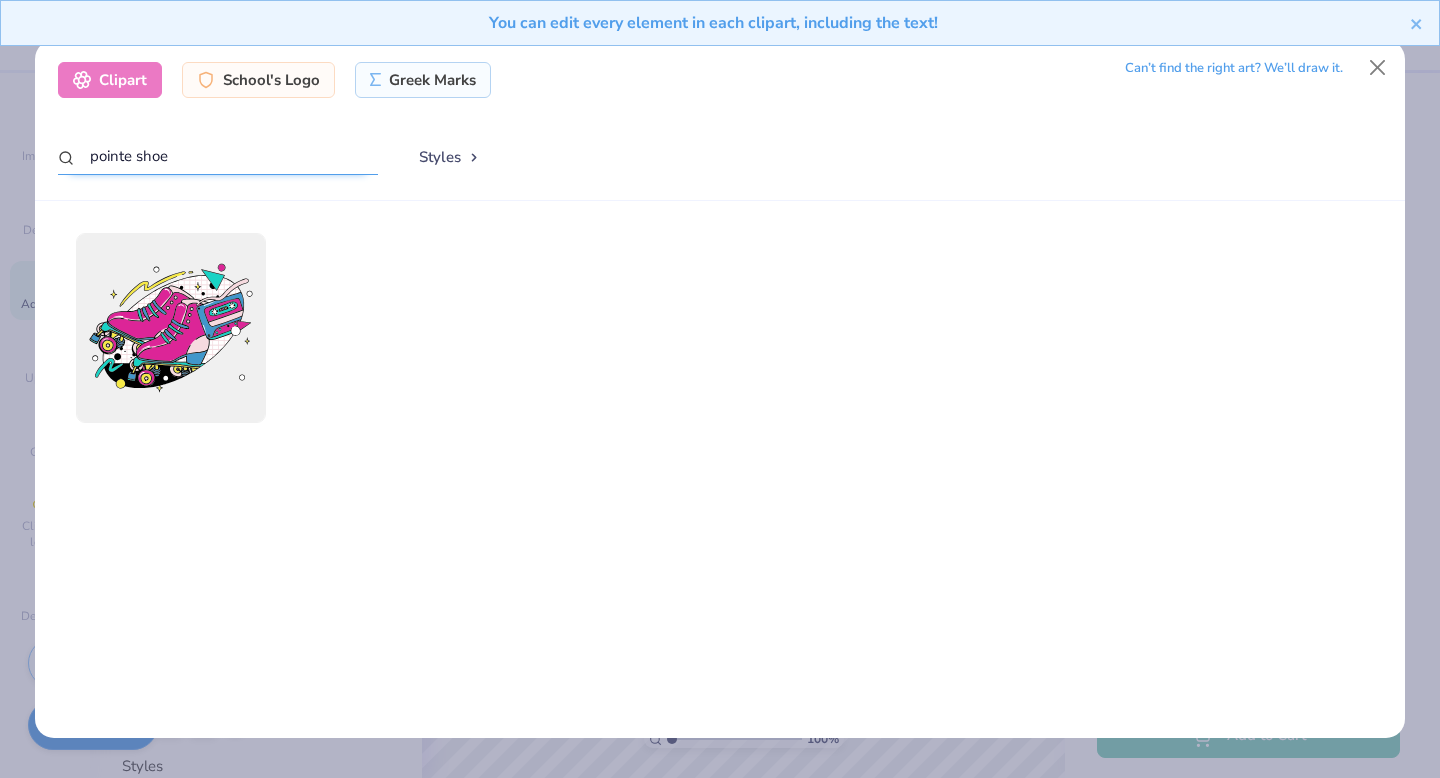 drag, startPoint x: 244, startPoint y: 166, endPoint x: 40, endPoint y: 150, distance: 204.6265 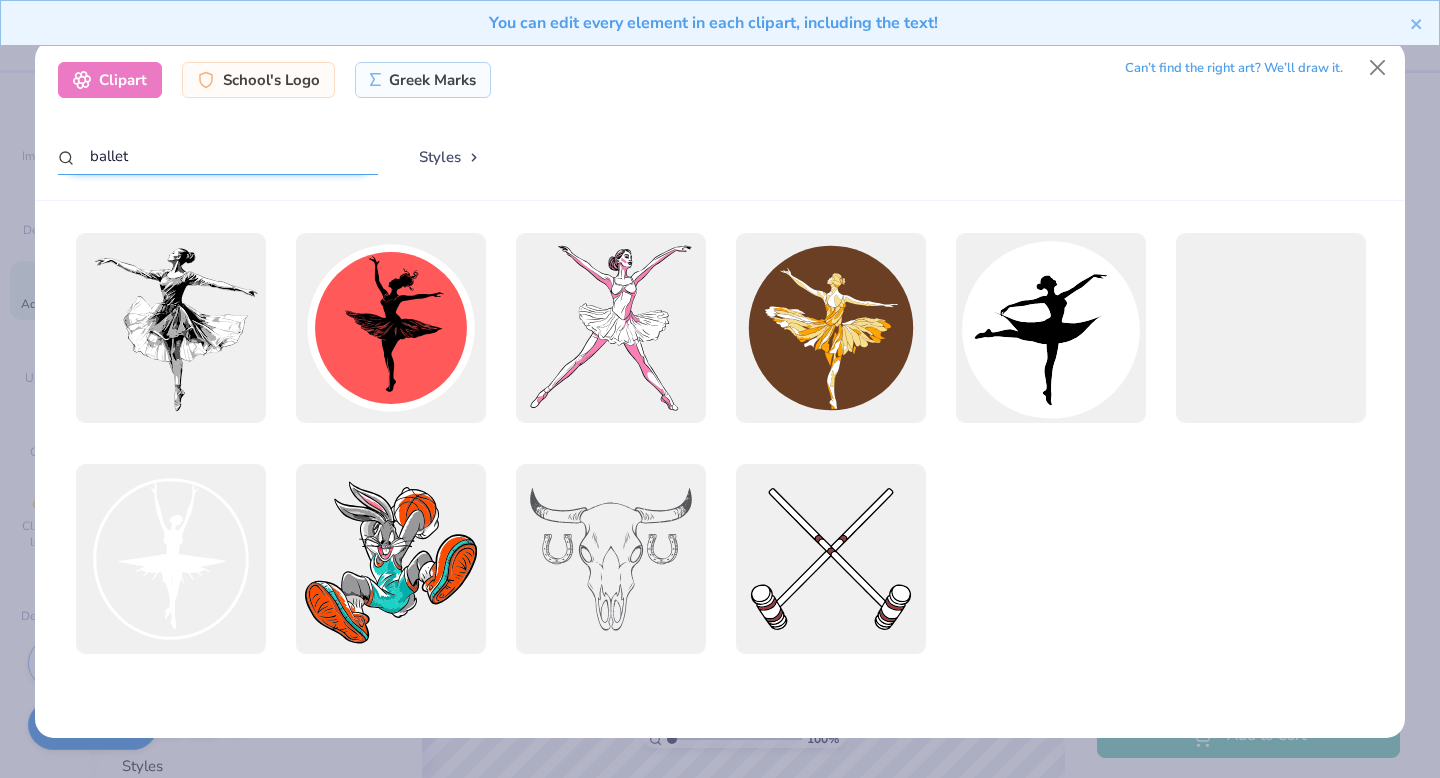 drag, startPoint x: 211, startPoint y: 166, endPoint x: 53, endPoint y: 163, distance: 158.02847 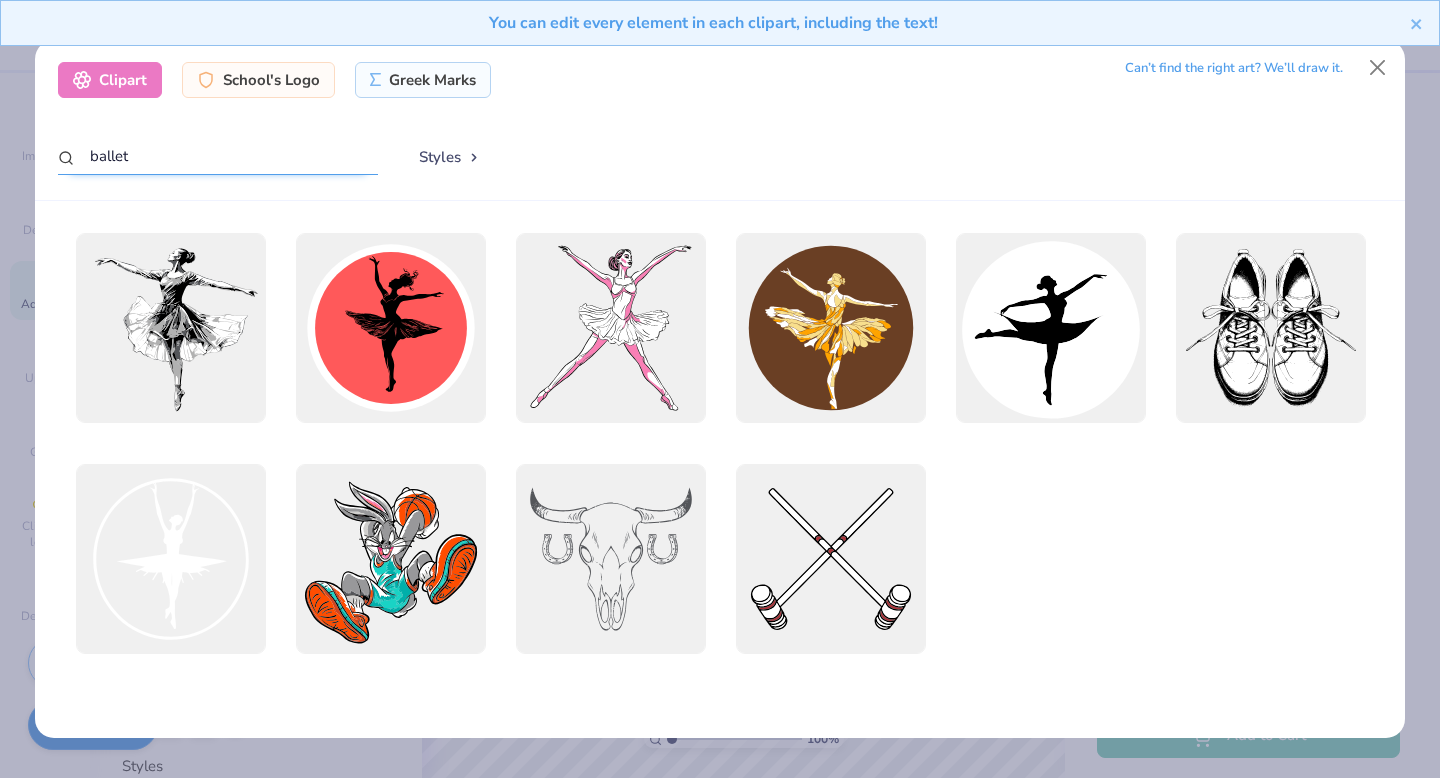 click on "Clipart School's Logo Greek Marks Can’t find the right art? We’ll draw it. ballet Styles Grunge Streetwear Grunge Typography Graphic Streetwear 60s & 70s Retro 80s & 90s Classic Hand Drawn Athletic Neon Minimalist Preppy Pastels" at bounding box center [720, 120] 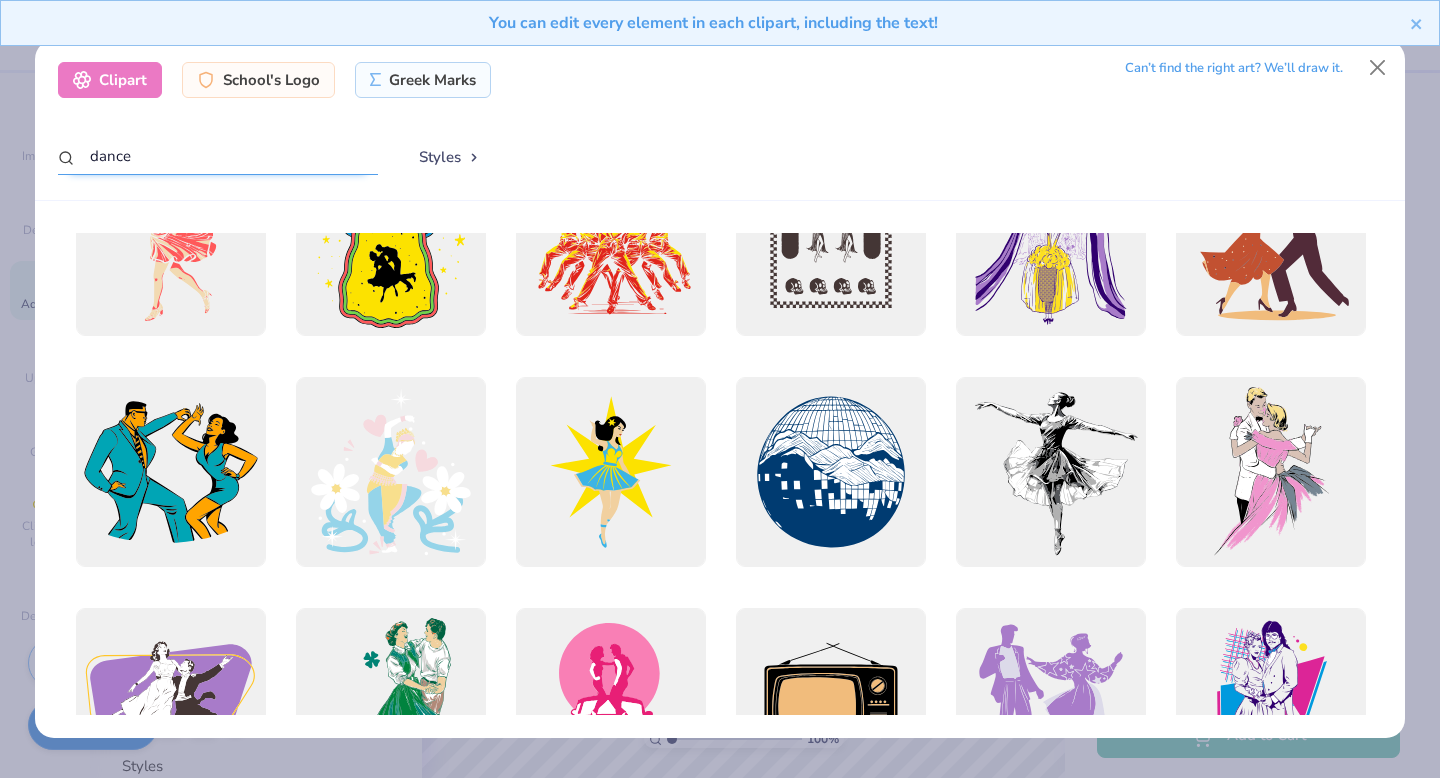 scroll, scrollTop: 778, scrollLeft: 0, axis: vertical 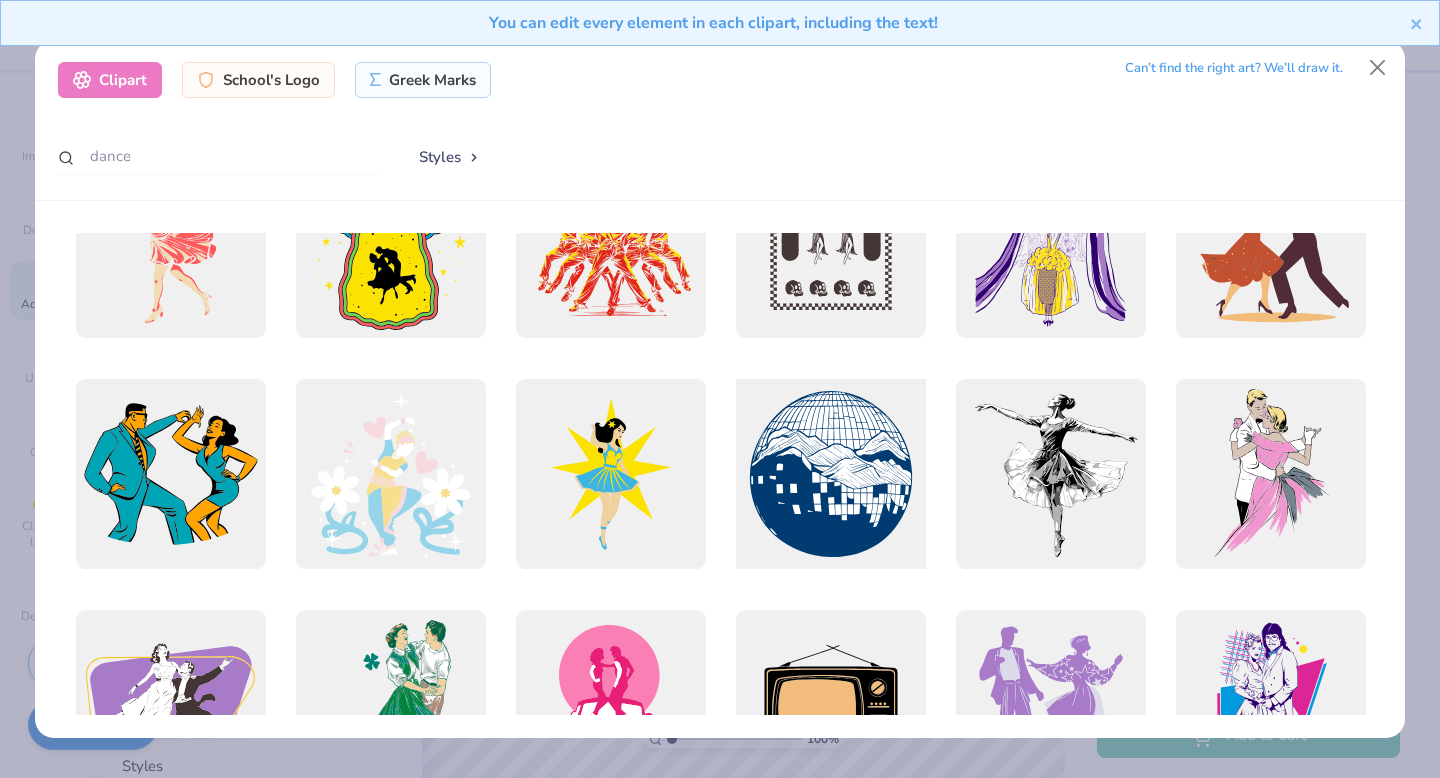 click at bounding box center (830, 474) 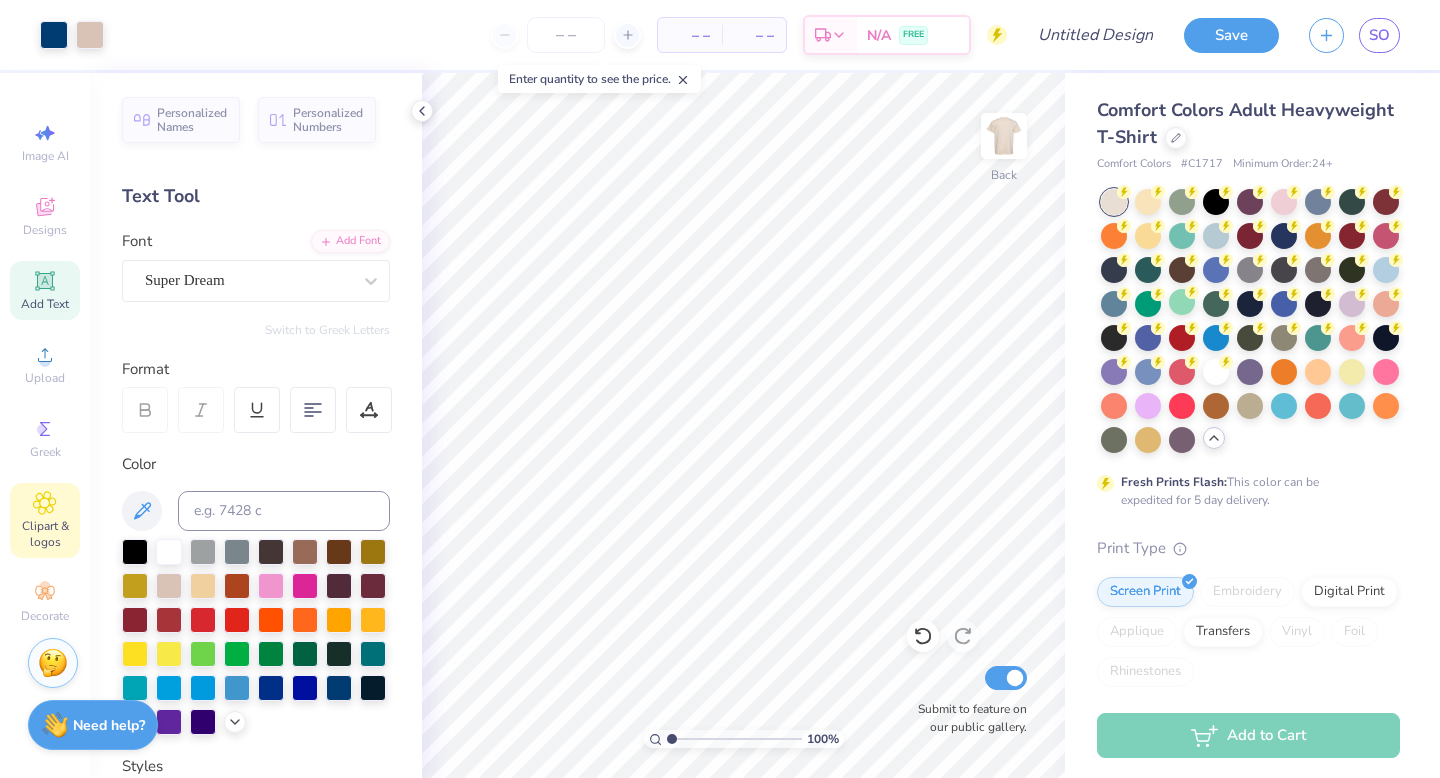 click 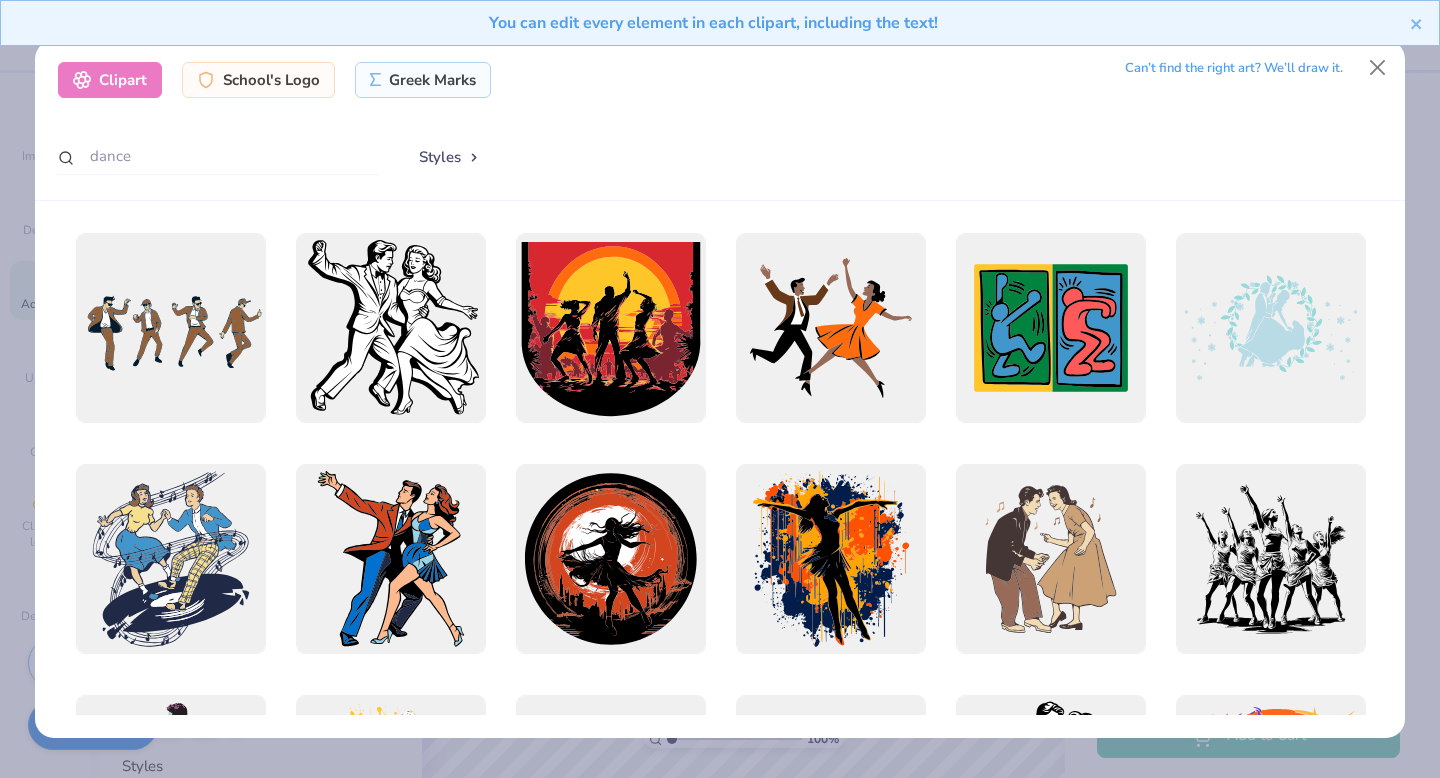 click on "Can’t find the right art? We’ll draw it." at bounding box center [1234, 68] 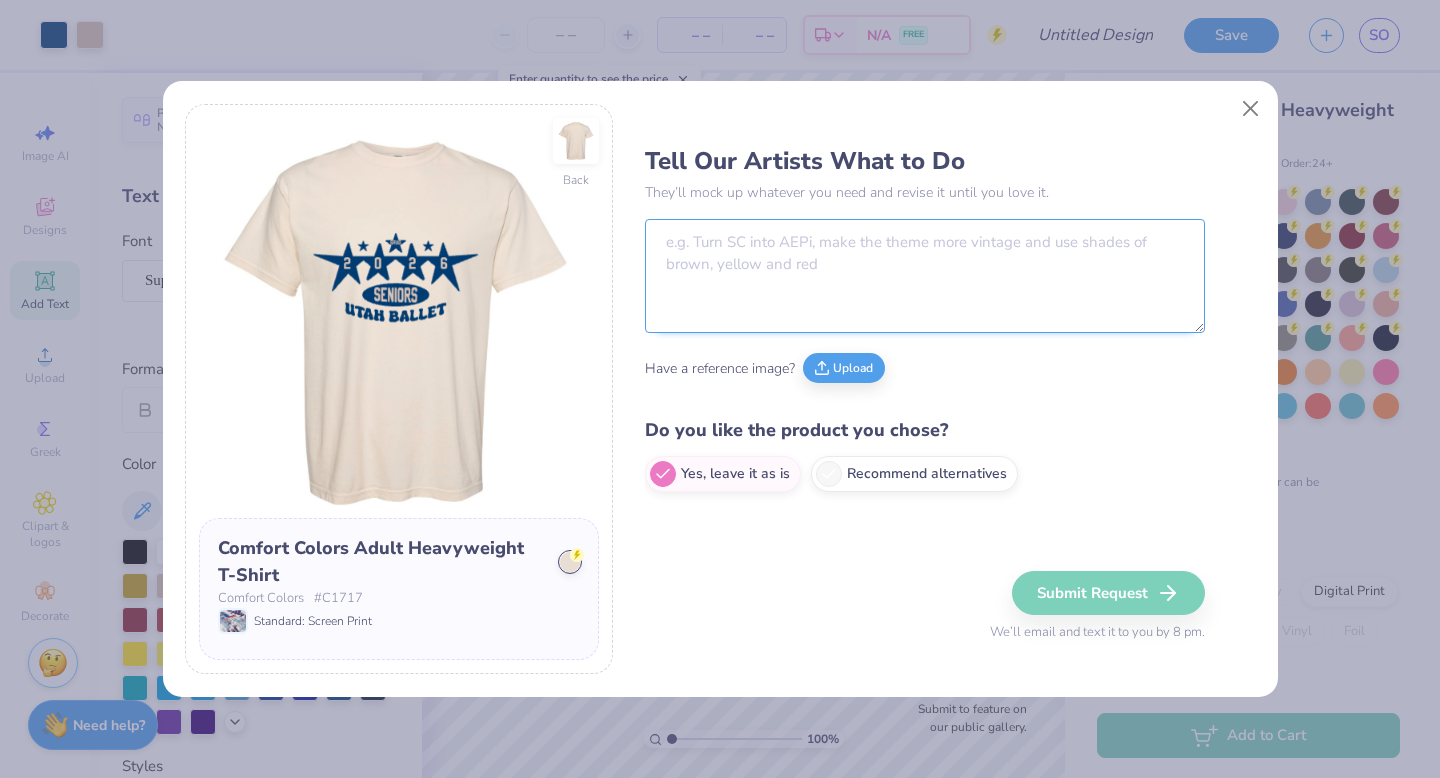 click at bounding box center (925, 276) 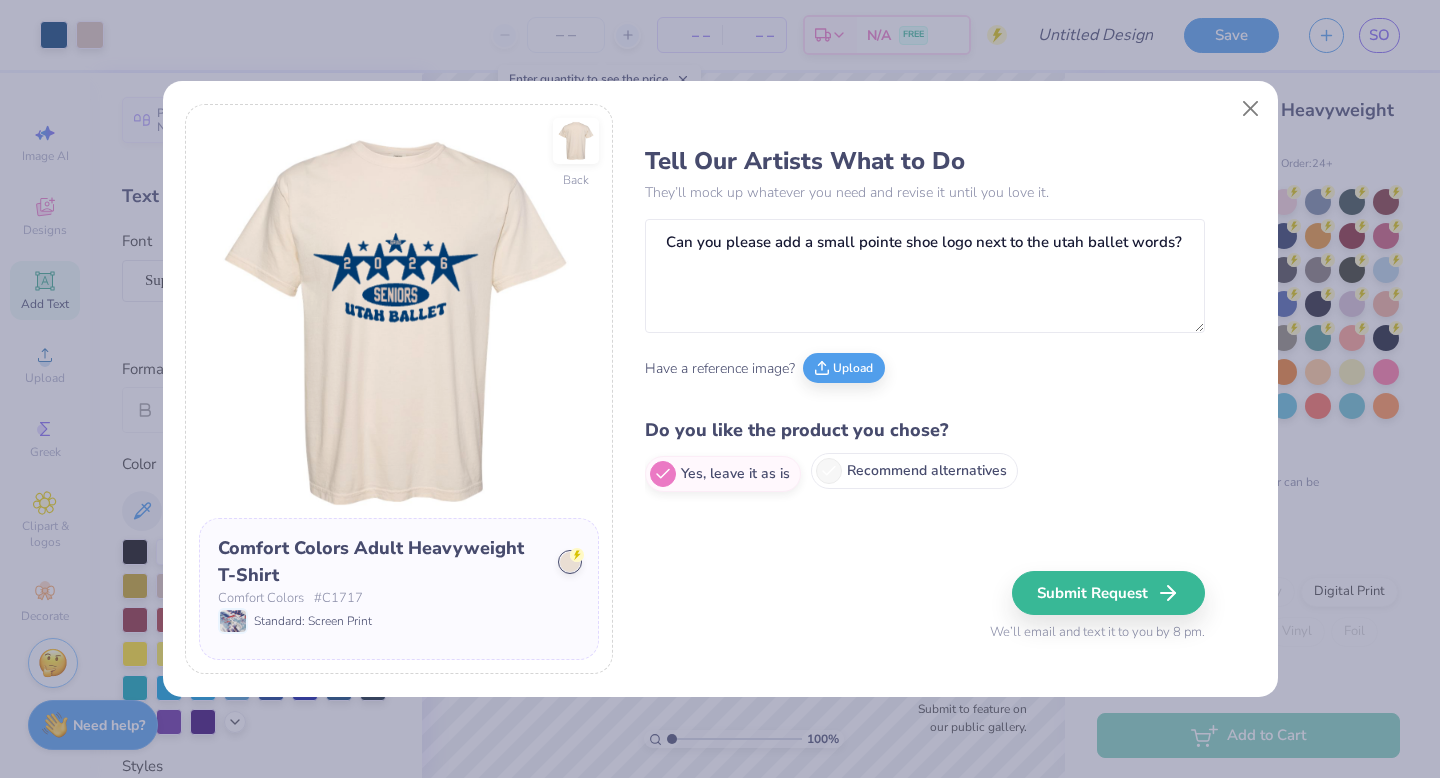 click on "Recommend alternatives" at bounding box center (914, 471) 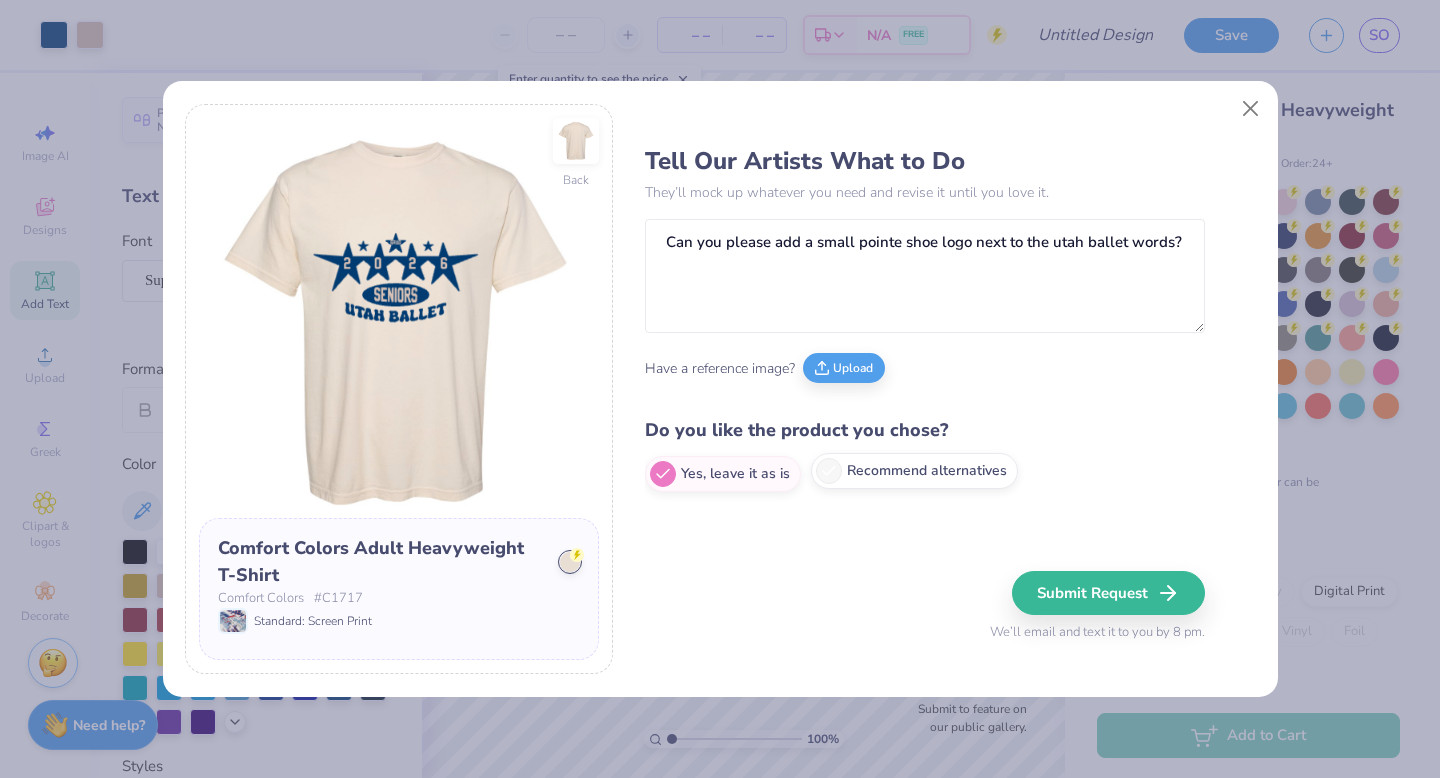 click on "Recommend alternatives" at bounding box center [651, 474] 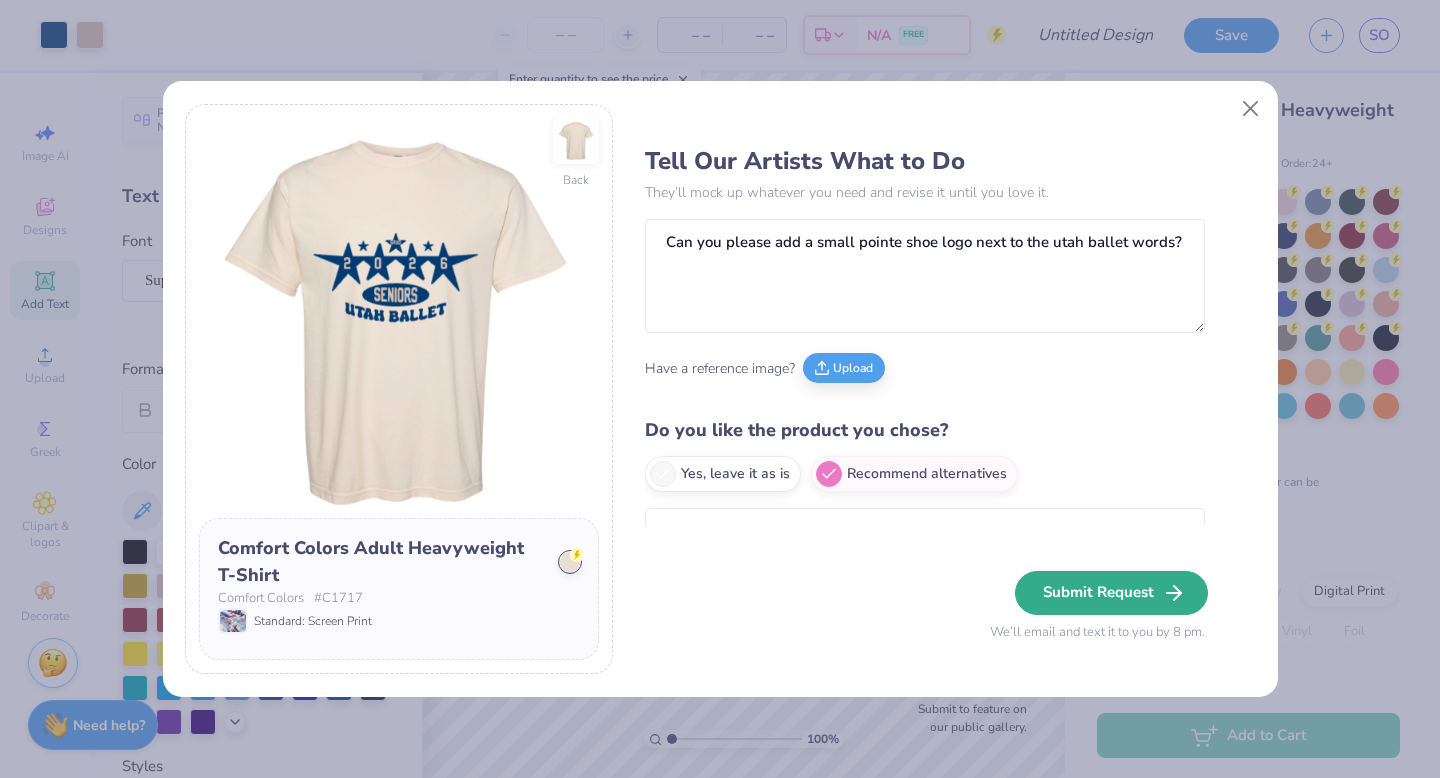 click on "Submit Request" at bounding box center (1111, 593) 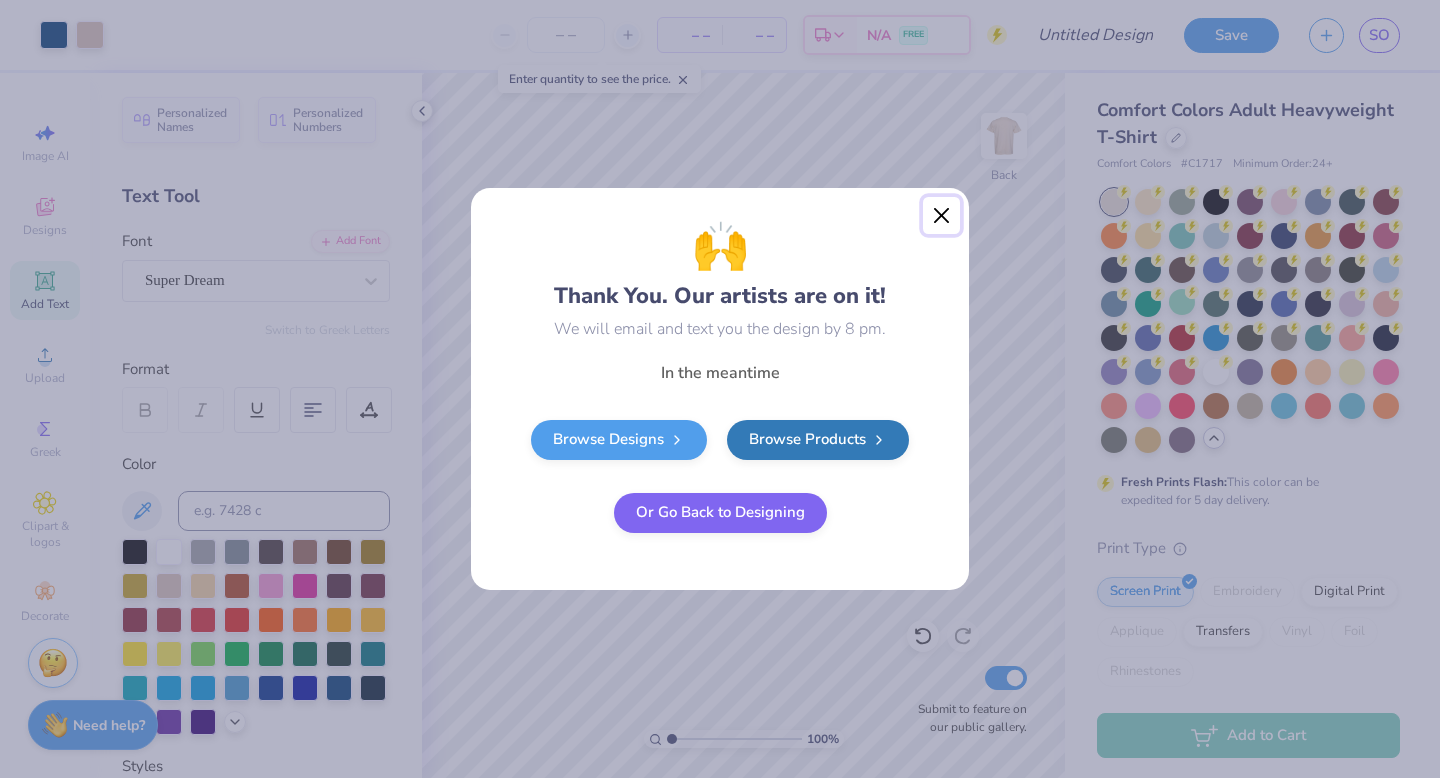 click at bounding box center [942, 216] 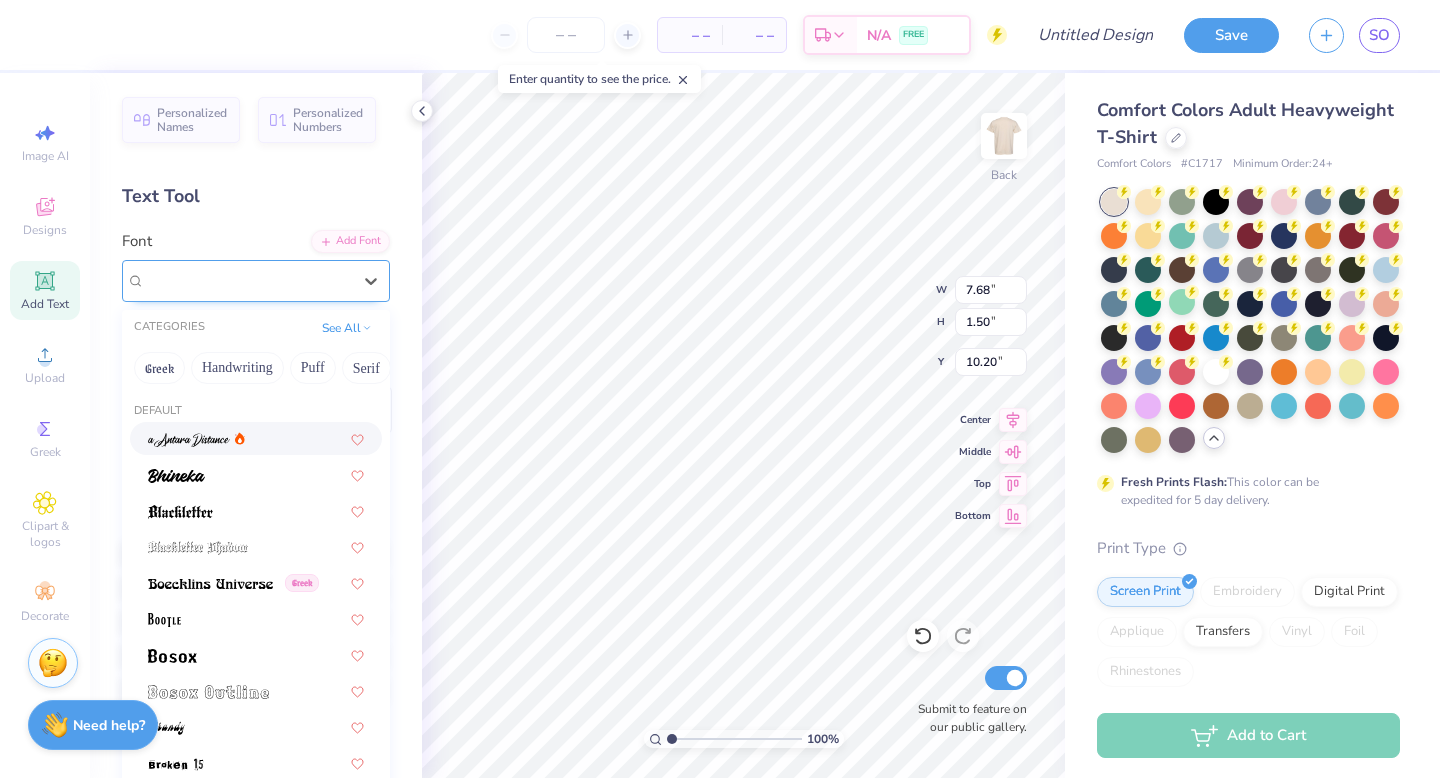 click on "Super Dream" at bounding box center (248, 280) 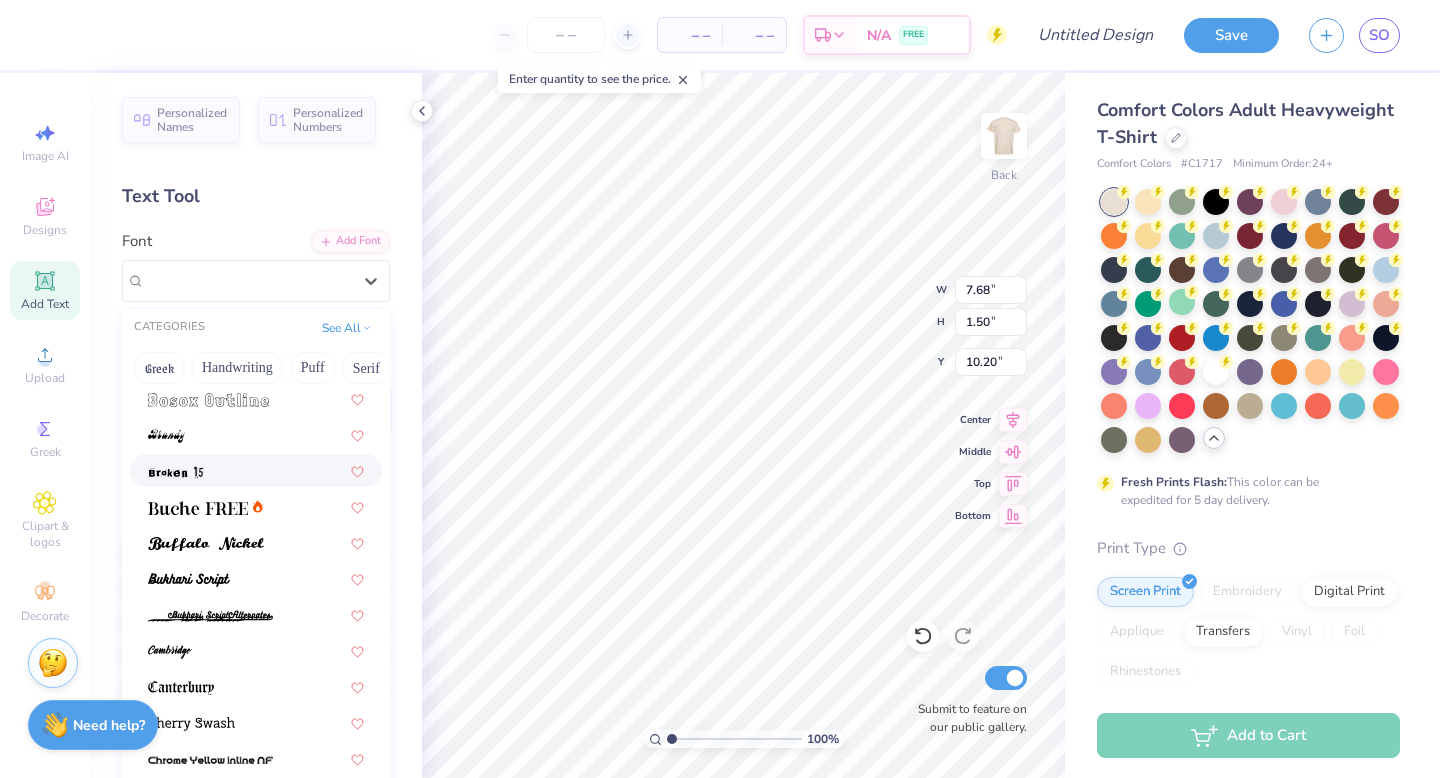 scroll, scrollTop: 347, scrollLeft: 0, axis: vertical 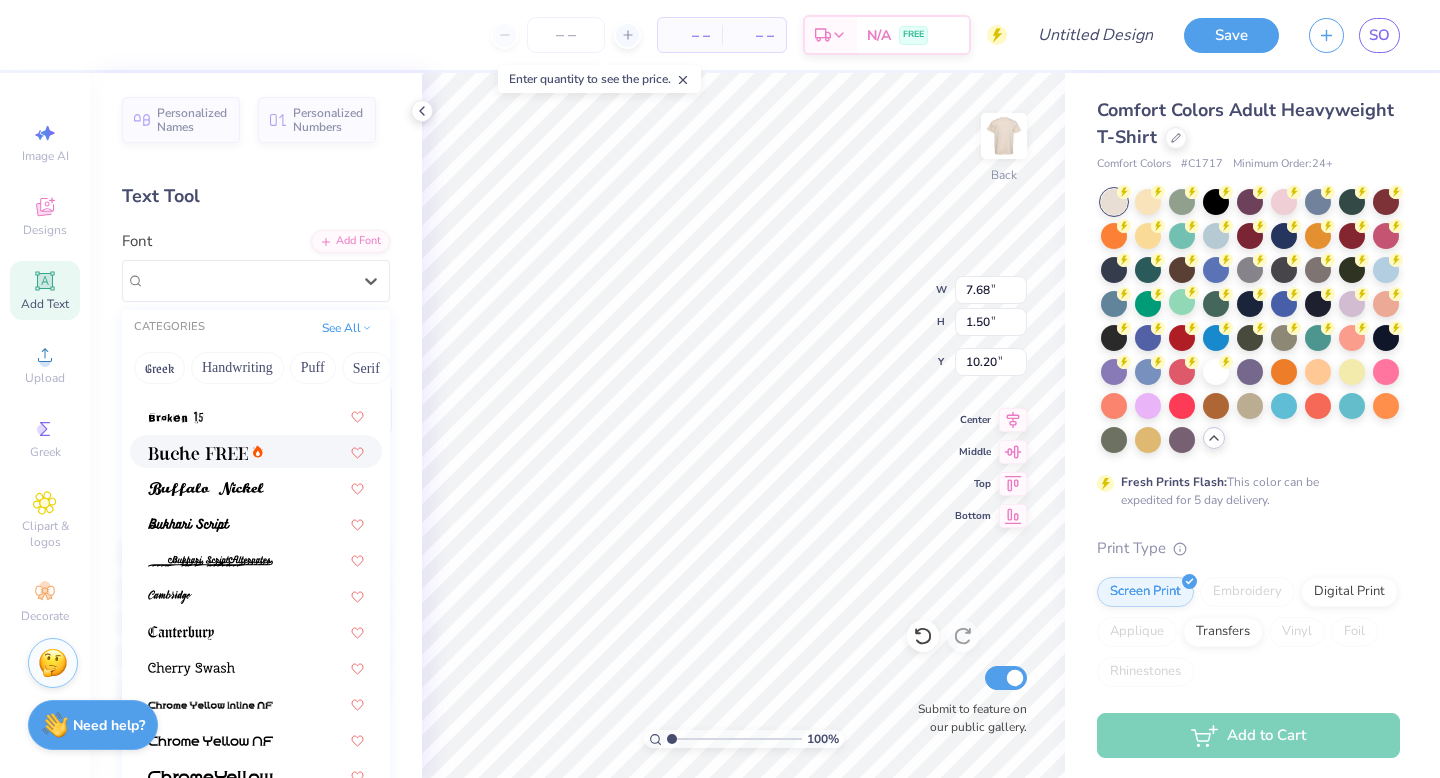 click at bounding box center [198, 453] 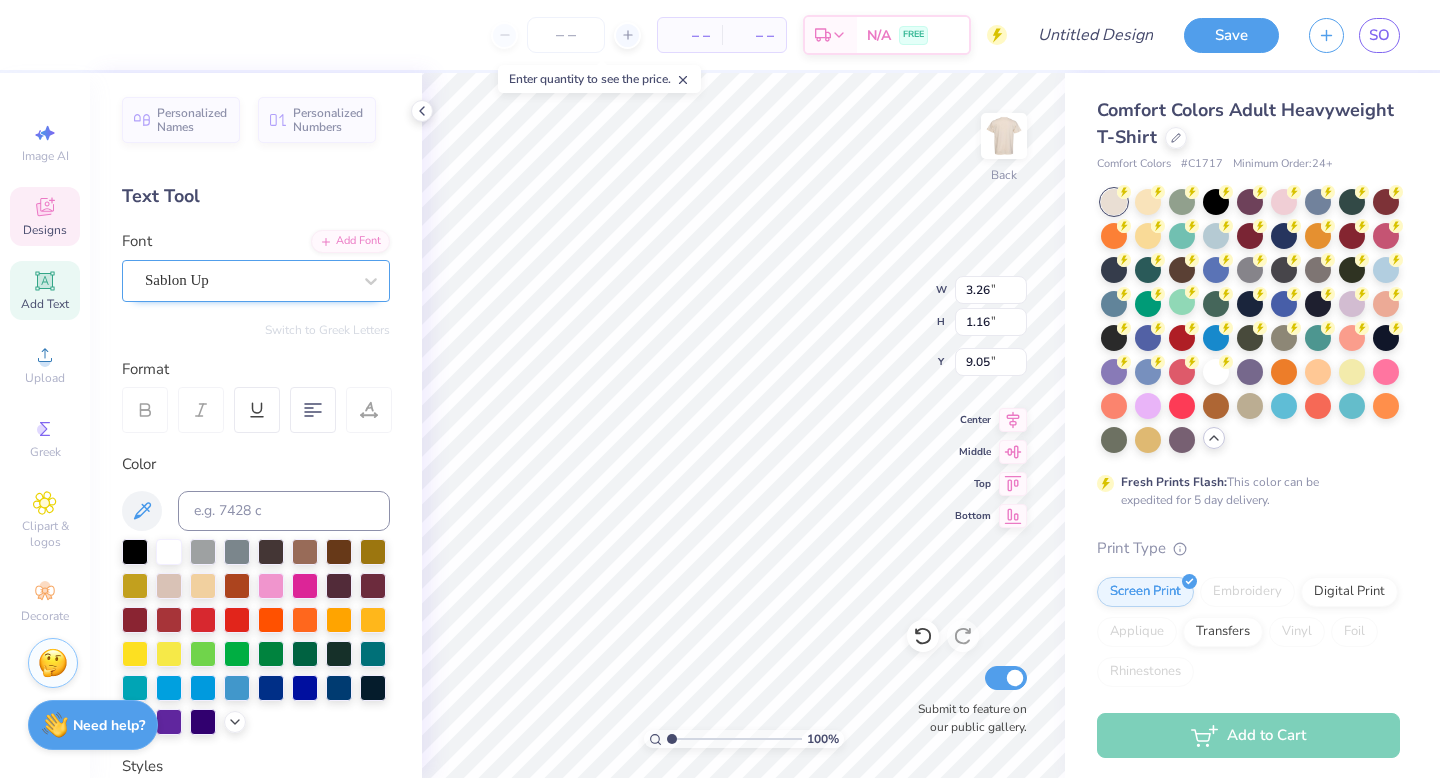 click on "Sablon Up" at bounding box center [248, 280] 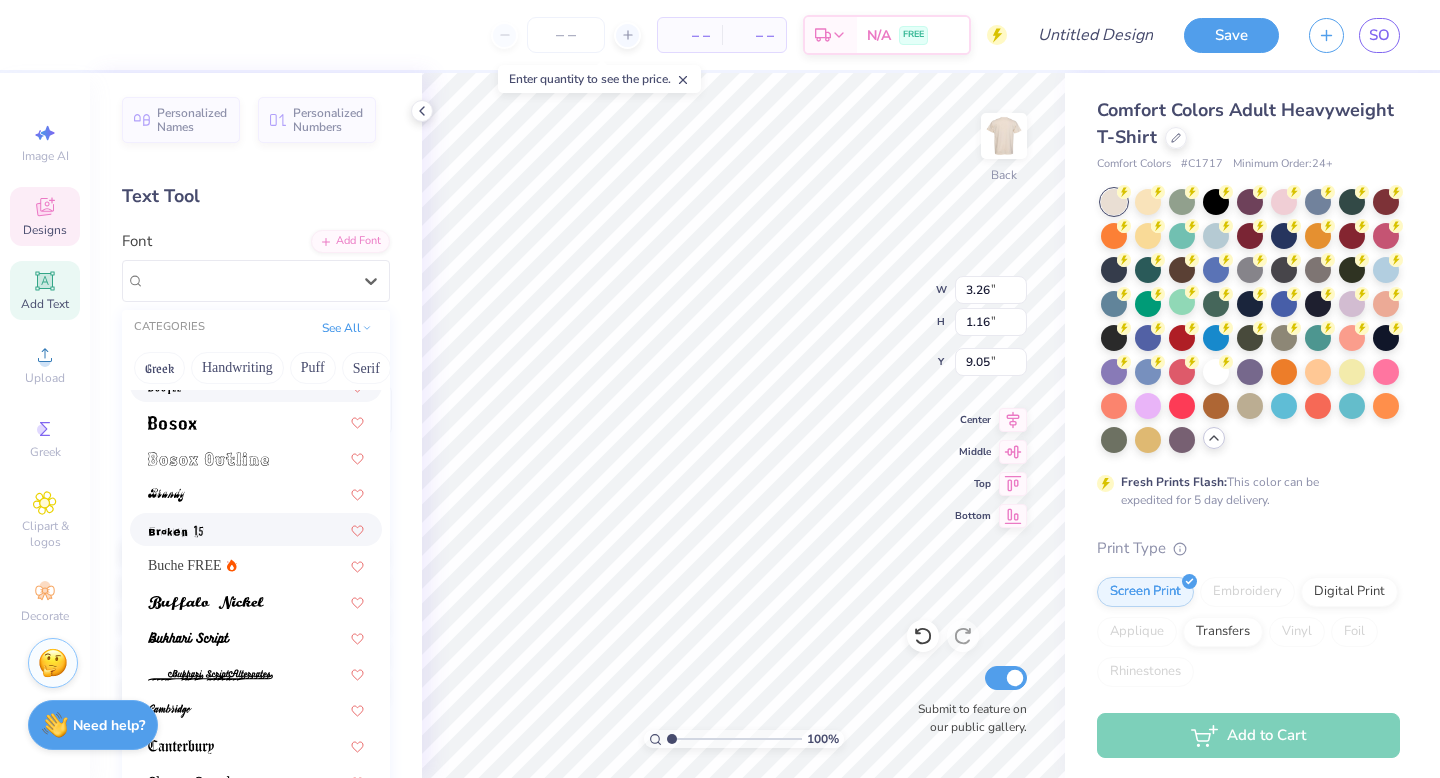 scroll, scrollTop: 234, scrollLeft: 0, axis: vertical 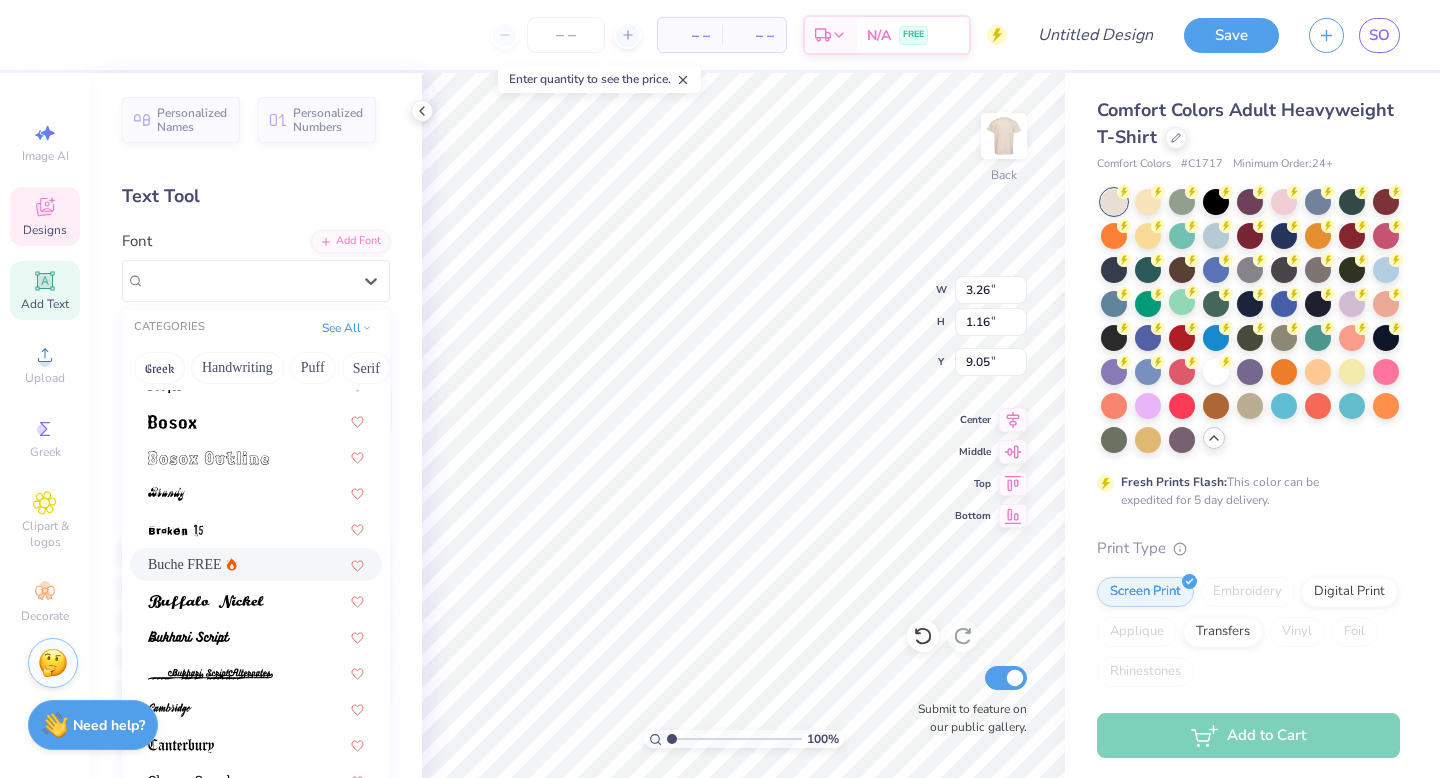 click on "Personalized Names Personalized Numbers Text Tool  Add Font Font option Buche FREE focused, 11 of 86. 86 results available. Use Up and Down to choose options, press Enter to select the currently focused option, press Escape to exit the menu, press Tab to select the option and exit the menu. Sablon Up CATEGORIES See All Greek Handwriting Puff Serif Bold Calligraphy Retro Sans Serif Minimal Fantasy Techno Others Default Greek Buche FREE Greek Switch to Greek Letters Format Color Styles Text Shape" at bounding box center (256, 425) 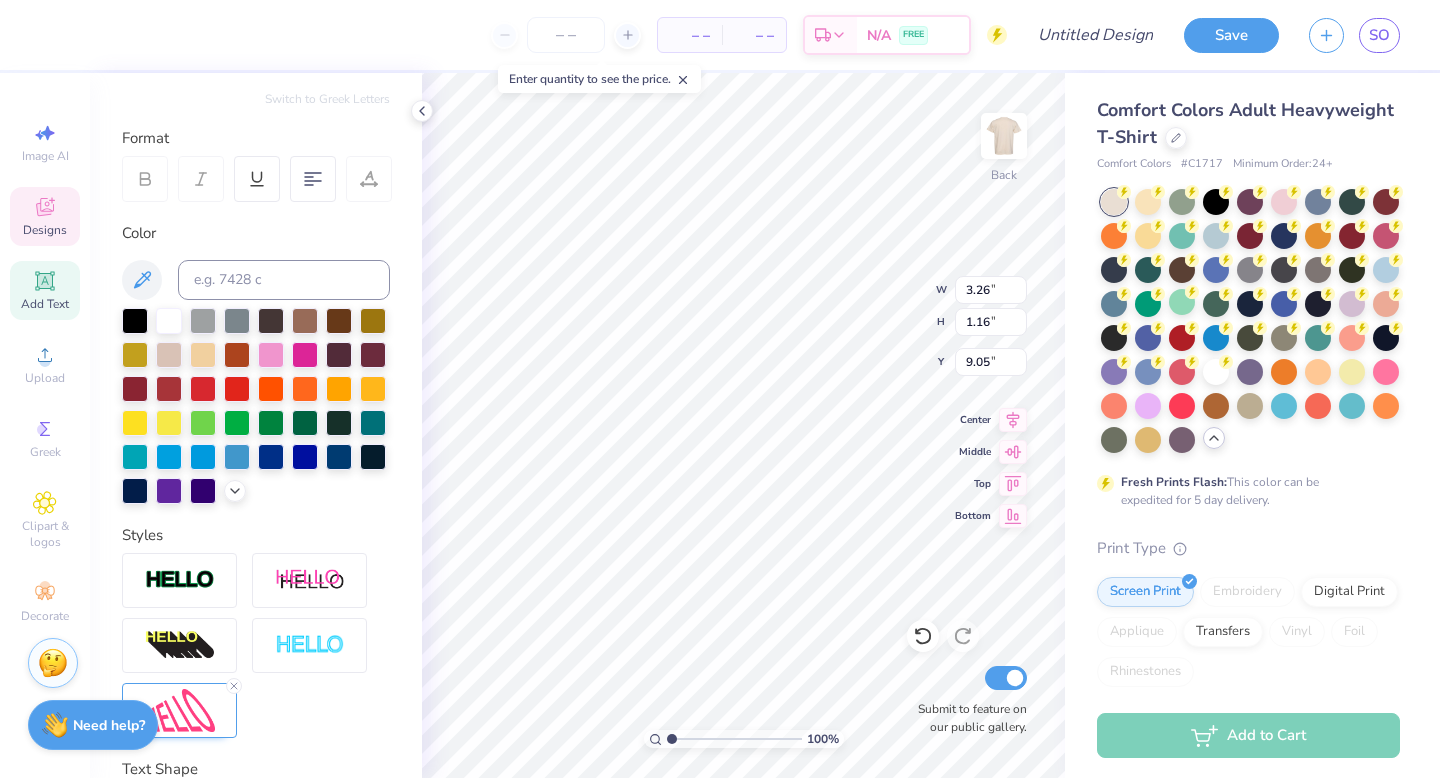 scroll, scrollTop: 384, scrollLeft: 0, axis: vertical 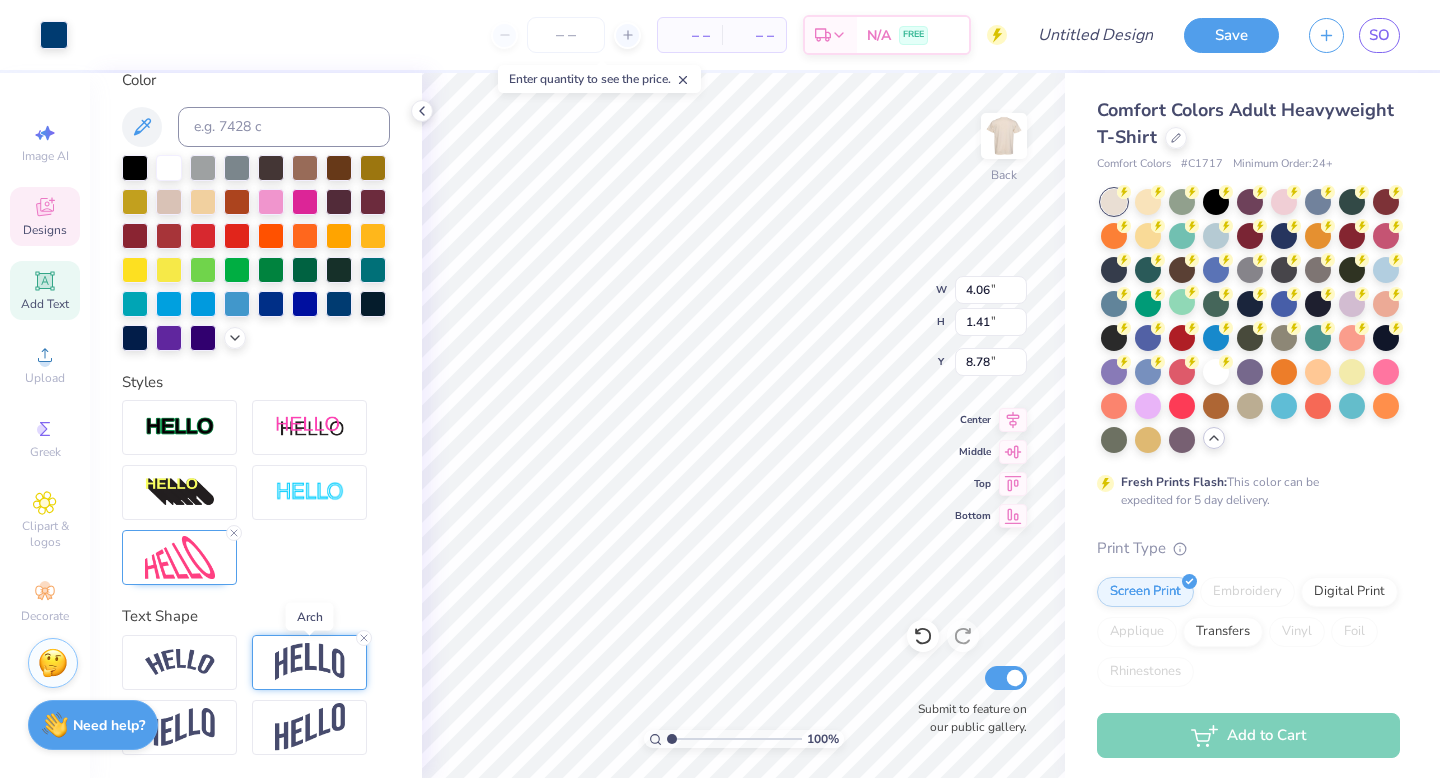 click at bounding box center [310, 662] 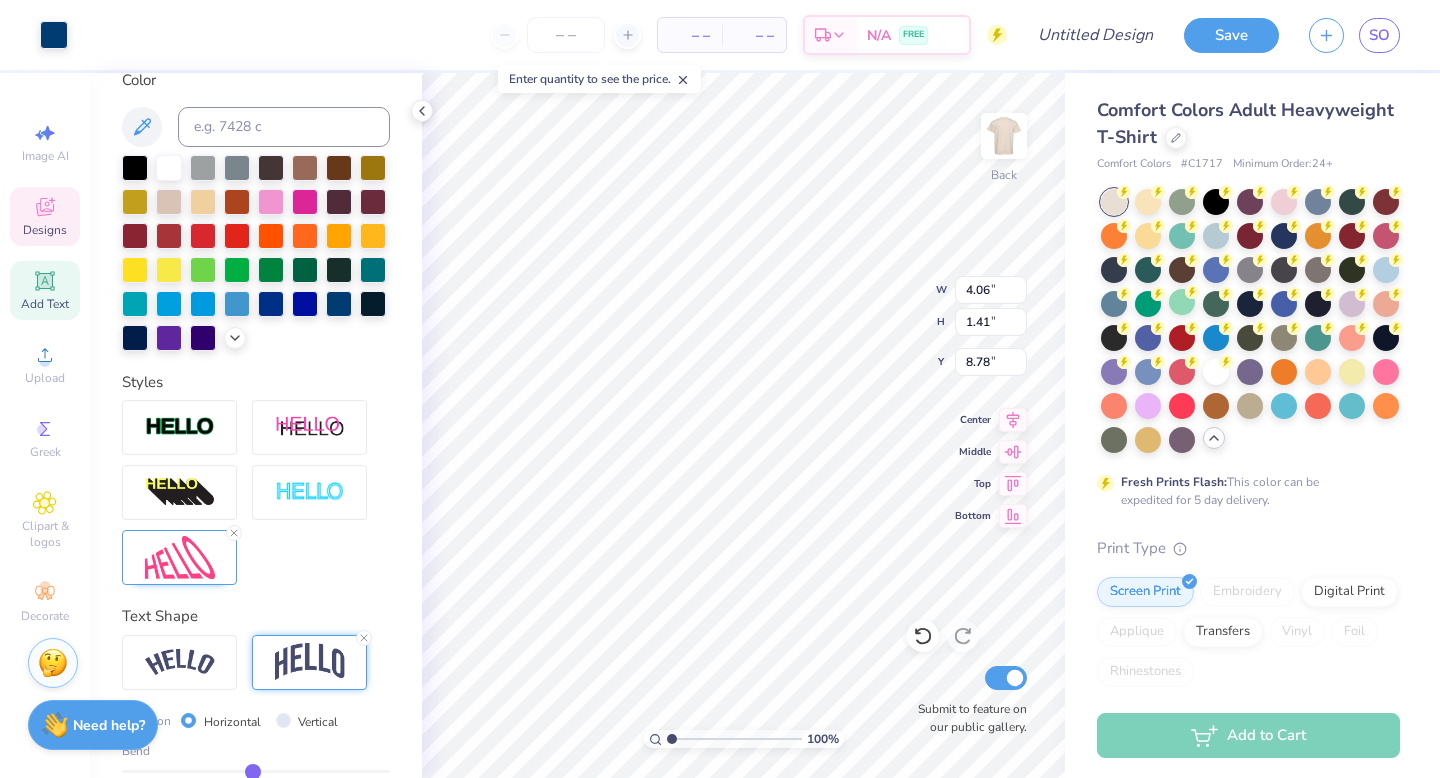 scroll, scrollTop: 501, scrollLeft: 0, axis: vertical 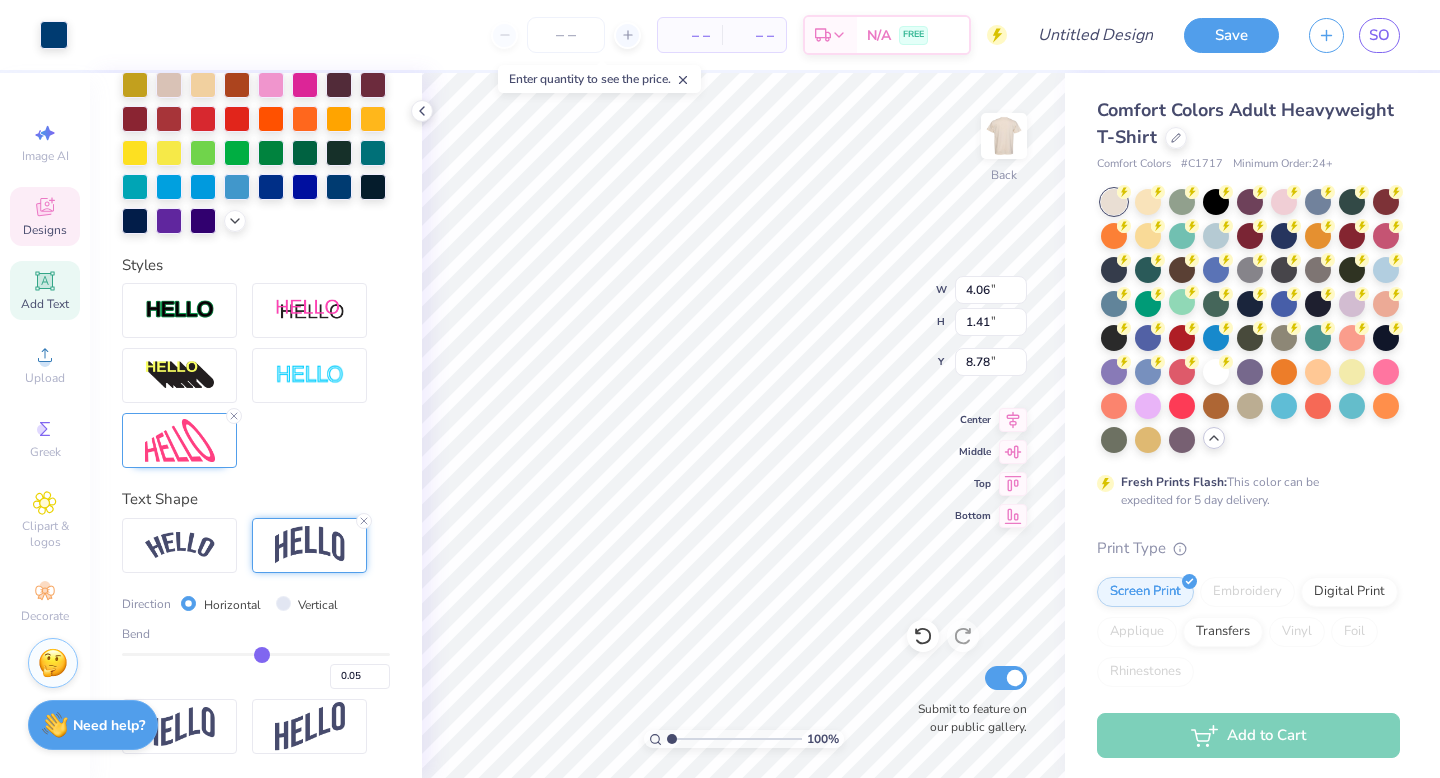 click at bounding box center [256, 654] 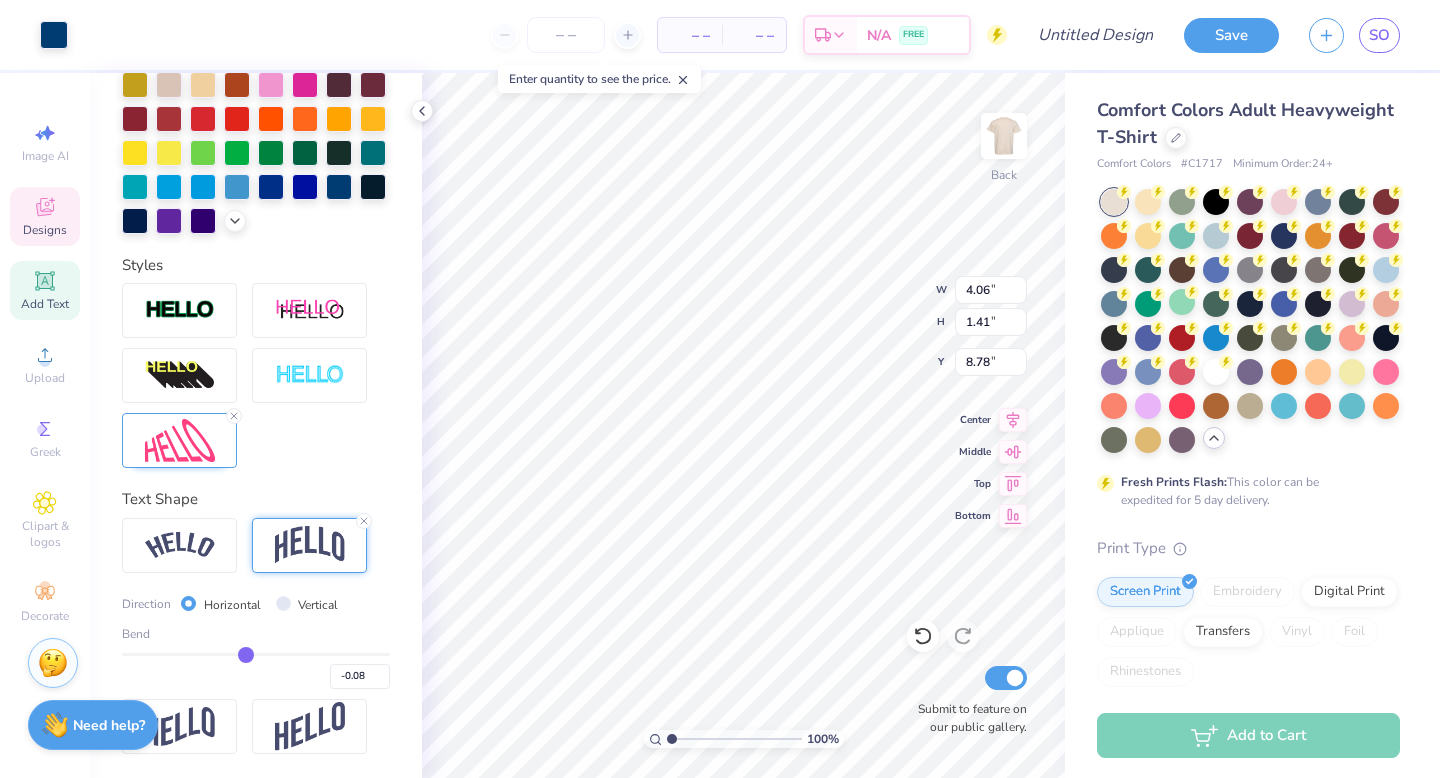drag, startPoint x: 264, startPoint y: 650, endPoint x: 245, endPoint y: 650, distance: 19 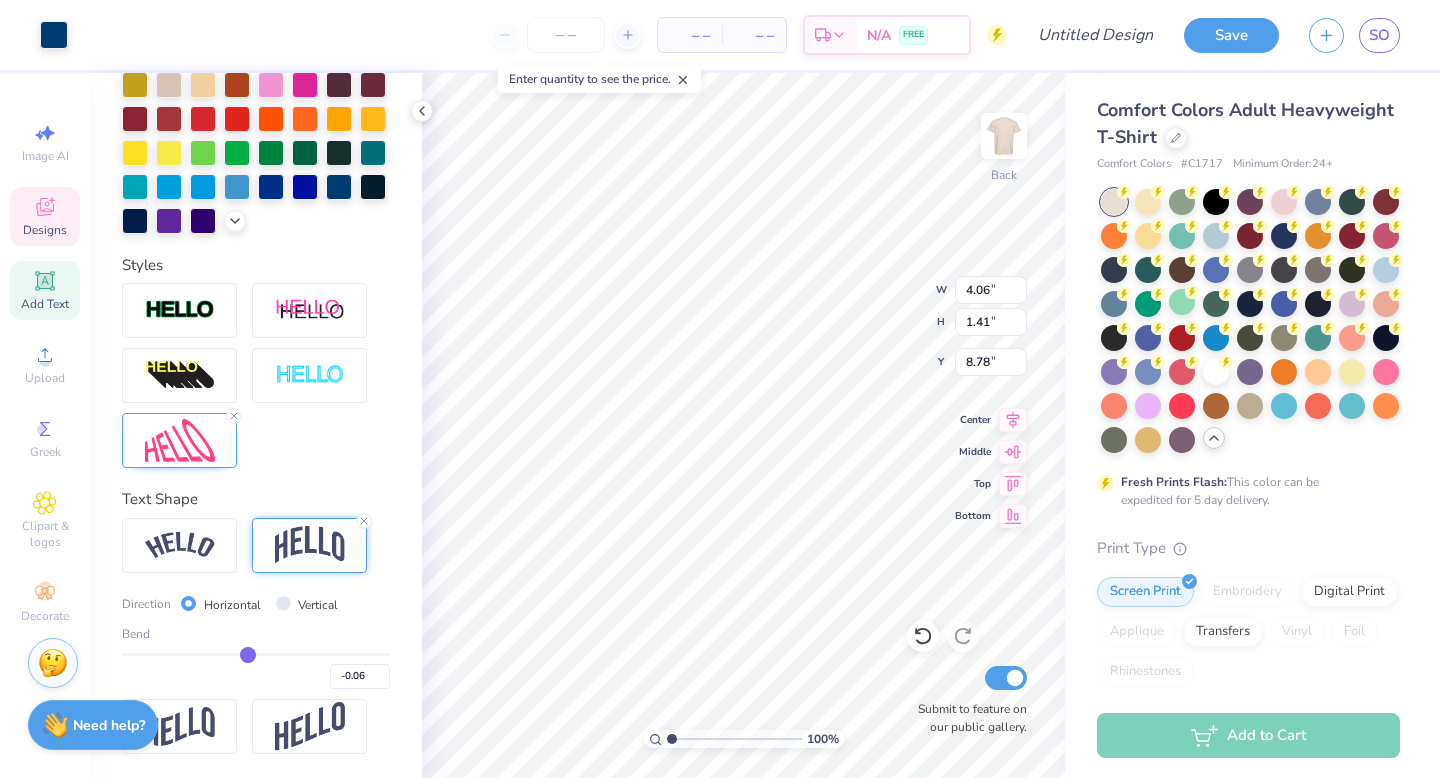 click at bounding box center [256, 654] 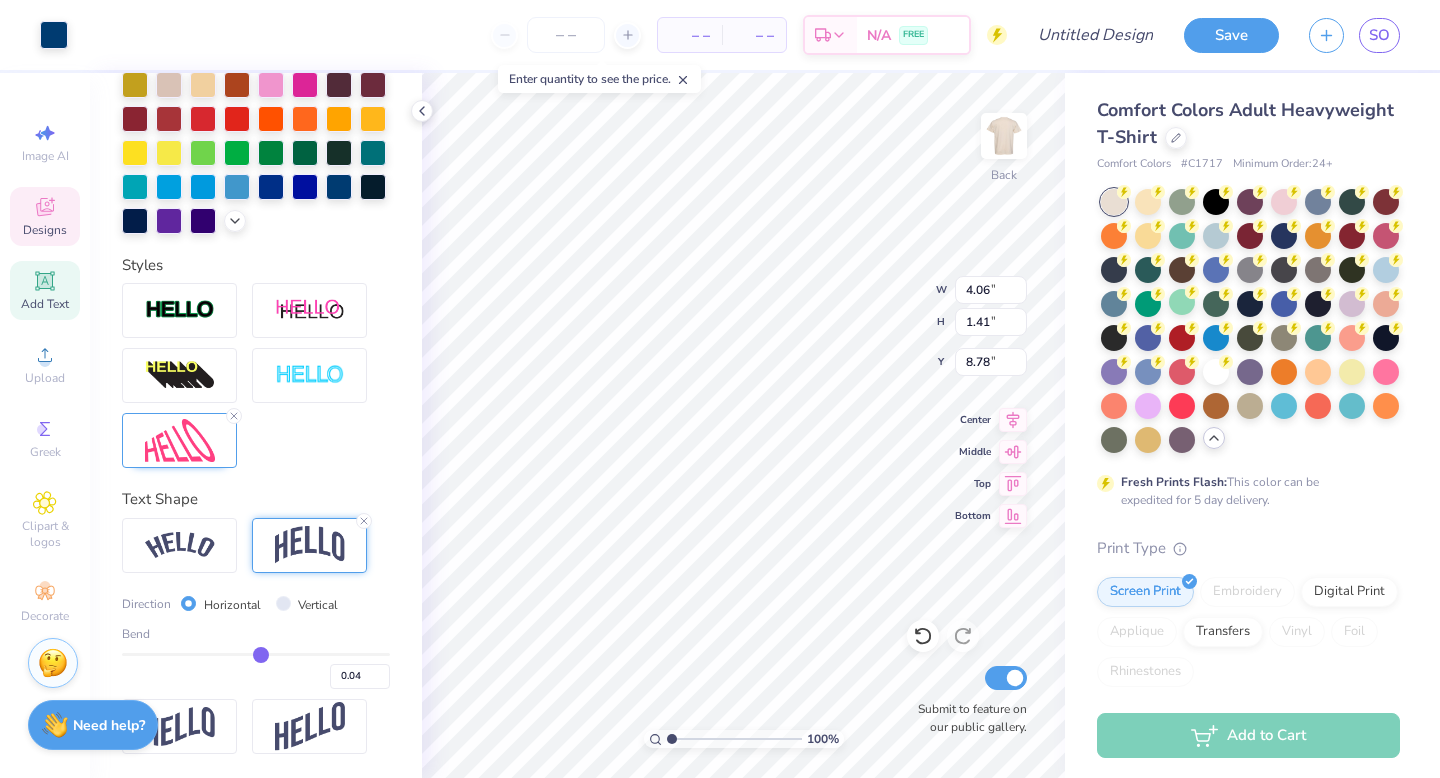 click at bounding box center [256, 654] 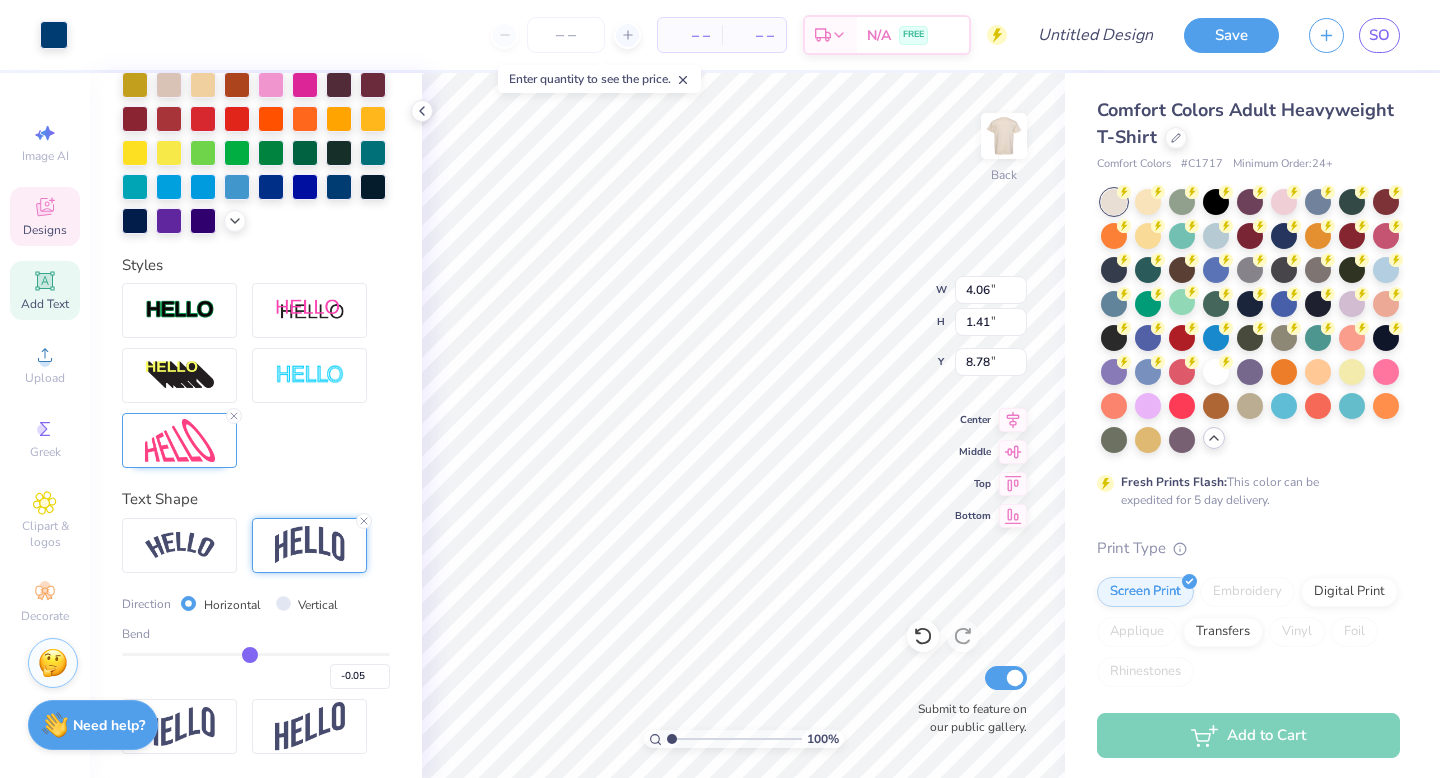 click at bounding box center [256, 654] 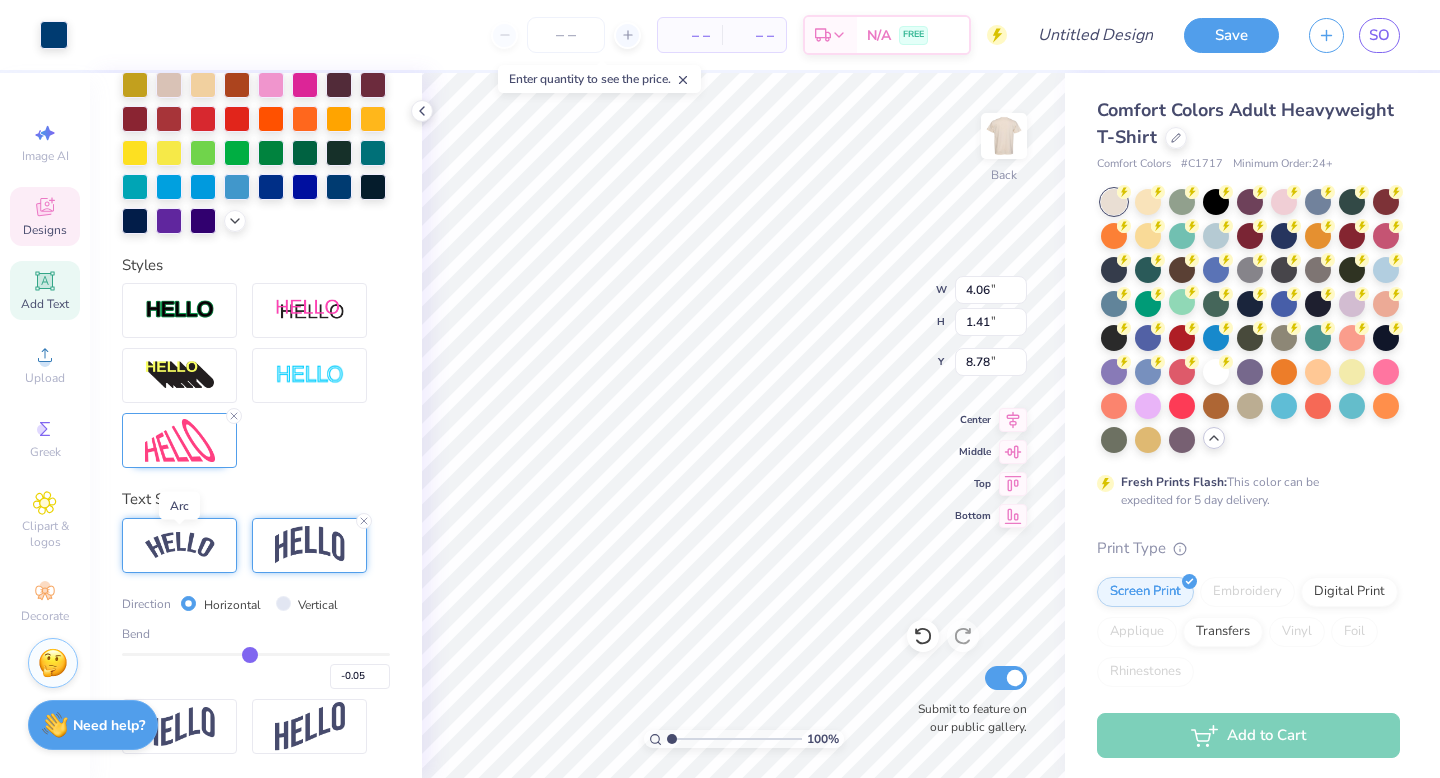 click at bounding box center [180, 545] 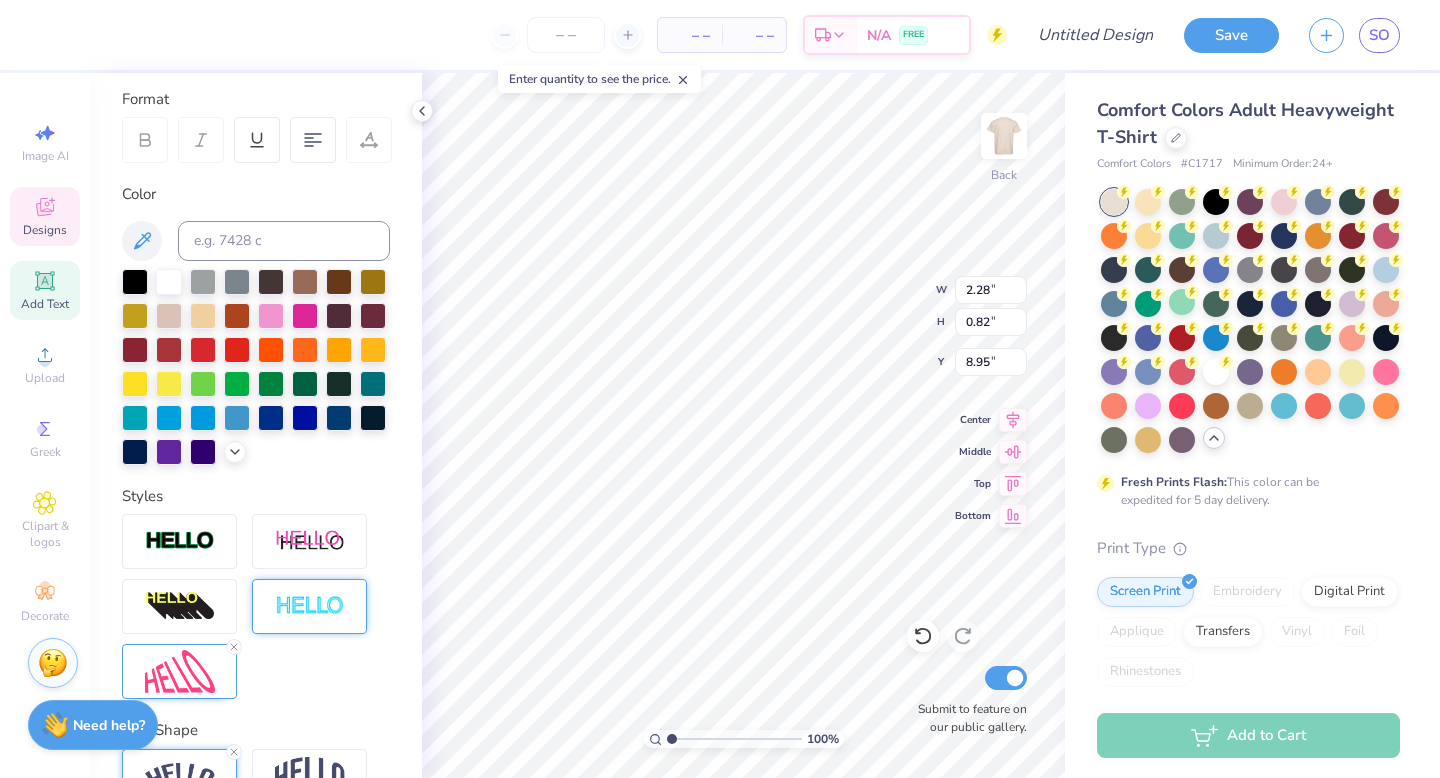 scroll, scrollTop: 0, scrollLeft: 0, axis: both 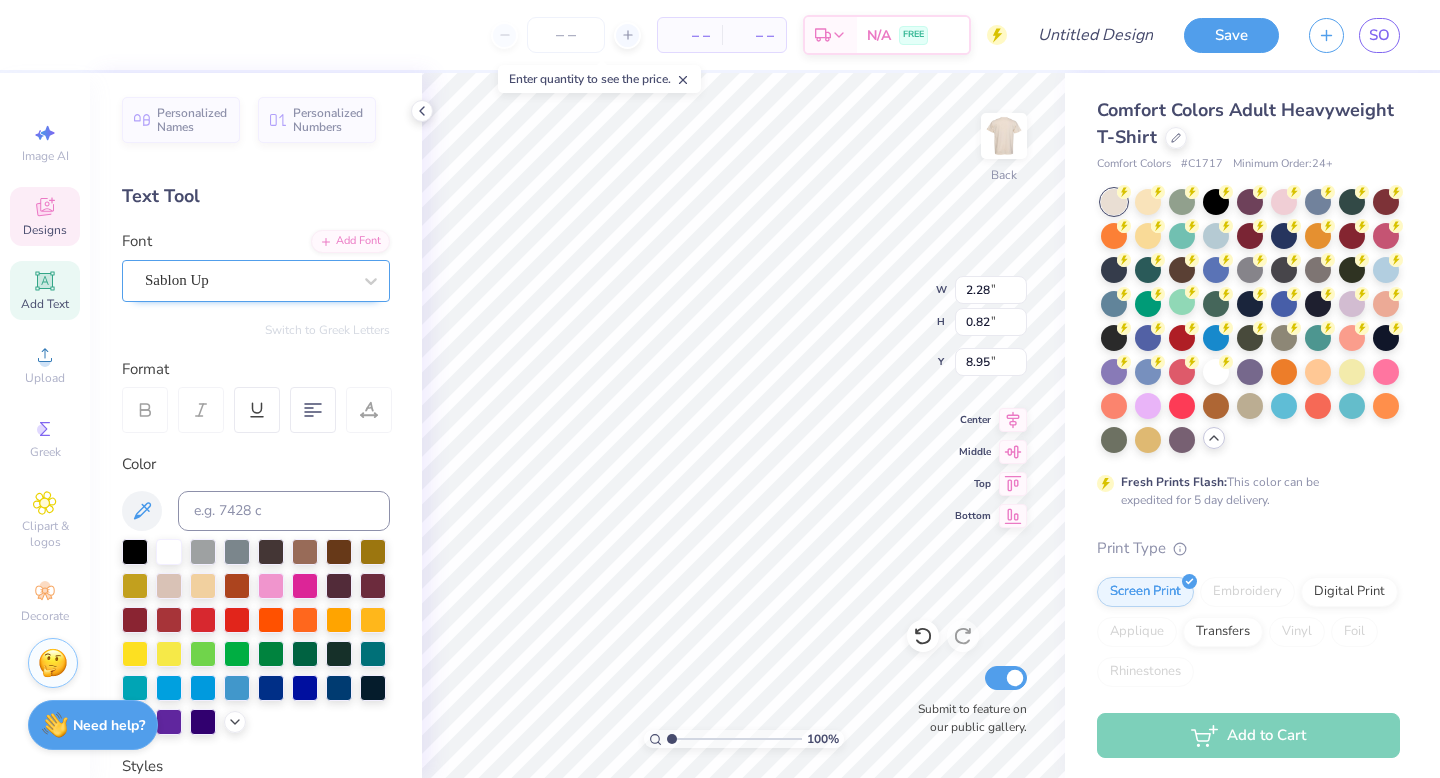 click on "Sablon Up" at bounding box center [248, 280] 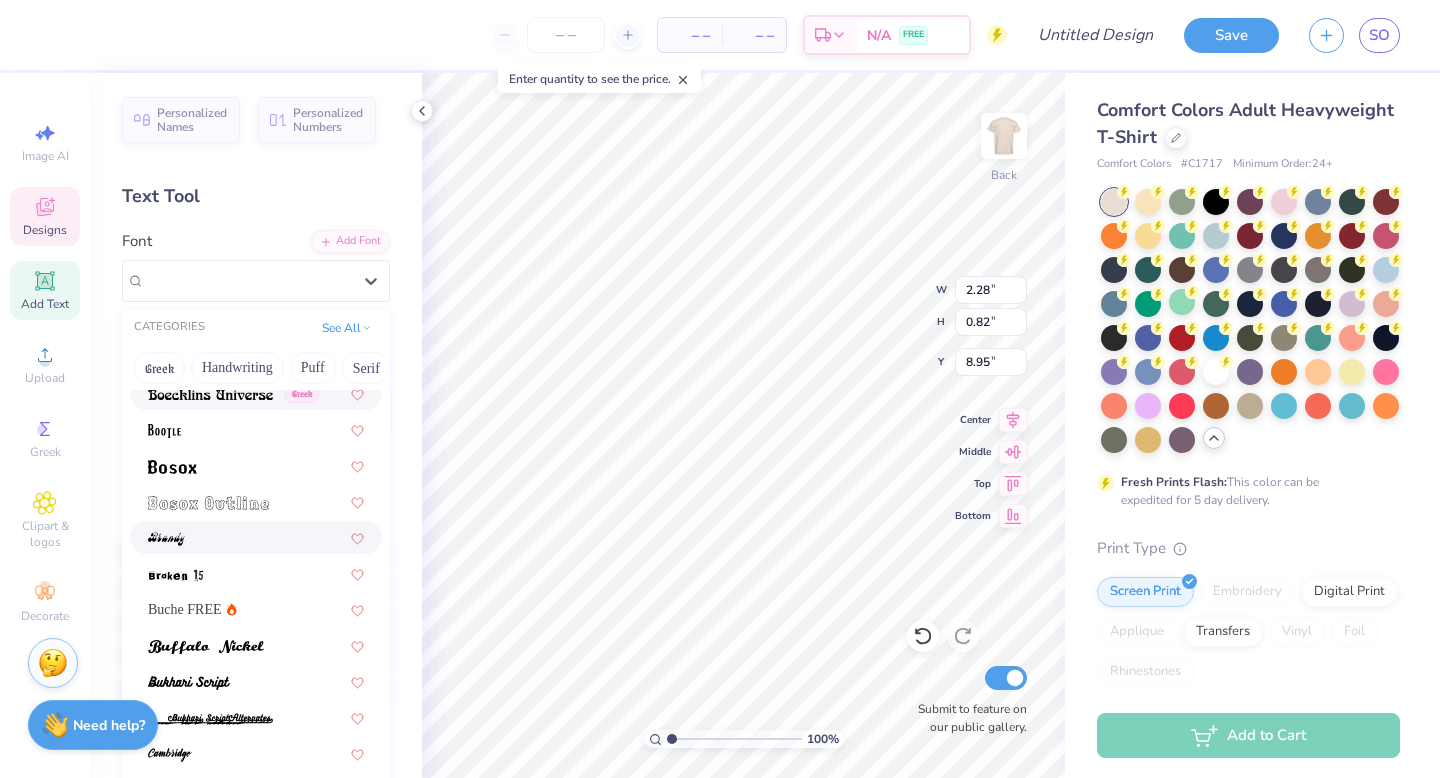 scroll, scrollTop: 205, scrollLeft: 0, axis: vertical 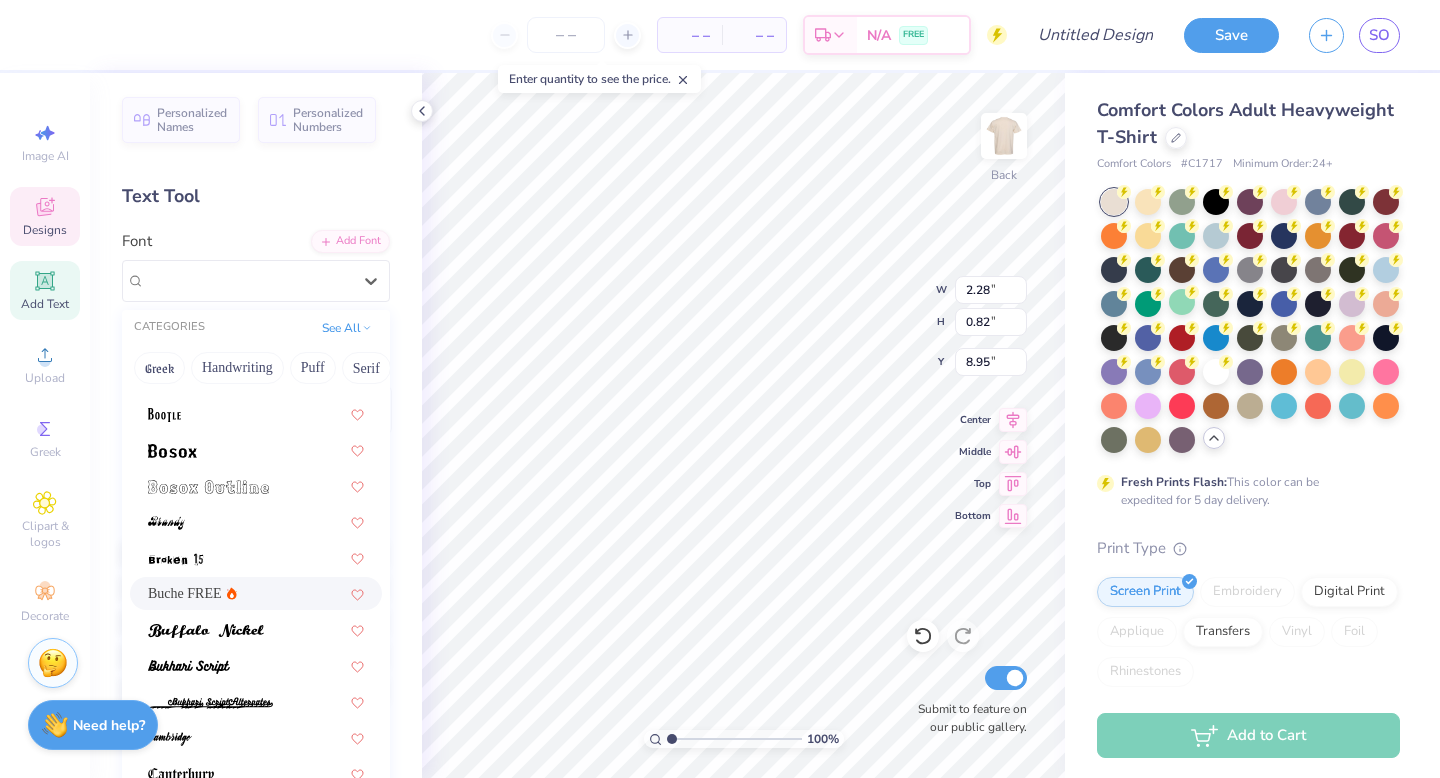 click on "Buche FREE" at bounding box center [256, 593] 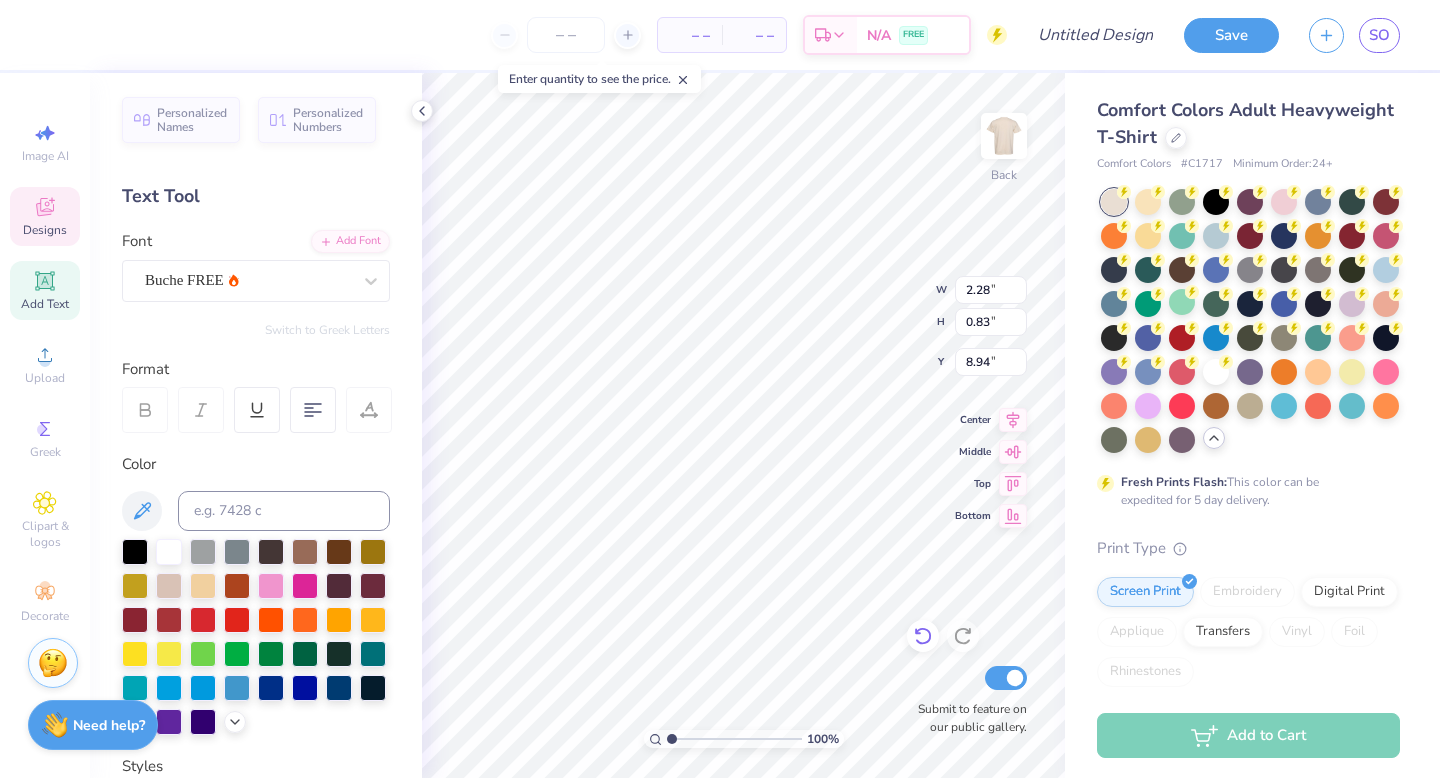 click 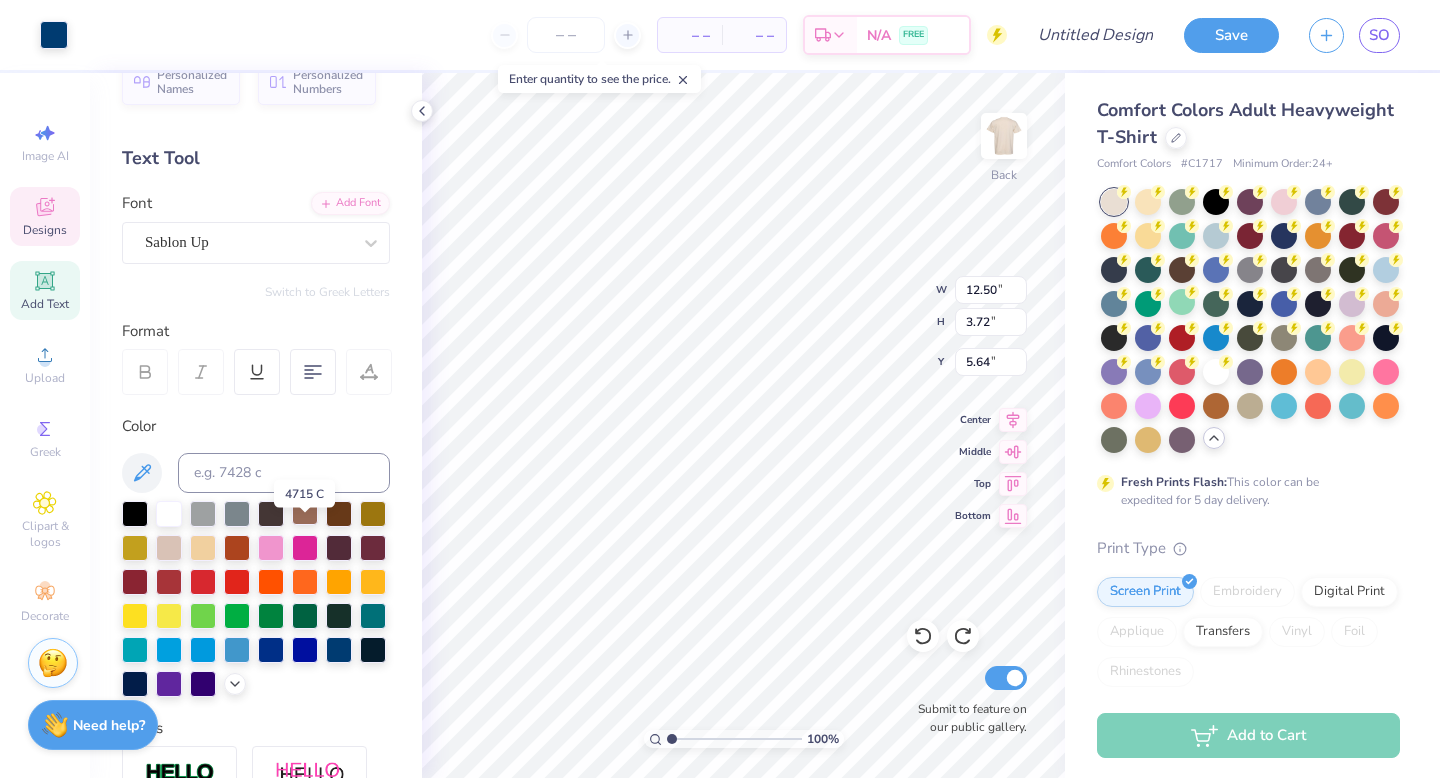 scroll, scrollTop: 45, scrollLeft: 0, axis: vertical 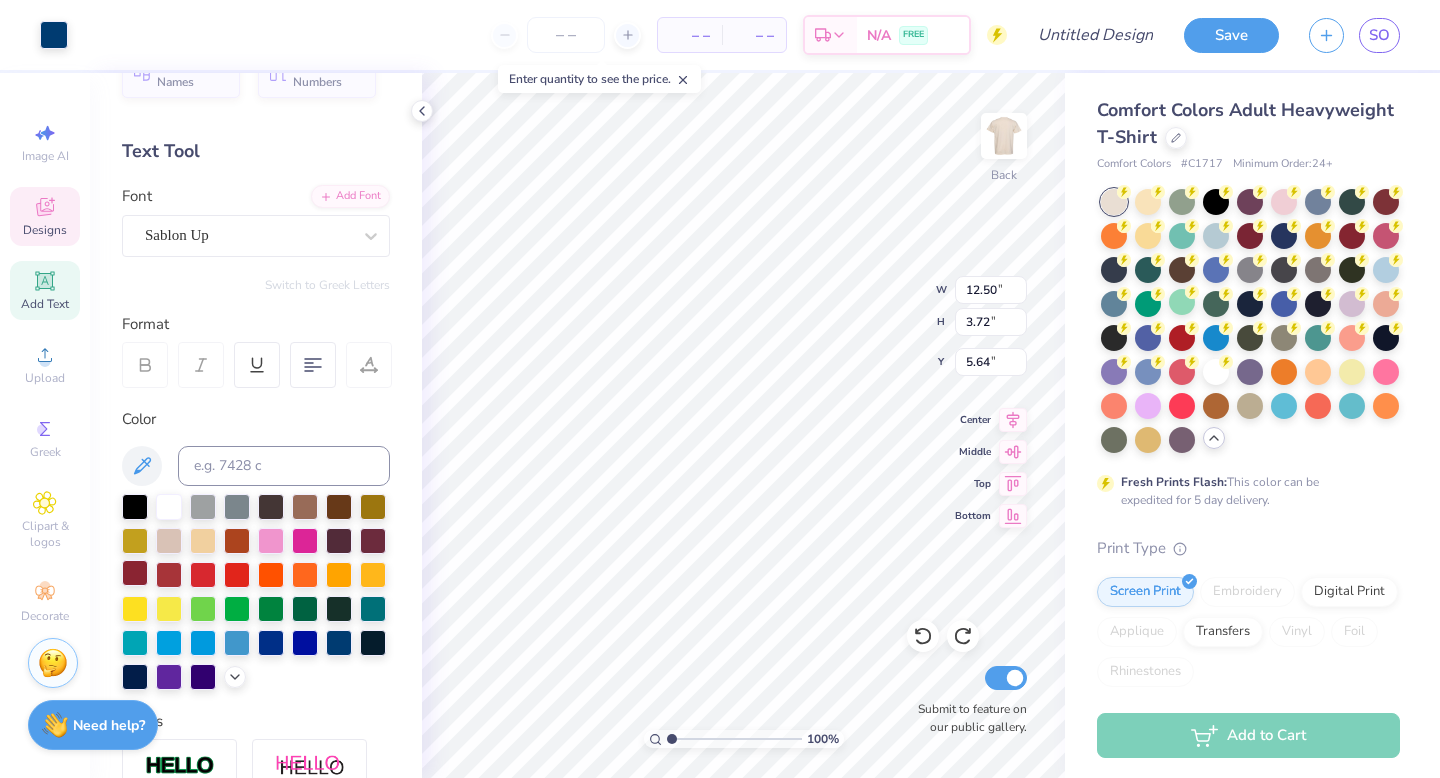 click at bounding box center (135, 573) 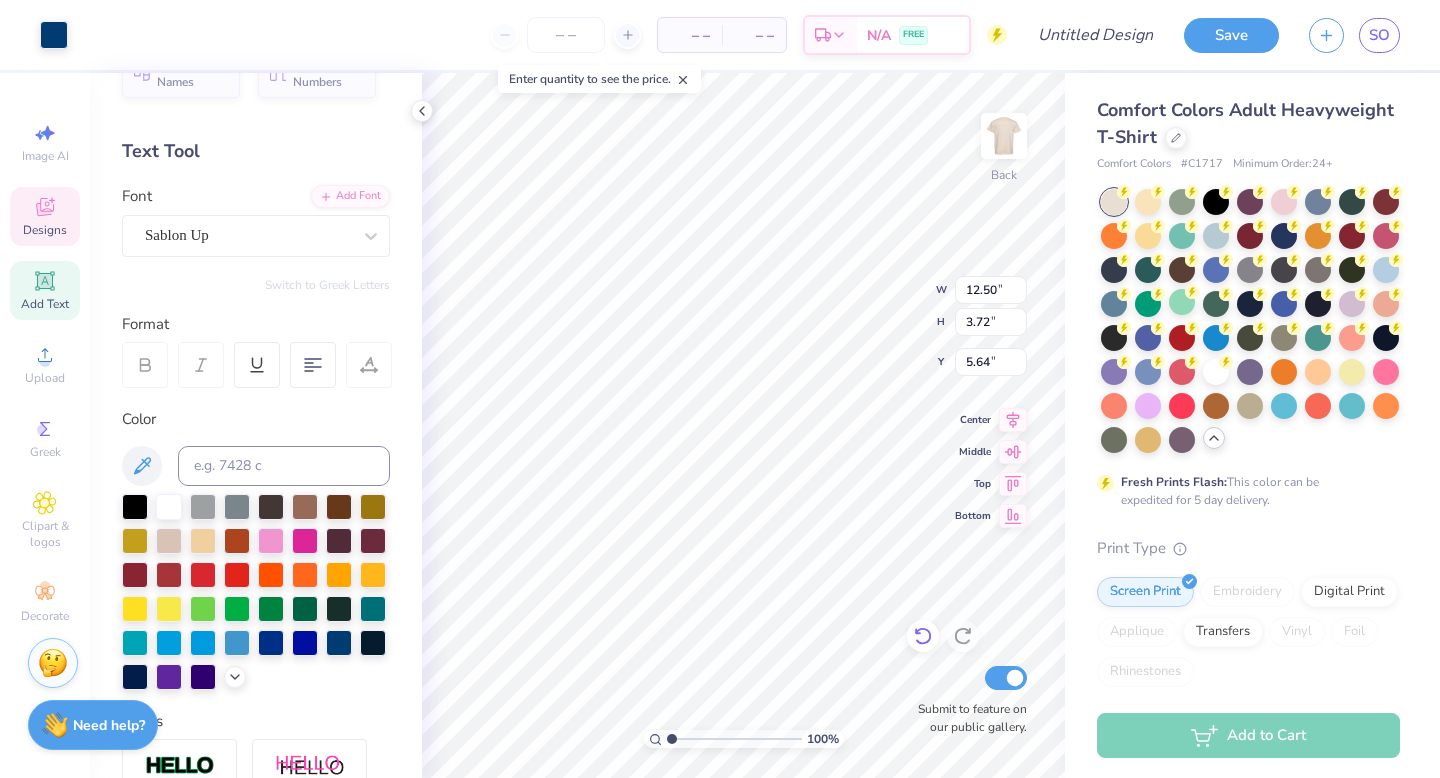 click 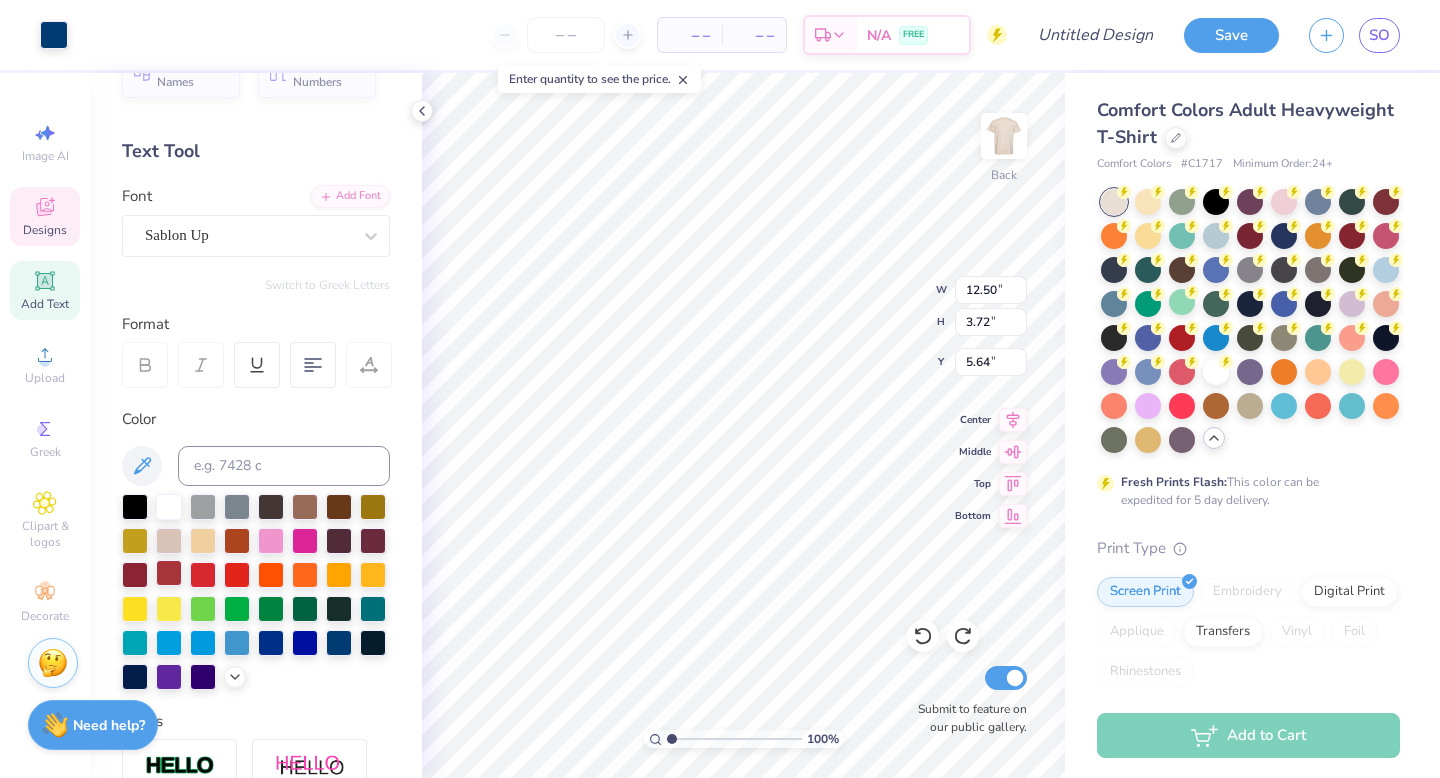 click at bounding box center [169, 573] 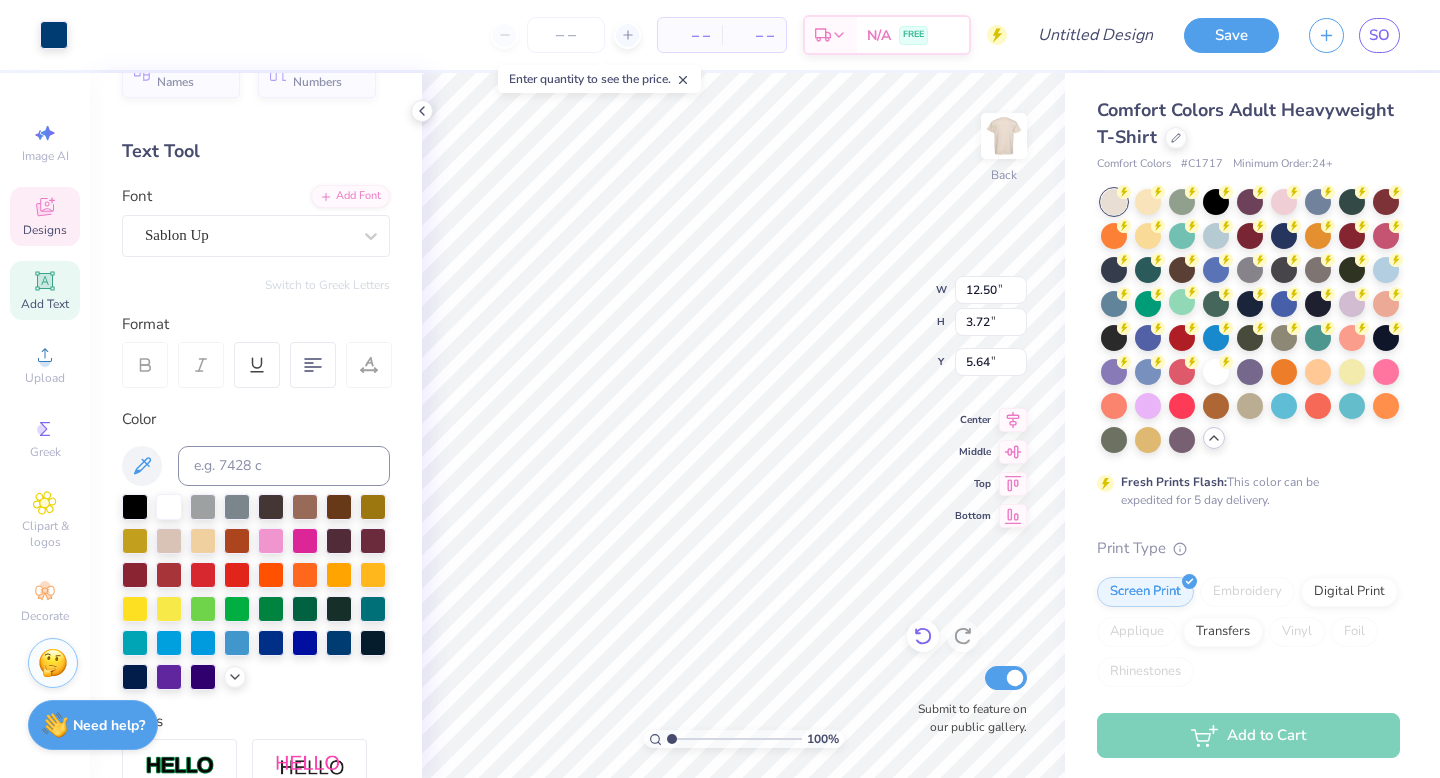 click 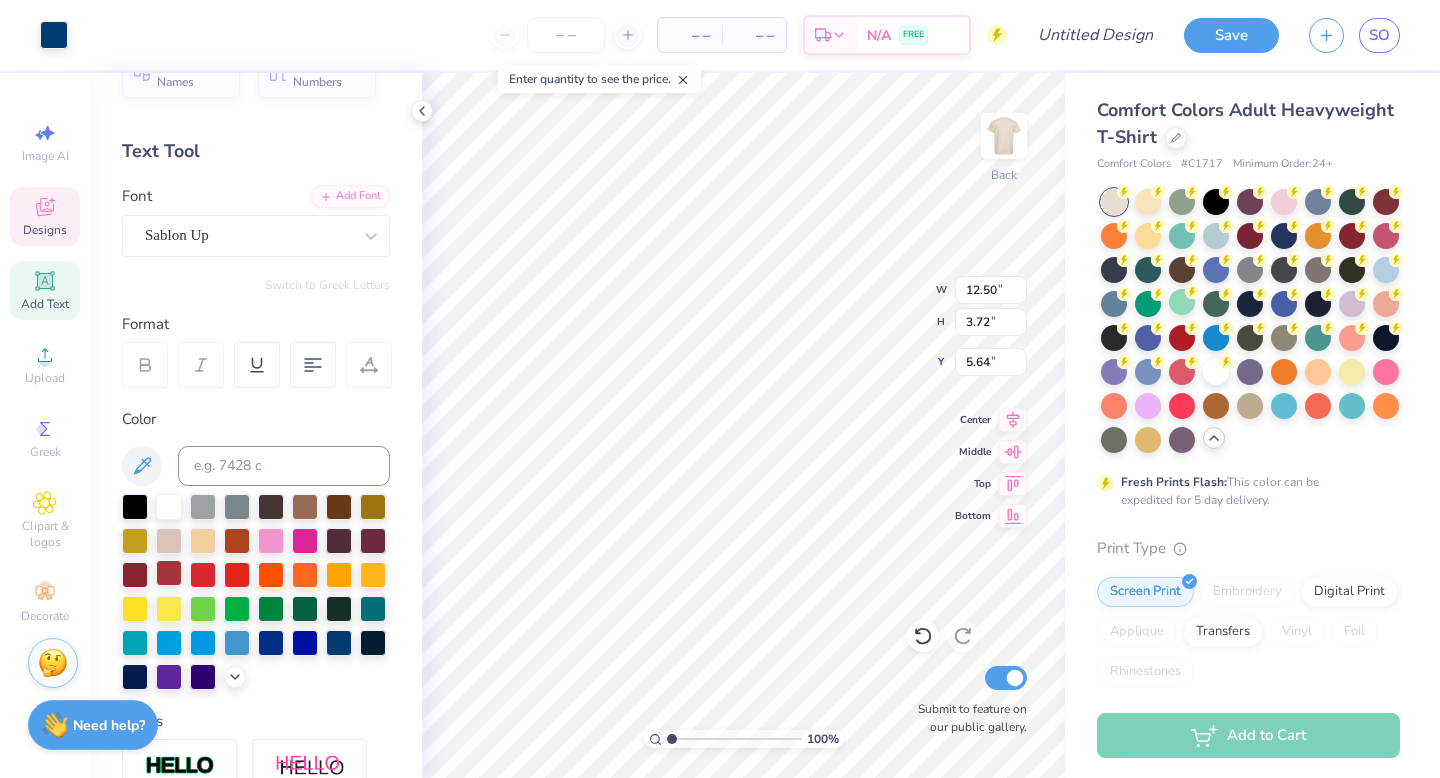 click at bounding box center [169, 573] 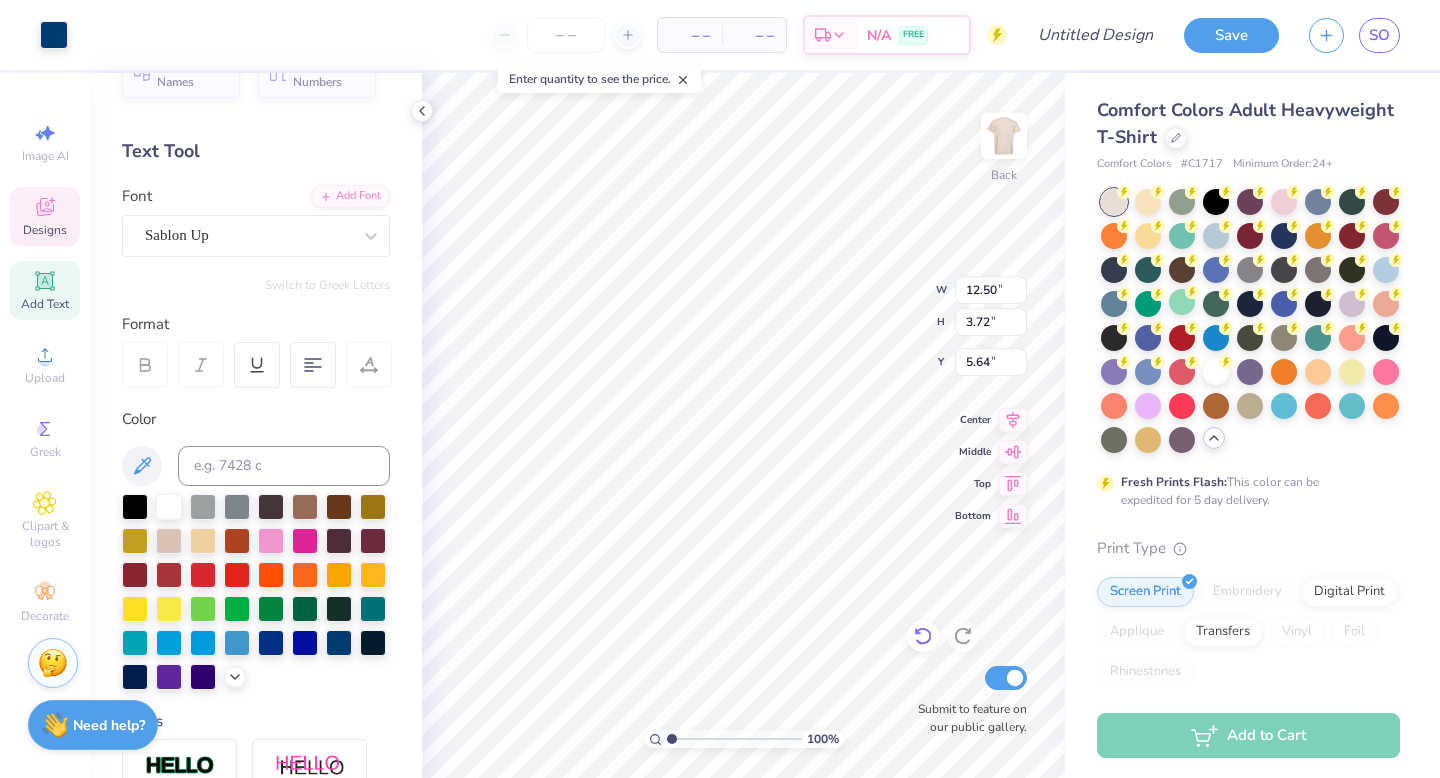 click 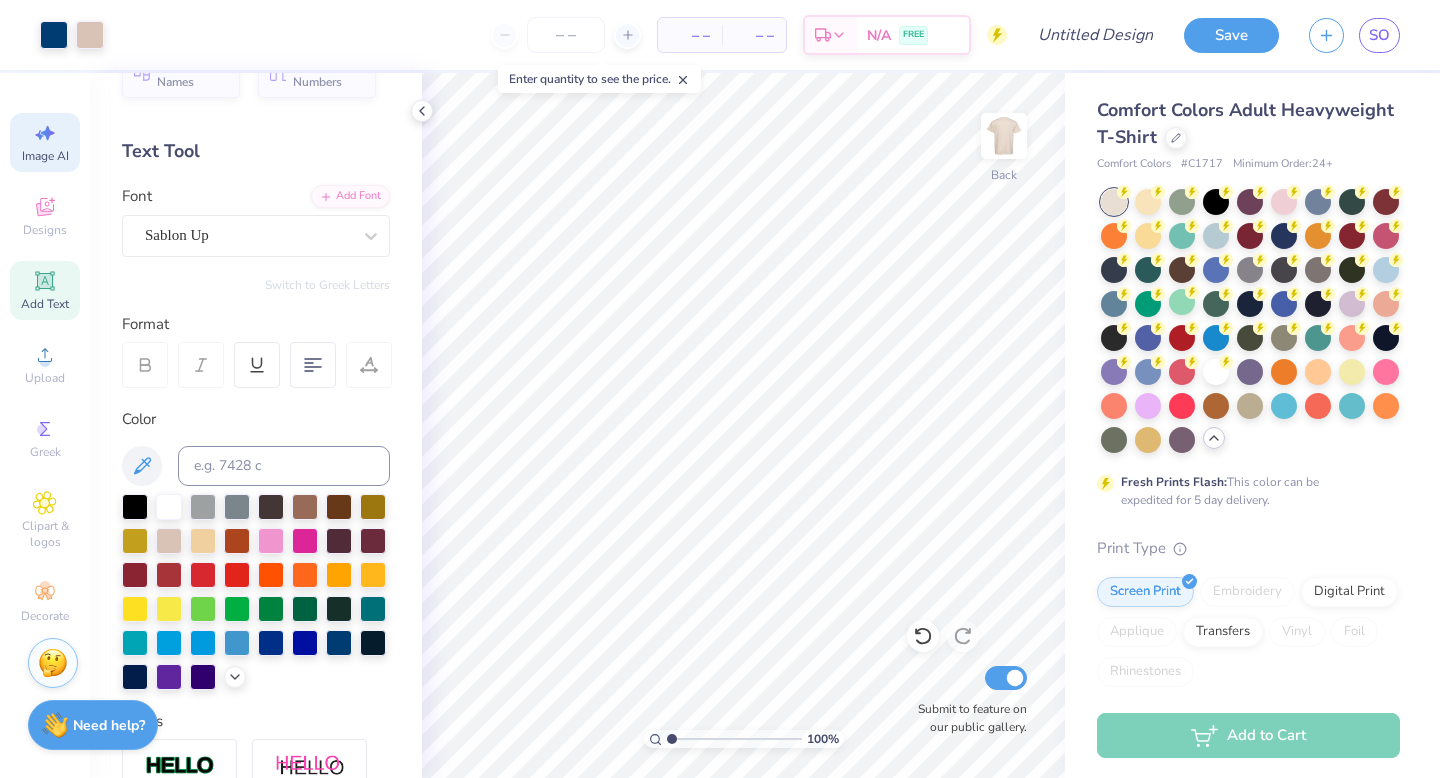 click on "Image AI" at bounding box center (45, 156) 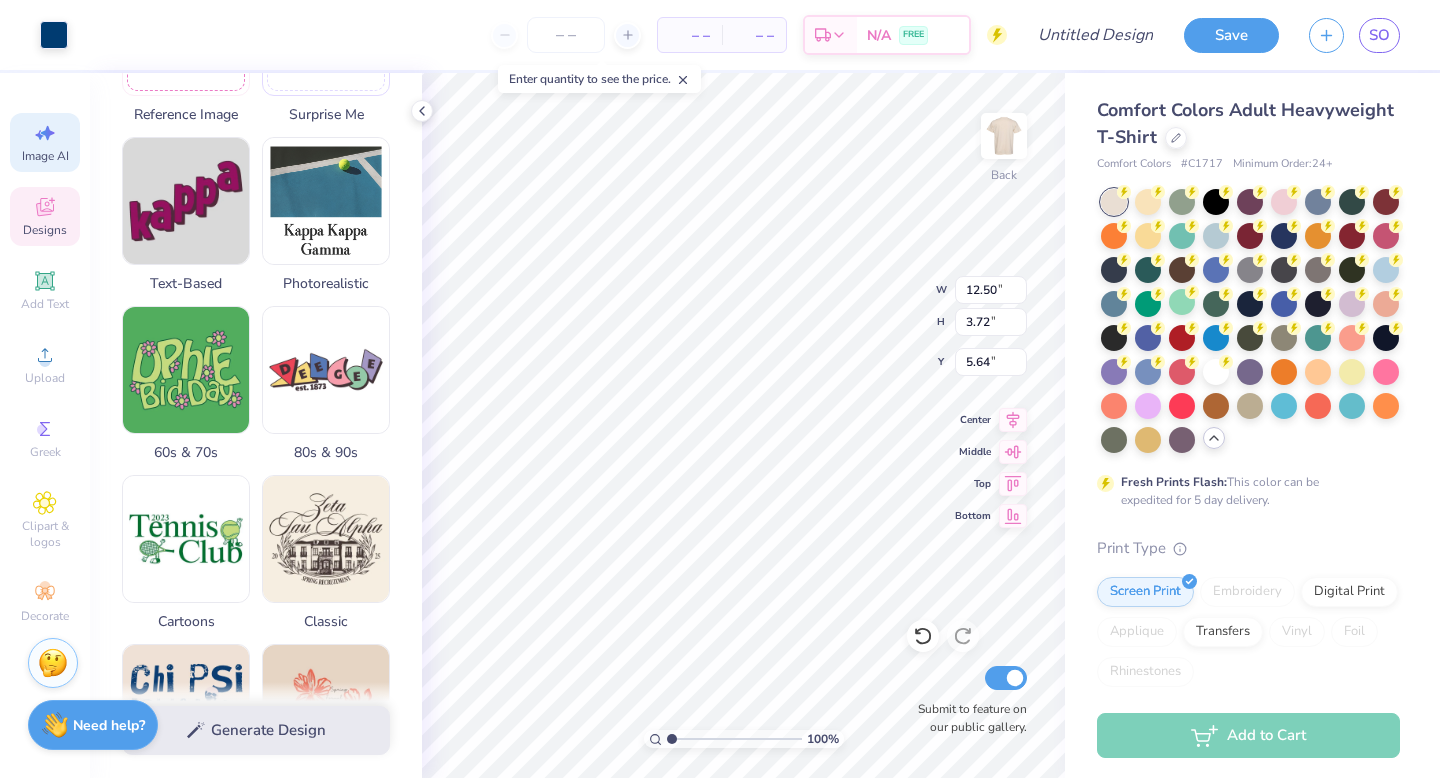 scroll, scrollTop: 189, scrollLeft: 0, axis: vertical 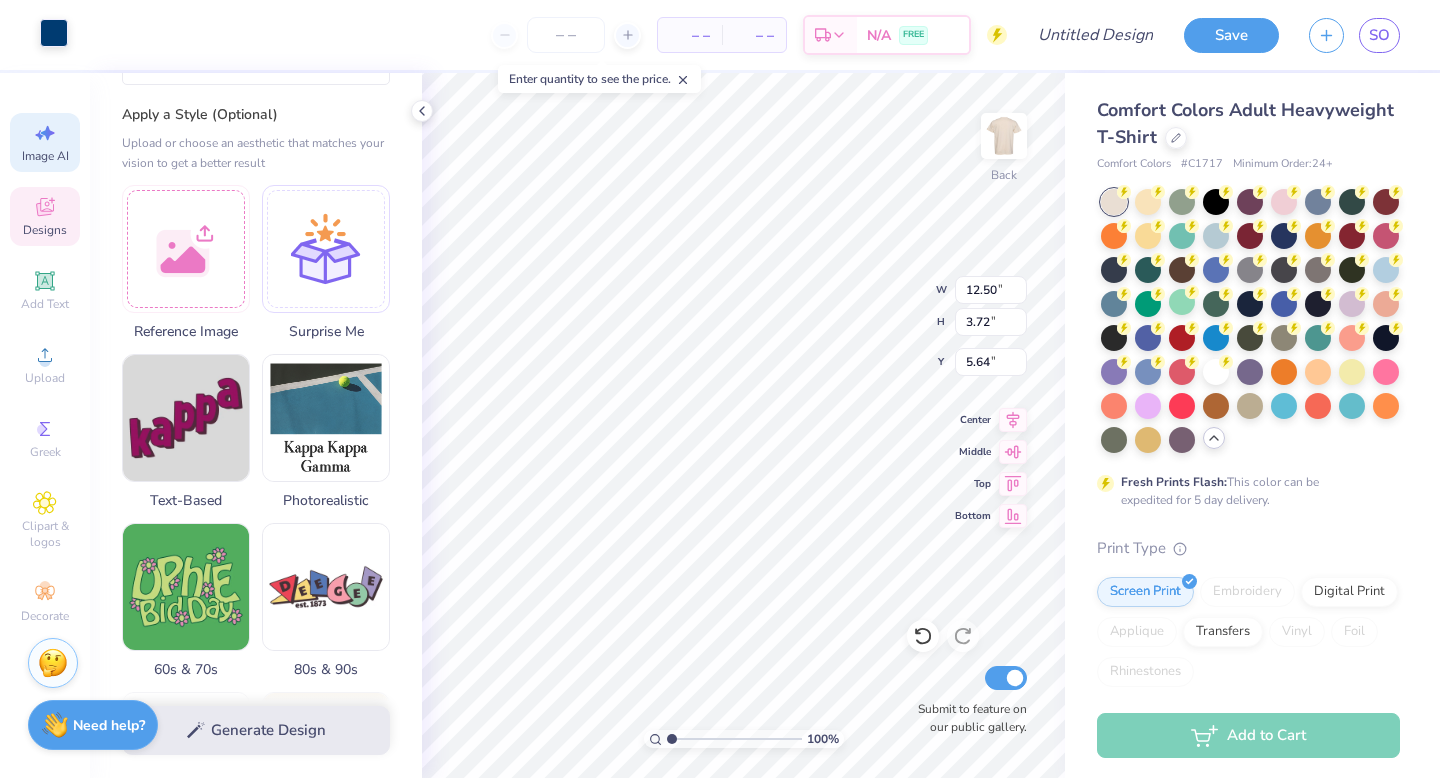 click at bounding box center (54, 33) 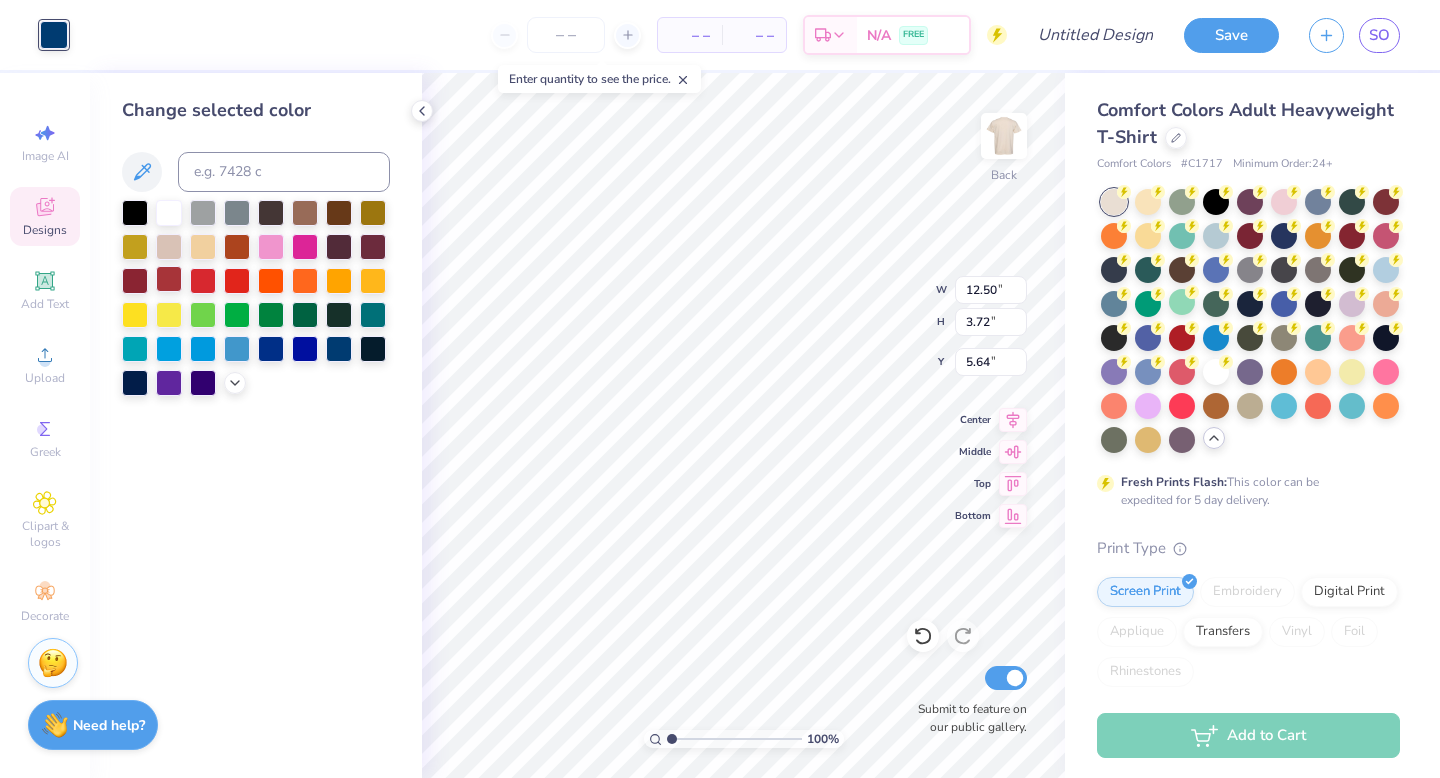click at bounding box center [169, 279] 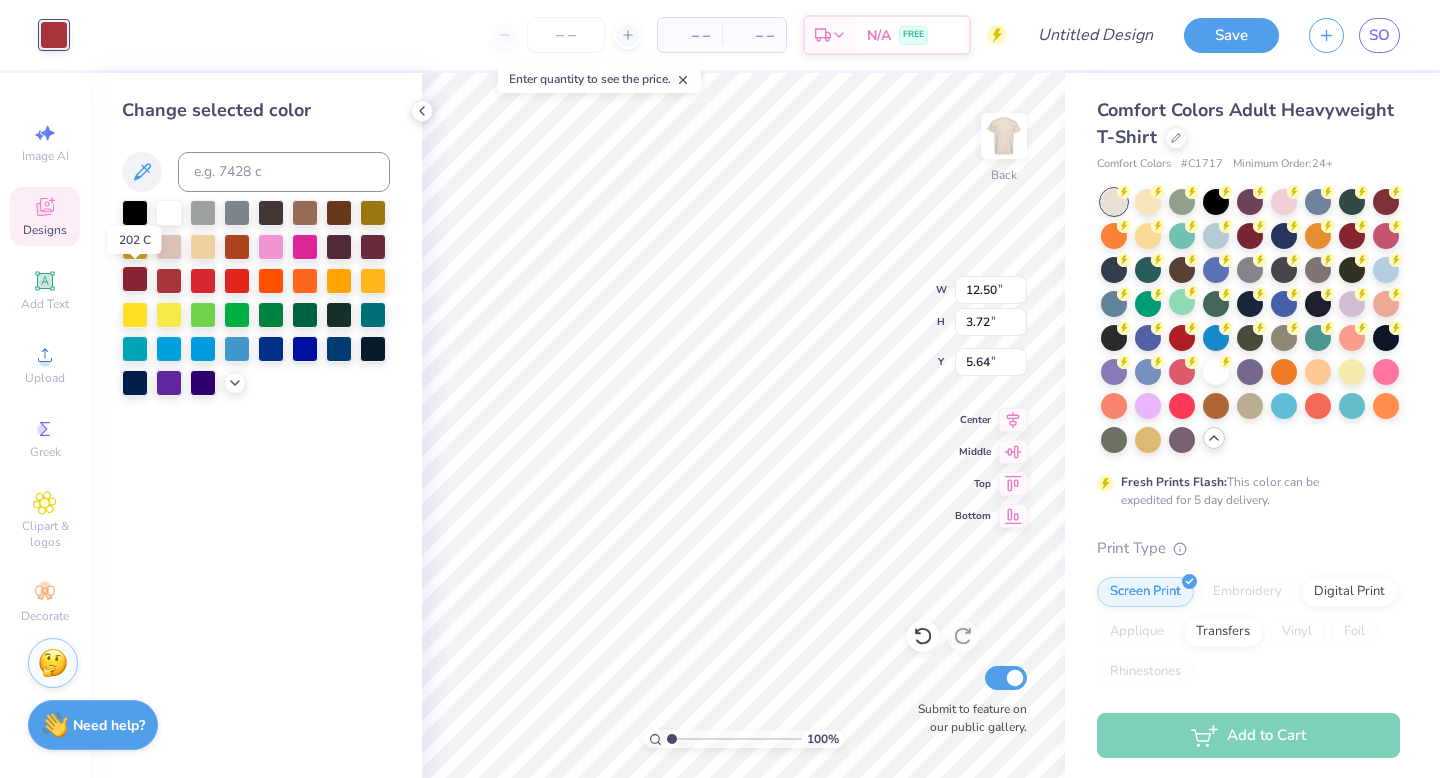 click at bounding box center (135, 279) 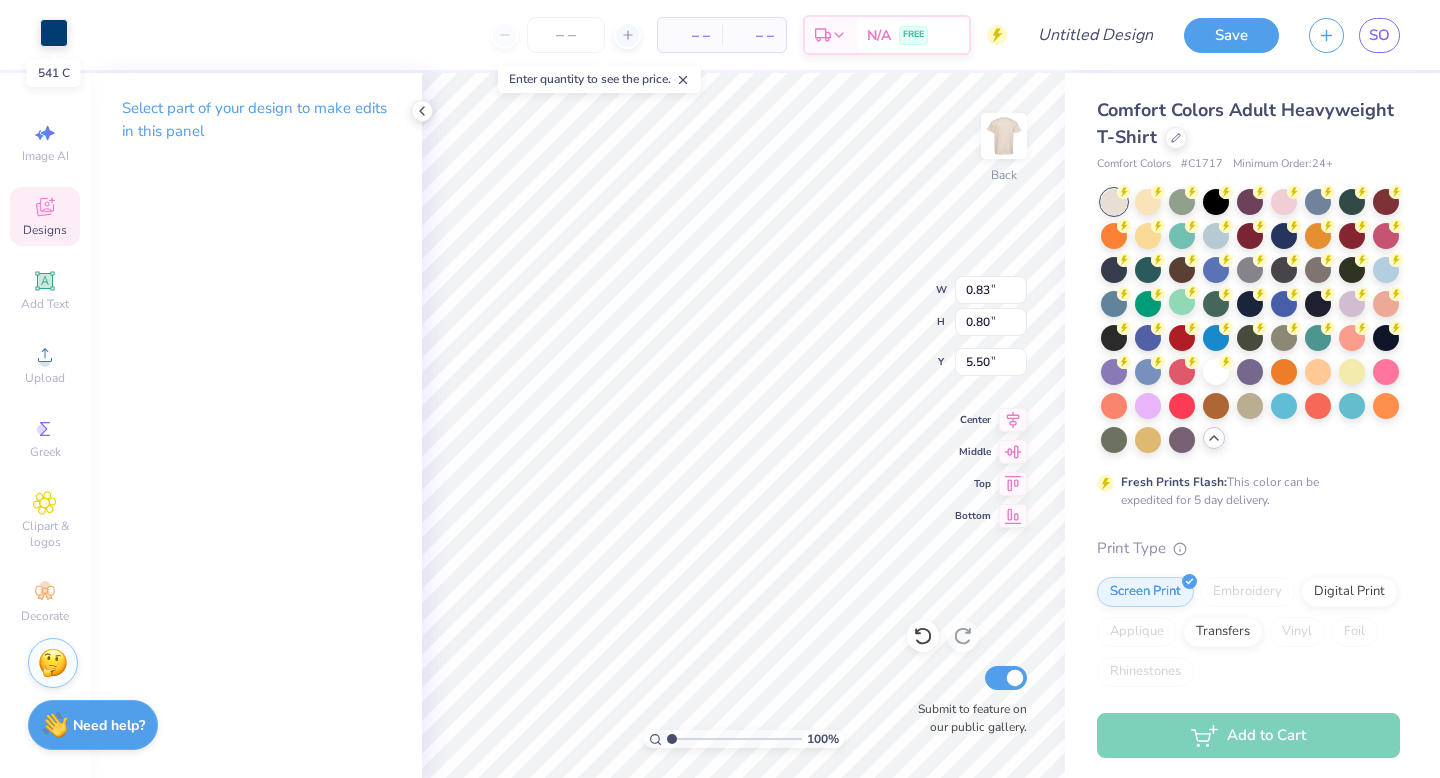 click at bounding box center [54, 33] 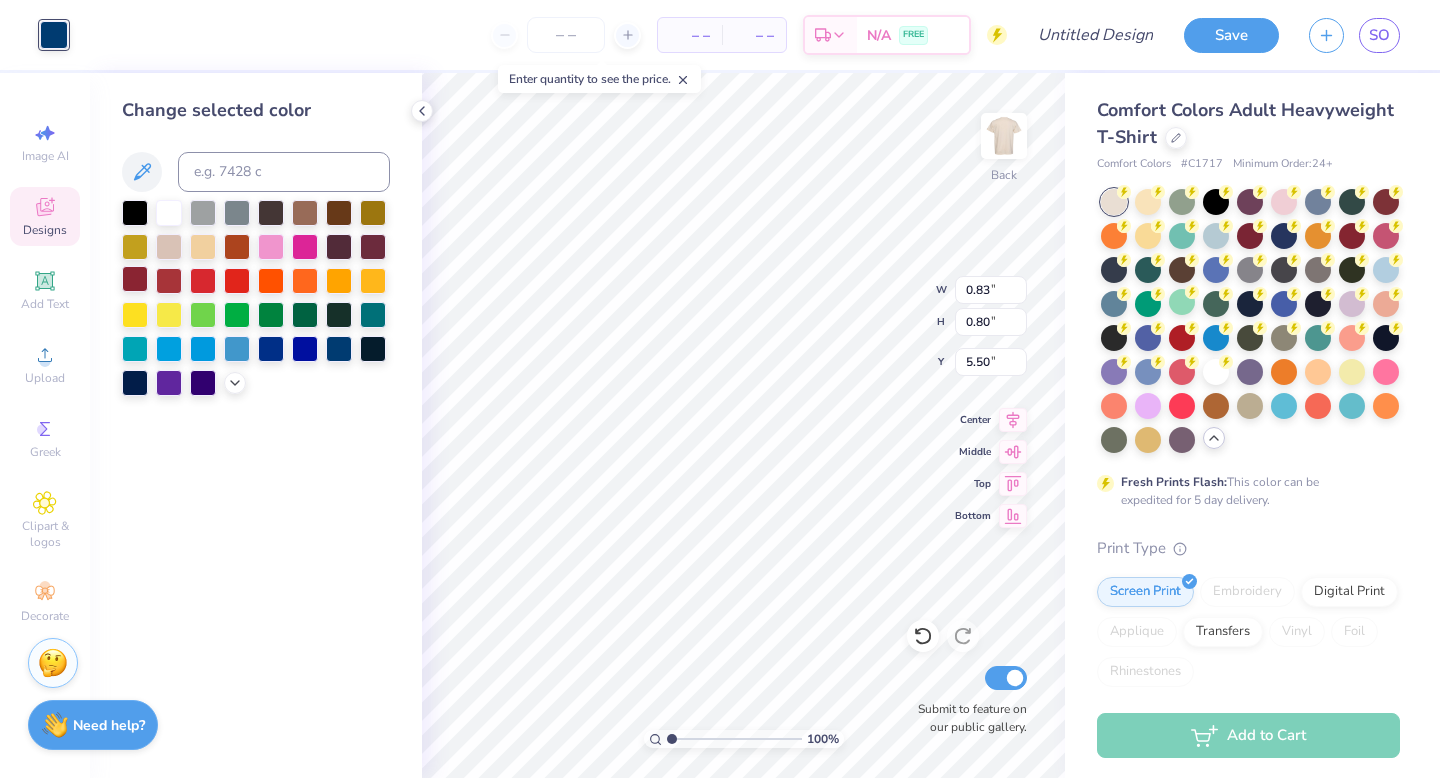 click at bounding box center [135, 279] 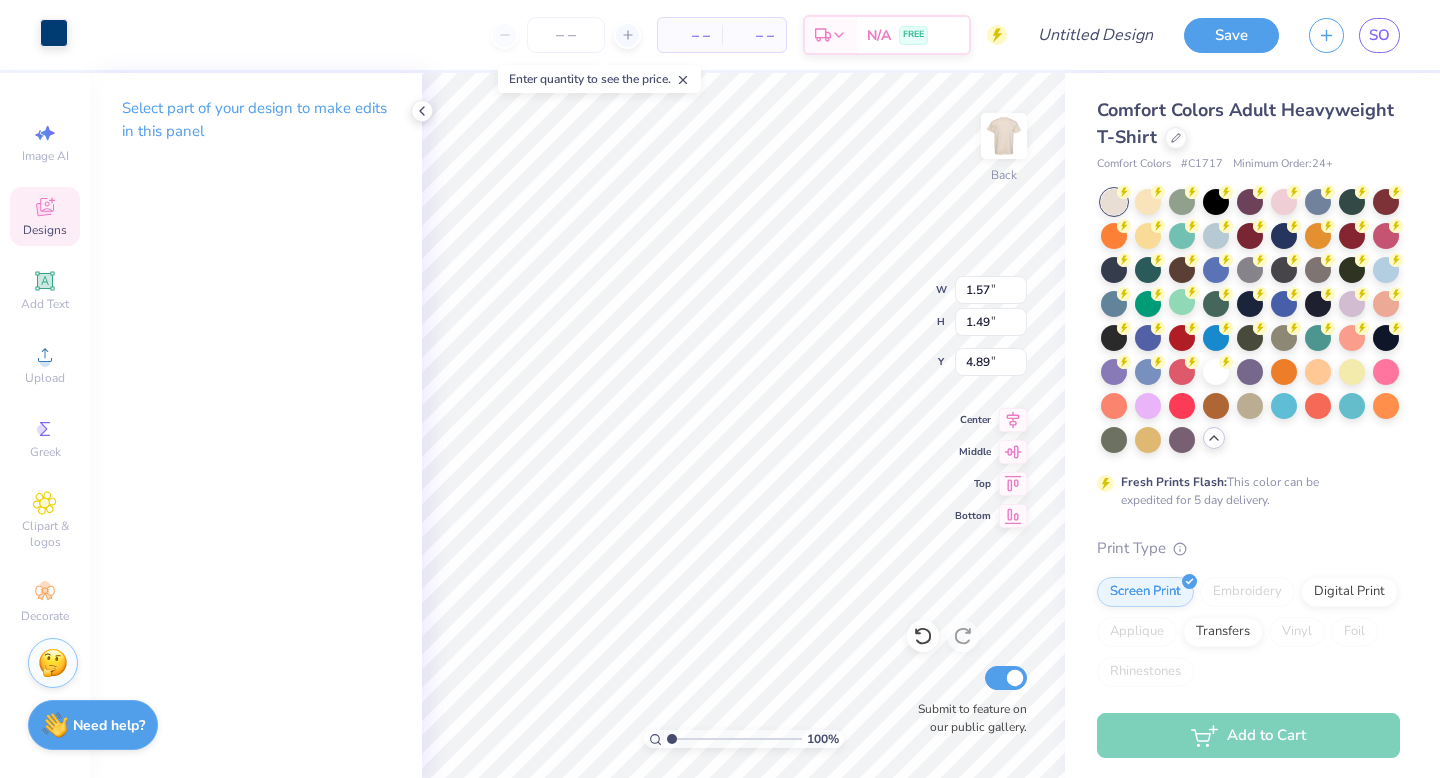 click at bounding box center (54, 33) 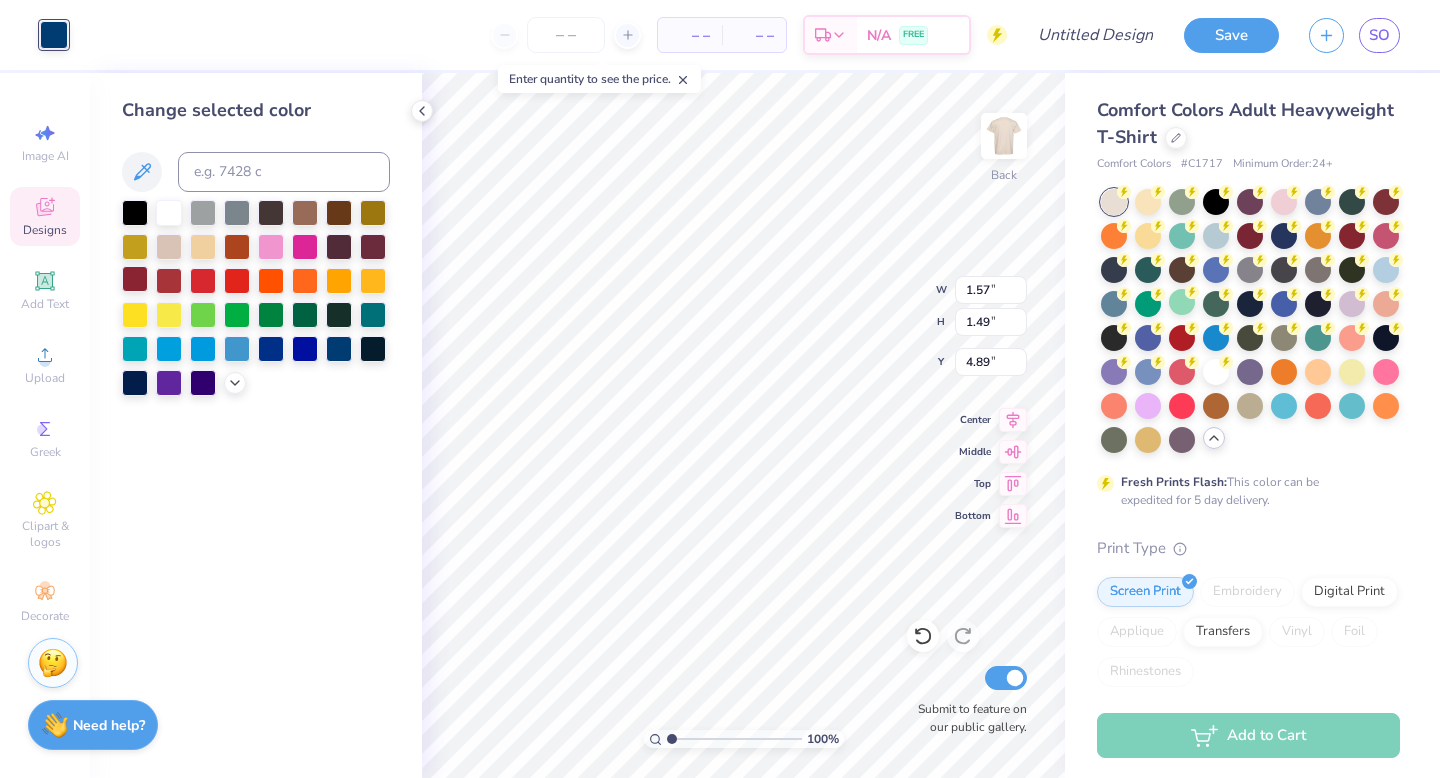 click at bounding box center [135, 279] 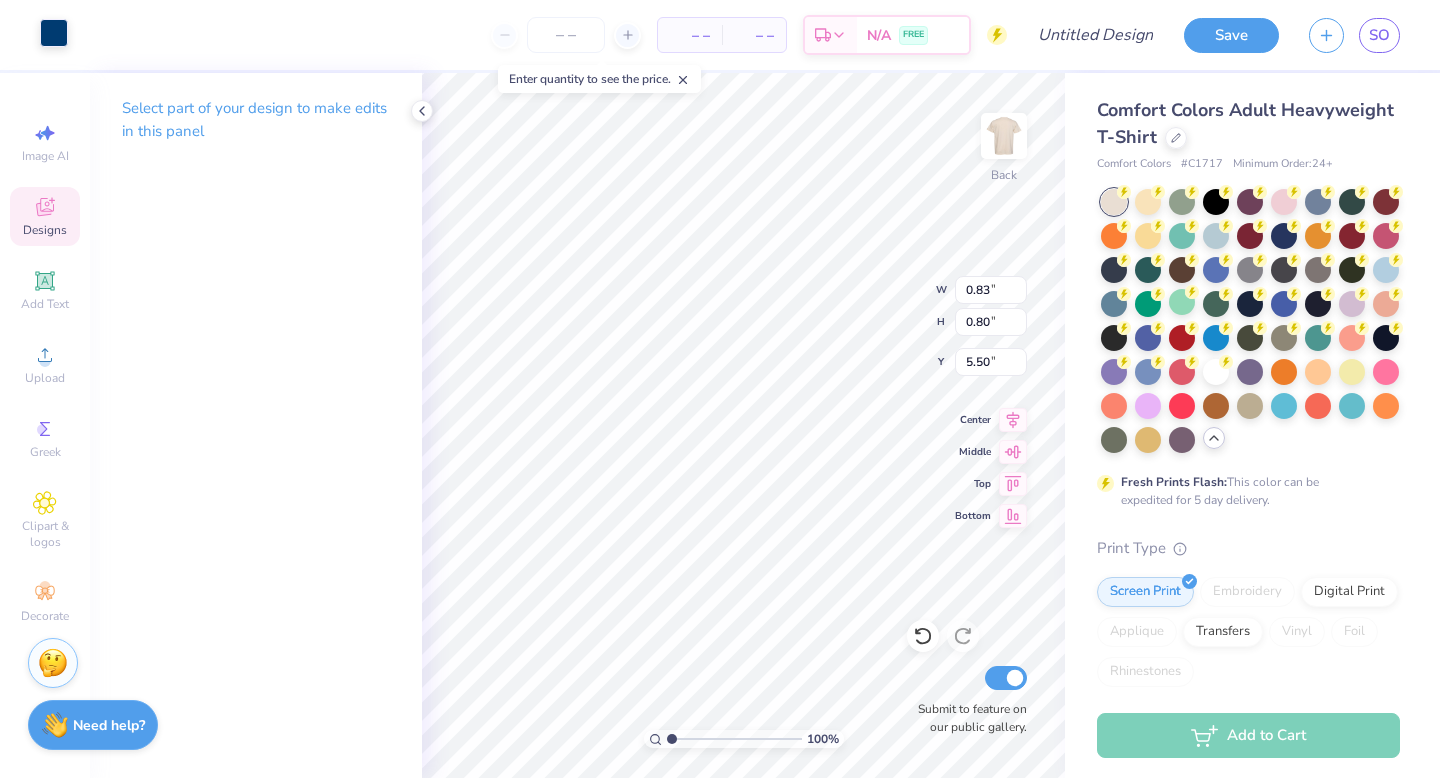 click at bounding box center [54, 33] 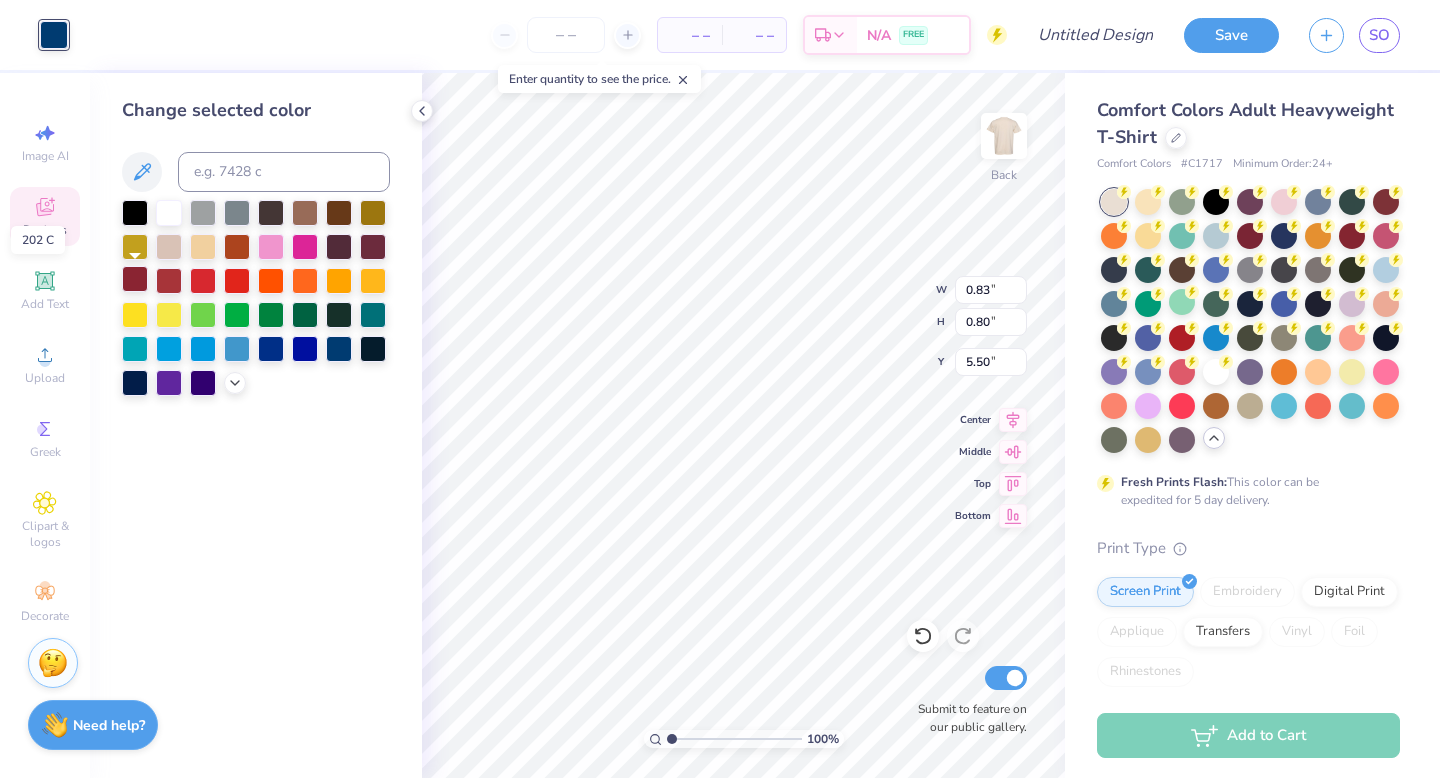 click at bounding box center (135, 279) 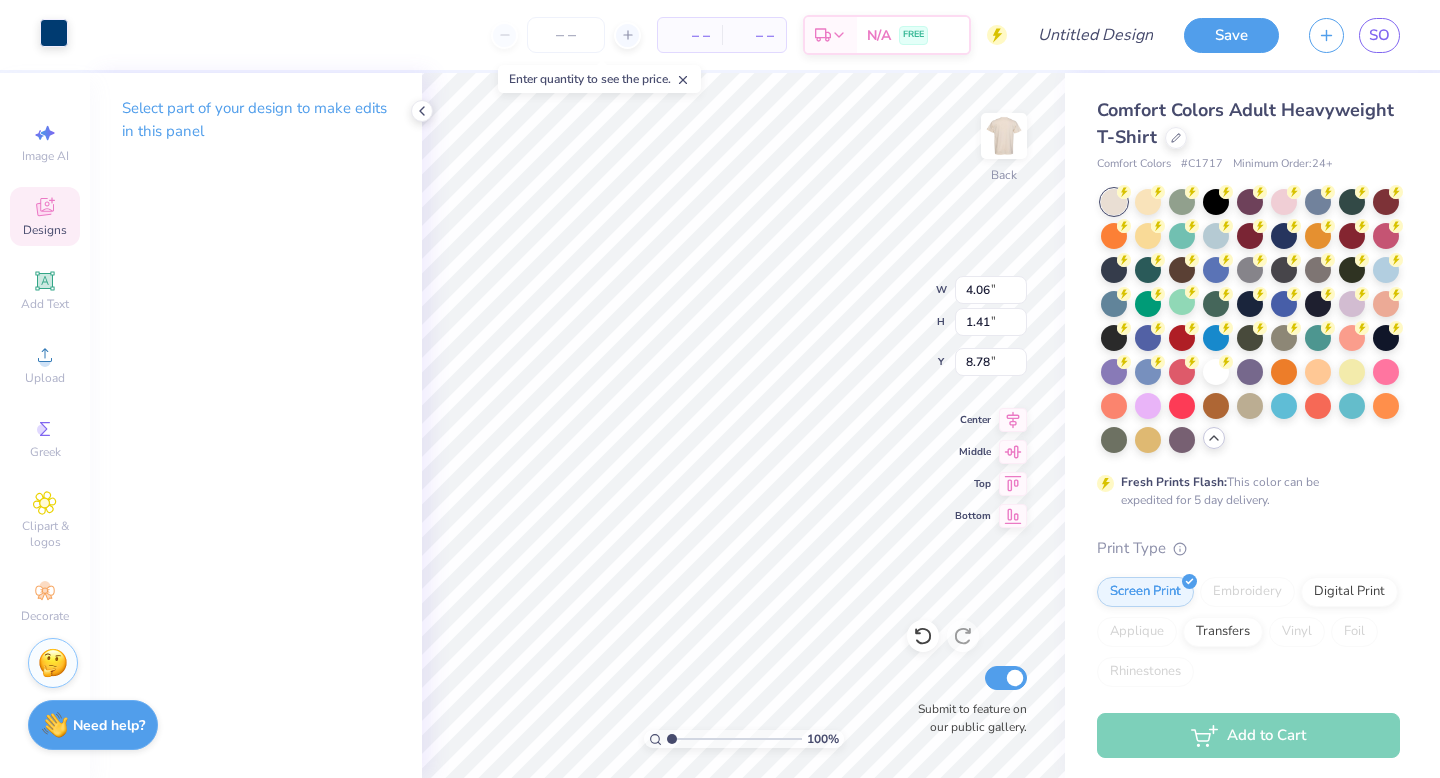 click at bounding box center [54, 33] 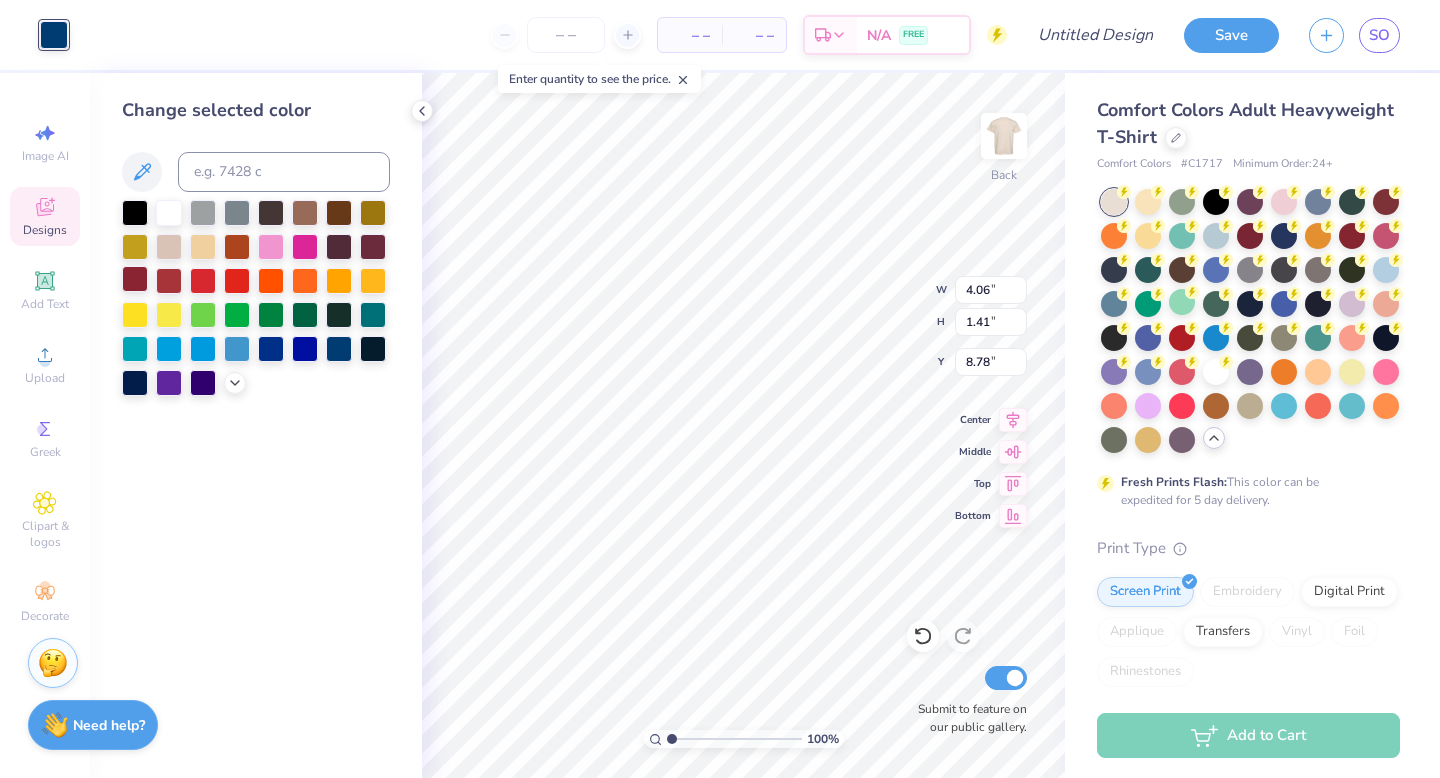 click at bounding box center (135, 279) 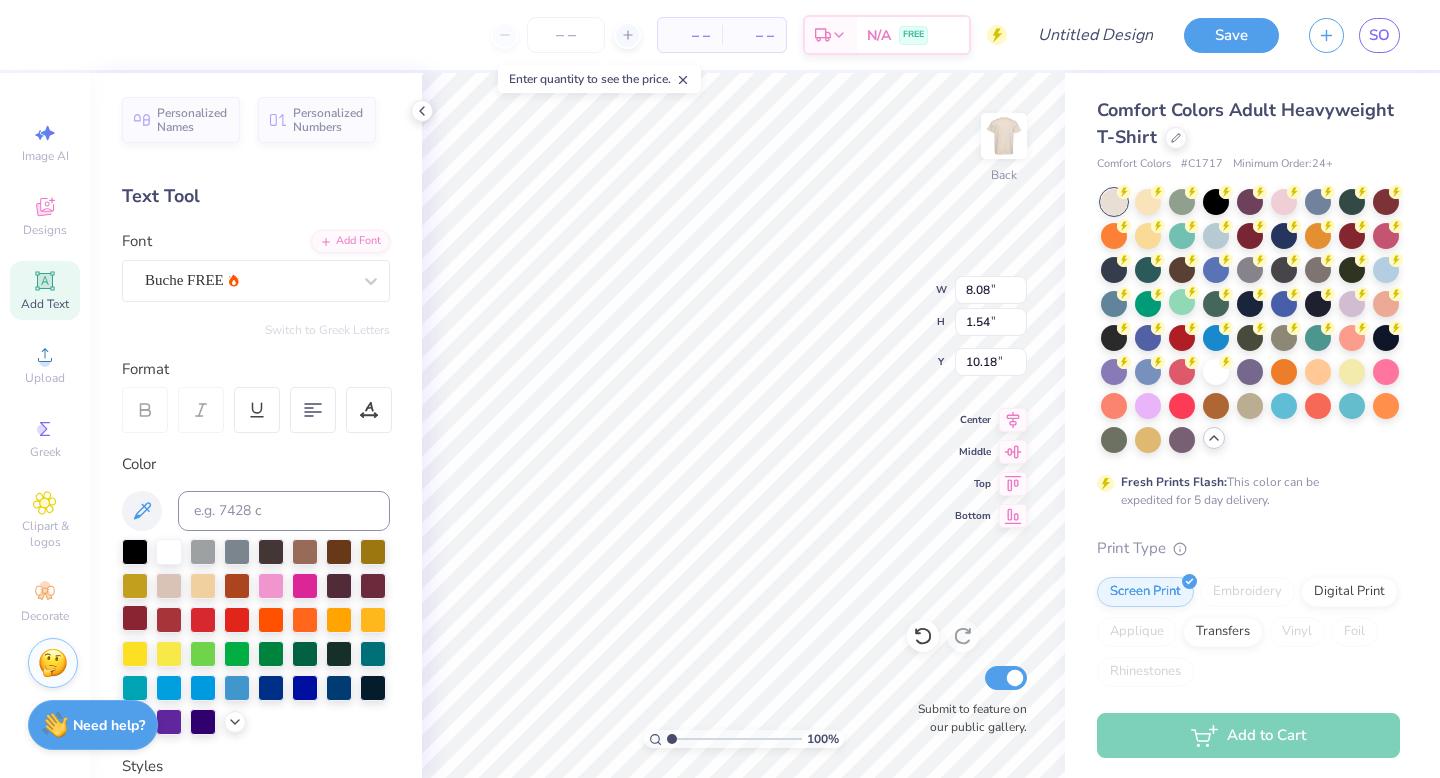 click at bounding box center [135, 618] 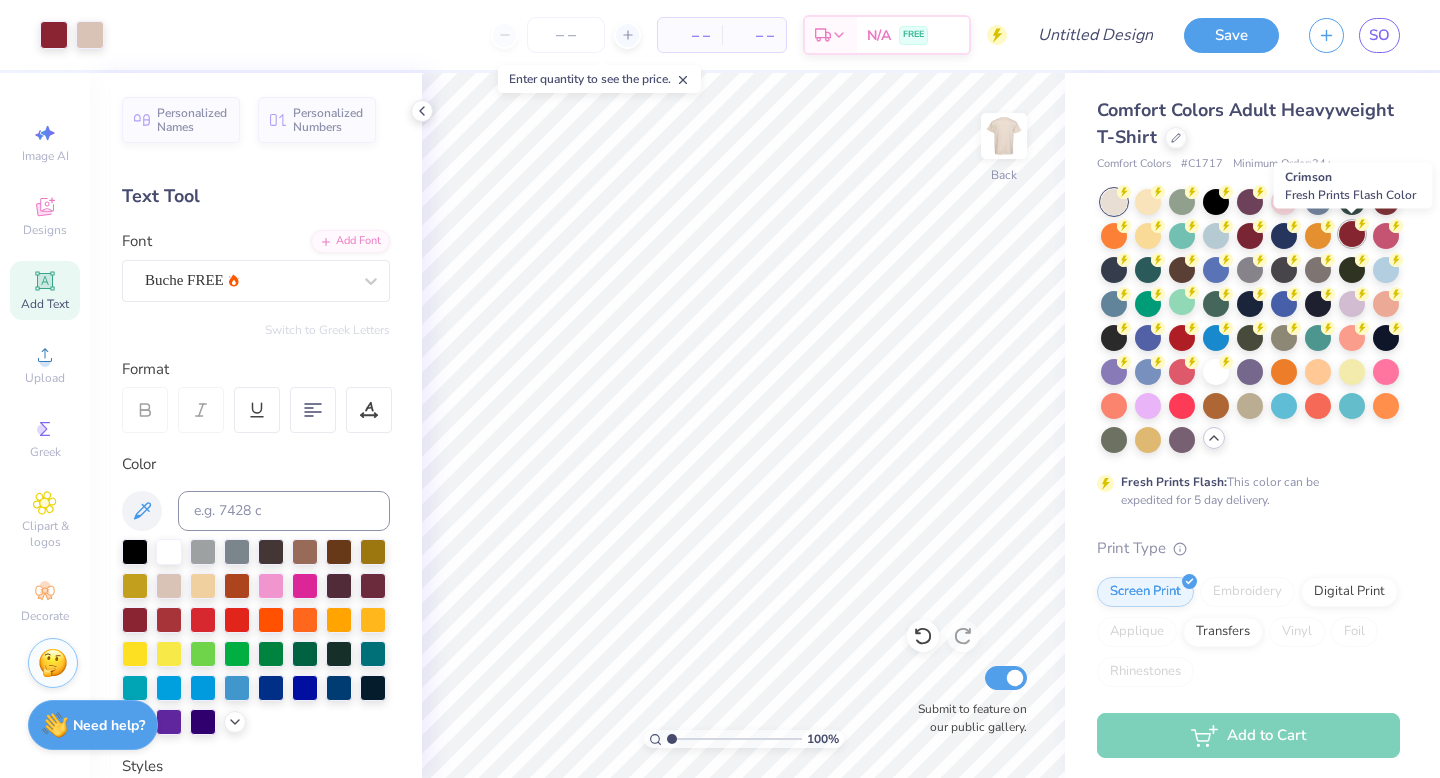 click at bounding box center (1352, 234) 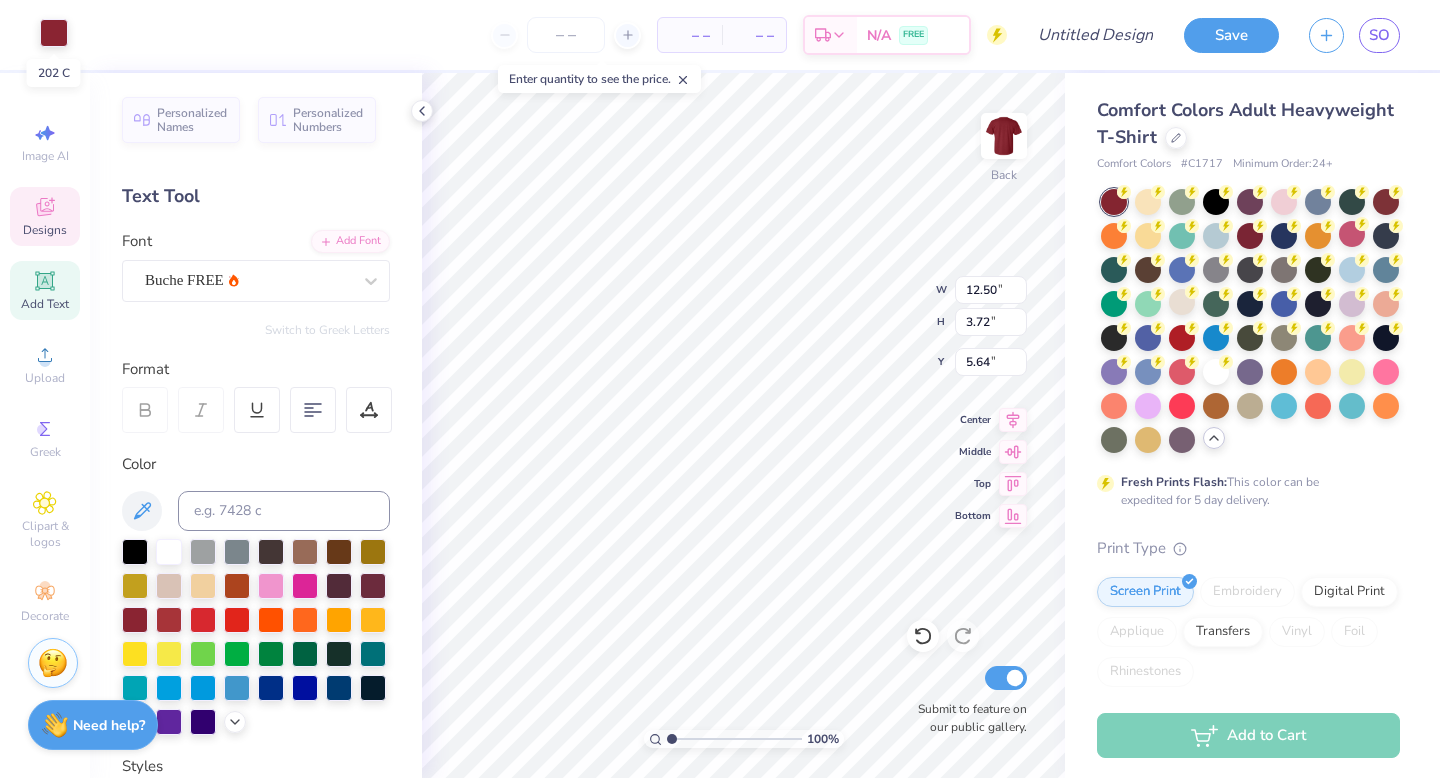 click at bounding box center [54, 33] 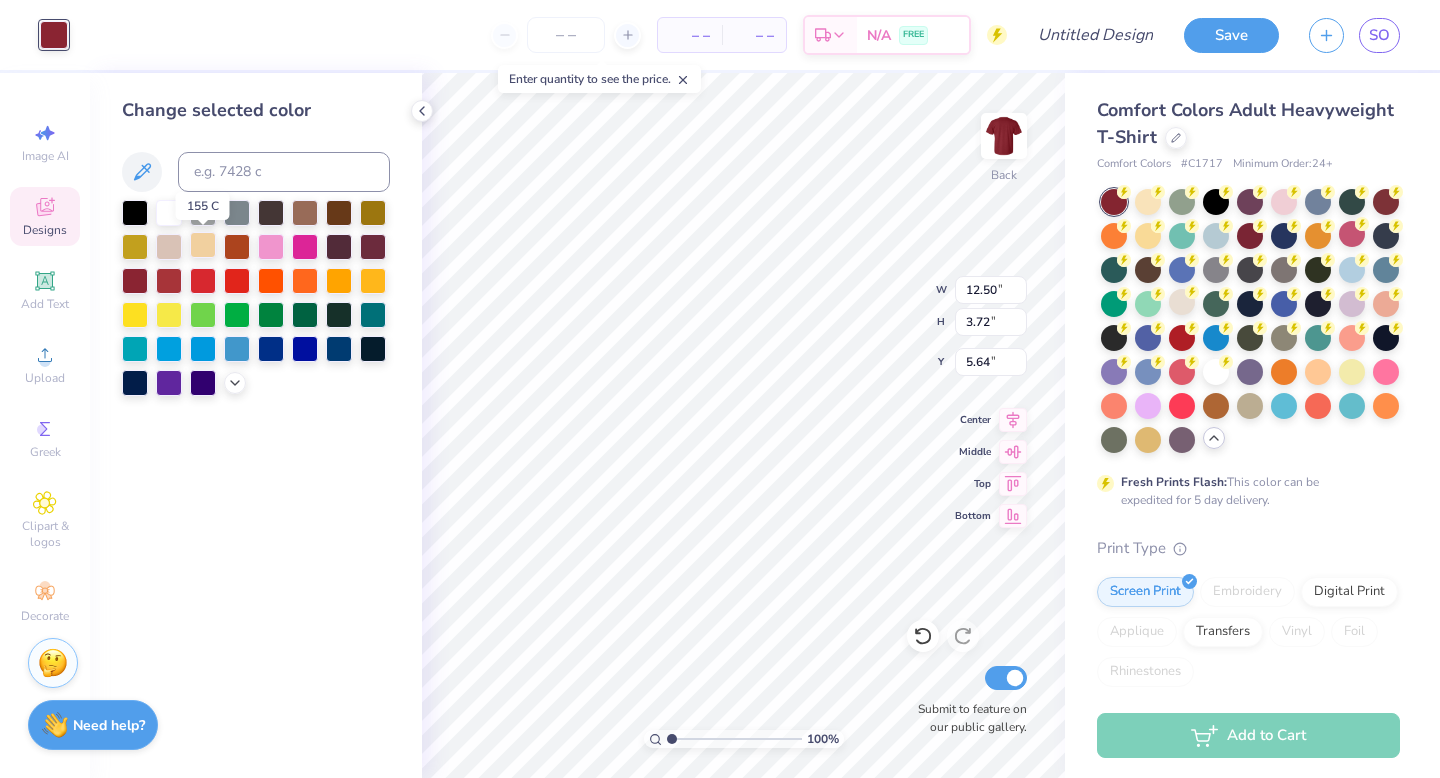 click at bounding box center [203, 245] 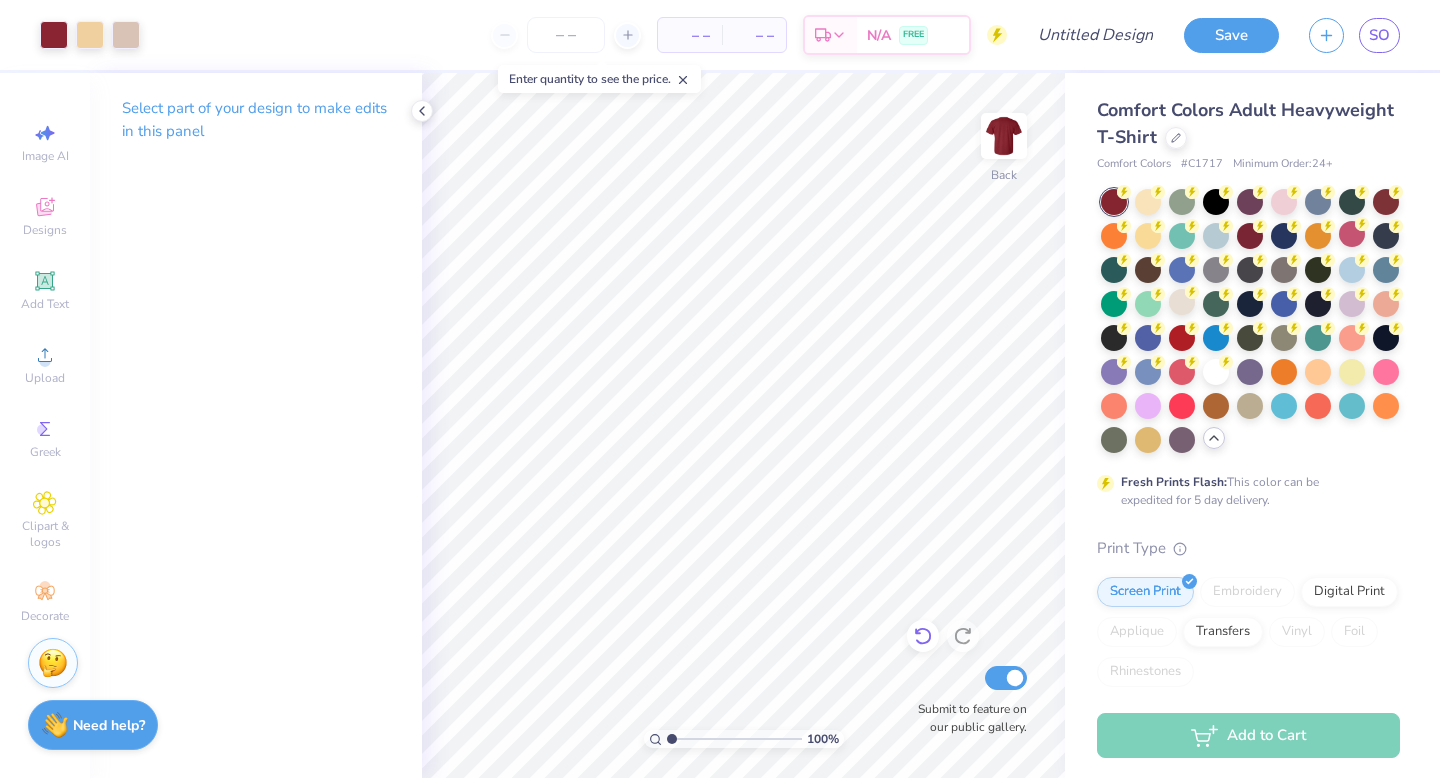 click 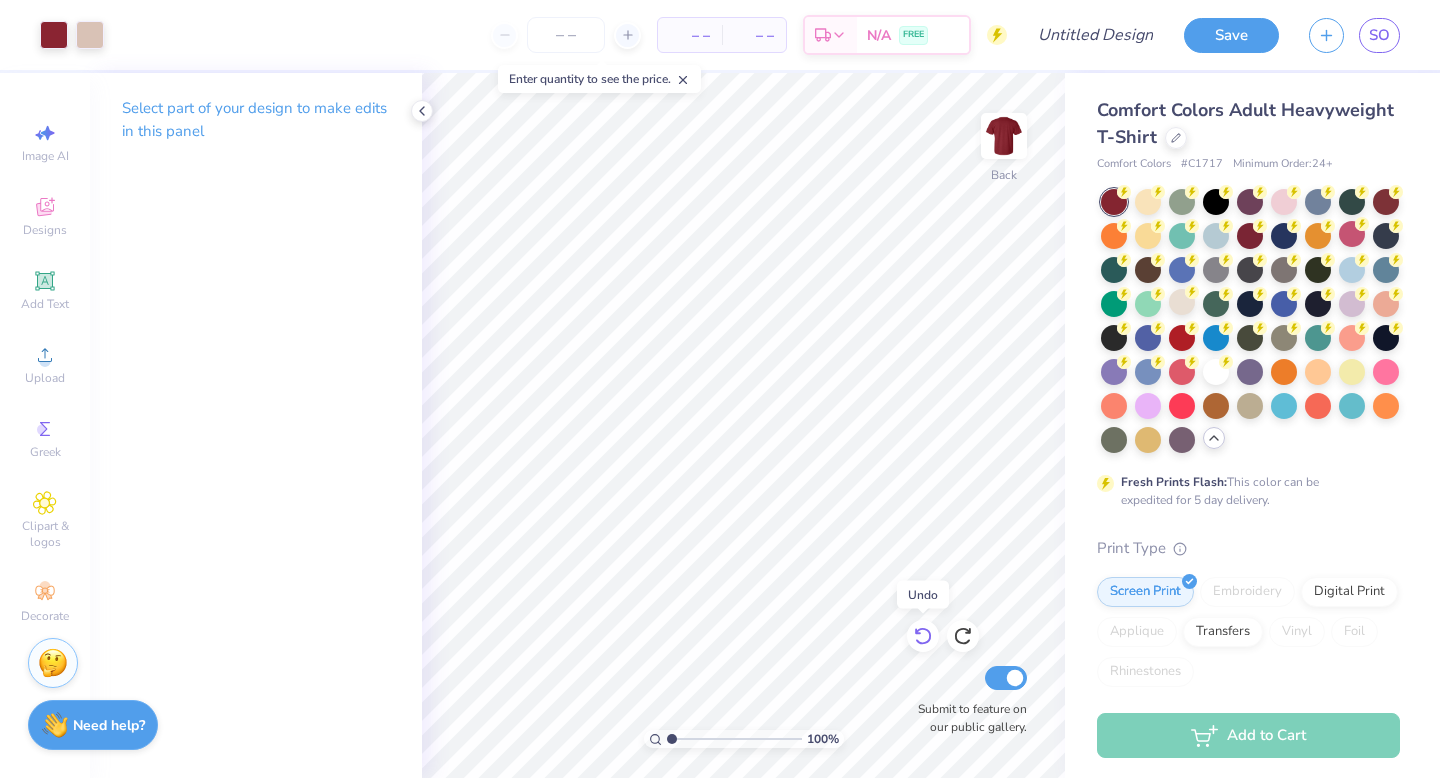 click 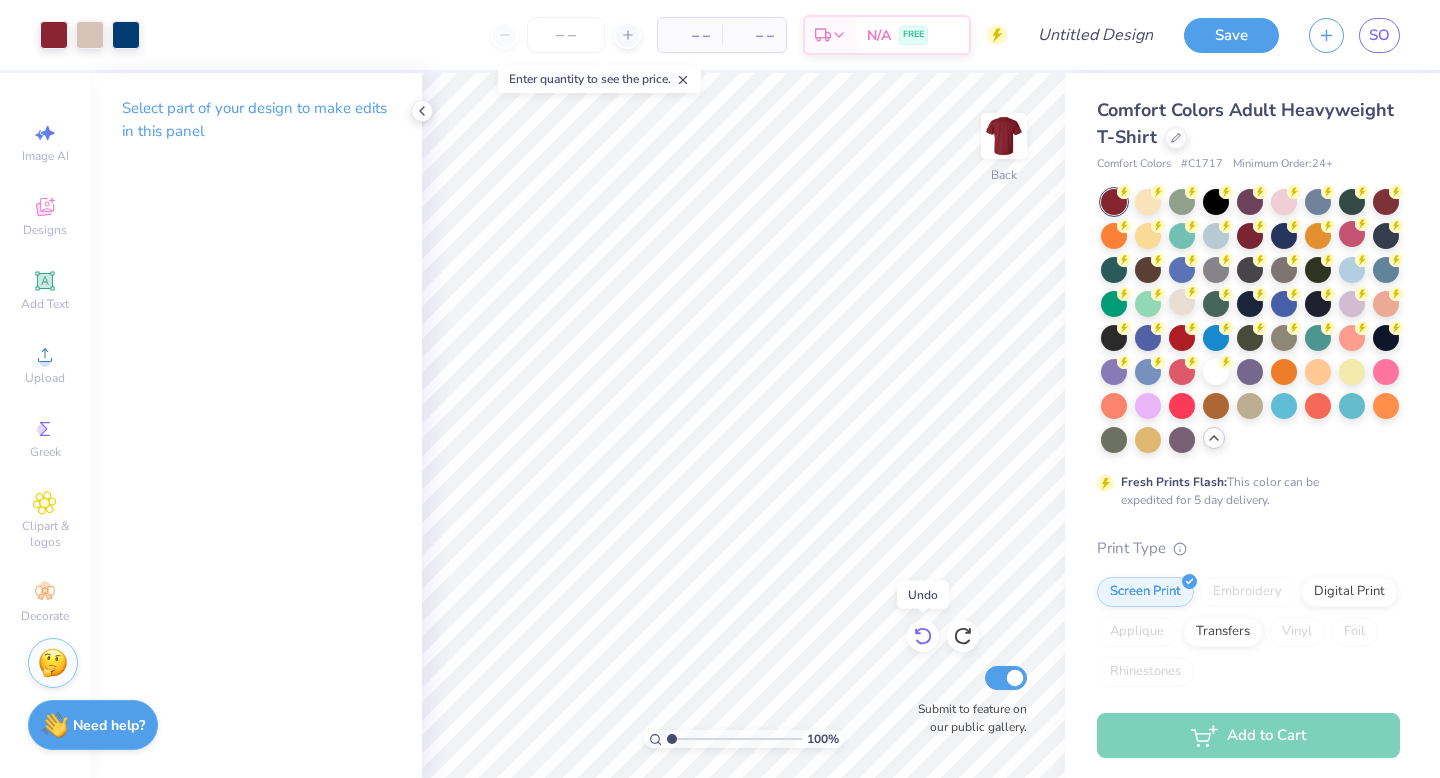 click 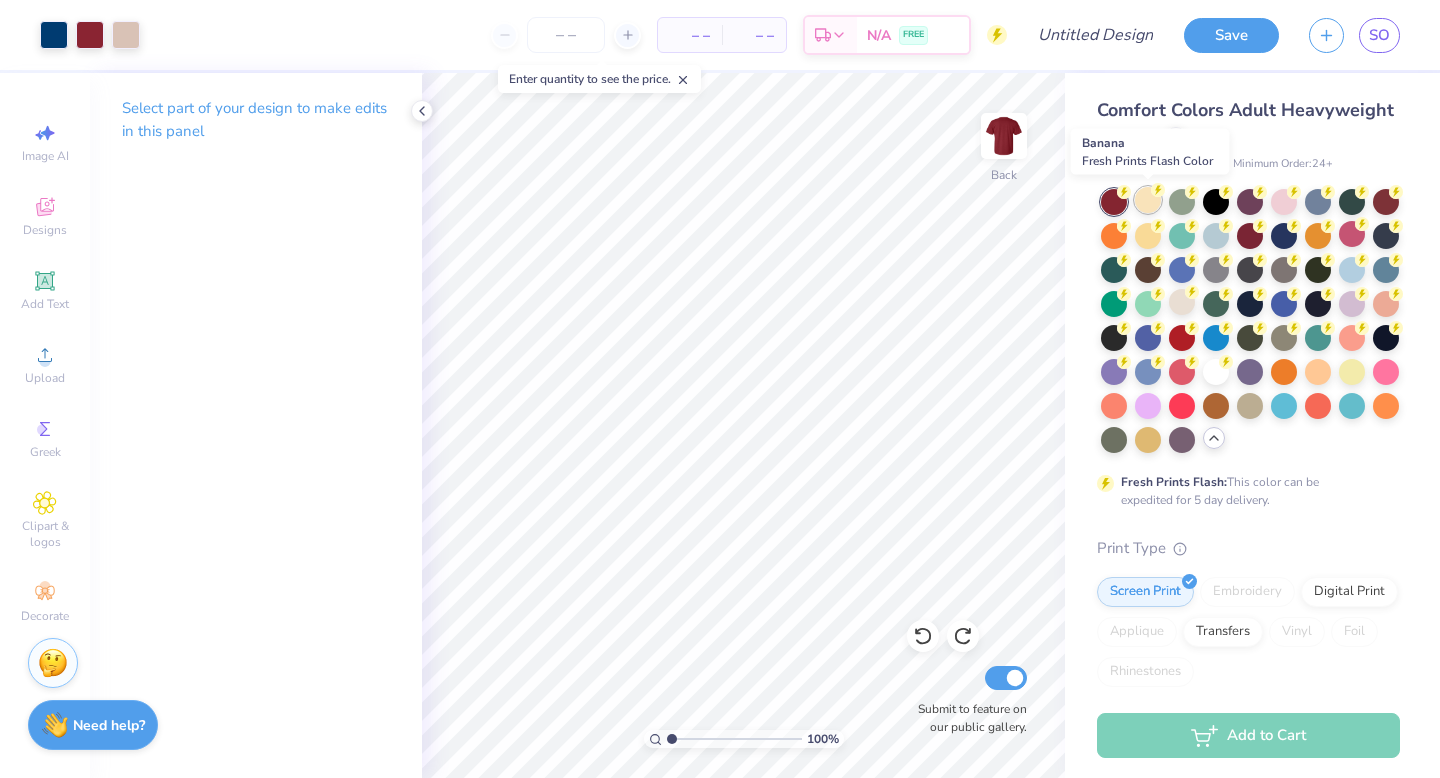 click at bounding box center [1148, 200] 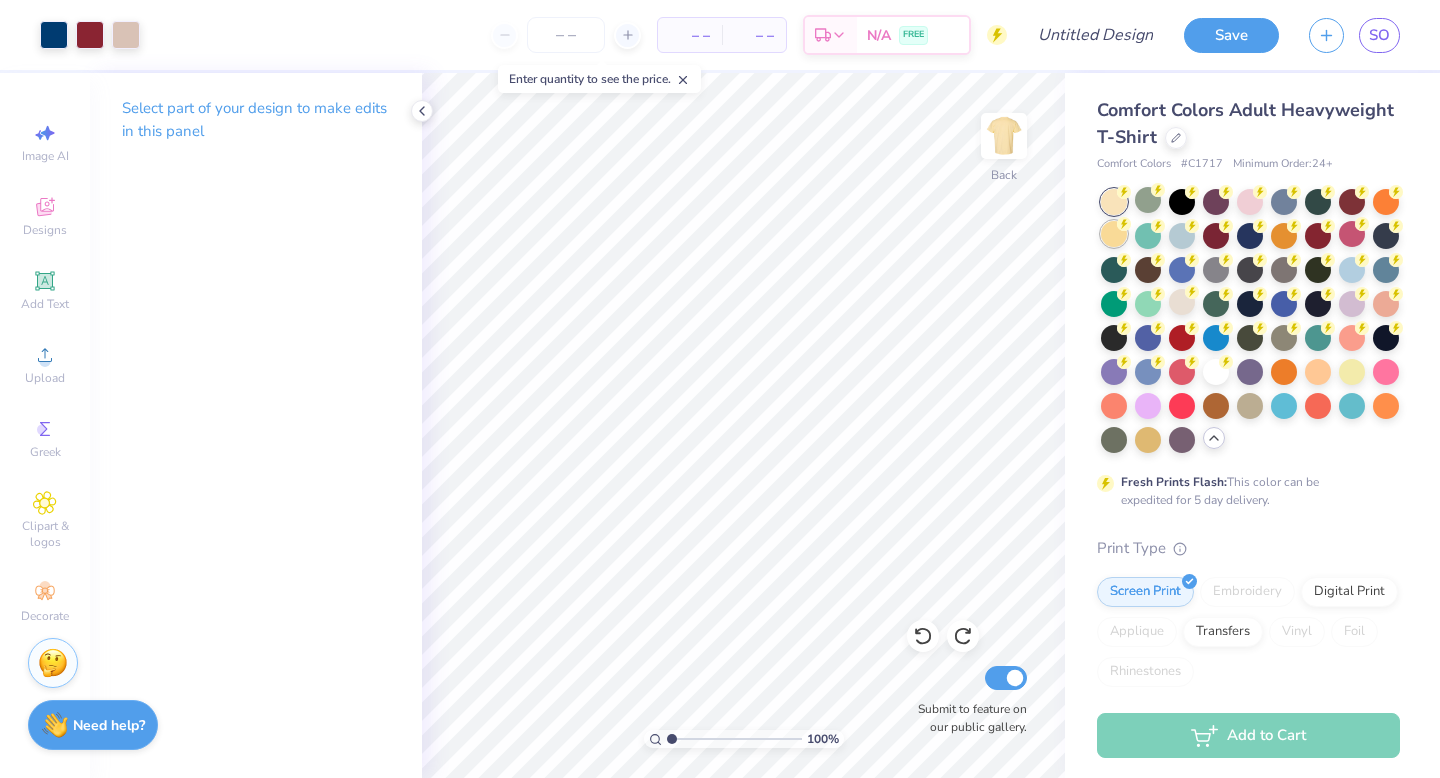 click at bounding box center [1114, 234] 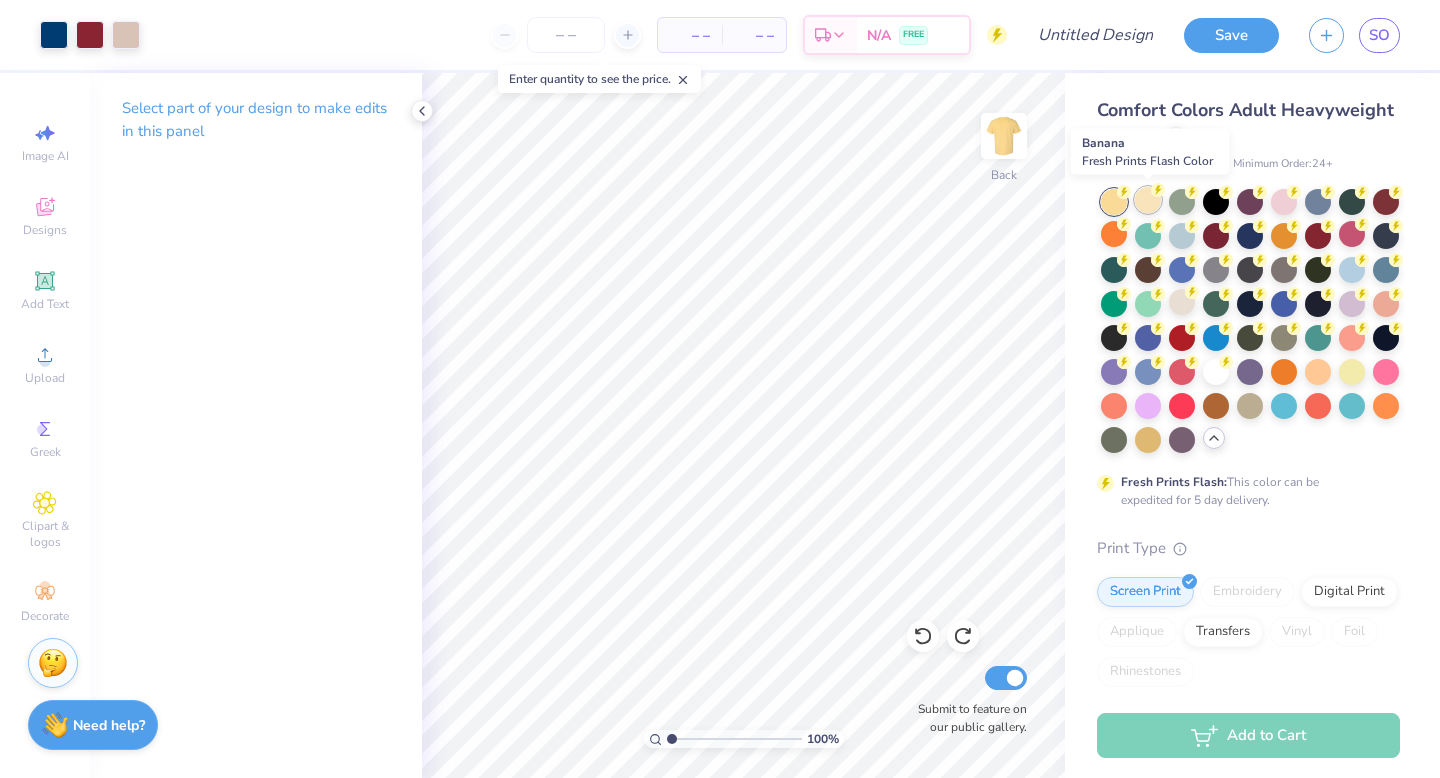 click at bounding box center (1148, 200) 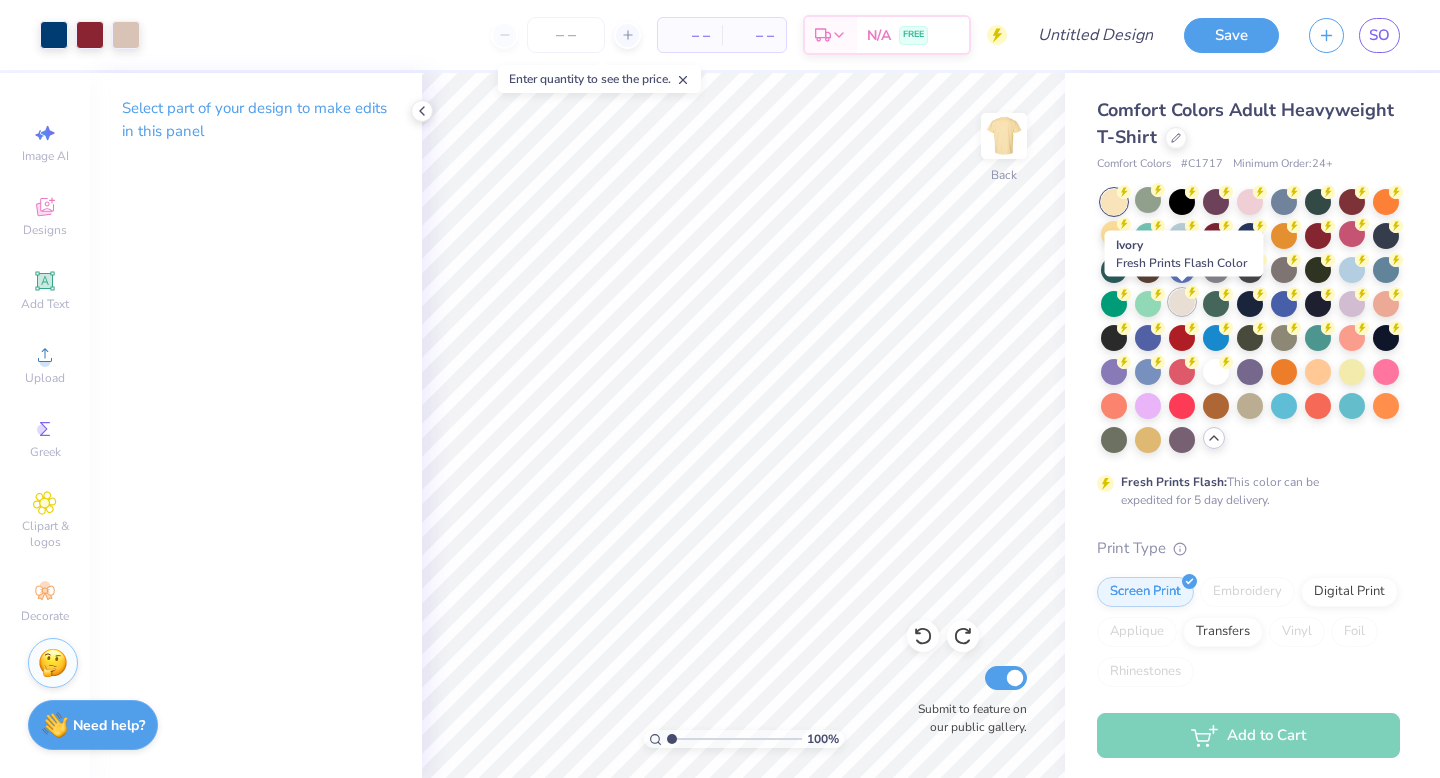 click at bounding box center [1182, 302] 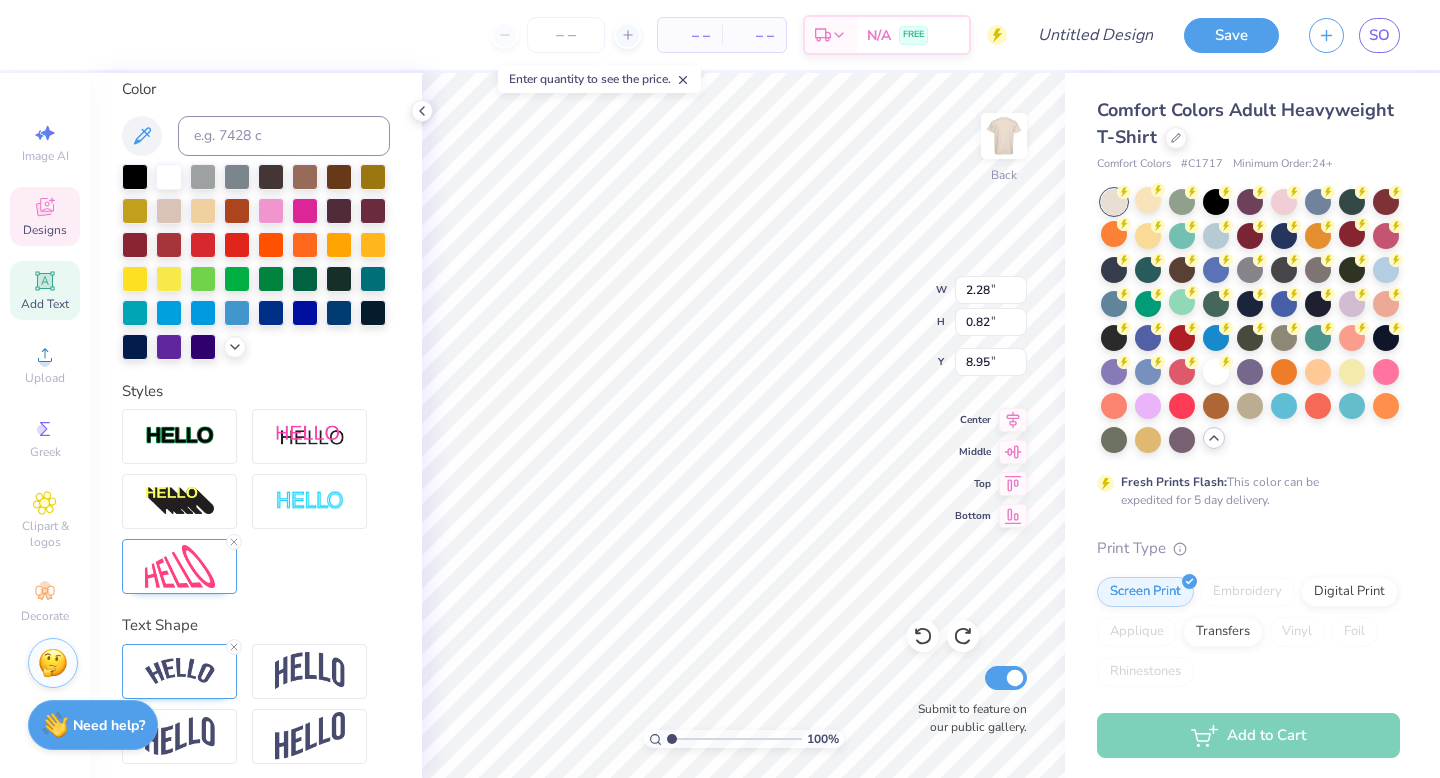 scroll, scrollTop: 384, scrollLeft: 0, axis: vertical 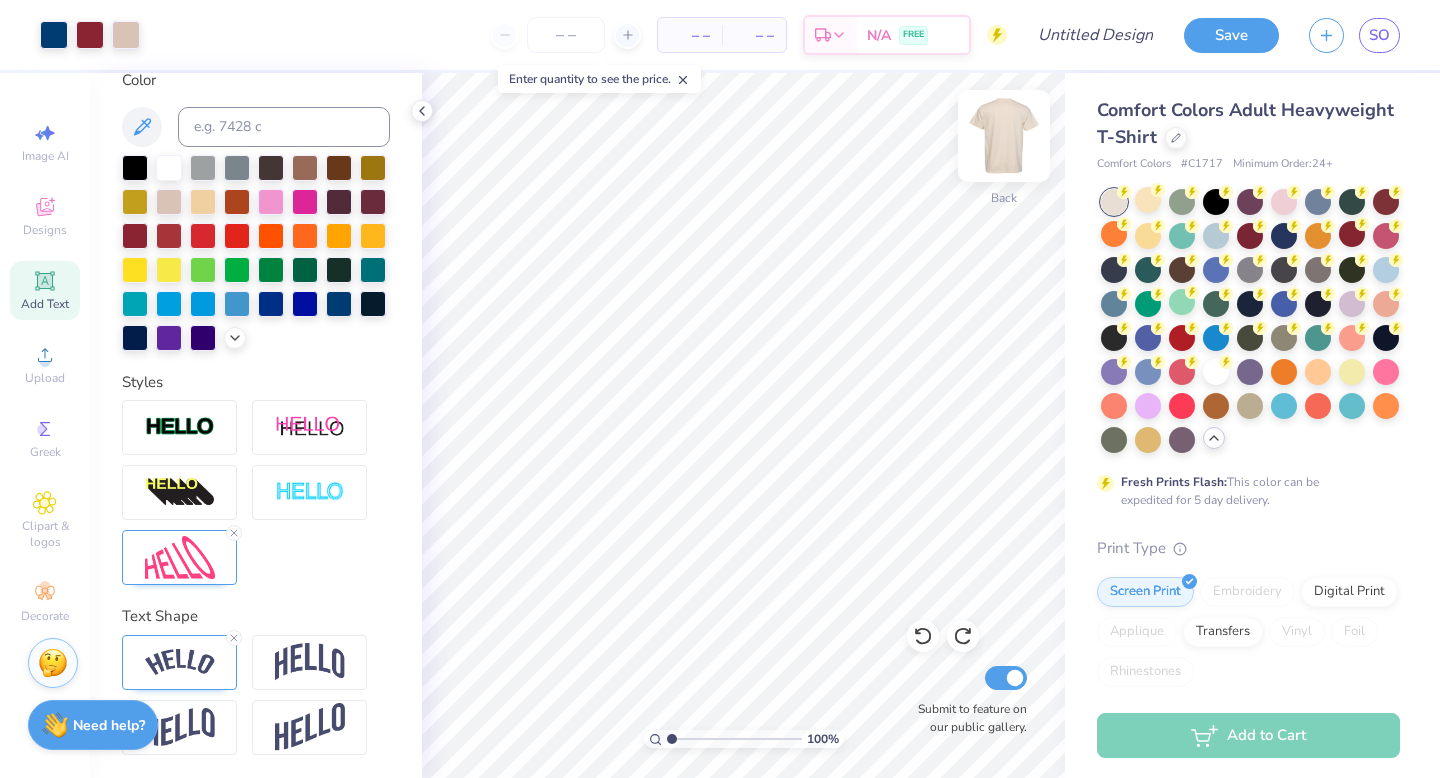 click at bounding box center (1004, 136) 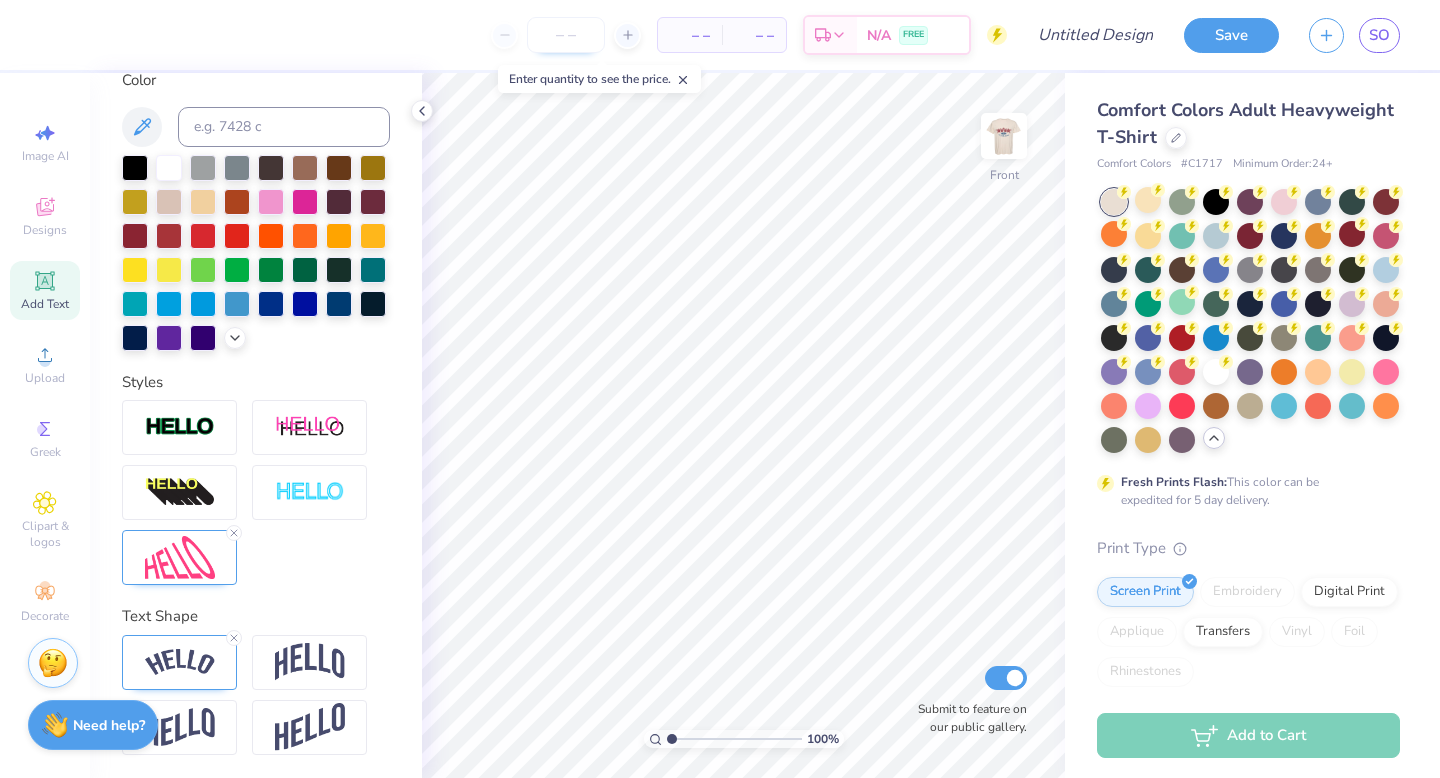 click at bounding box center [566, 35] 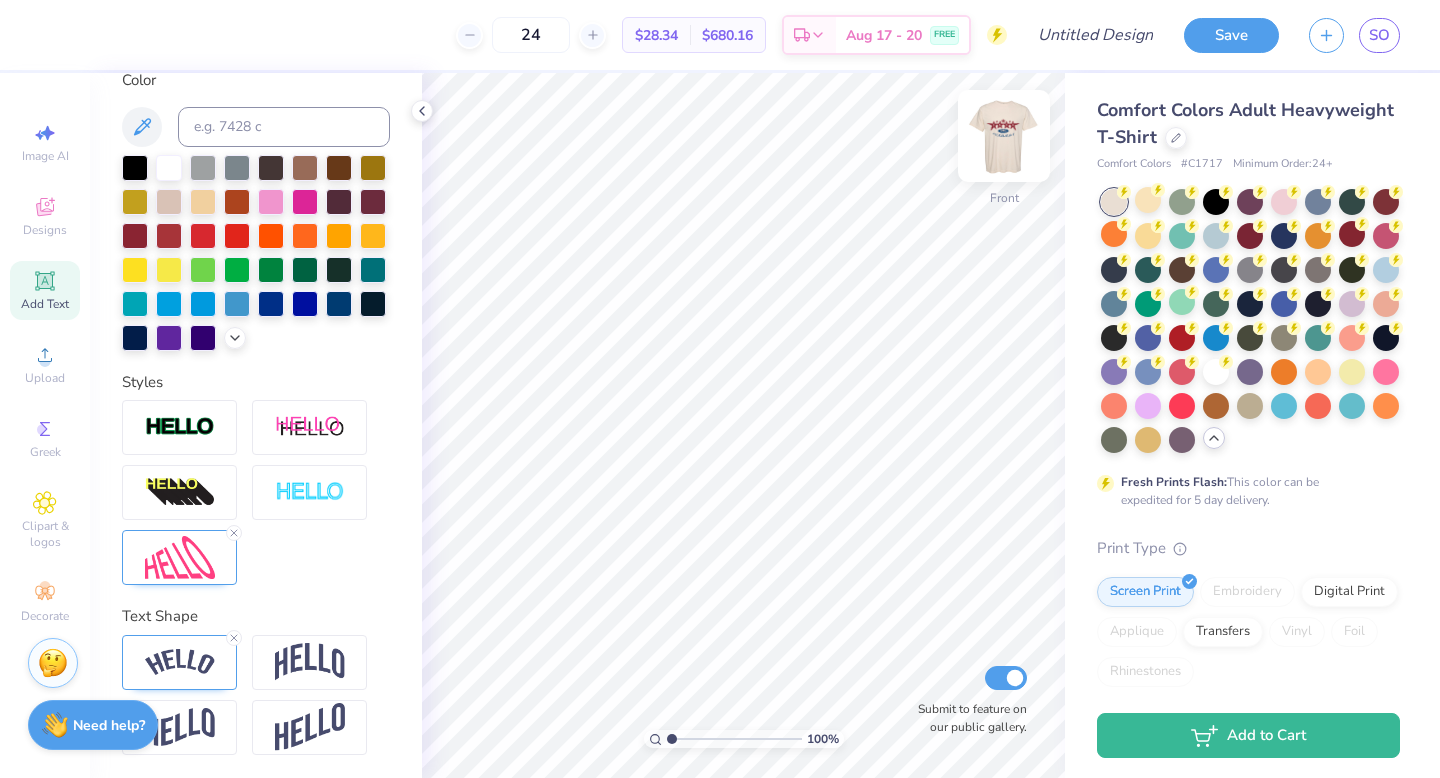 click at bounding box center [1004, 136] 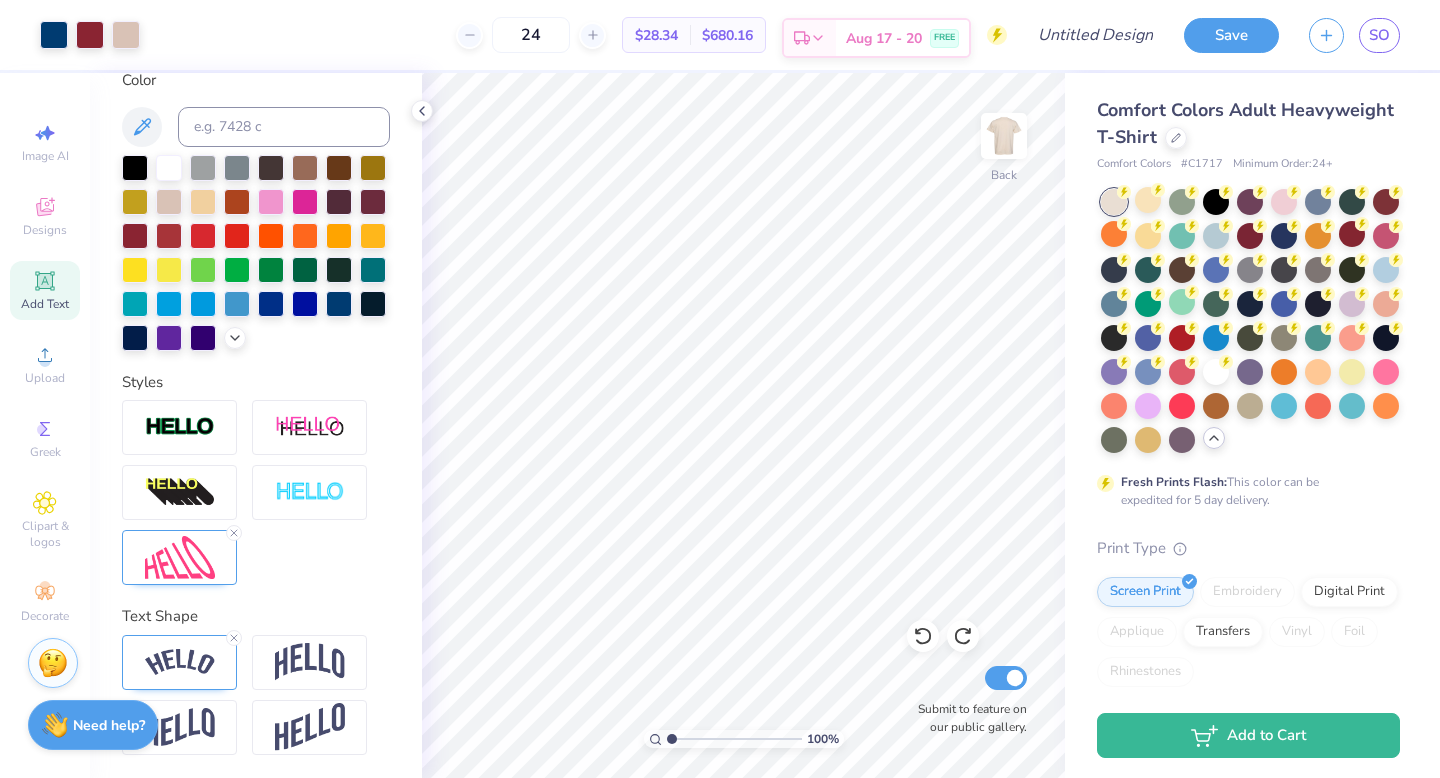 click on "Aug 17 - 20" at bounding box center [884, 38] 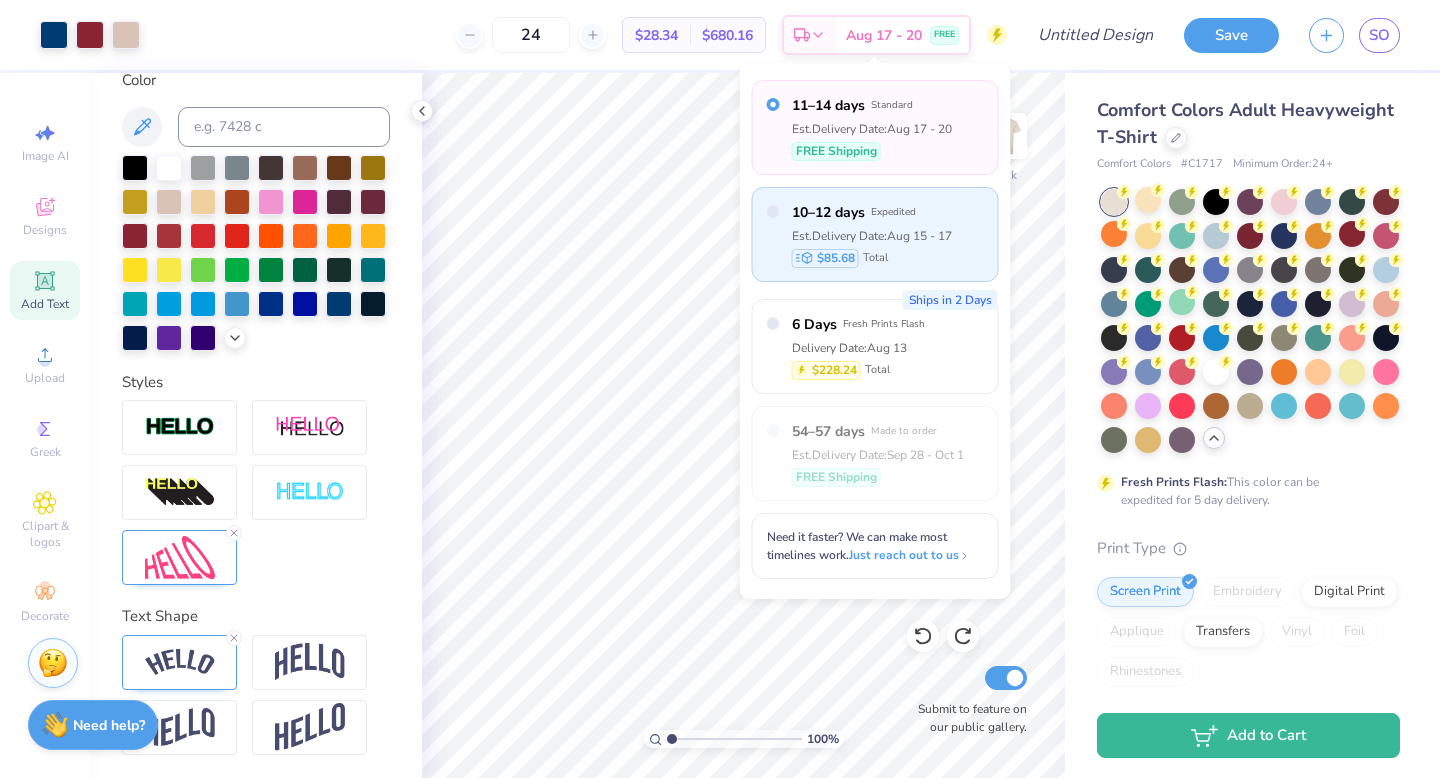 click on "$85.68 Total" at bounding box center (872, 258) 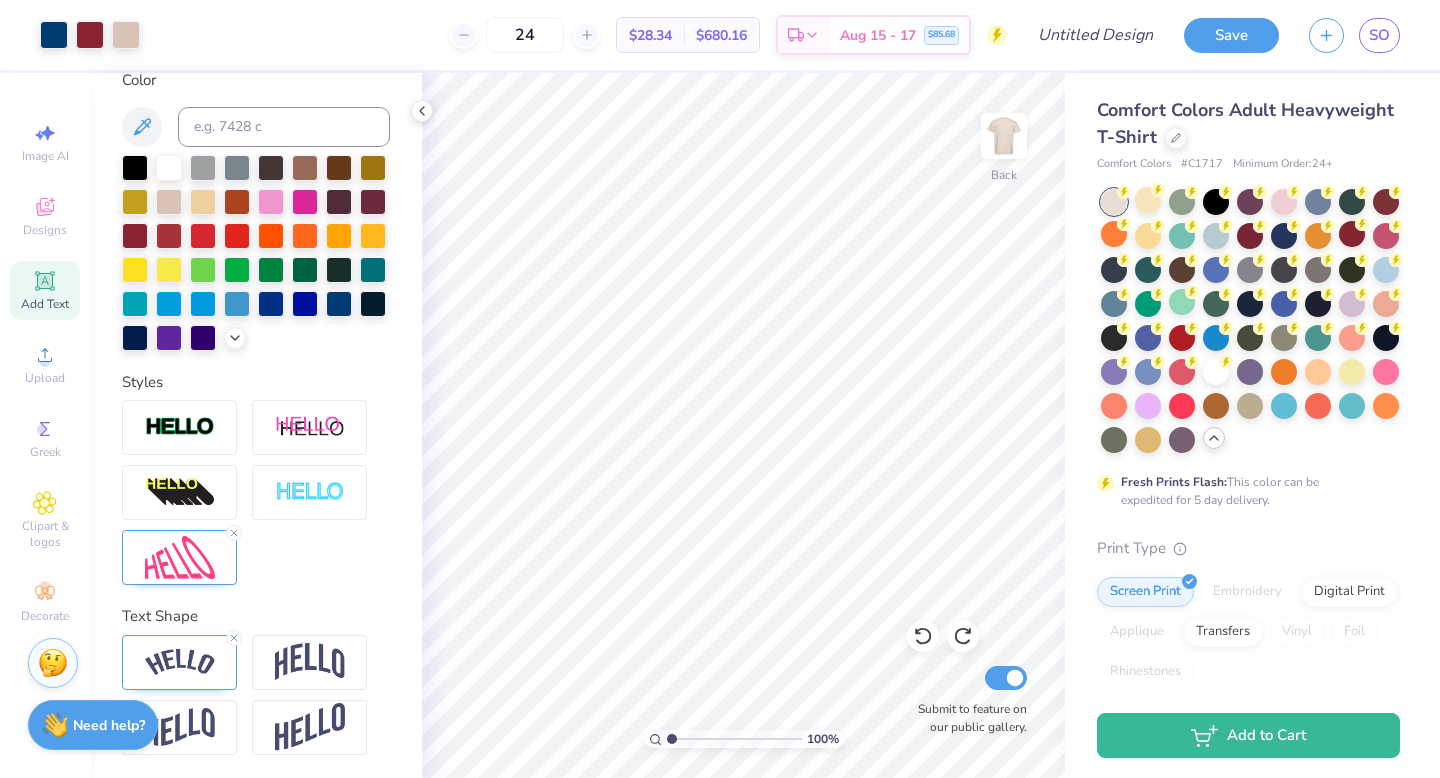 click on "$28.34" at bounding box center [650, 35] 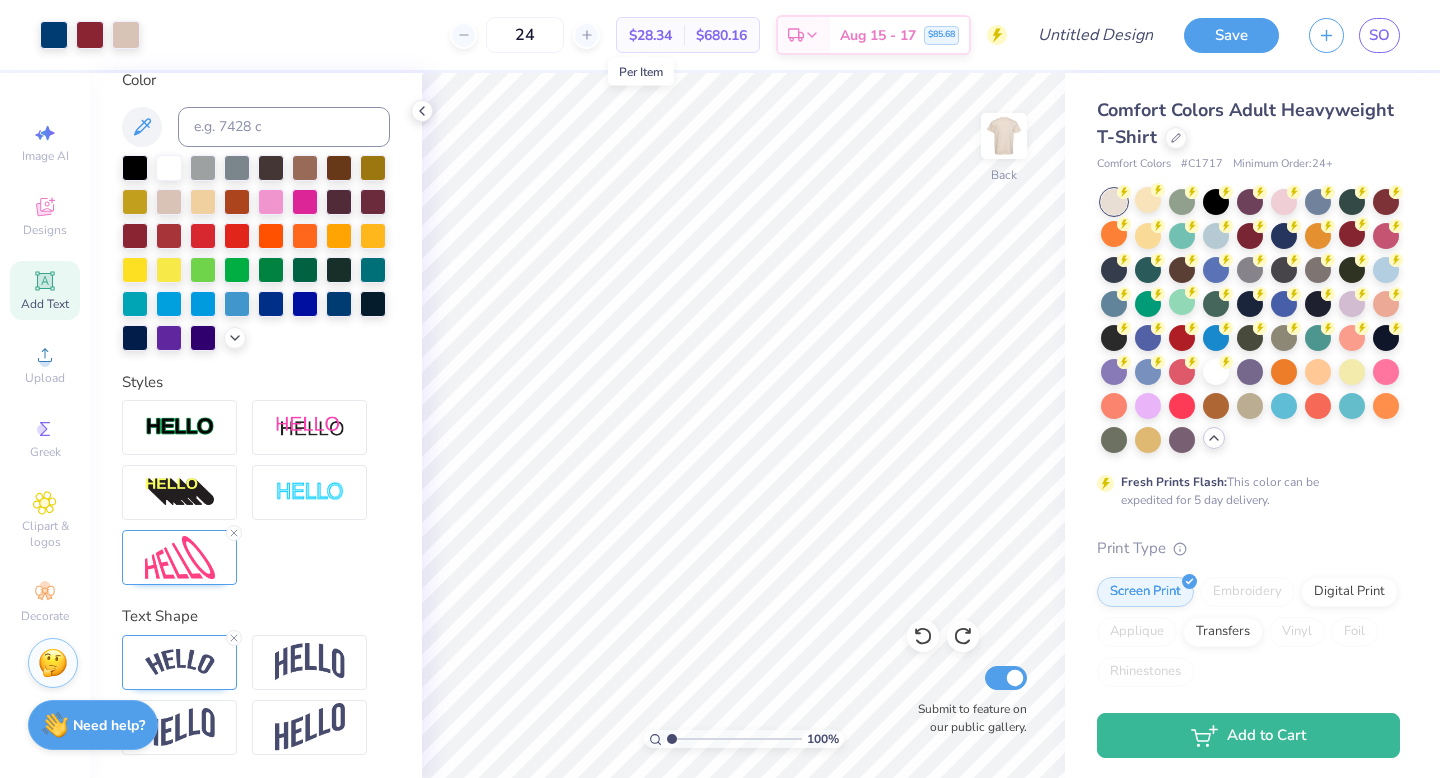 click on "$28.34" at bounding box center (650, 35) 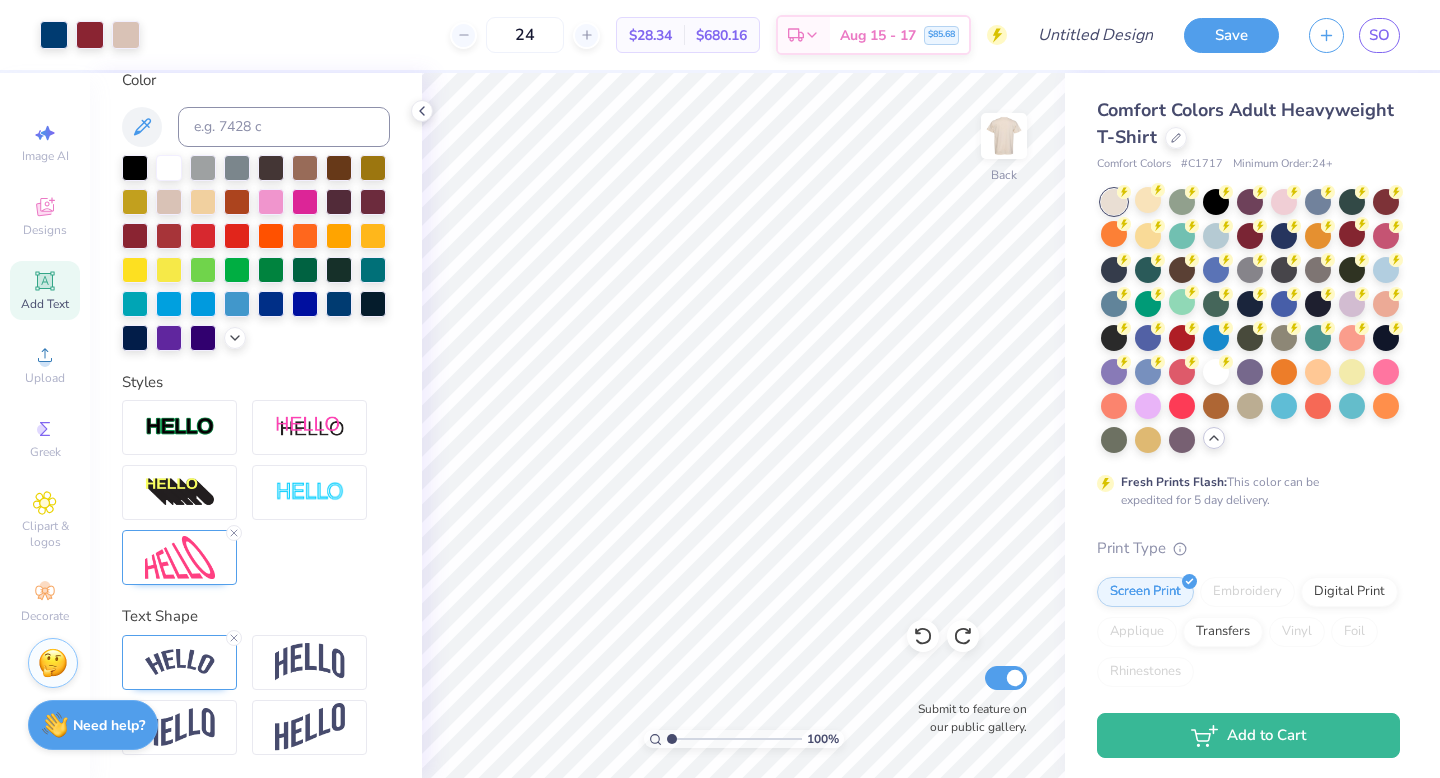 click on "$680.16" at bounding box center (721, 35) 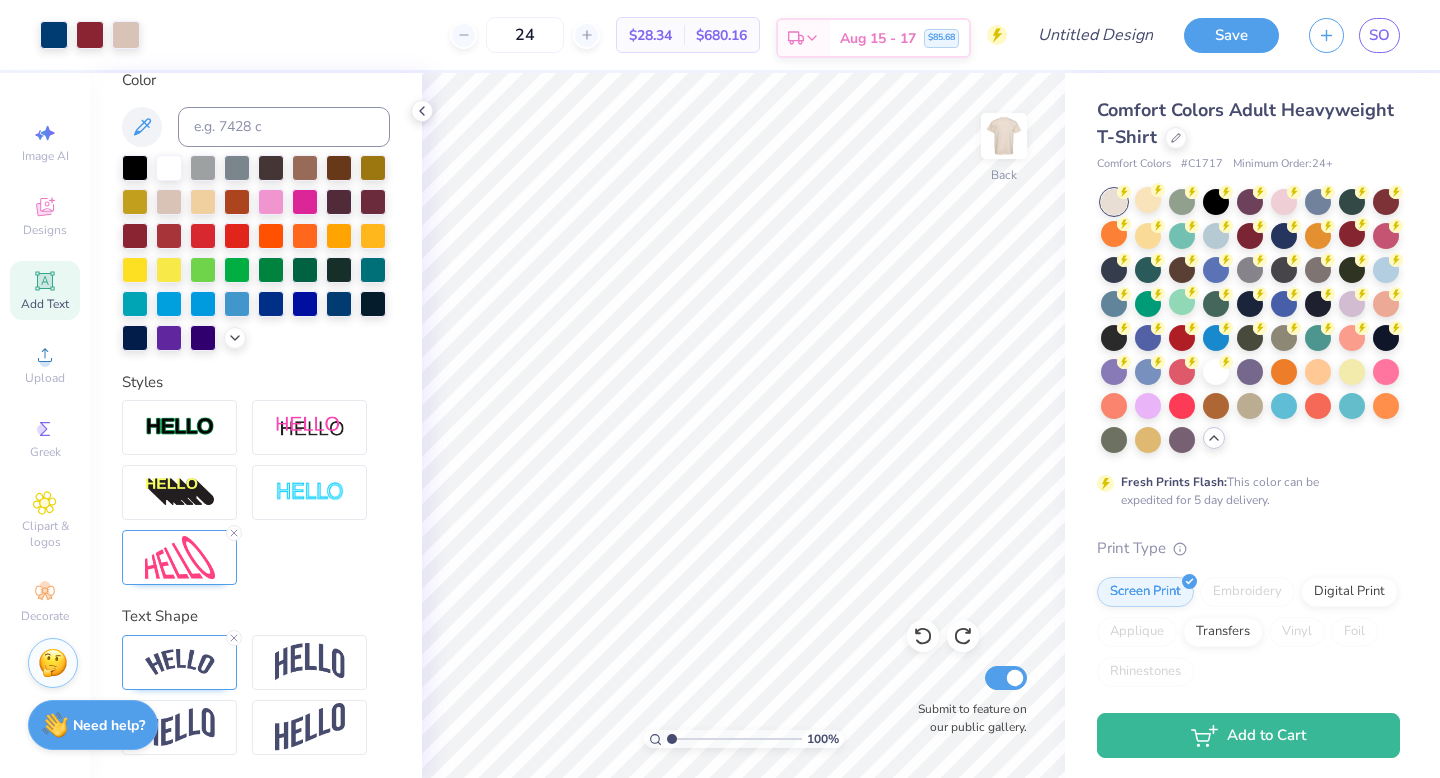 click on "Aug 15 - 17 $85.68" at bounding box center (899, 38) 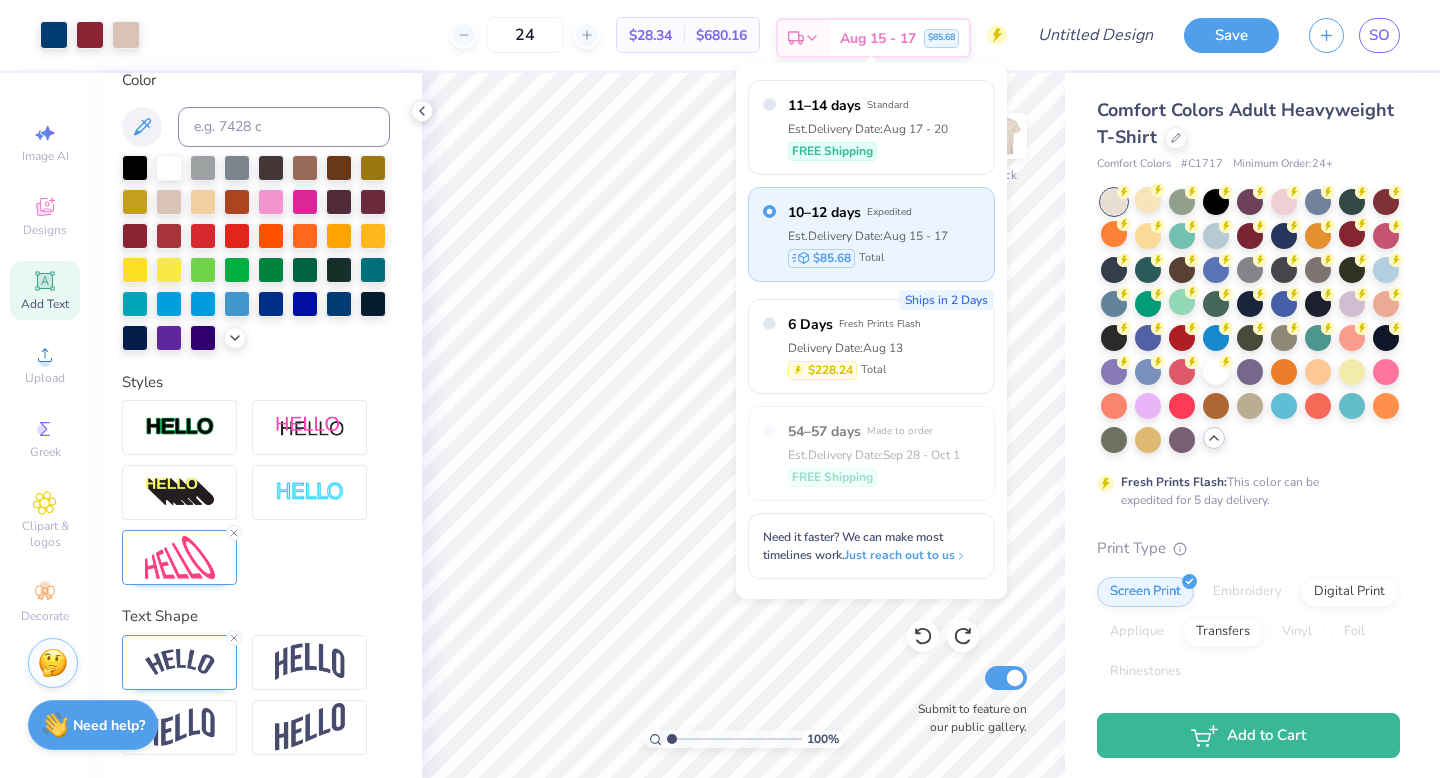 click on "Aug 15 - 17 $85.68" at bounding box center [899, 38] 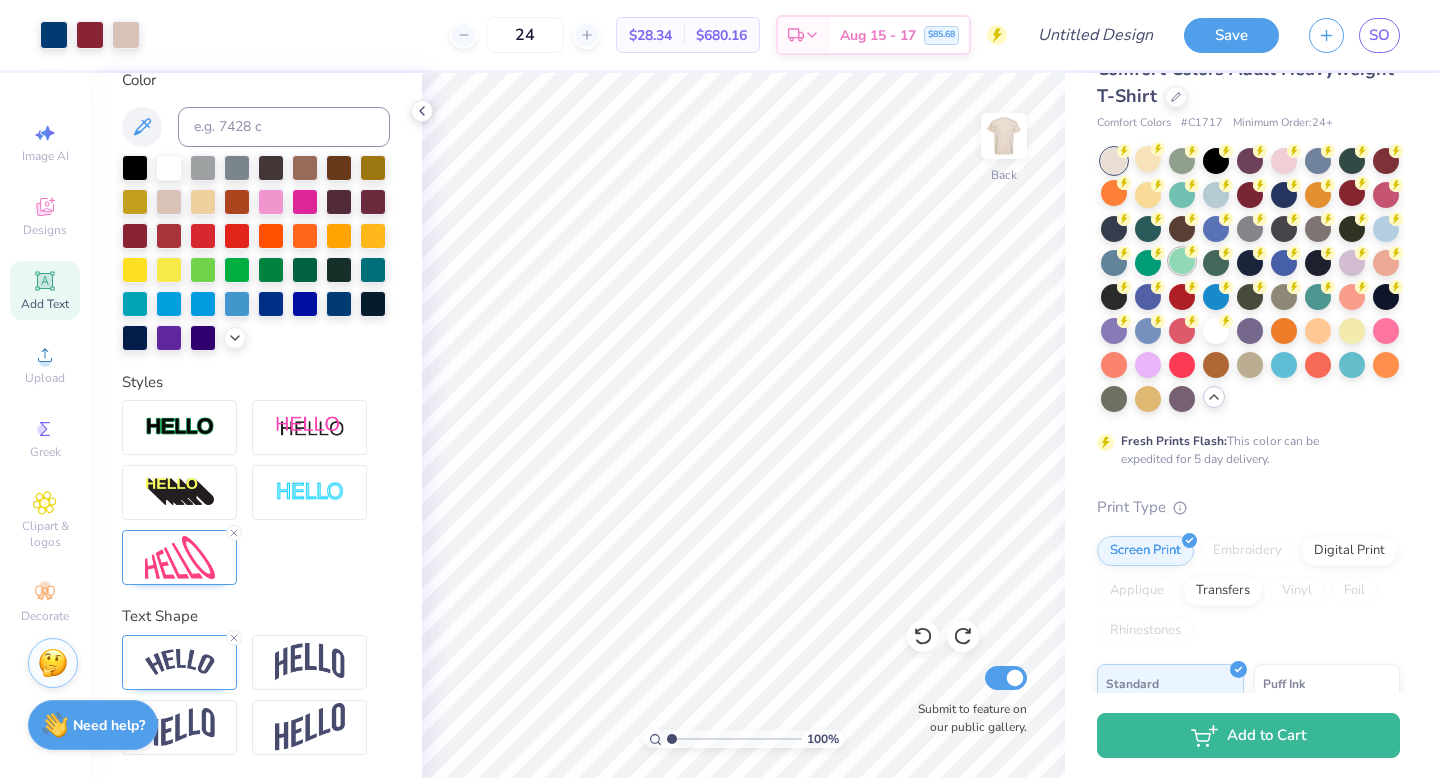 scroll, scrollTop: 0, scrollLeft: 0, axis: both 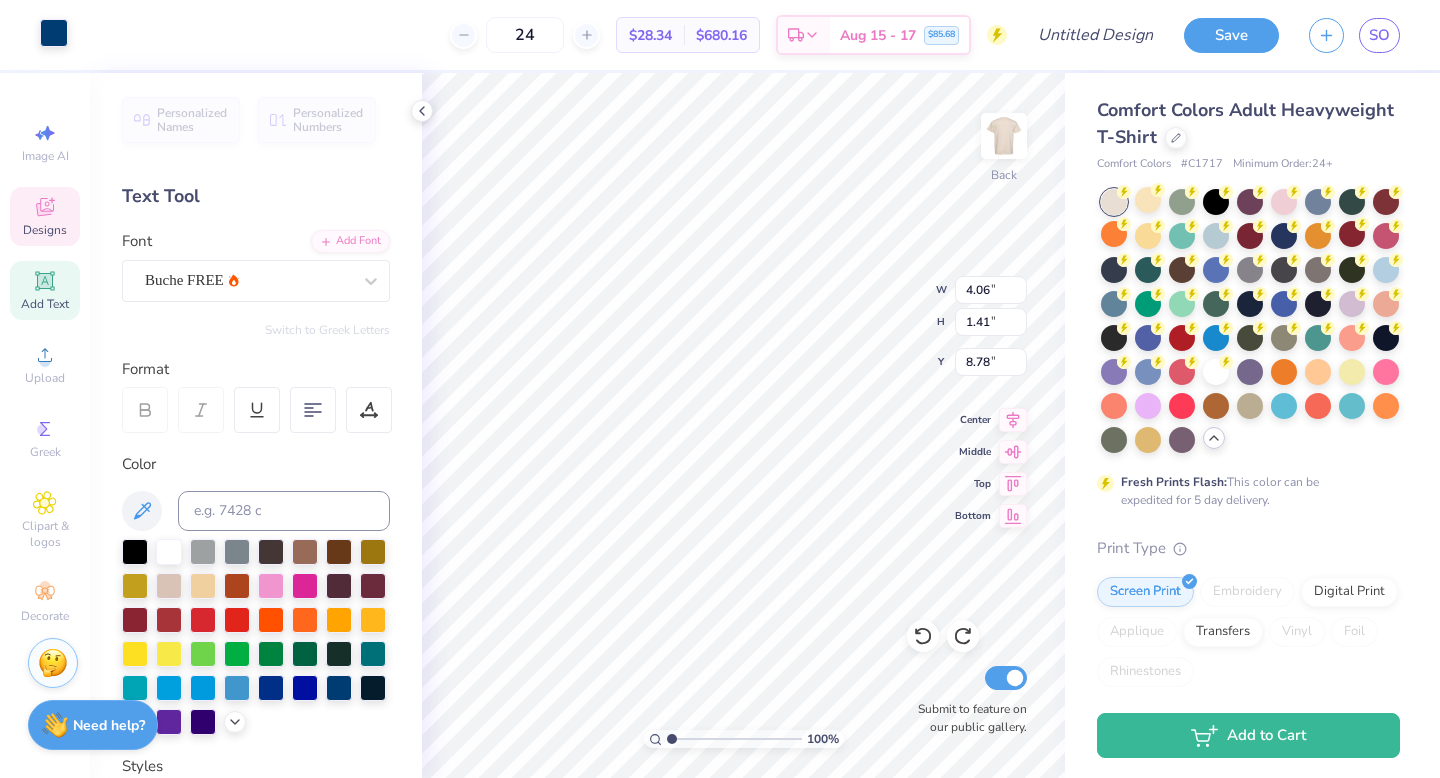 click at bounding box center [54, 33] 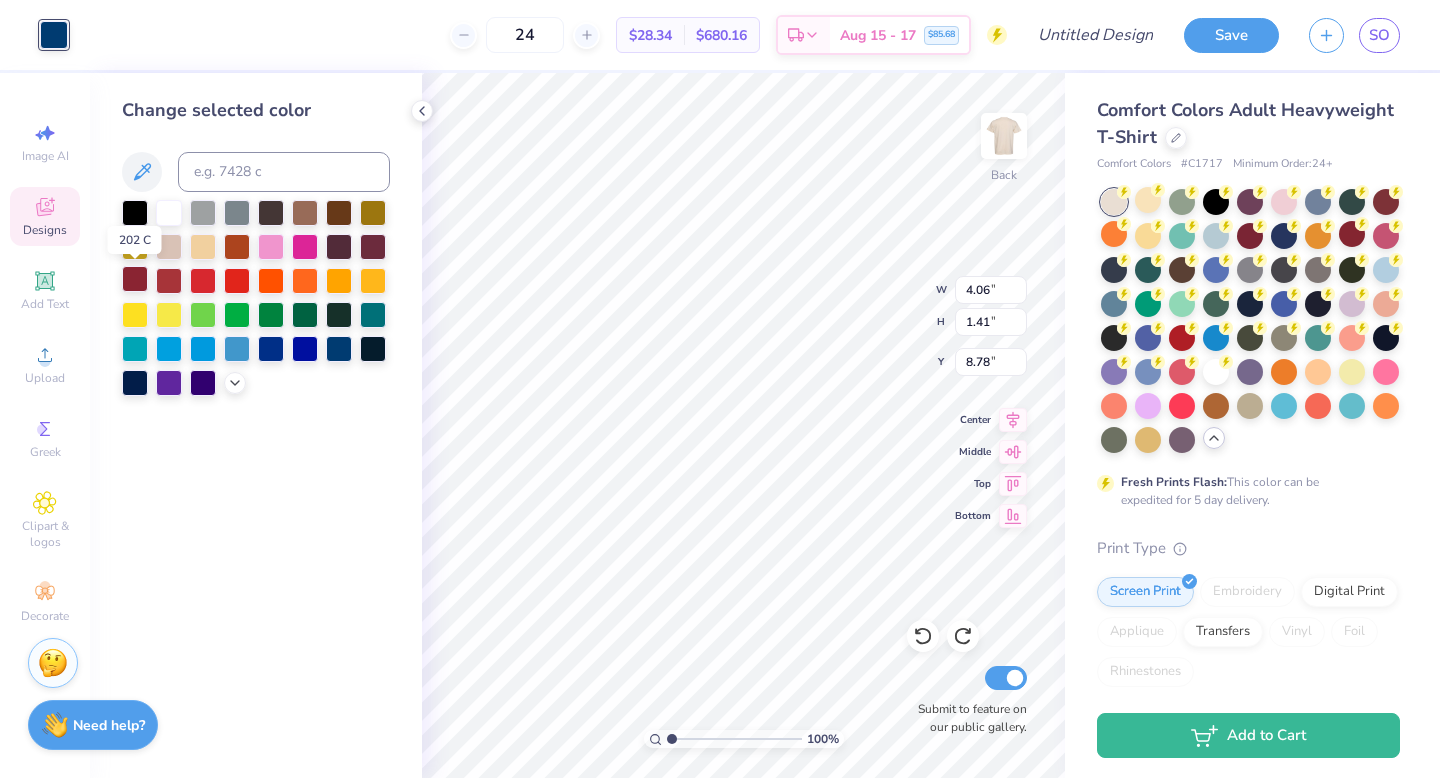 click at bounding box center [135, 279] 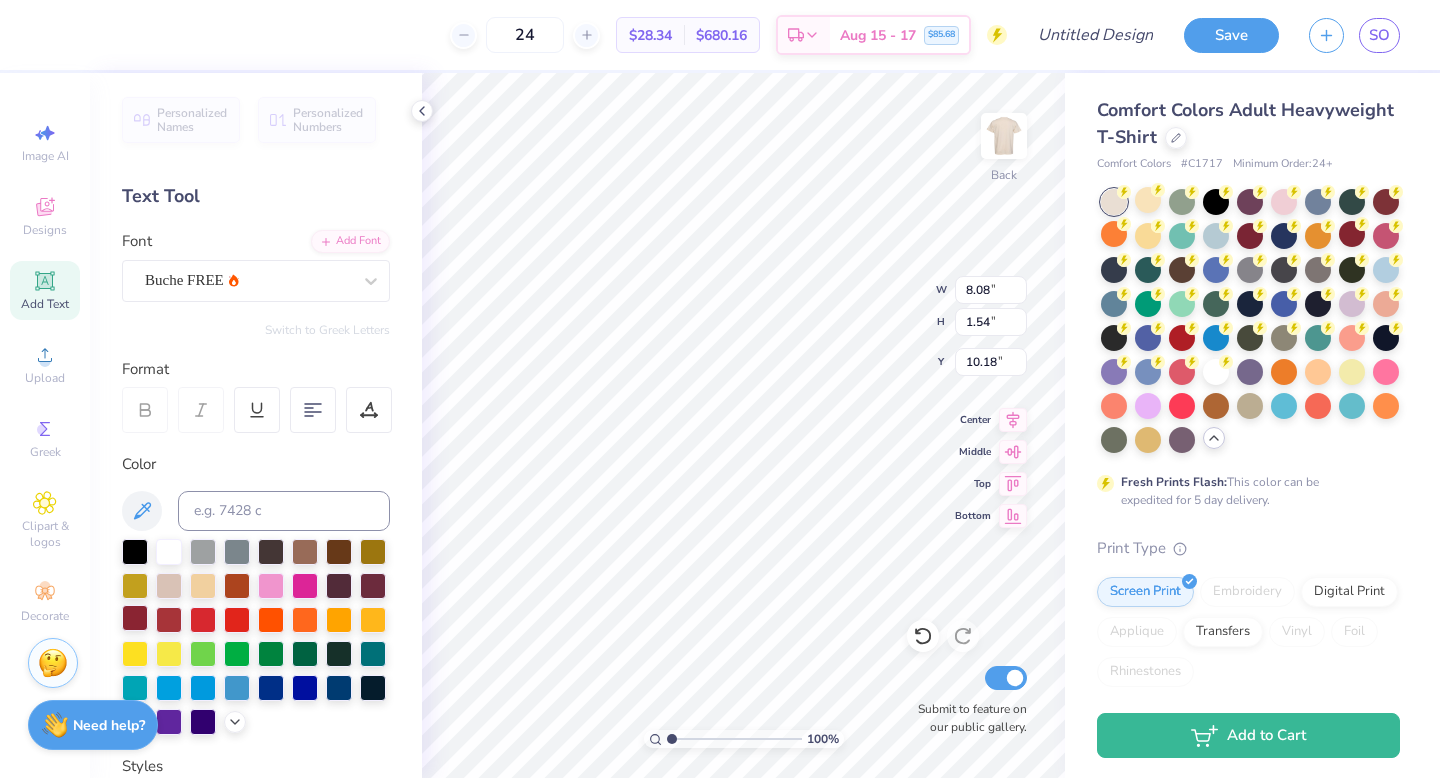 click at bounding box center (135, 618) 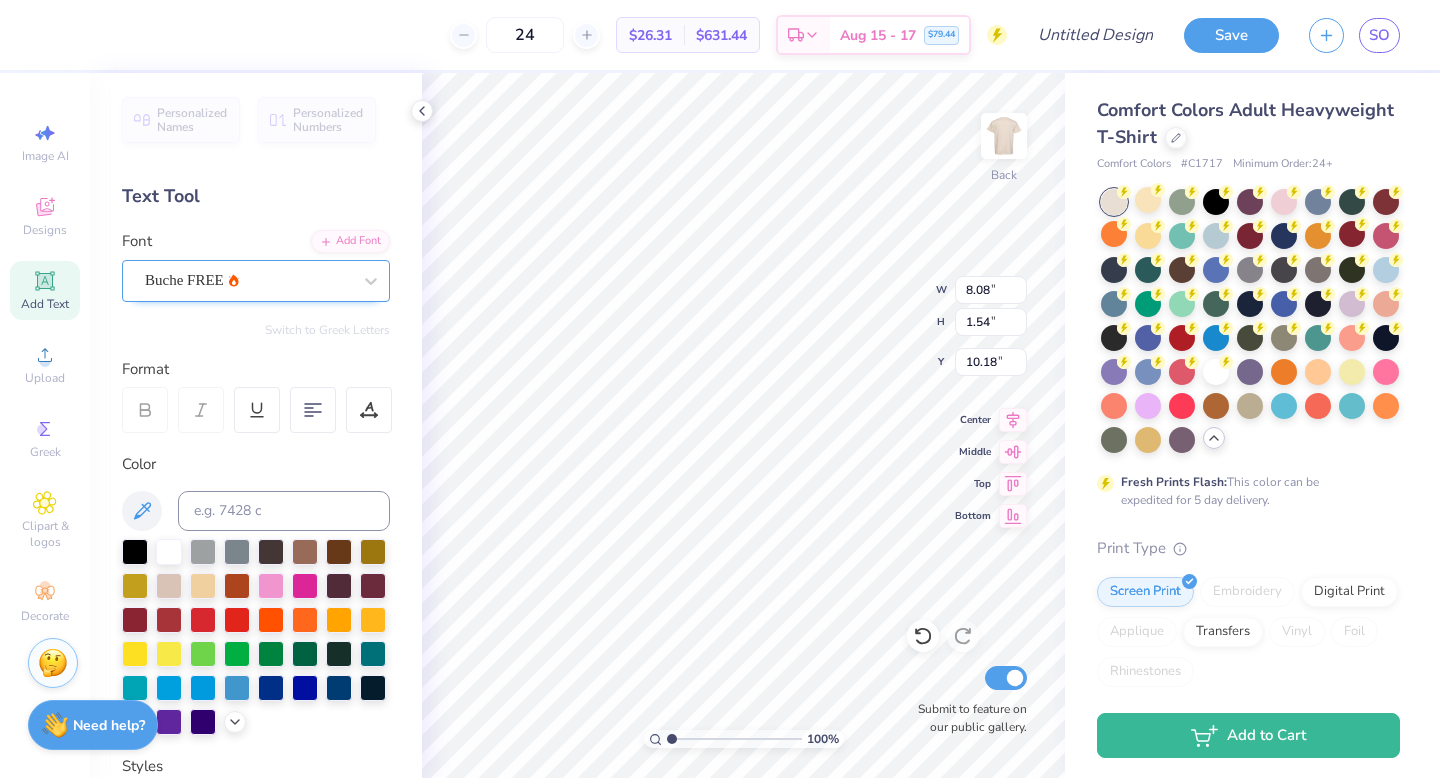 click at bounding box center (248, 280) 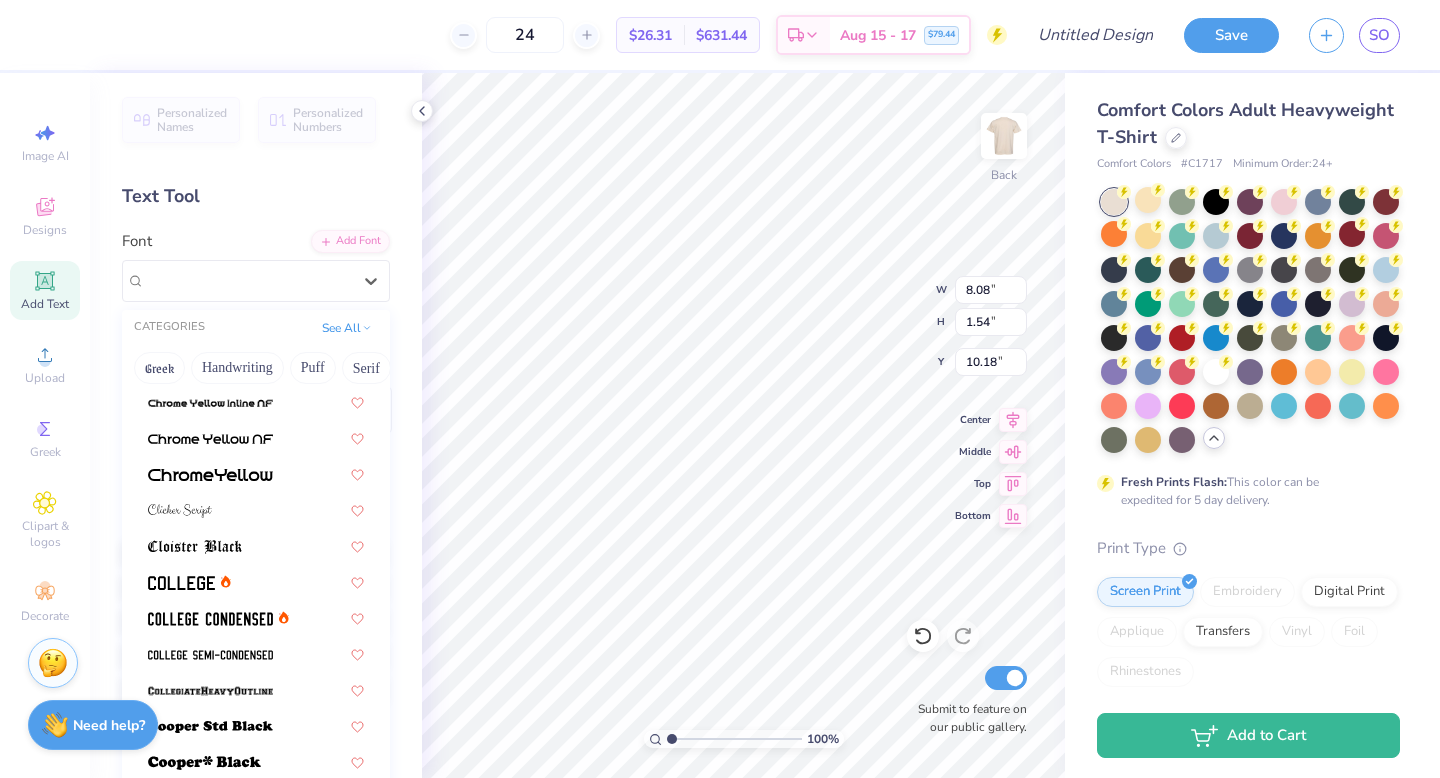 scroll, scrollTop: 647, scrollLeft: 0, axis: vertical 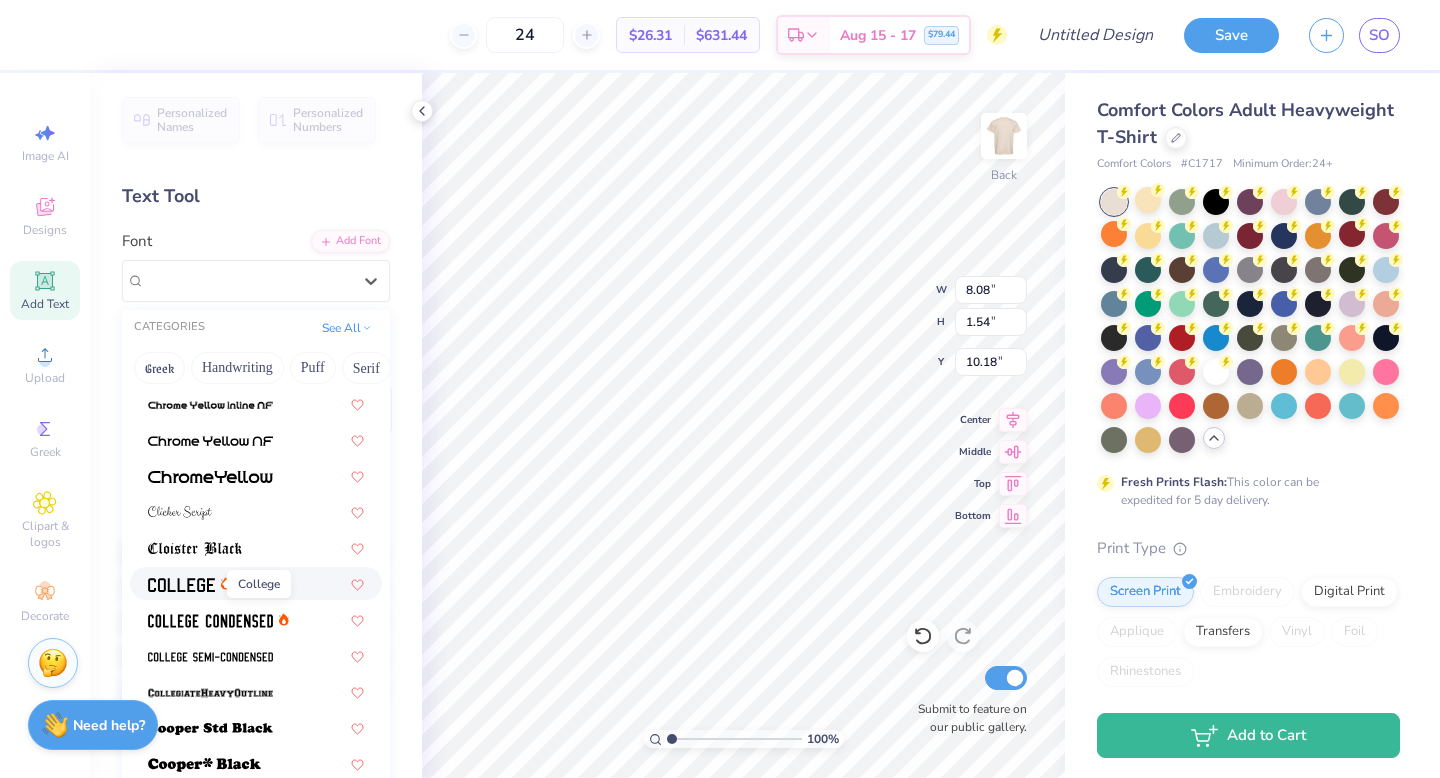 click at bounding box center [181, 585] 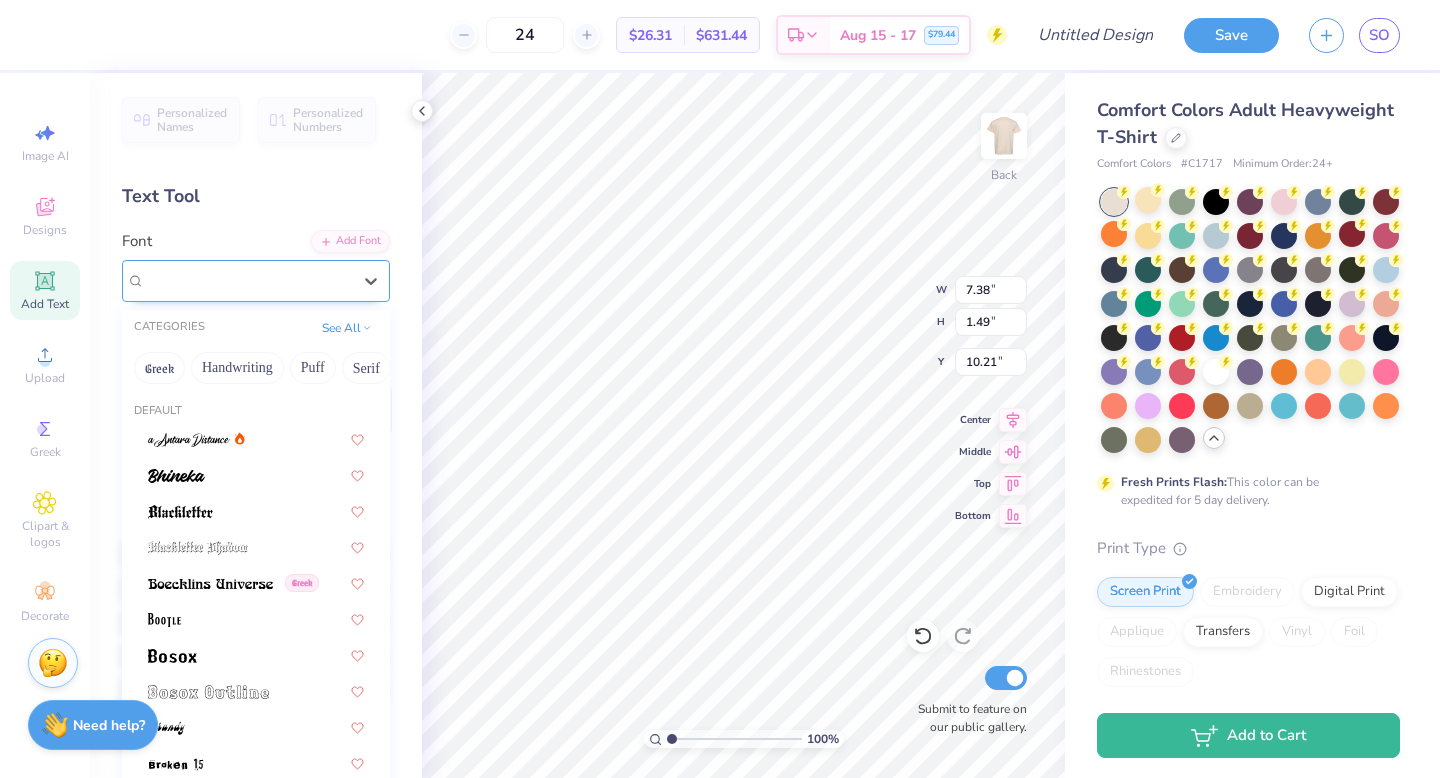 click on "College" at bounding box center [248, 280] 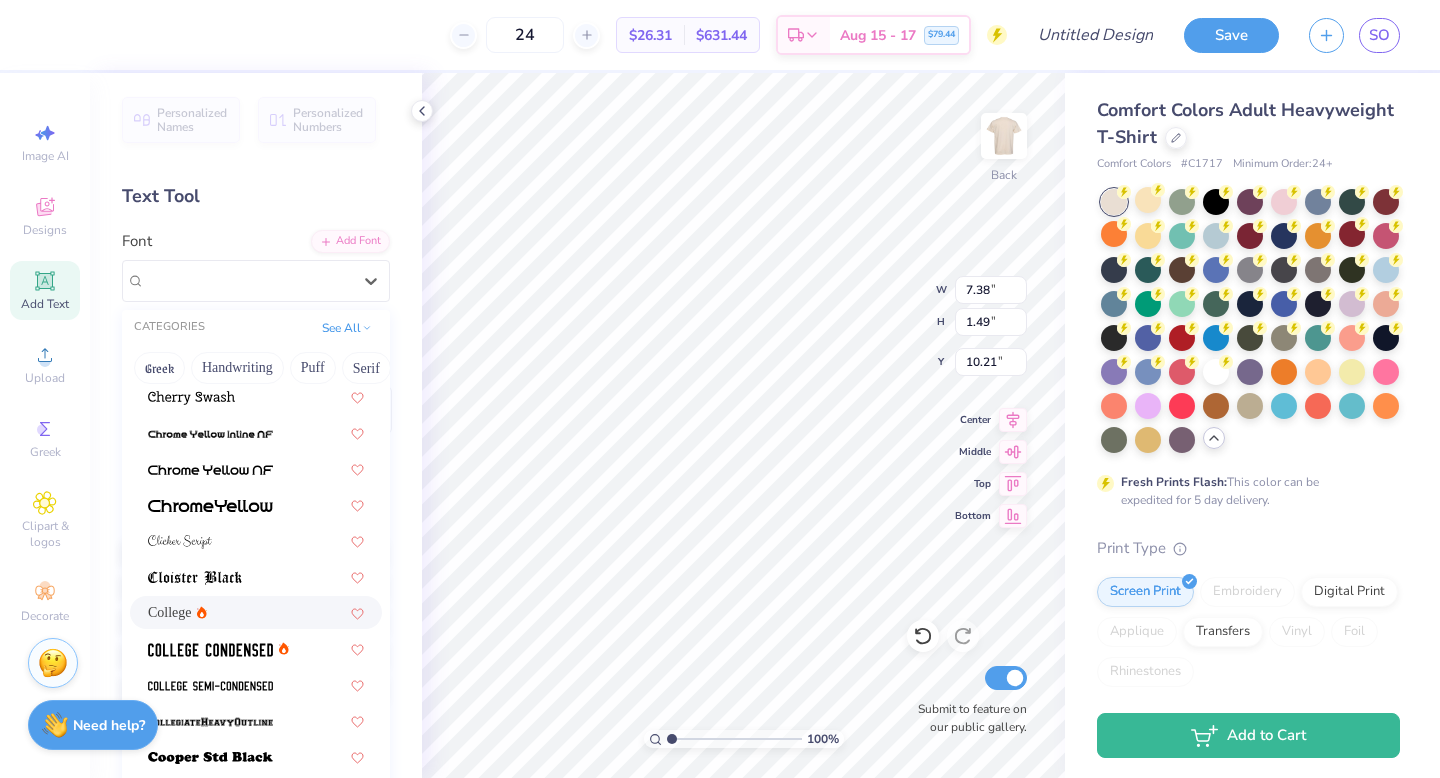 scroll, scrollTop: 636, scrollLeft: 0, axis: vertical 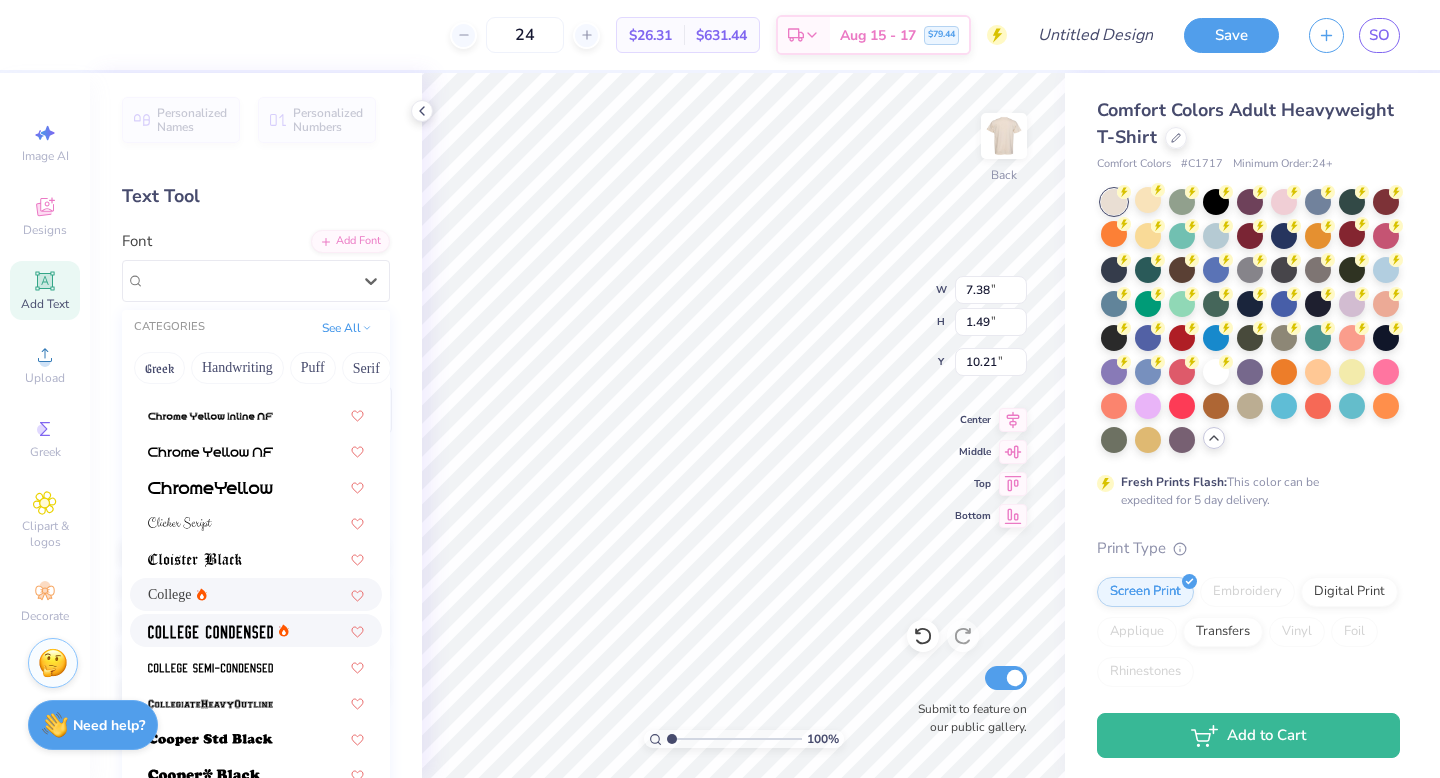 click at bounding box center [210, 632] 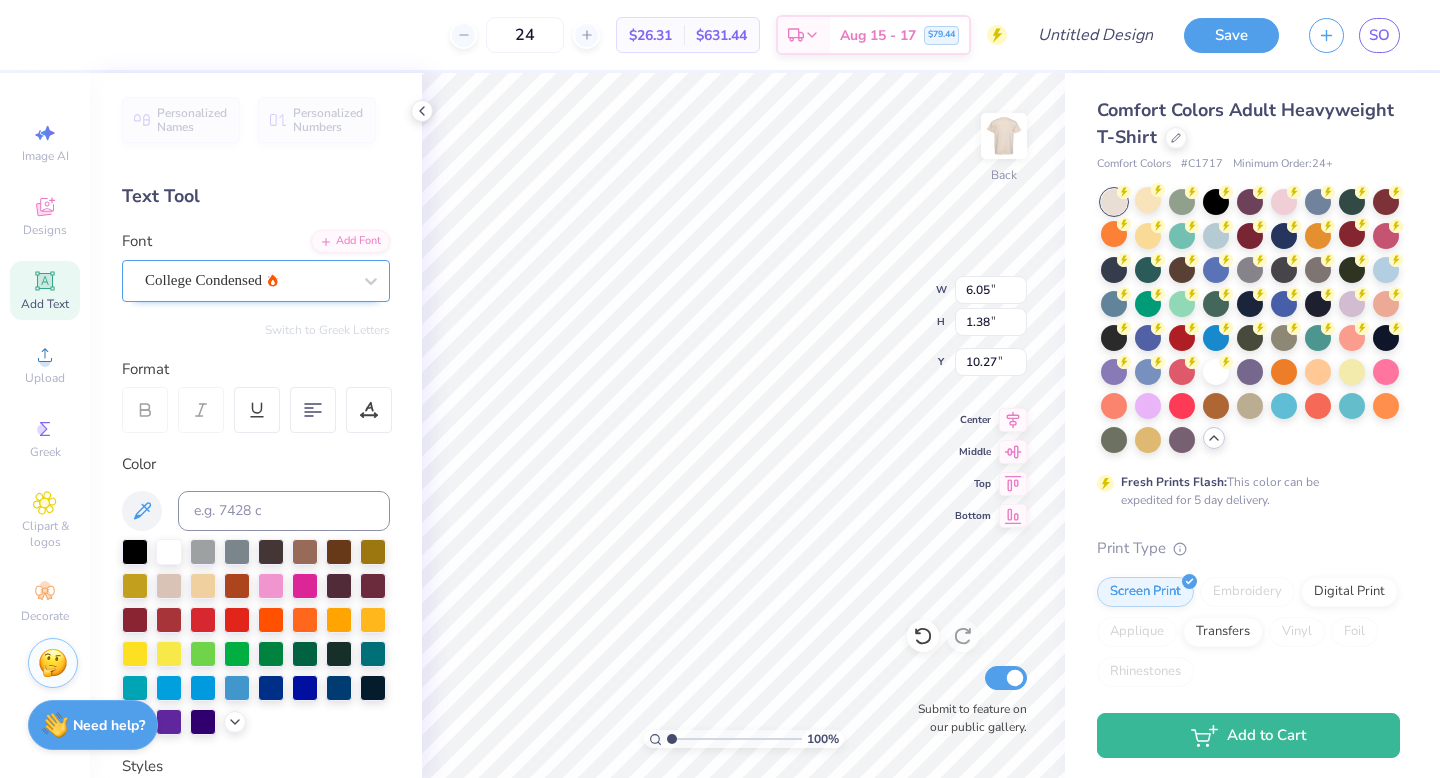 click on "College Condensed" at bounding box center [248, 280] 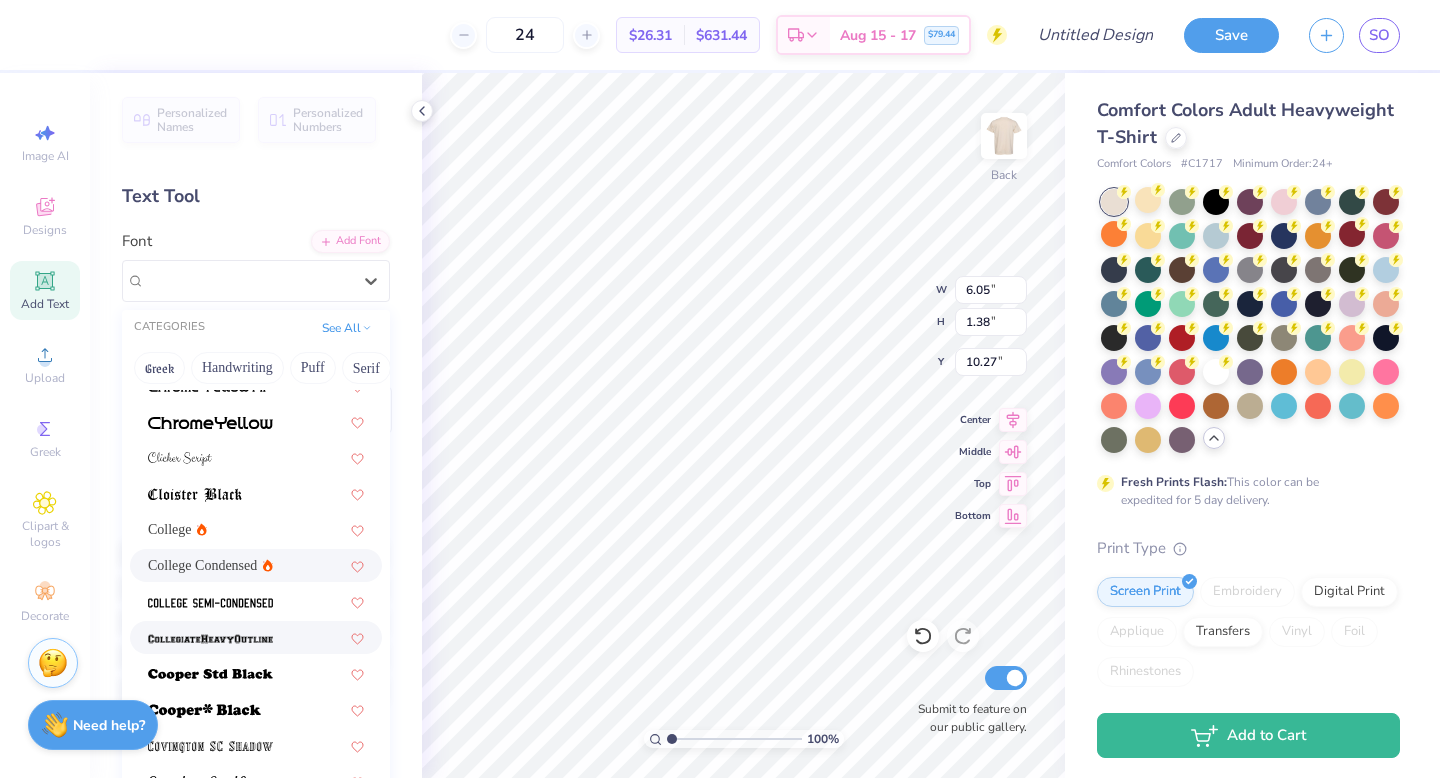 scroll, scrollTop: 687, scrollLeft: 0, axis: vertical 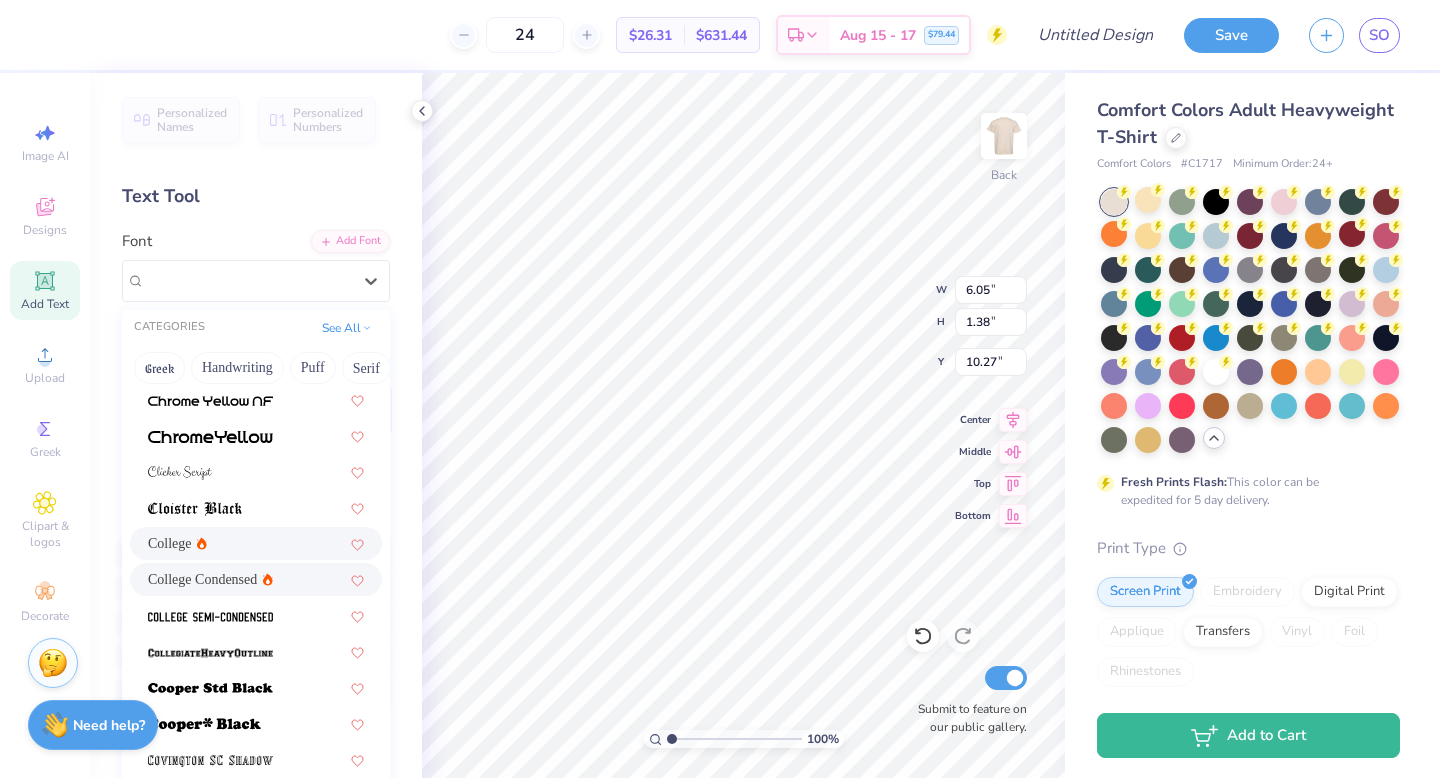 click on "College" at bounding box center (256, 543) 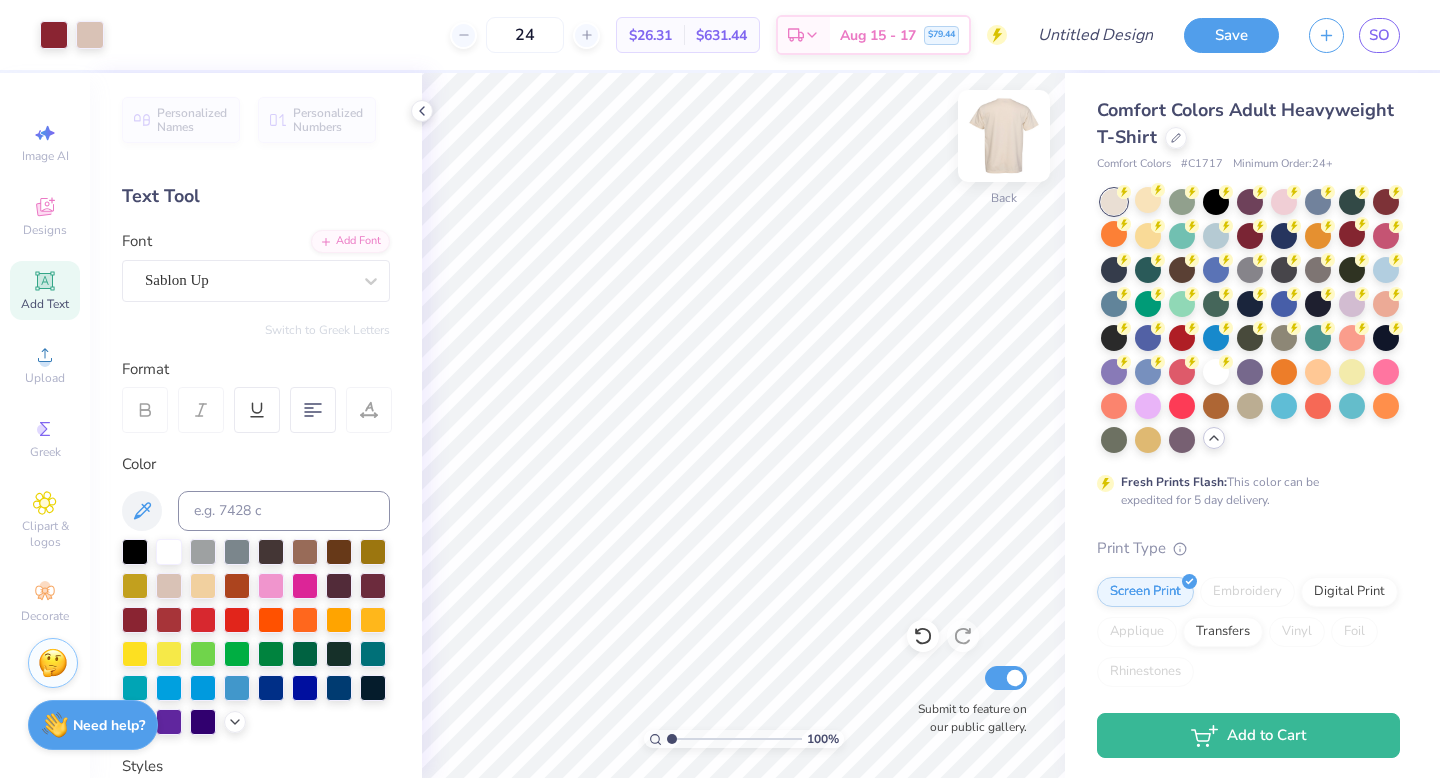 click at bounding box center [1004, 136] 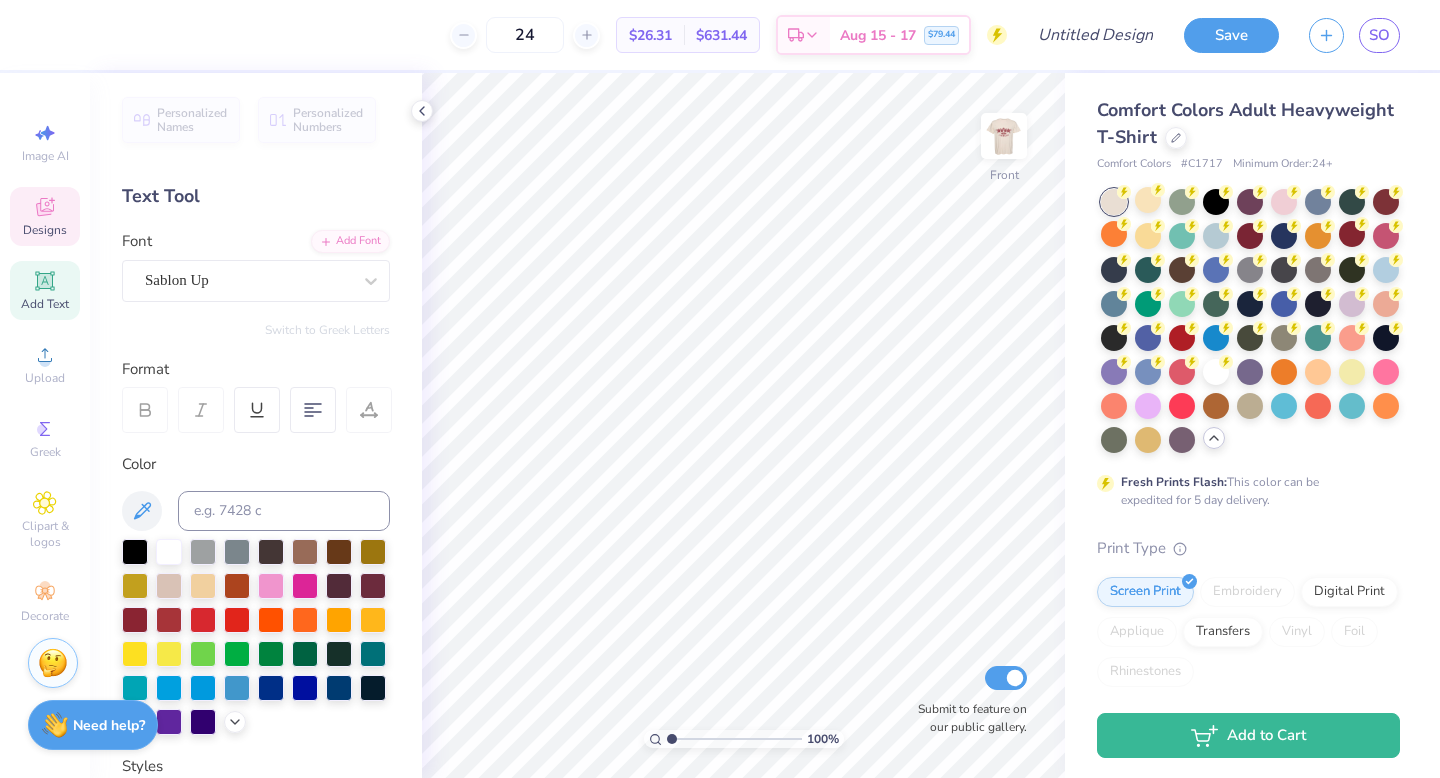 click on "Designs" at bounding box center (45, 230) 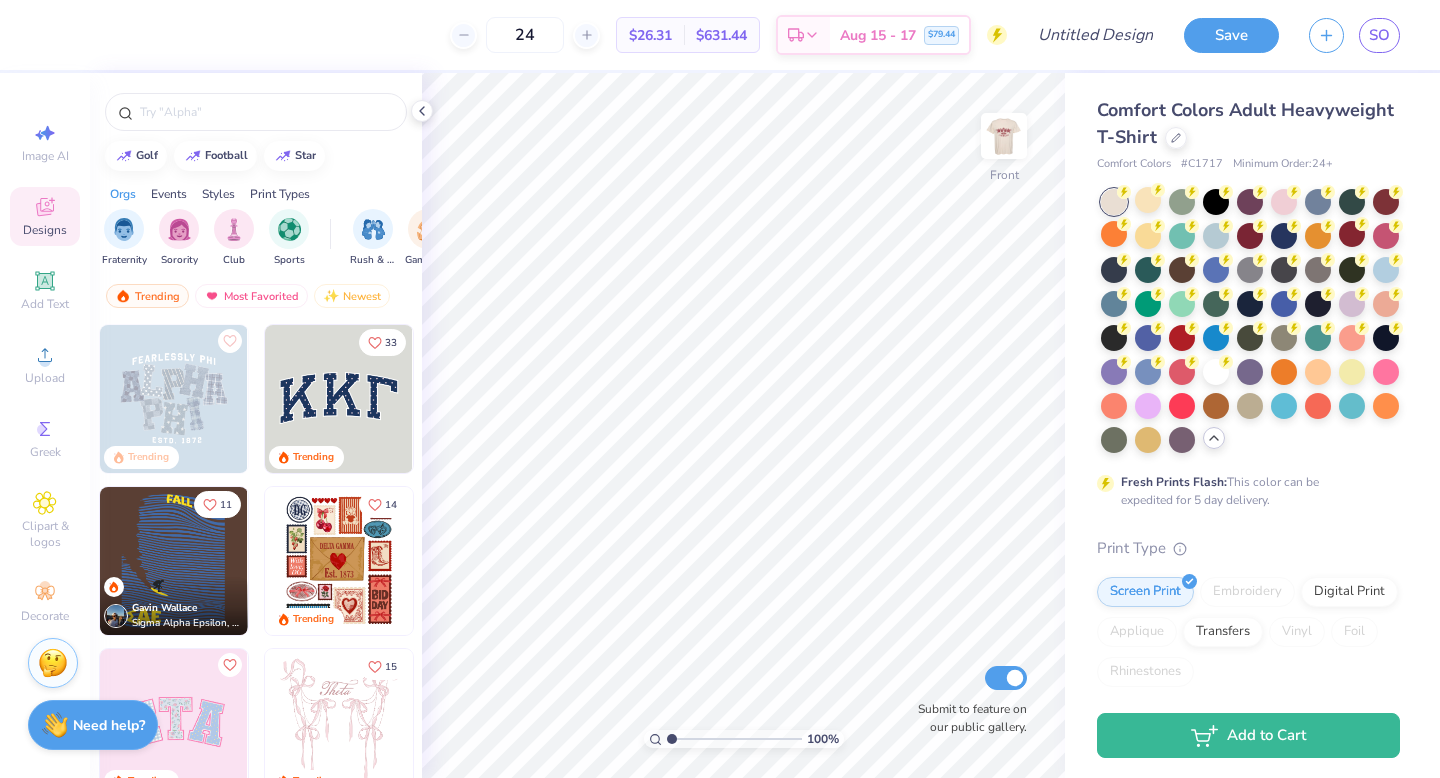 click at bounding box center [339, 399] 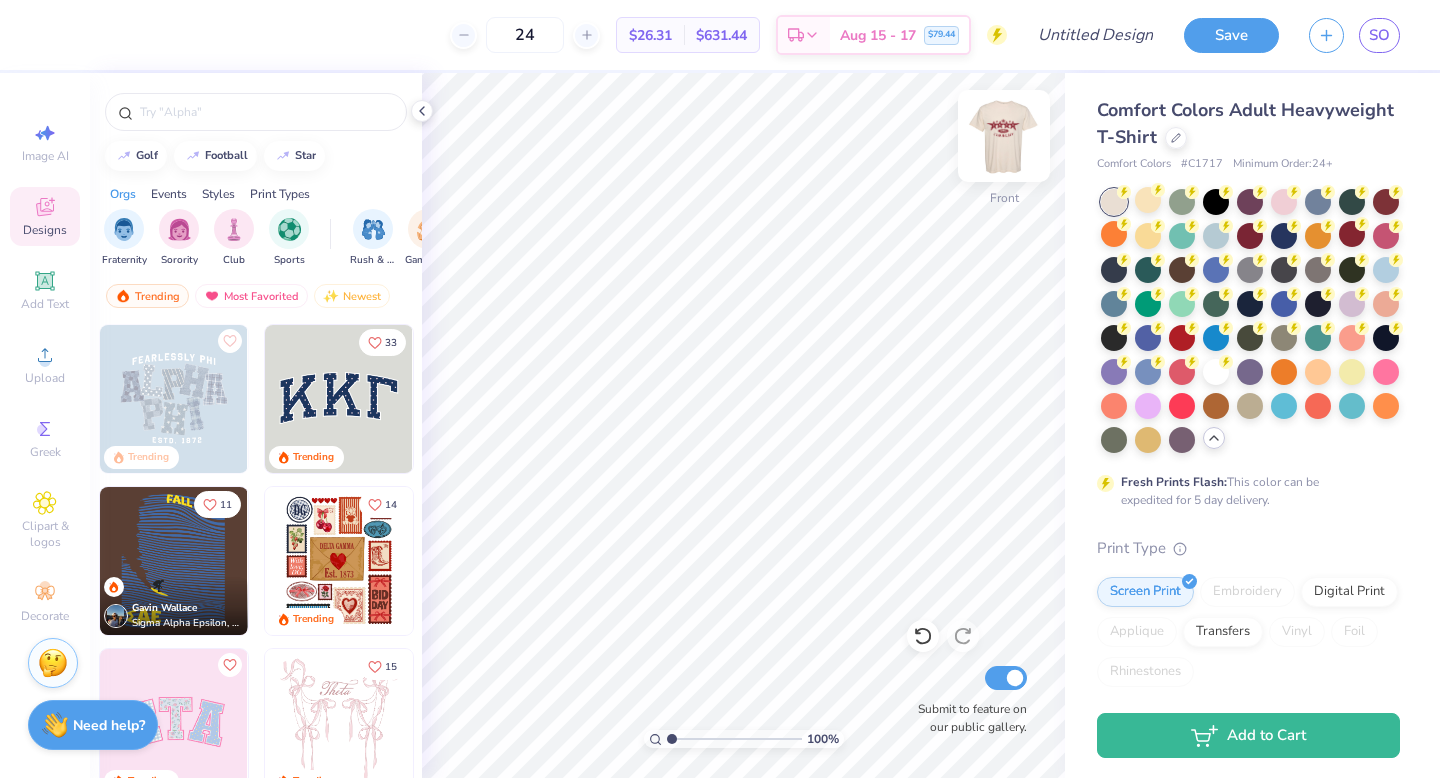 click at bounding box center (1004, 136) 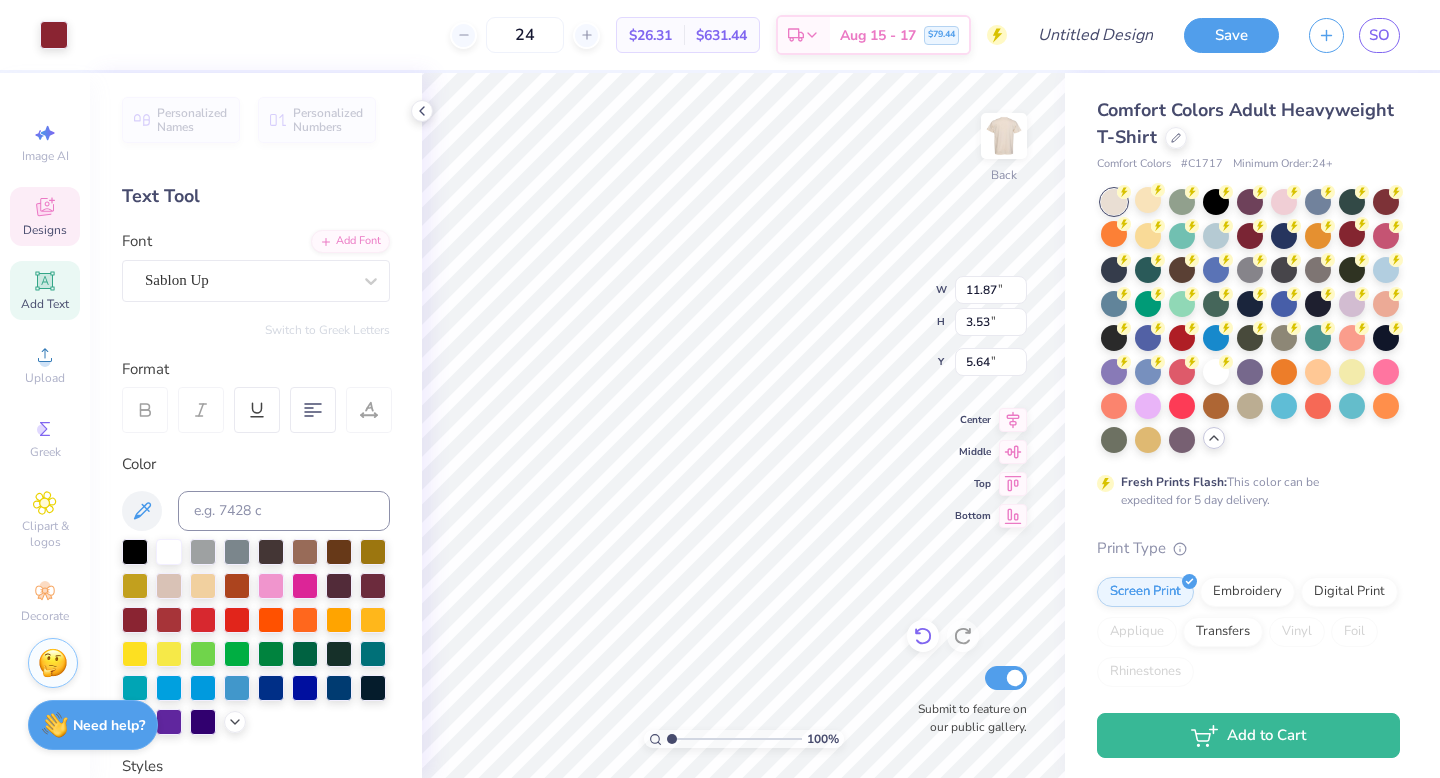 click 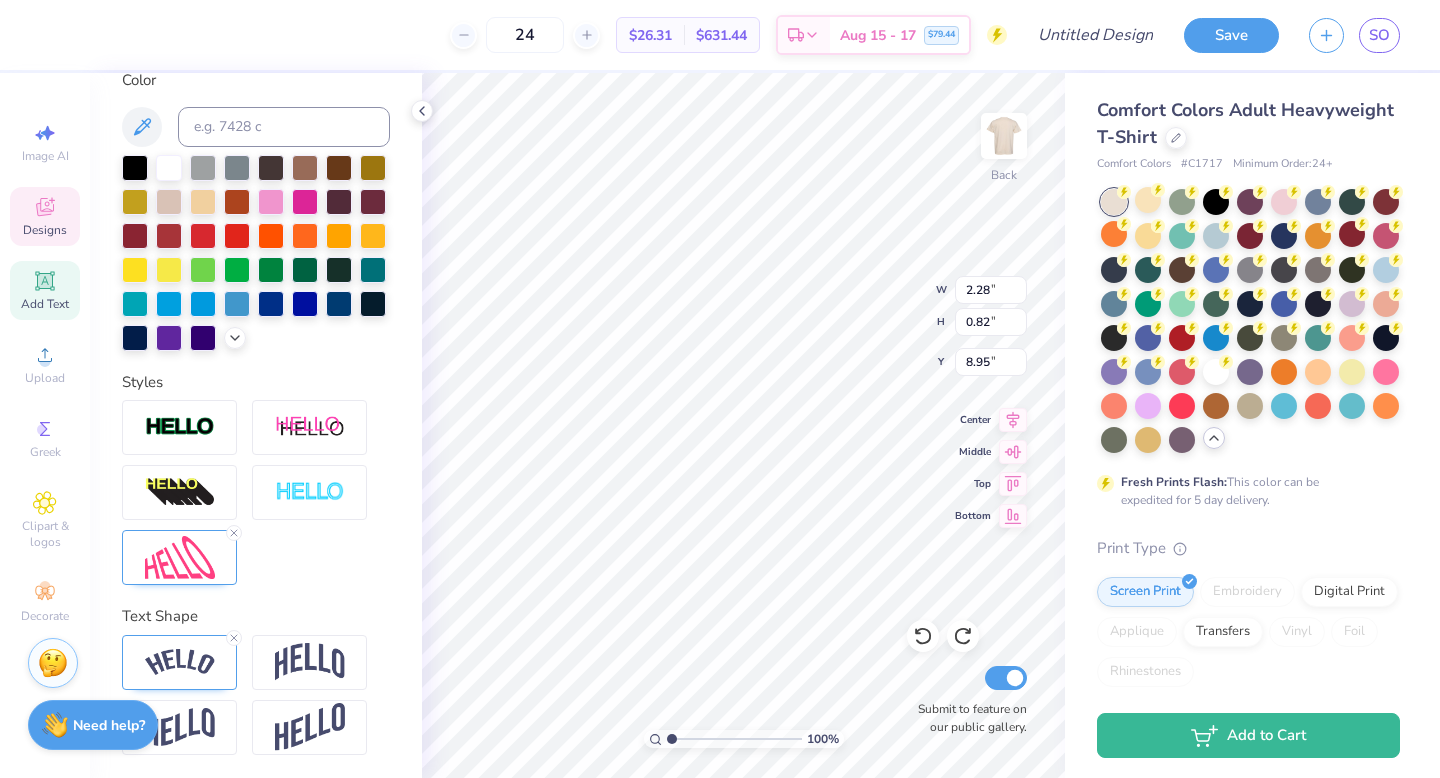 scroll, scrollTop: 0, scrollLeft: 0, axis: both 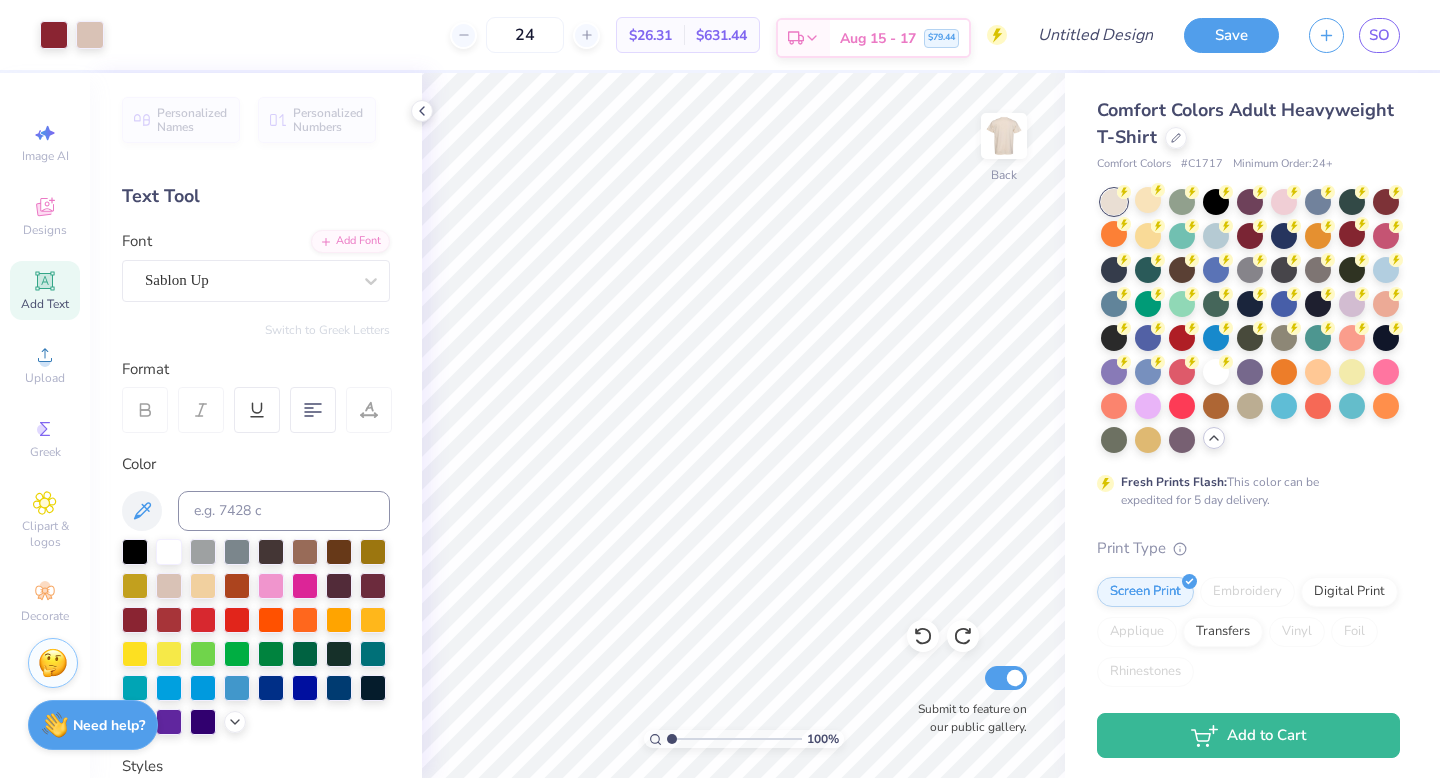 click on "Aug 15 - 17 $79.44" at bounding box center [899, 38] 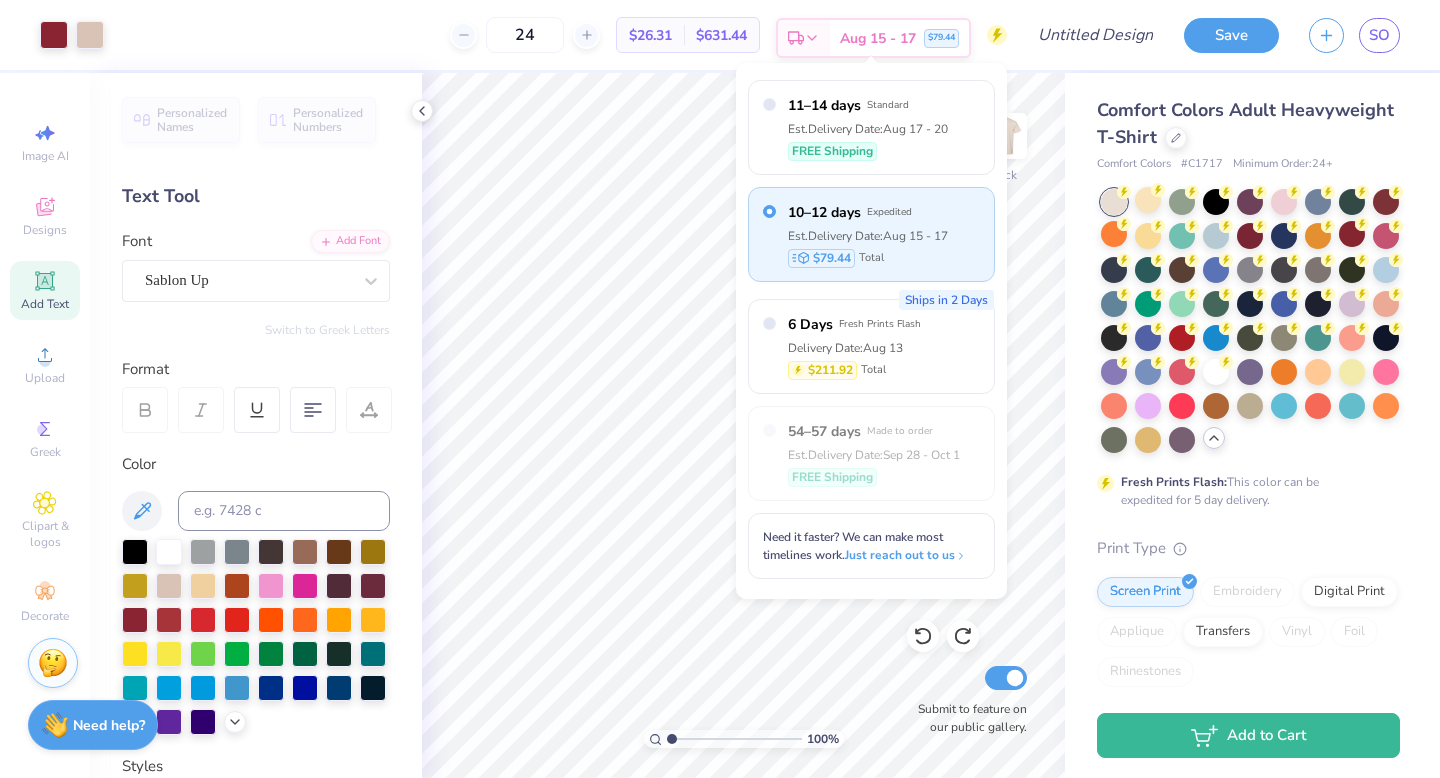 click on "Aug 15 - 17 $79.44" at bounding box center (899, 38) 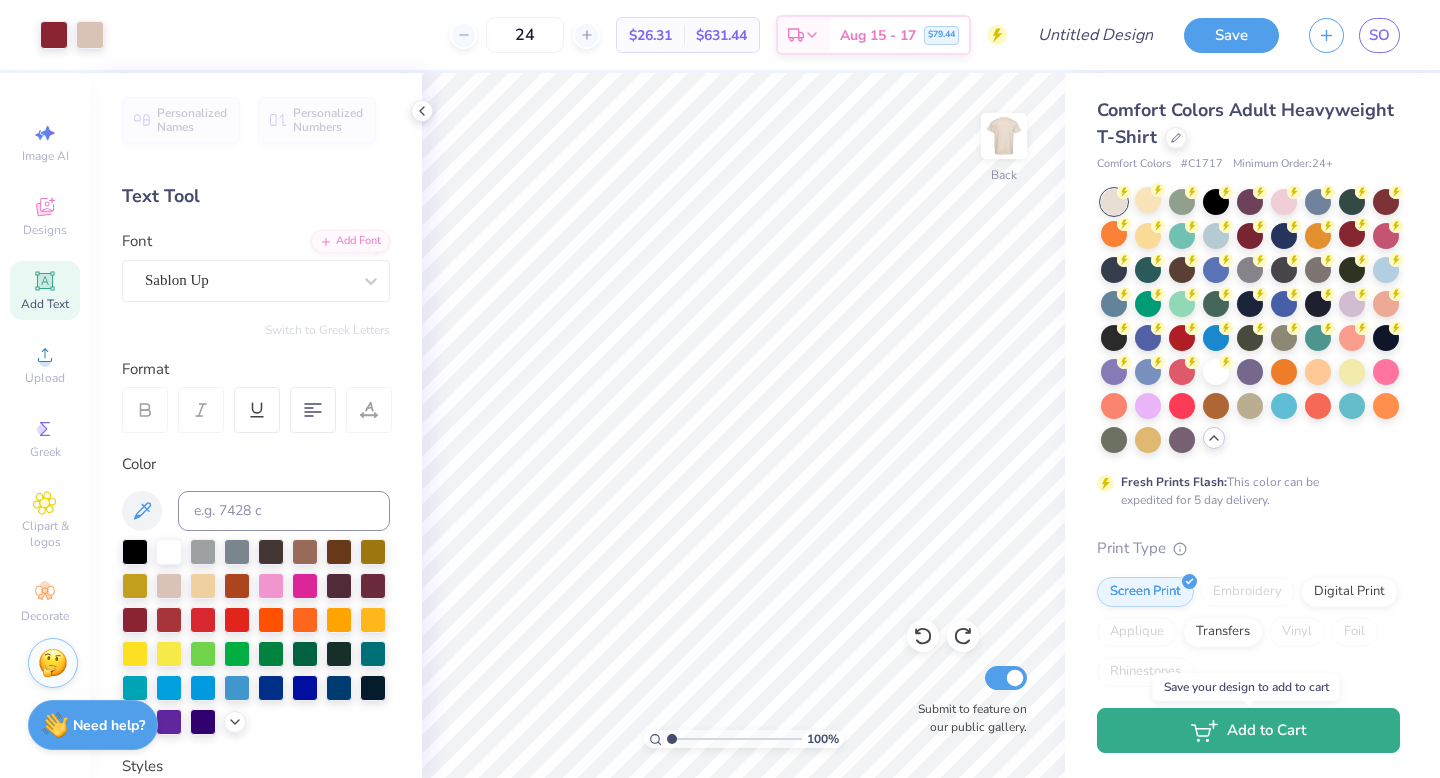 click on "Add to Cart" at bounding box center (1248, 730) 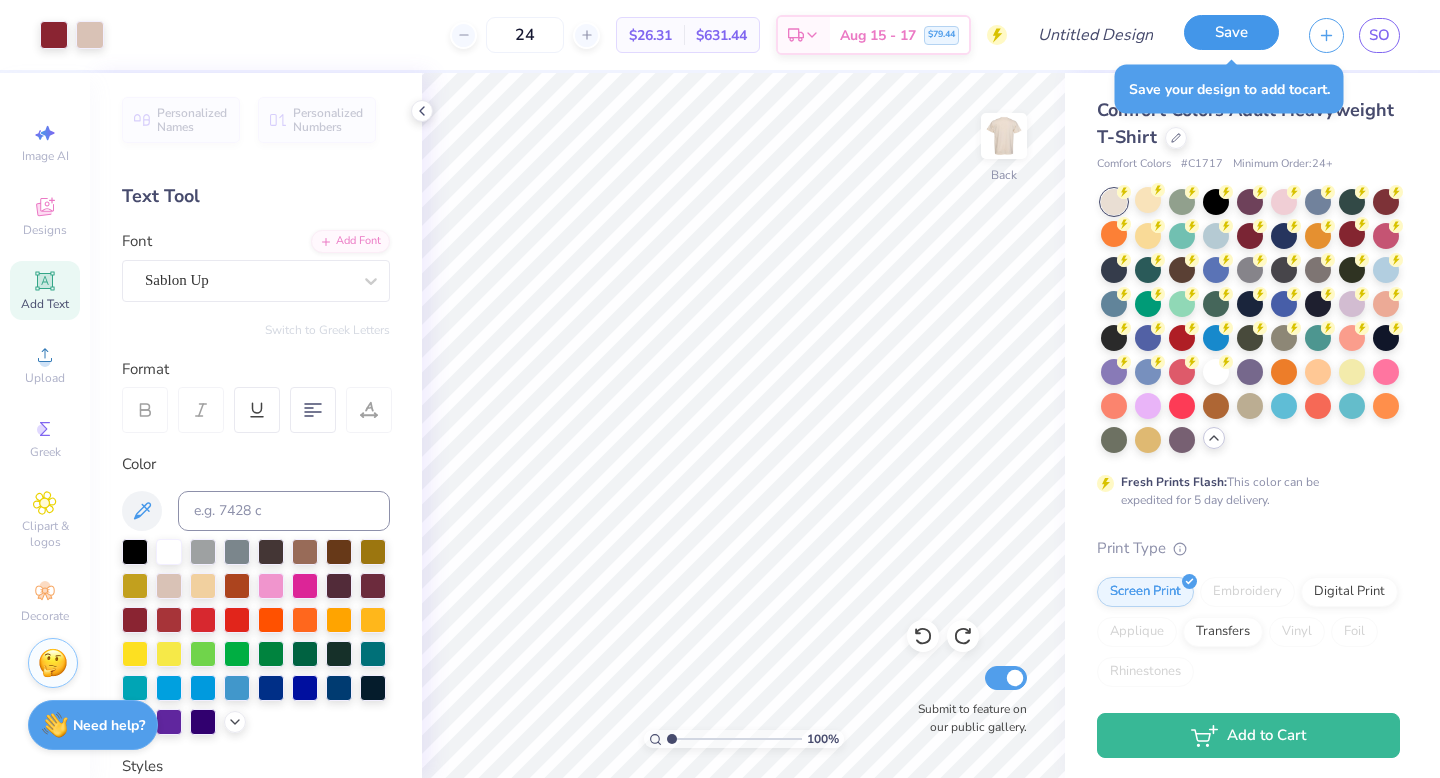 click on "Save" at bounding box center [1231, 32] 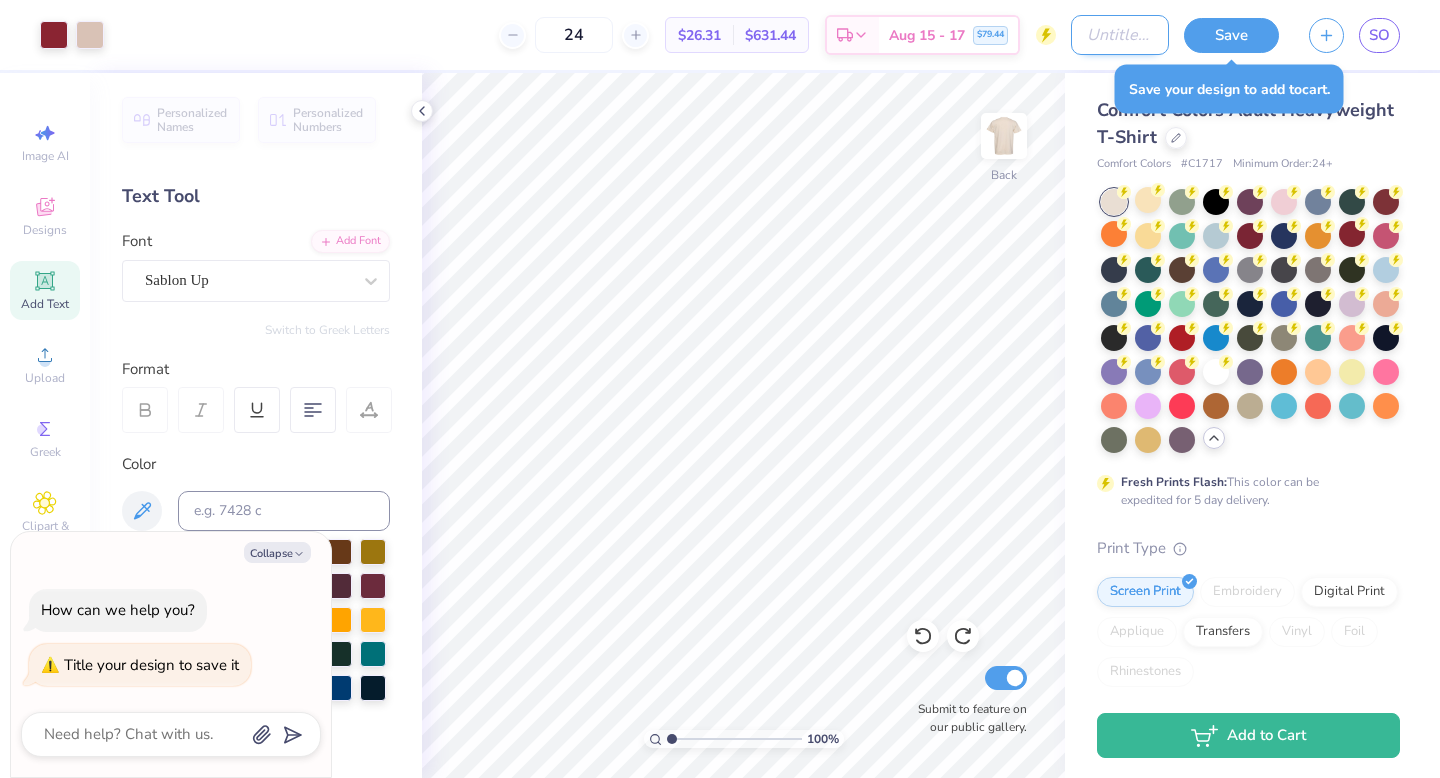 click on "Design Title" at bounding box center (1120, 35) 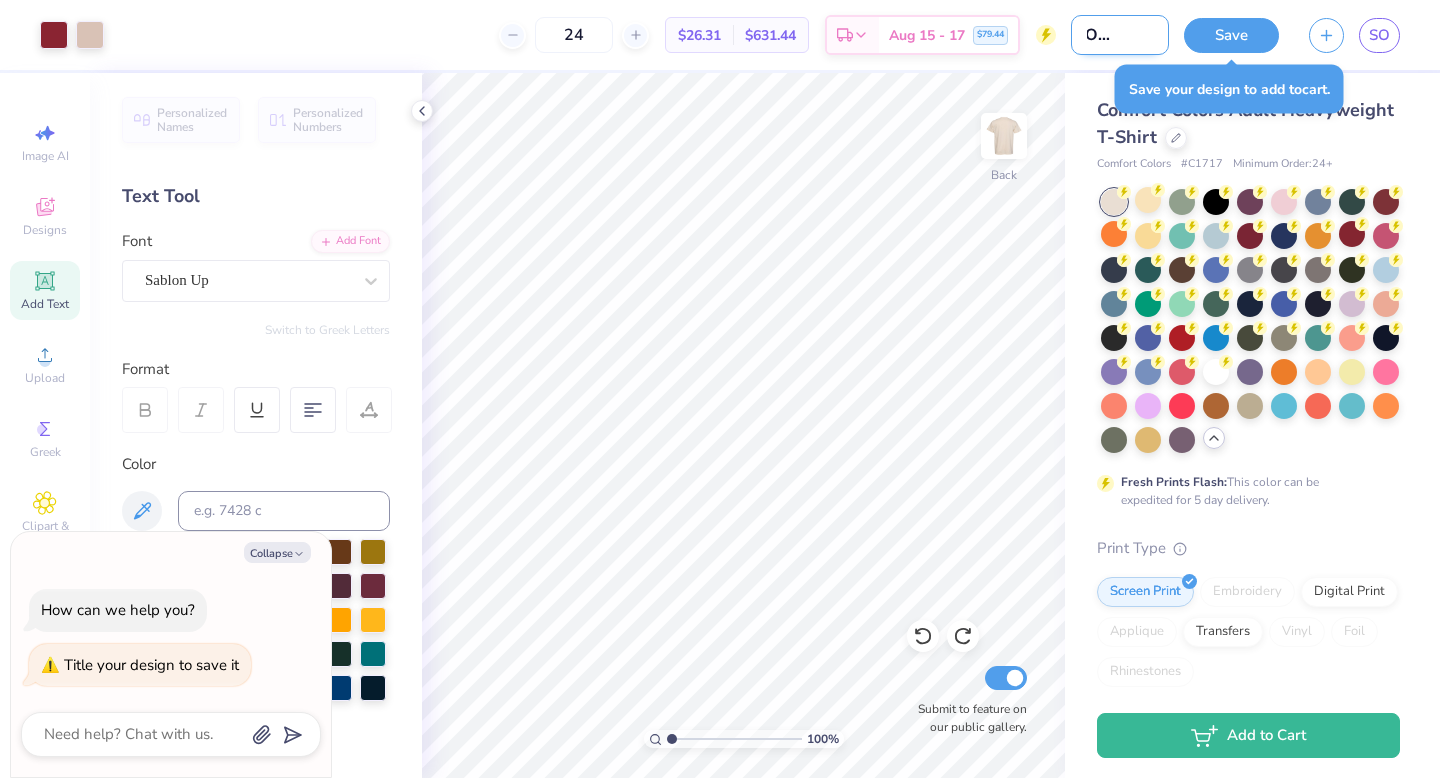 scroll, scrollTop: 0, scrollLeft: 49, axis: horizontal 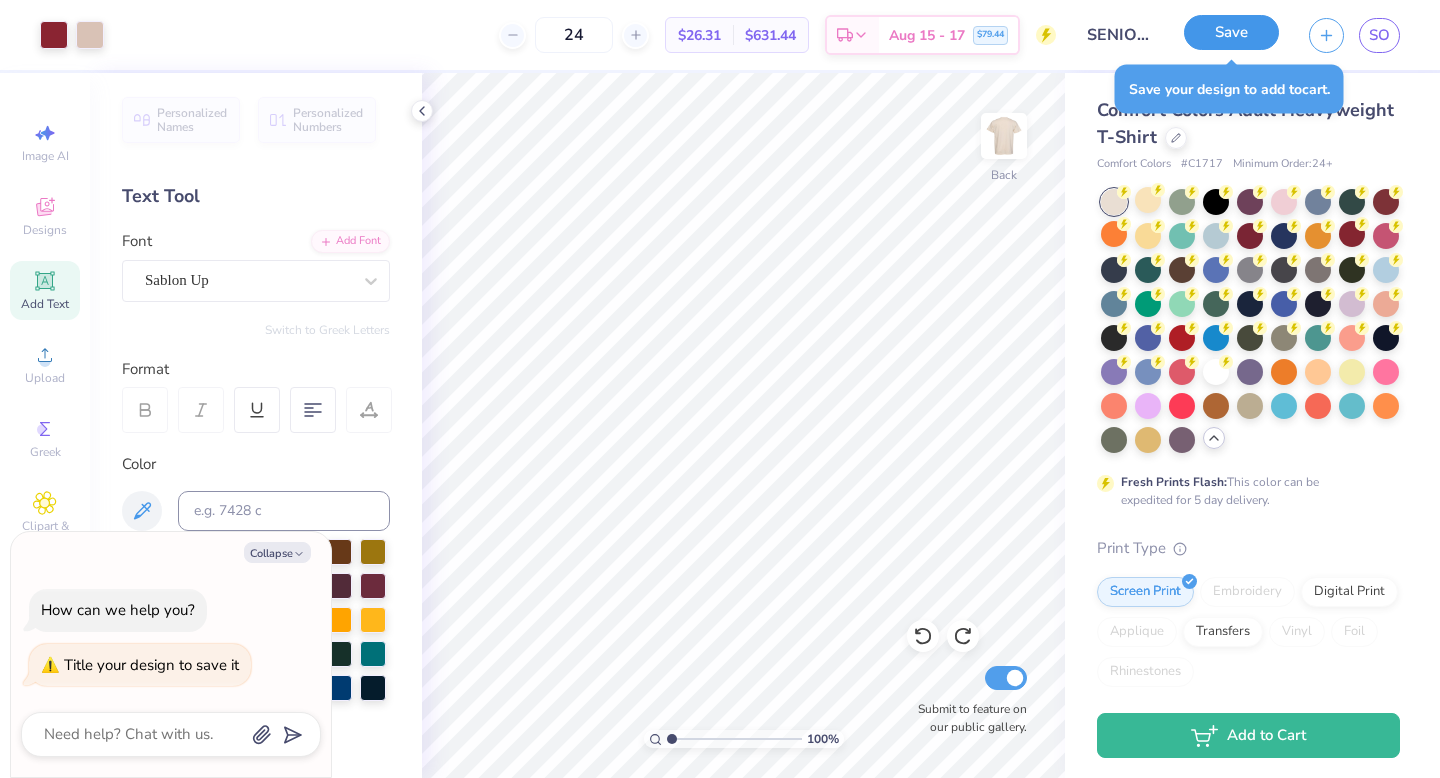 click on "Save" at bounding box center (1231, 32) 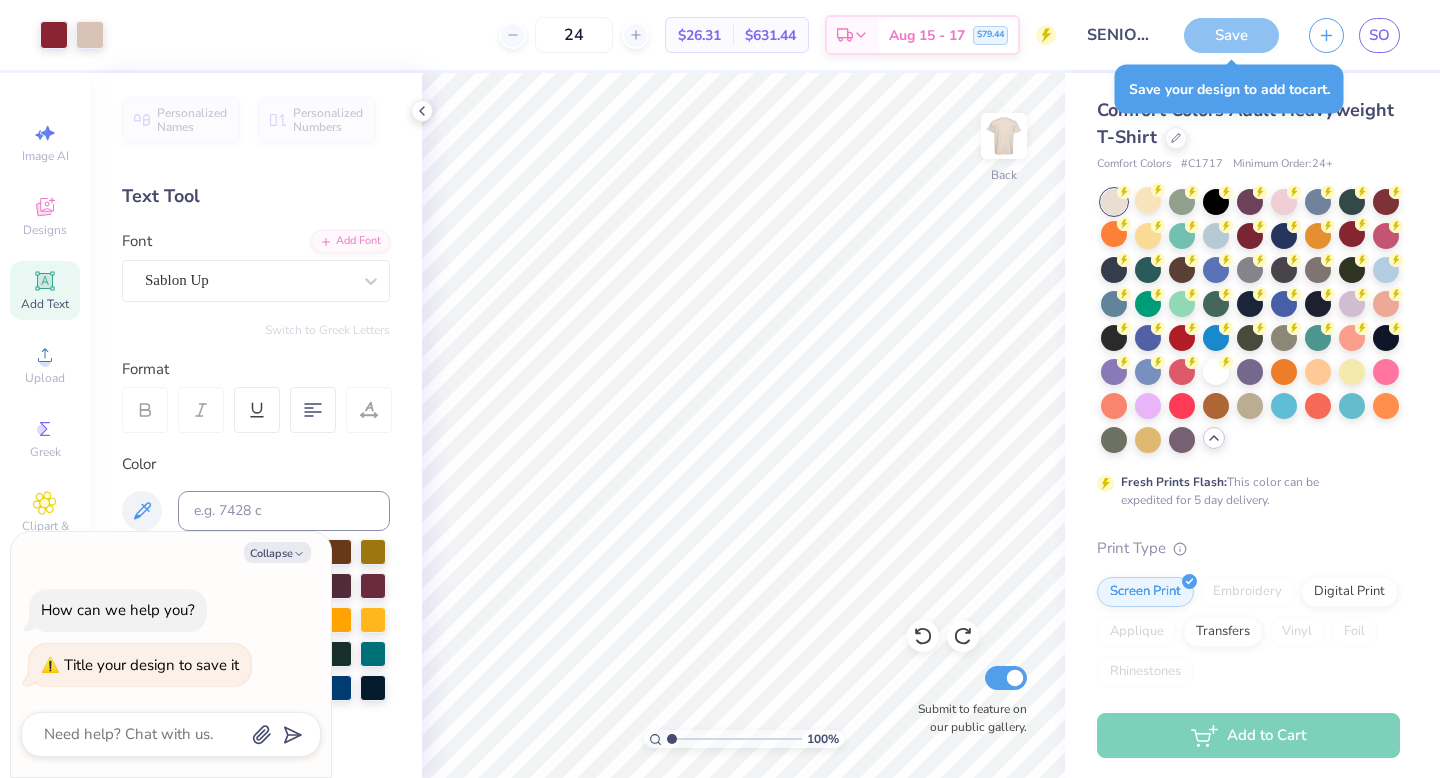 click on "Add to Cart" at bounding box center (1248, 735) 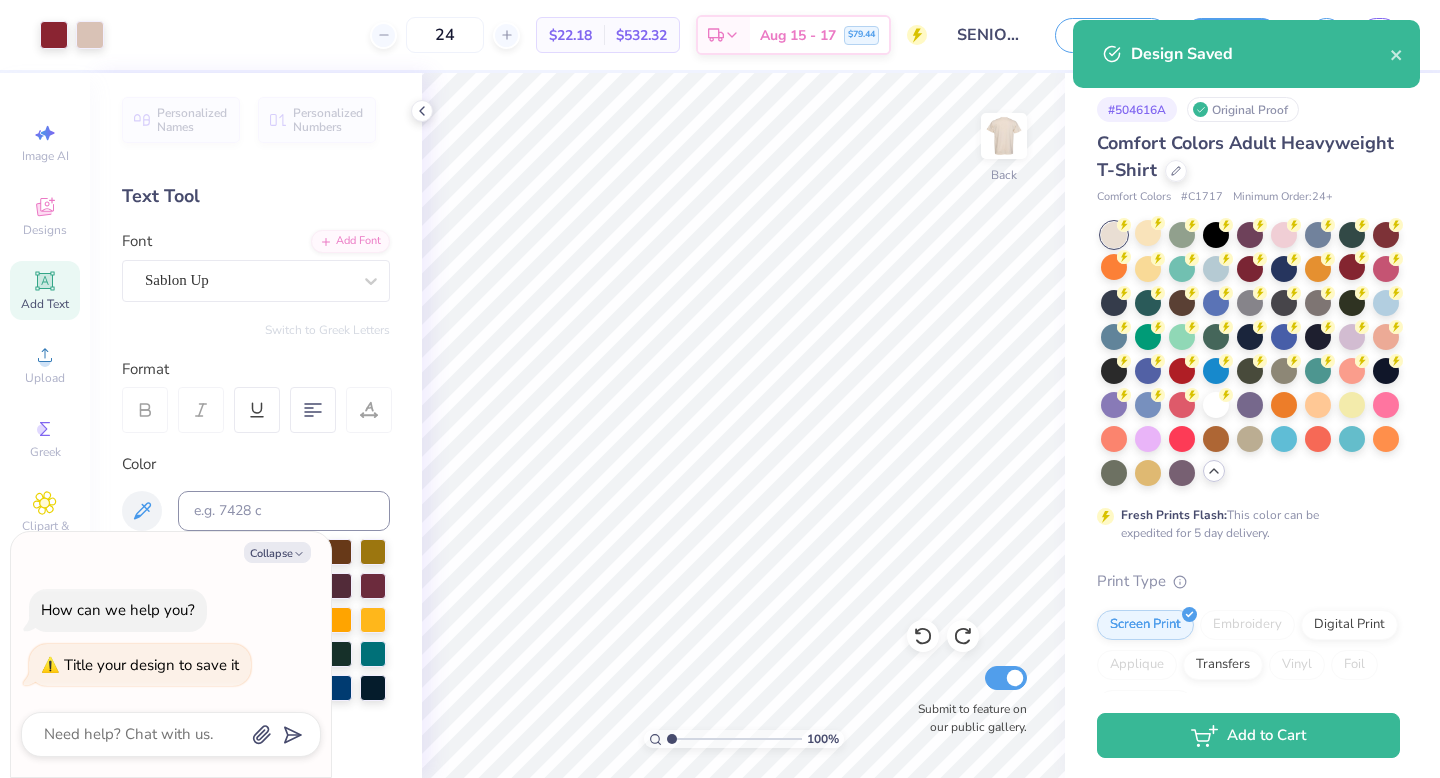 click on "Design Saved" at bounding box center [1246, 54] 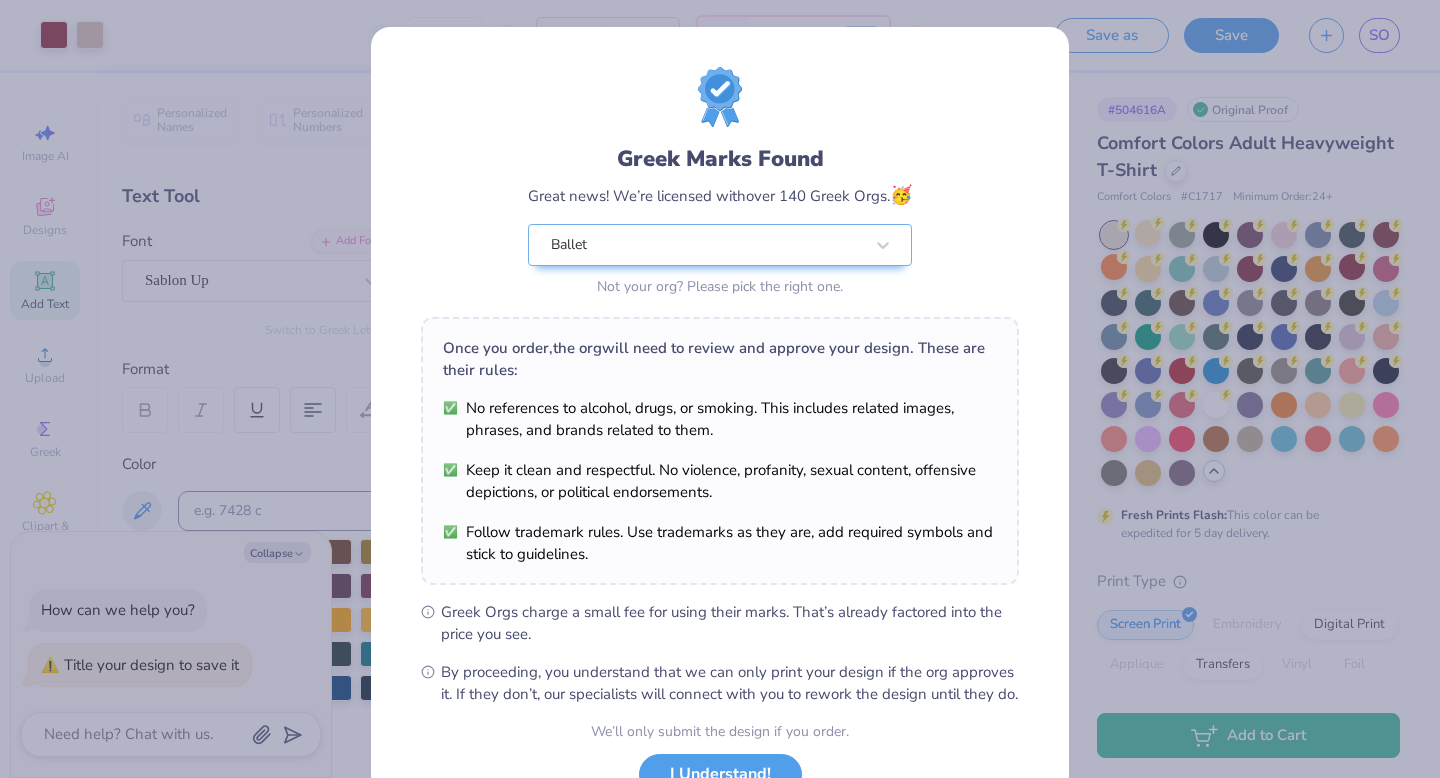 click on "Design Saved" at bounding box center (1246, 122) 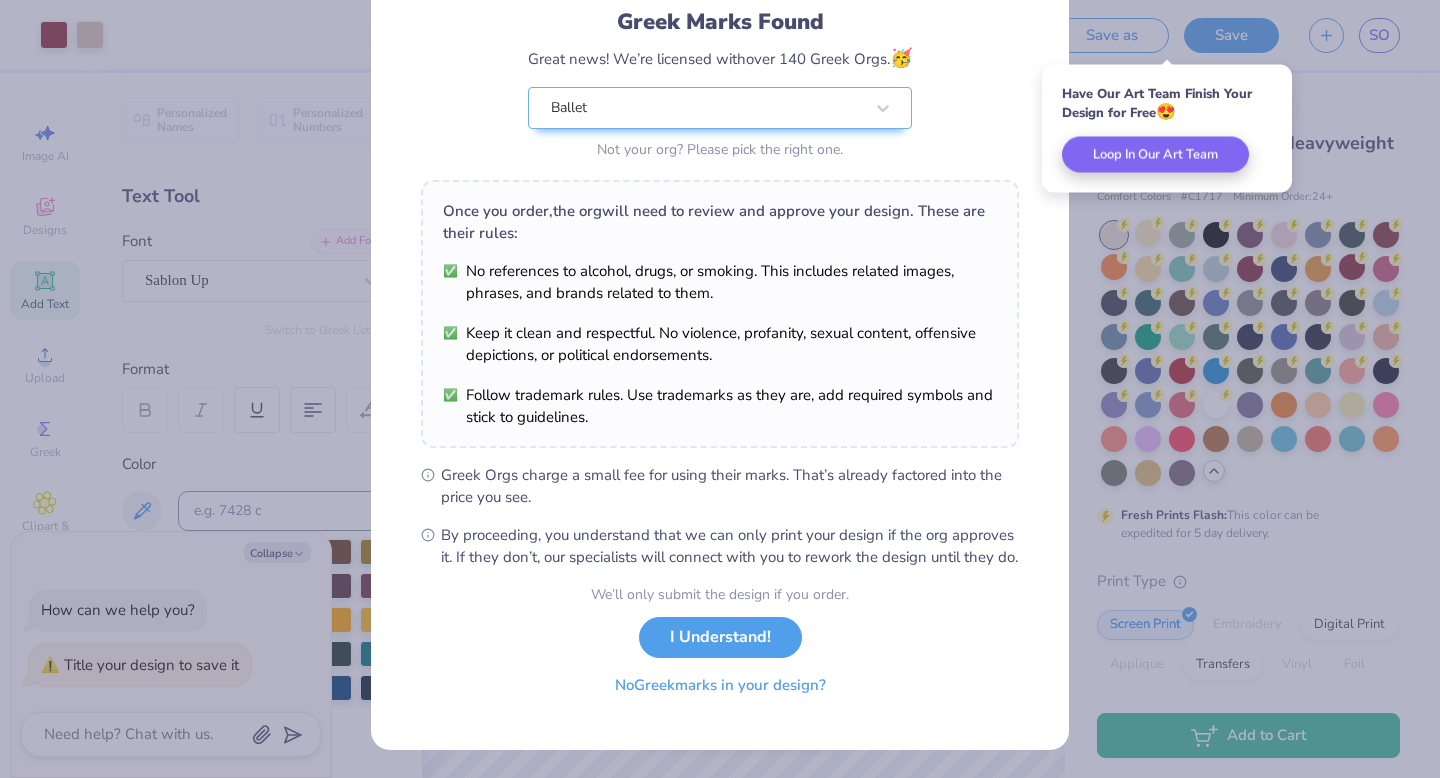 click on "No  Greek  marks in your design?" at bounding box center [720, 685] 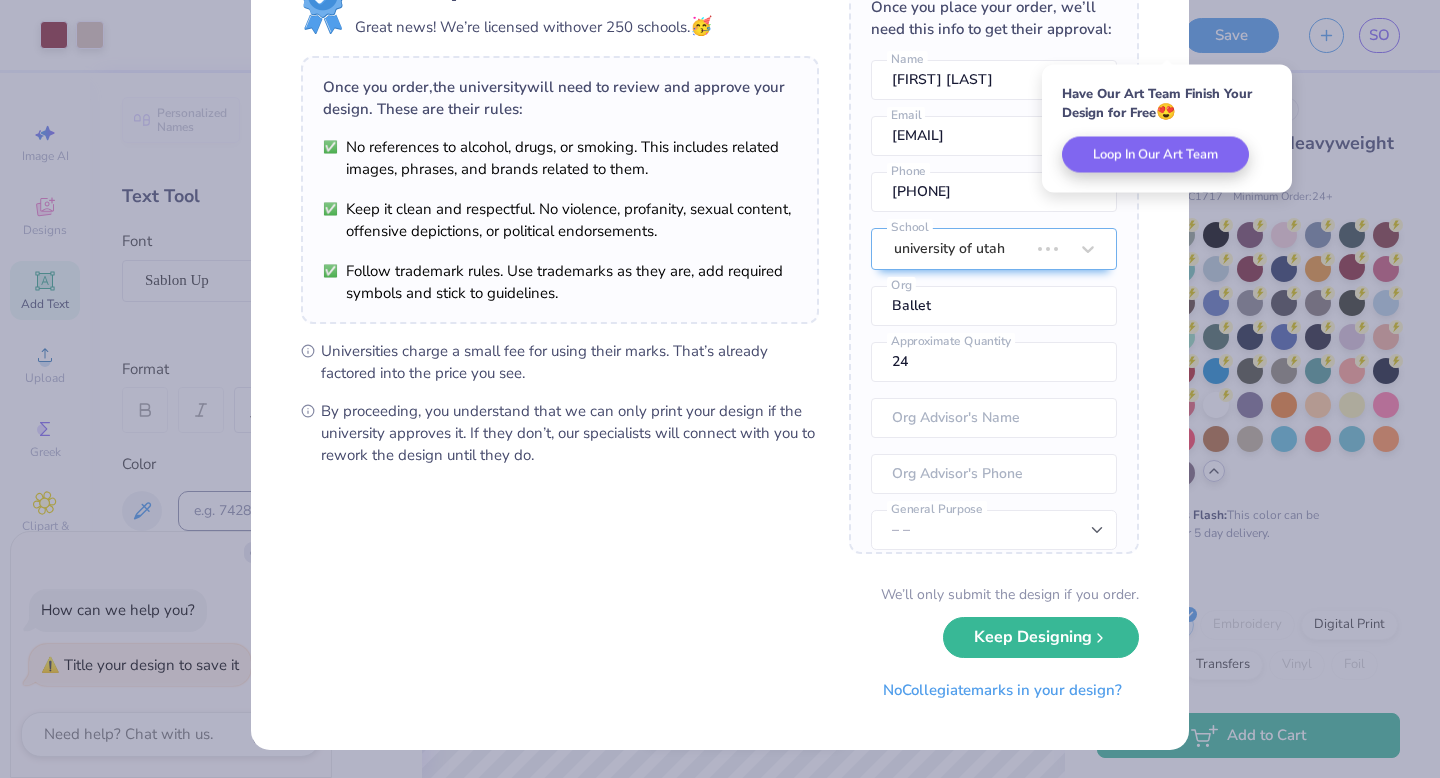 scroll, scrollTop: 0, scrollLeft: 0, axis: both 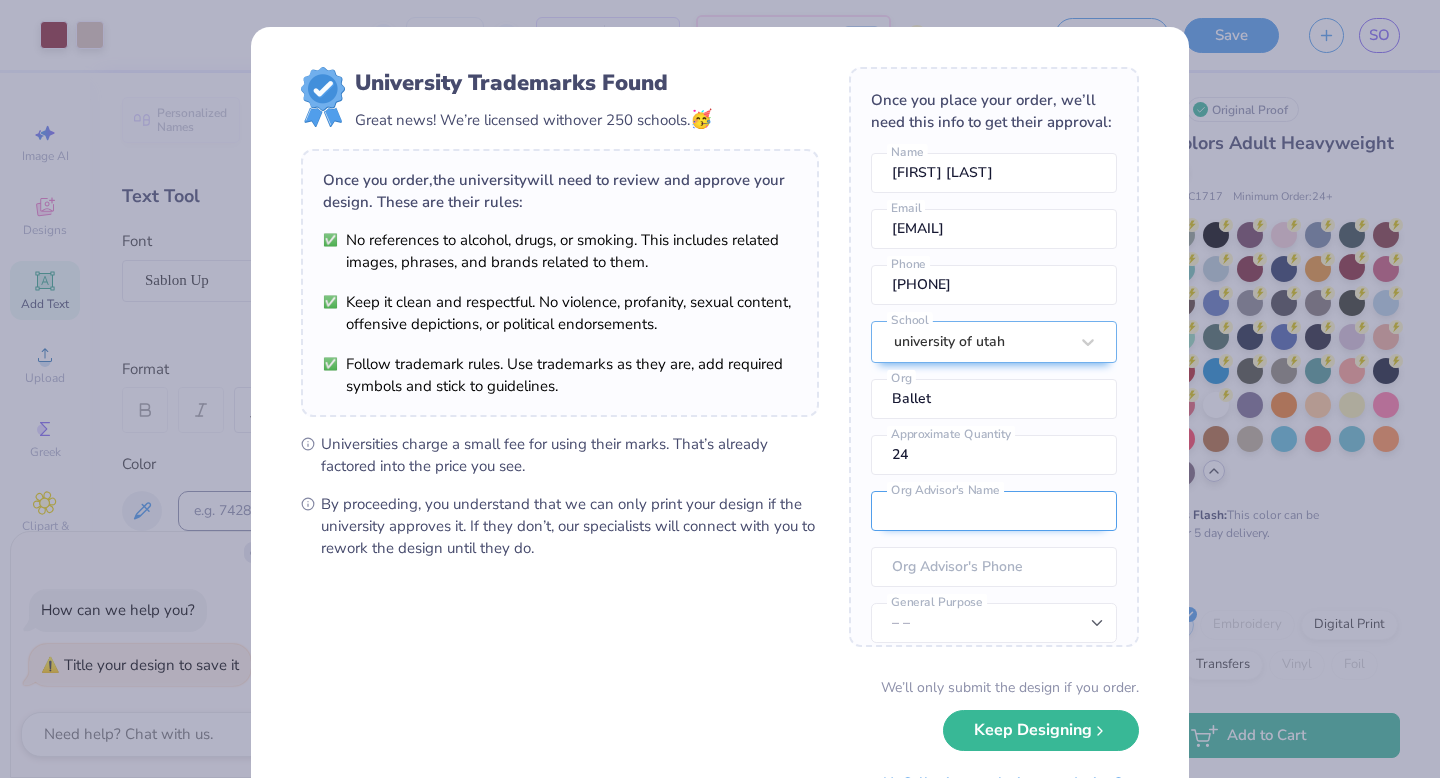 click at bounding box center (994, 511) 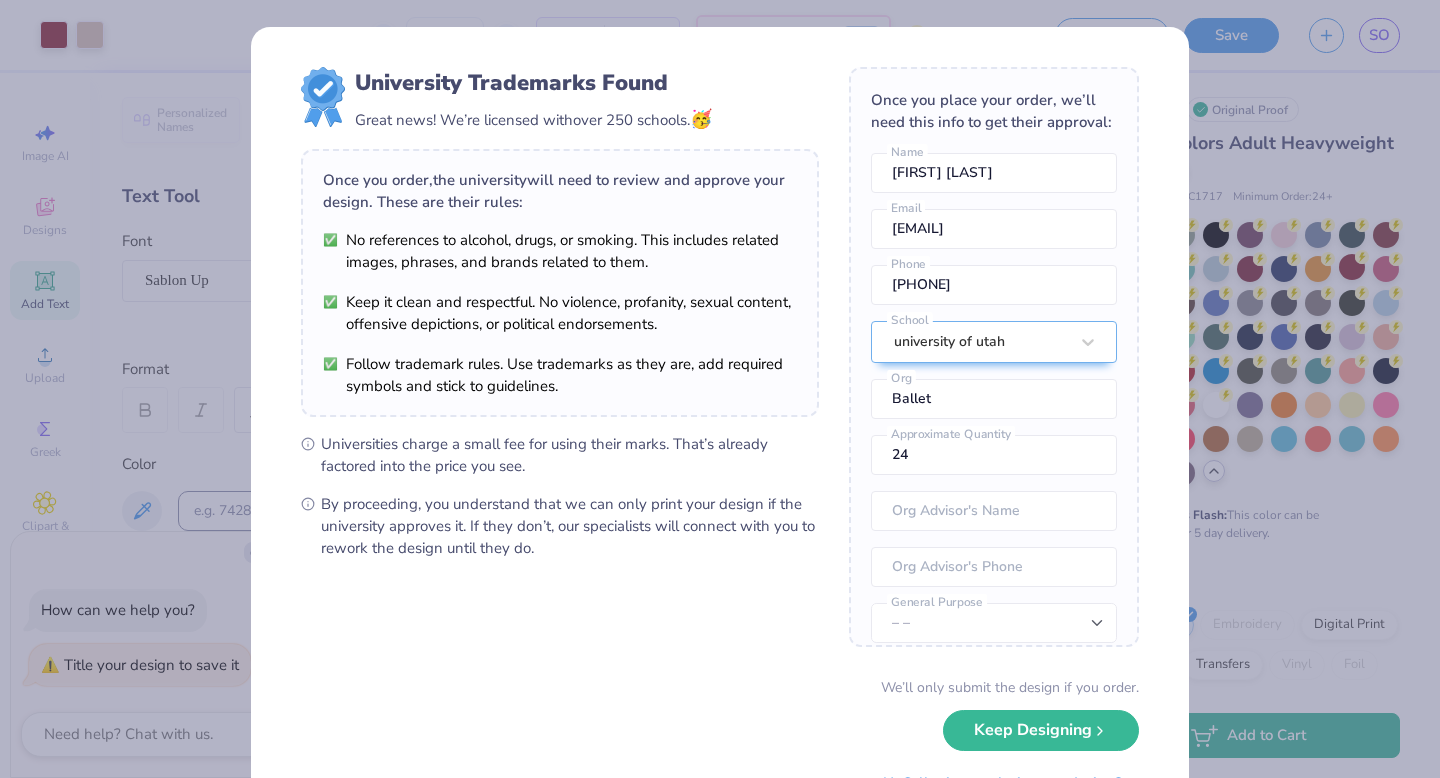 click on "Sophie O’brien Name sophieroseobrien@example.com Email [PHONE] Phone university of utah School Ballet Org 24 Approximate Quantity – – No" at bounding box center [720, 435] 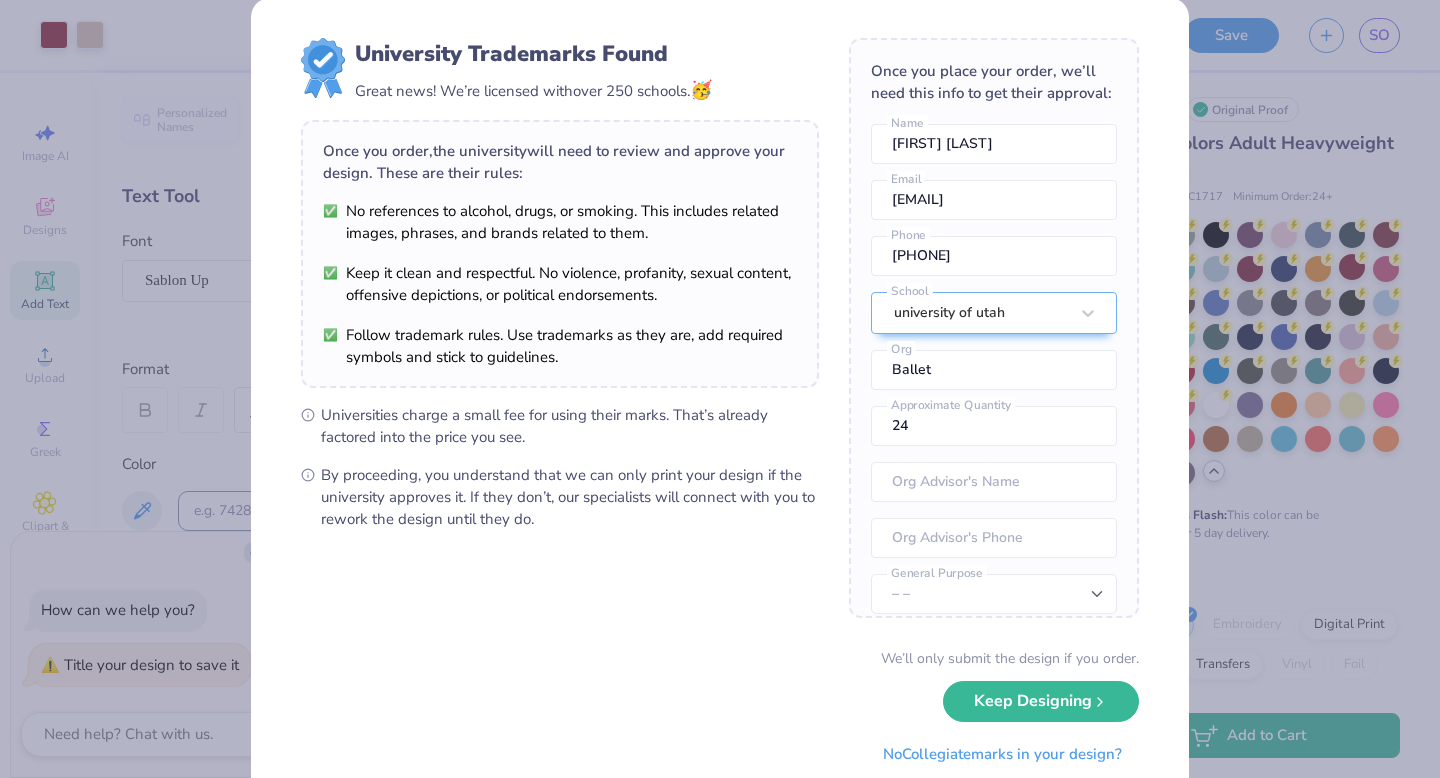 scroll, scrollTop: 24, scrollLeft: 0, axis: vertical 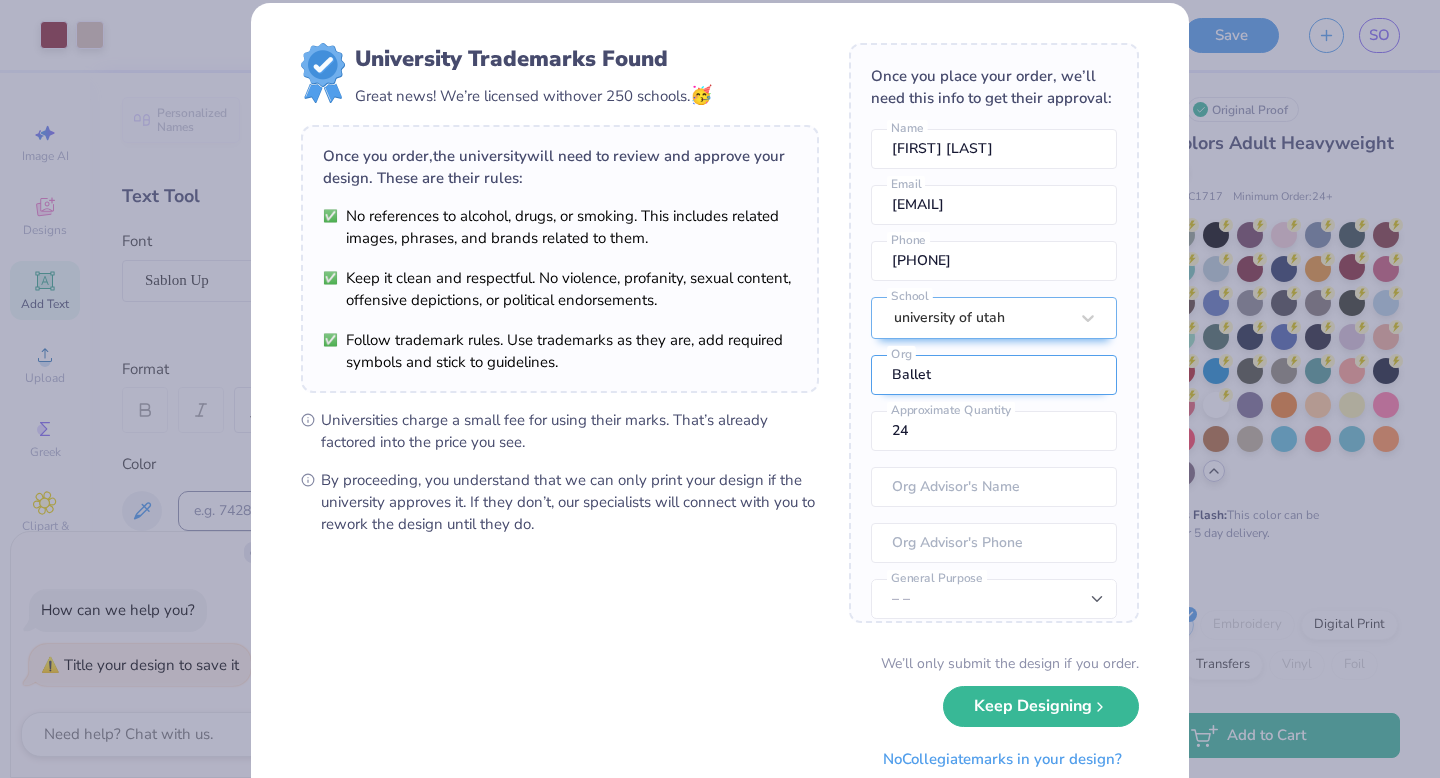click on "Ballet" at bounding box center [994, 375] 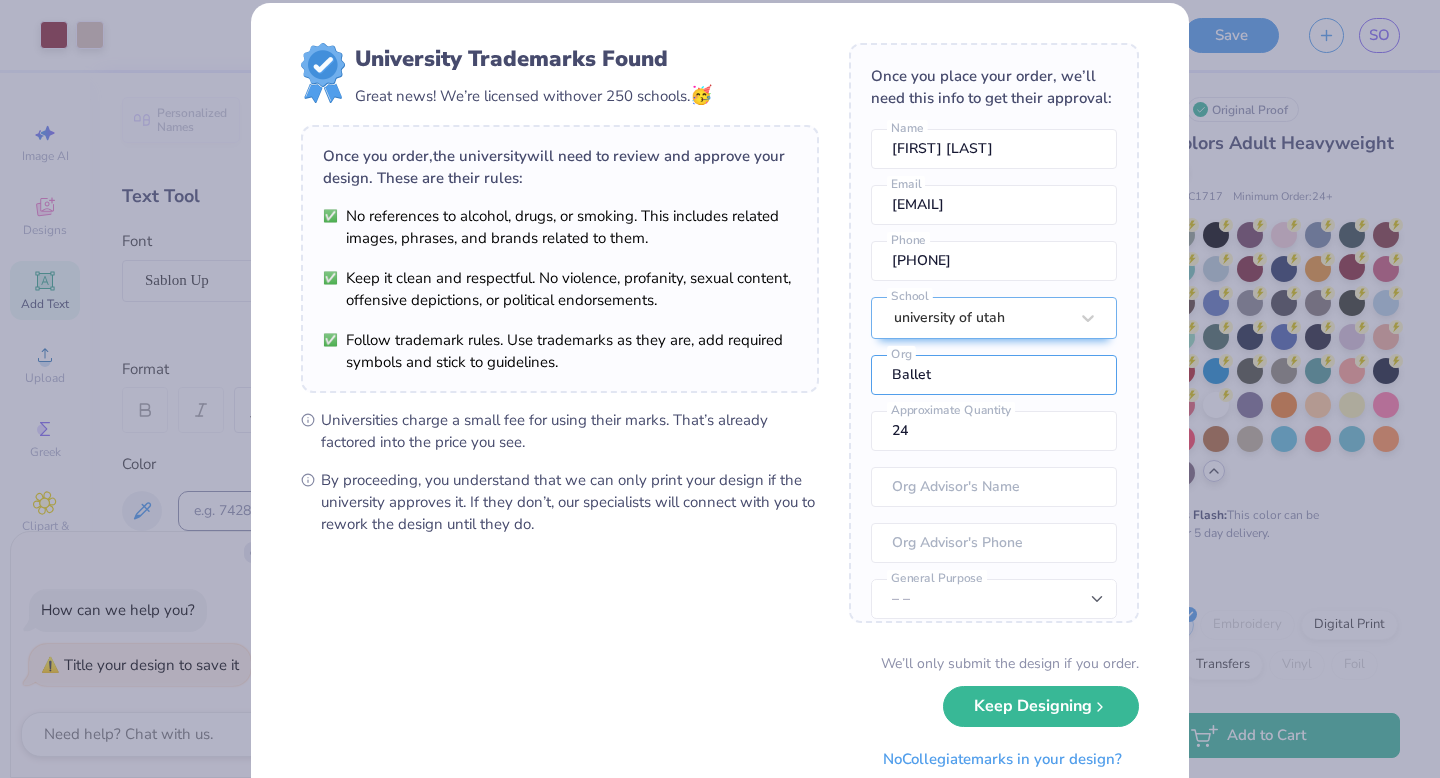 drag, startPoint x: 952, startPoint y: 372, endPoint x: 835, endPoint y: 374, distance: 117.01709 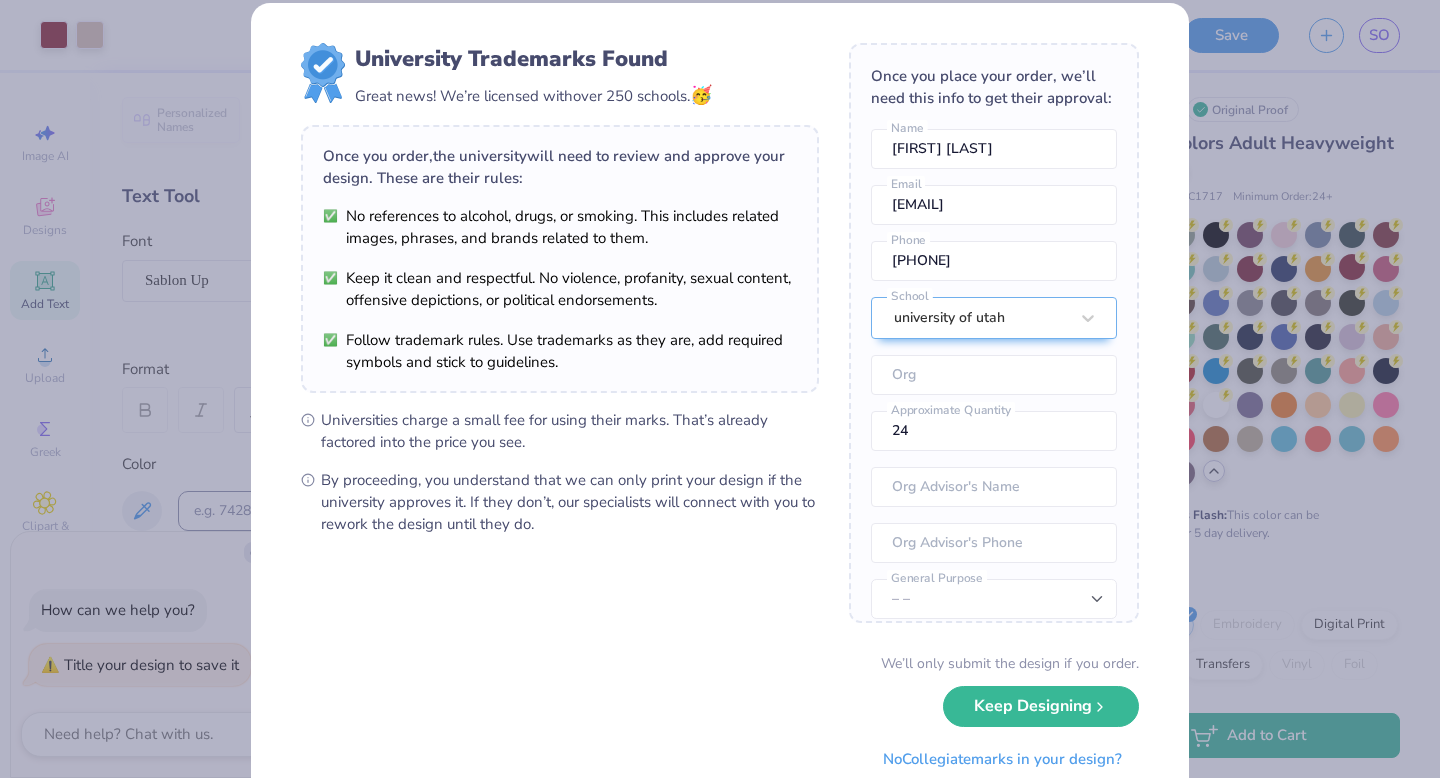 click on "Follow trademark rules. Use trademarks as they are, add required symbols and stick to guidelines." at bounding box center (560, 351) 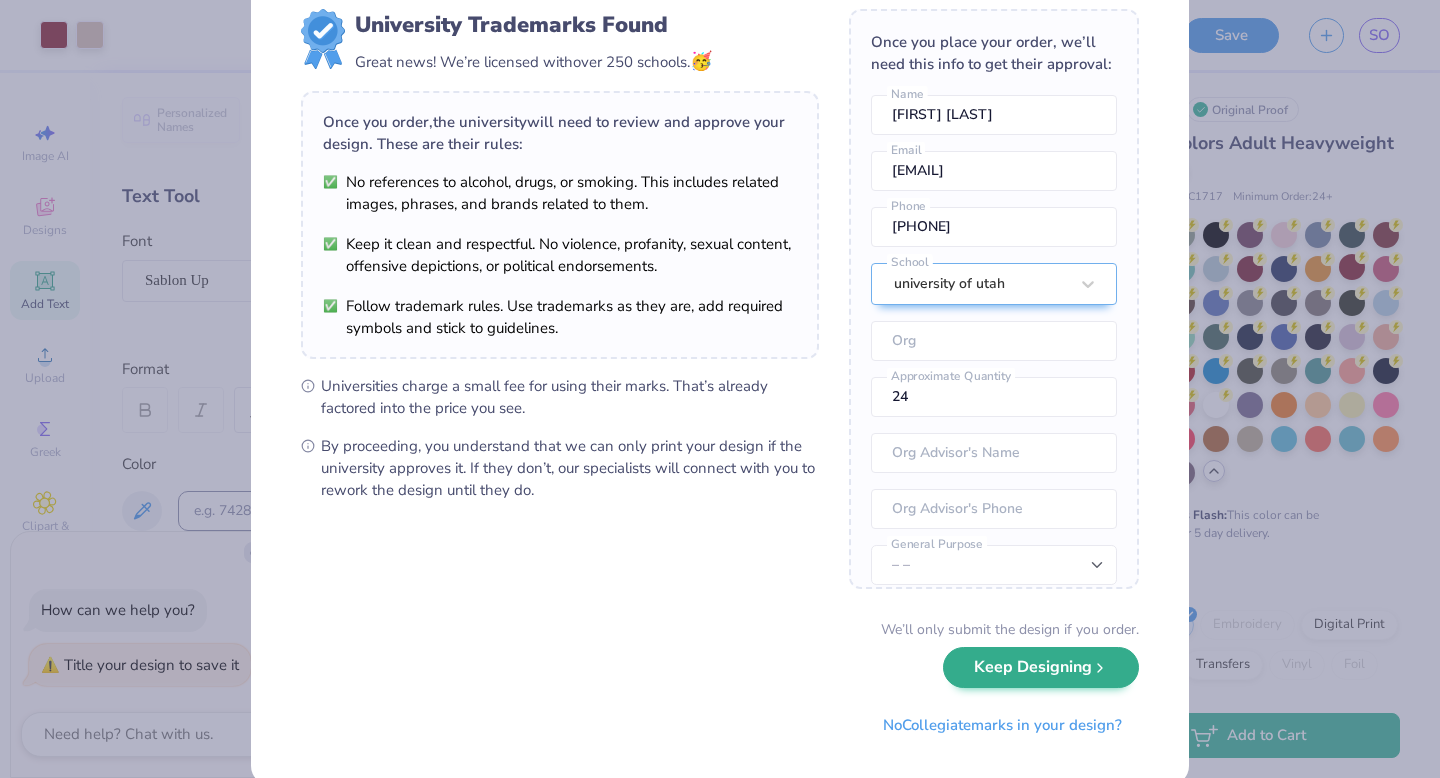 scroll, scrollTop: 92, scrollLeft: 0, axis: vertical 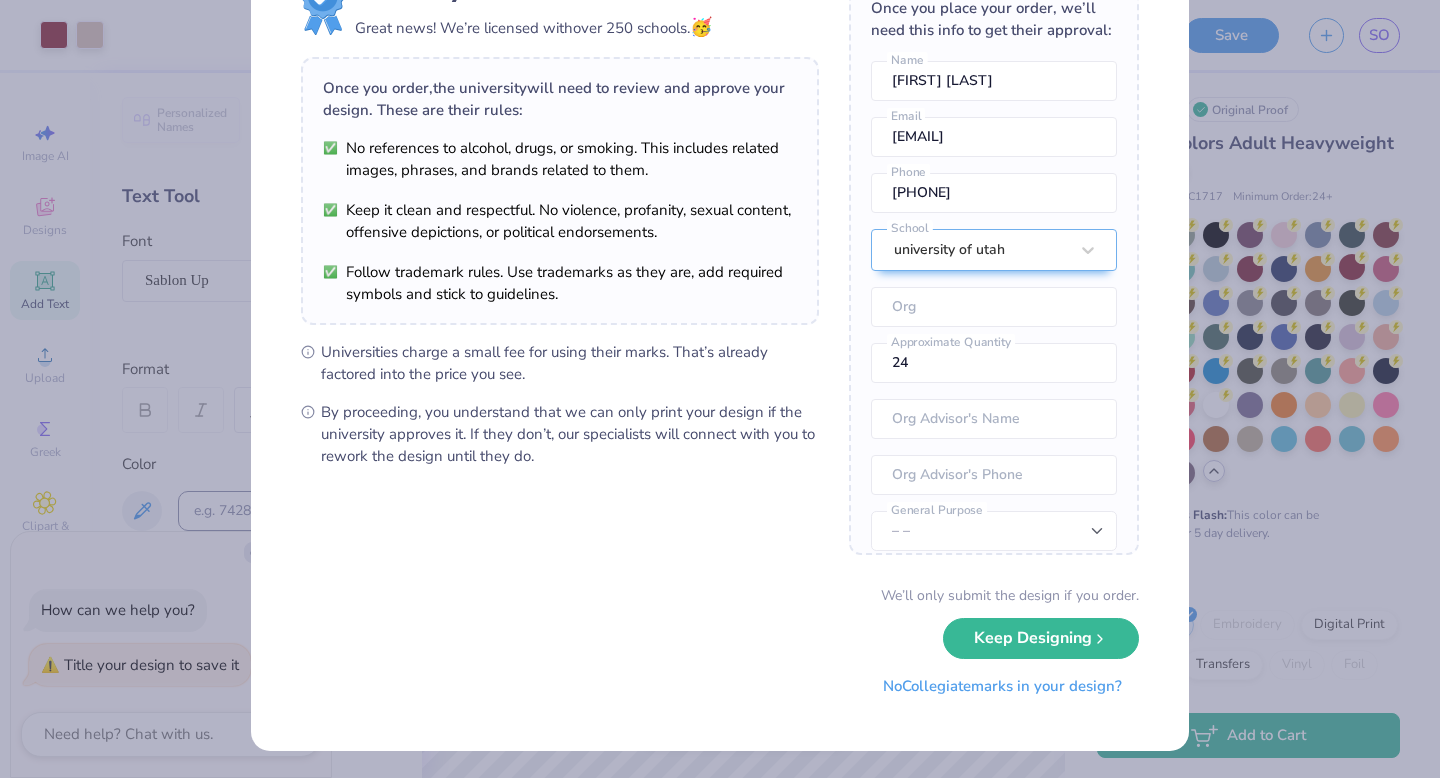 click on "No  Collegiate  marks in your design?" at bounding box center [1002, 686] 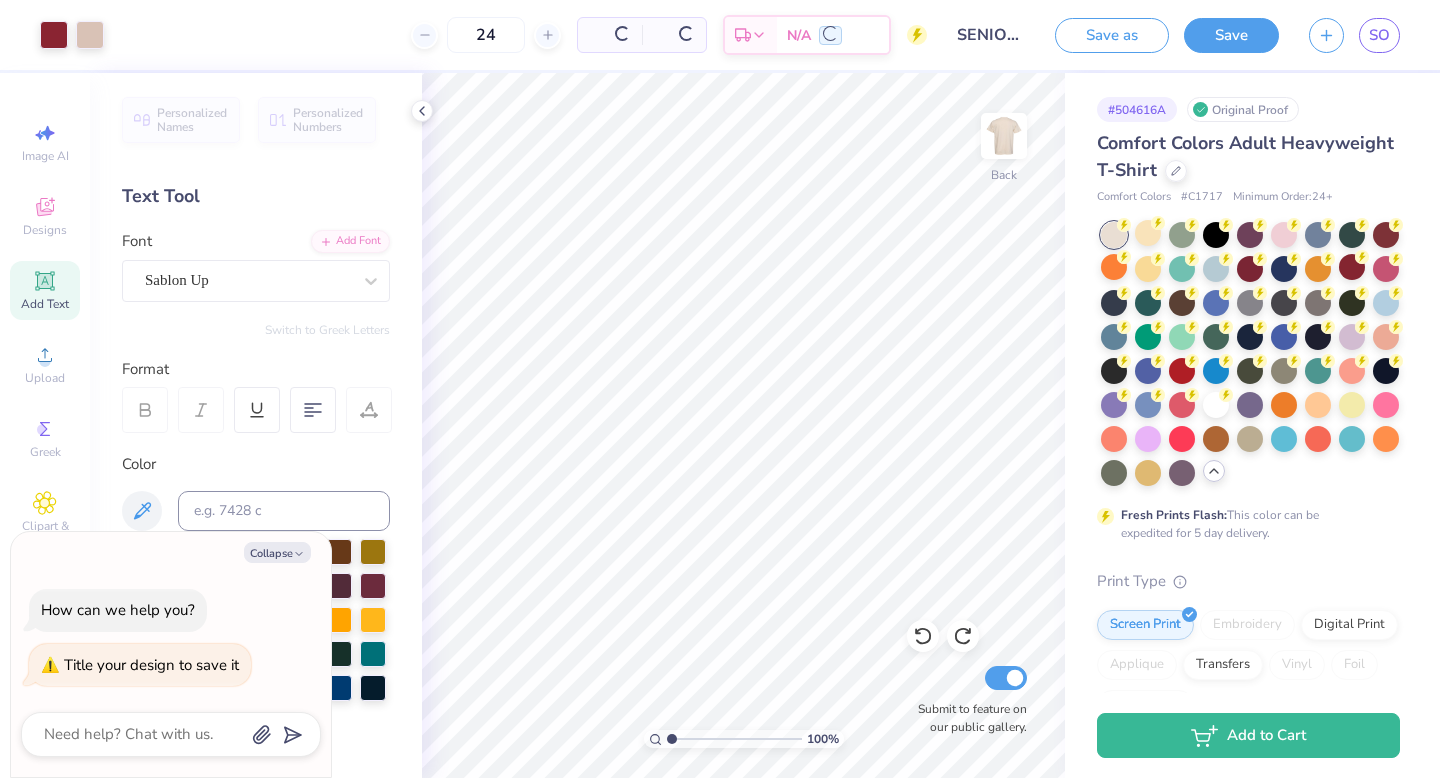 scroll, scrollTop: 0, scrollLeft: 0, axis: both 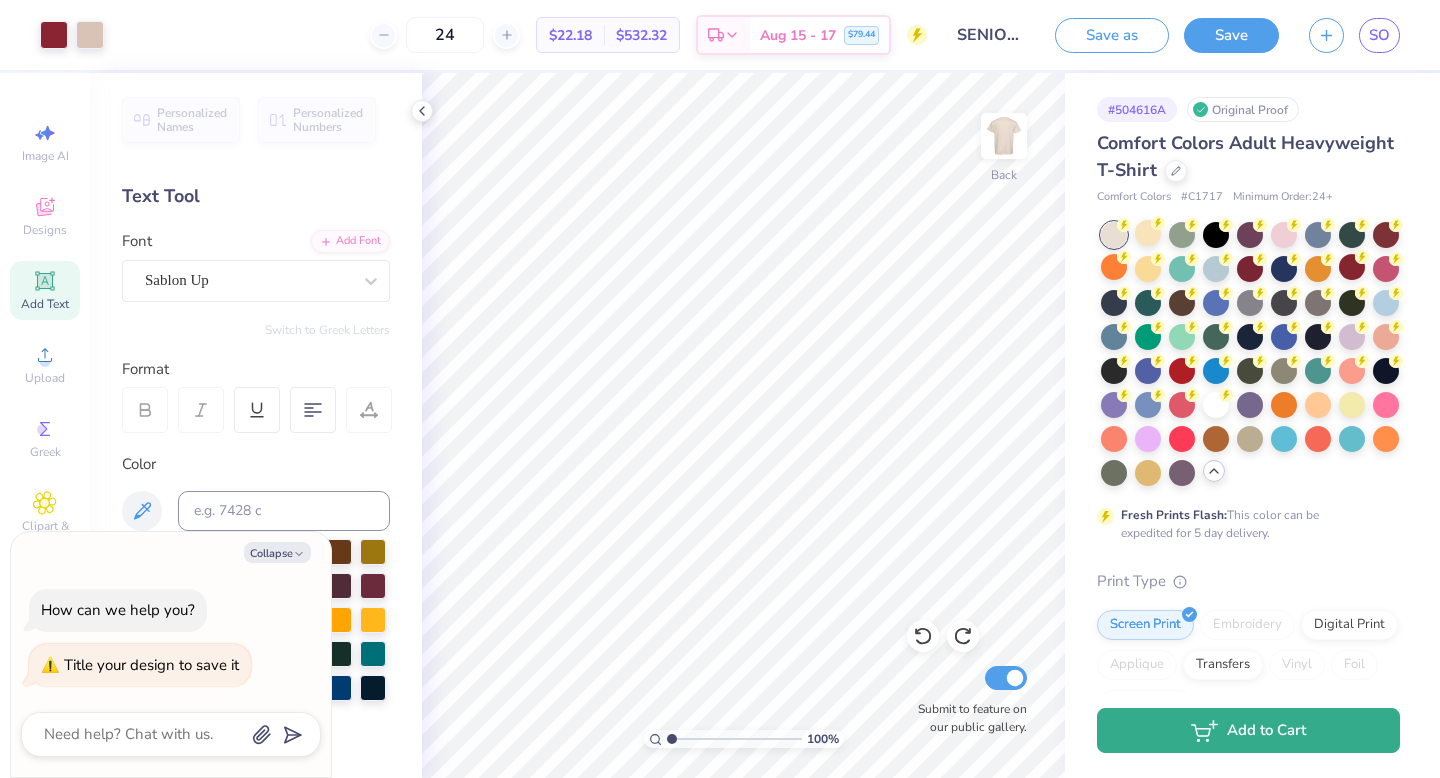 click on "Add to Cart" at bounding box center [1248, 730] 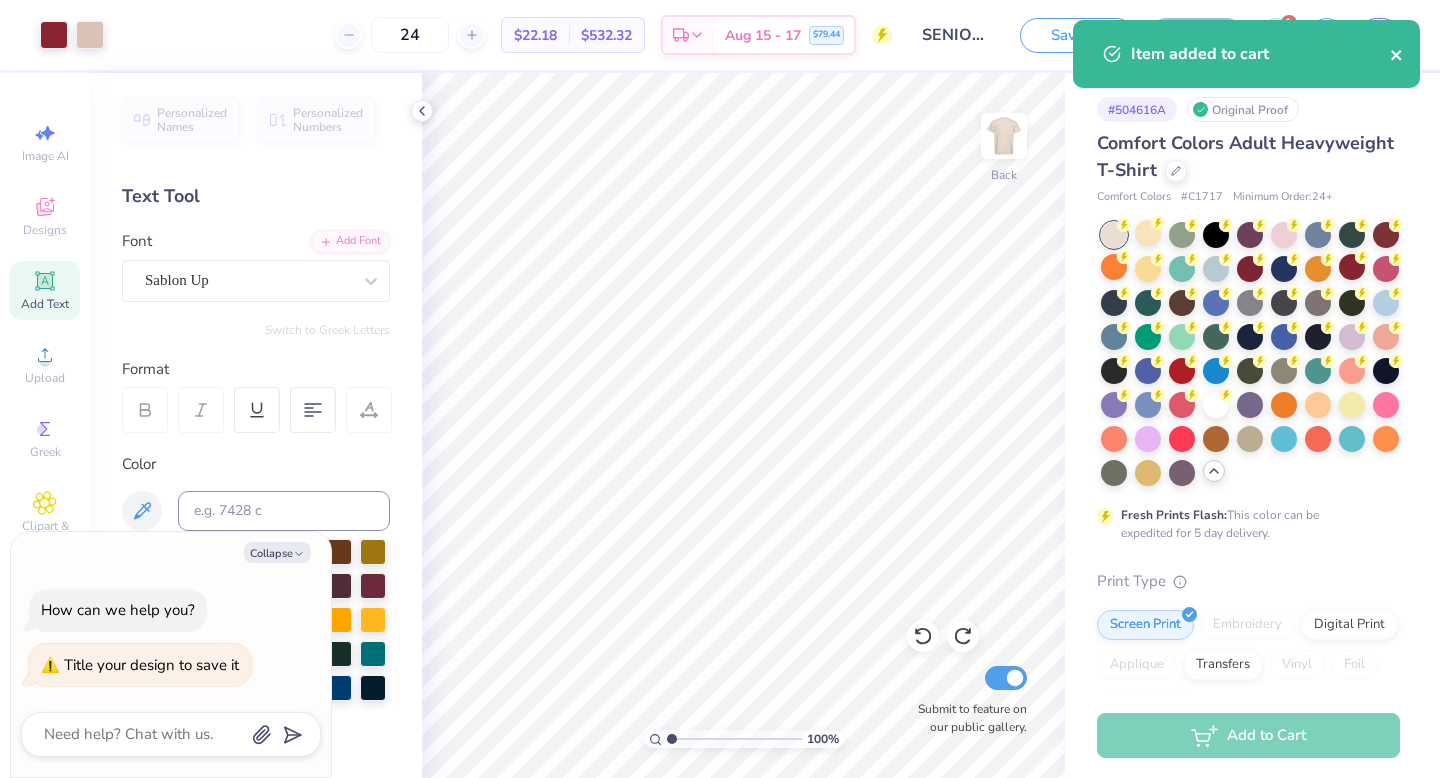 click at bounding box center (1397, 54) 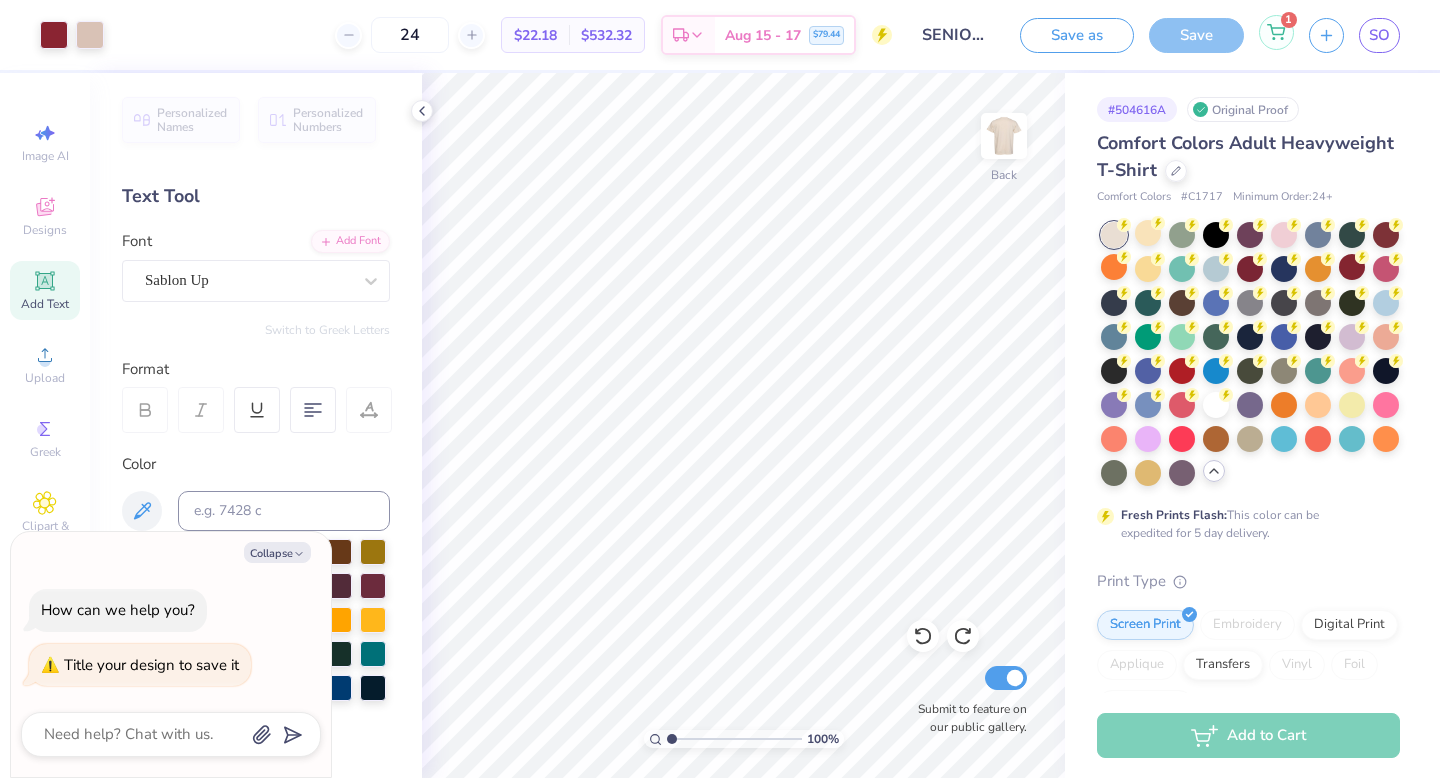 click on "1" at bounding box center (1276, 32) 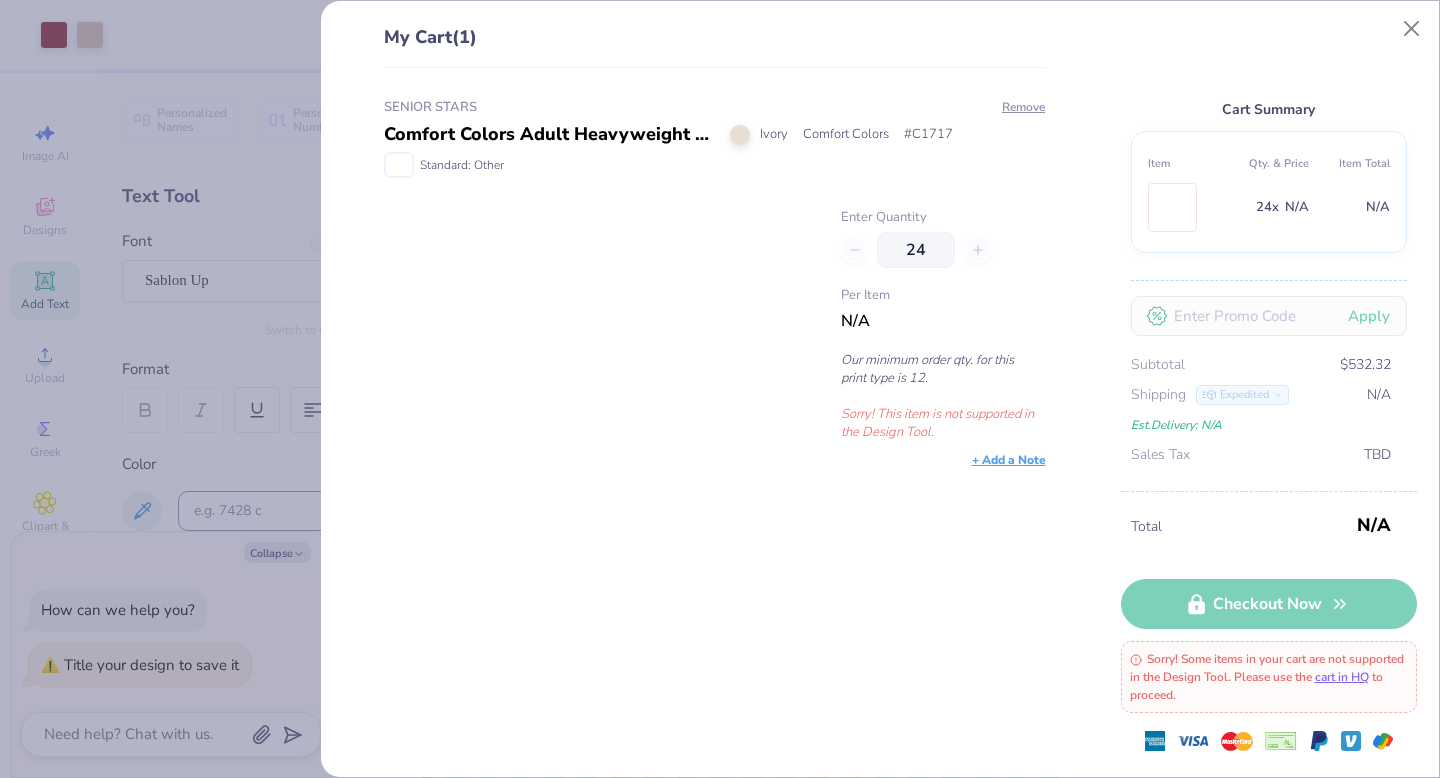 click on "Our minimum order qty. for this print type is 12." at bounding box center (943, 369) 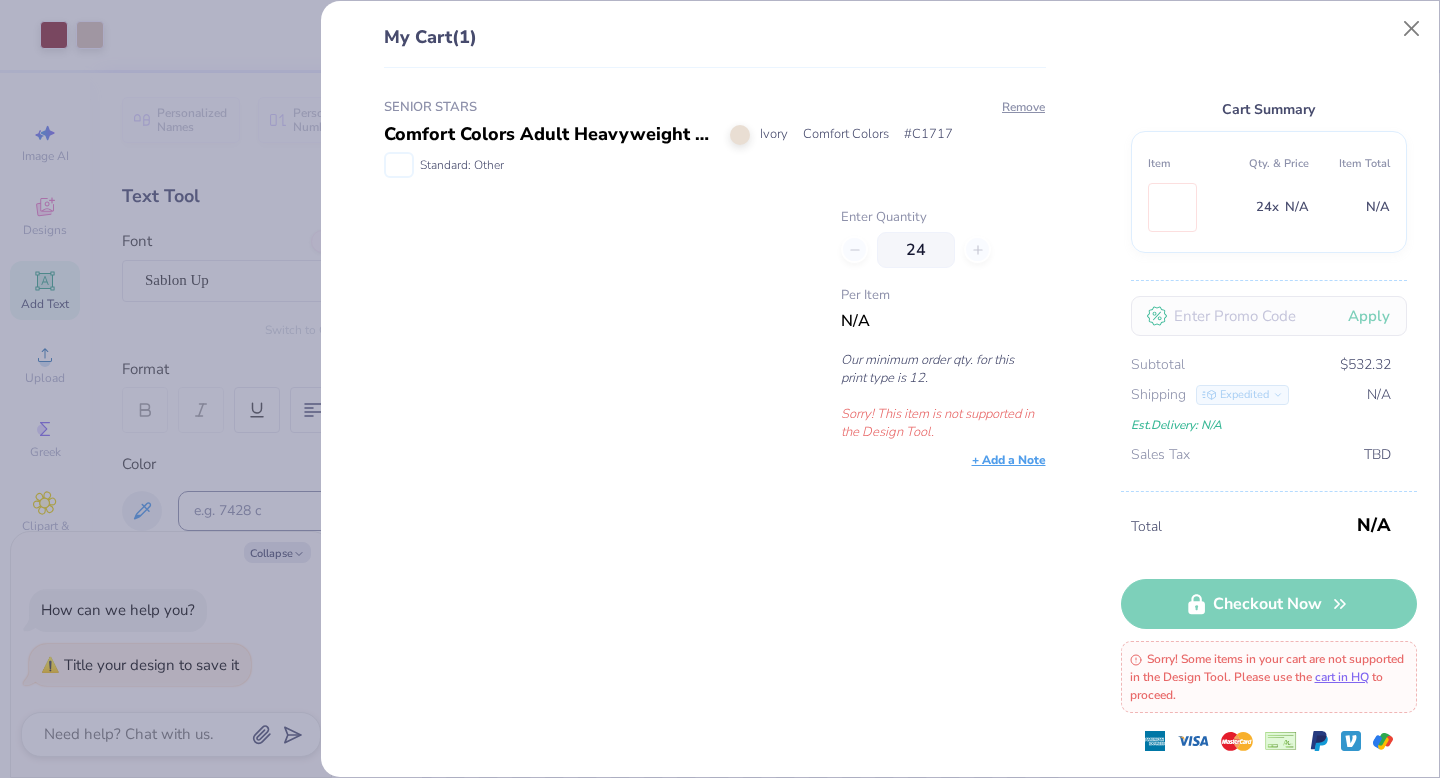click on "Our minimum order qty. for this print type is 12." at bounding box center [943, 369] 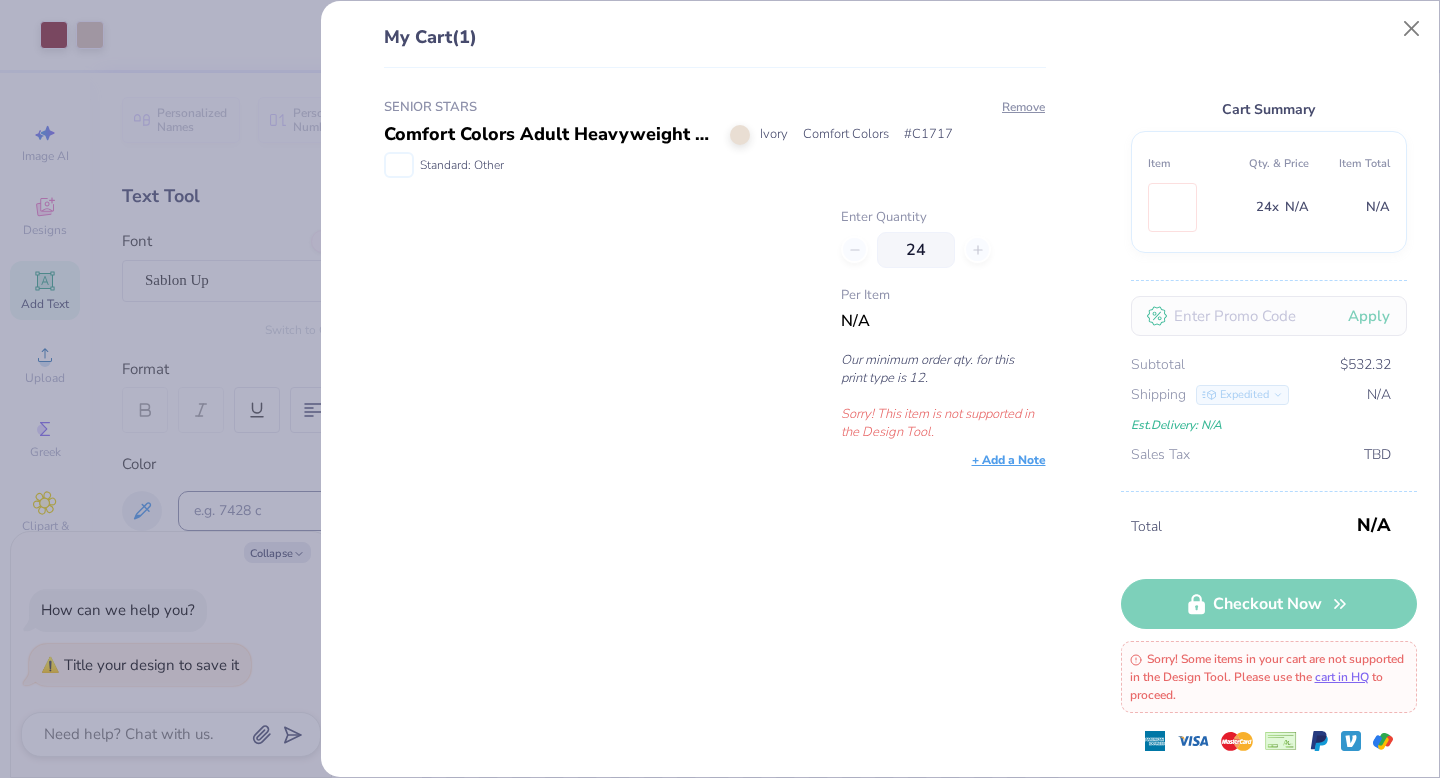 click on "Shipping Expedited" at bounding box center [1210, 395] 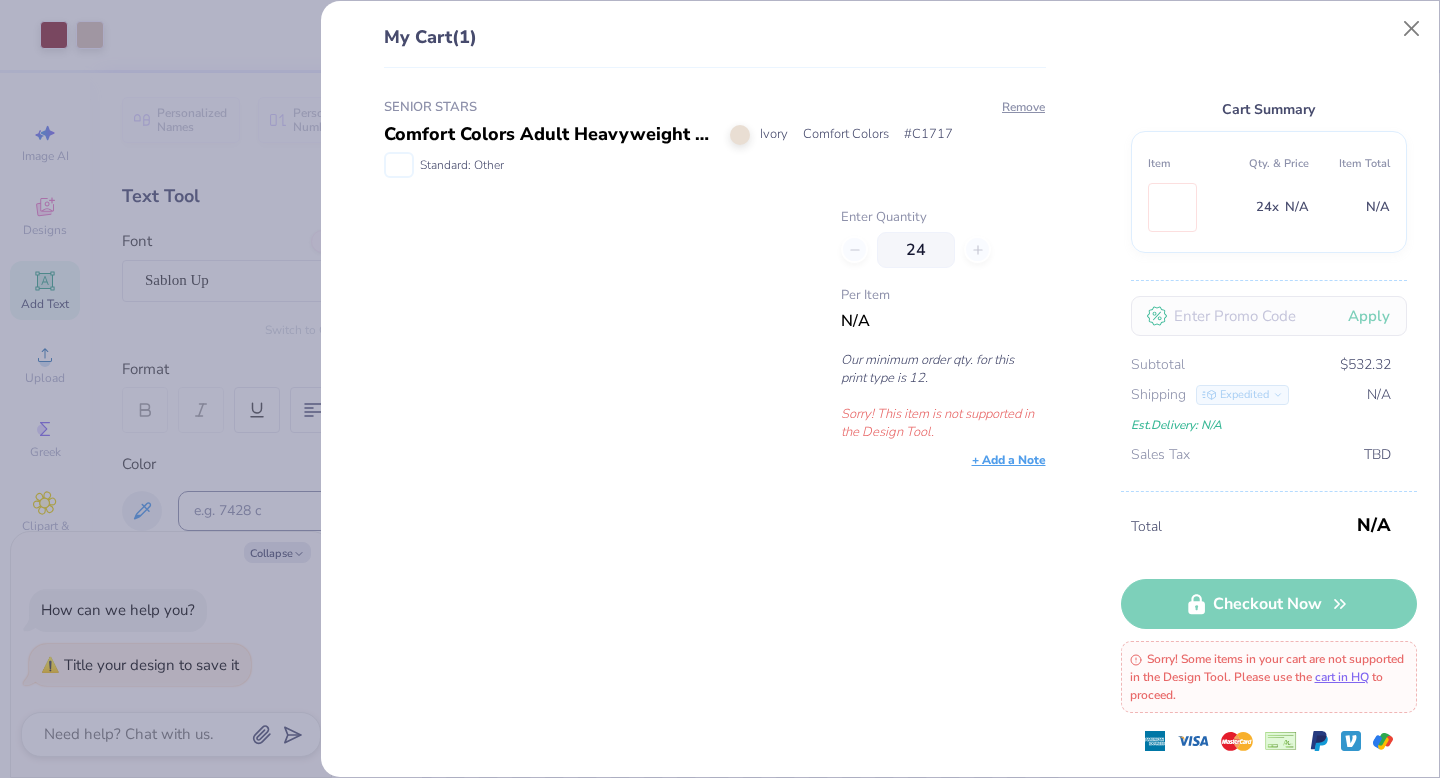 click on "Our minimum order qty. for this print type is 12." at bounding box center [943, 369] 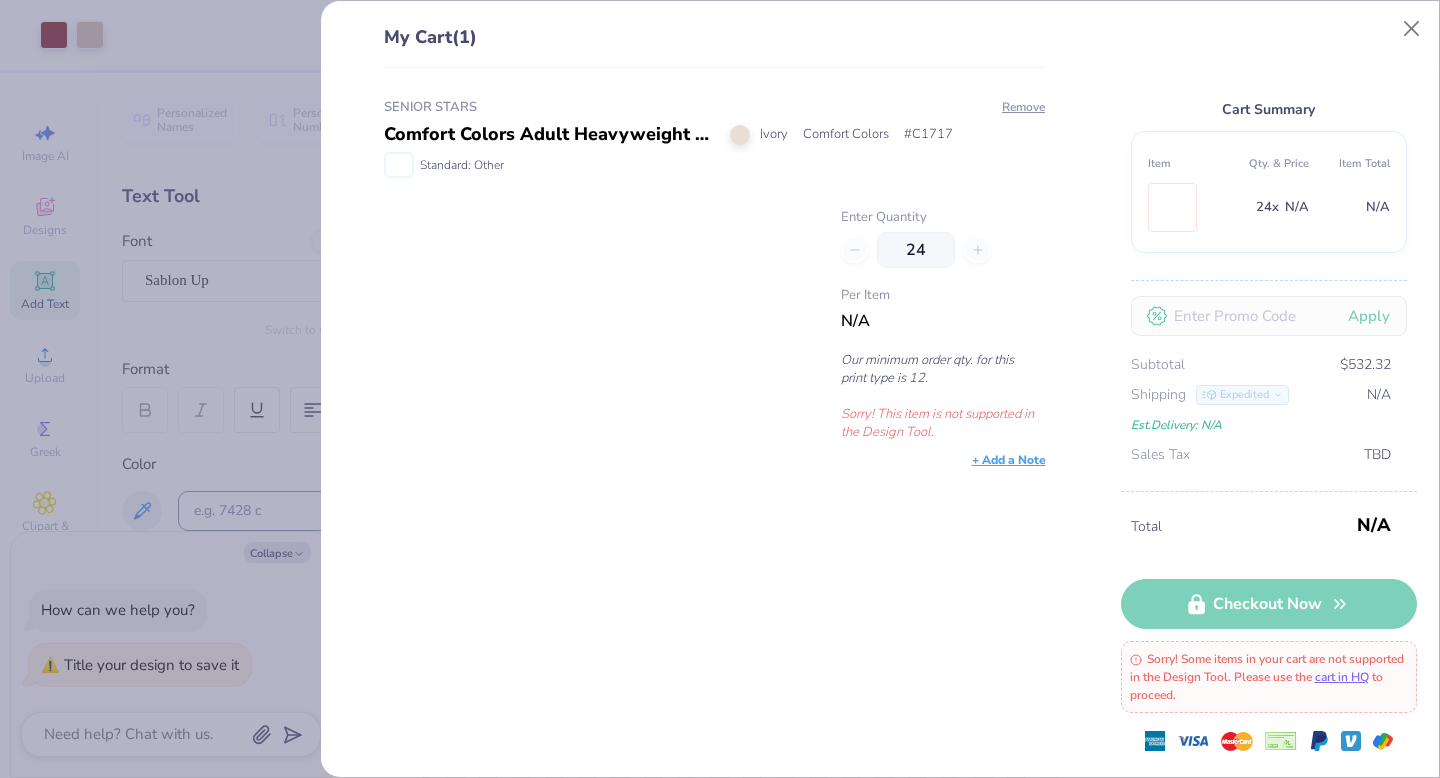 click on "Enter Quantity 24 Per Item N/A Our minimum order qty. for this print type is 12. Sorry! This item is not supported in the Design Tool." at bounding box center [943, 324] 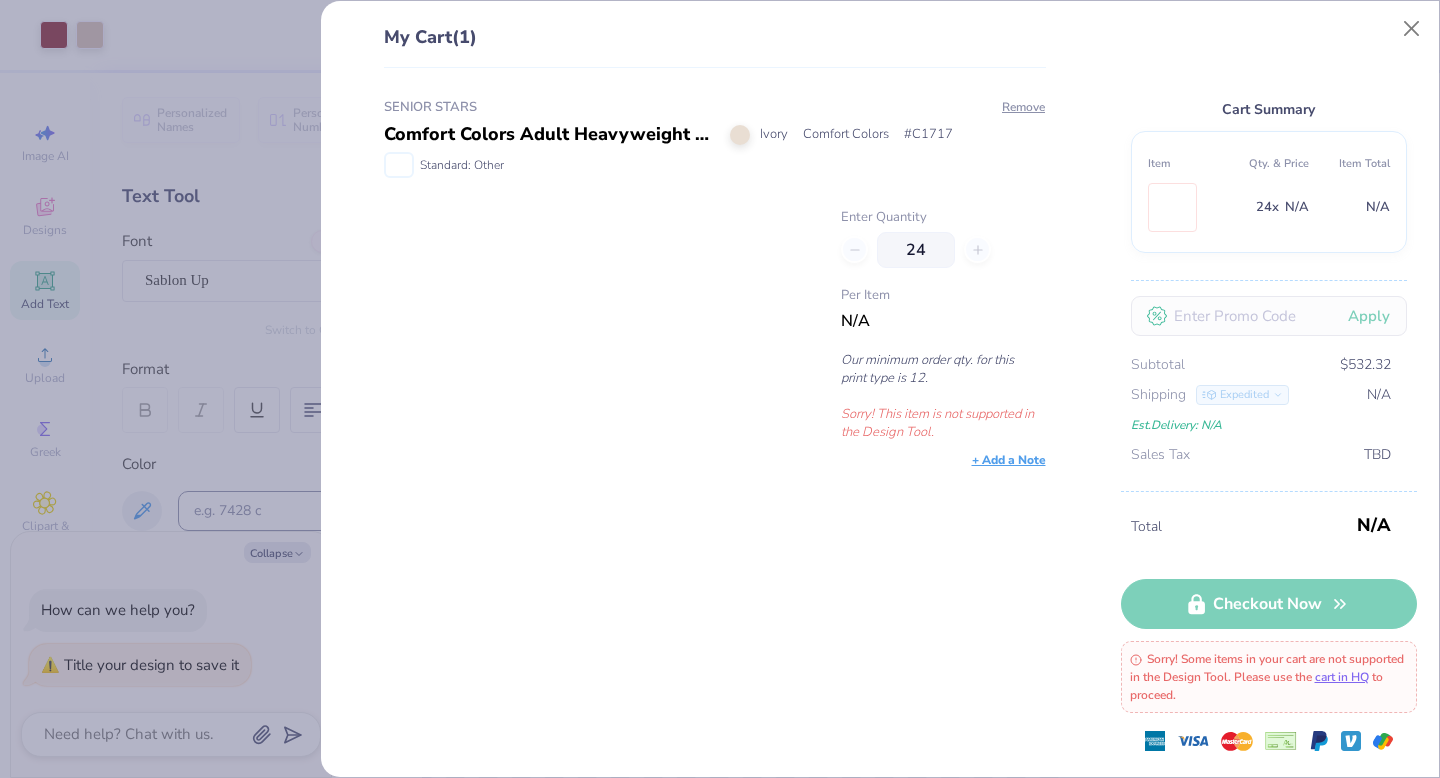 click on "+ Add a Note" at bounding box center [1009, 460] 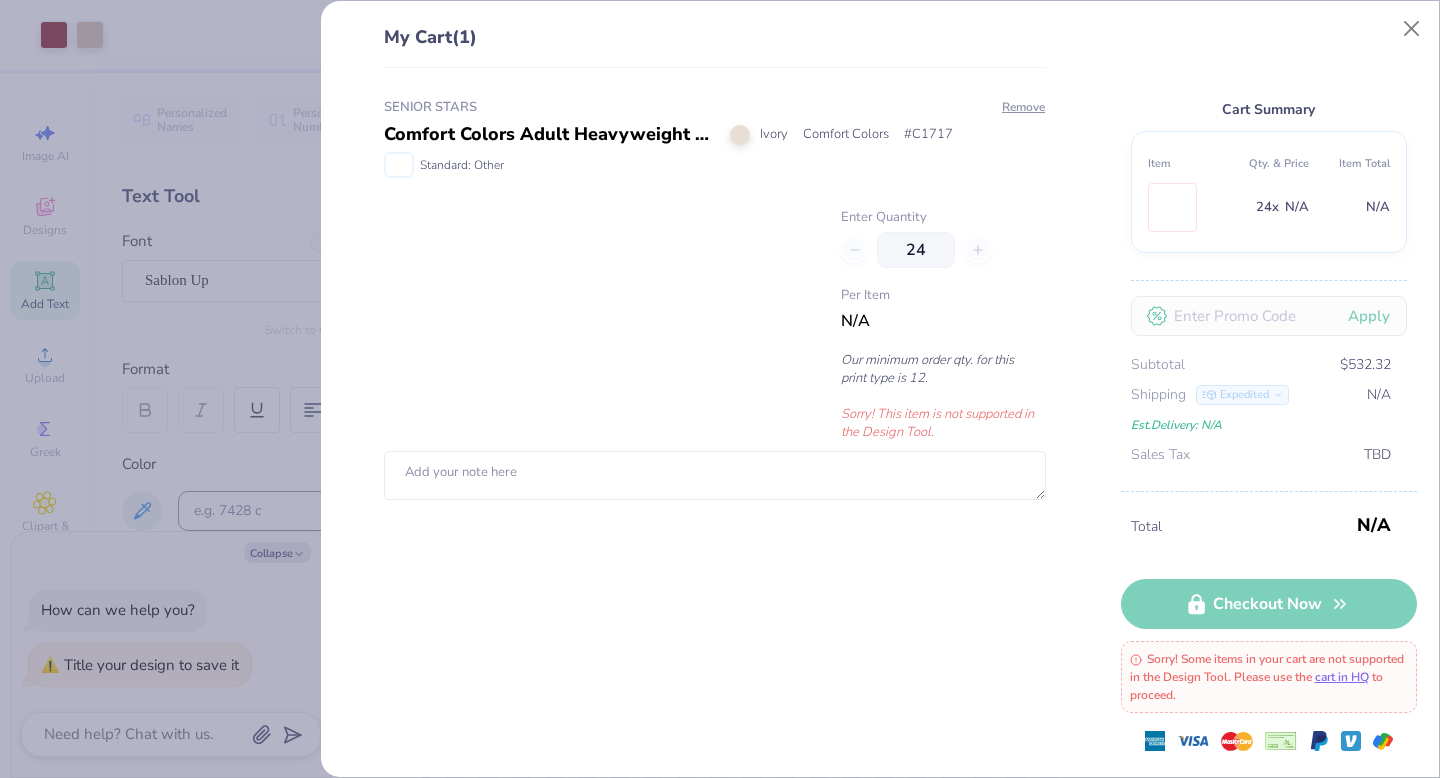 click at bounding box center [599, 324] 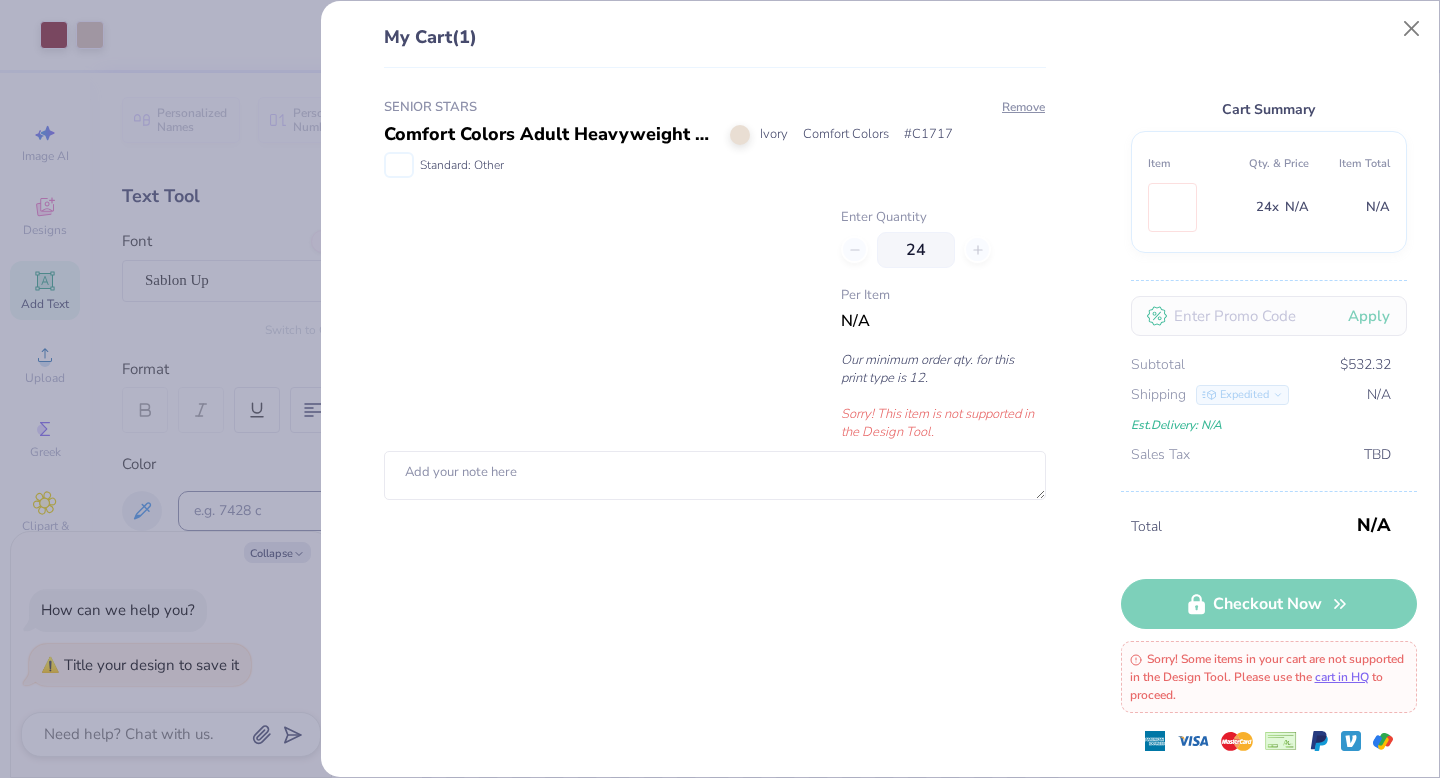 click on "SENIOR STARS Comfort Colors Adult Heavyweight T-Shirt Ivory Comfort Colors # C1717 Standard: Other Remove Enter Quantity 24 Per Item N/A Our minimum order qty. for this print type is 12. Sorry! This item is not supported in the Design Tool." at bounding box center (707, 423) 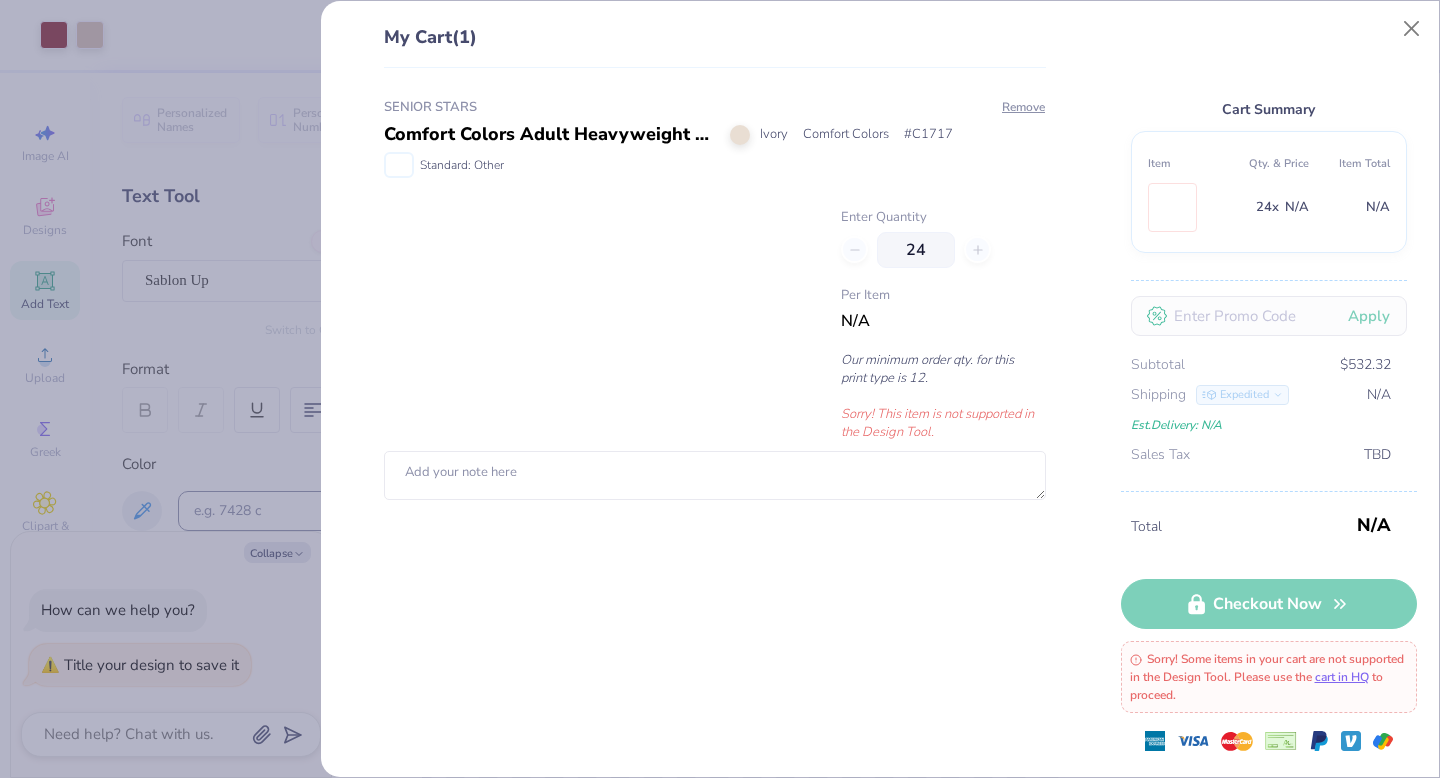 click on "Shipping Expedited" at bounding box center [1210, 395] 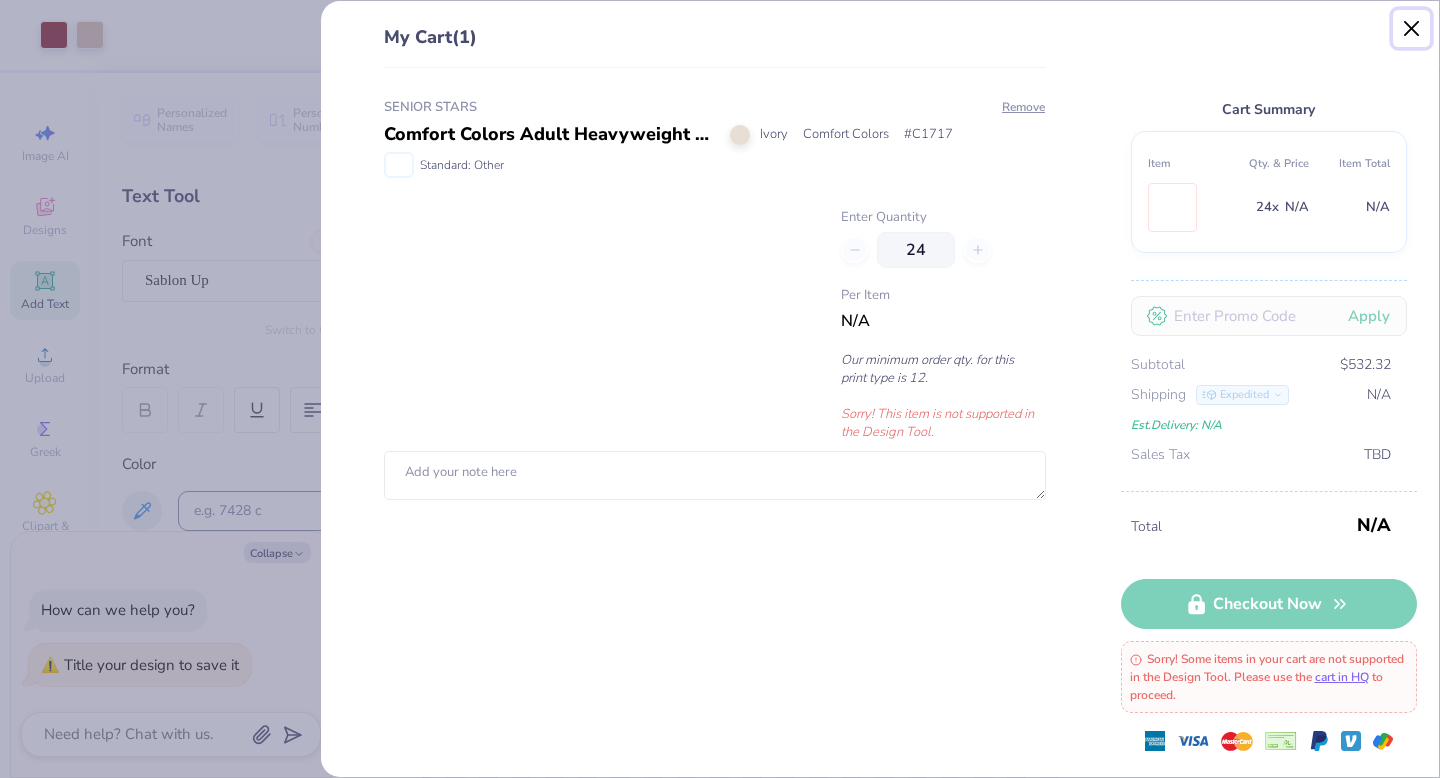 click at bounding box center (1412, 29) 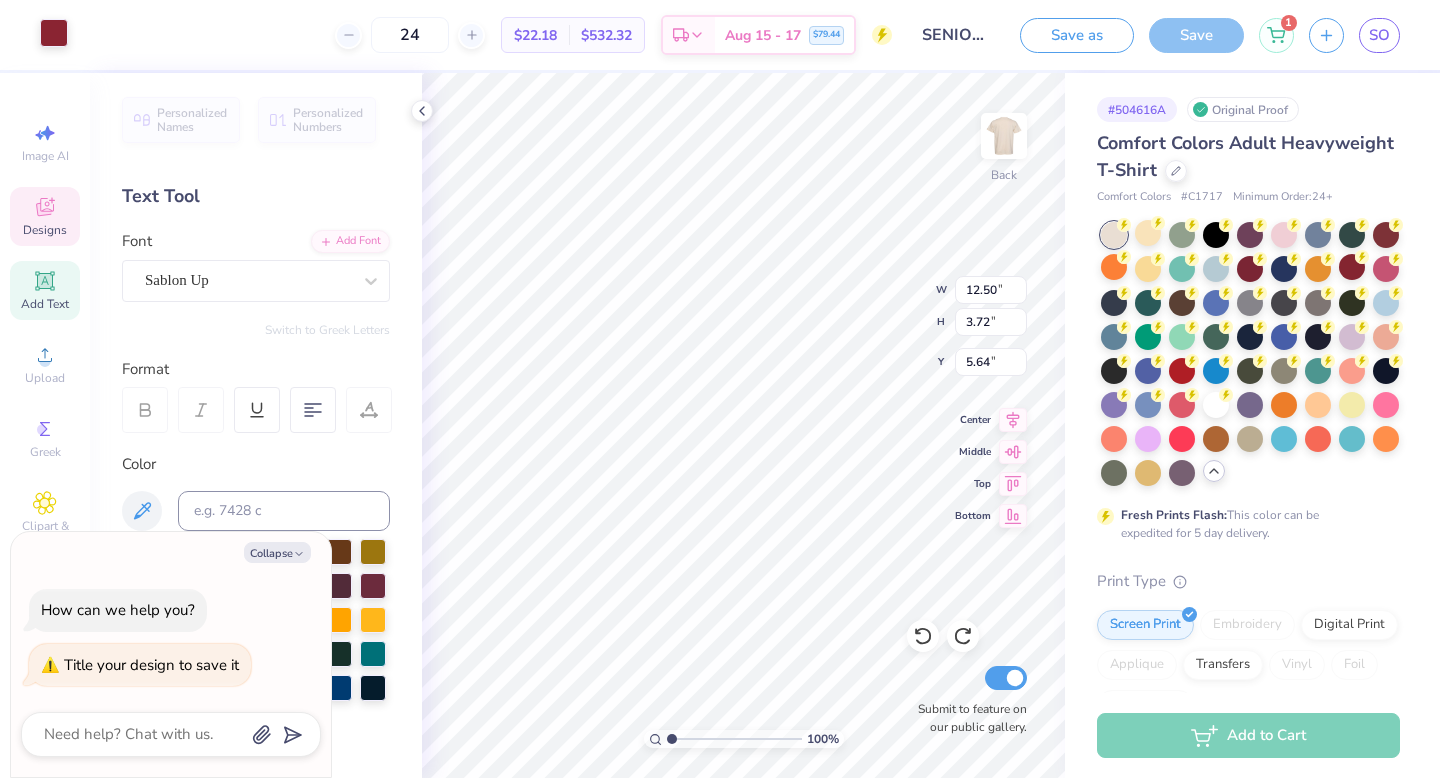 click at bounding box center (54, 33) 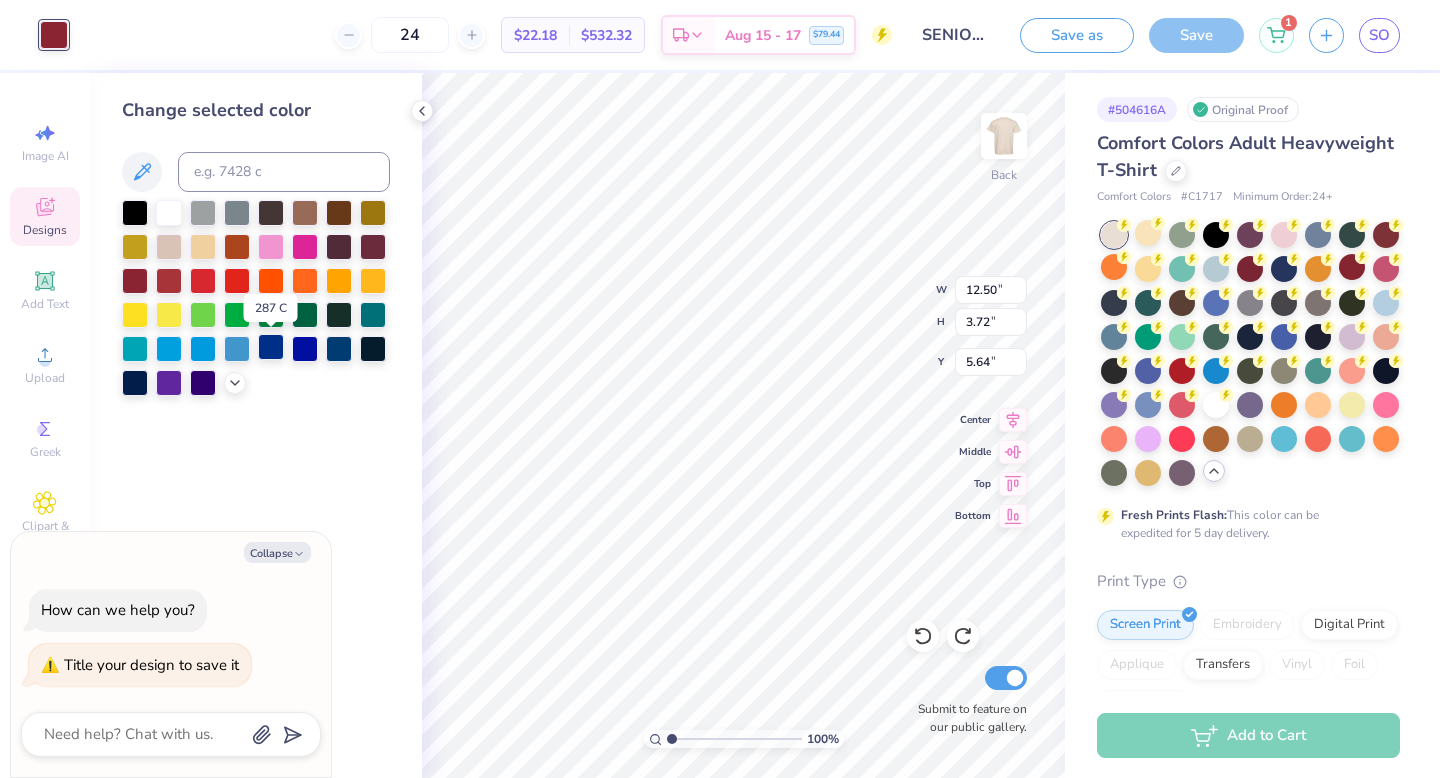 click at bounding box center (271, 347) 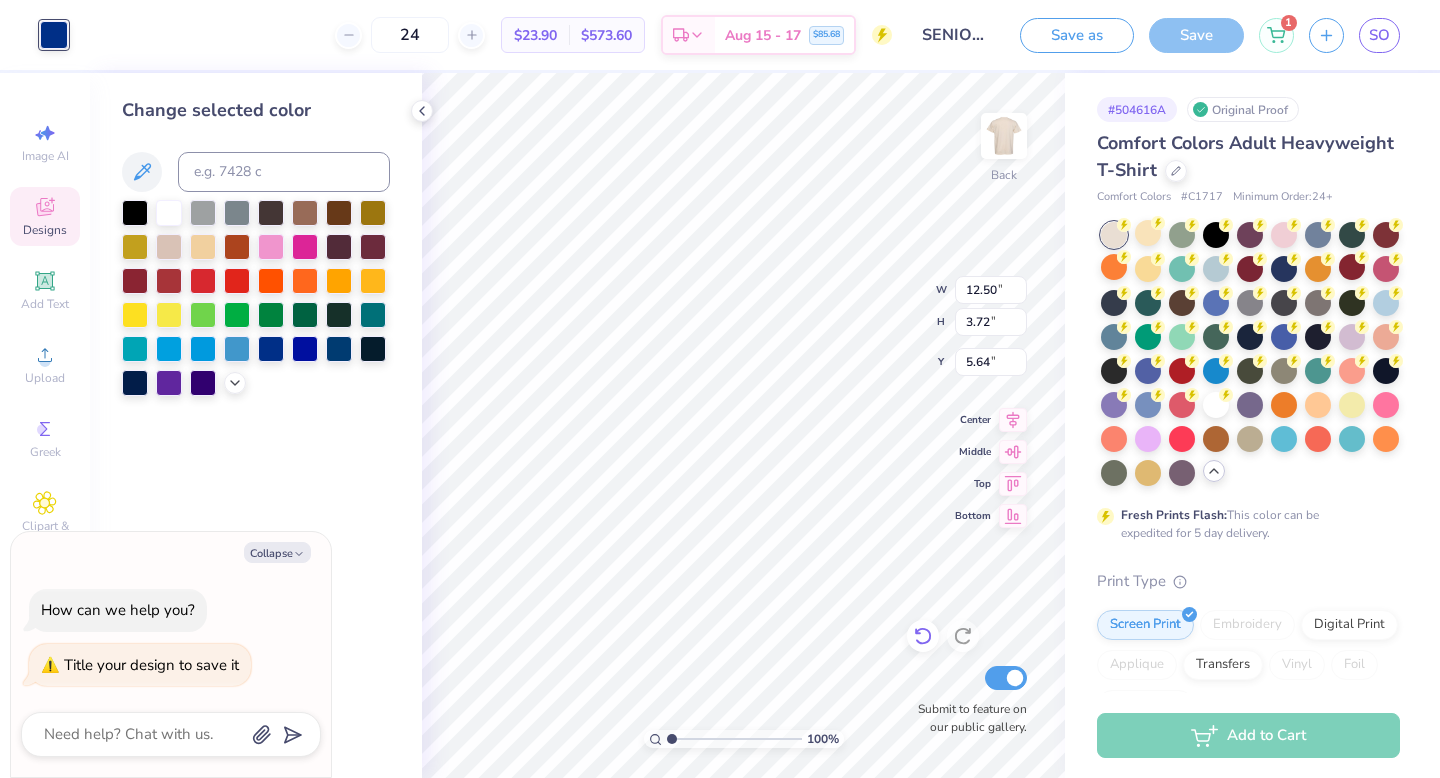 click 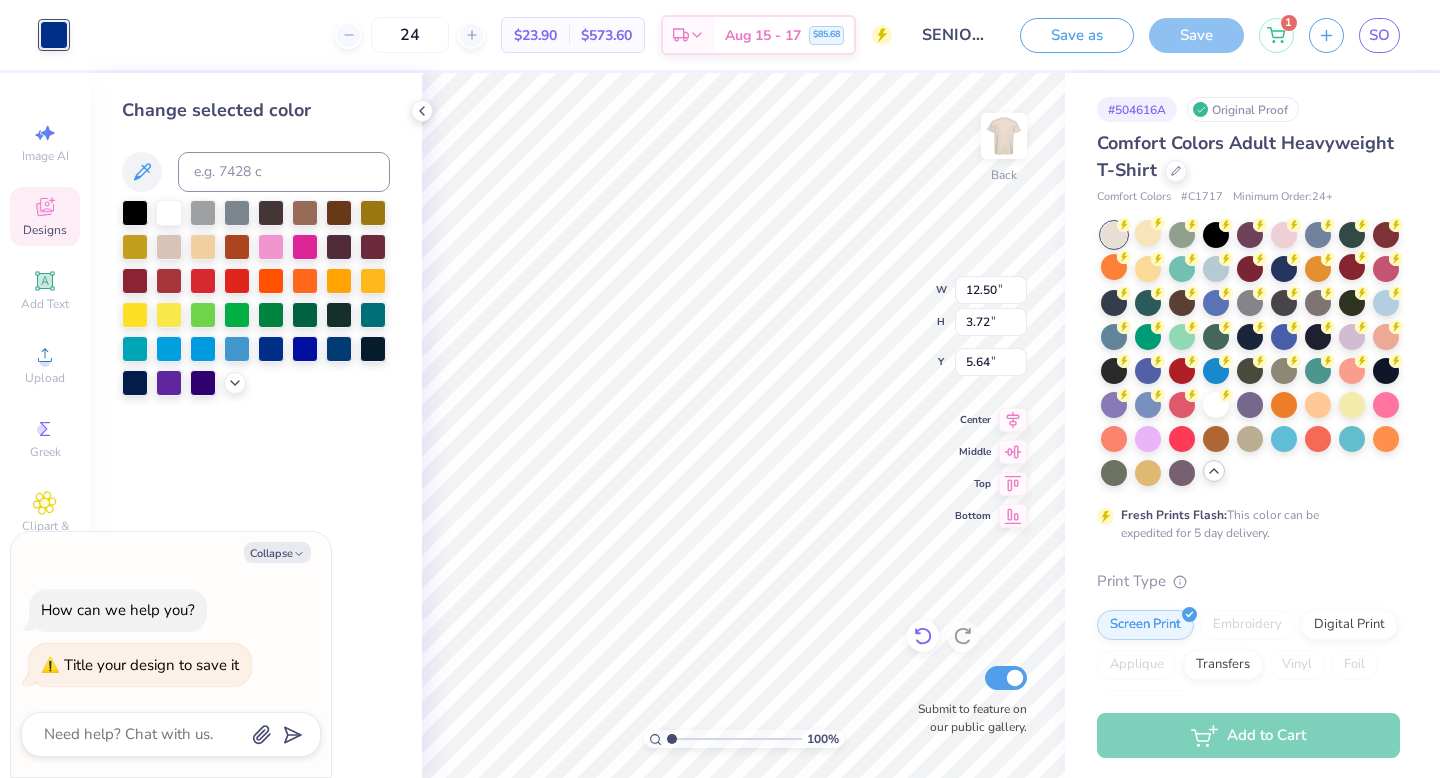 click 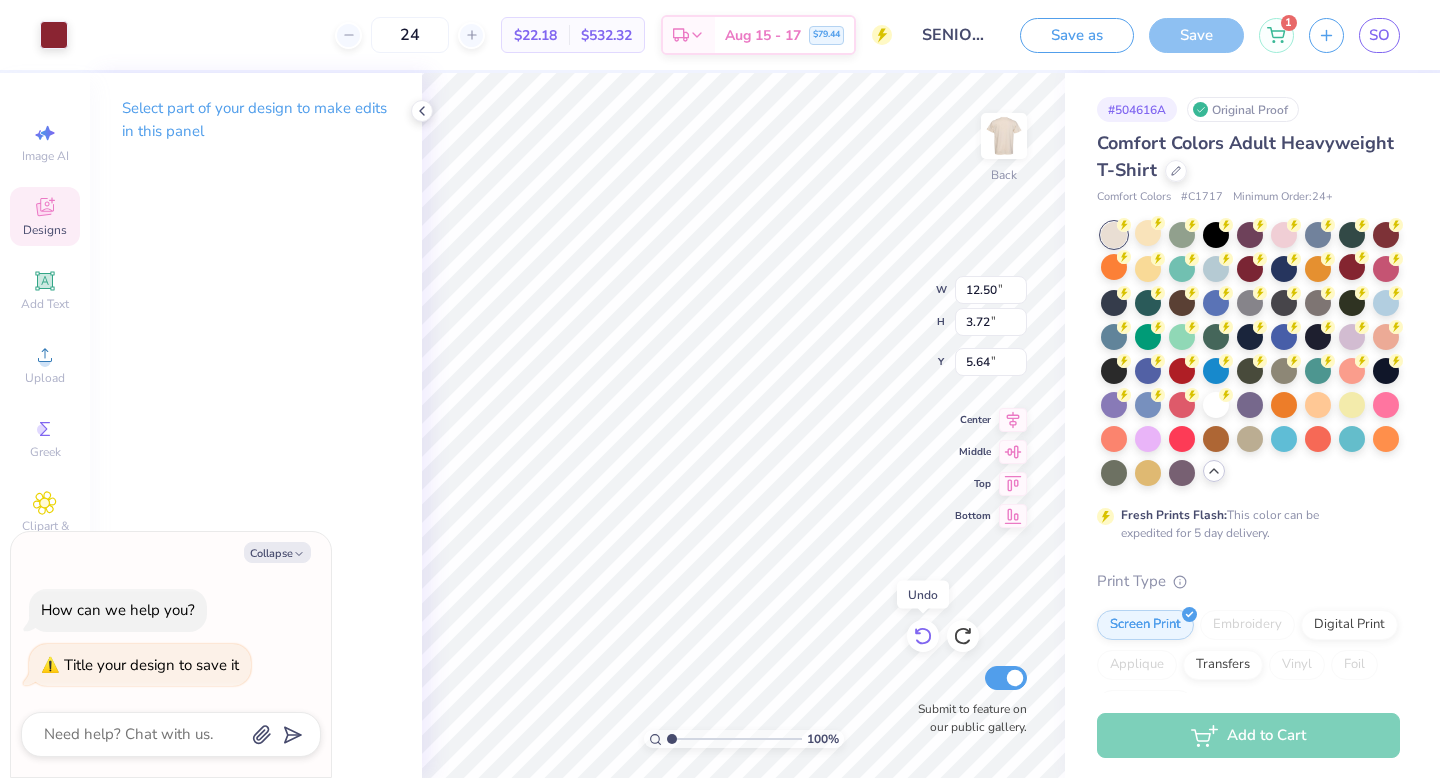 click 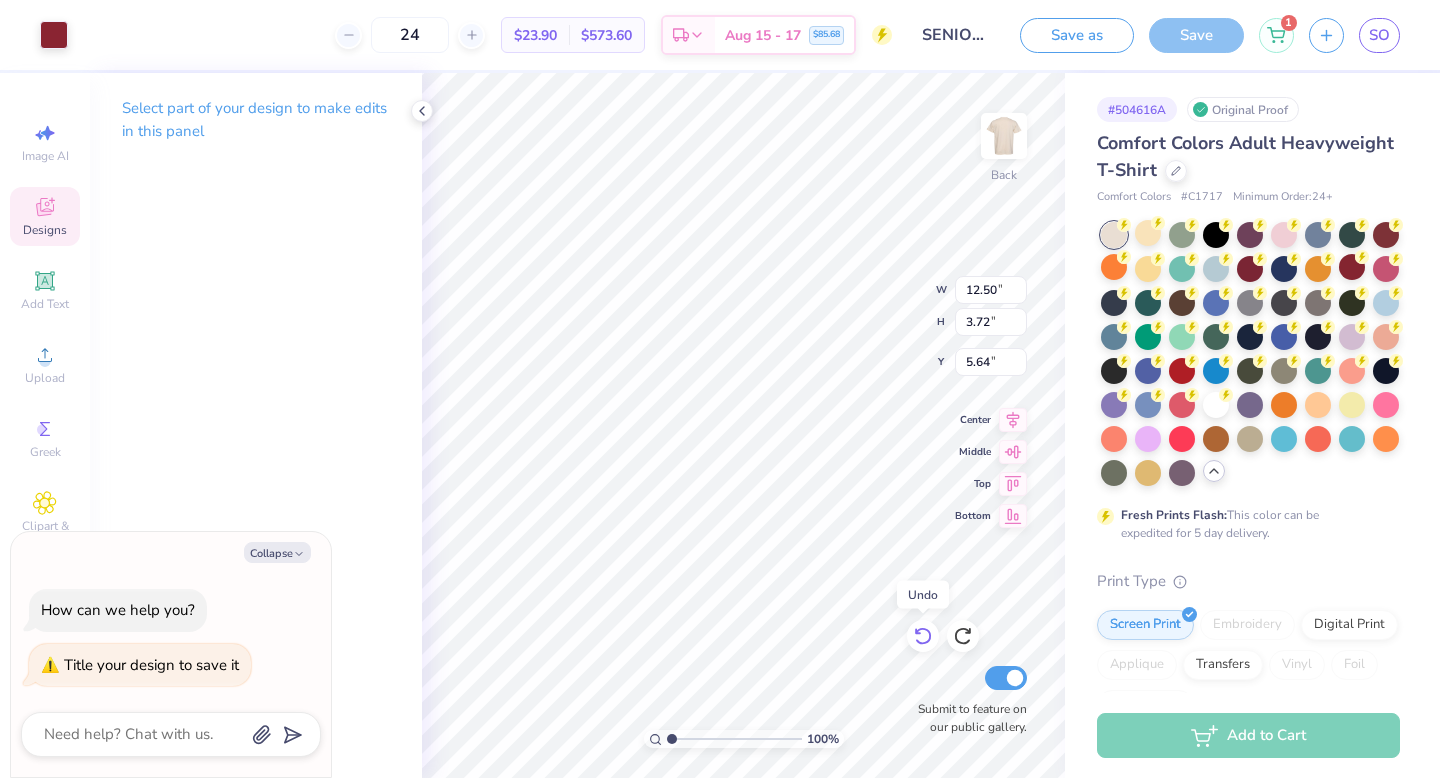 click 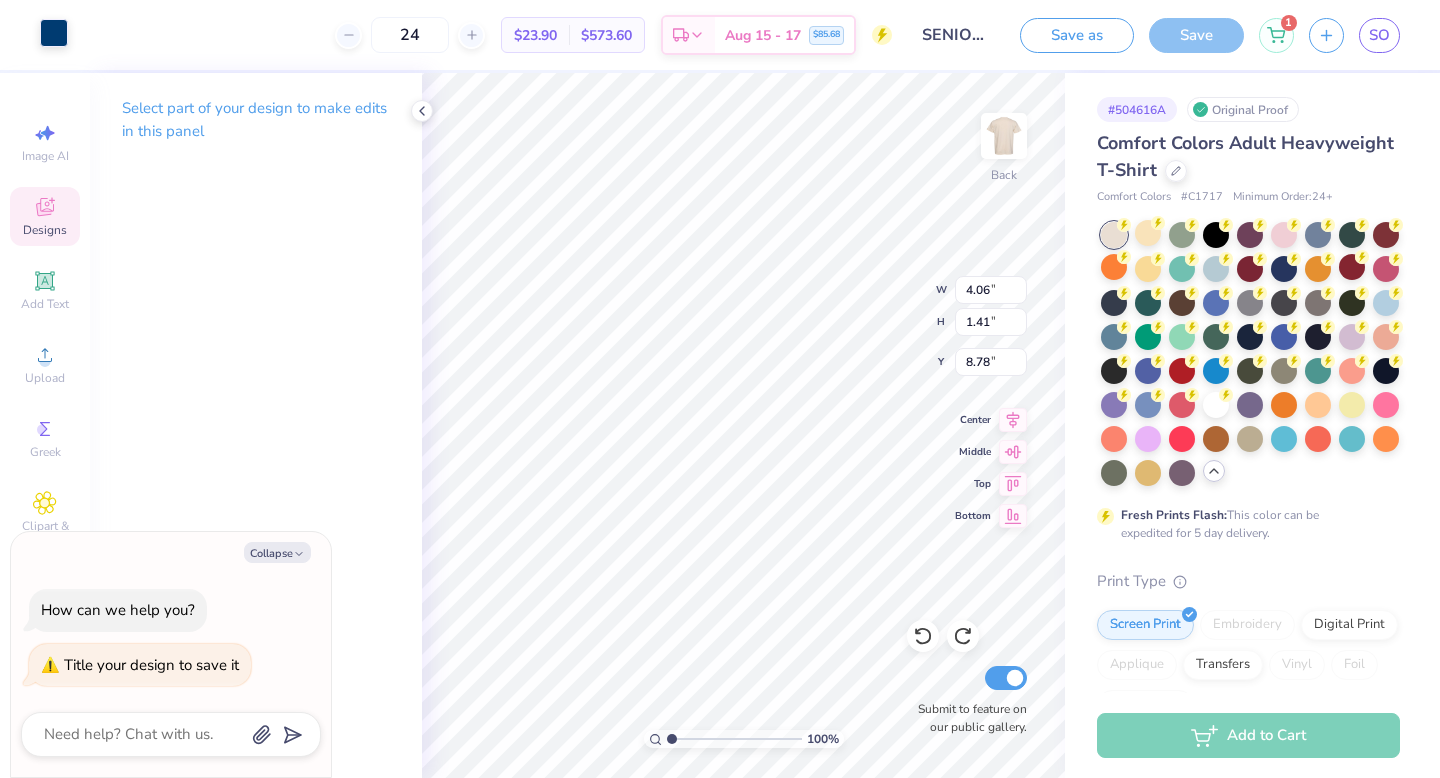 click at bounding box center (54, 33) 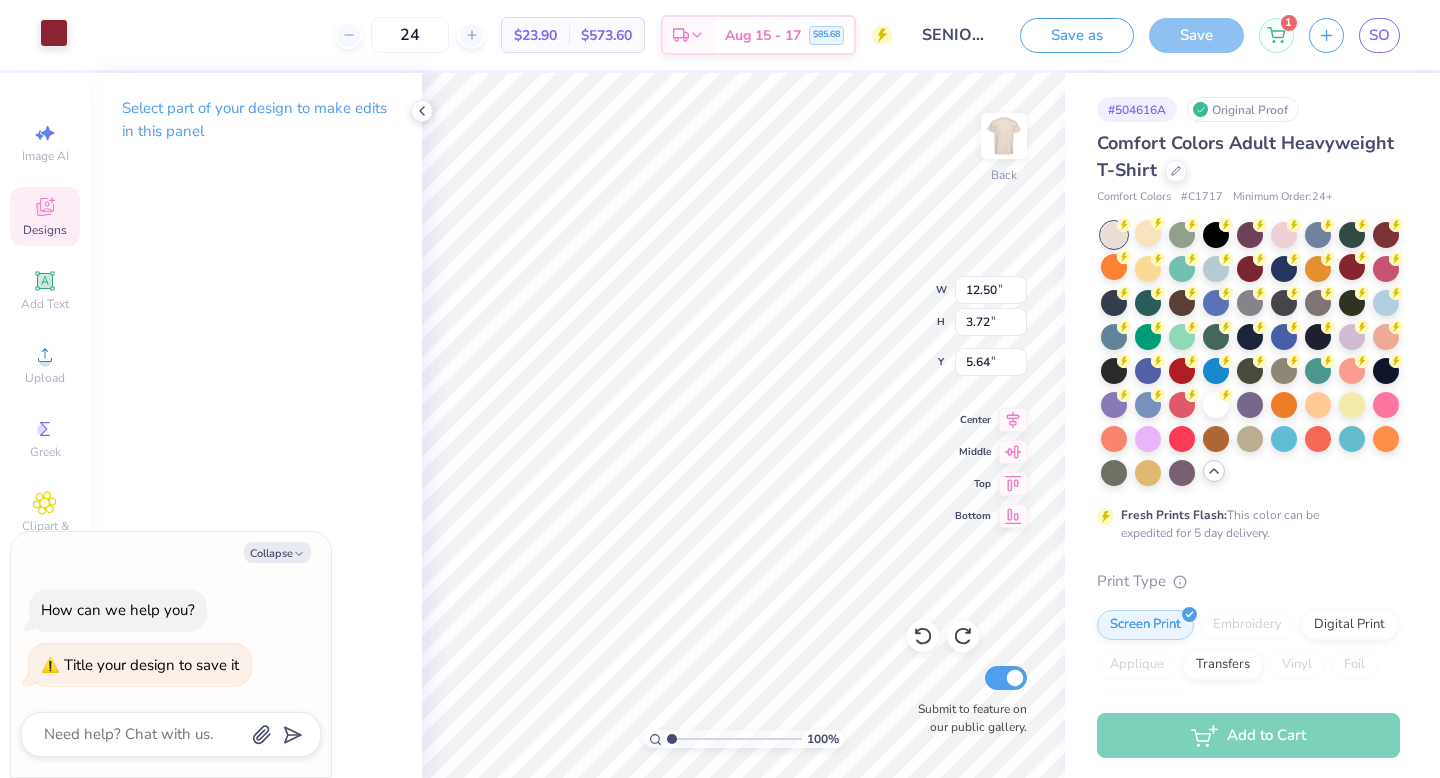 click at bounding box center (54, 33) 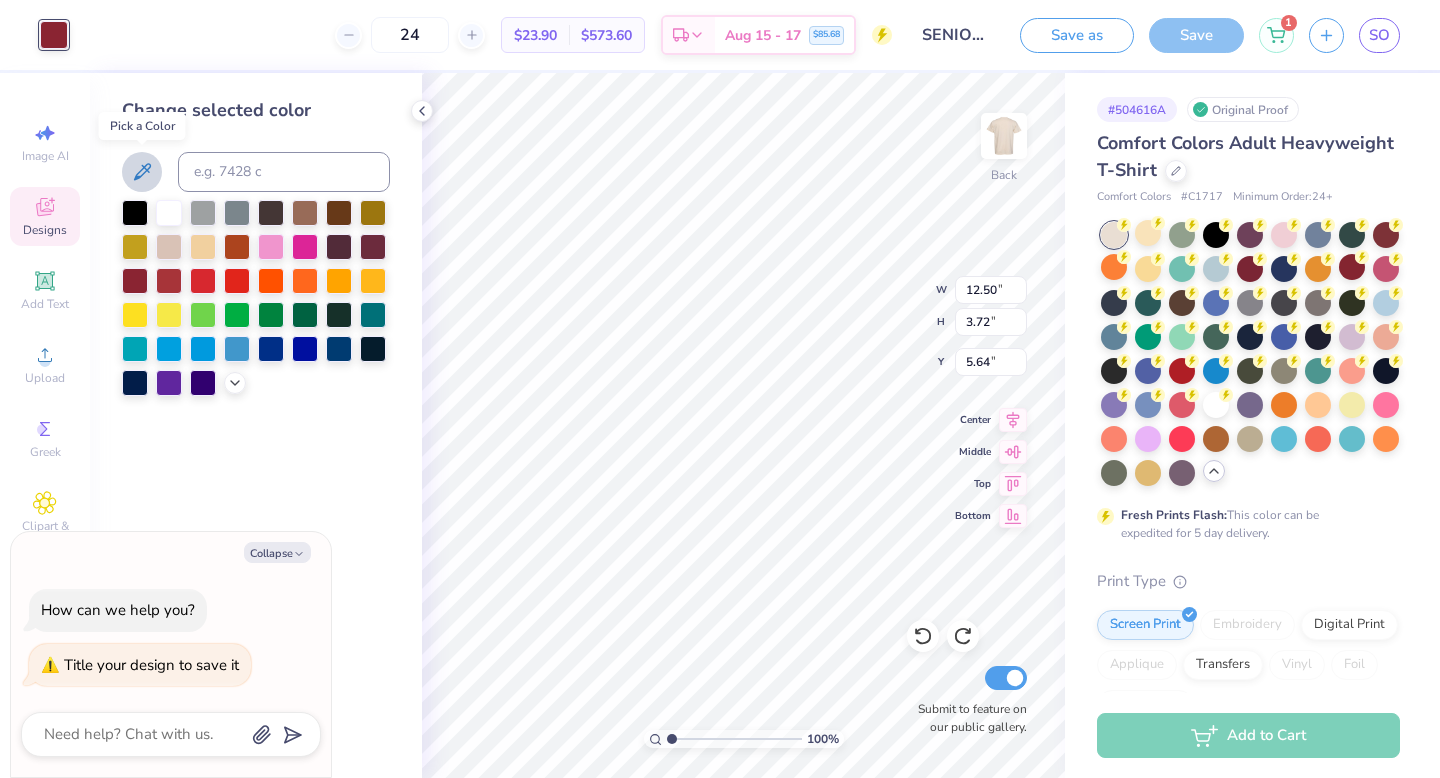click 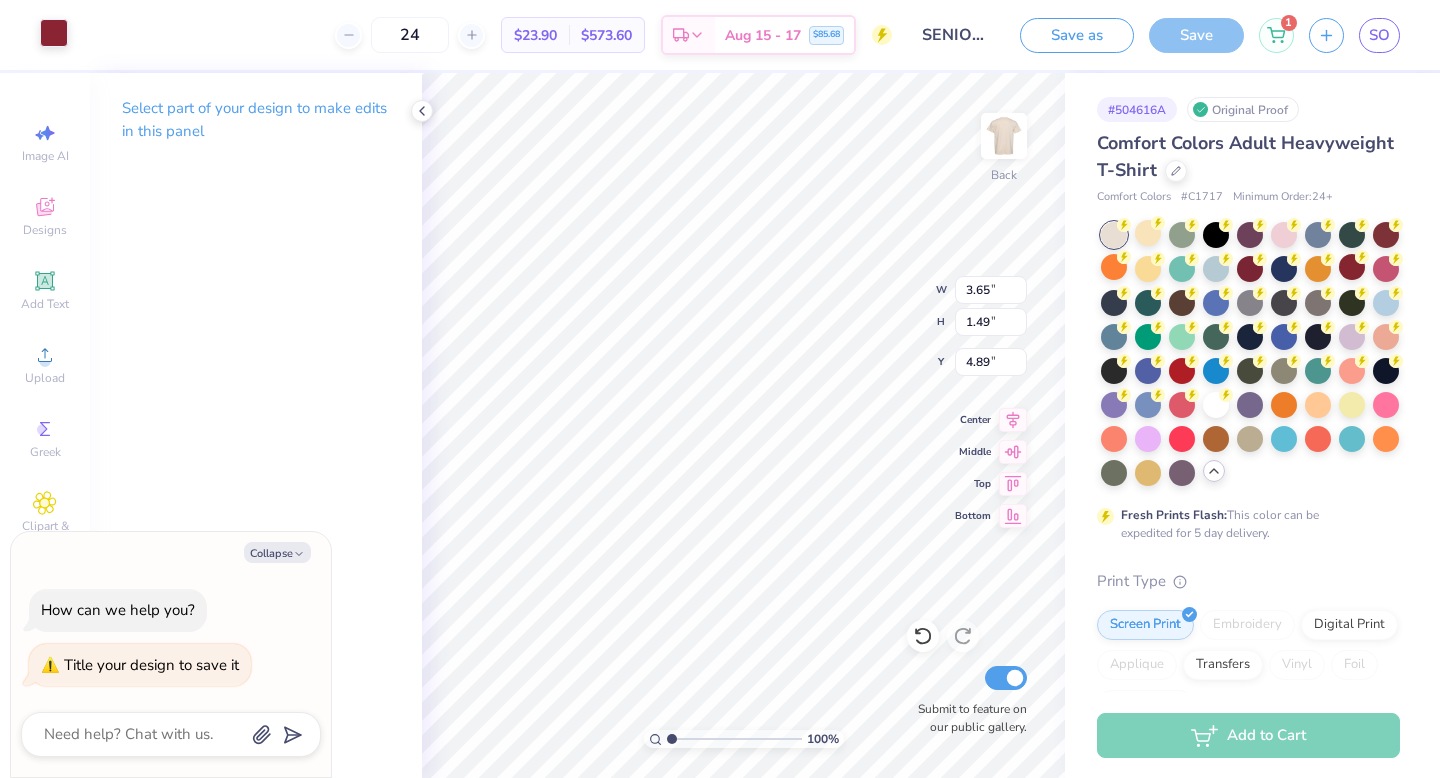 click at bounding box center [54, 33] 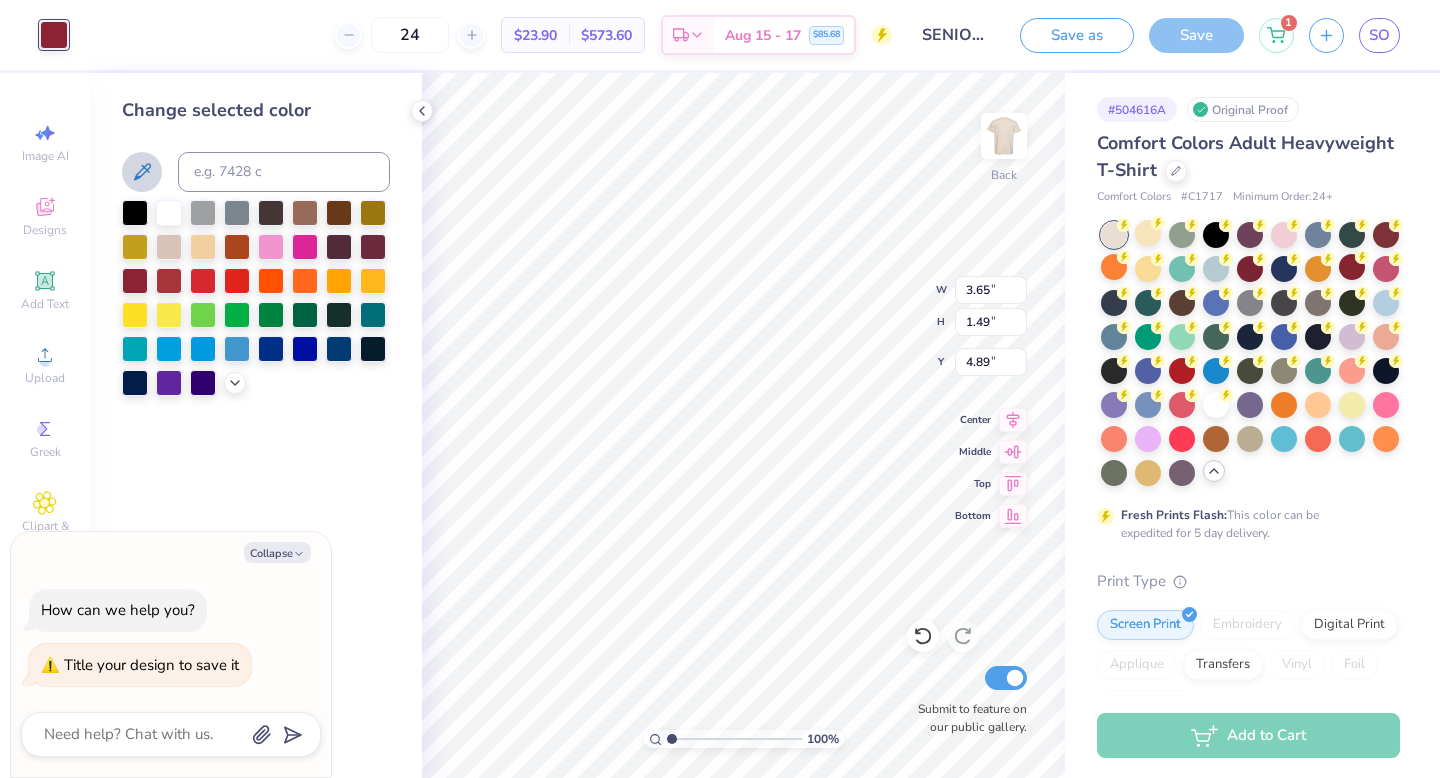 click 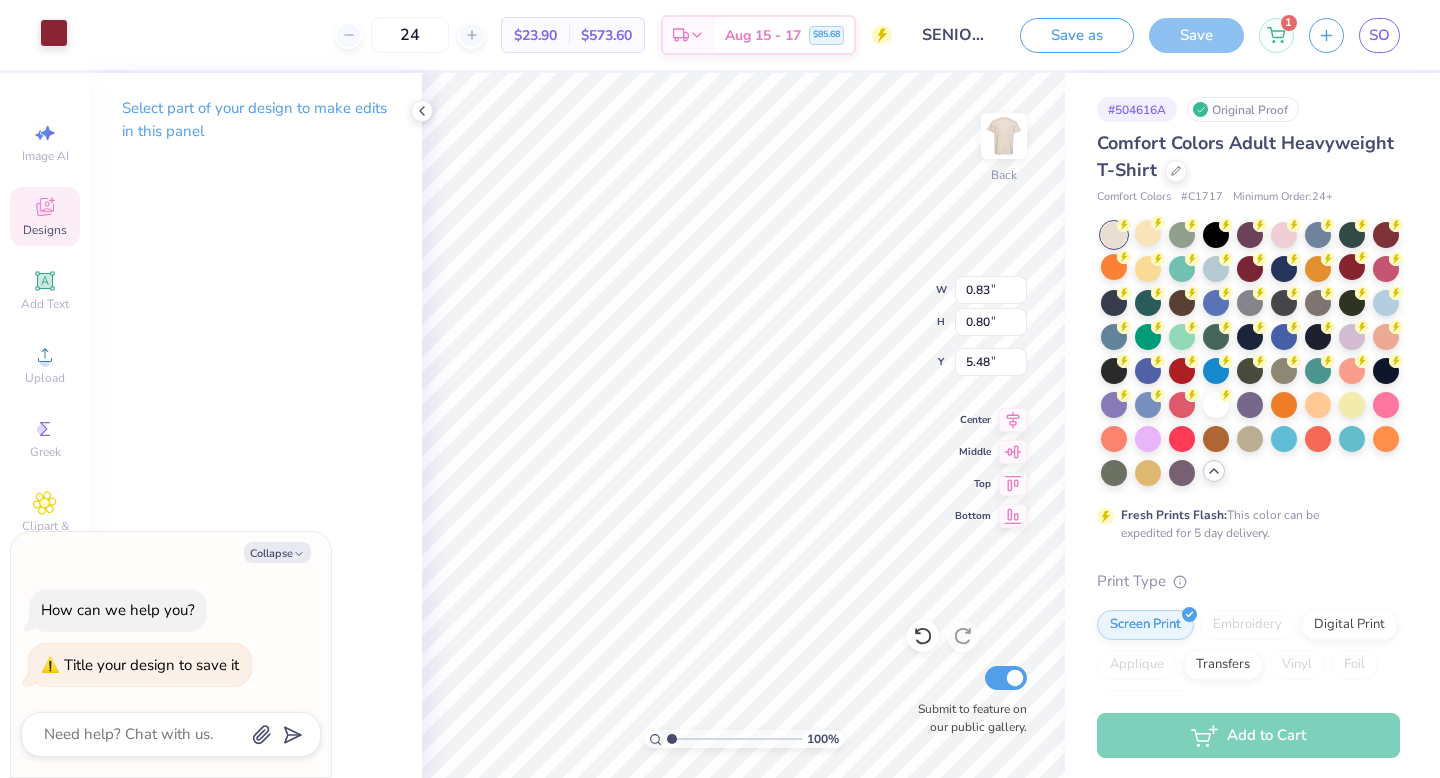 click at bounding box center (54, 33) 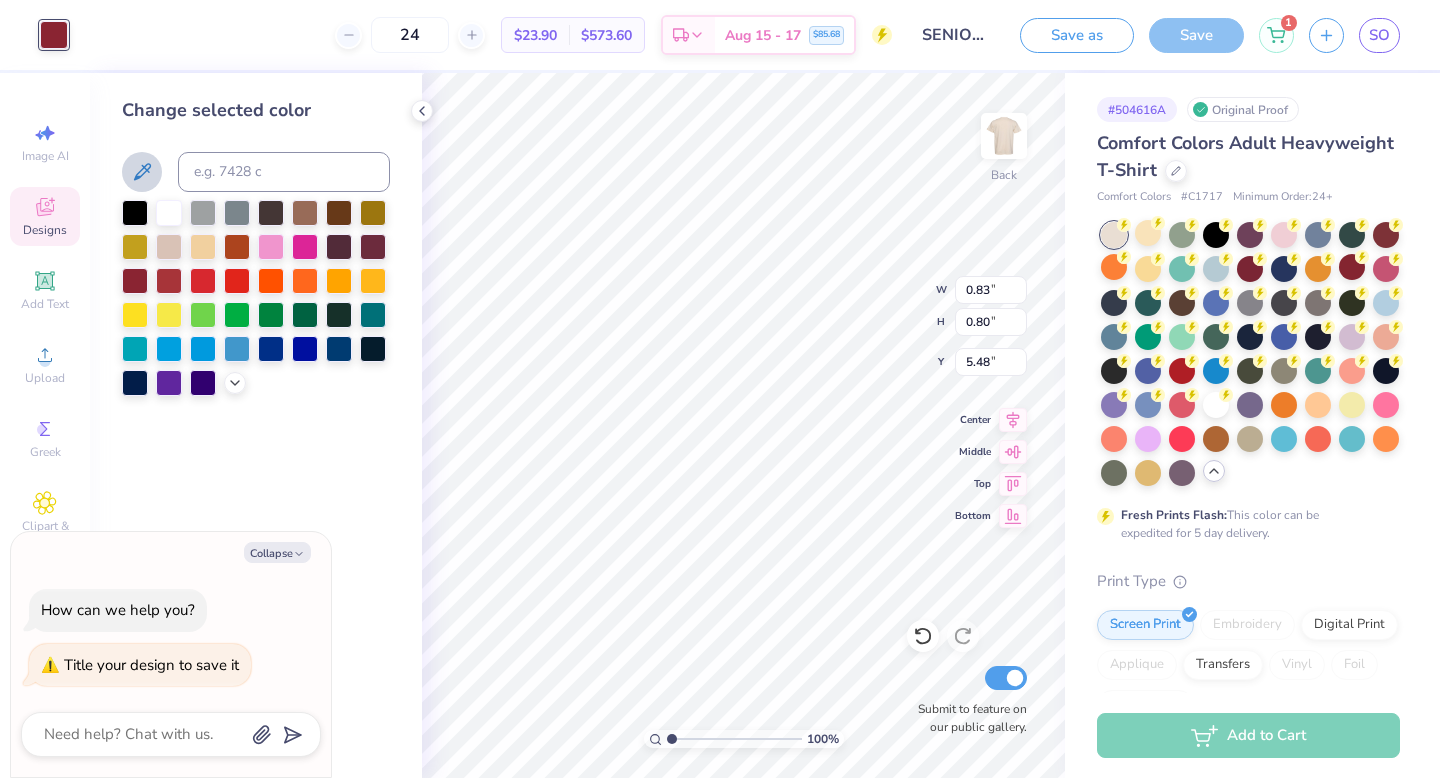 click 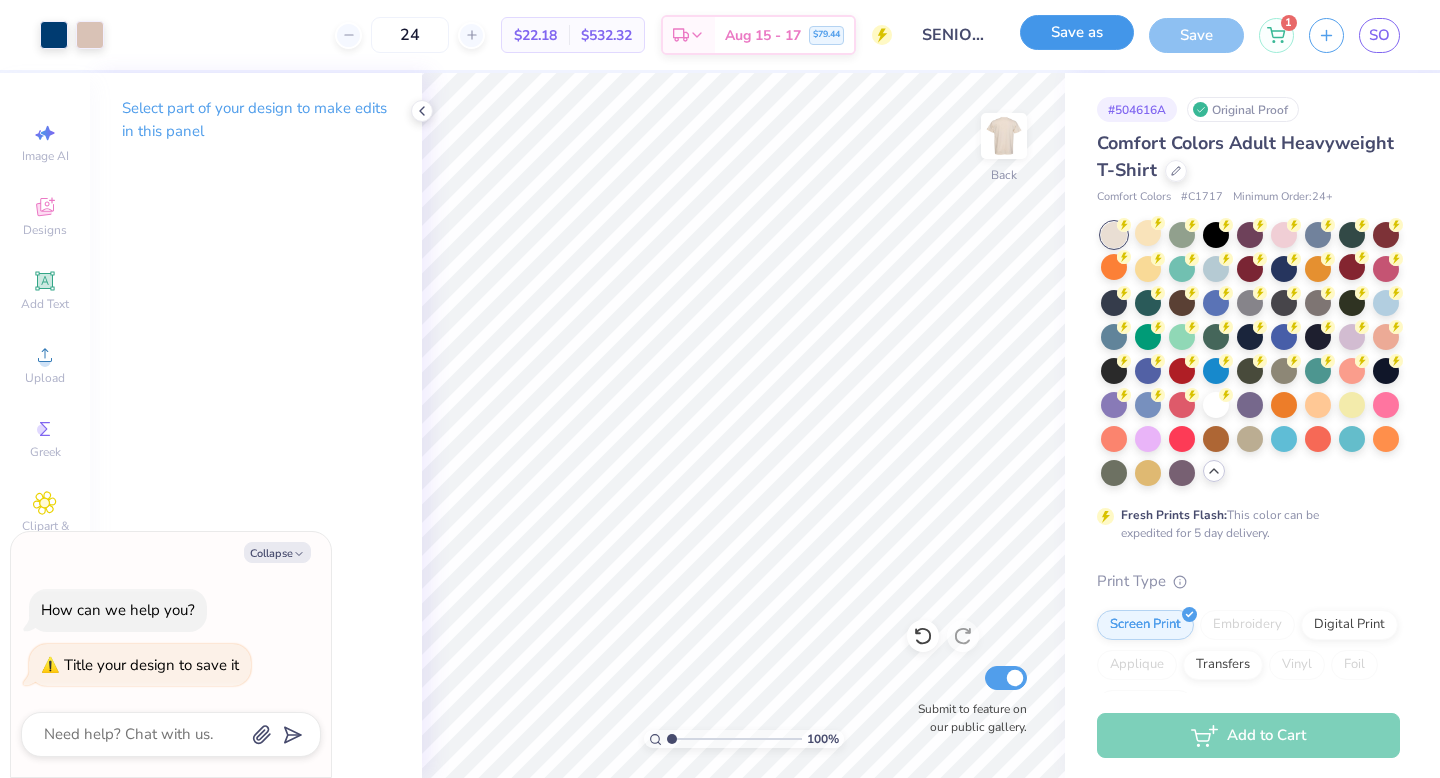 click on "Save as" at bounding box center (1077, 35) 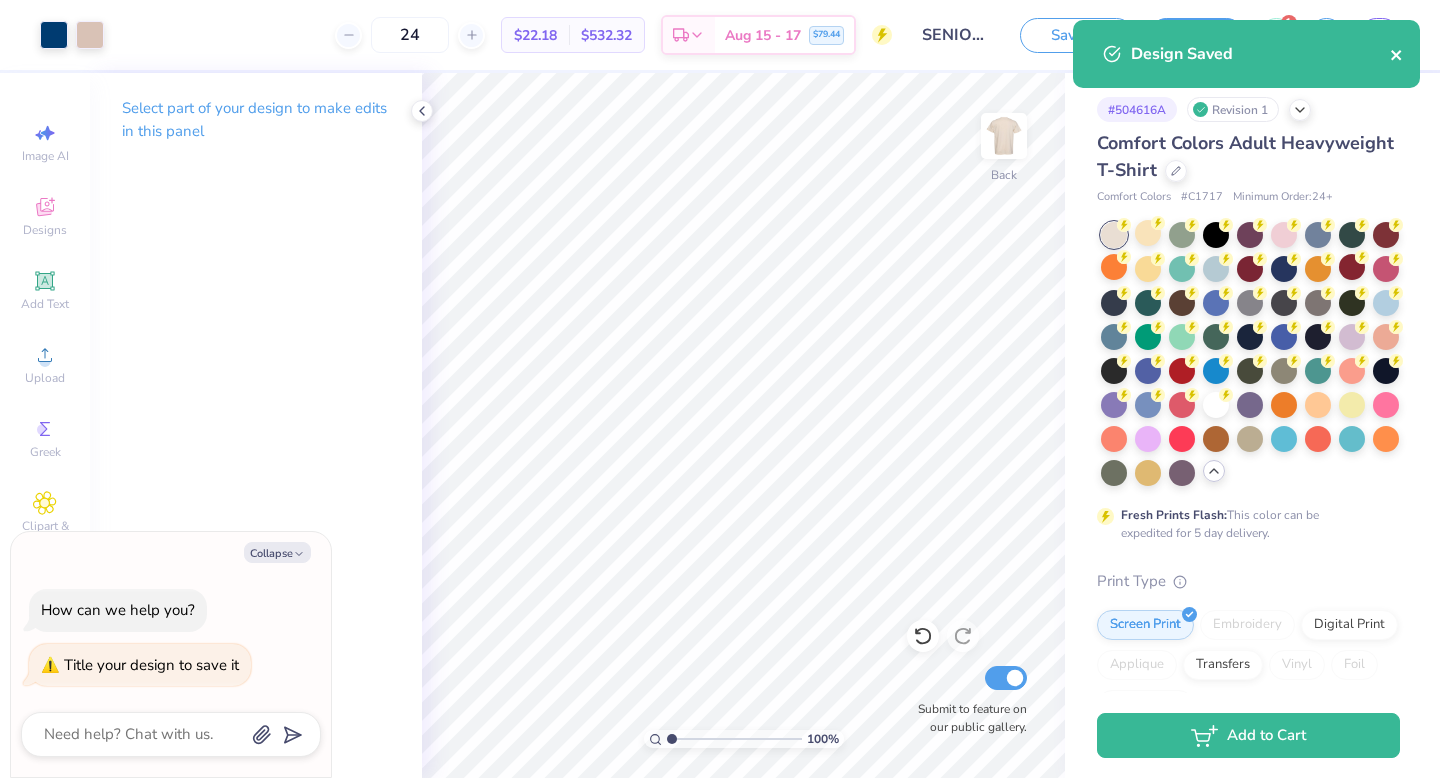 click 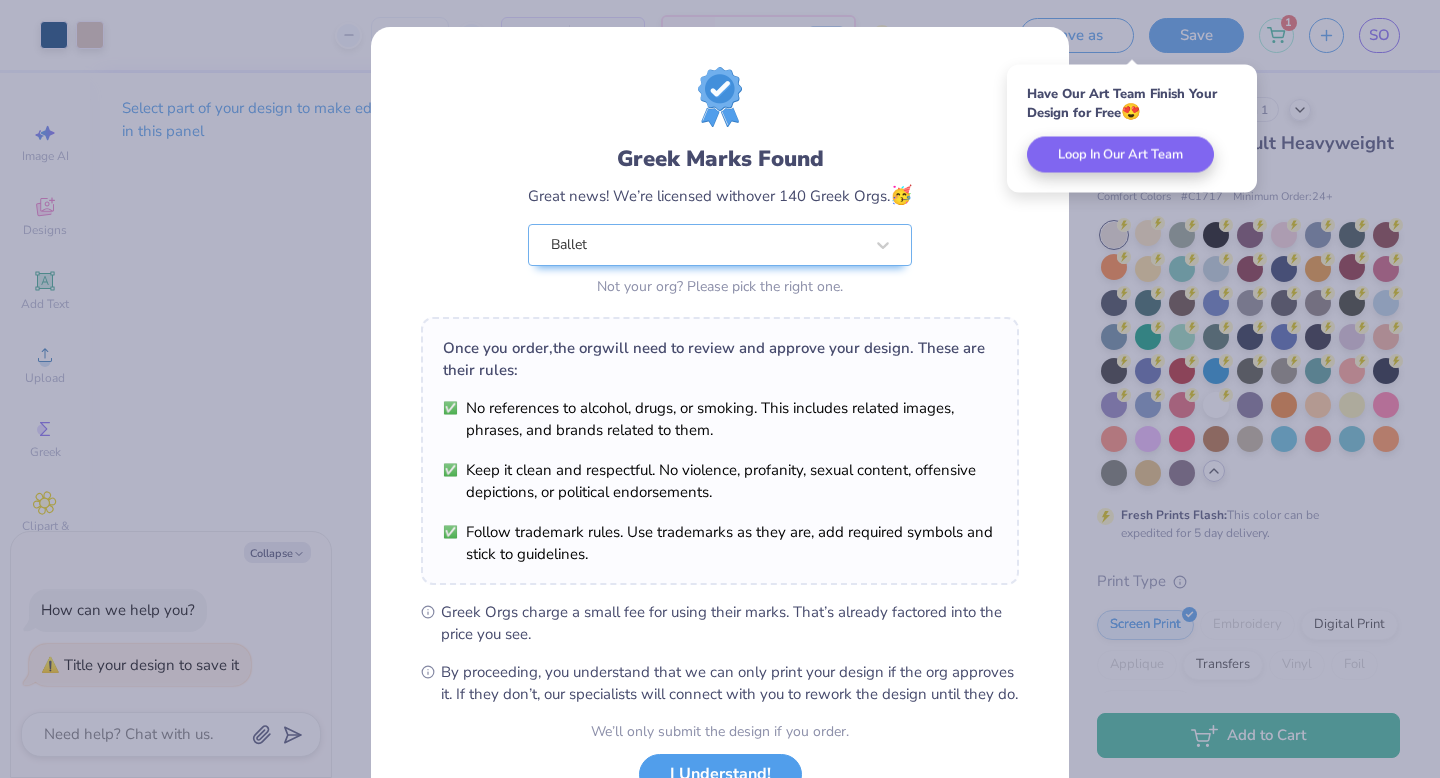 scroll, scrollTop: 158, scrollLeft: 0, axis: vertical 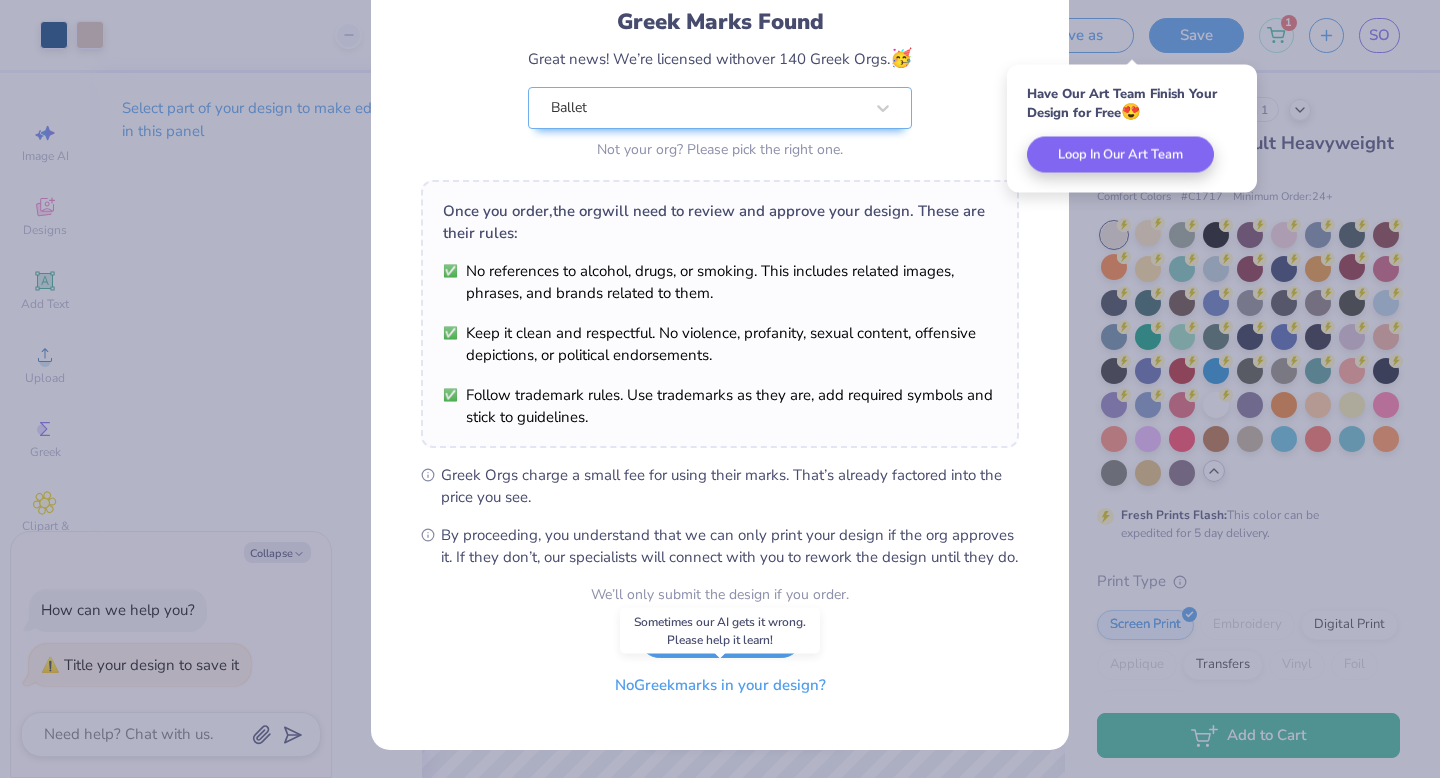 click on "No  Greek  marks in your design?" at bounding box center [720, 685] 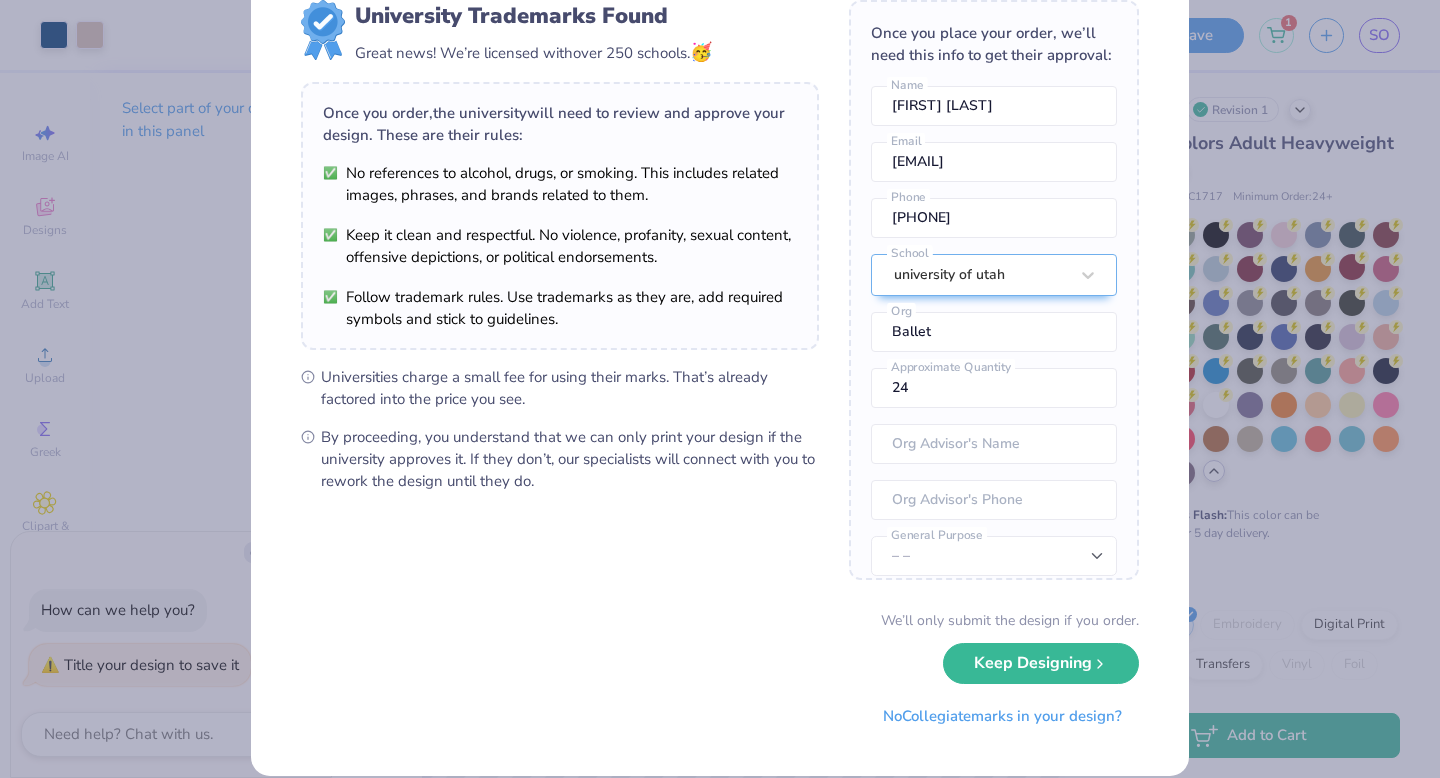 scroll, scrollTop: 92, scrollLeft: 0, axis: vertical 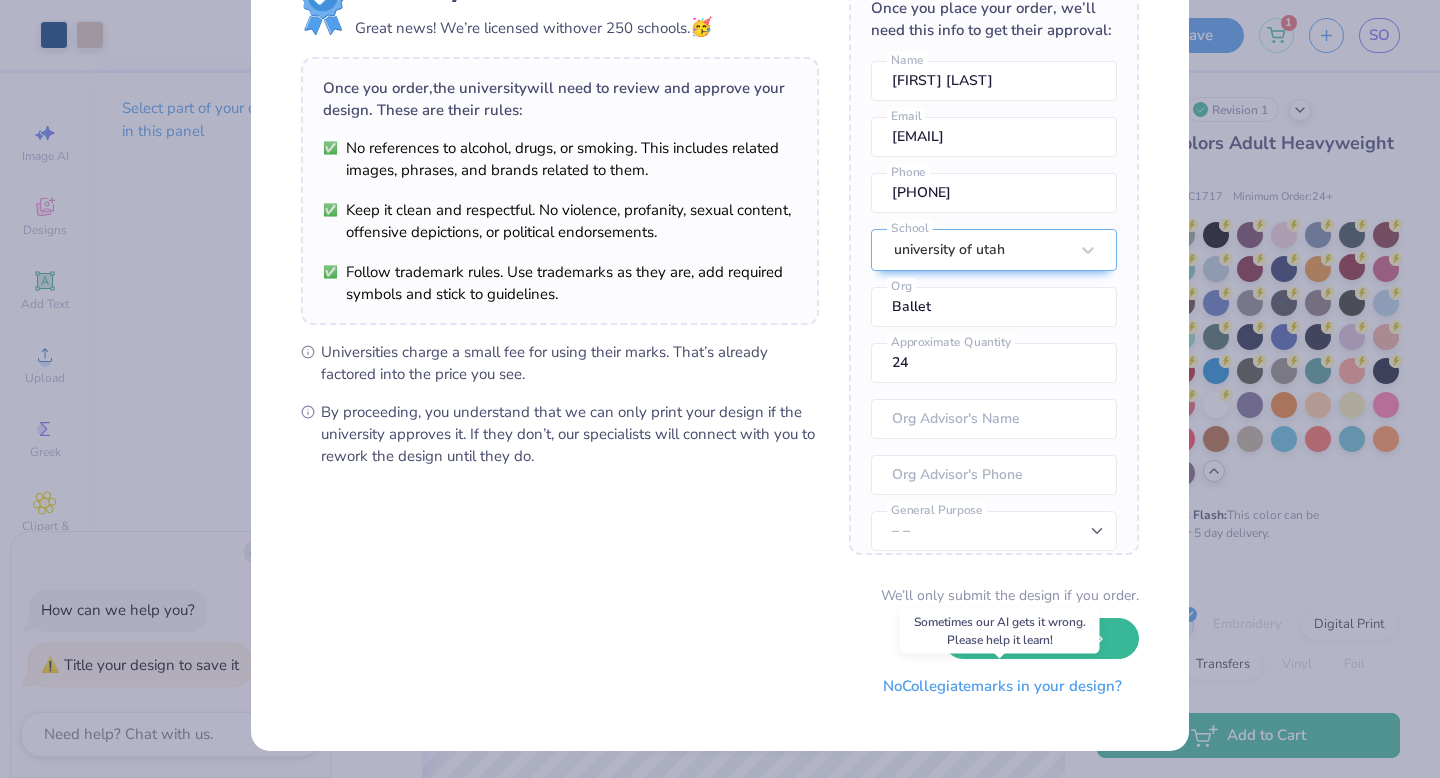 click on "No  Collegiate  marks in your design?" at bounding box center (1002, 686) 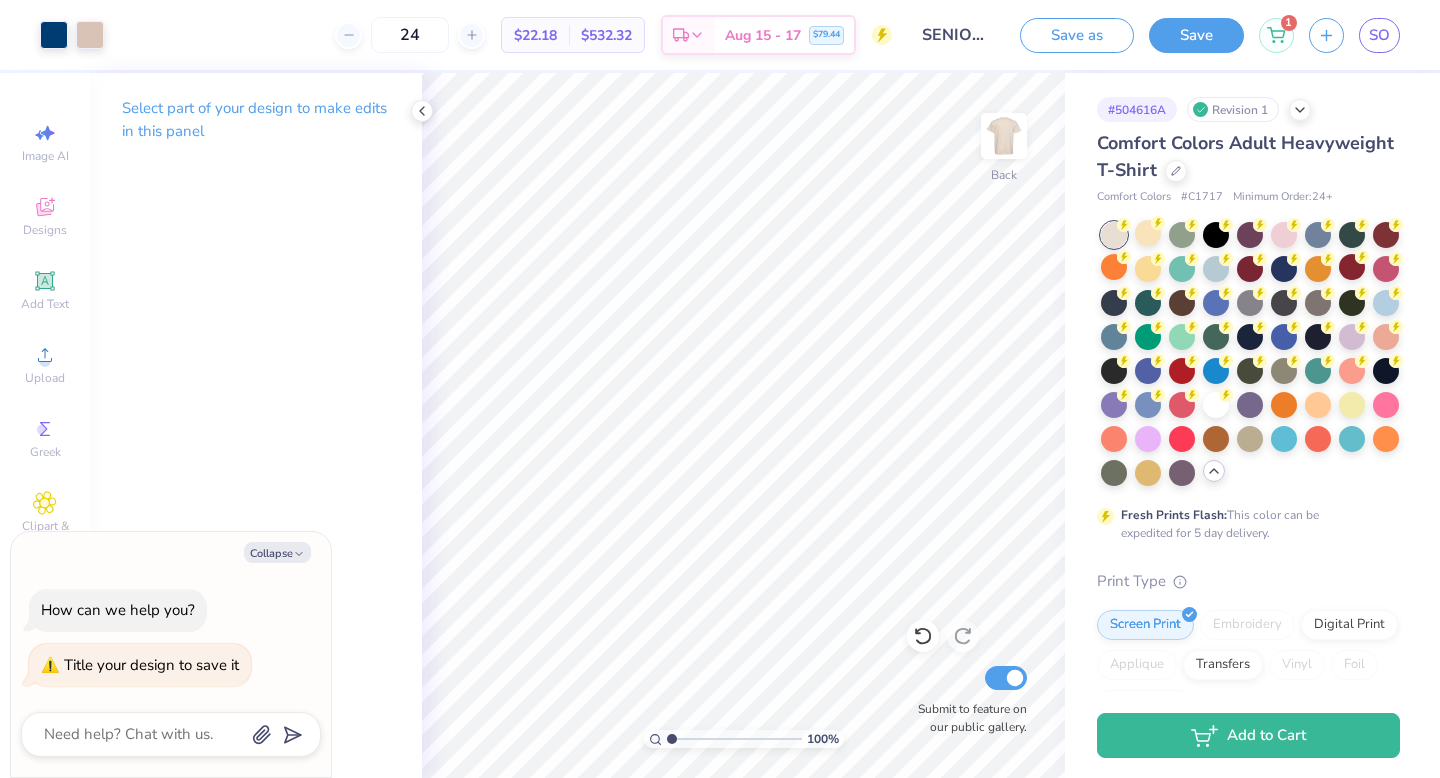 scroll, scrollTop: 0, scrollLeft: 0, axis: both 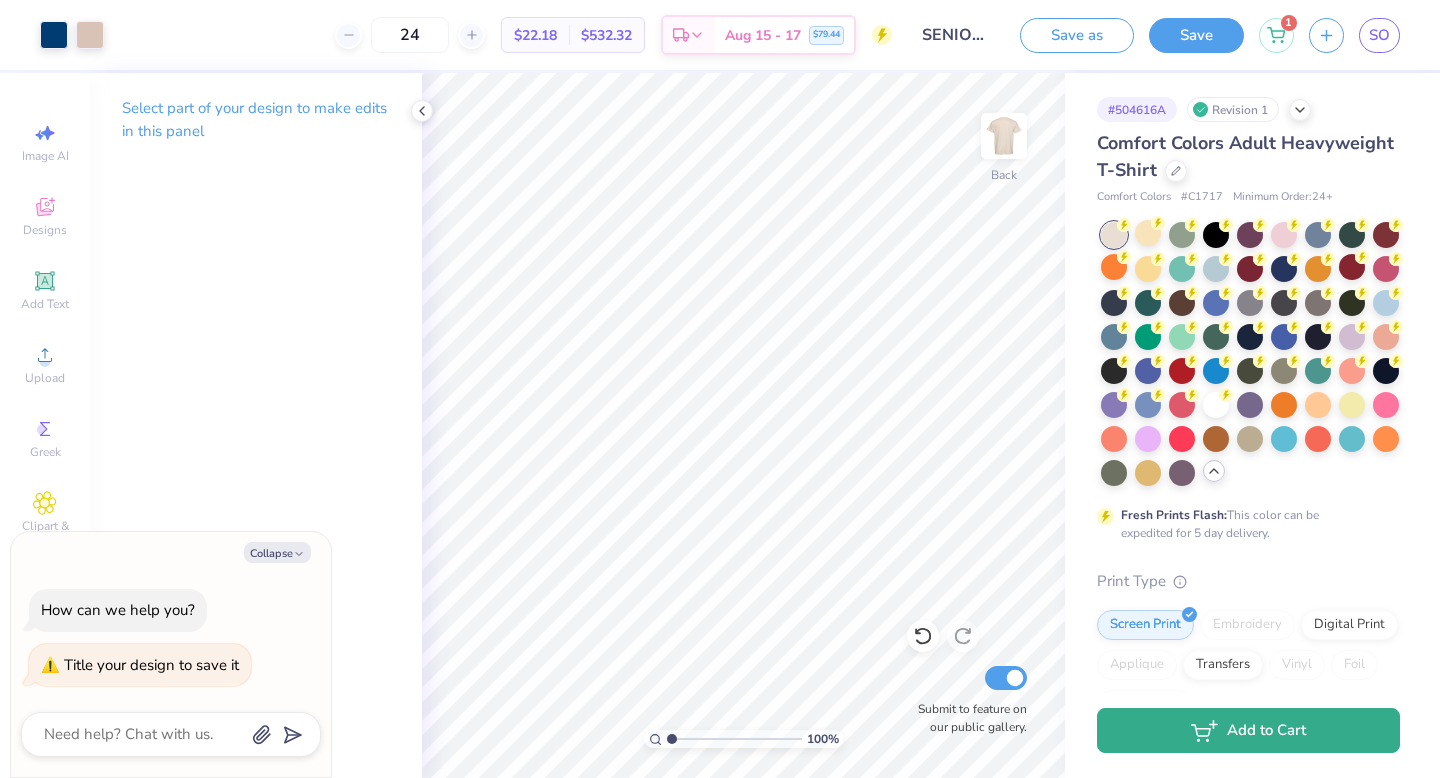 click on "Add to Cart" at bounding box center [1248, 730] 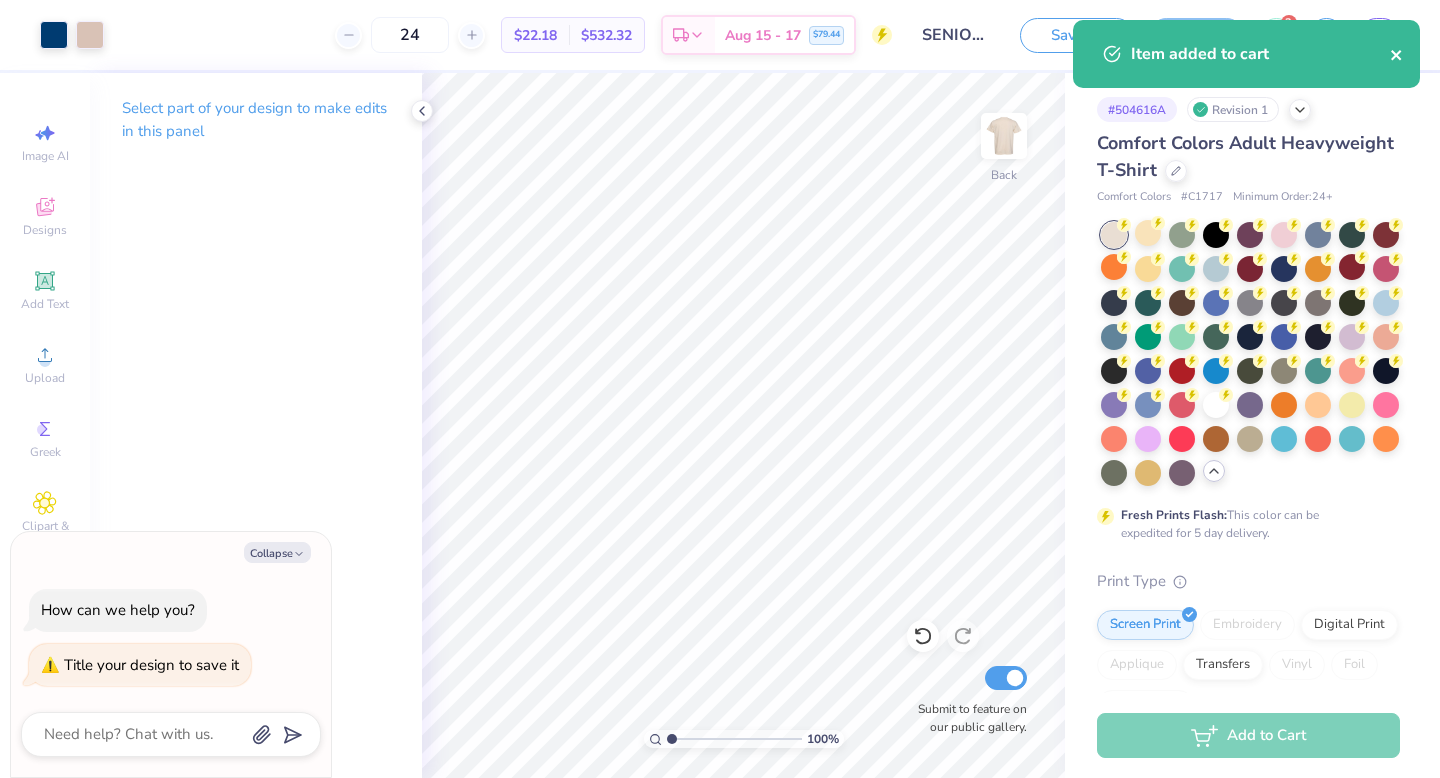 click 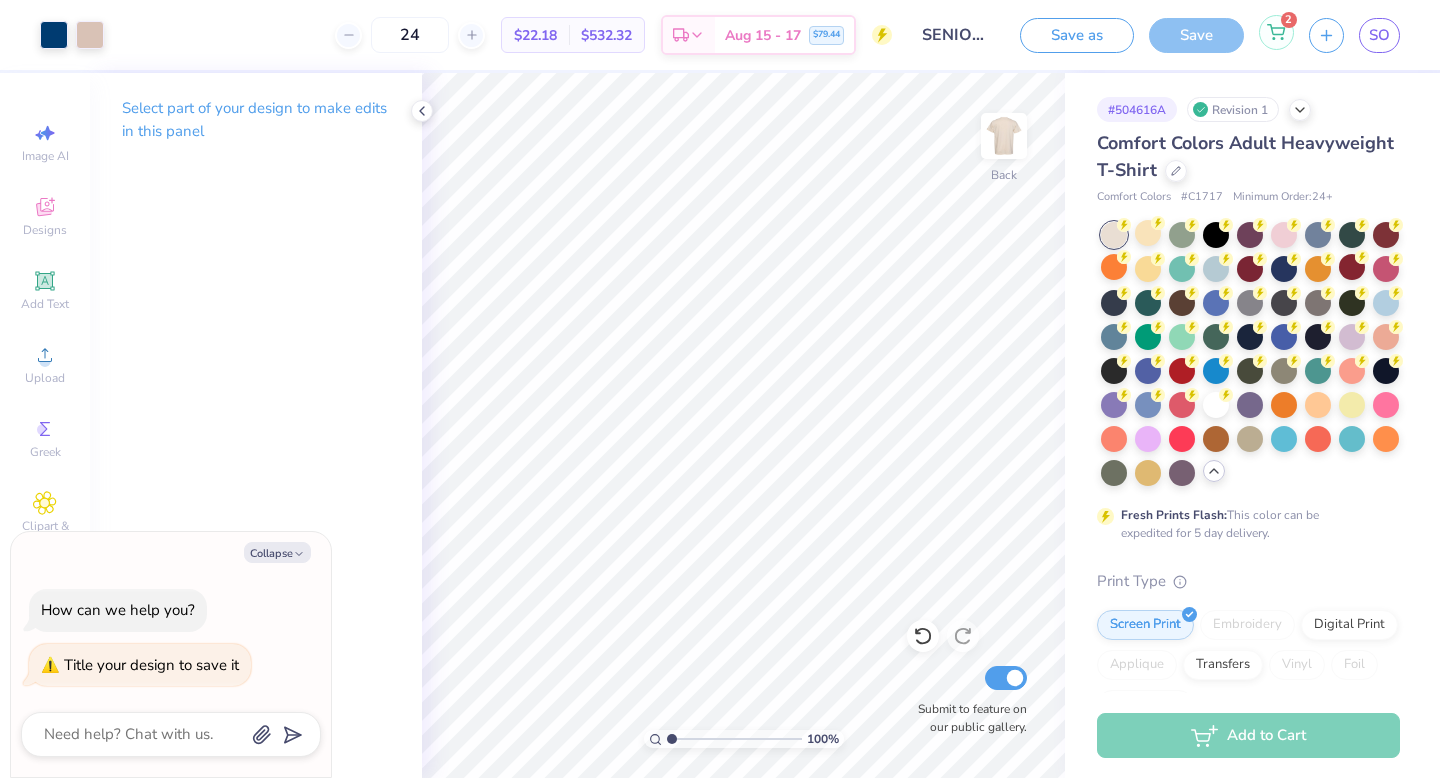 click 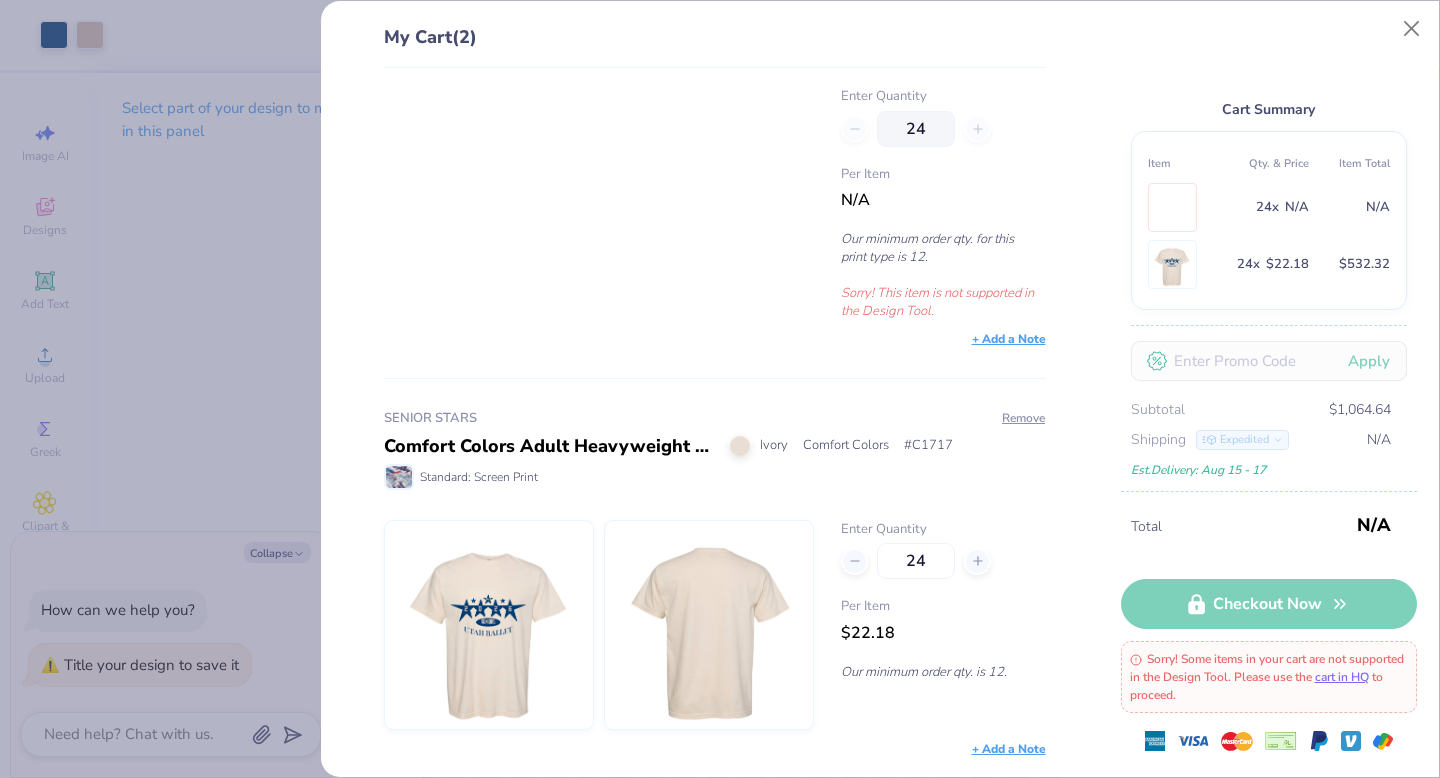 scroll, scrollTop: 0, scrollLeft: 0, axis: both 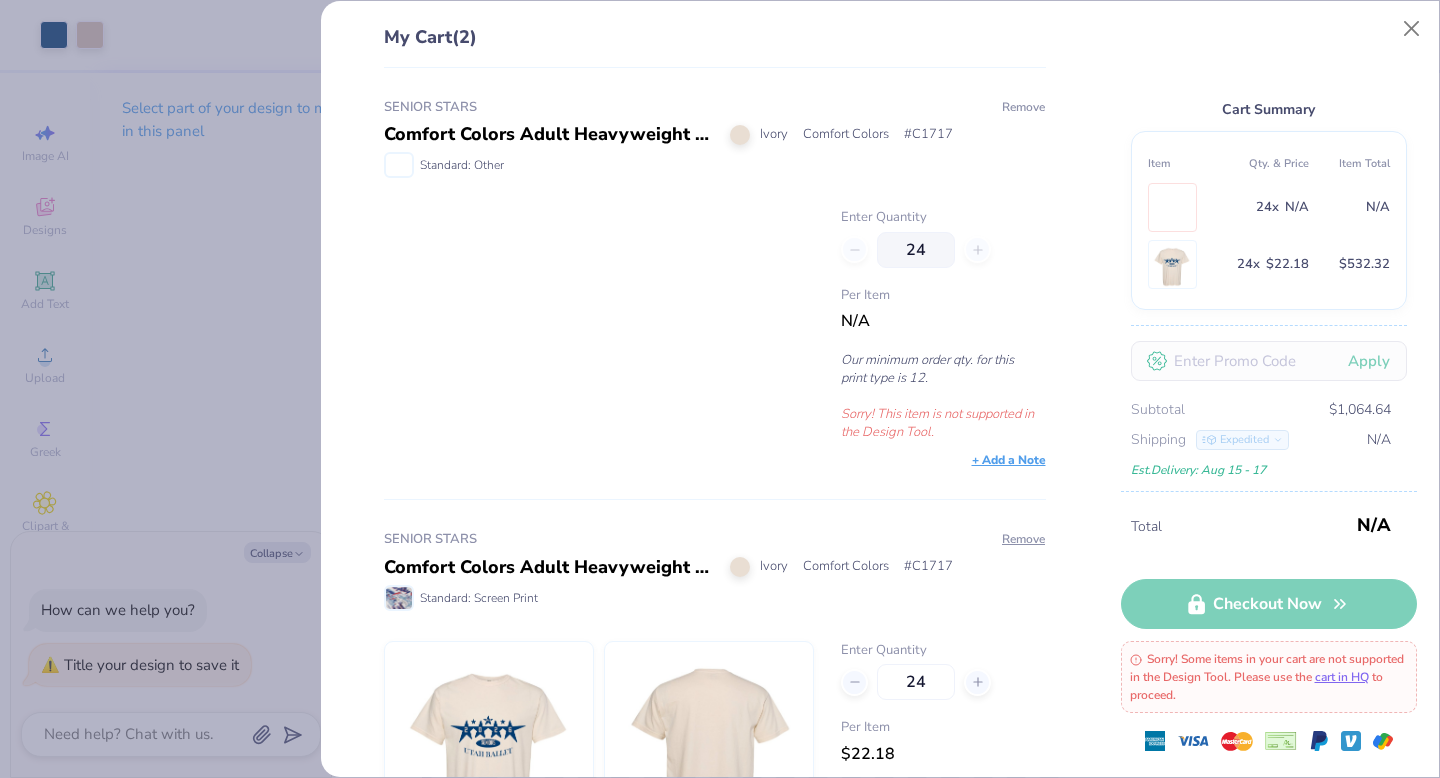 click on "Remove" at bounding box center [1023, 107] 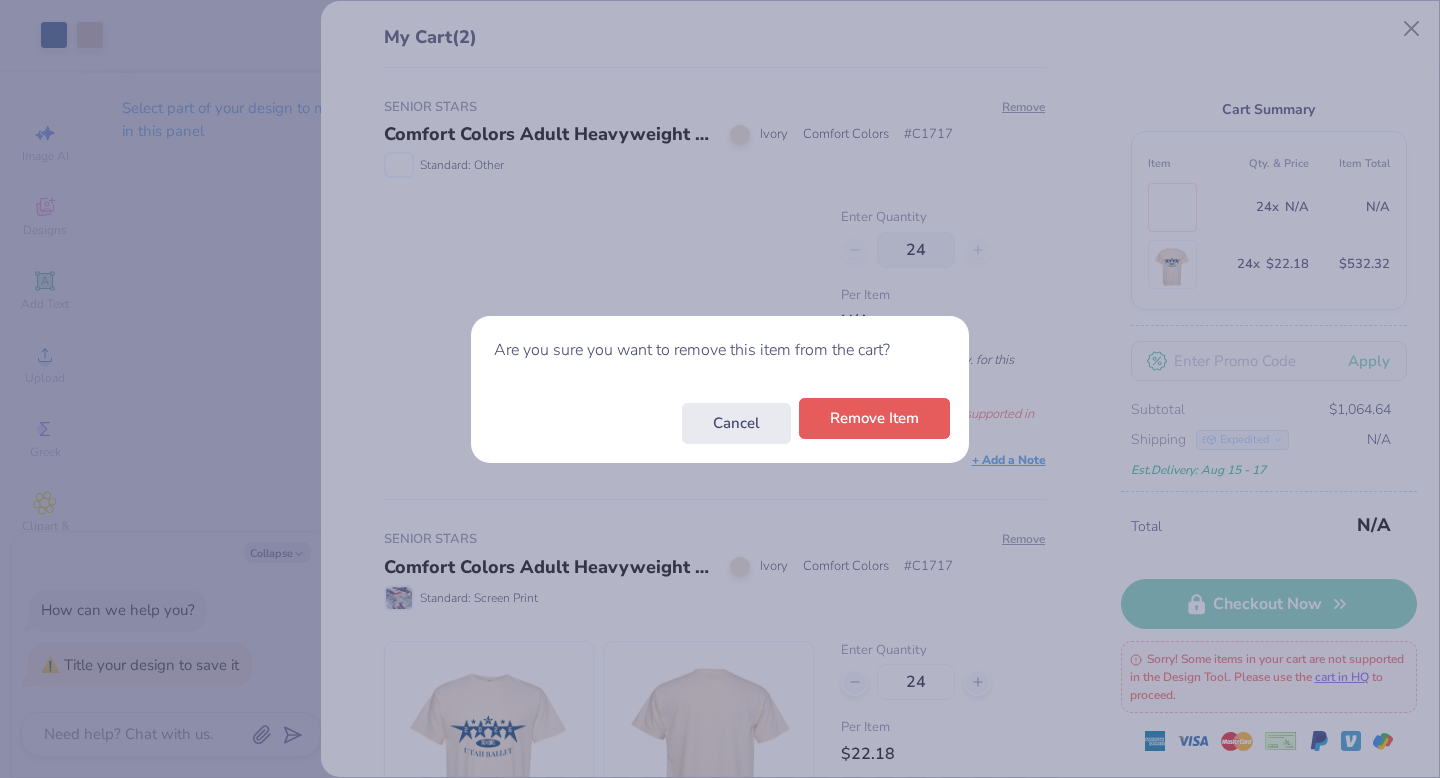 click on "Remove Item" at bounding box center (874, 418) 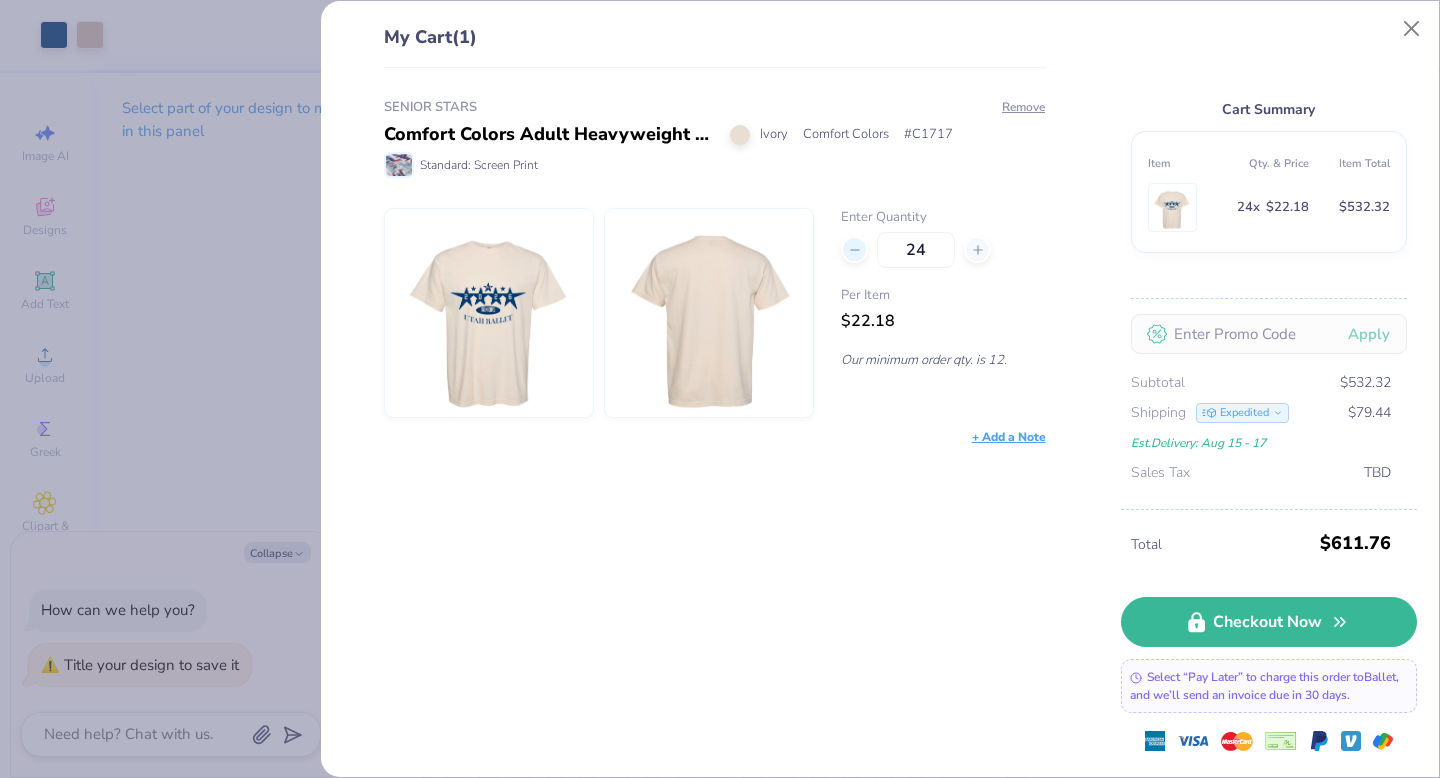 click 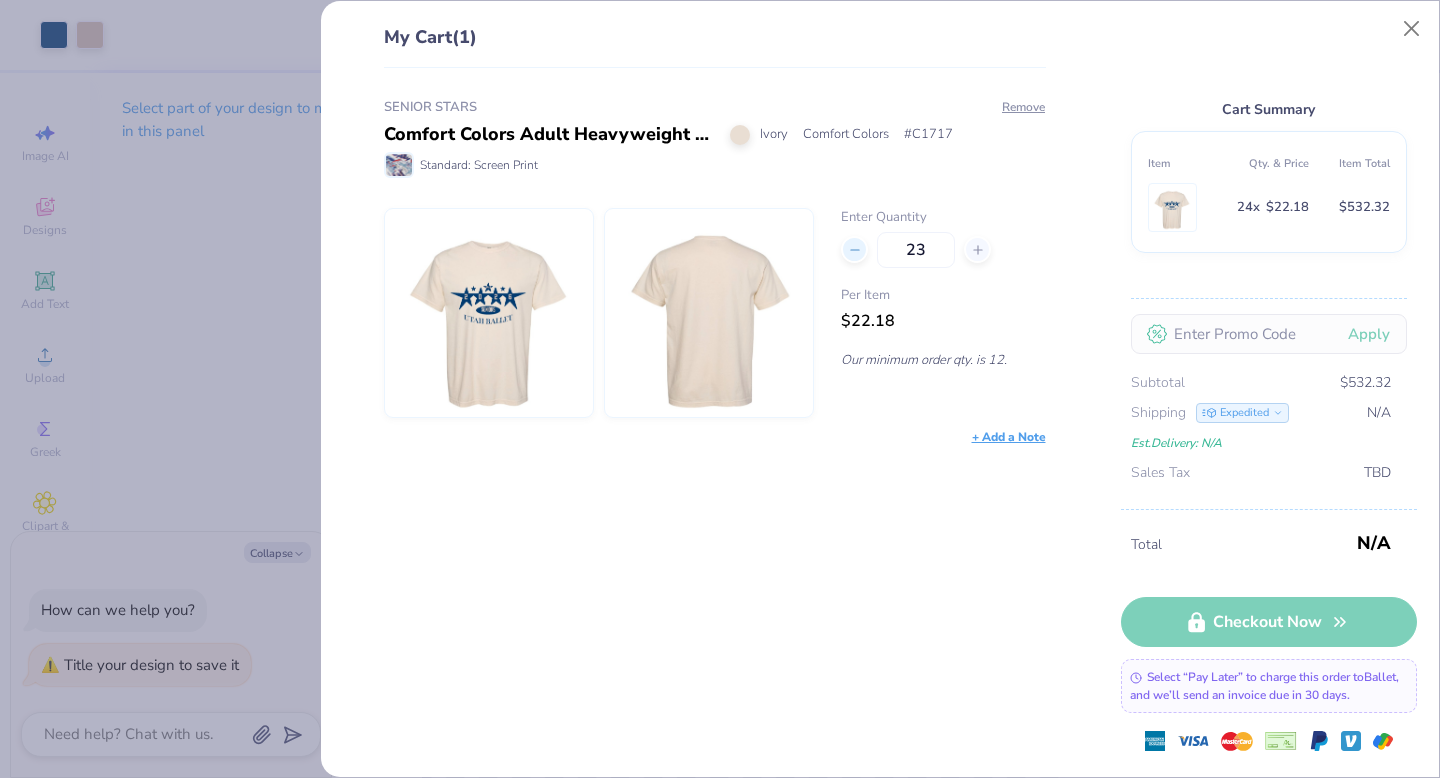 click 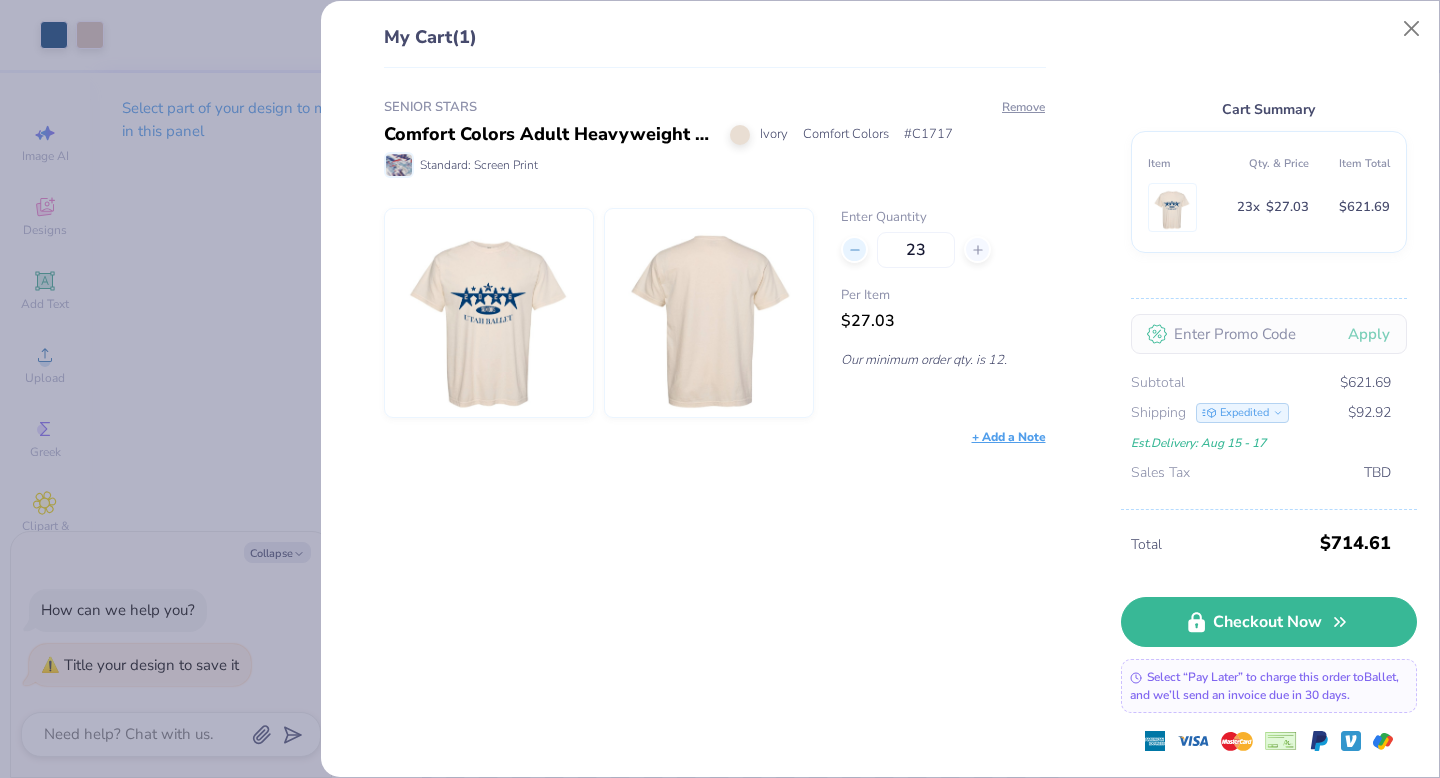 click 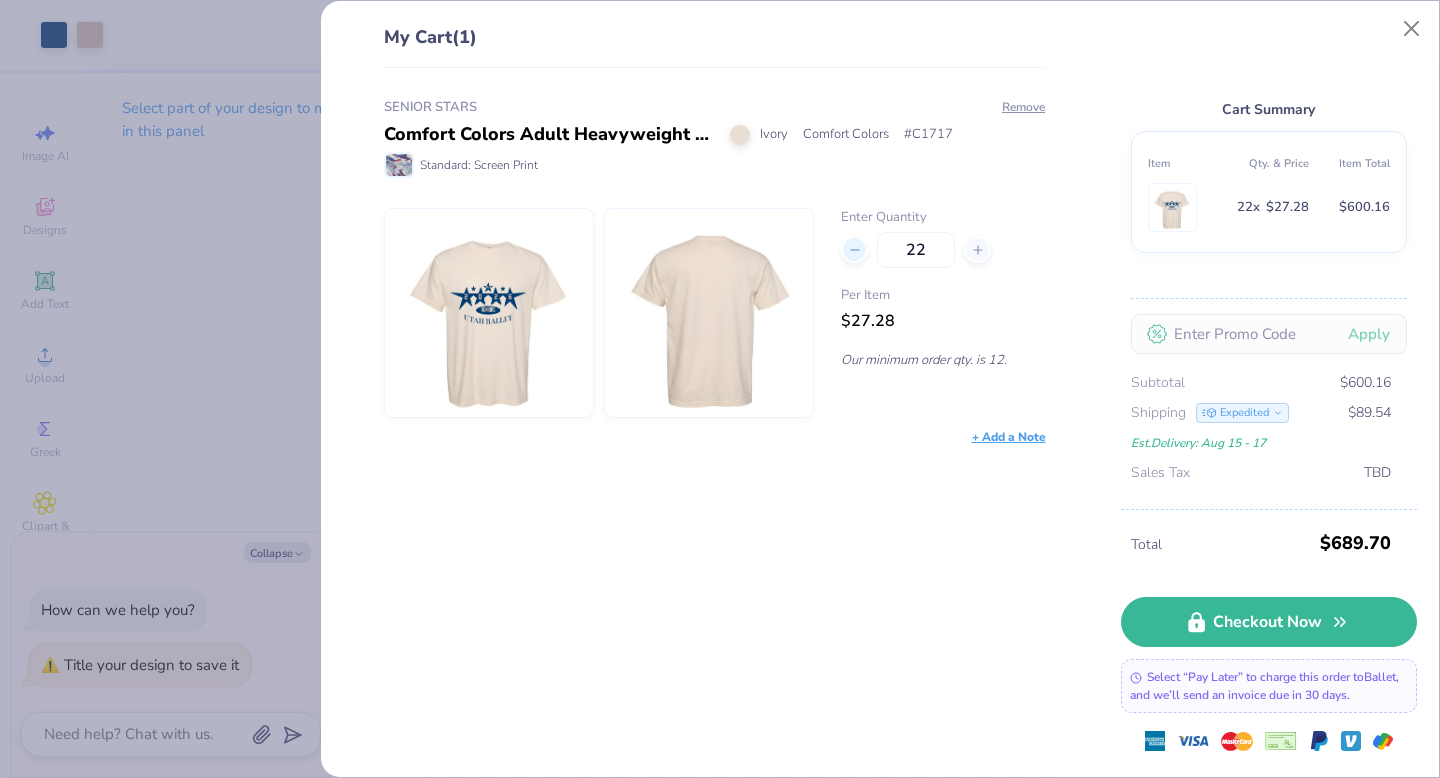 click 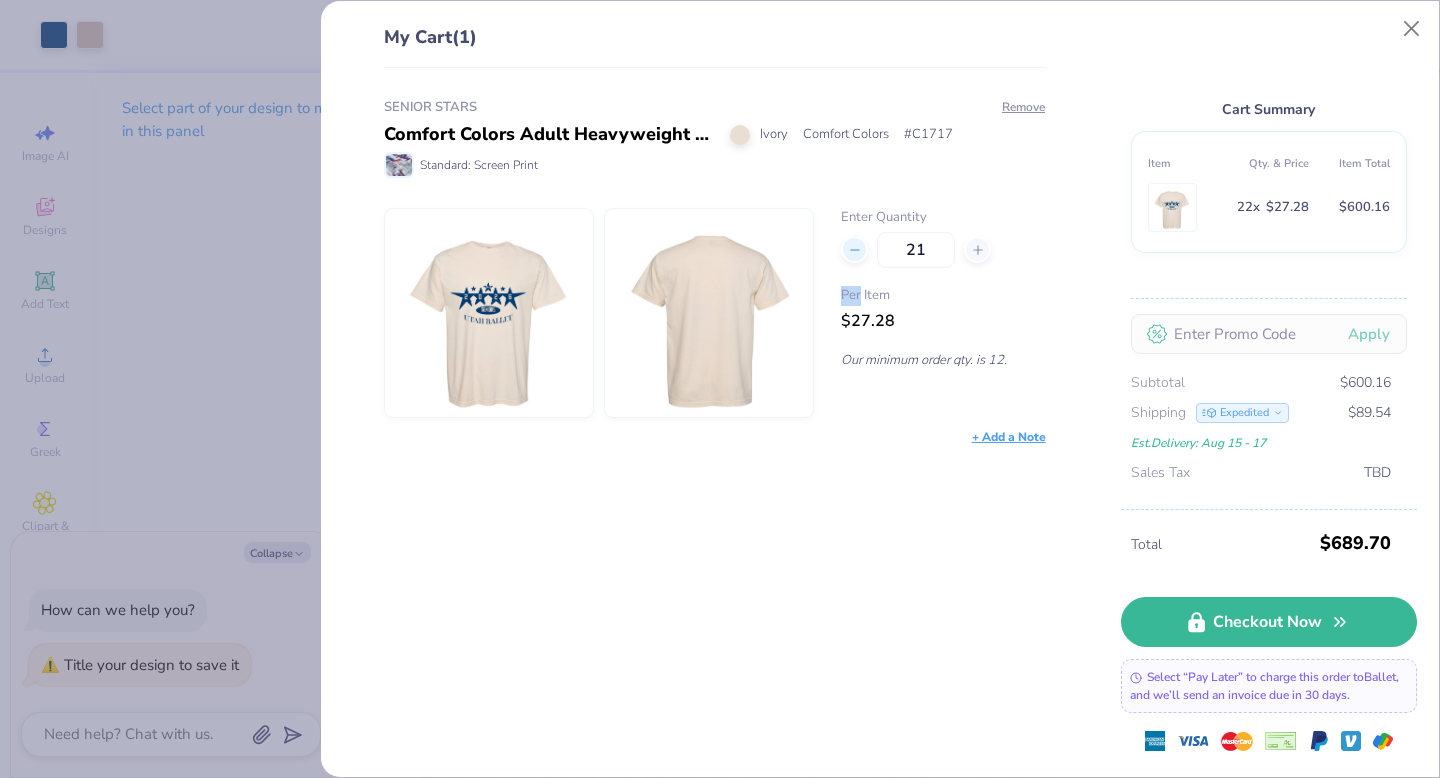 click 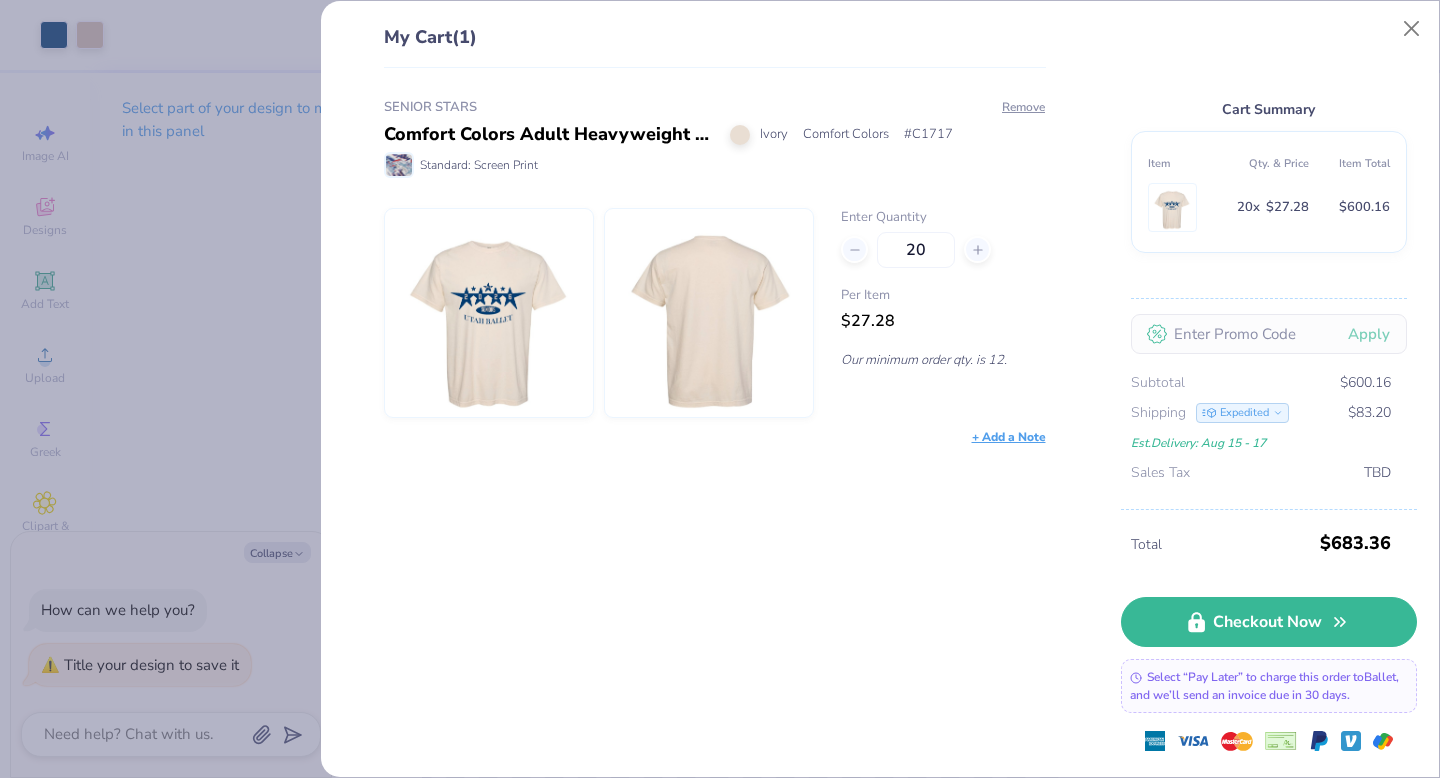 click on "Ballet SeniIOR SENIOR STARS Comfort Colors Adult Heavyweight T-Shirt Ivory Comfort Colors # C1717 Standard: Screen Print Remove Enter Quantity 20 Per Item $27.28 Our minimum order qty. is 12. + Add a Note" at bounding box center [715, 272] 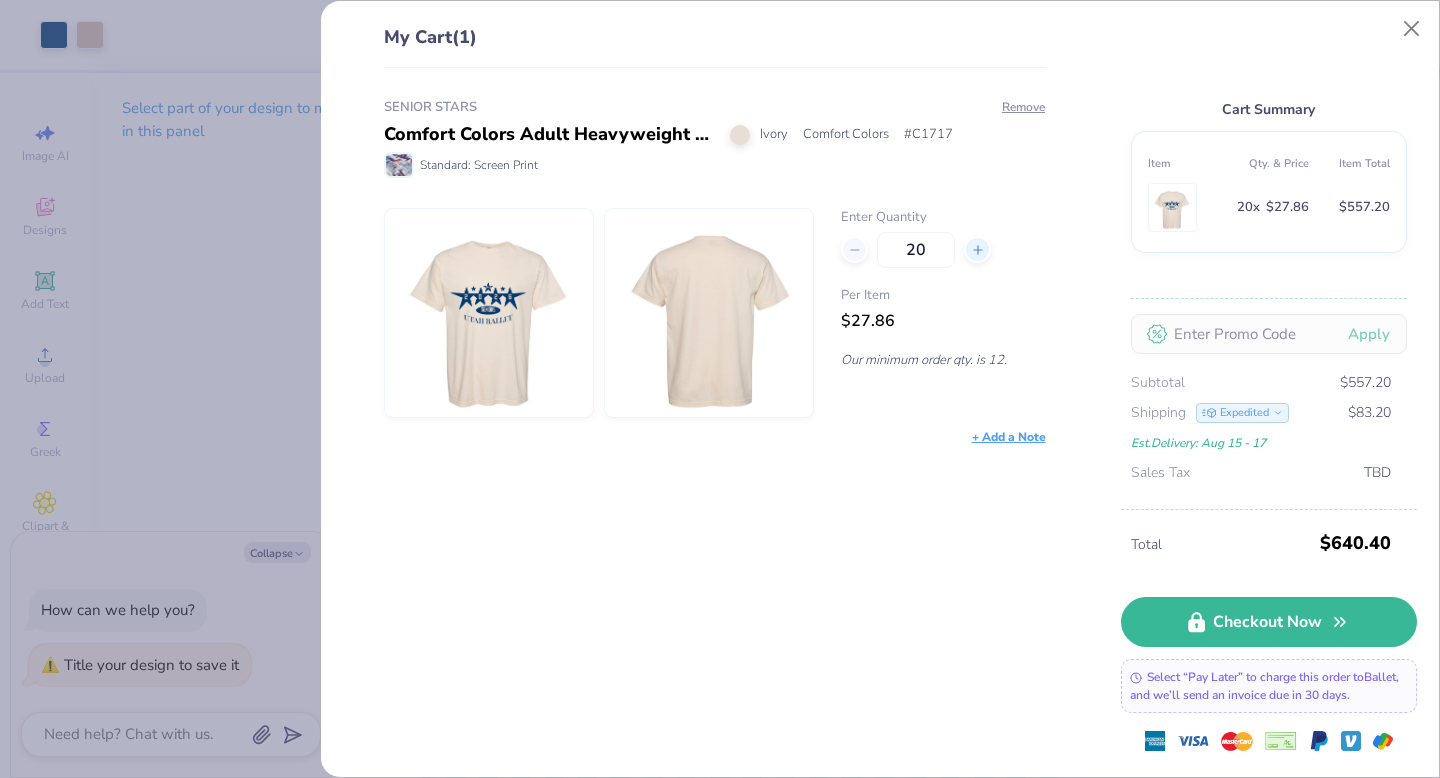 click 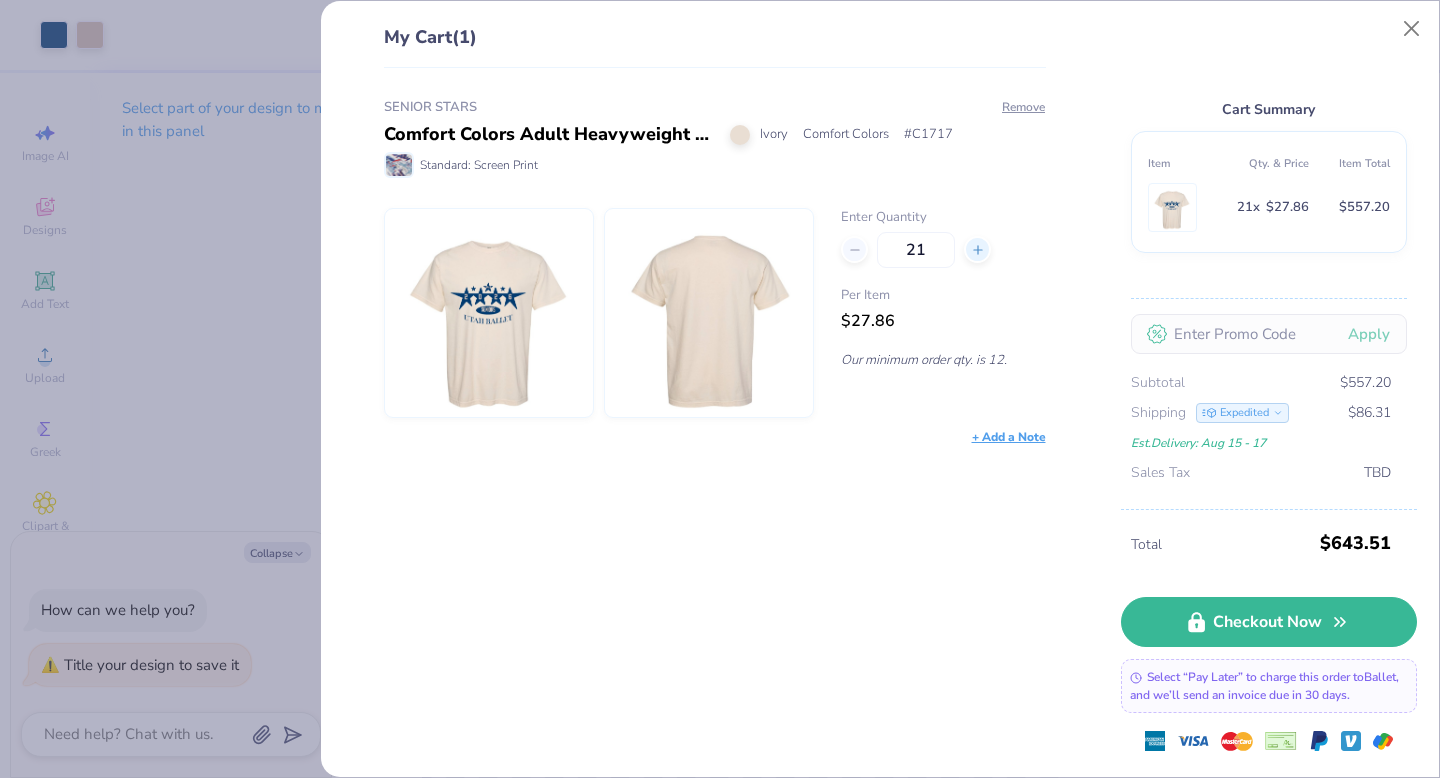 click 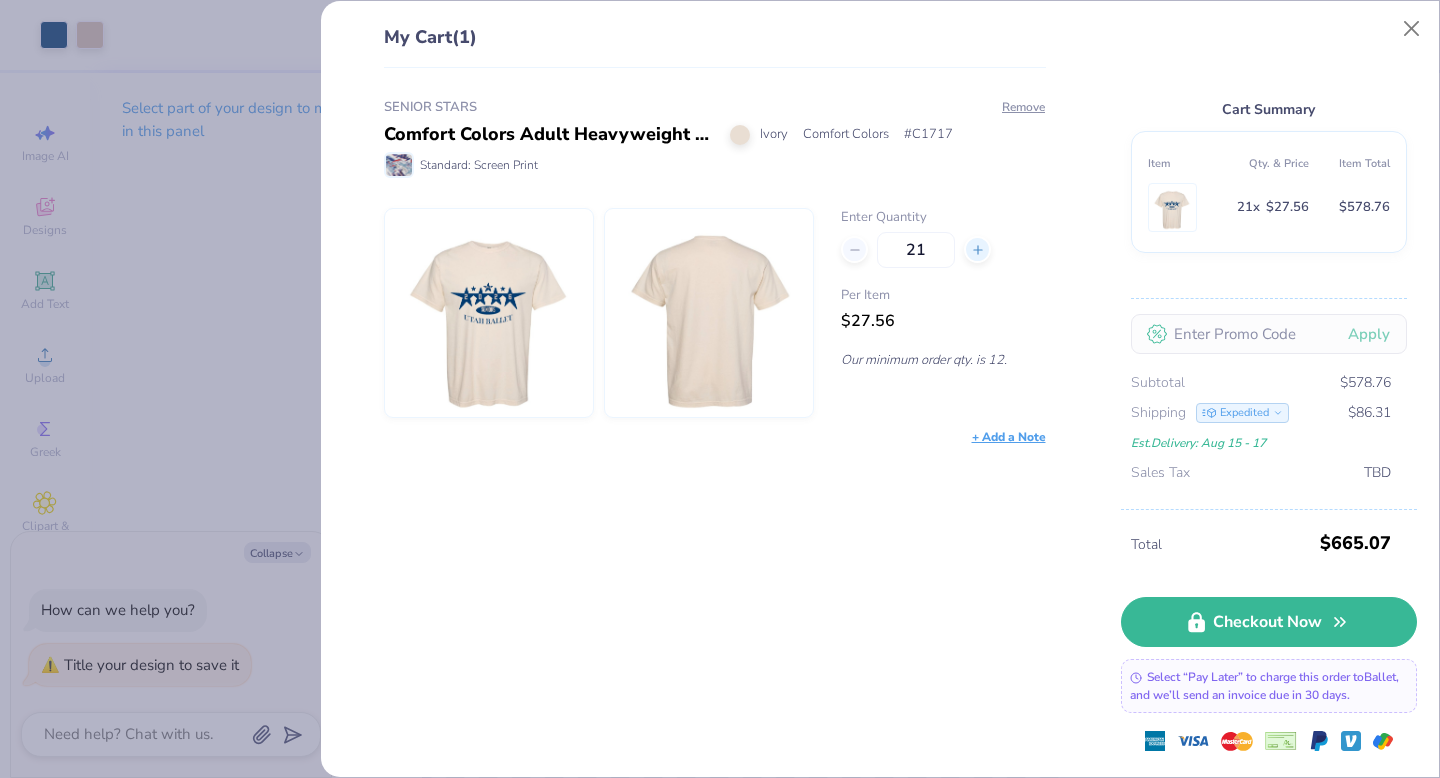 click 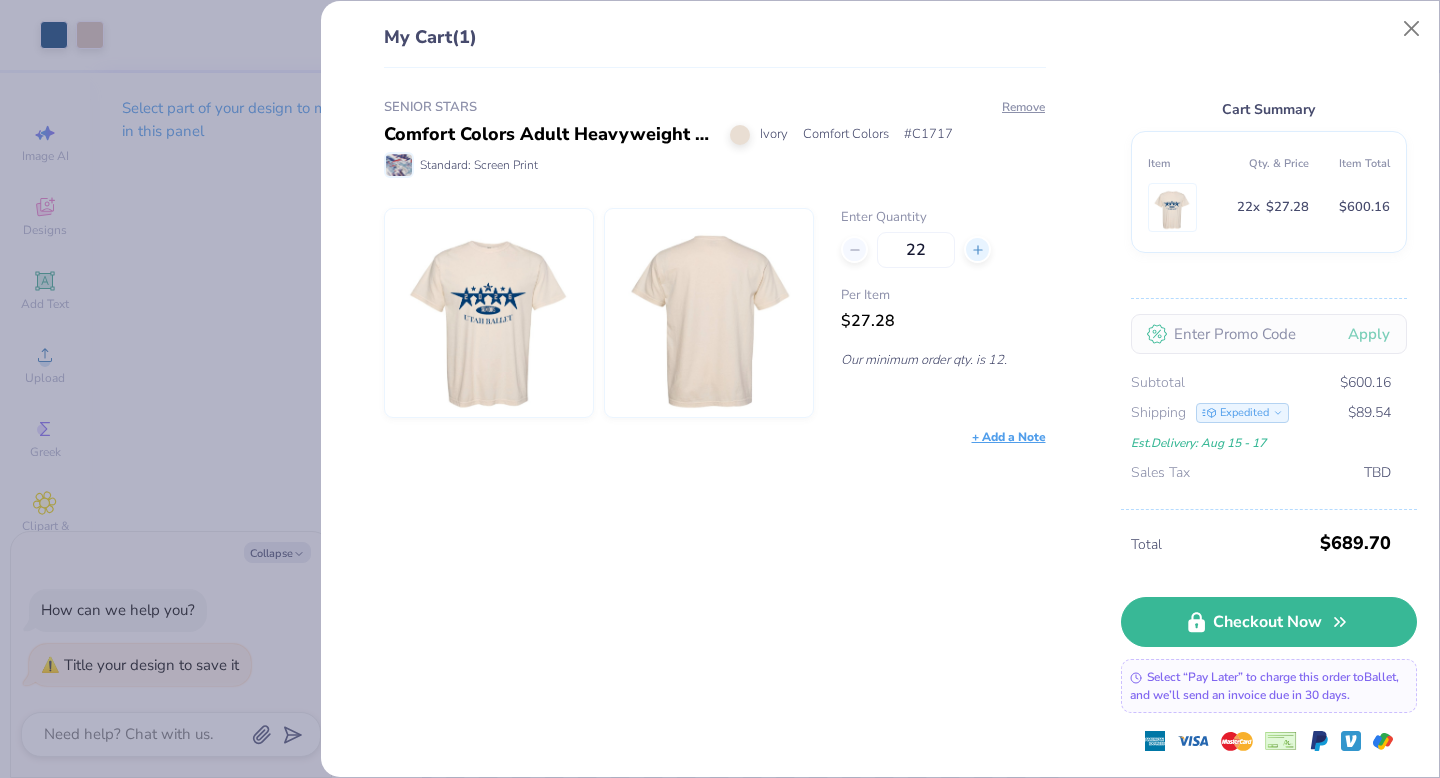 click 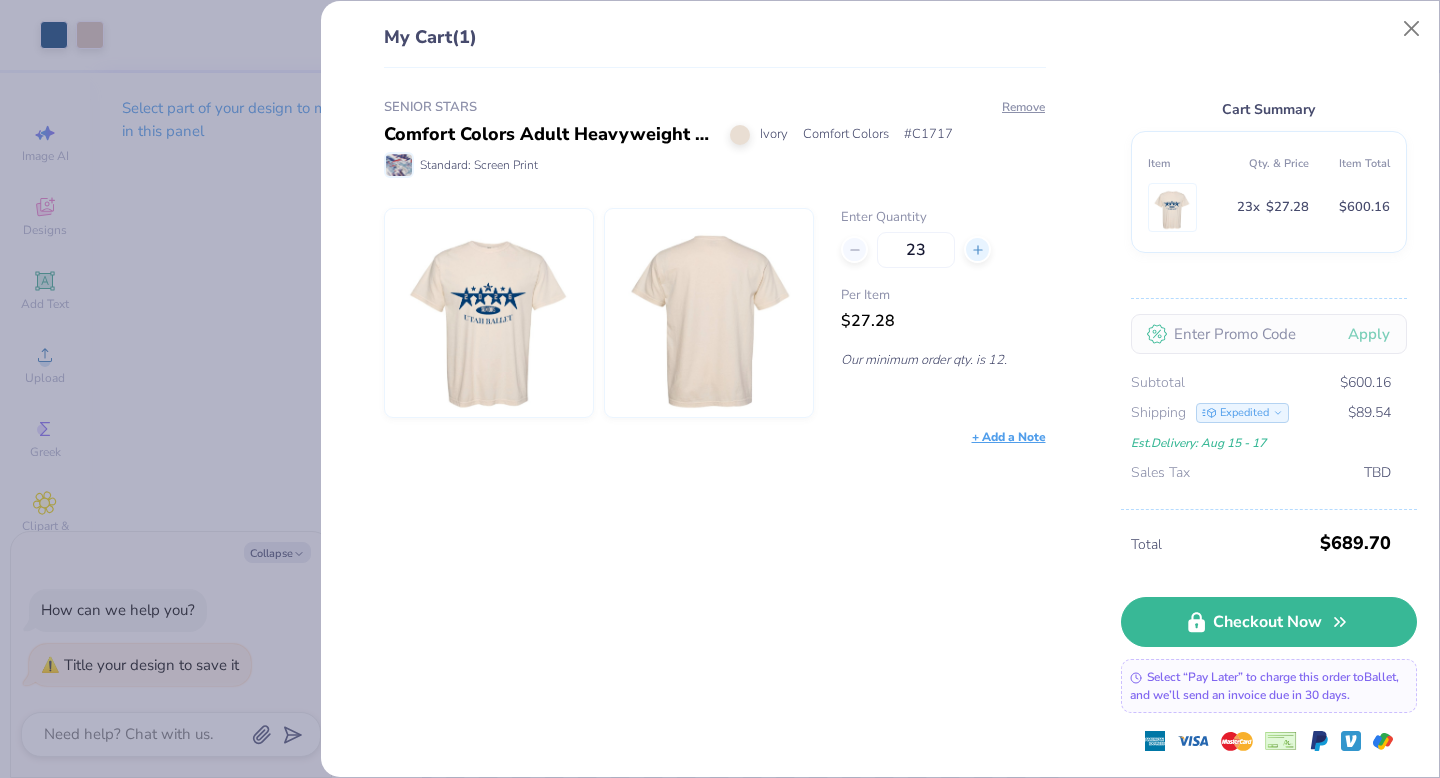 click 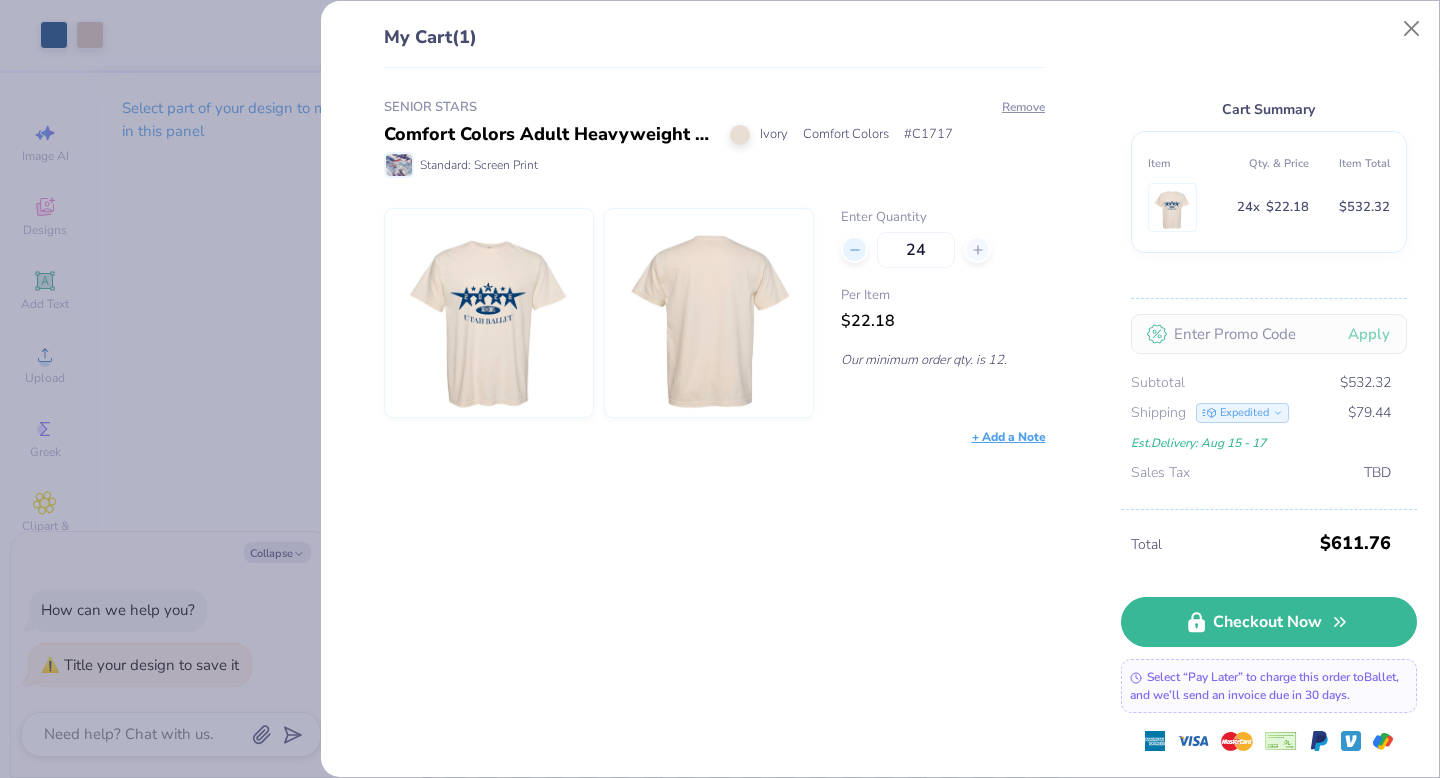 click 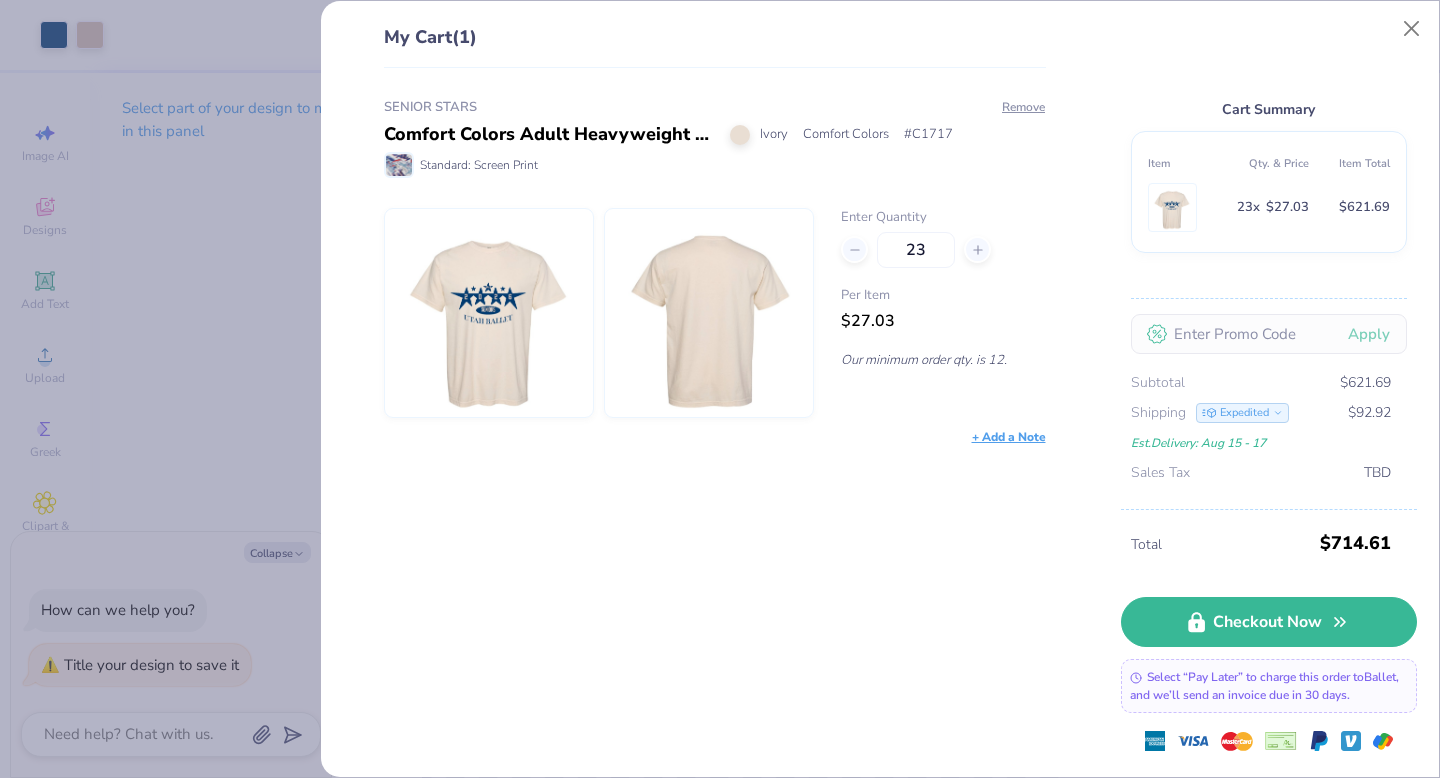 click on "23" at bounding box center [943, 250] 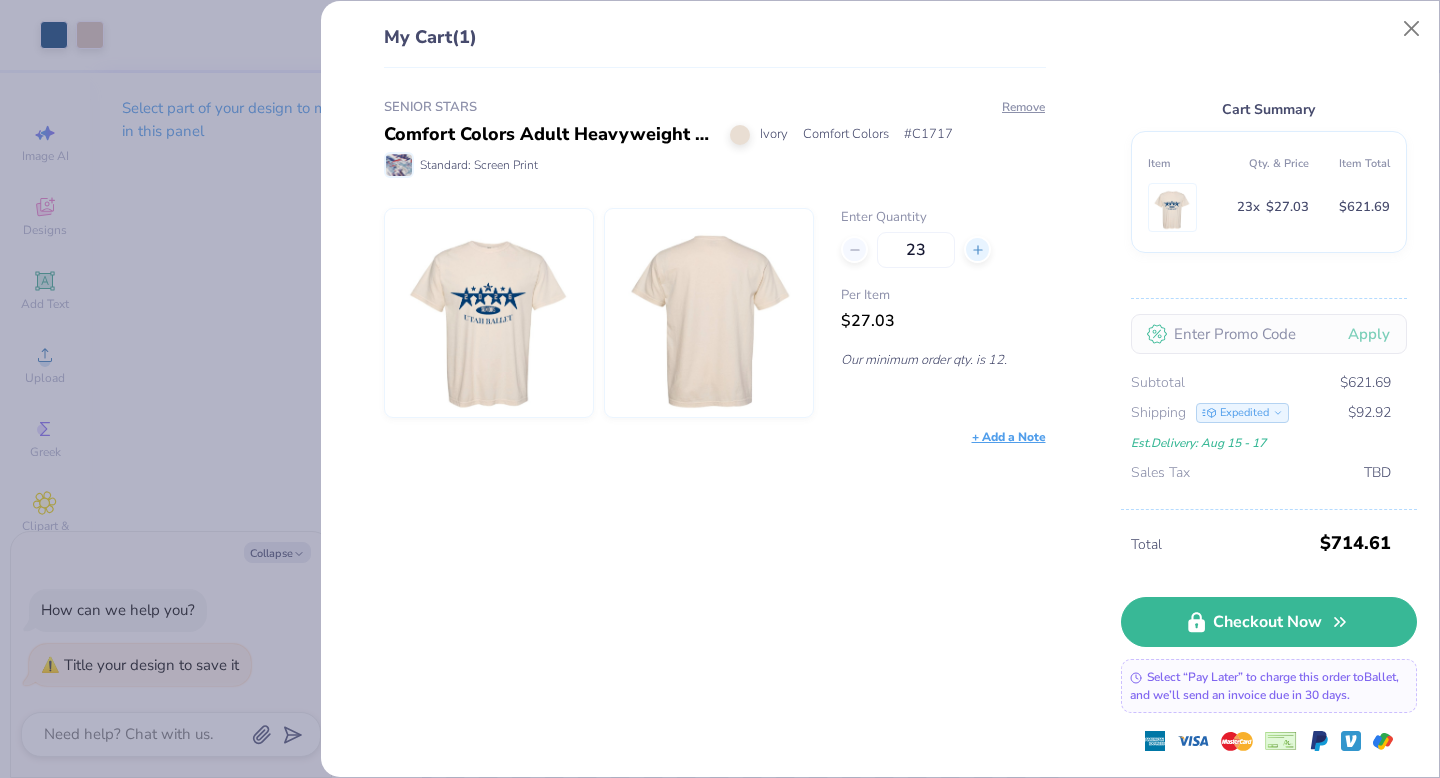 click 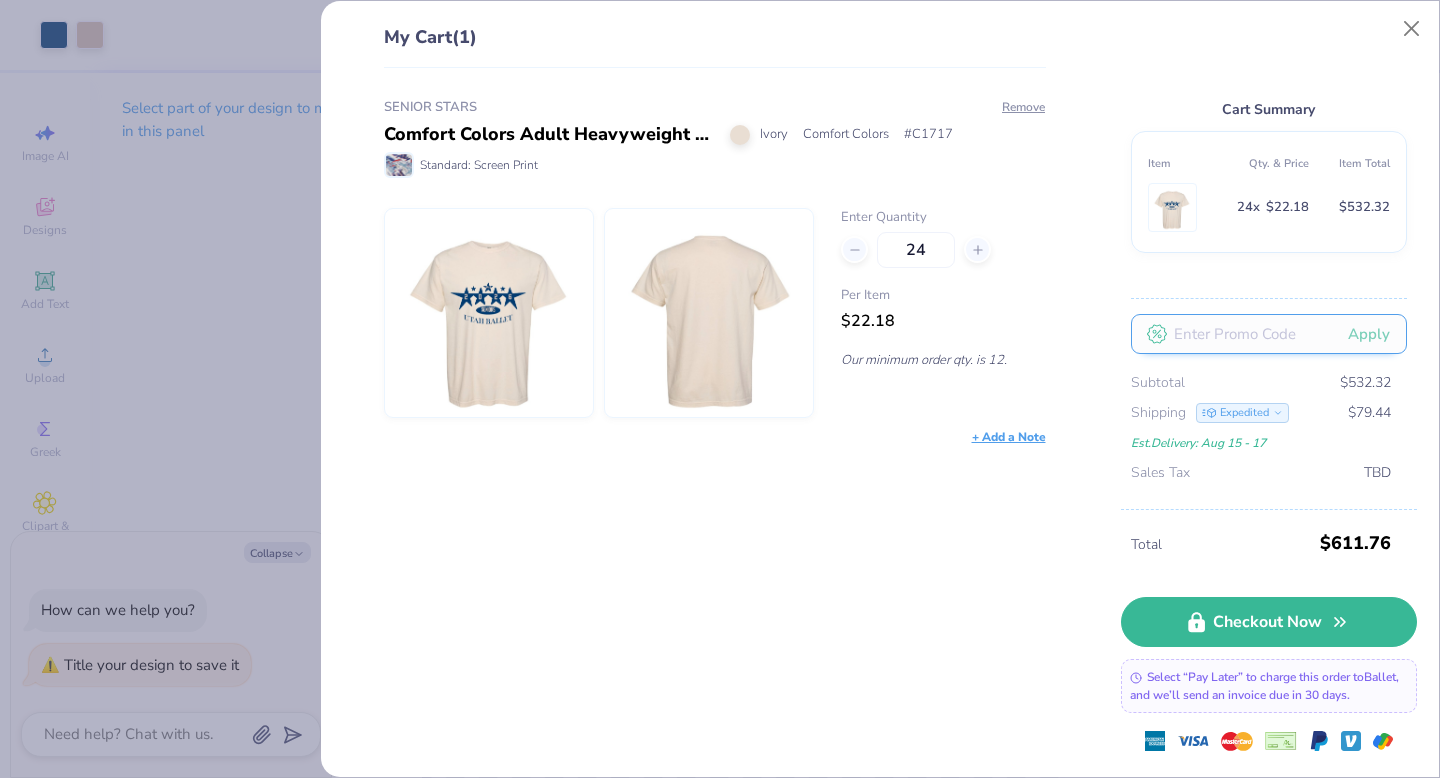 click at bounding box center [1269, 334] 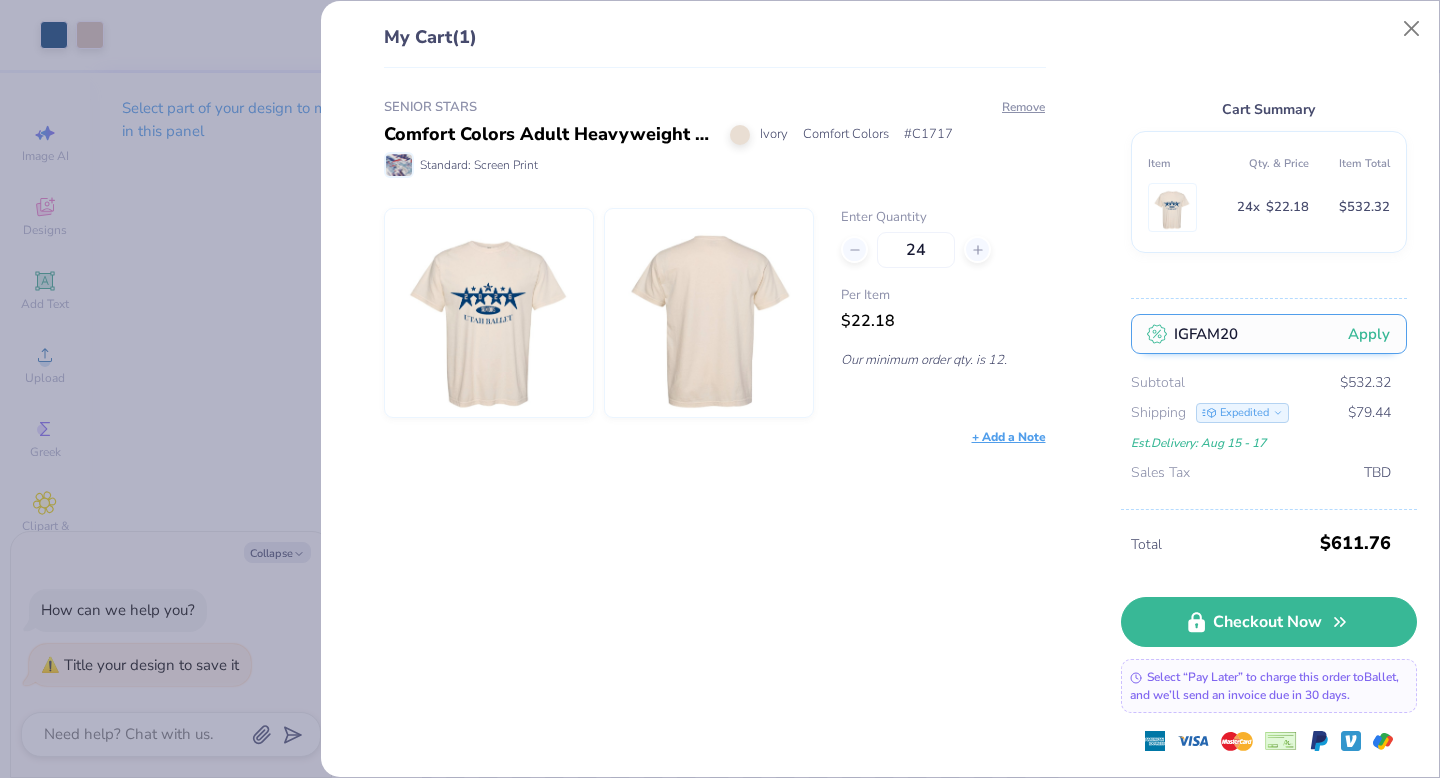 click on "Apply" at bounding box center [1369, 334] 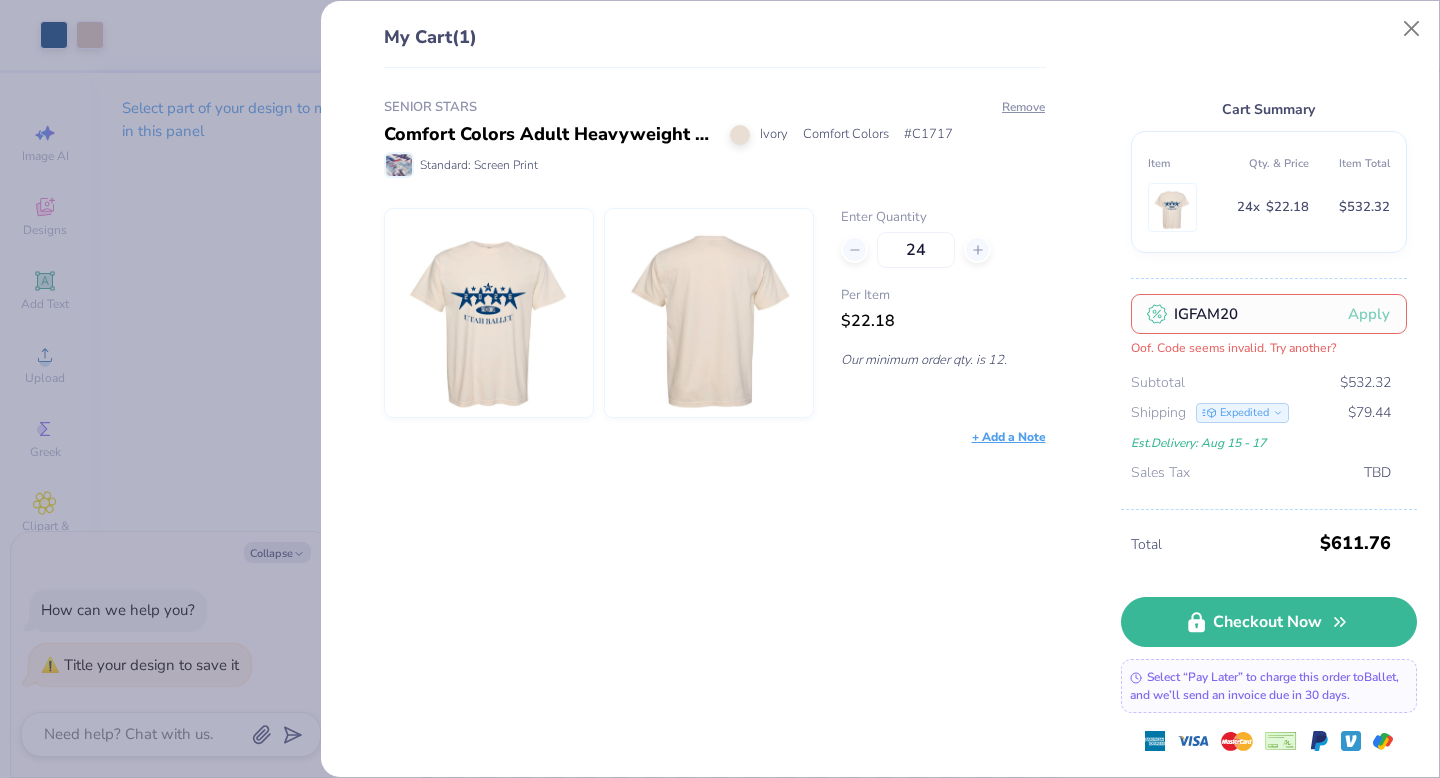 drag, startPoint x: 1242, startPoint y: 310, endPoint x: 1127, endPoint y: 293, distance: 116.24973 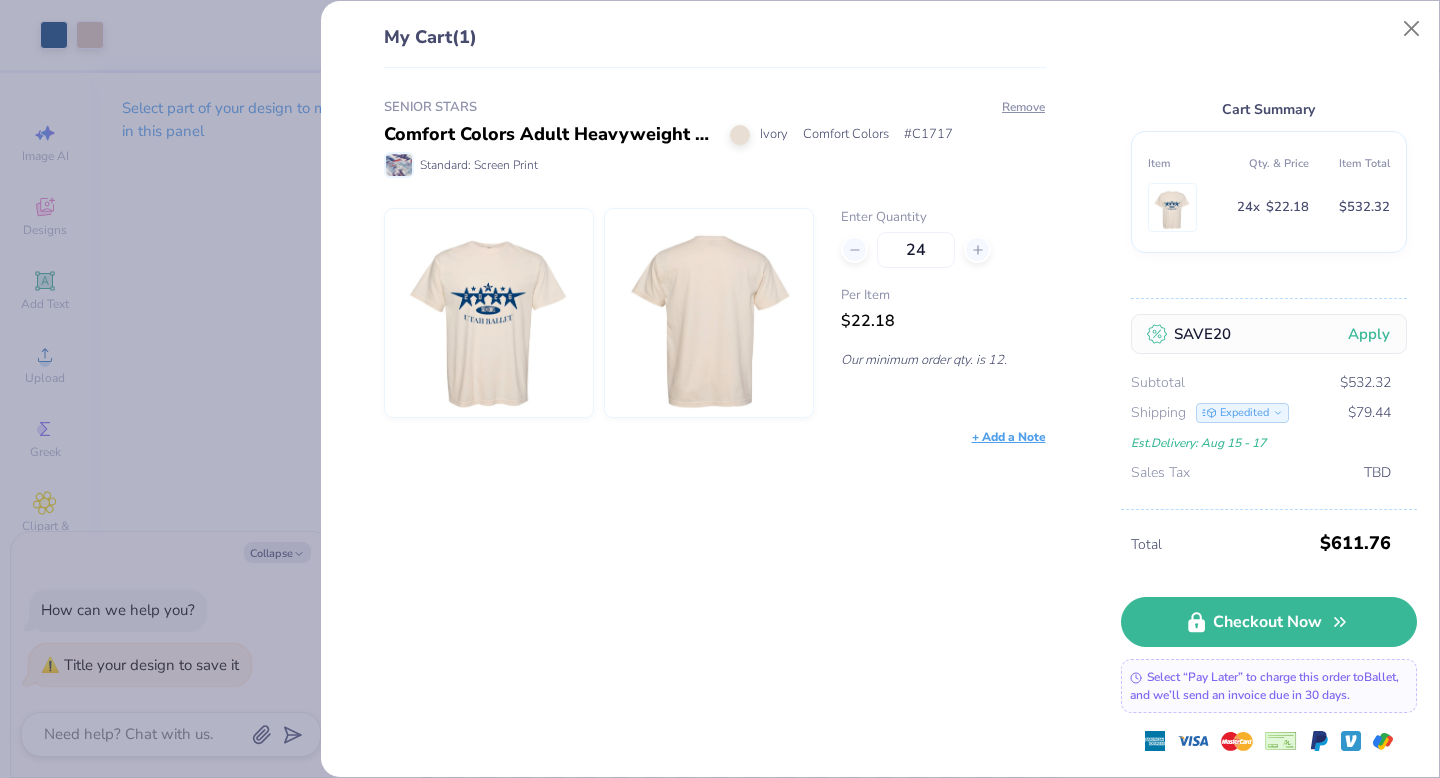 click on "Apply" at bounding box center (1369, 334) 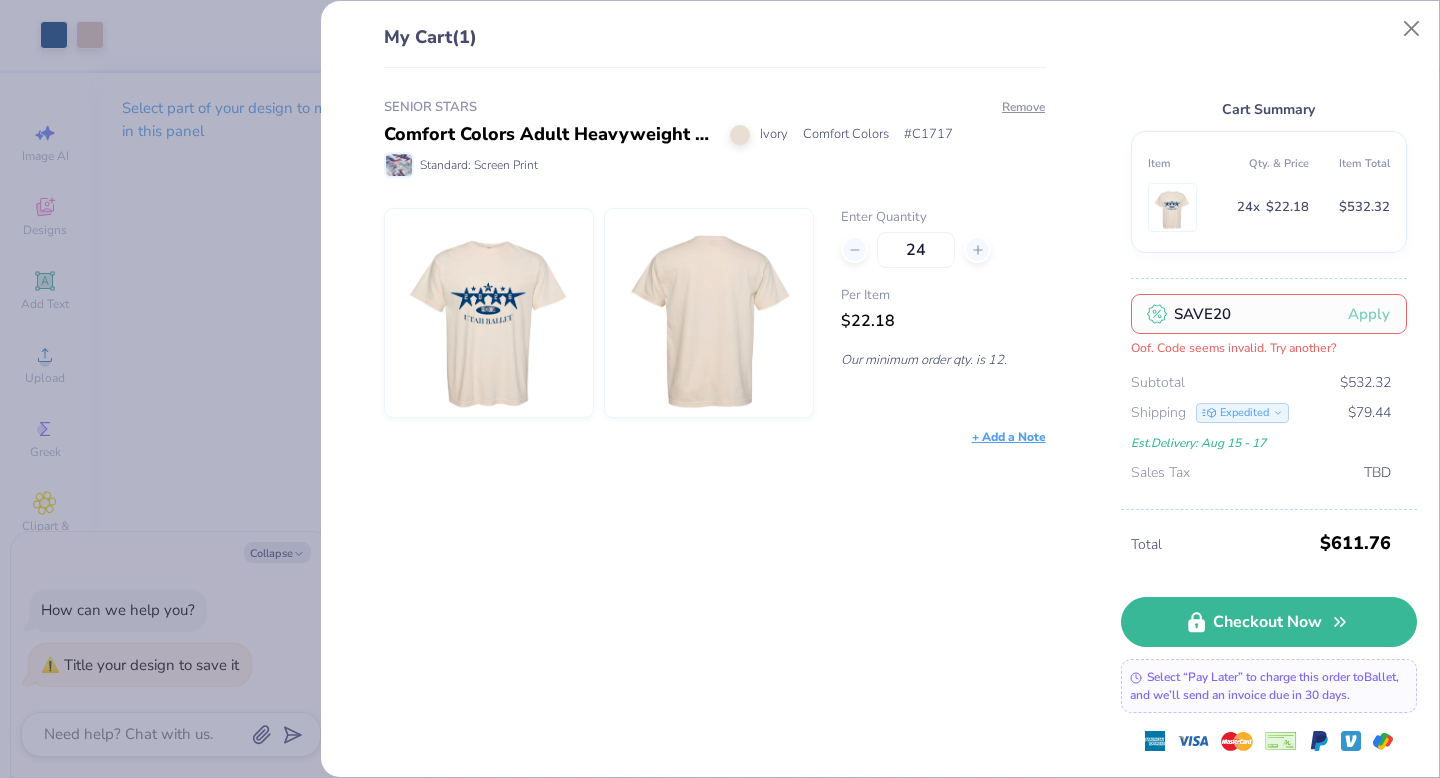 drag, startPoint x: 1237, startPoint y: 316, endPoint x: 1108, endPoint y: 311, distance: 129.09686 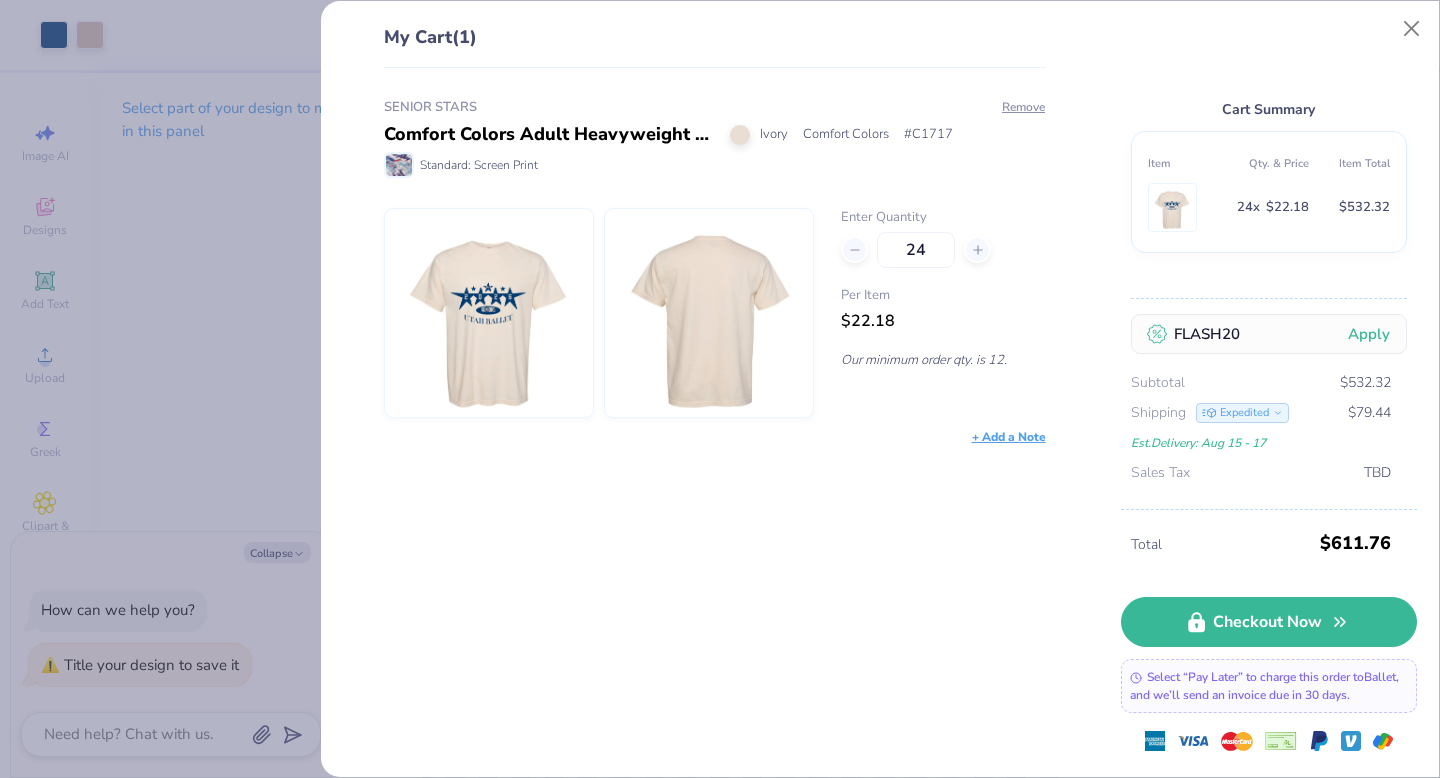 click on "Apply" at bounding box center (1369, 334) 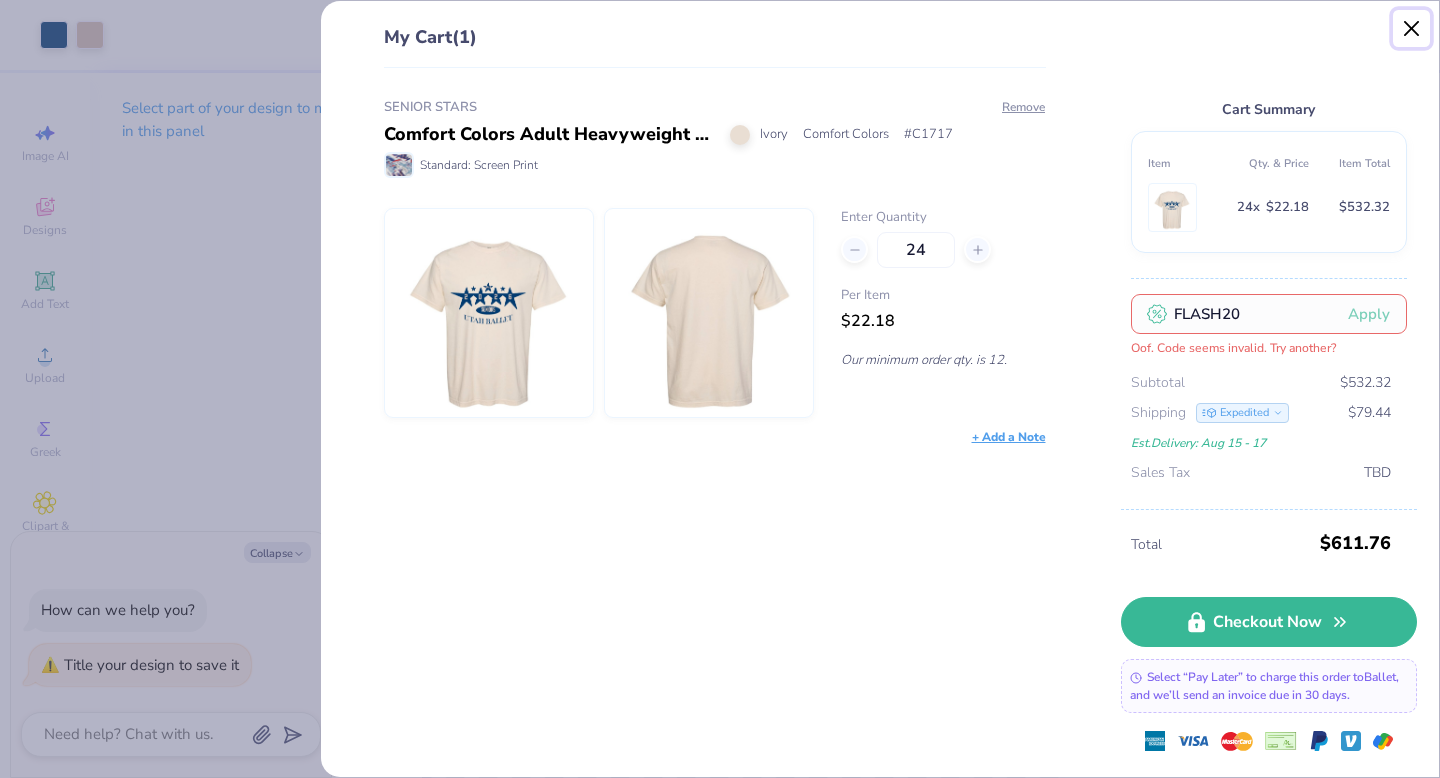 click at bounding box center (1412, 29) 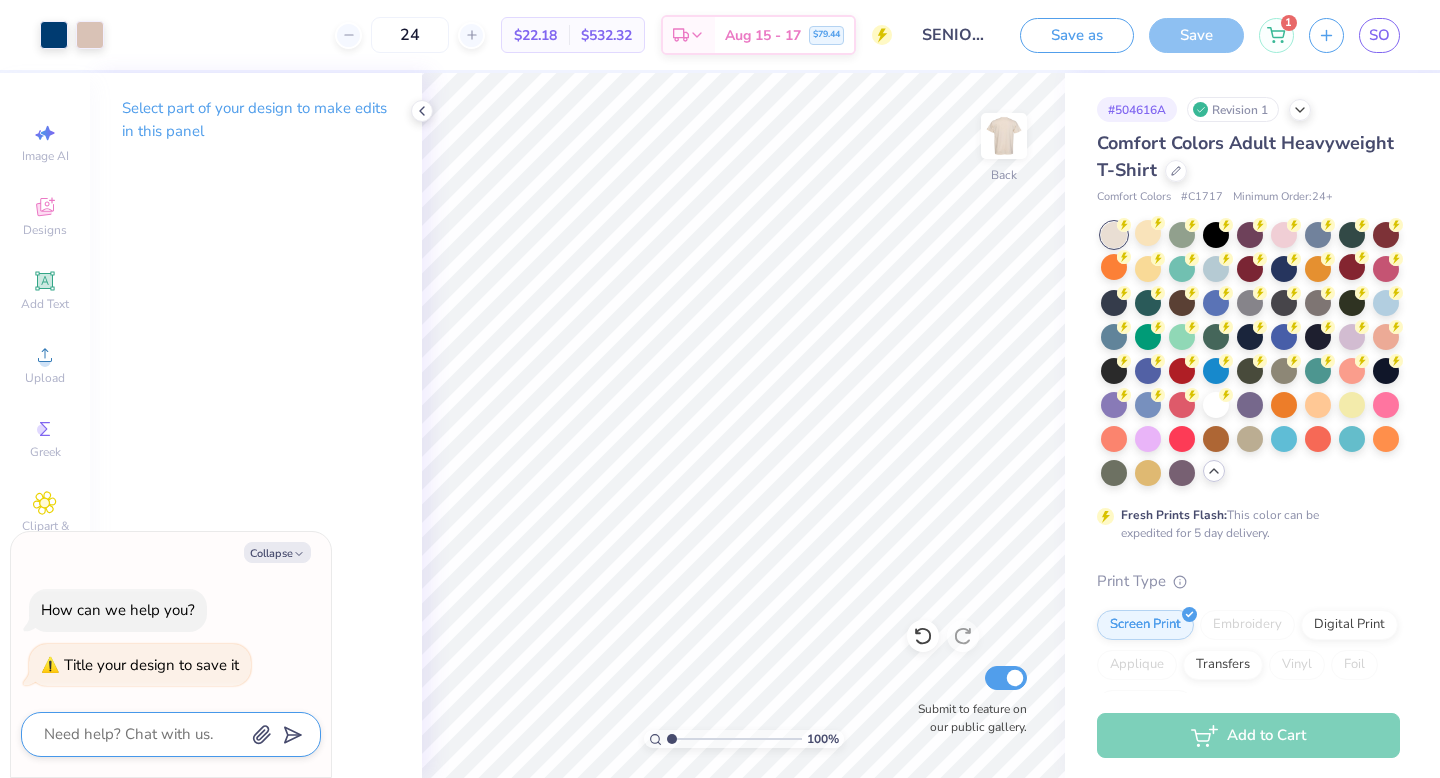 click at bounding box center (143, 734) 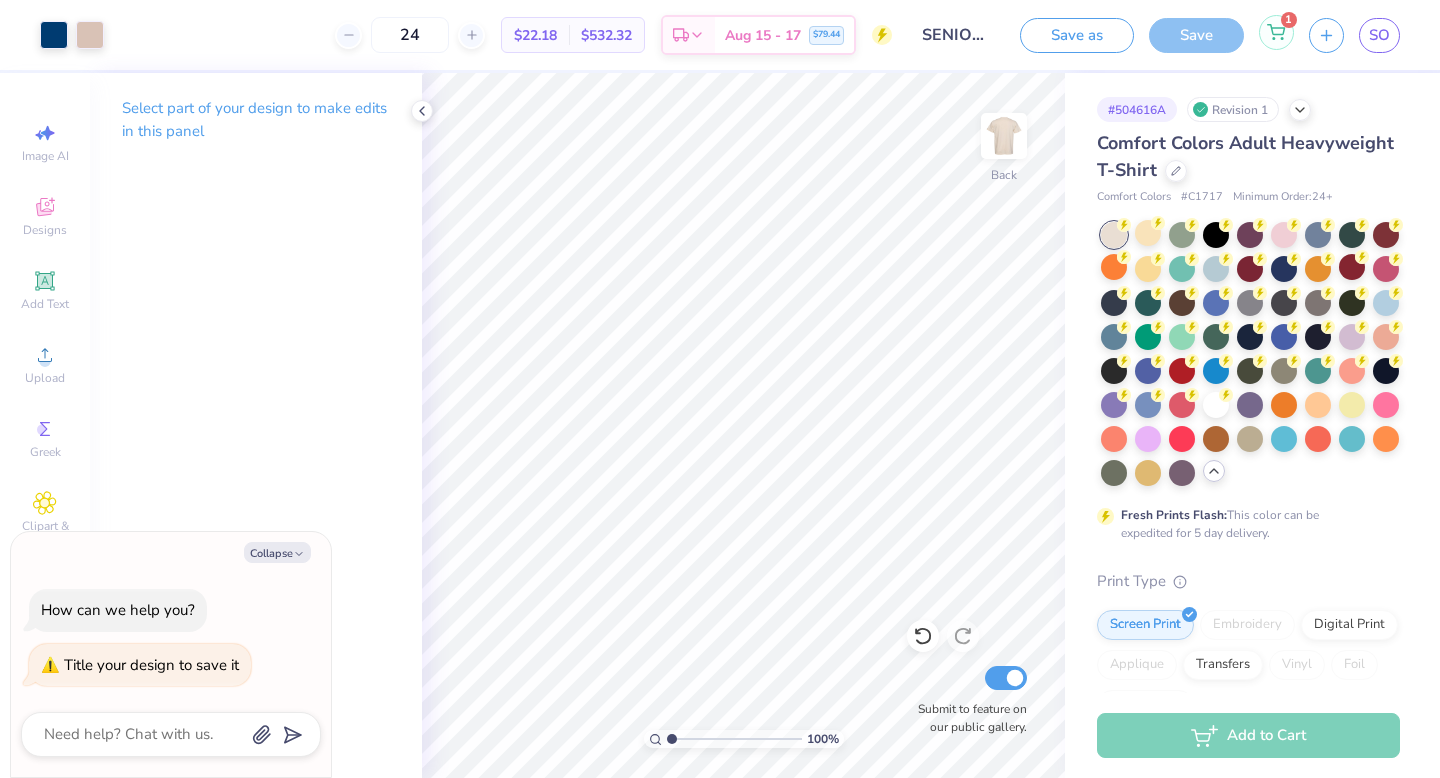 click on "1" at bounding box center [1276, 32] 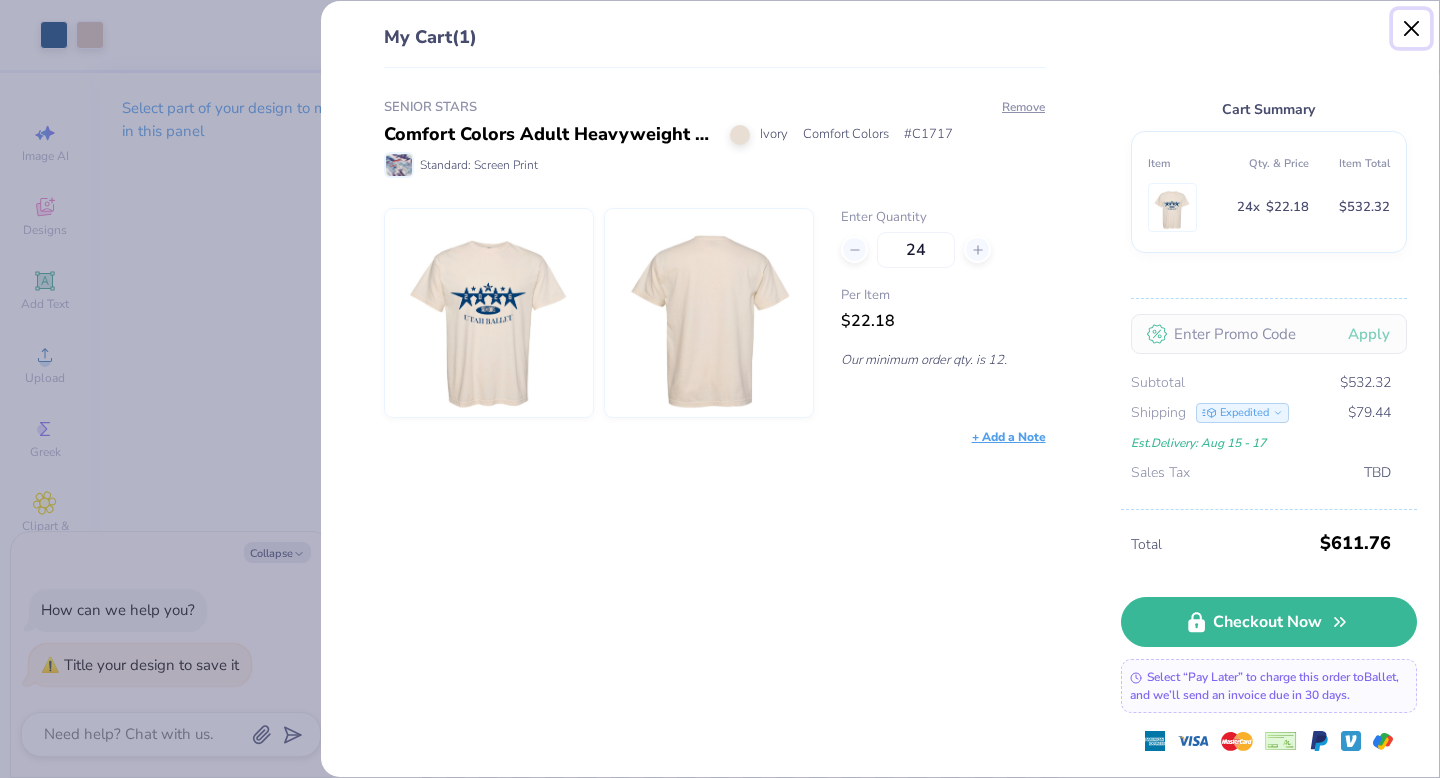click at bounding box center [1412, 29] 